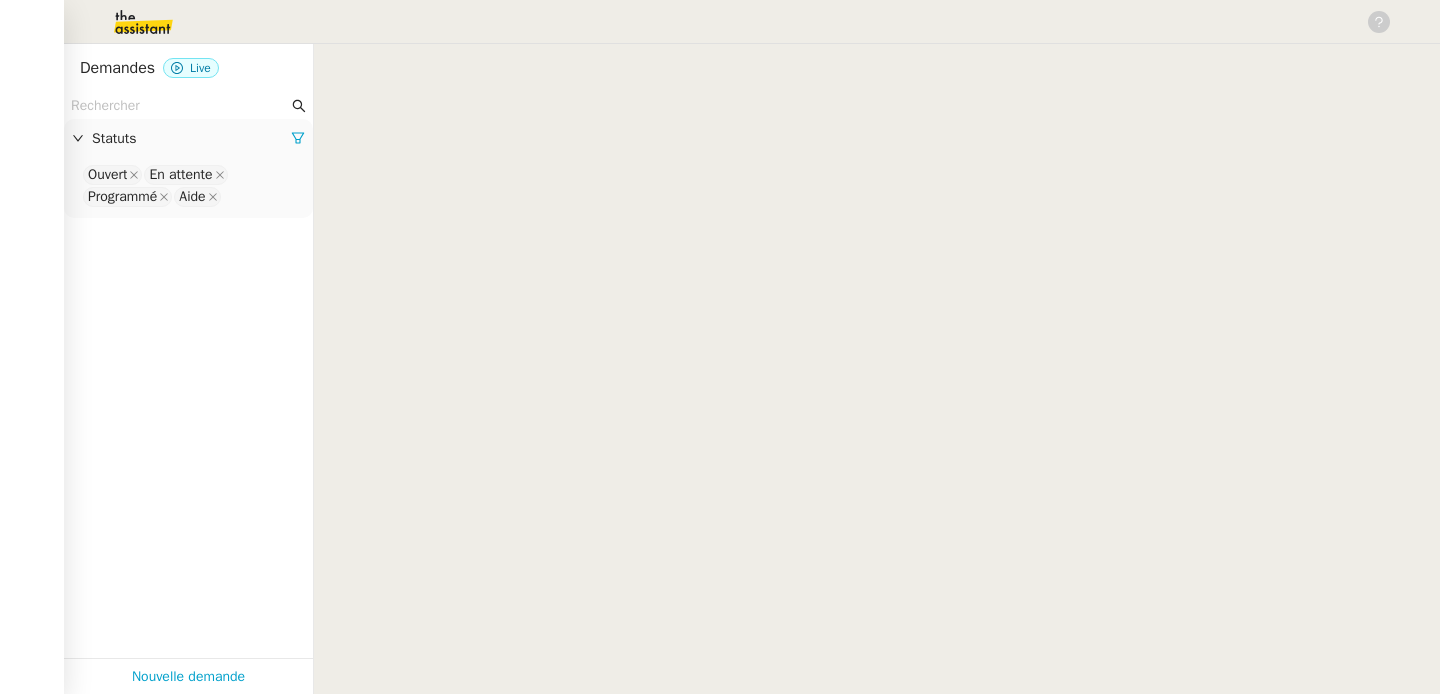 scroll, scrollTop: 0, scrollLeft: 0, axis: both 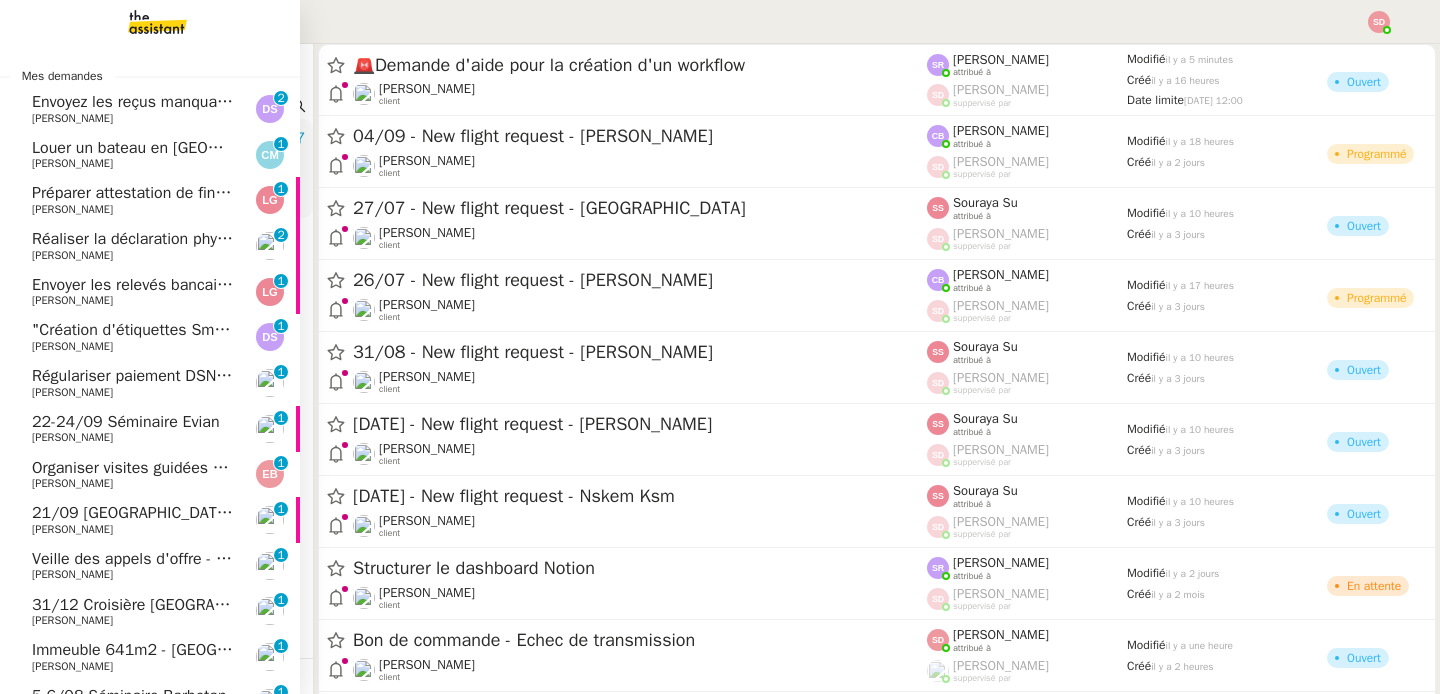 click on "Envoyez les reçus manquants" 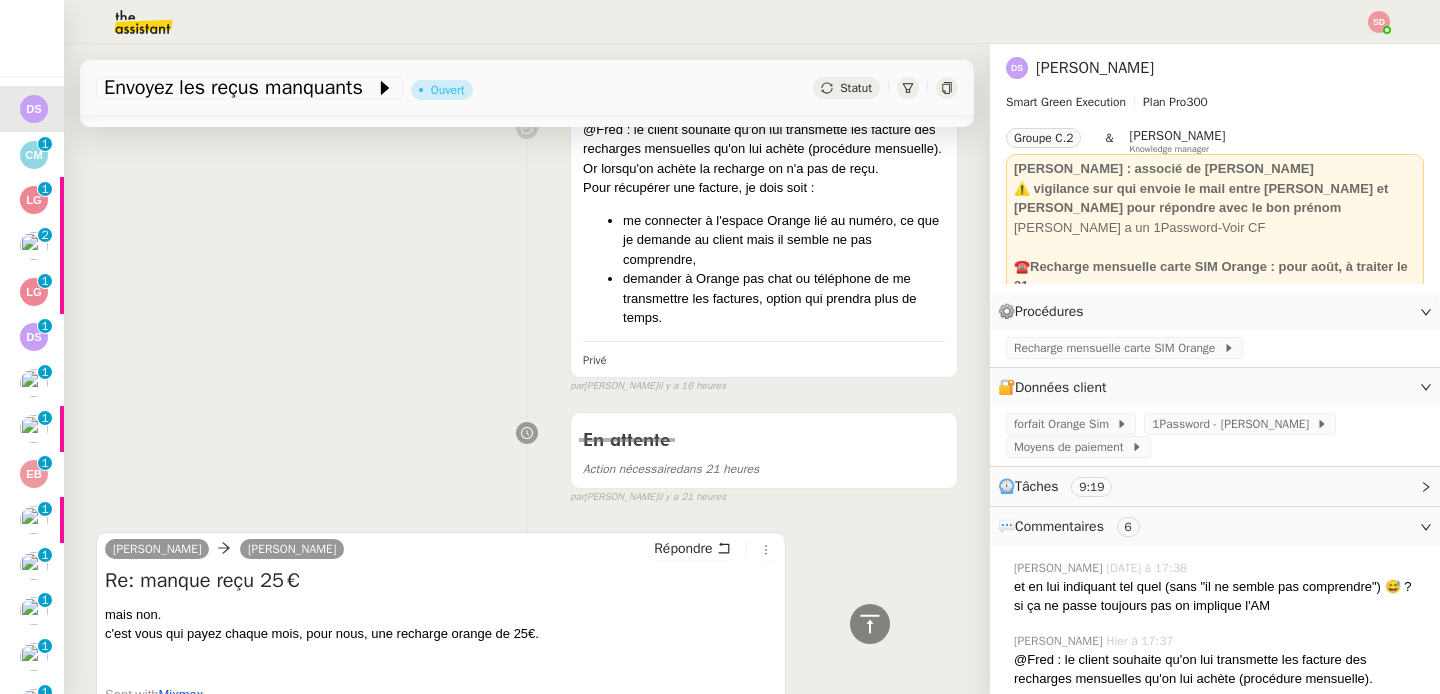 scroll, scrollTop: 410, scrollLeft: 0, axis: vertical 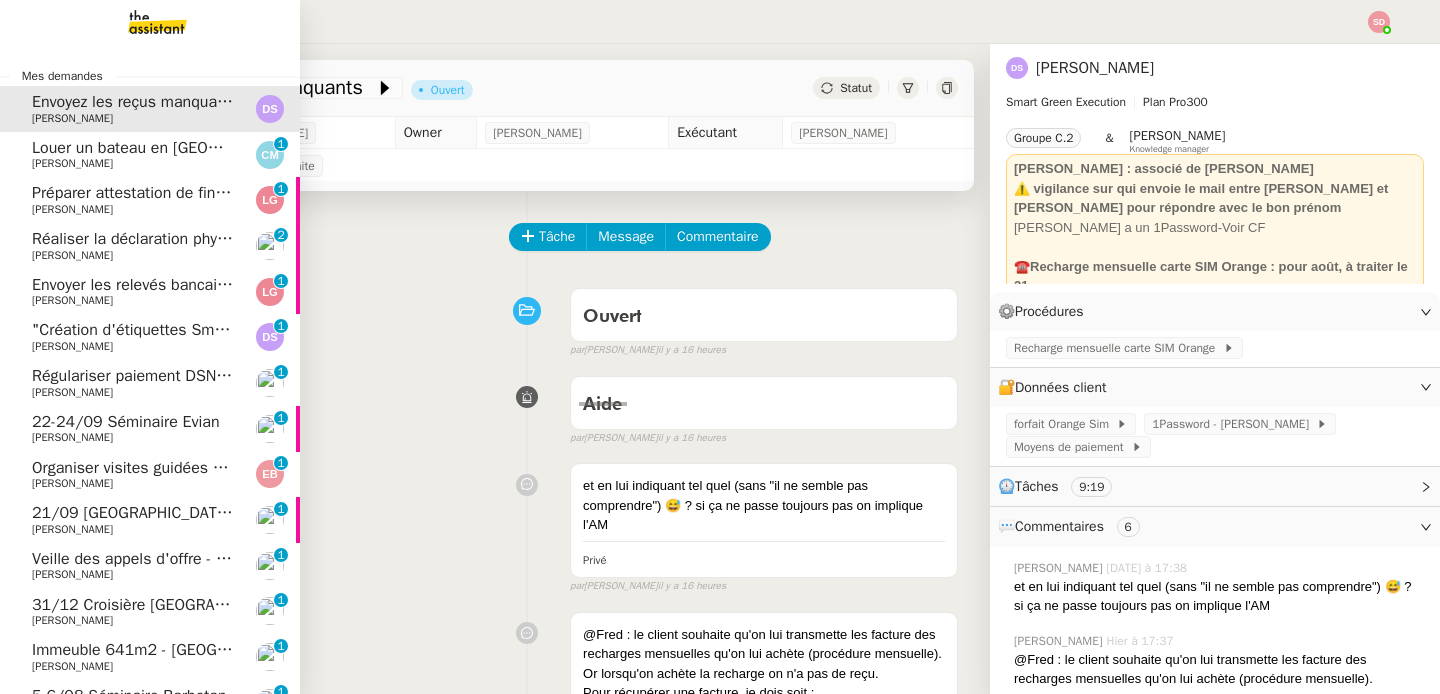 click on "[PERSON_NAME]" 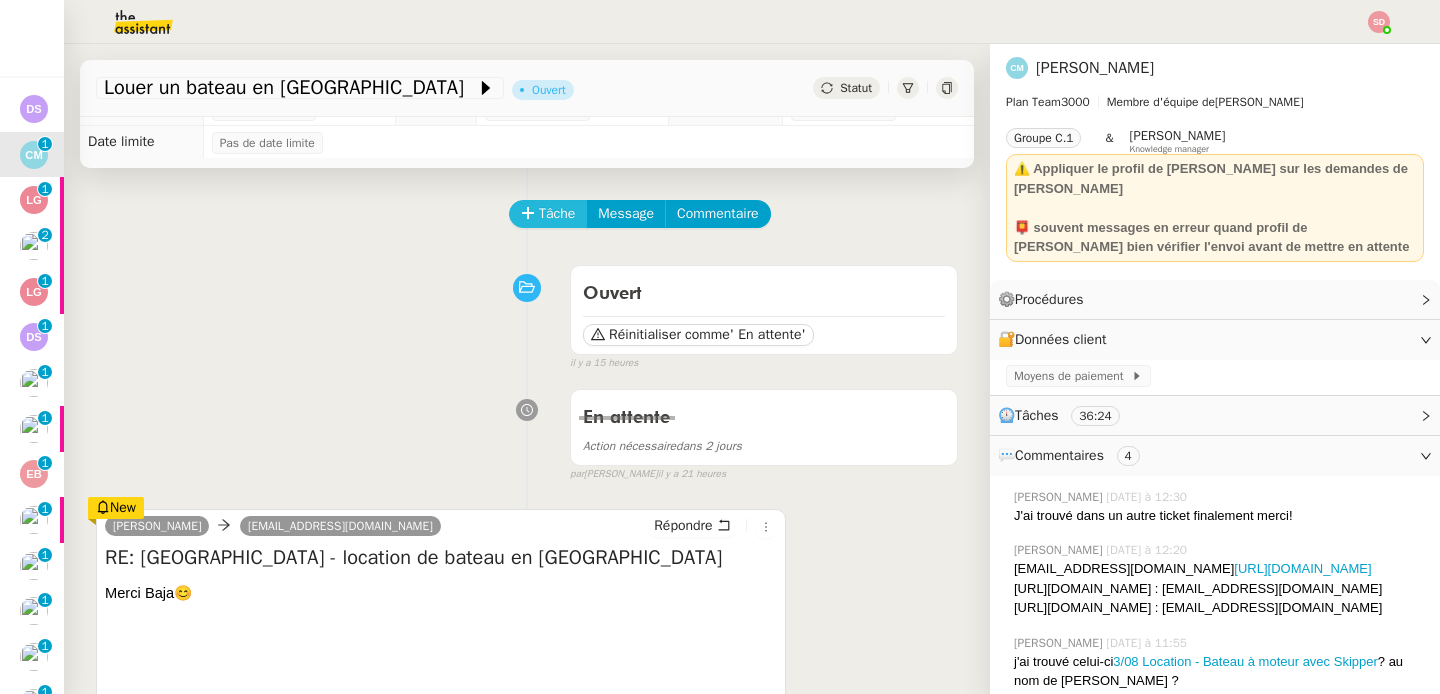 scroll, scrollTop: 0, scrollLeft: 0, axis: both 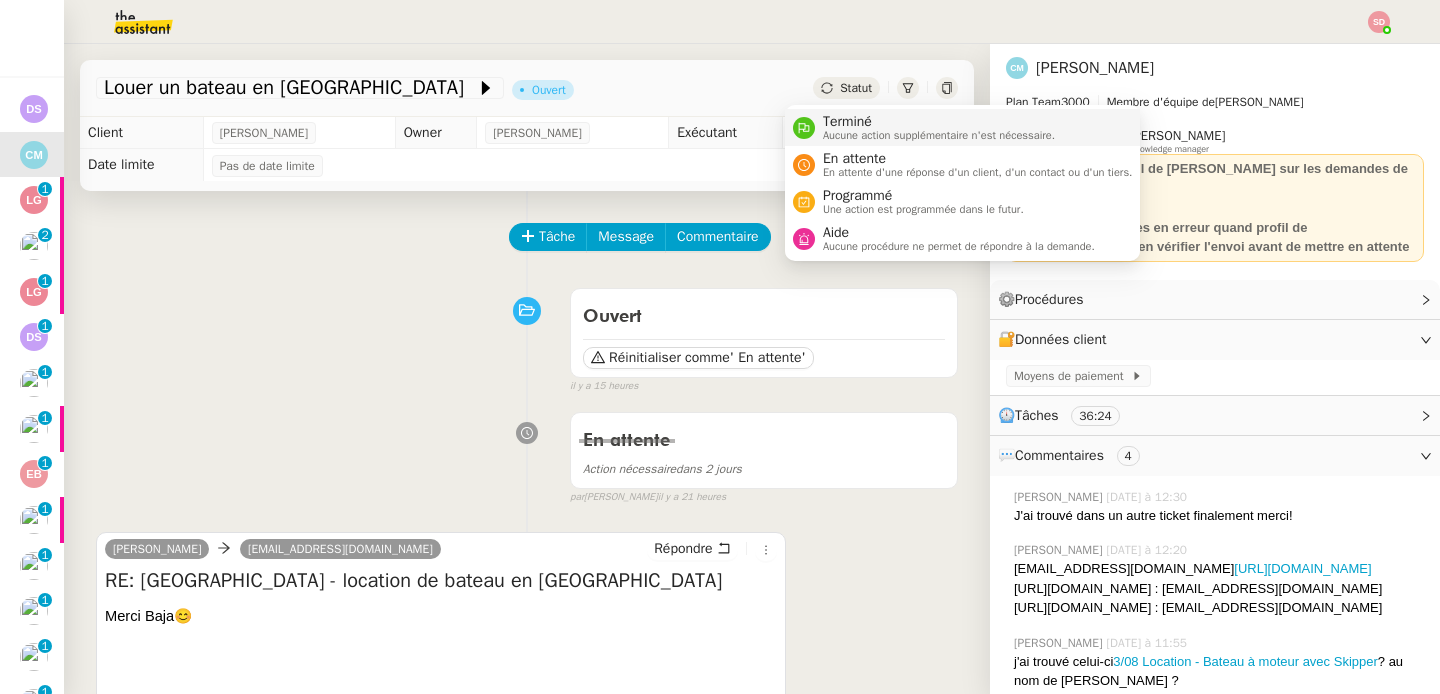 click on "Aucune action supplémentaire n'est nécessaire." at bounding box center [939, 135] 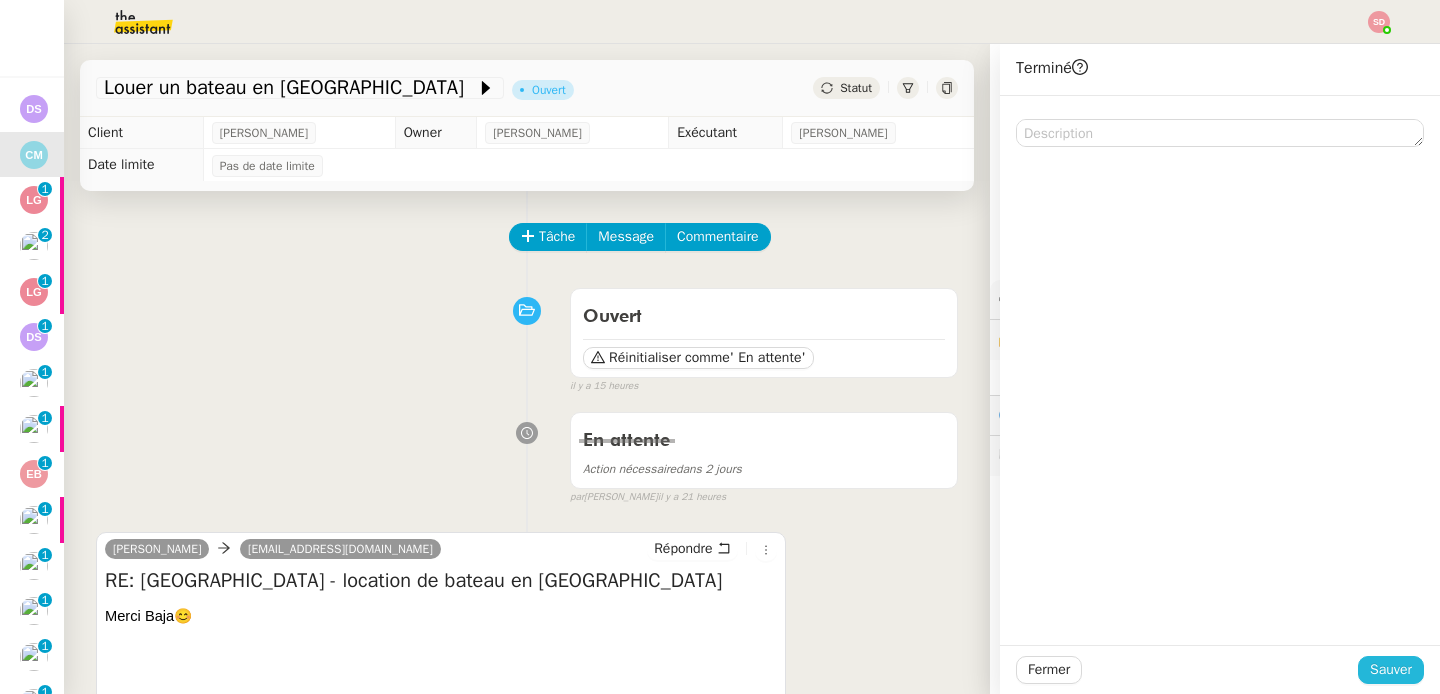 click on "Sauver" 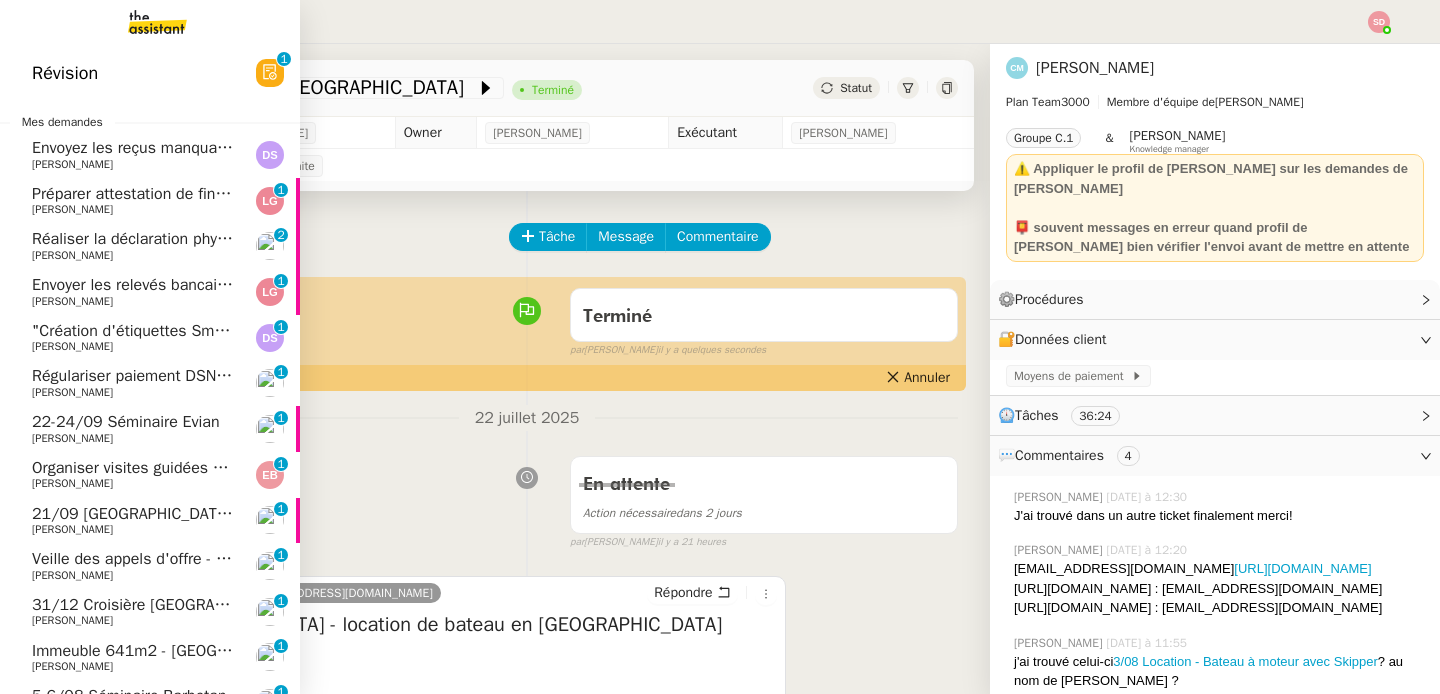 click on "[PERSON_NAME]" 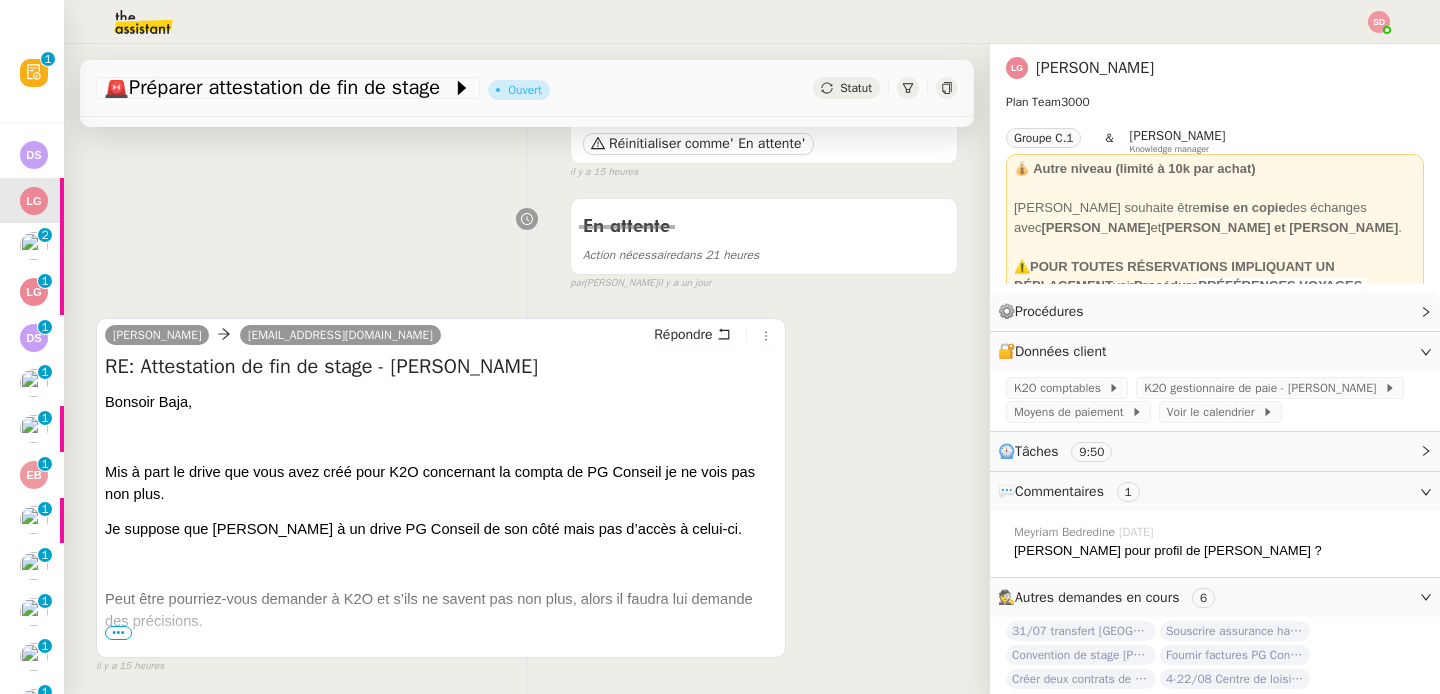 scroll, scrollTop: 0, scrollLeft: 0, axis: both 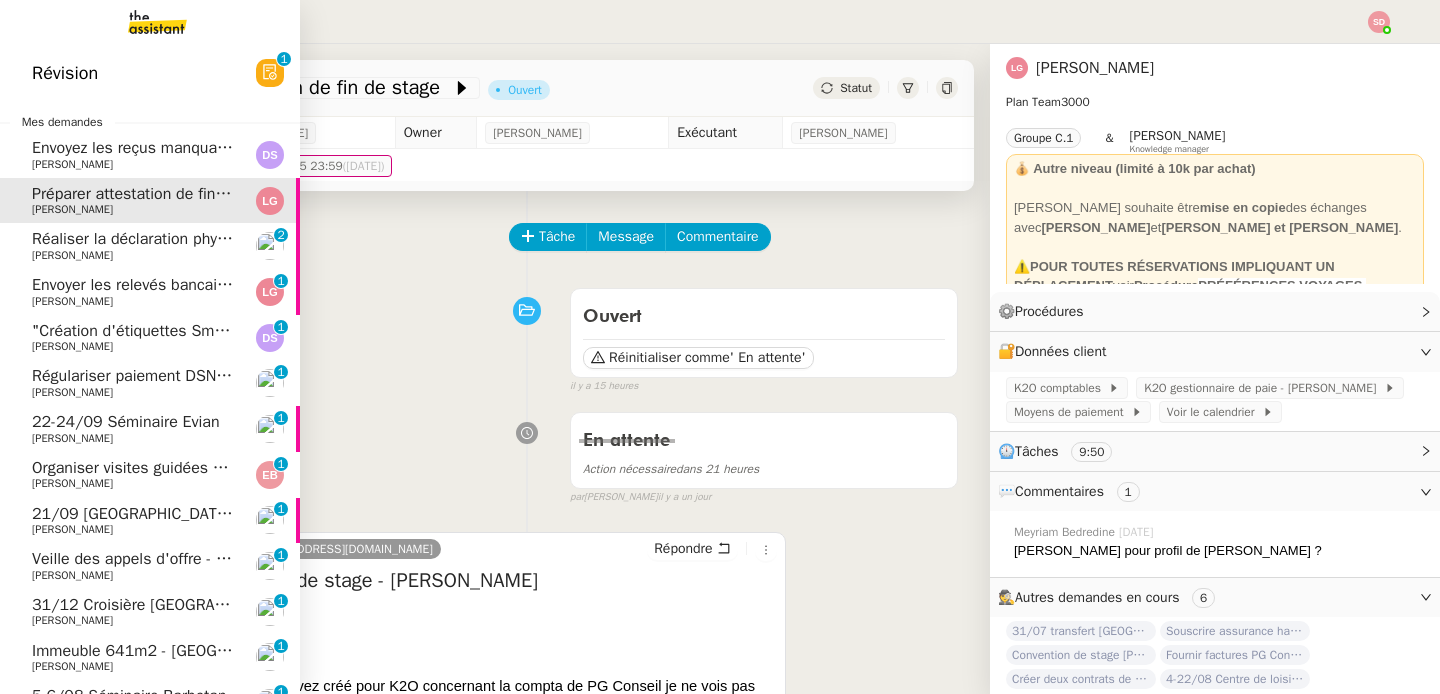 click on "Réaliser la déclaration phytosanitaire 2024    Lydie Laulon     0   1   2   3   4   5   6   7   8   9" 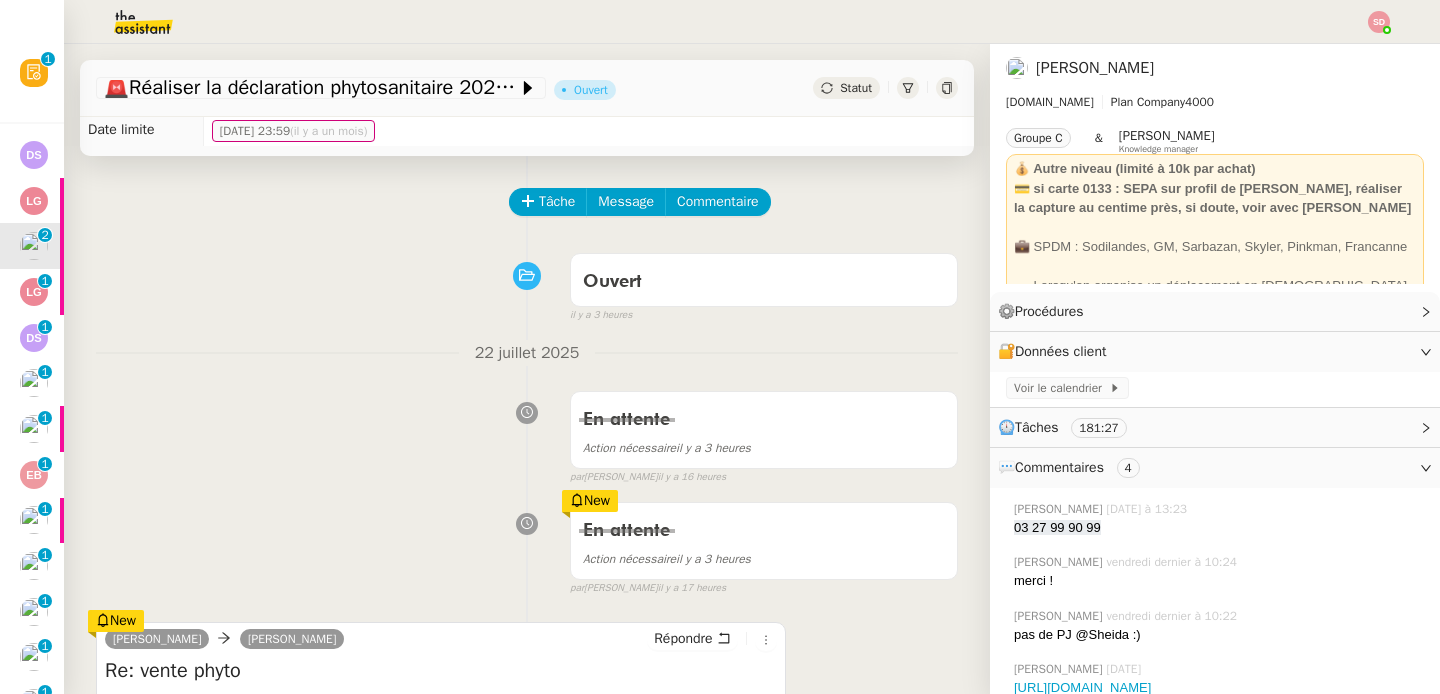 scroll, scrollTop: 0, scrollLeft: 0, axis: both 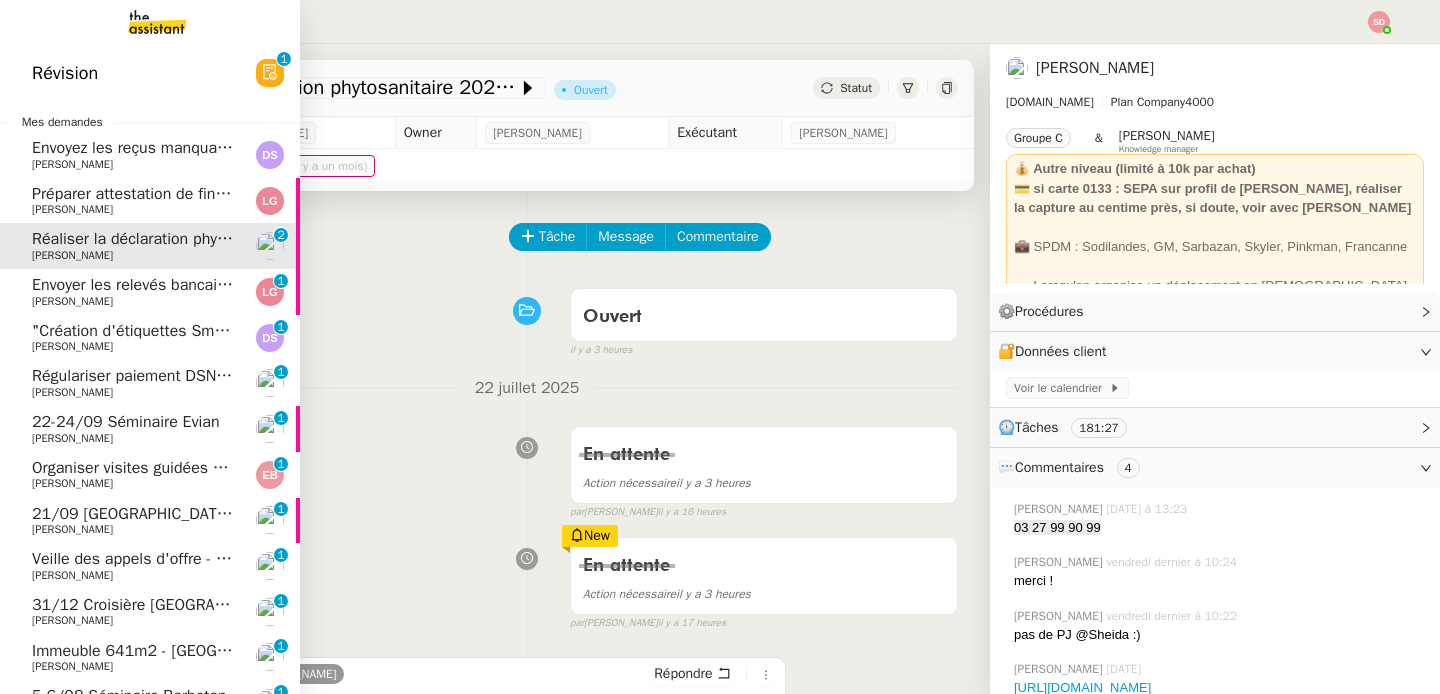 click on "Envoyer les relevés bancaires HSBC" 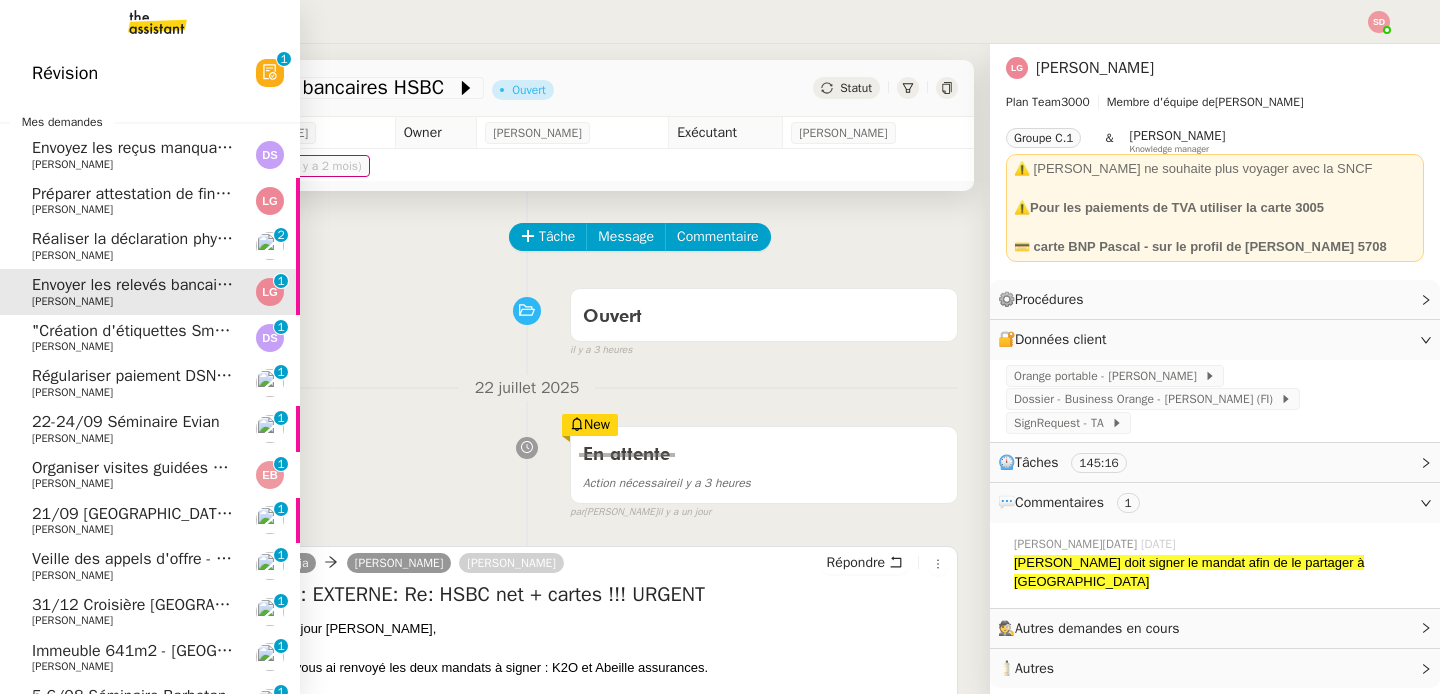 click on ""Création d'étiquettes Smart green Execution (réponses)" a été modifié récemment.    David Le Souder     0   1   2   3   4   5   6   7   8   9" 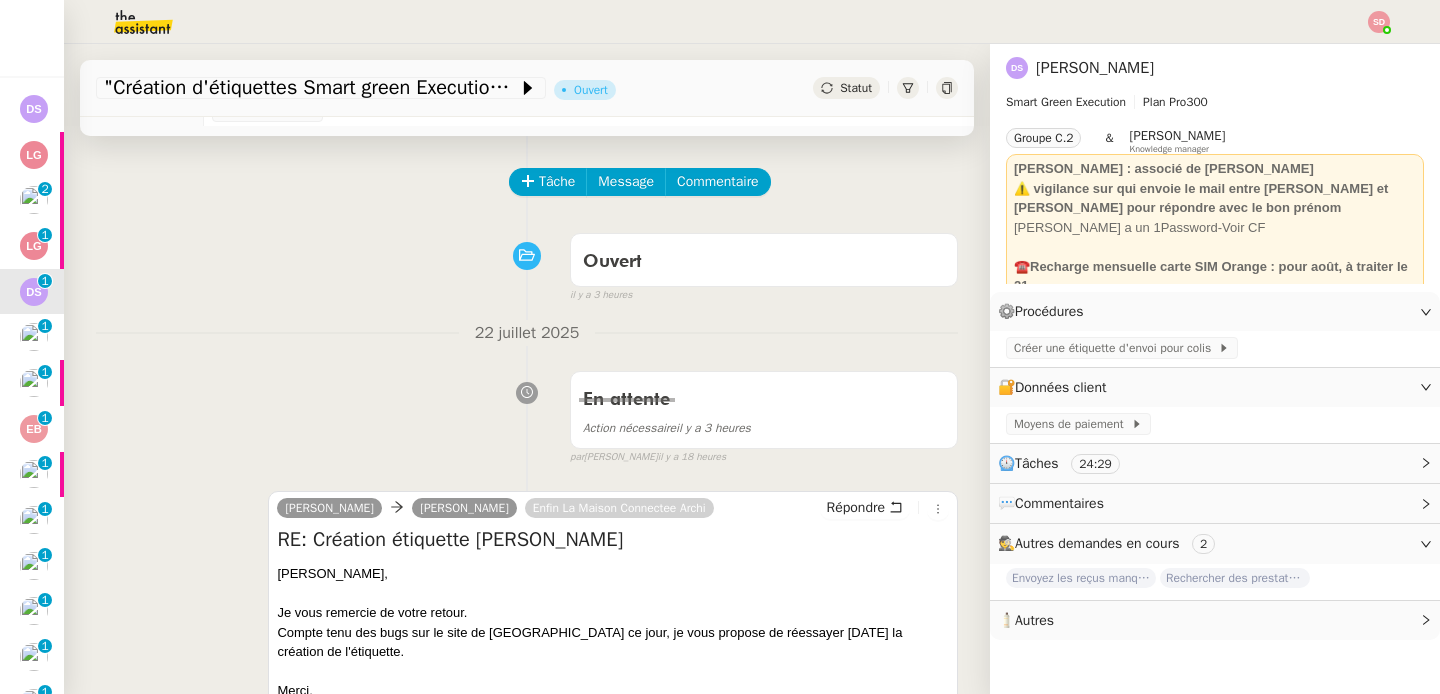 scroll, scrollTop: 59, scrollLeft: 0, axis: vertical 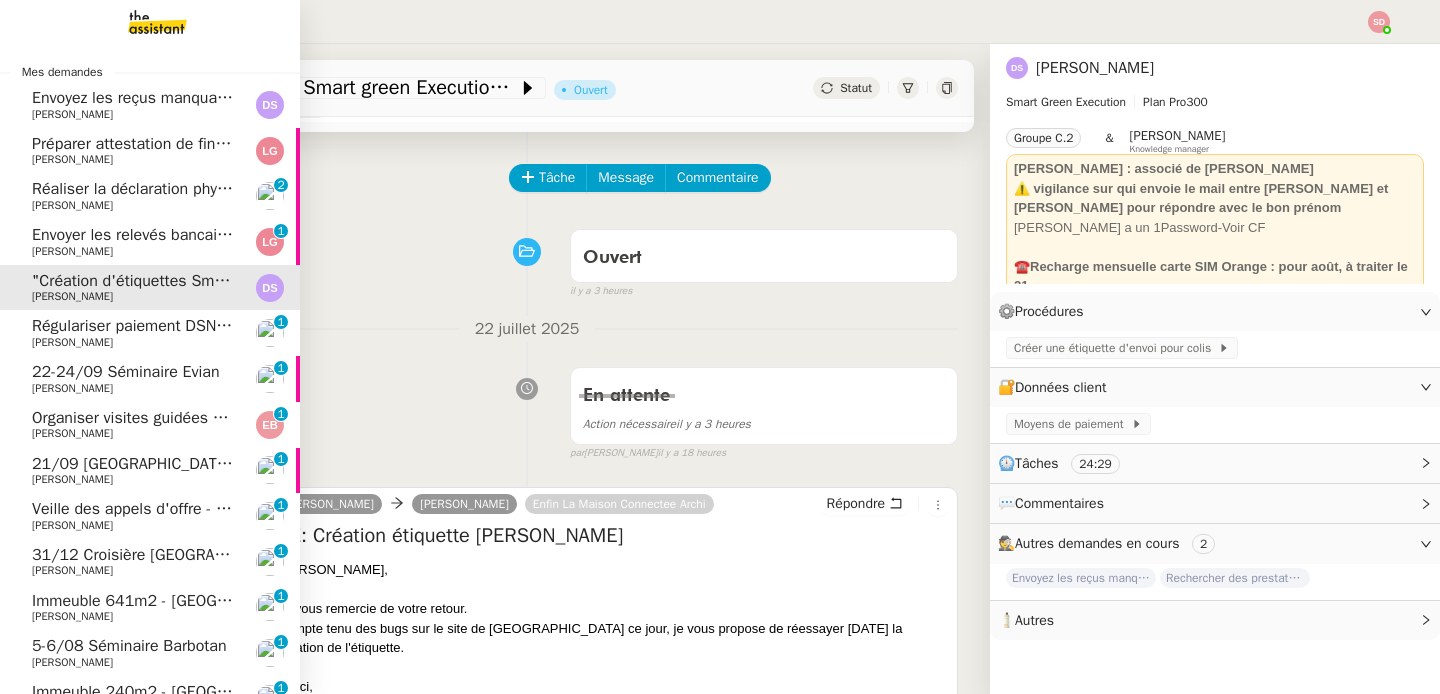 click on "22-24/09 Séminaire Evian" 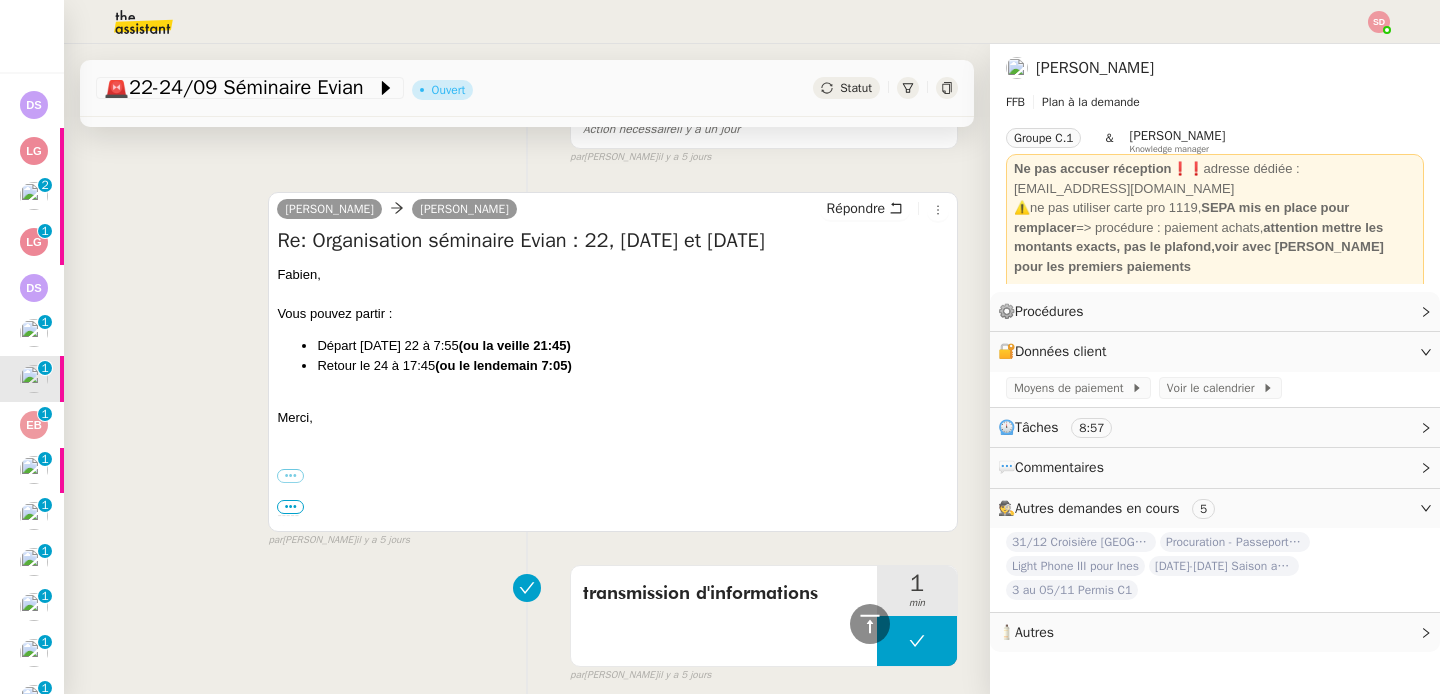 scroll, scrollTop: 507, scrollLeft: 0, axis: vertical 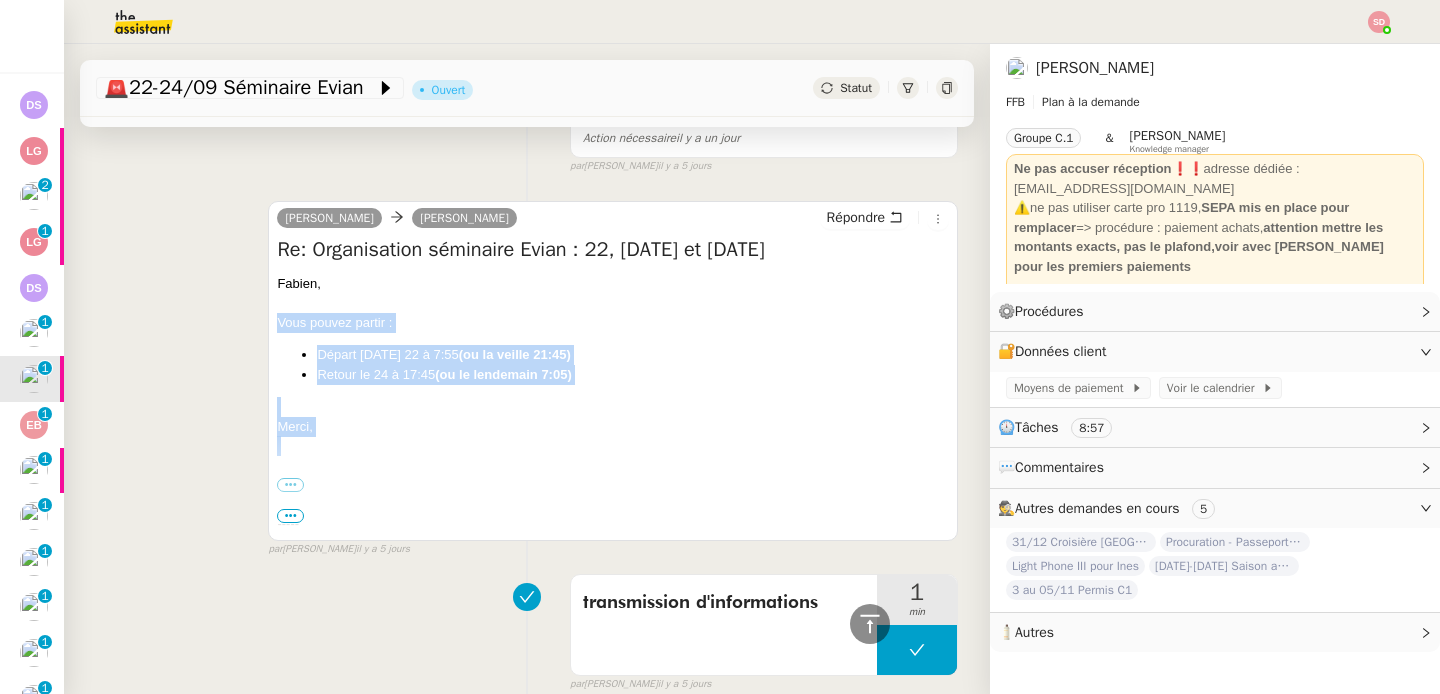 drag, startPoint x: 269, startPoint y: 321, endPoint x: 335, endPoint y: 437, distance: 133.46161 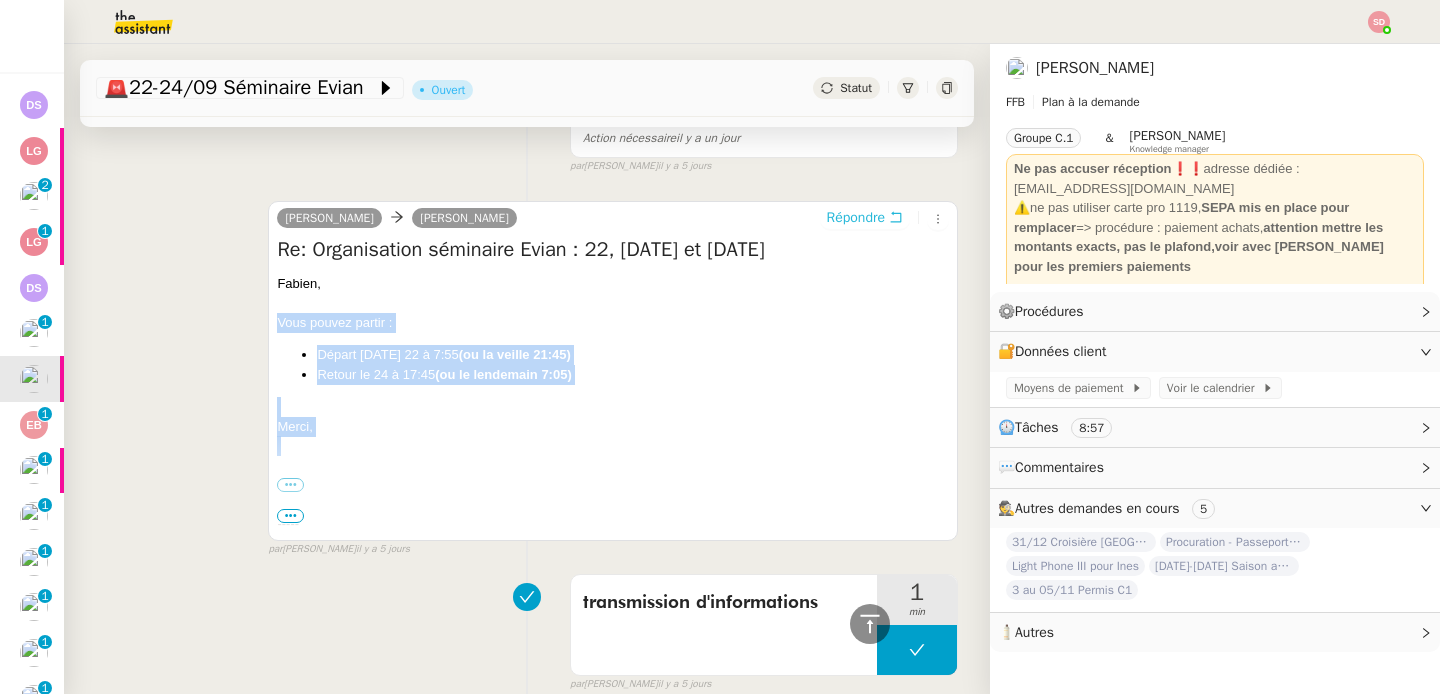 copy on "Vous pouvez partir : Départ lundi 22 à 7:55  (ou la veille 21:45) Retour le 24 à 17:45  (ou le lendemain 7:05) Merci," 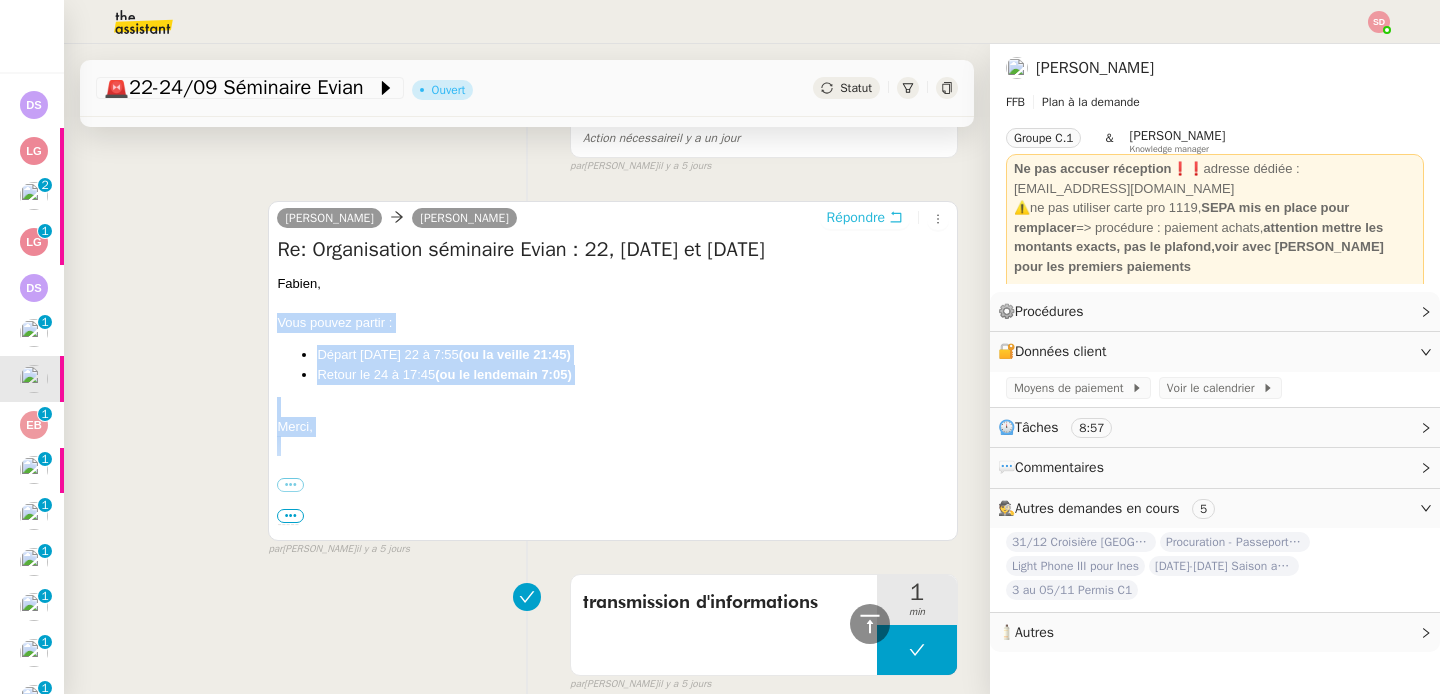 click on "Répondre" at bounding box center (865, 218) 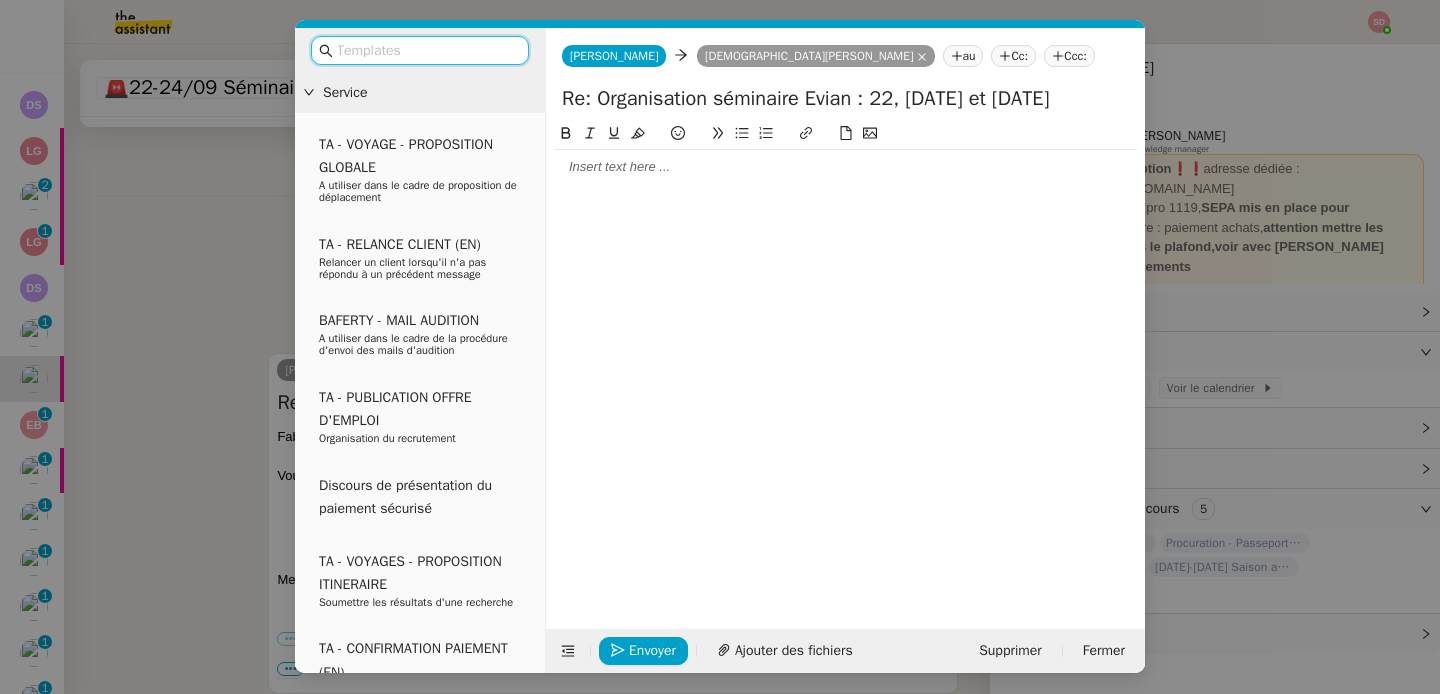 scroll, scrollTop: 659, scrollLeft: 0, axis: vertical 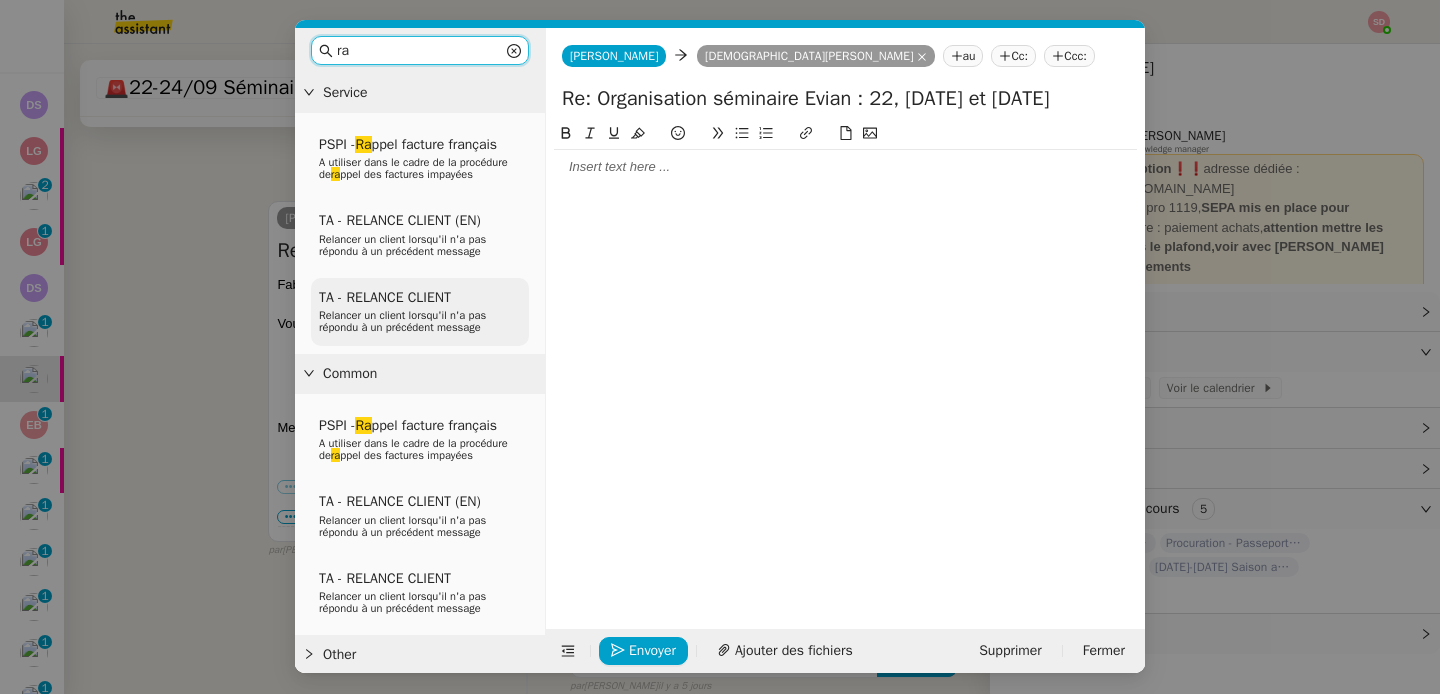 type on "ra" 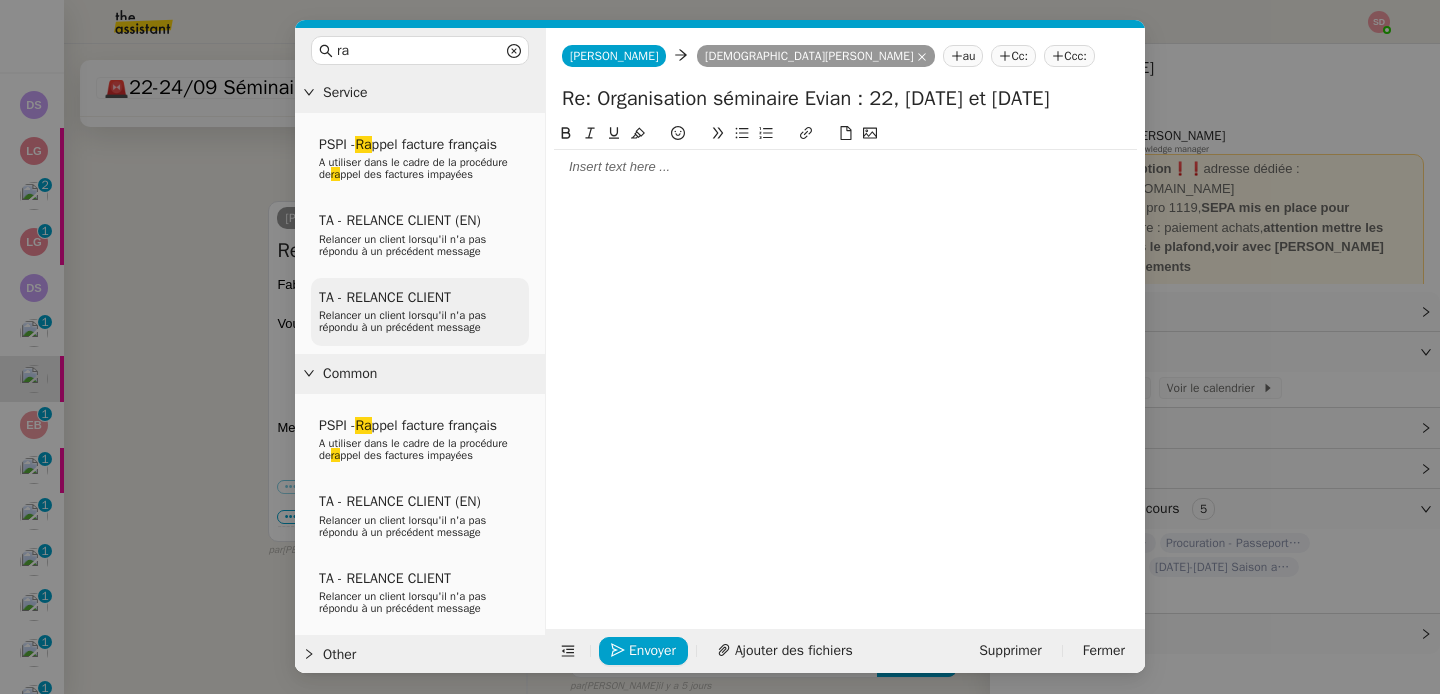 click on "TA - RELANCE CLIENT    Relancer un client lorsqu'il n'a pas répondu à un précédent message" at bounding box center [420, 312] 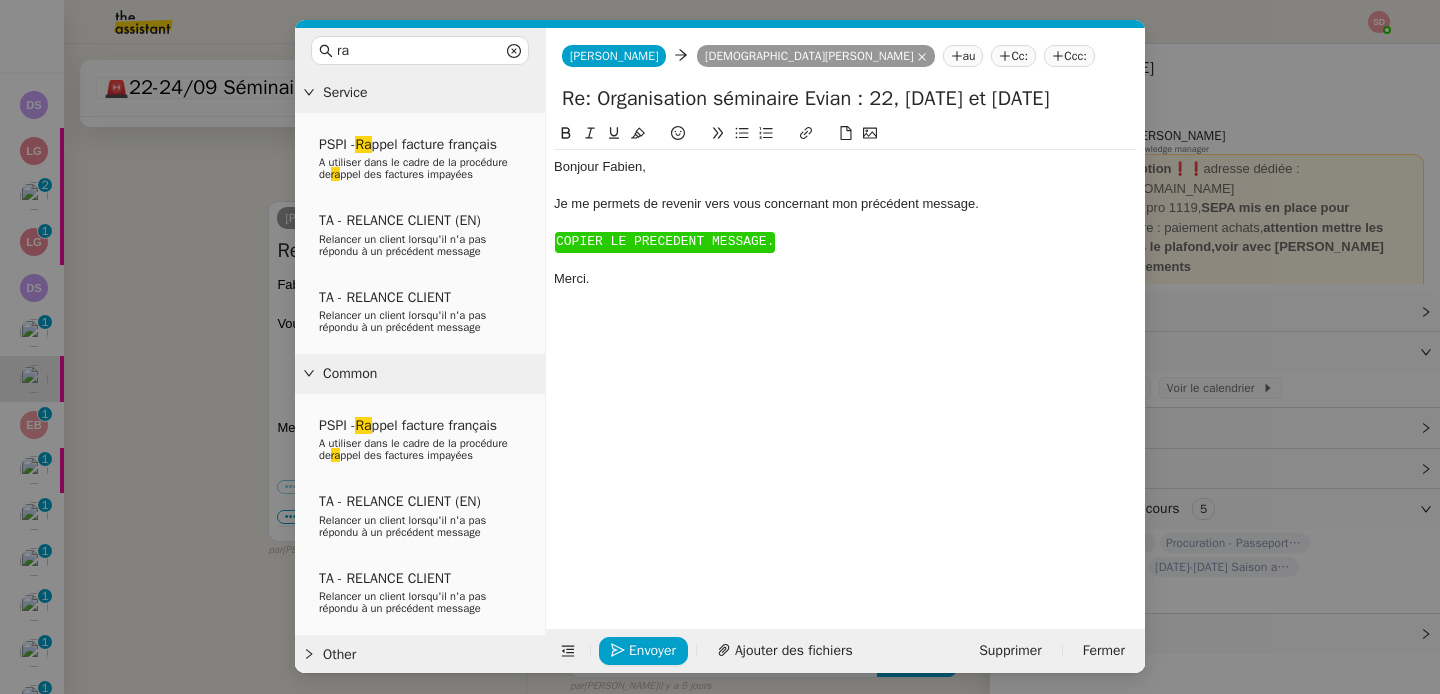 scroll, scrollTop: 796, scrollLeft: 0, axis: vertical 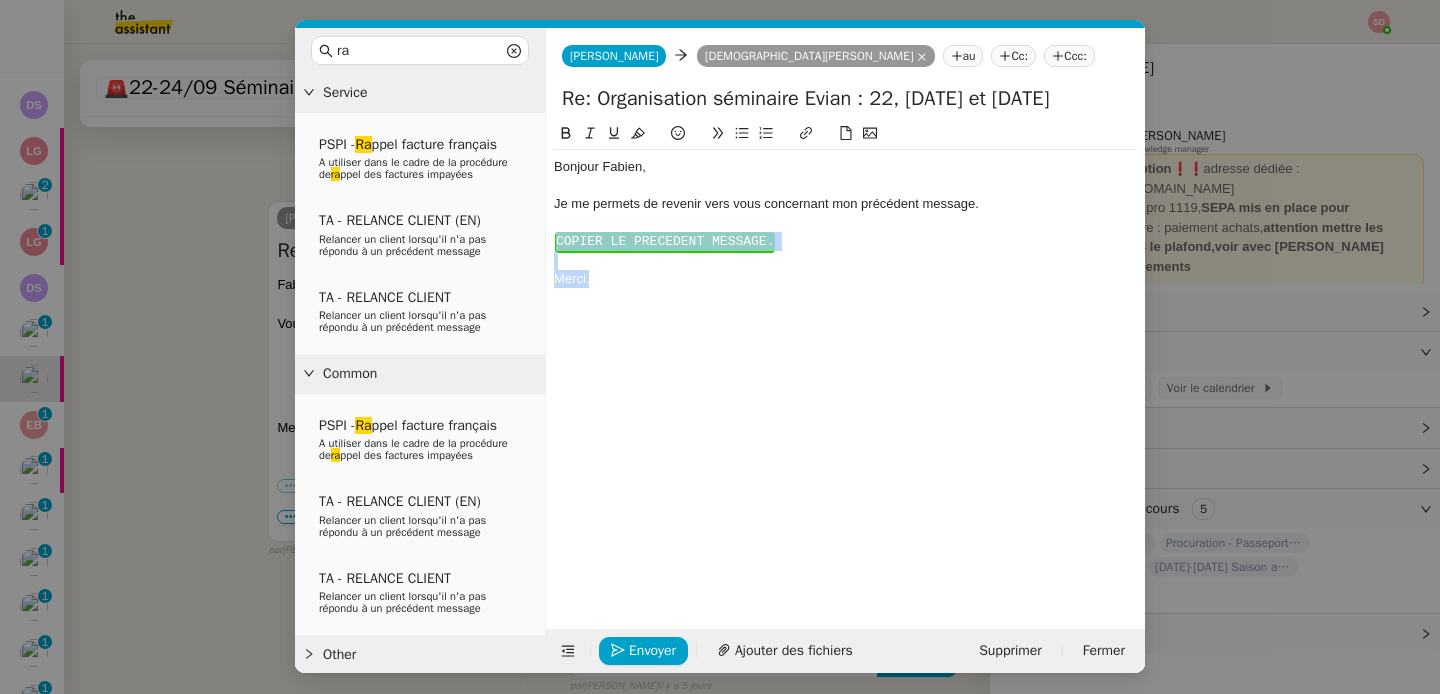 drag, startPoint x: 611, startPoint y: 303, endPoint x: 541, endPoint y: 240, distance: 94.17537 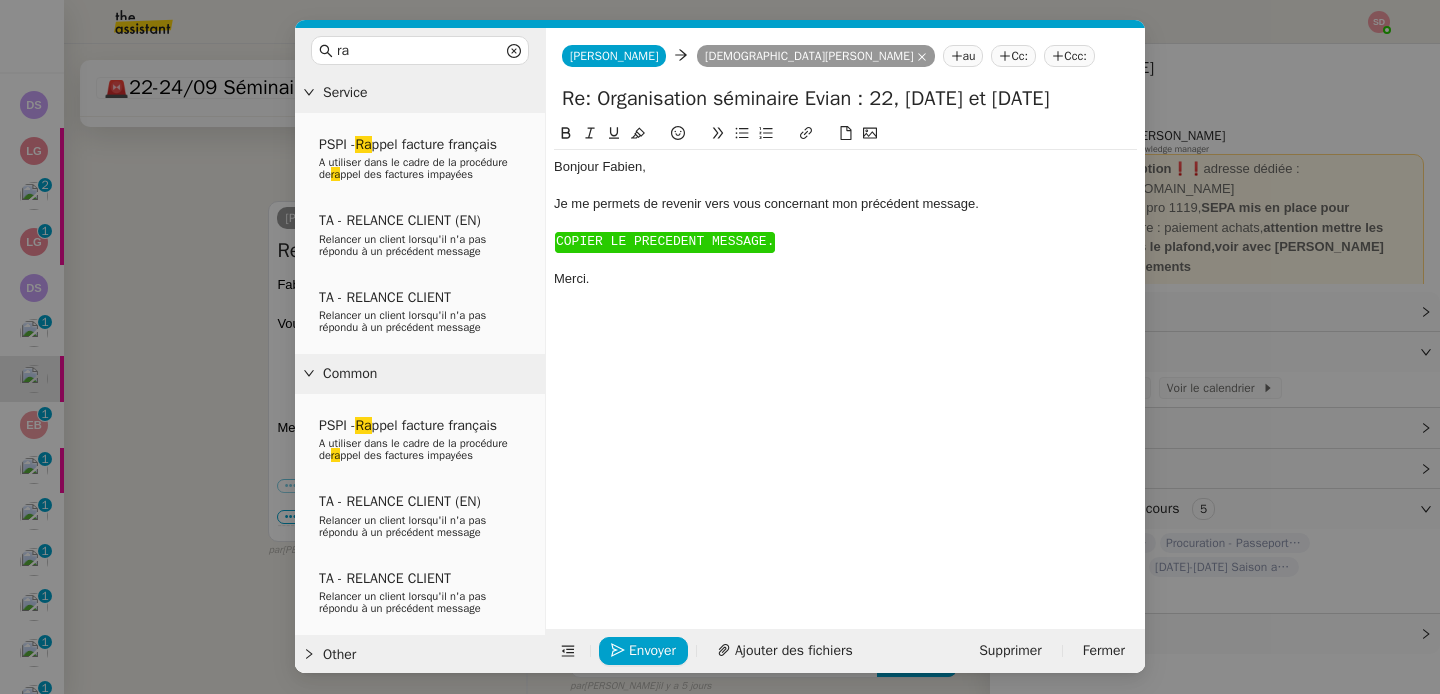 scroll, scrollTop: 0, scrollLeft: 0, axis: both 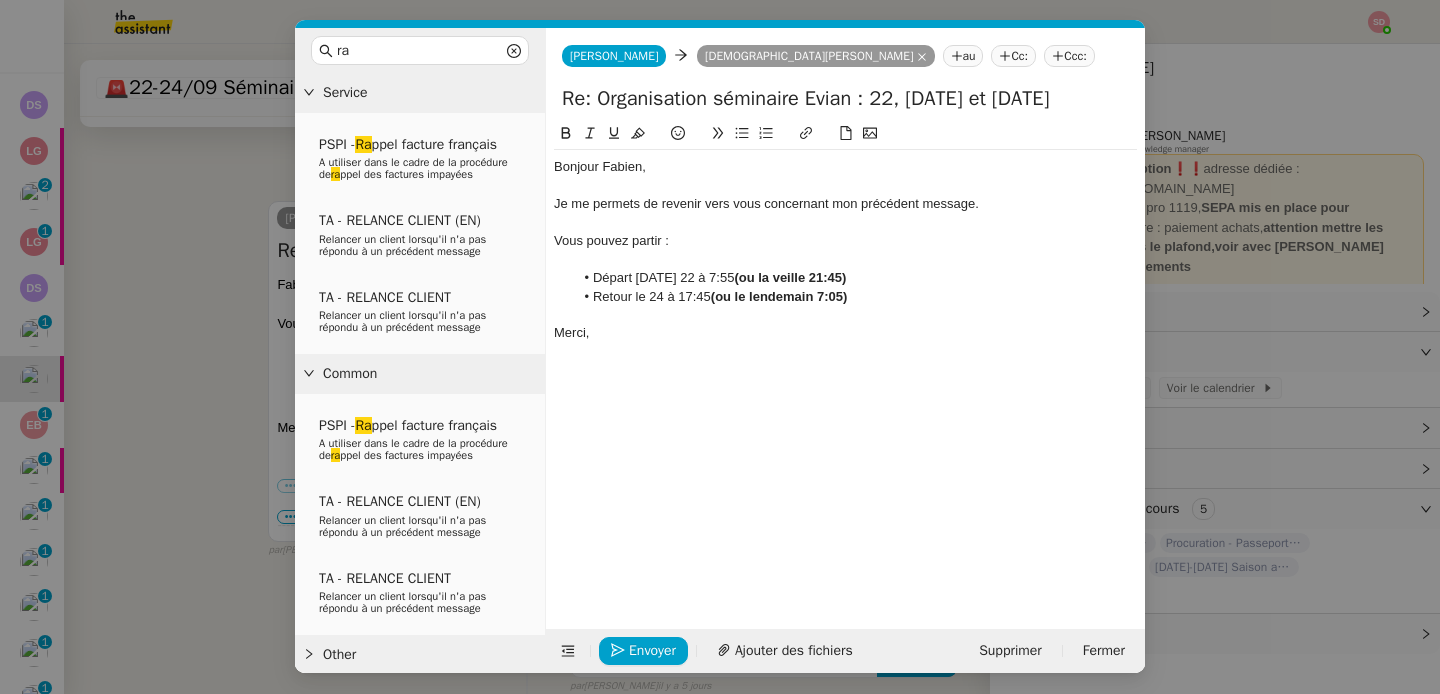 click 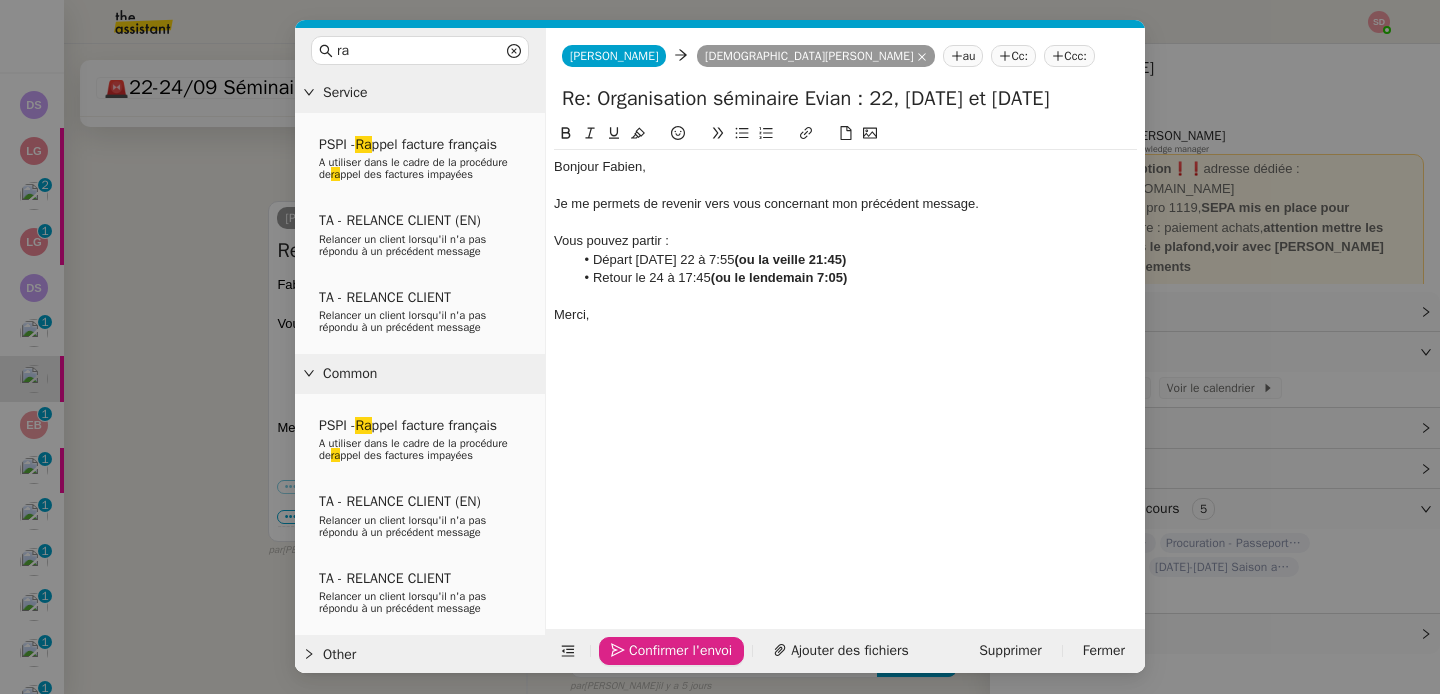 click on "Confirmer l'envoi" 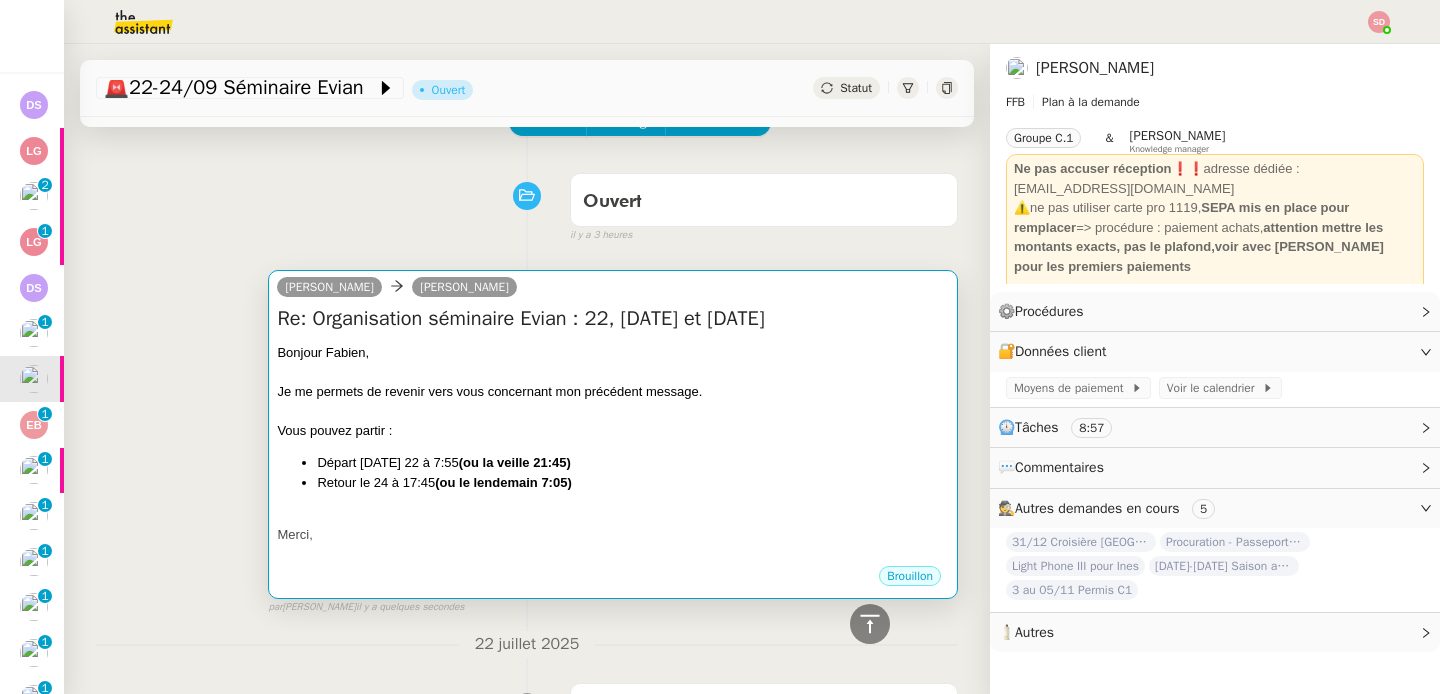 scroll, scrollTop: 0, scrollLeft: 0, axis: both 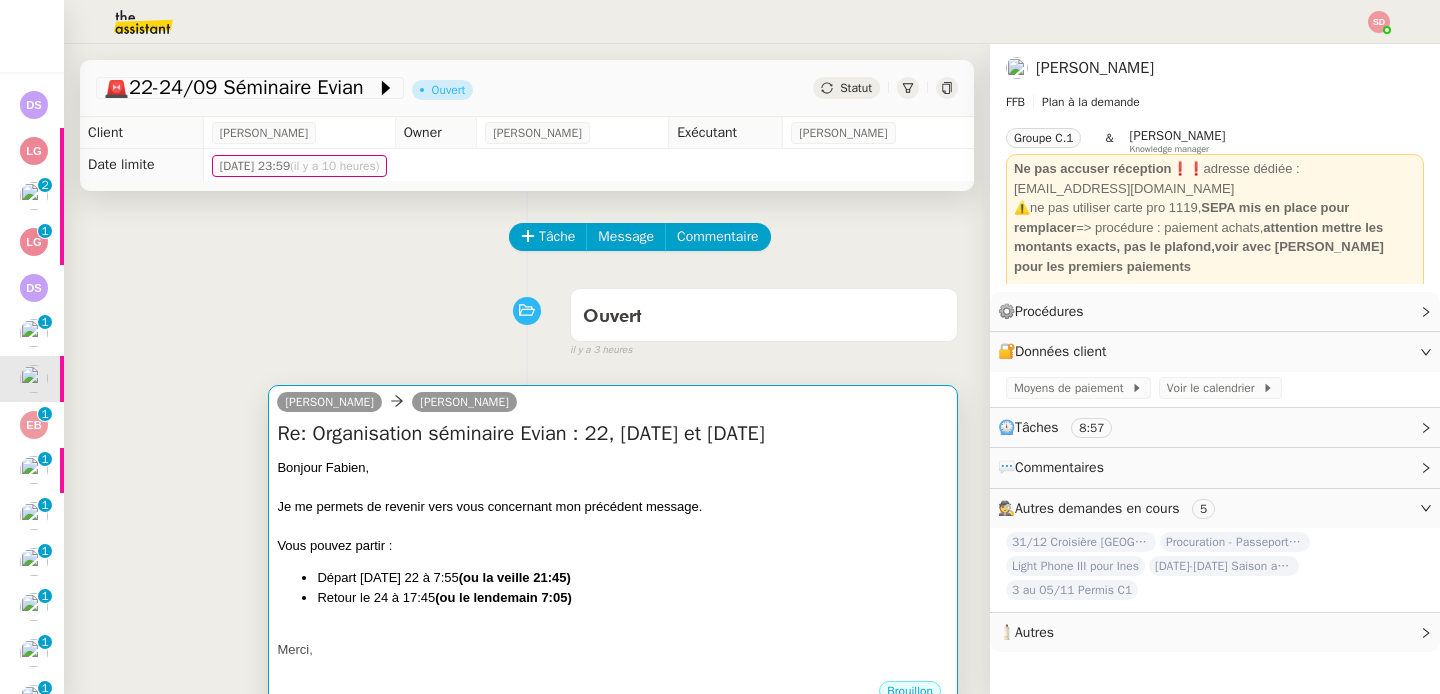 click at bounding box center [613, 526] 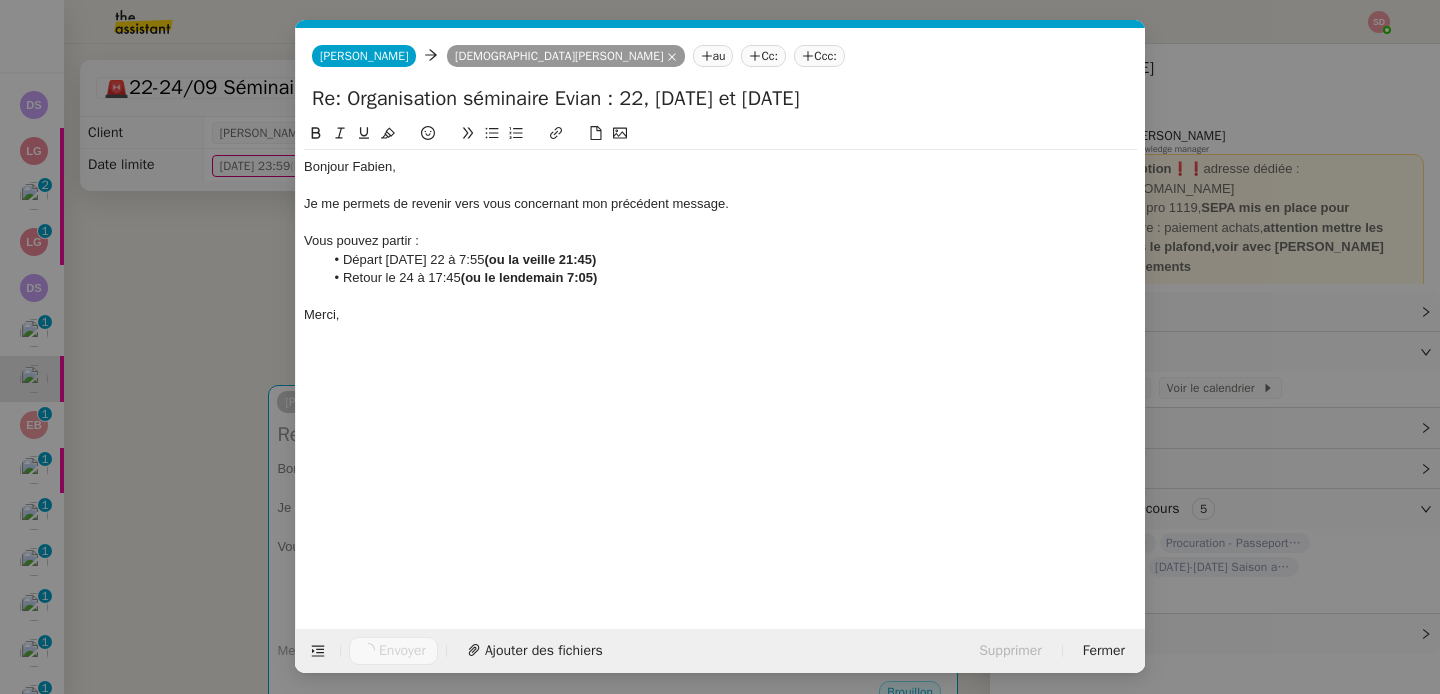 scroll, scrollTop: 0, scrollLeft: 55, axis: horizontal 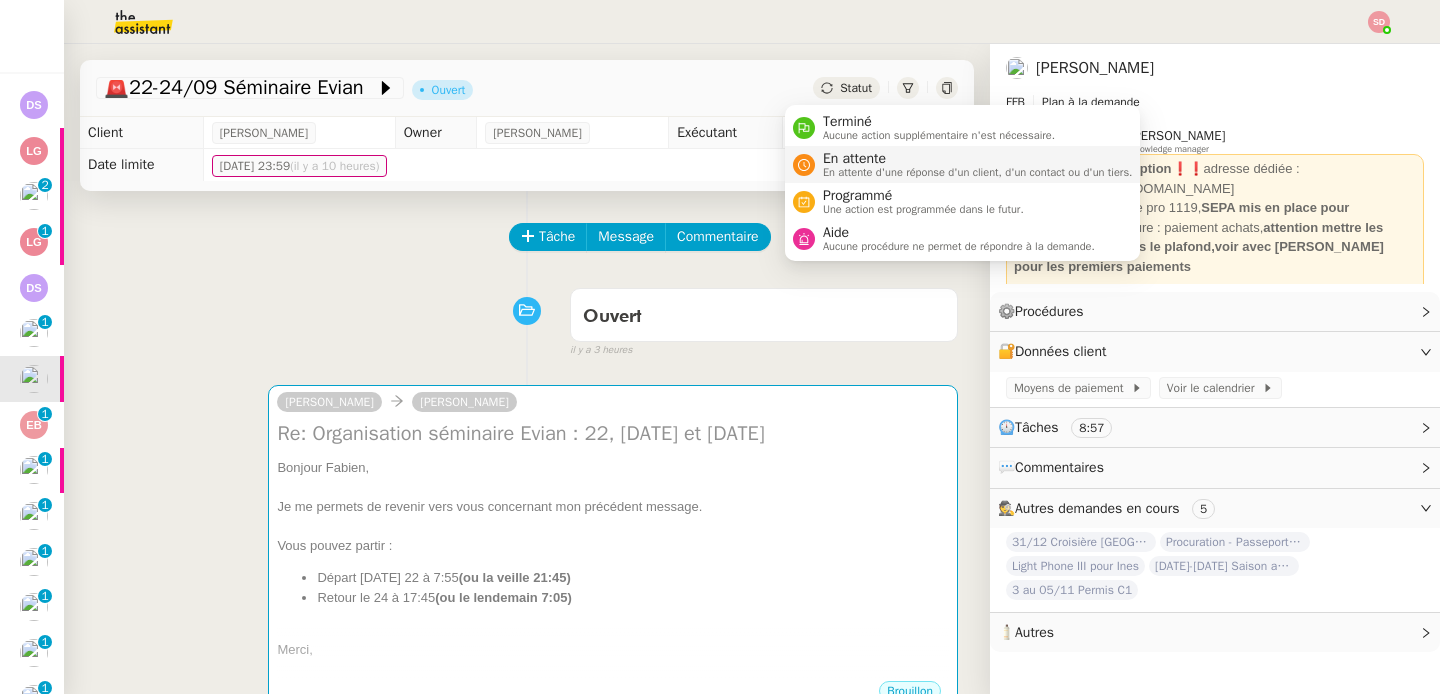 click on "En attente" at bounding box center (978, 159) 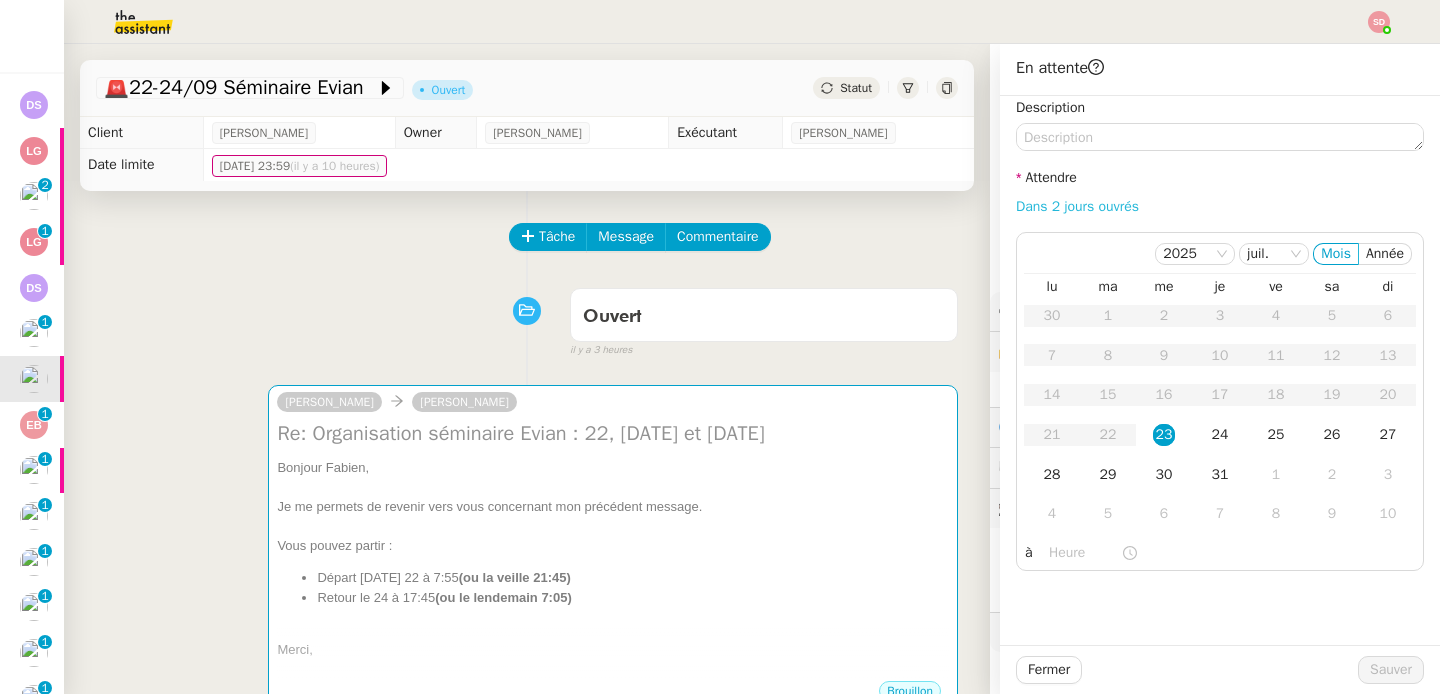 click on "Dans 2 jours ouvrés" 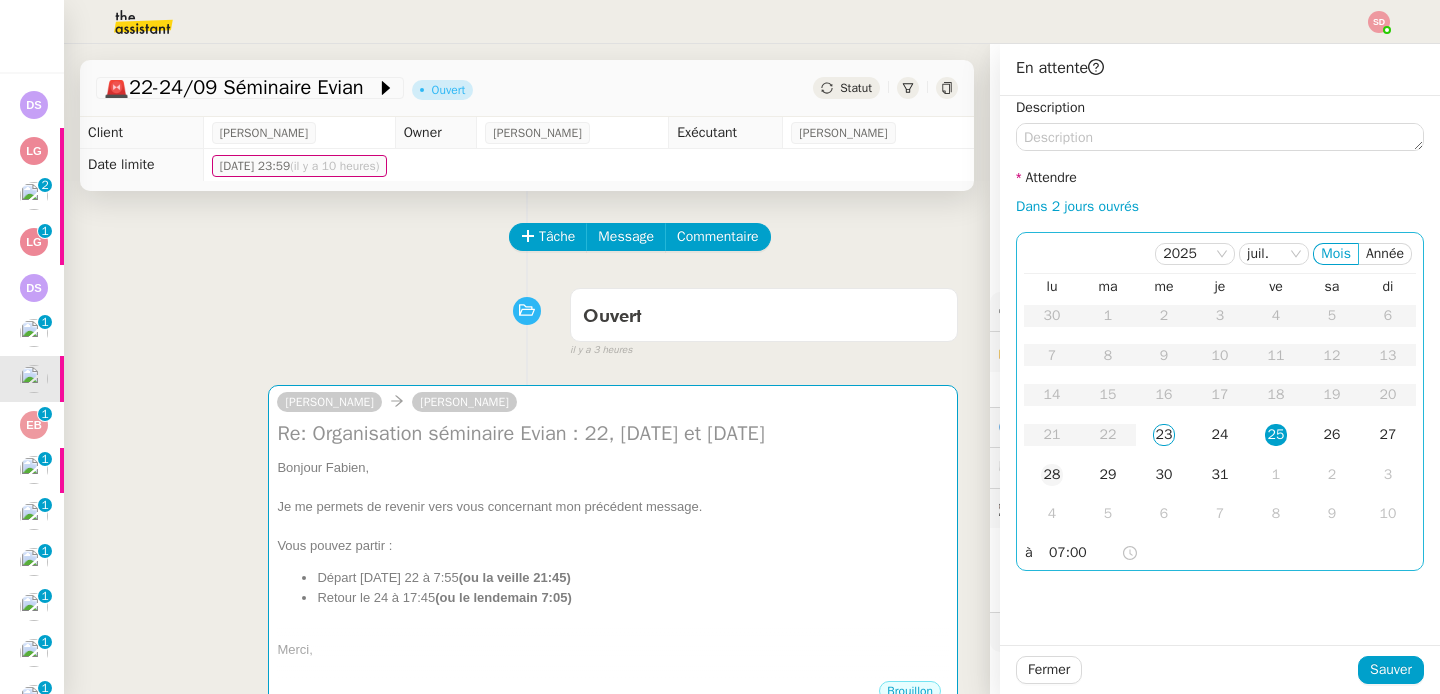 click on "28" 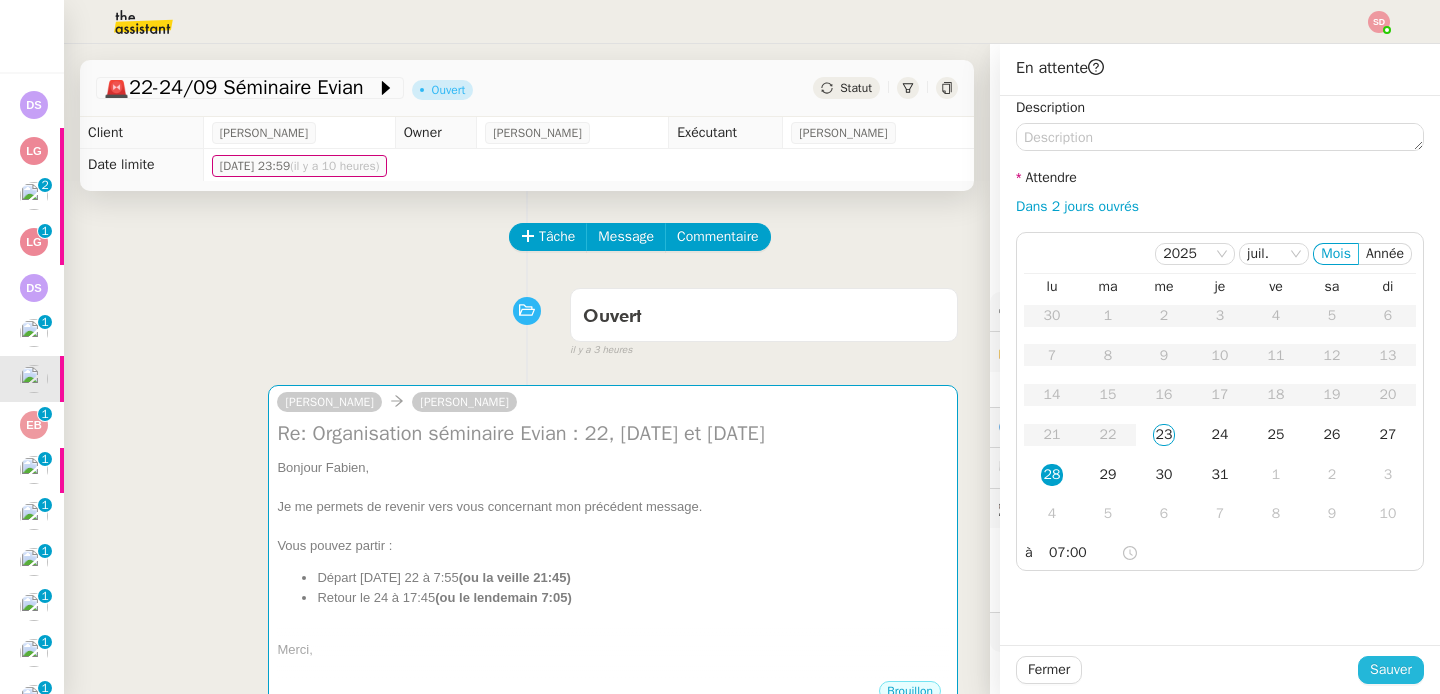 click on "Sauver" 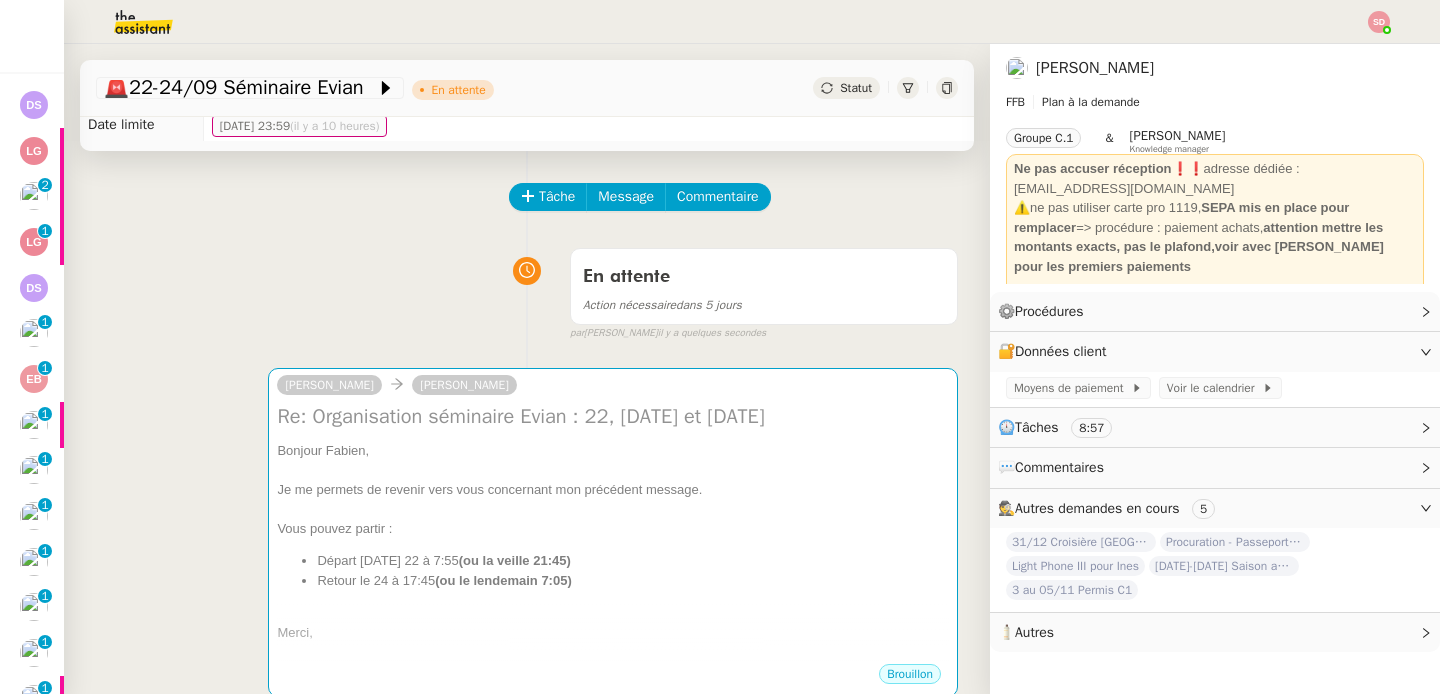 scroll, scrollTop: 282, scrollLeft: 0, axis: vertical 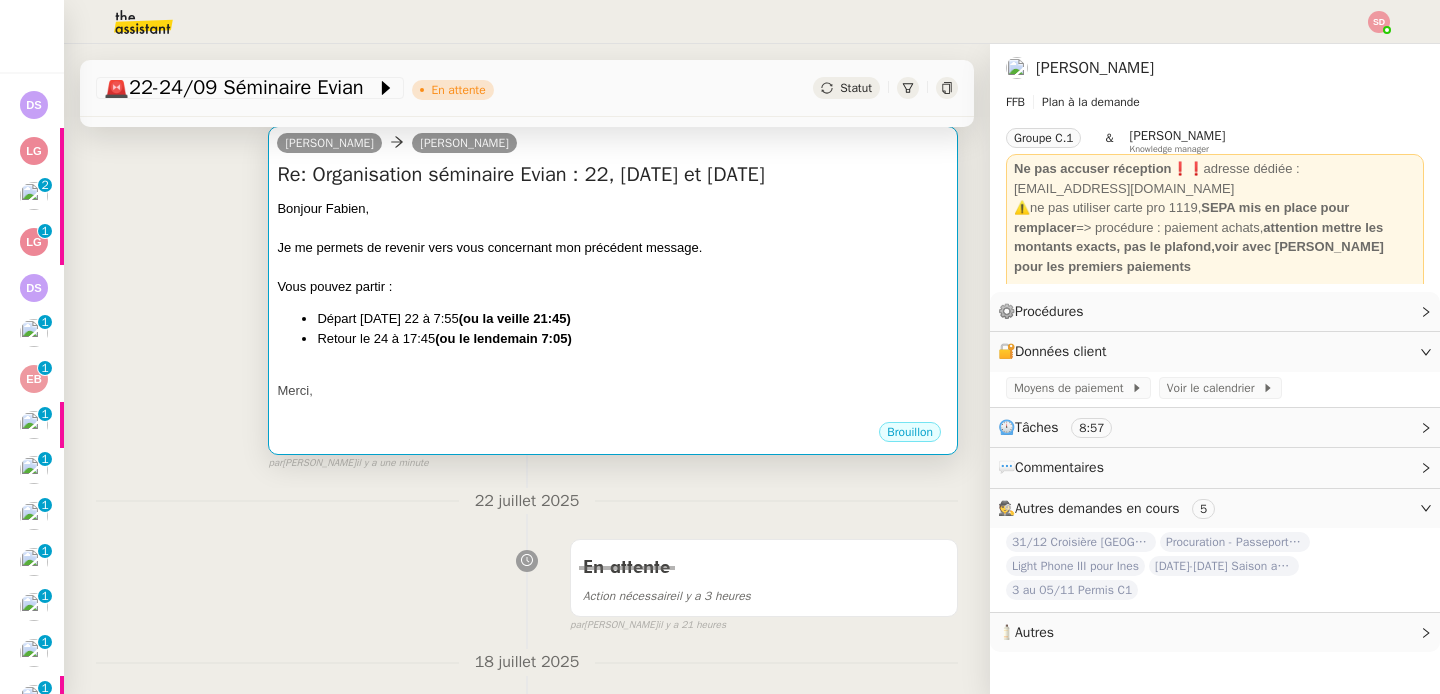 click on "Bonjour ﻿Fabien﻿, Je me permets de revenir vers vous concernant mon précédent message. Vous pouvez partir : Départ lundi 22 à 7:55  (ou la veille 21:45) Retour le 24 à 17:45  (ou le lendemain 7:05) Merci," at bounding box center (613, 309) 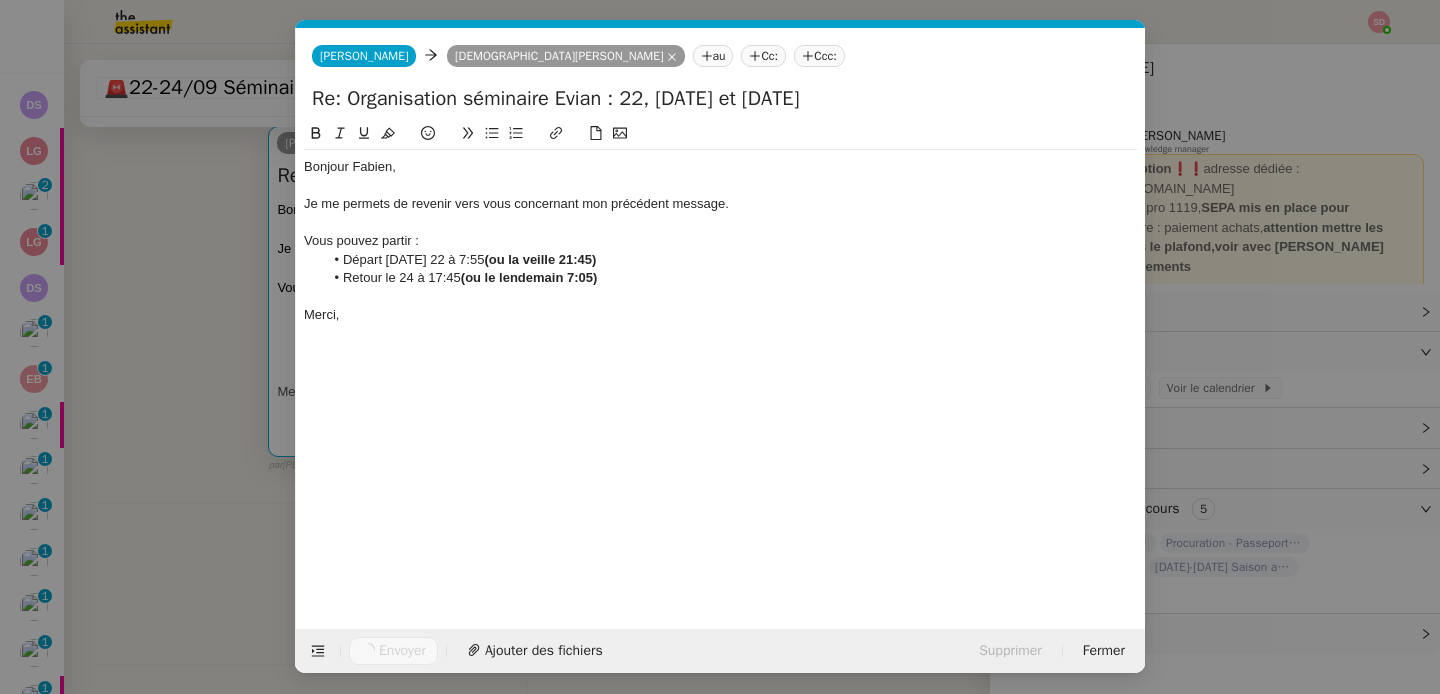 scroll, scrollTop: 0, scrollLeft: 55, axis: horizontal 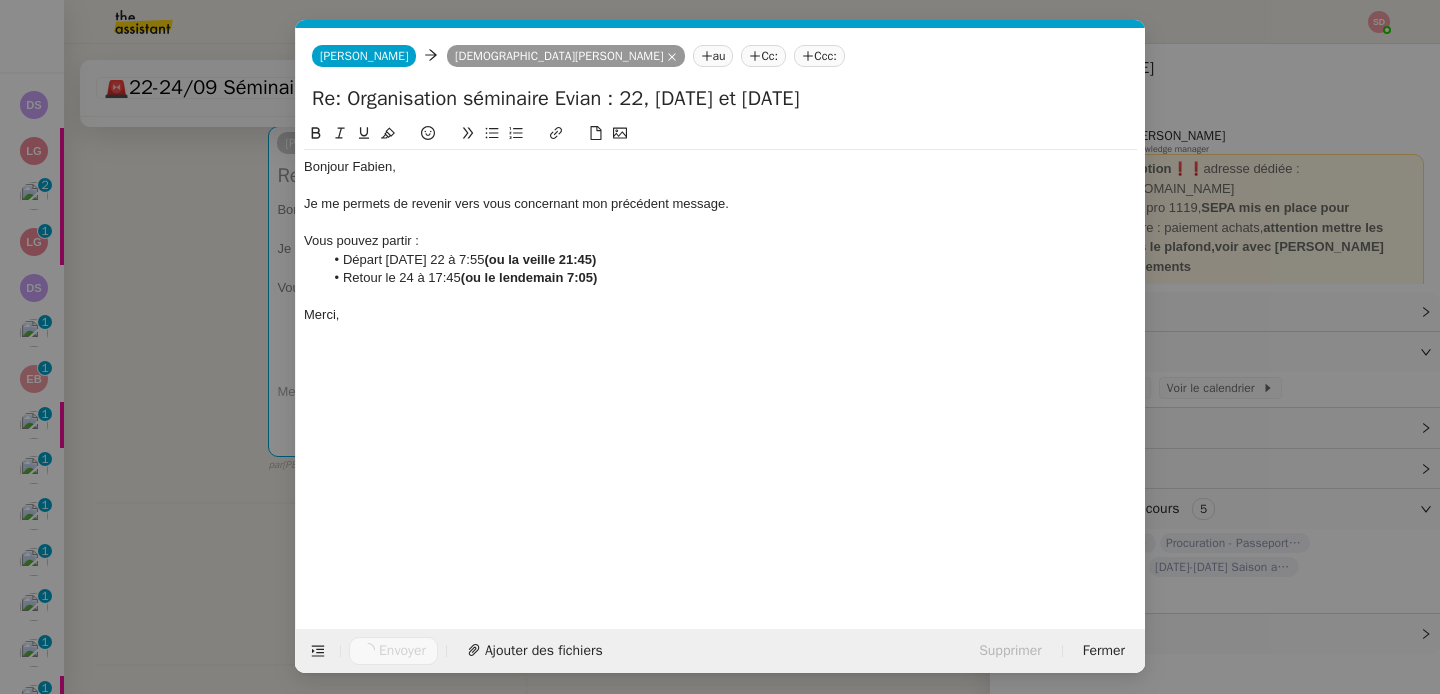 click on "ra Service PSPI -  Ra ppel facture français    A utiliser dans le cadre de la procédure de  ra ppel des factures impayées TA - RELANCE CLIENT (EN)    Relancer un client lorsqu'il n'a pas répondu à un précédent message TA - RELANCE CLIENT    Relancer un client lorsqu'il n'a pas répondu à un précédent message Common PSPI -  Ra ppel facture français    A utiliser dans le cadre de la procédure de  ra ppel des factures impayées TA - RELANCE CLIENT (EN)    Relancer un client lorsqu'il n'a pas répondu à un précédent message TA - RELANCE CLIENT    Relancer un client lorsqu'il n'a pas répondu à un précédent message Other No Templates Camille Camille     Fabien BORNANCIN
au
Cc:
Ccc:
Re: Organisation séminaire Evian : 22, 23 et 24 septembre         Bonjour Fabien﻿, Je me permets de revenir vers vous concernant mon précédent message. Vous pouvez partir : Départ lundi 22 à 7:55  (ou la veille 21:45) Retour le 24 à 17:45  (ou le lendemain 7:05) Merci, Envoyer Fermer" at bounding box center (720, 347) 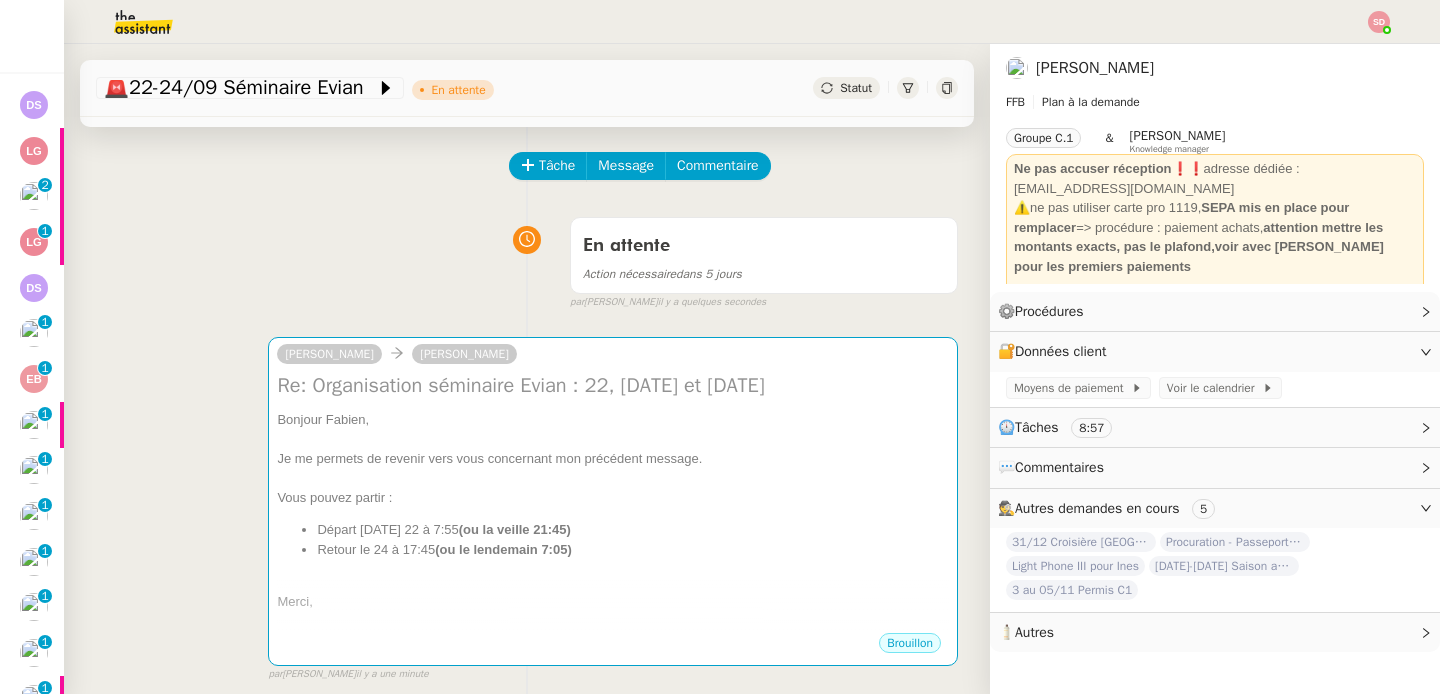scroll, scrollTop: 0, scrollLeft: 0, axis: both 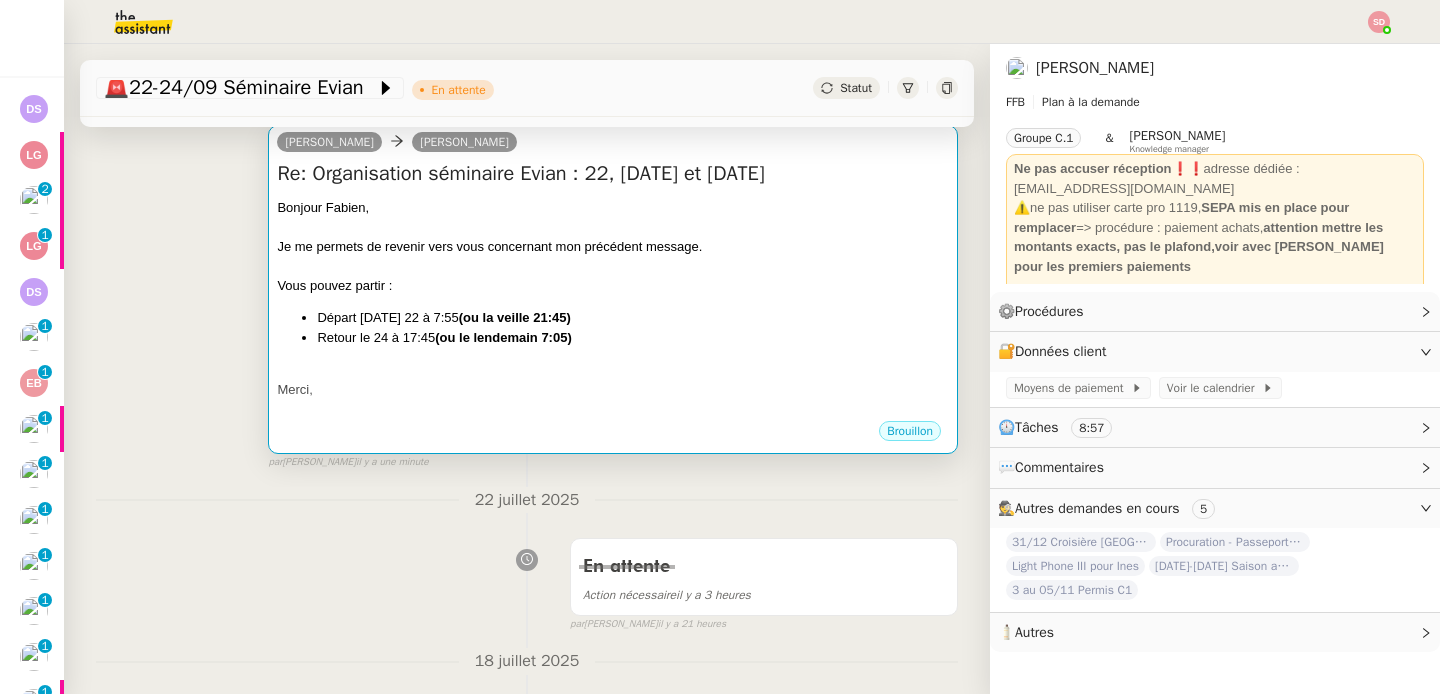 click on "Retour le 24 à 17:45  (ou le lendemain 7:05)" at bounding box center [633, 338] 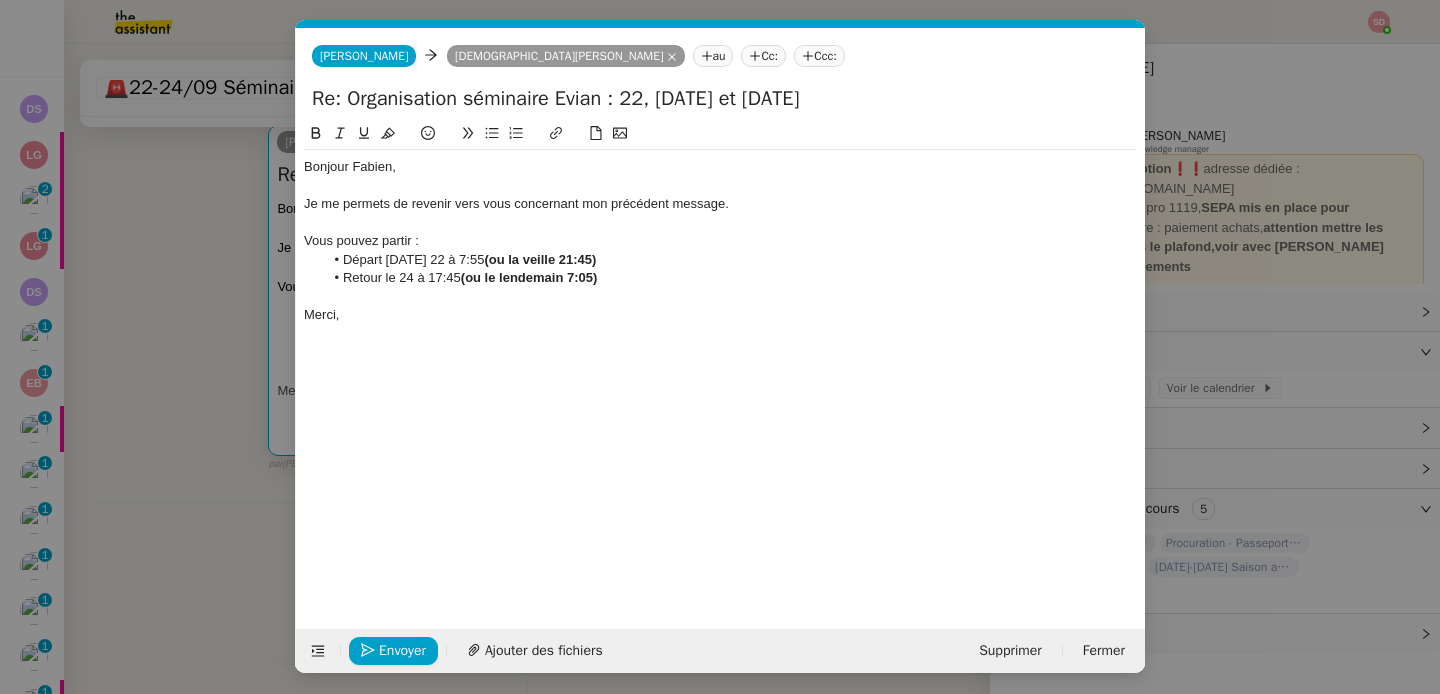 scroll, scrollTop: 0, scrollLeft: 42, axis: horizontal 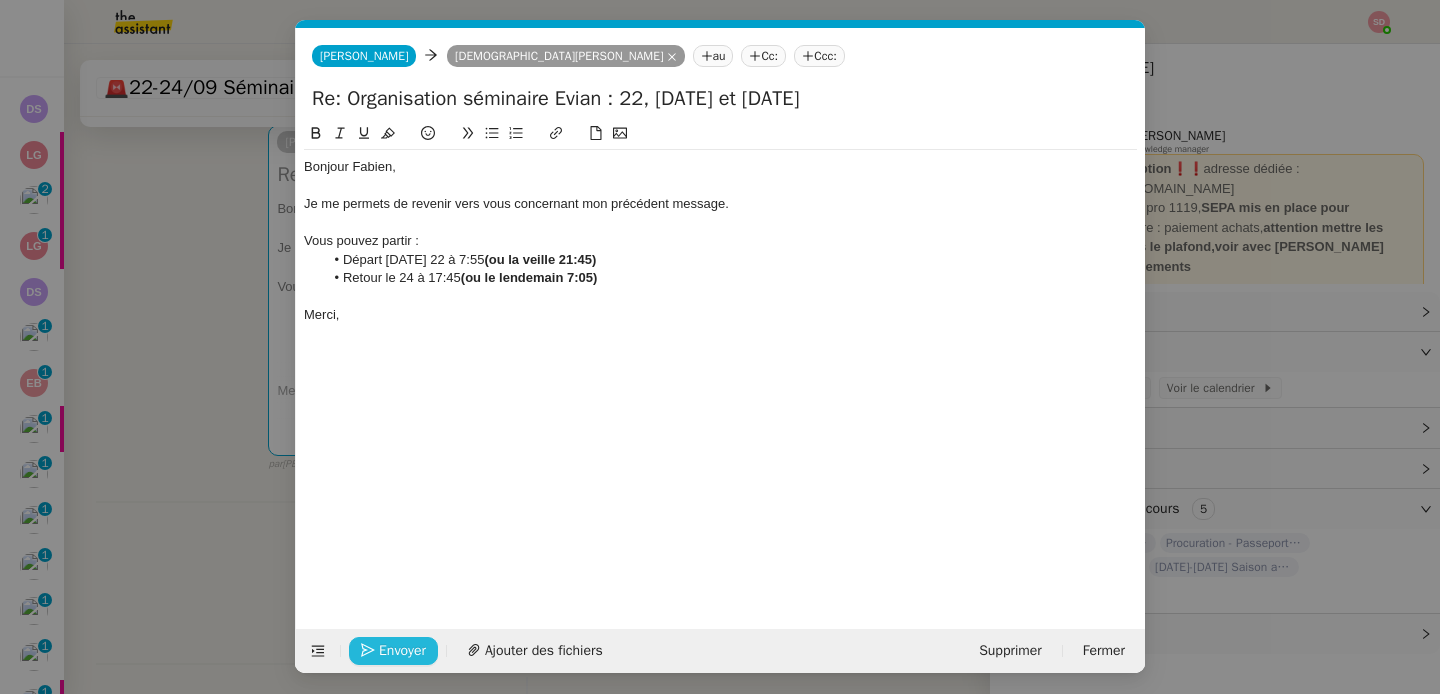 click 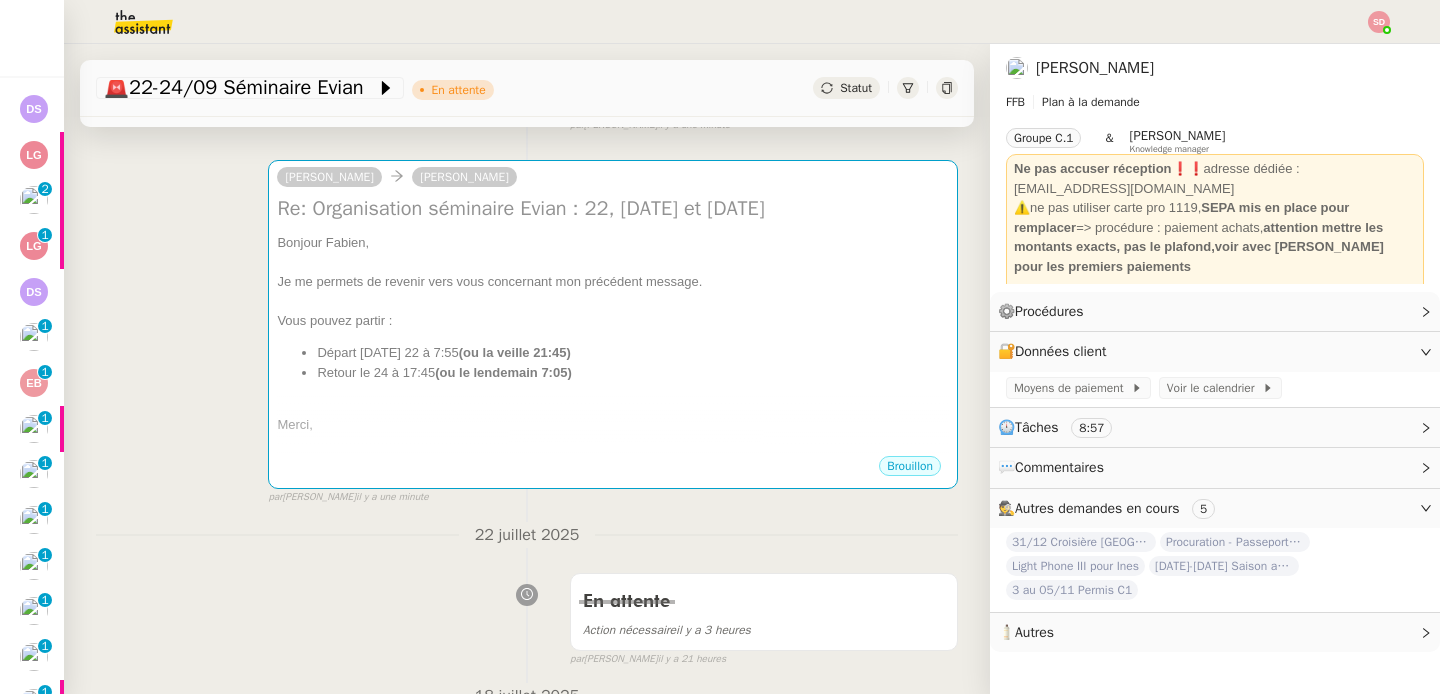 scroll, scrollTop: 0, scrollLeft: 0, axis: both 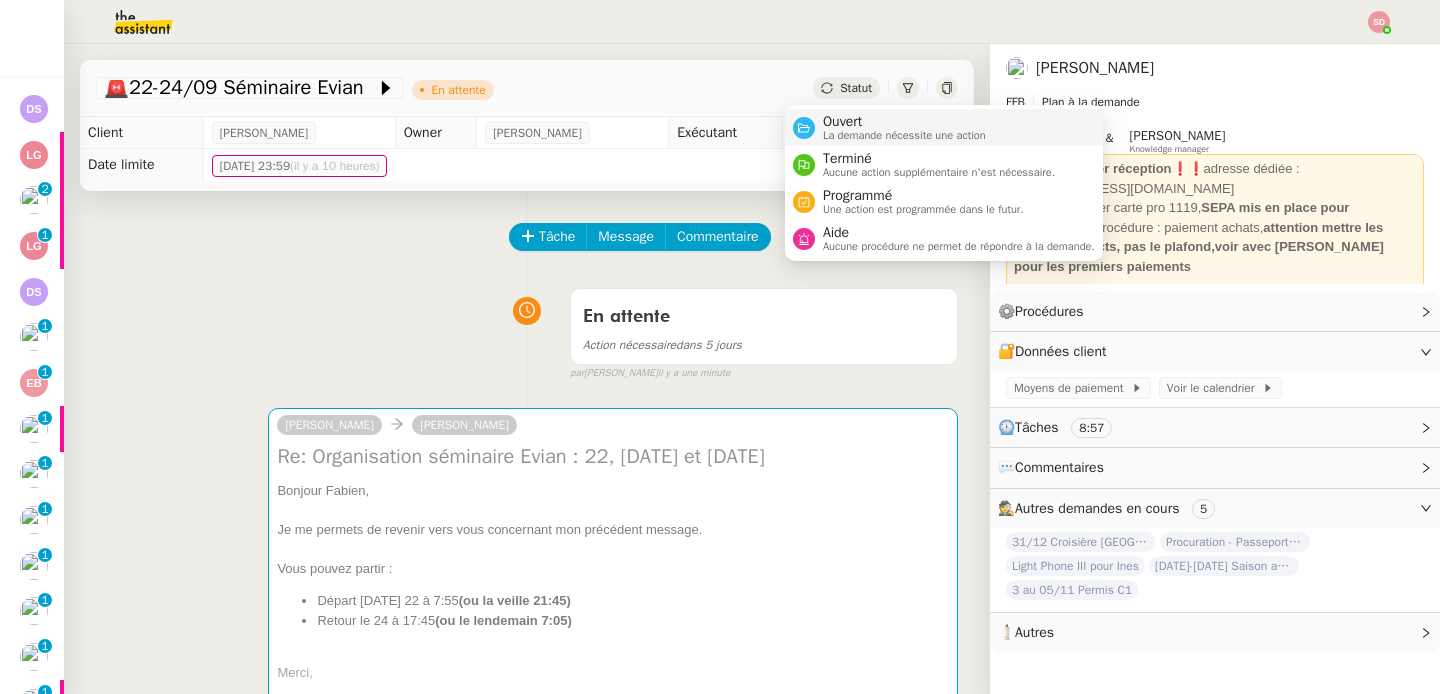 click on "Ouvert La demande nécessite une action" at bounding box center [900, 127] 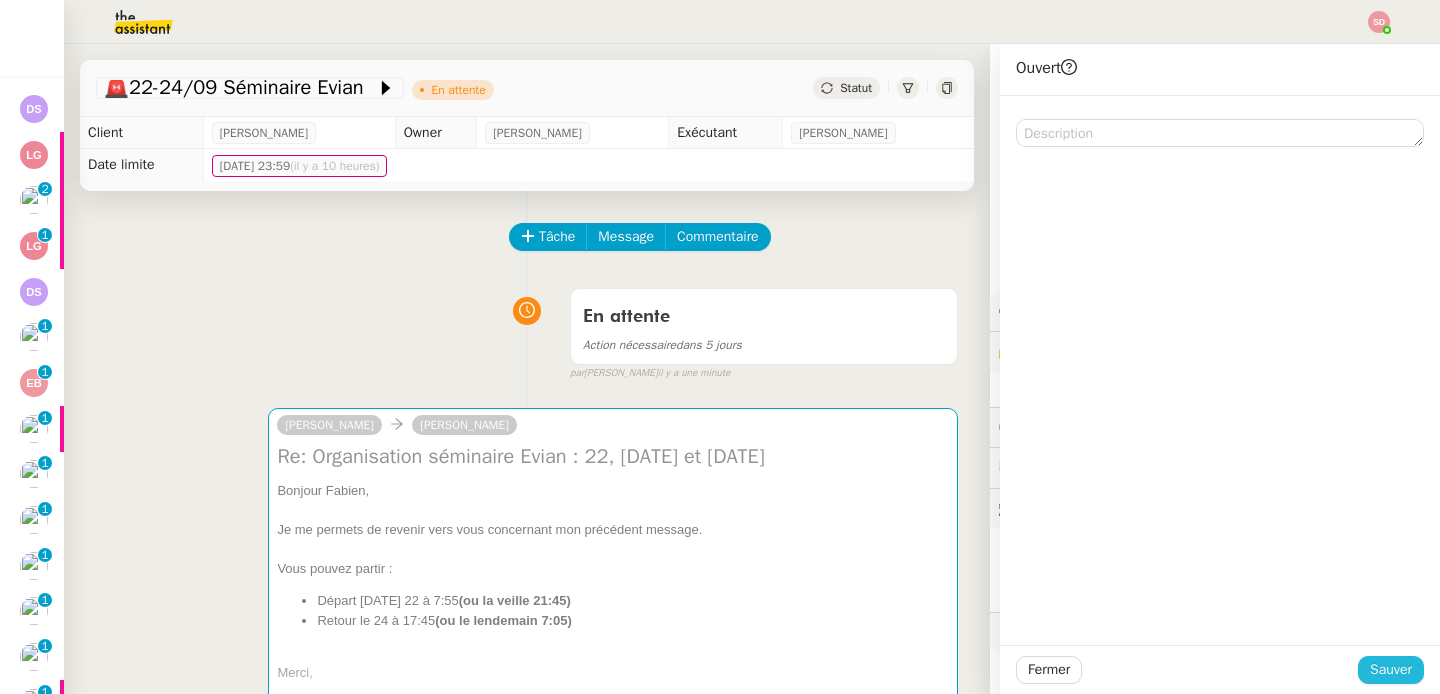 click on "Sauver" 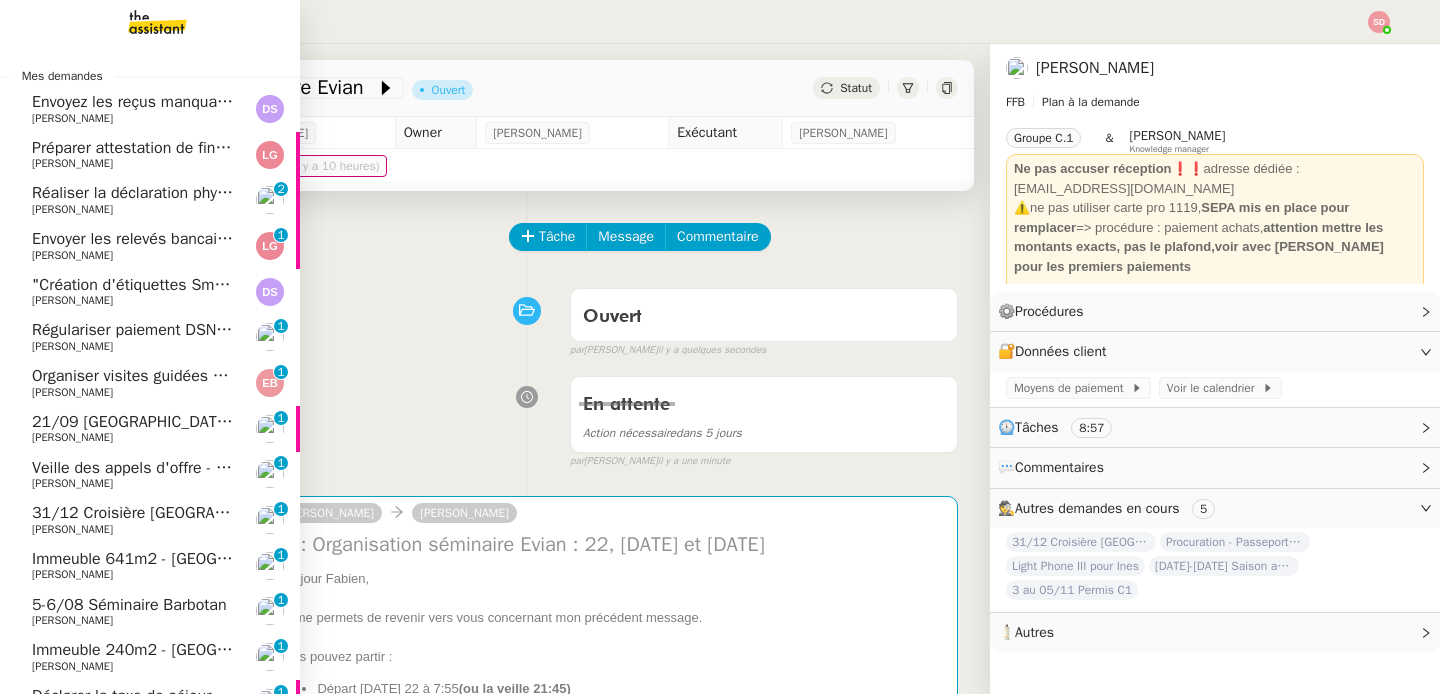 click on "Organiser visites guidées à [GEOGRAPHIC_DATA]" 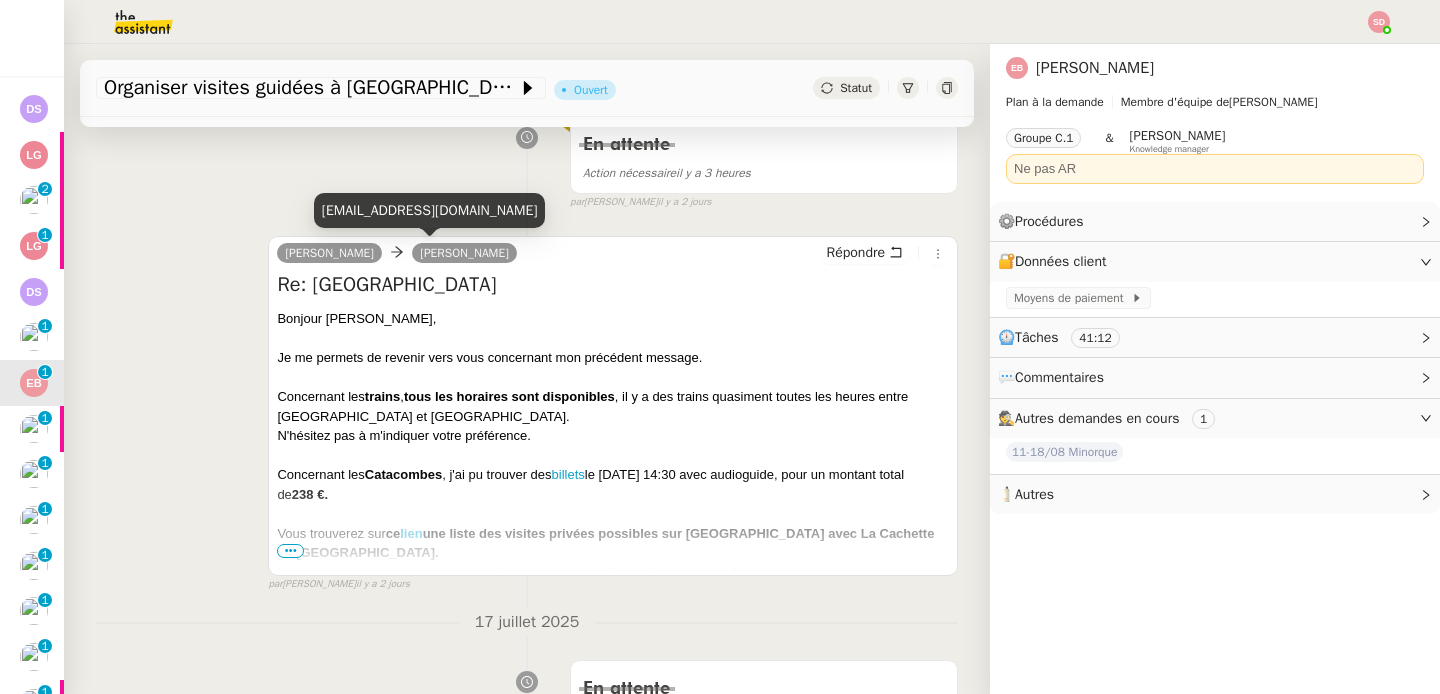 scroll, scrollTop: 0, scrollLeft: 0, axis: both 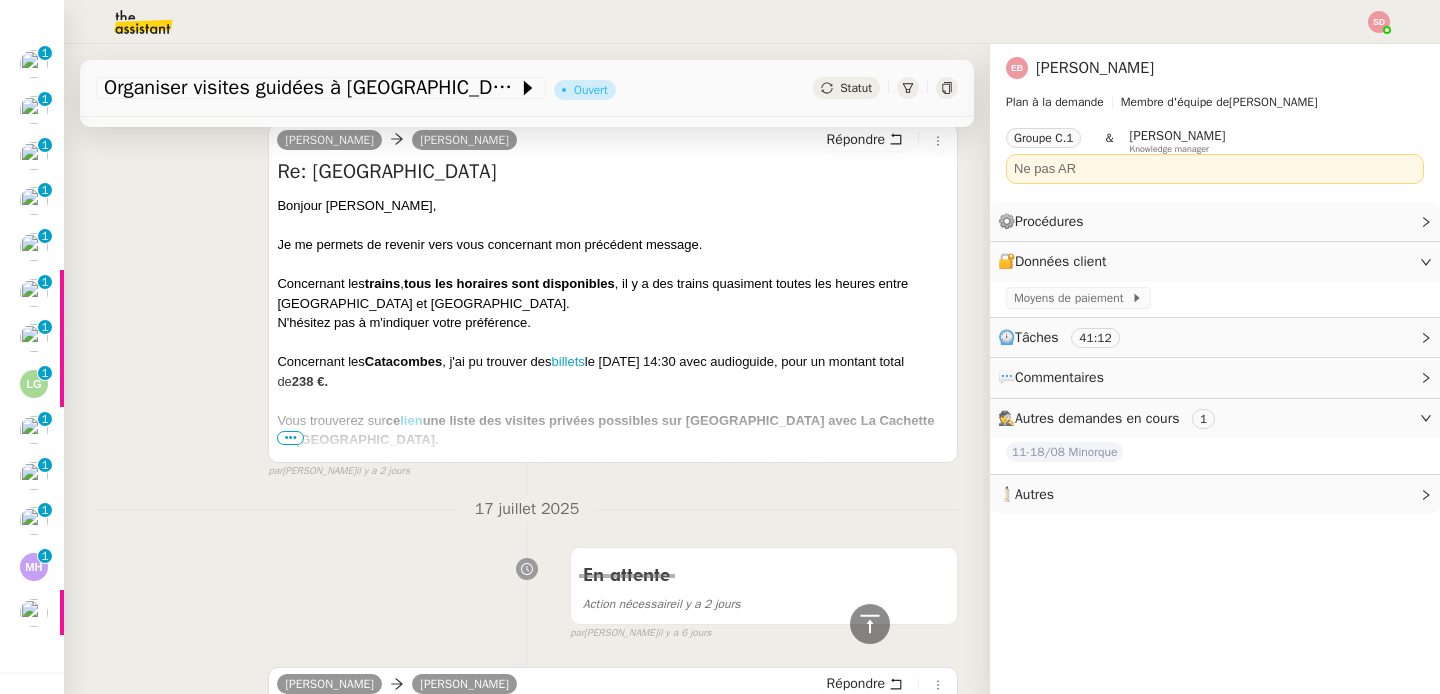 click on "•••" at bounding box center (290, 438) 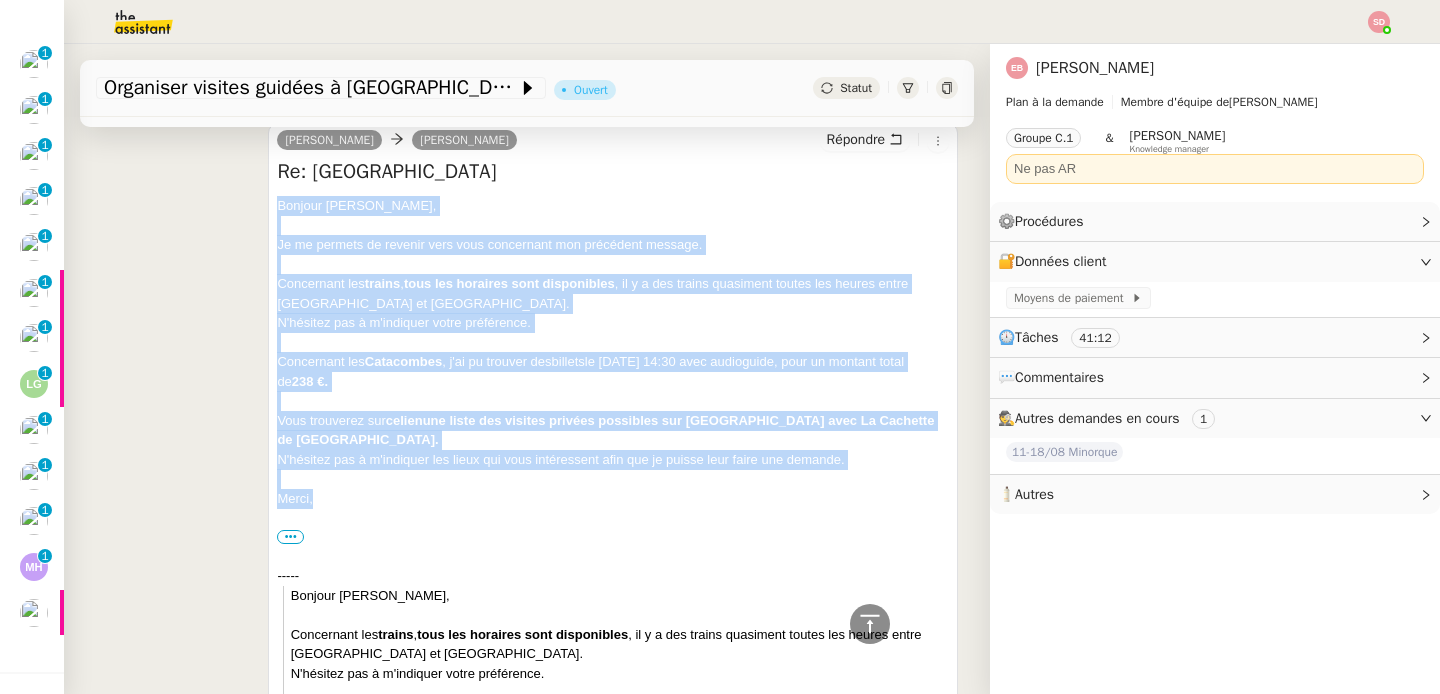 drag, startPoint x: 271, startPoint y: 205, endPoint x: 338, endPoint y: 482, distance: 284.98773 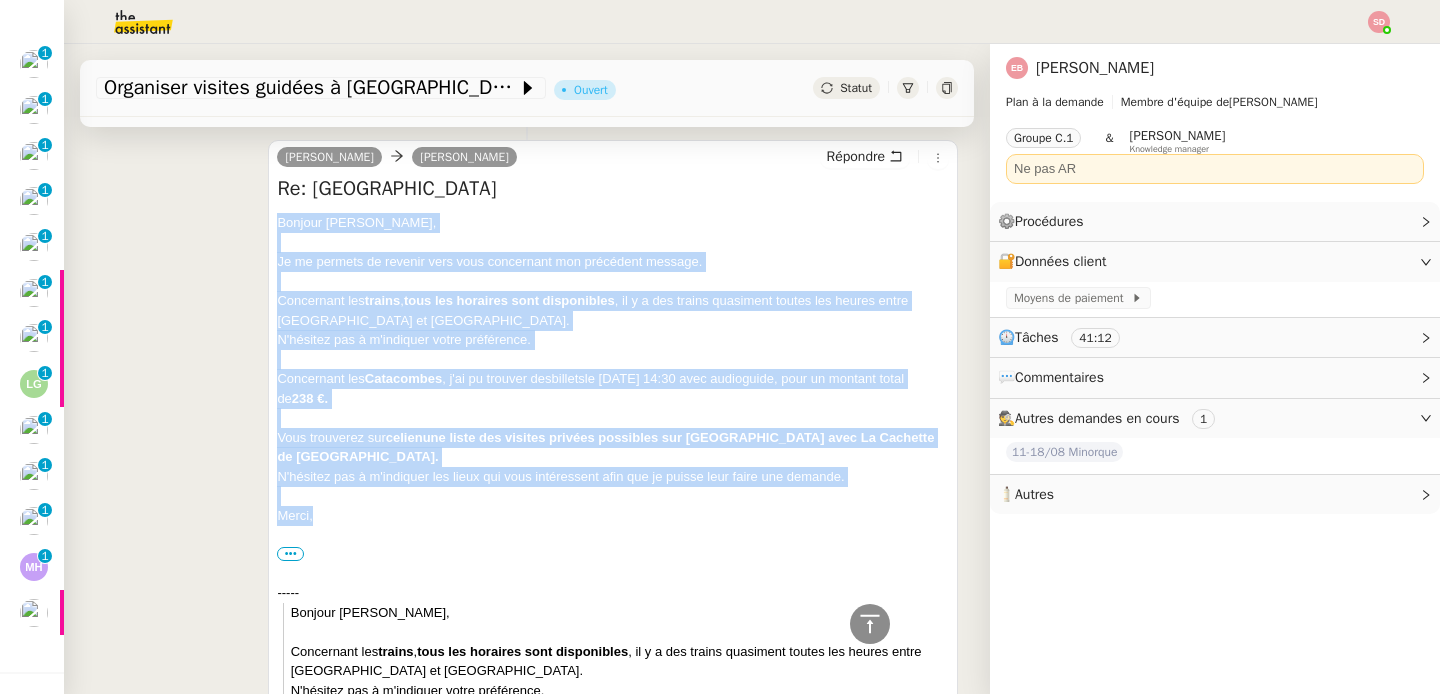 scroll, scrollTop: 298, scrollLeft: 0, axis: vertical 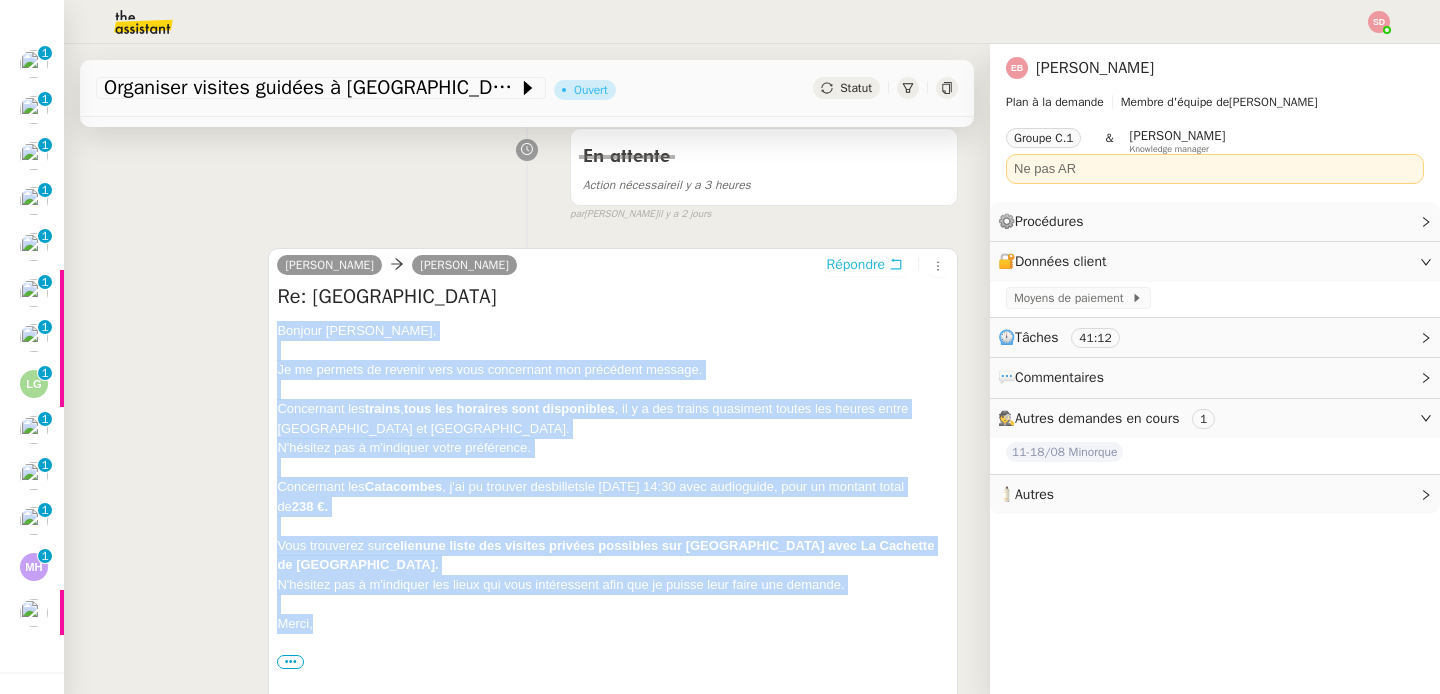 click on "Répondre" at bounding box center (856, 265) 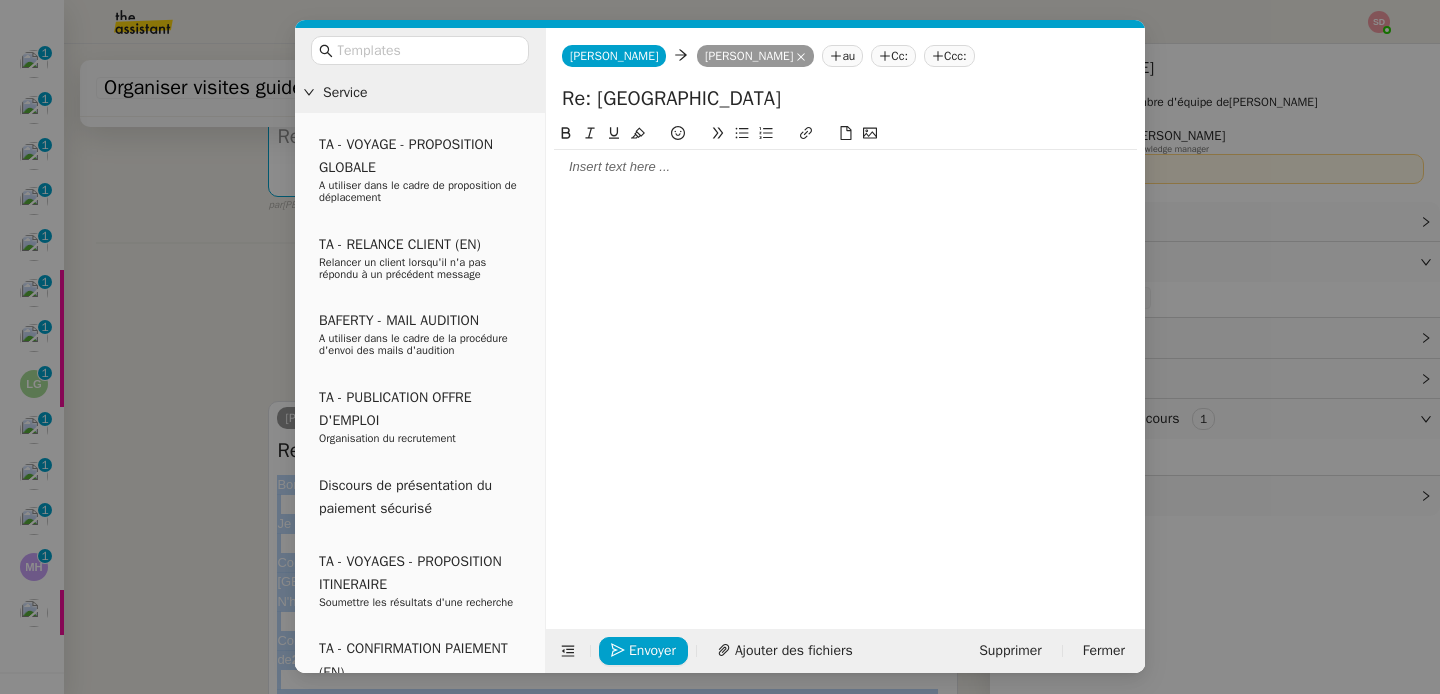 click 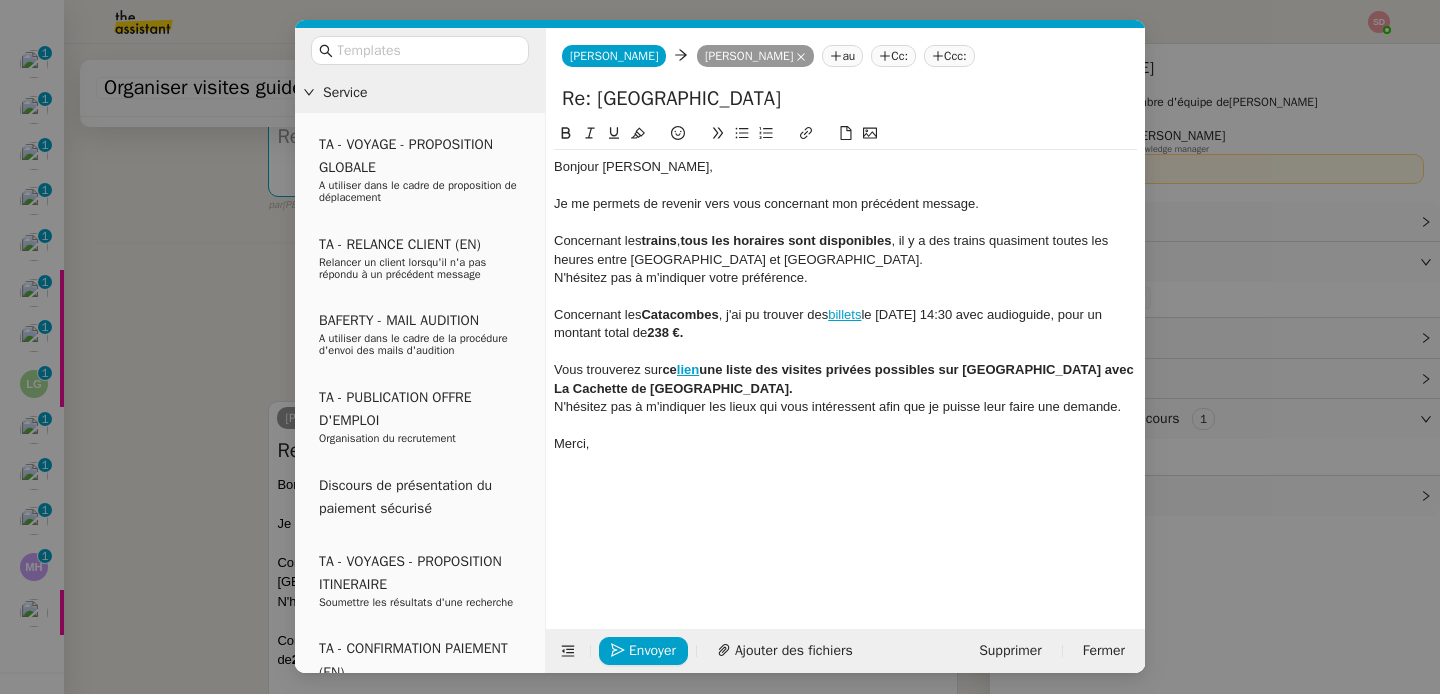 scroll, scrollTop: 0, scrollLeft: 0, axis: both 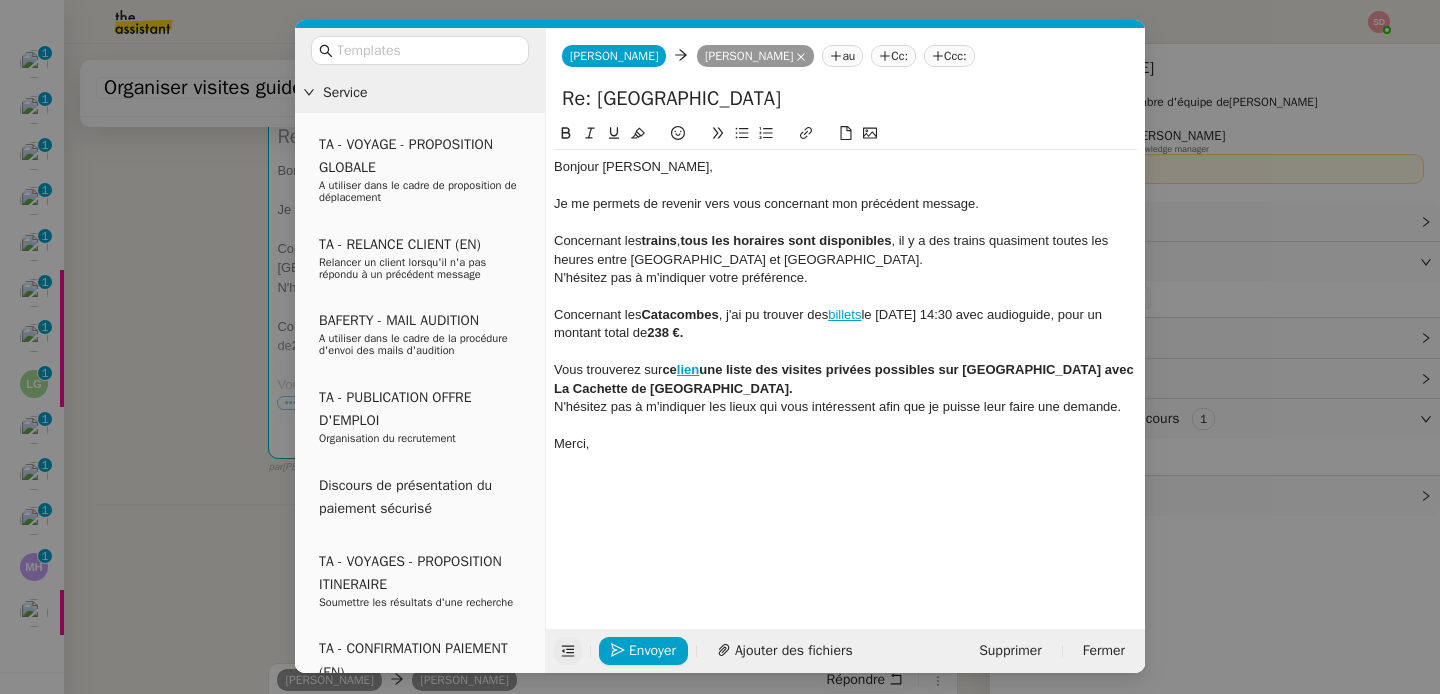 click 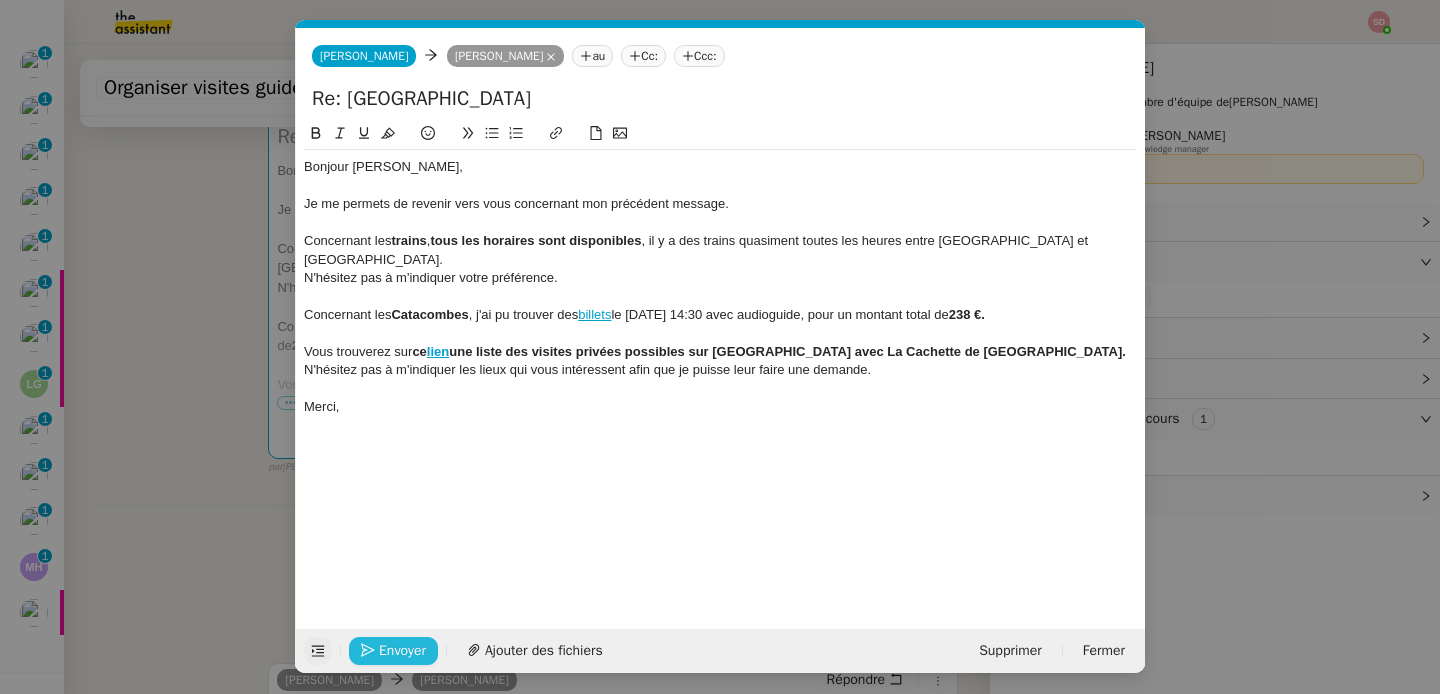 click 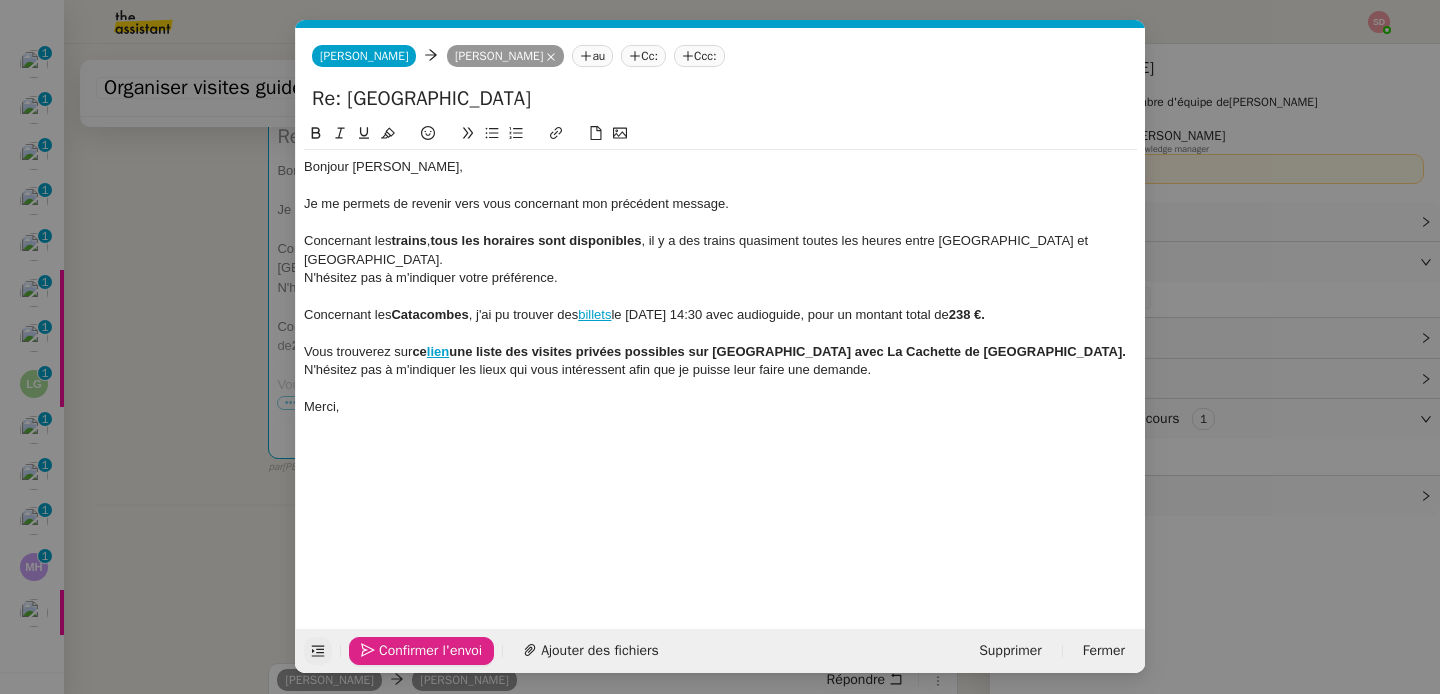 click 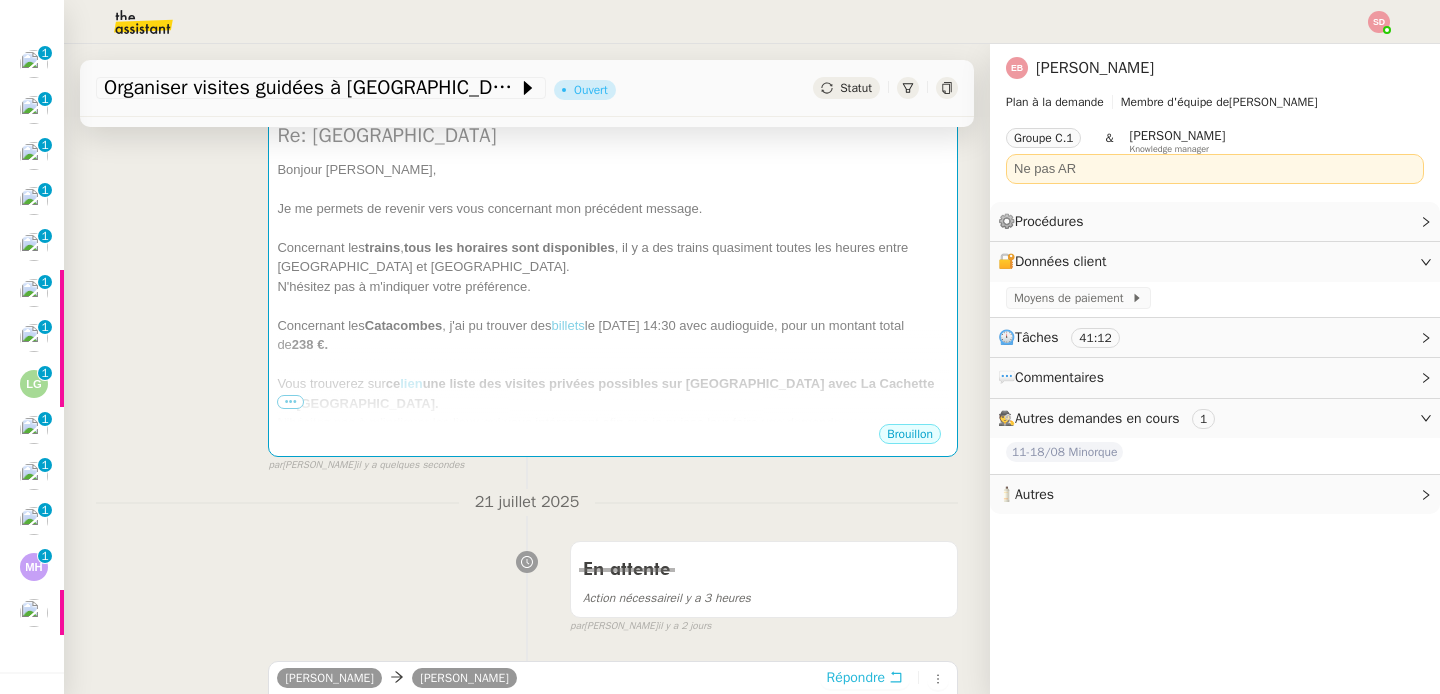 scroll, scrollTop: 305, scrollLeft: 0, axis: vertical 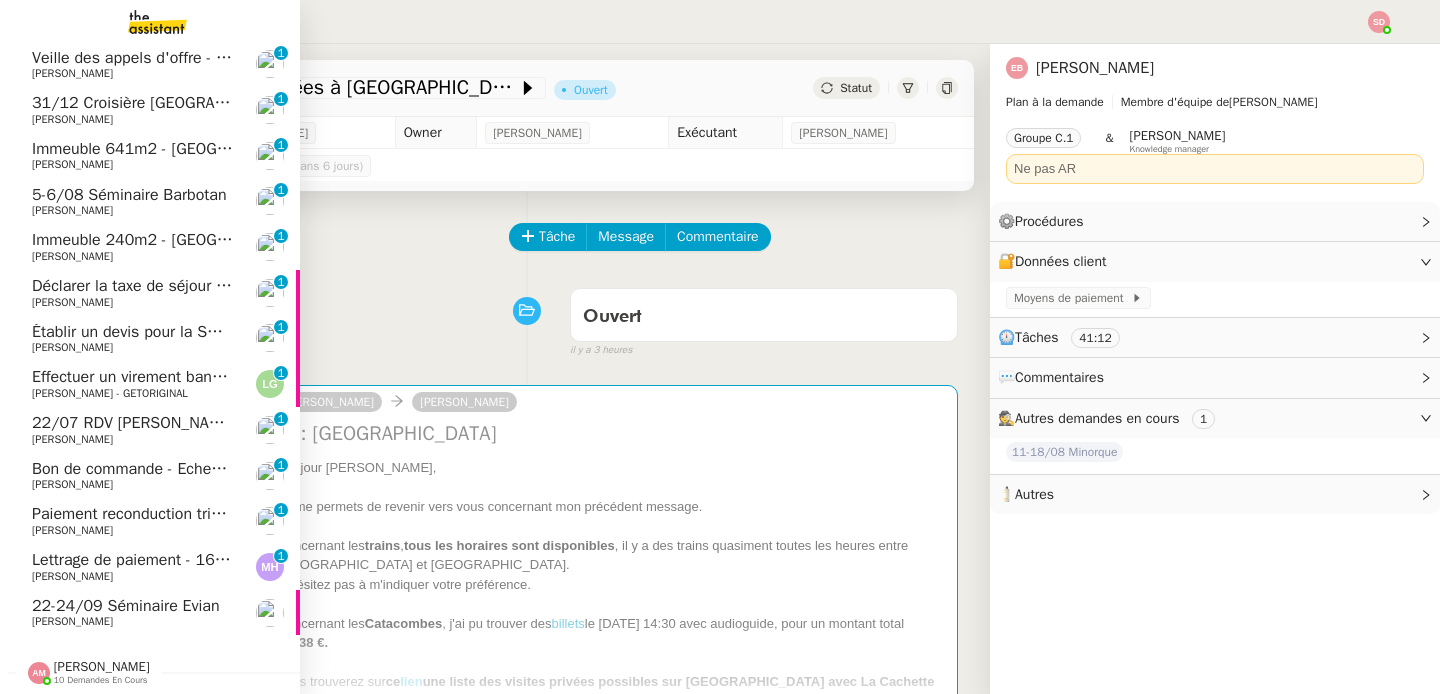 click on "[PERSON_NAME]" 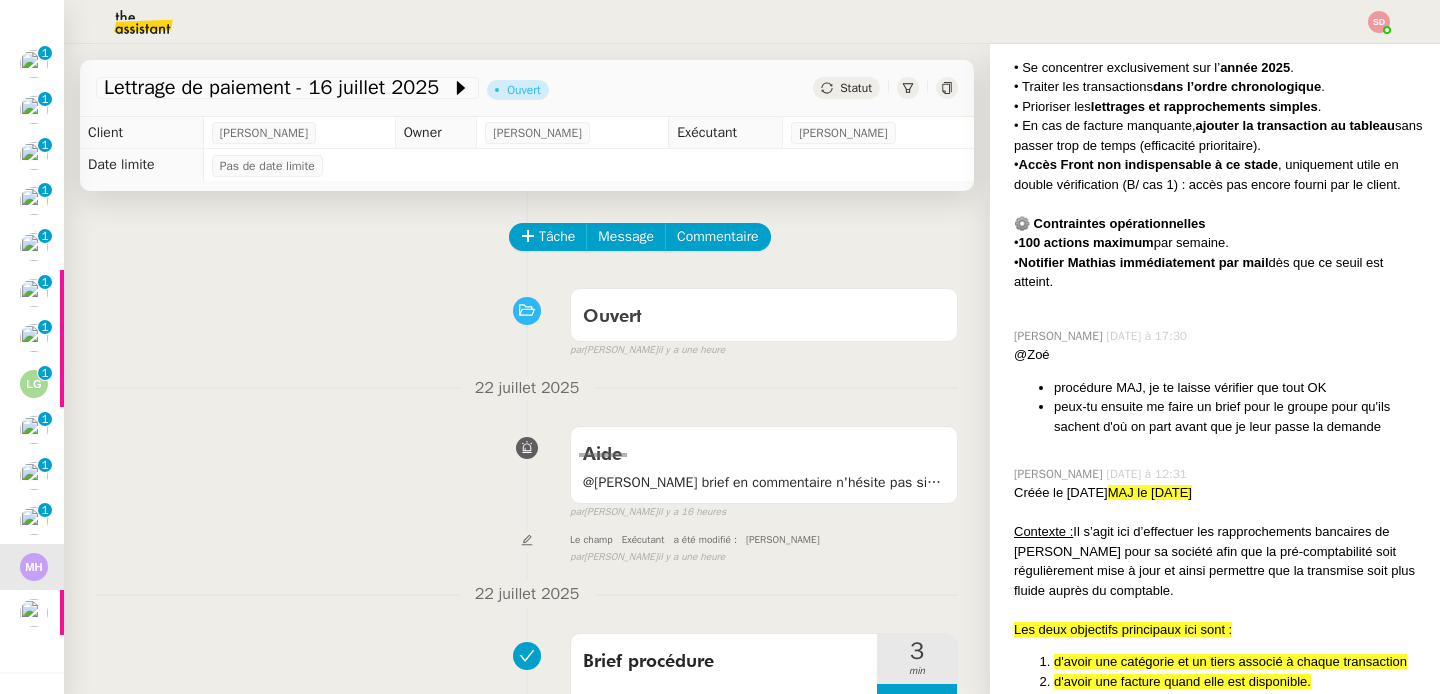 scroll, scrollTop: 0, scrollLeft: 0, axis: both 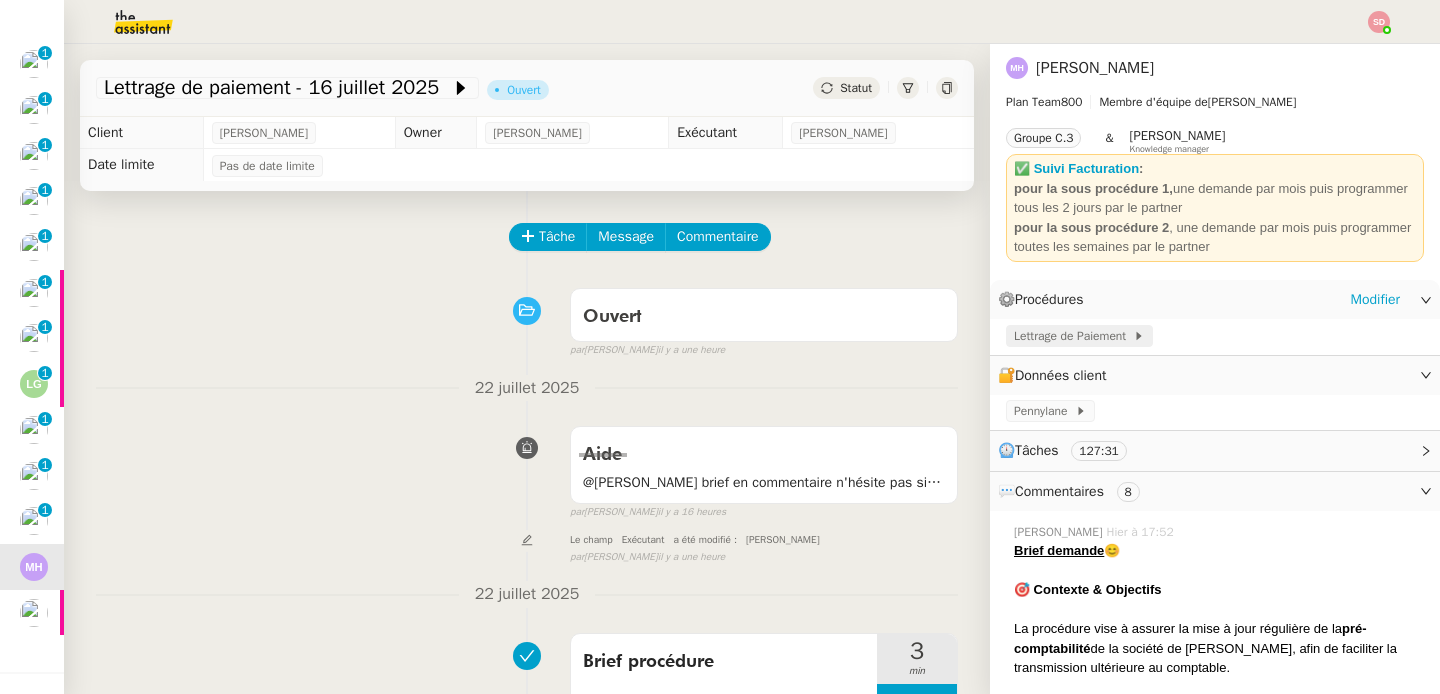 click on "Lettrage de Paiement" 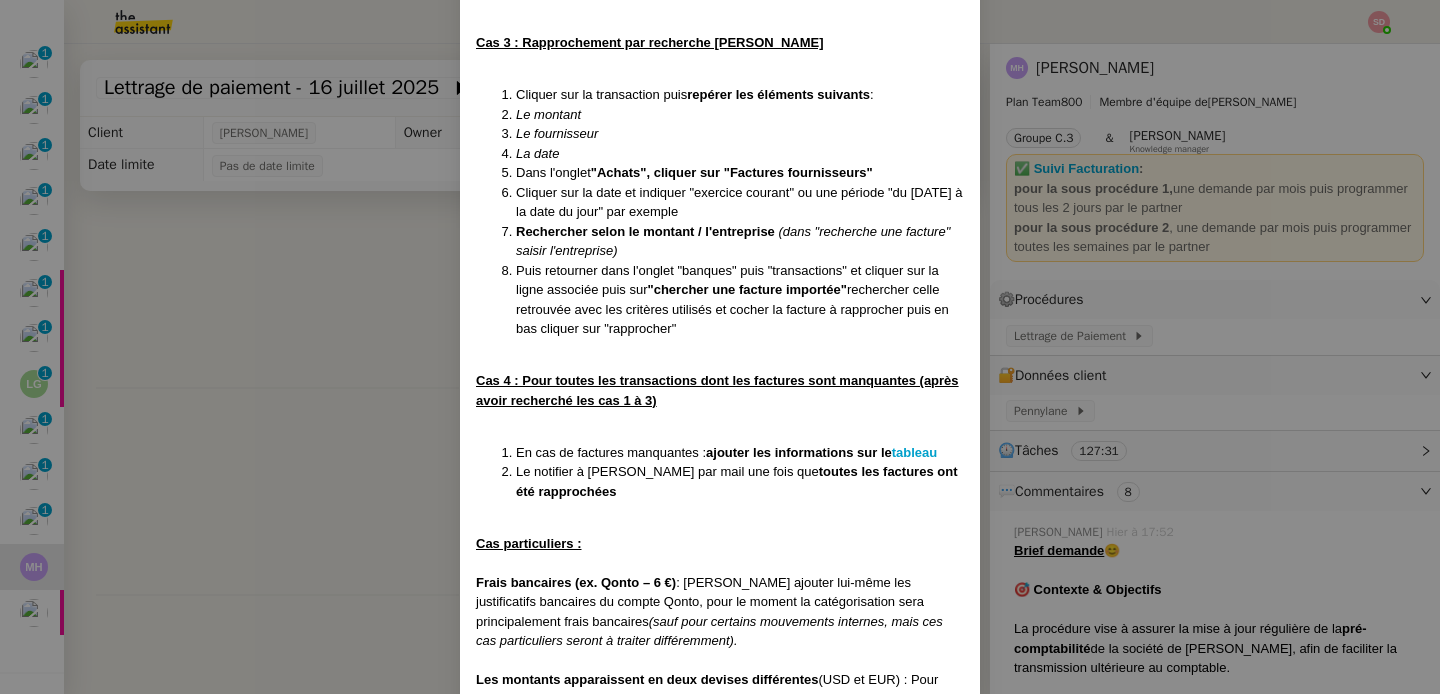 scroll, scrollTop: 3381, scrollLeft: 0, axis: vertical 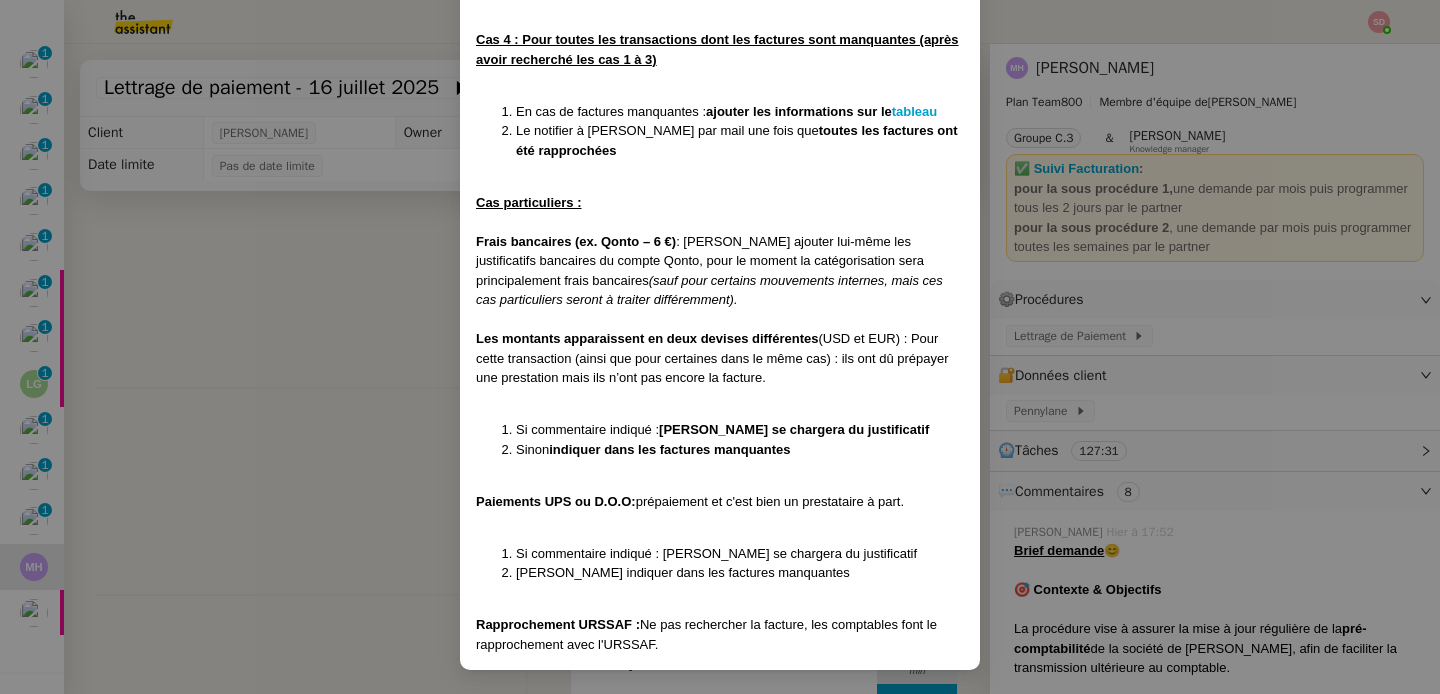 click on "Créée le 16/07/2025 MAJ le 22/07/2025   Contexte :  Il s’agit ici d’effectuer les rapprochements bancaires de Mathias pour sa société afin que la pré-comptabilité soit régulièrement mise à jour et ainsi permettre que la transmise soit plus fluide auprès du comptable.  Les deux objectifs principaux ici sont : d'avoir une catégorie et un tiers associé à chaque transaction d'avoir une facture quand elle est disponible.    Déclenchement :   Automatique (1 demande par semaine)    Récurrence :   Hebdomadaire : actions à réaliser 1 fois par semaine – Jeudi (avec envoi d’un mail récapitulatif des actions consommées à chaque fois)  Précision :   en revanche, pour le tableau : le client regardera chaque vendredi.  PROCÉDURE ⚠️ Informations importantes du démarrage de la procédure :  Mathias souhaite que l’assistant se concentre sur l’année 2025, en reprenant les transactions dans l’ordre chronologique. L’objectif est de  lettrages et rapprochements simples. ." at bounding box center [720, 347] 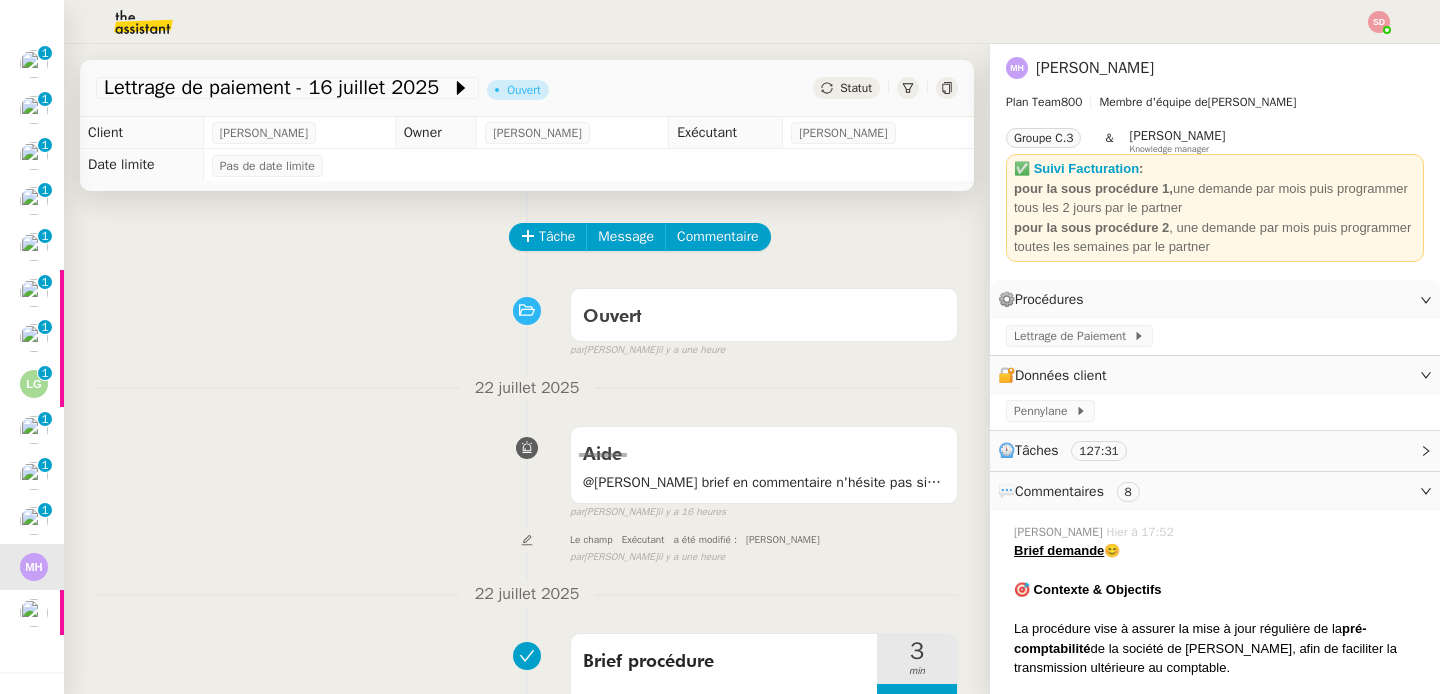 scroll, scrollTop: 0, scrollLeft: 0, axis: both 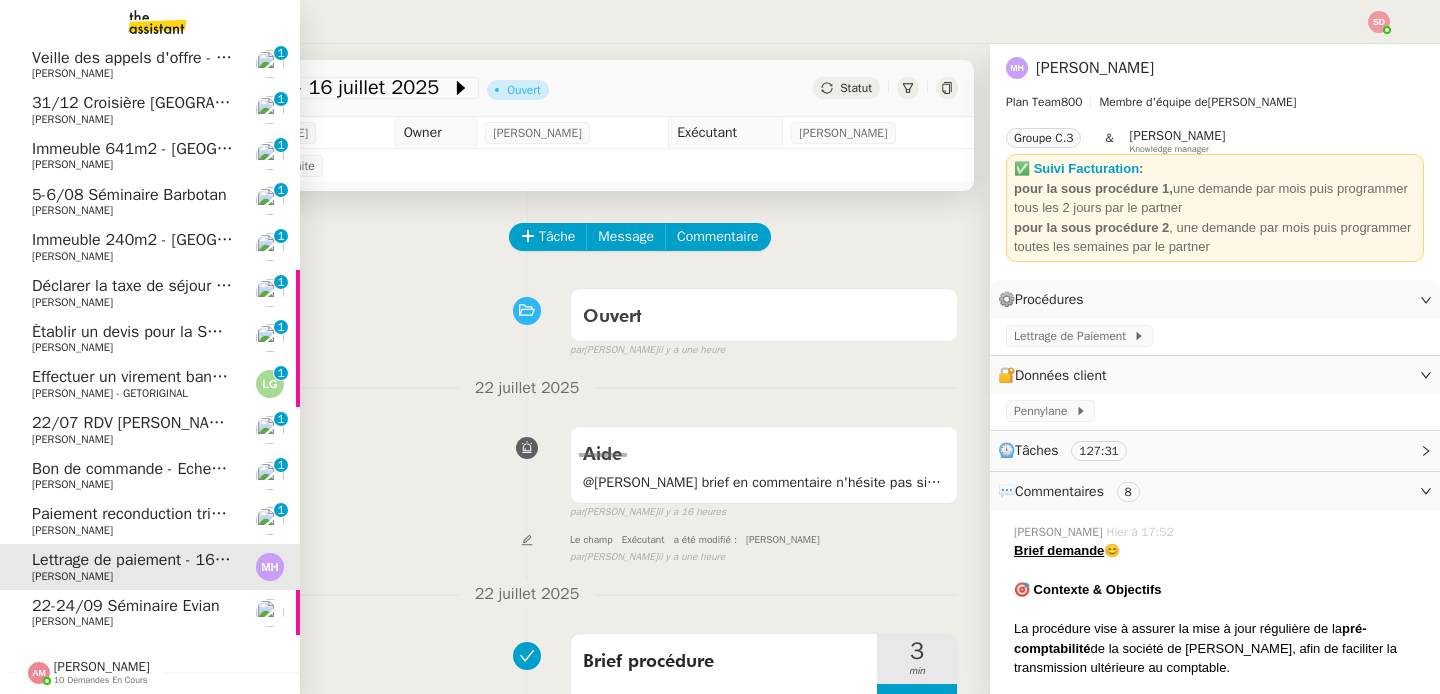 click on "Paiement reconduction trimestrielle The Assistant" 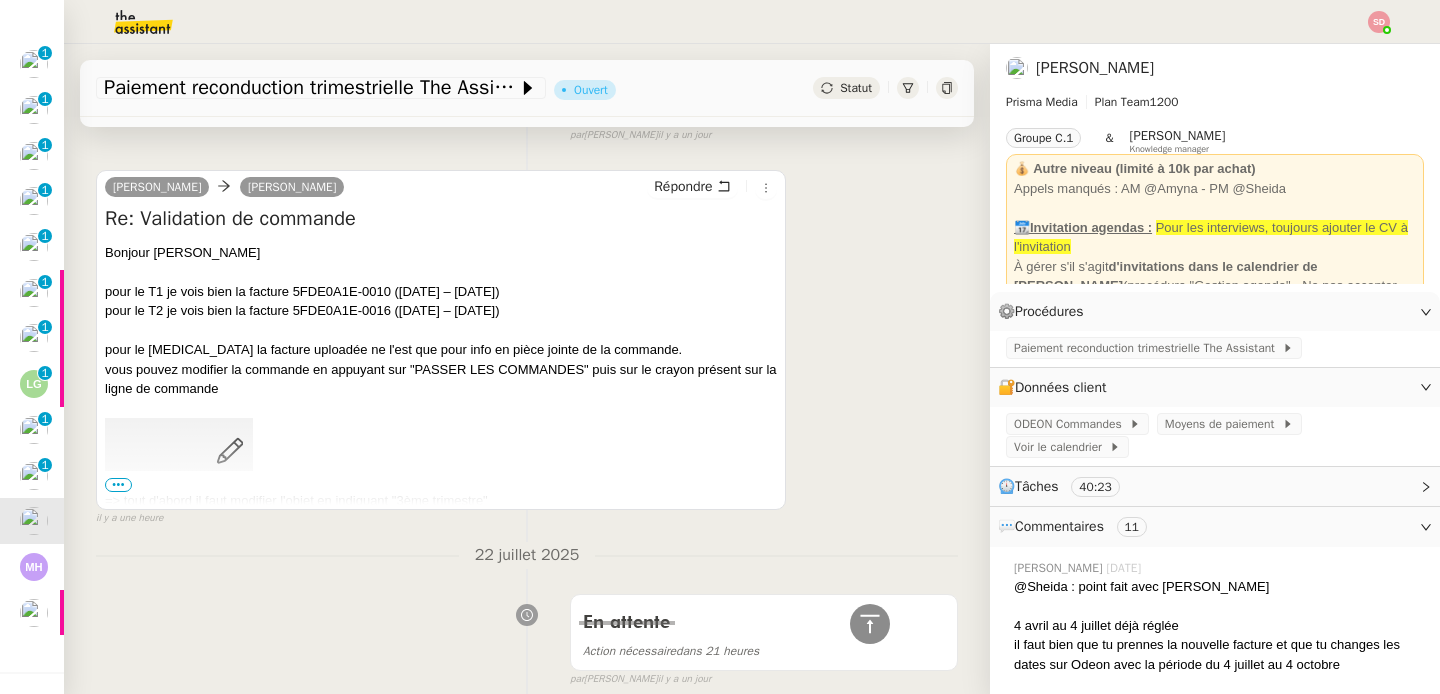 scroll, scrollTop: 0, scrollLeft: 0, axis: both 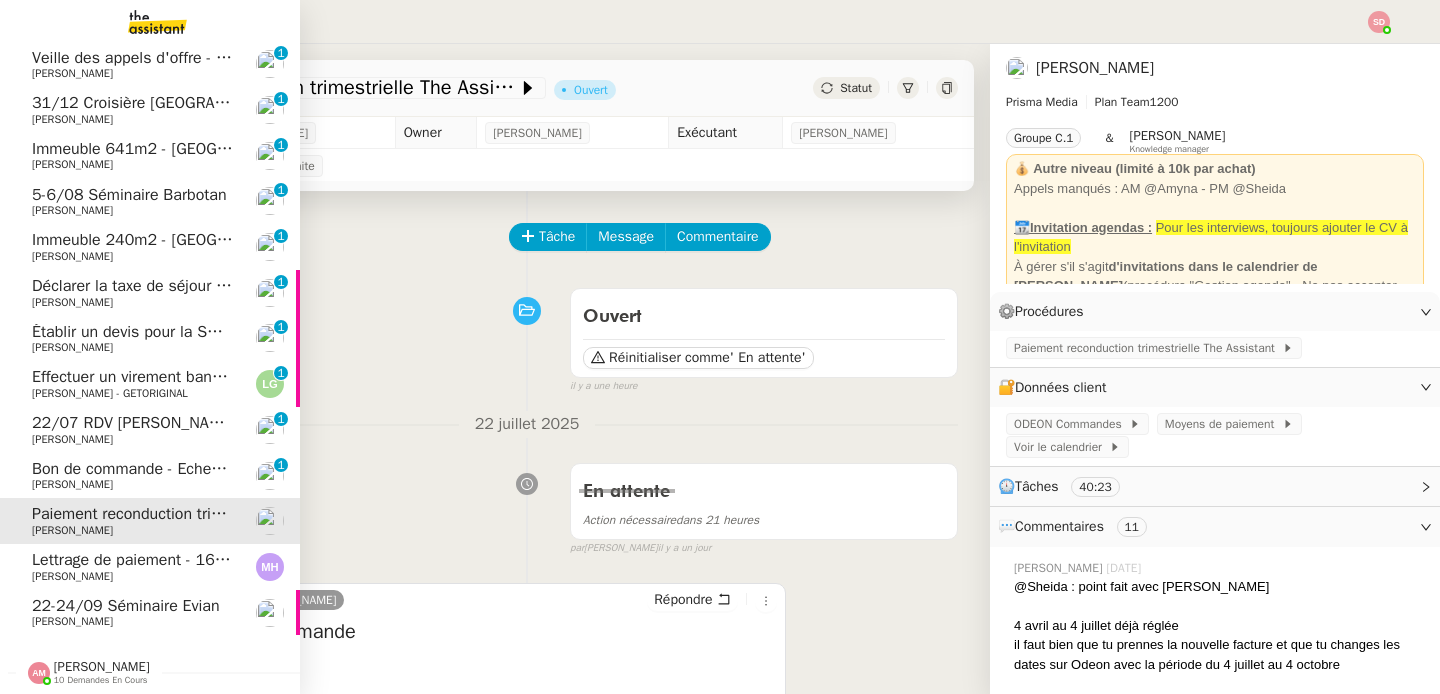 click on "Bon de commande - Echec de transmission" 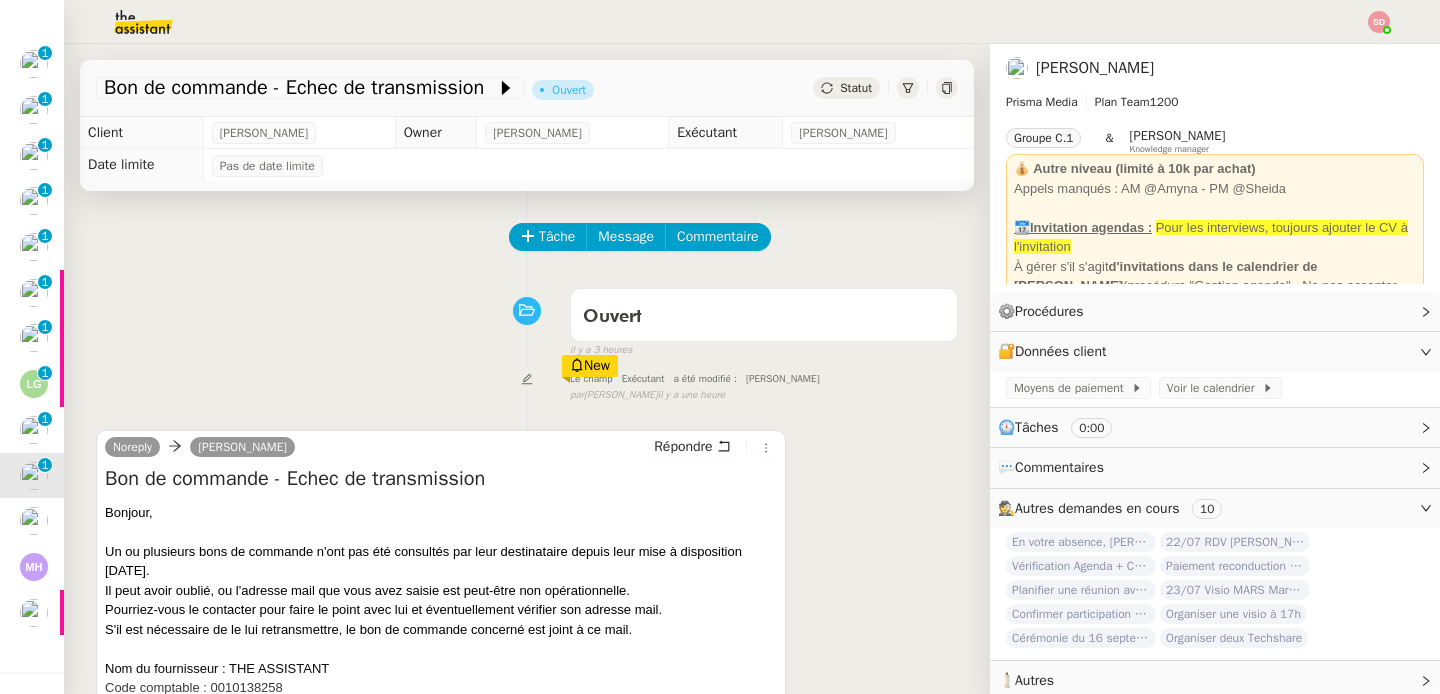 scroll, scrollTop: 269, scrollLeft: 0, axis: vertical 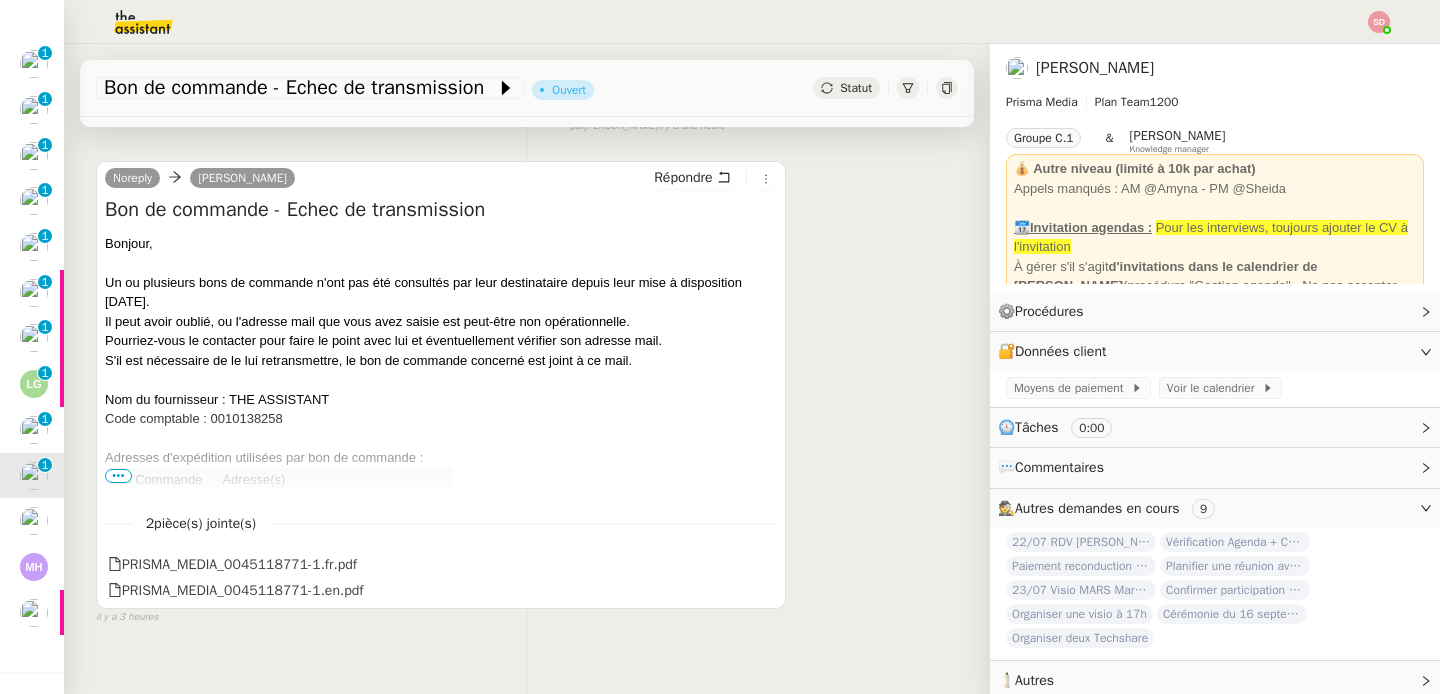 click on "•••" at bounding box center (118, 476) 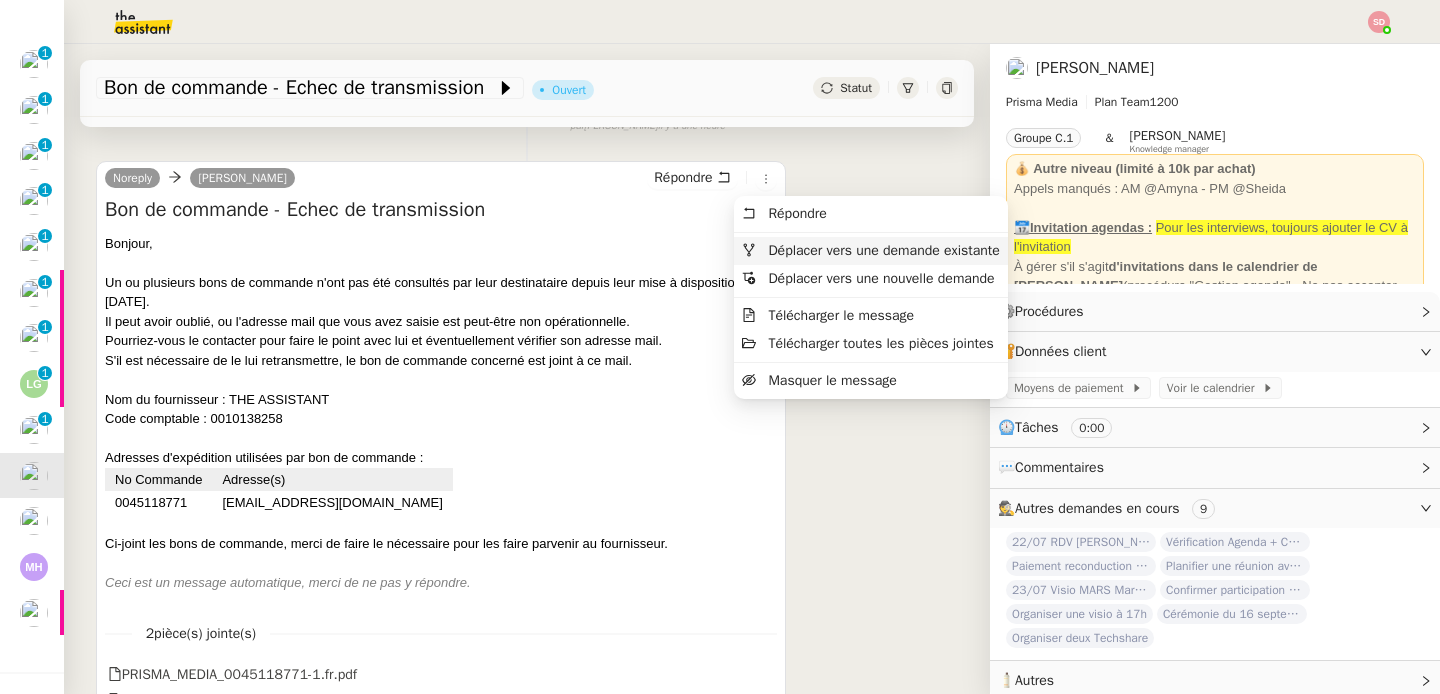 click on "Déplacer vers une demande existante" at bounding box center (883, 250) 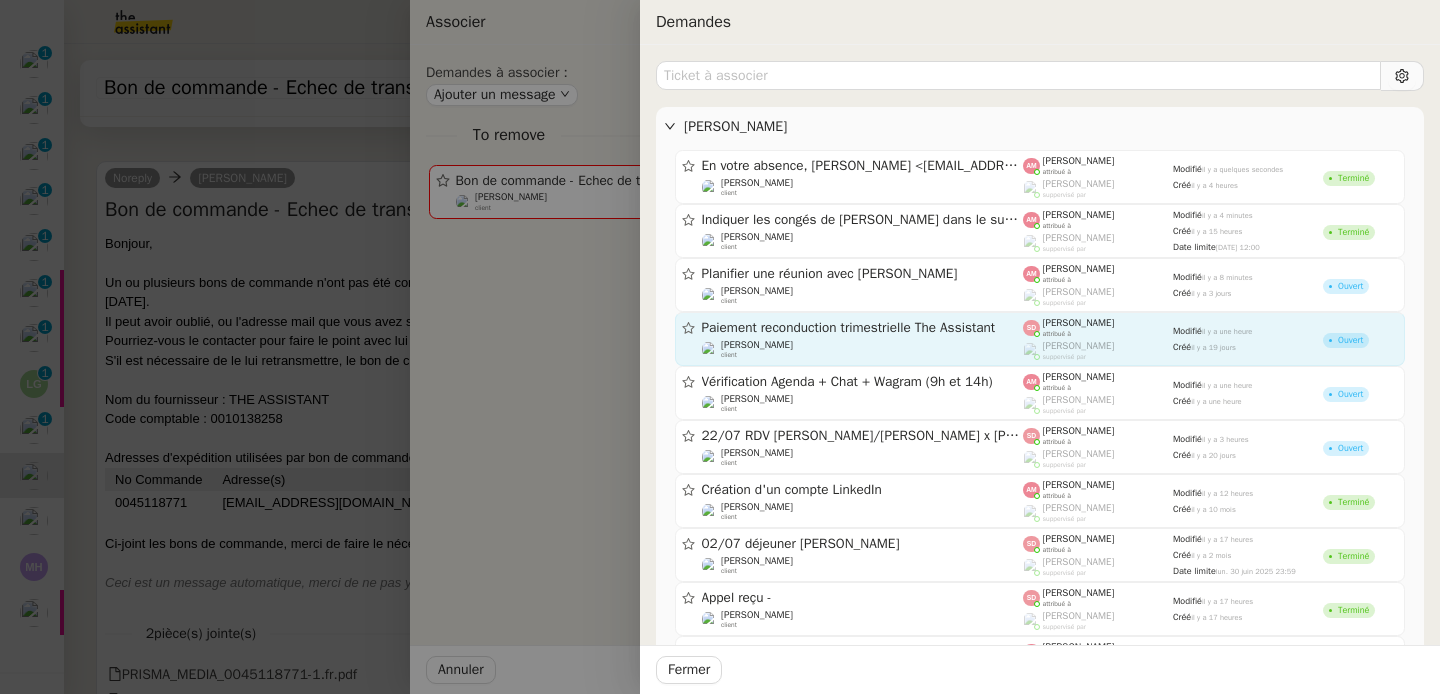 click on "Paiement reconduction trimestrielle The Assistant" 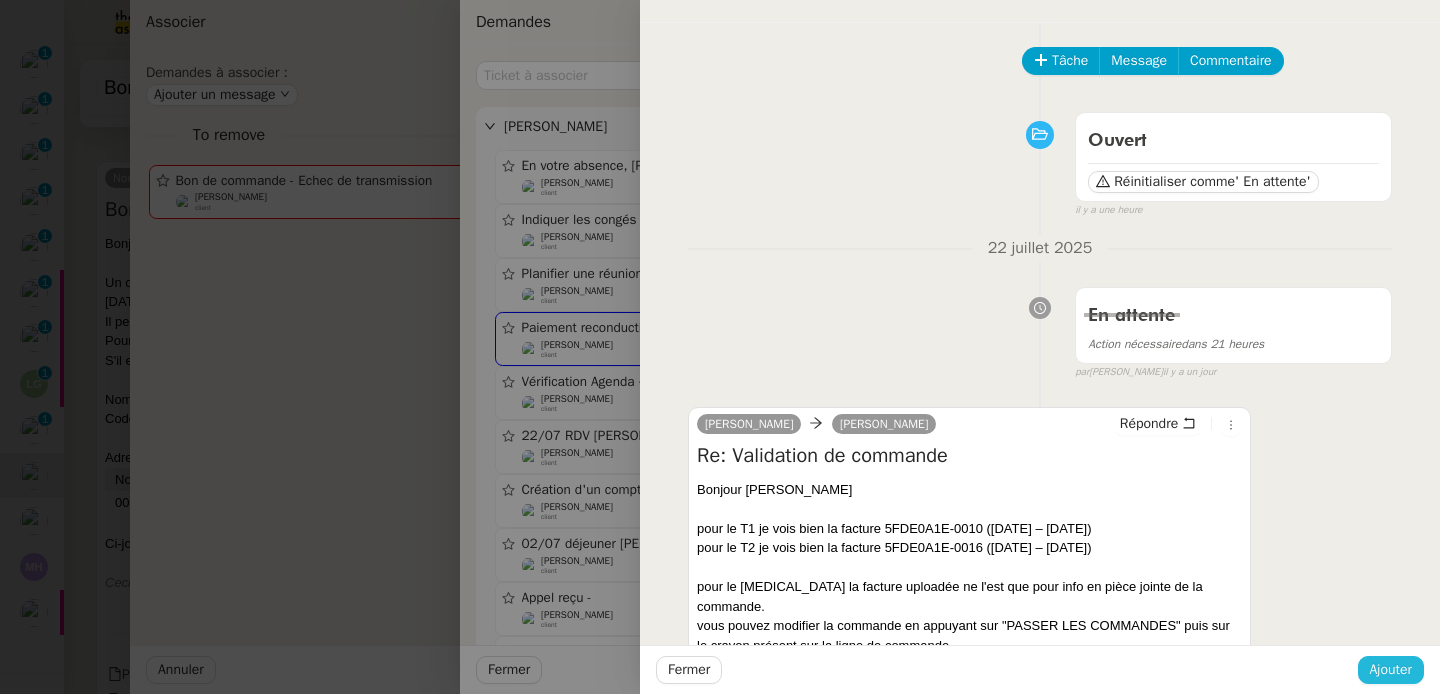 click on "Ajouter" at bounding box center [1391, 669] 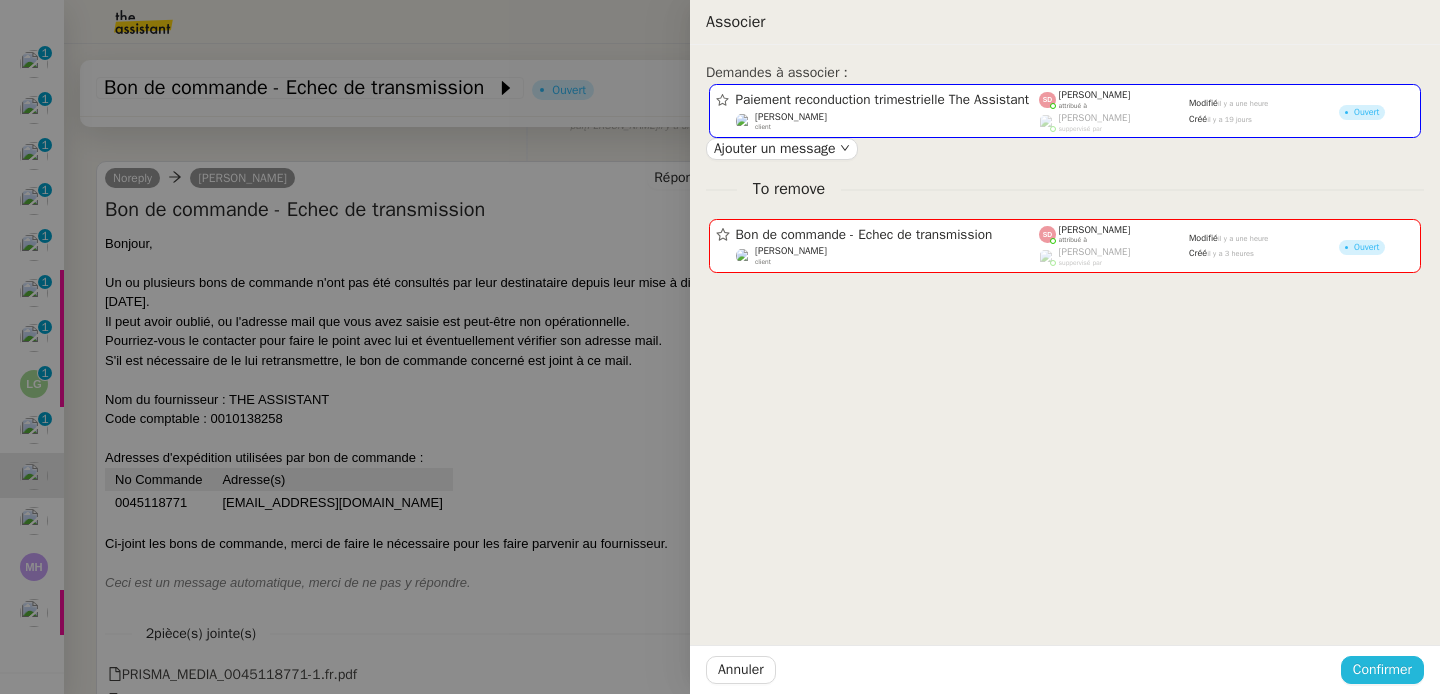 click on "Confirmer" at bounding box center (1382, 669) 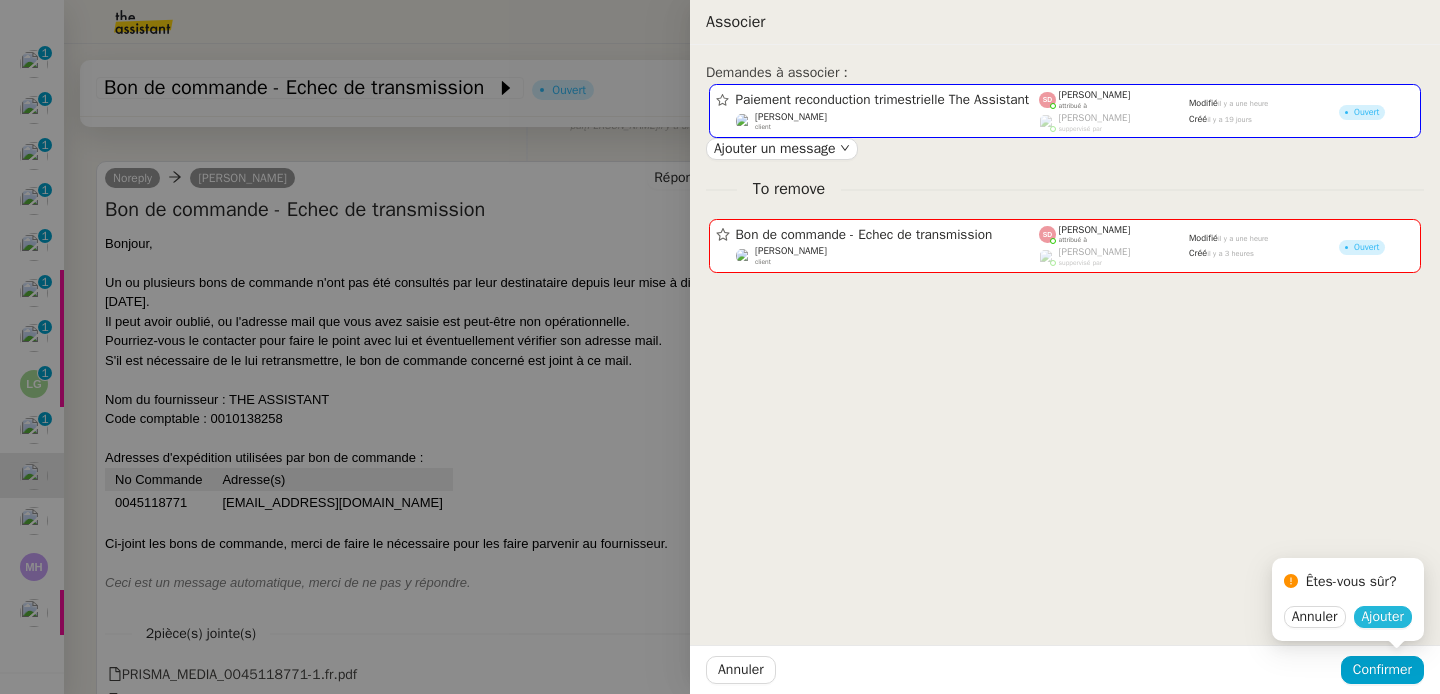 click on "Ajouter" at bounding box center (1383, 617) 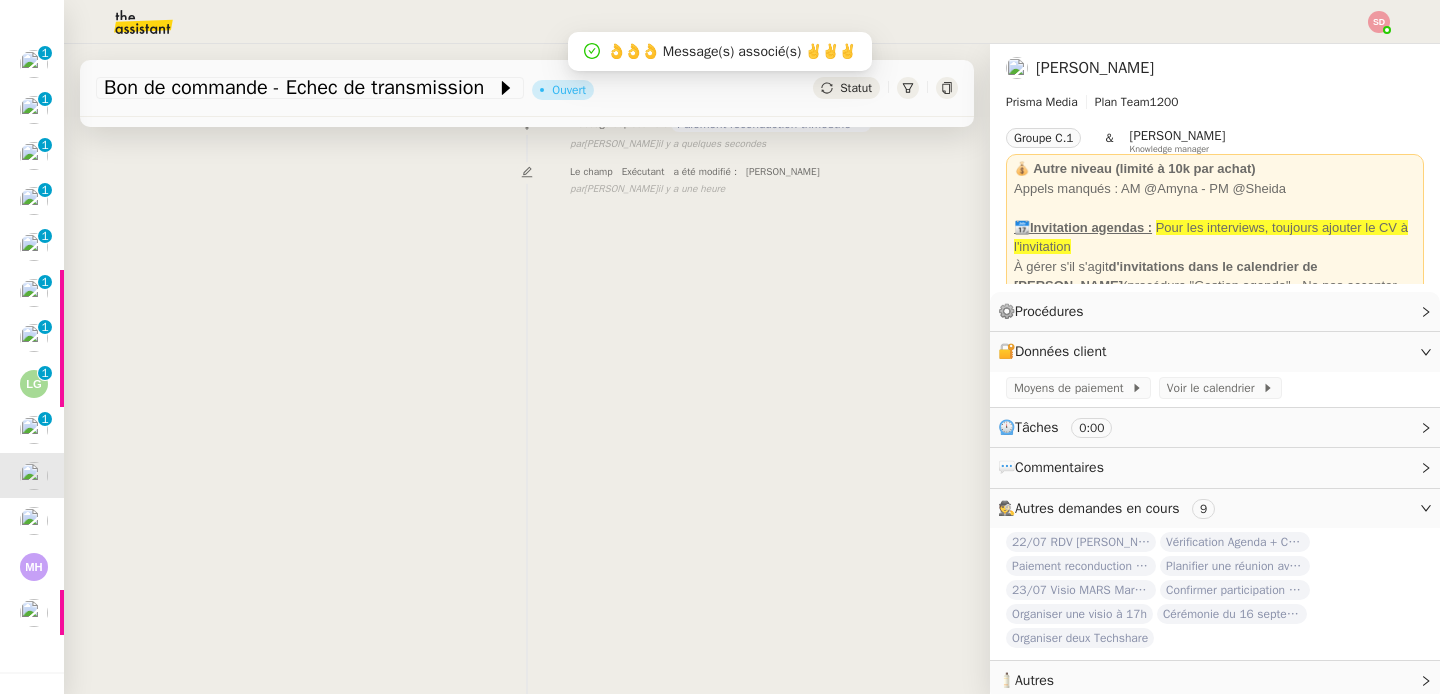 scroll, scrollTop: 265, scrollLeft: 0, axis: vertical 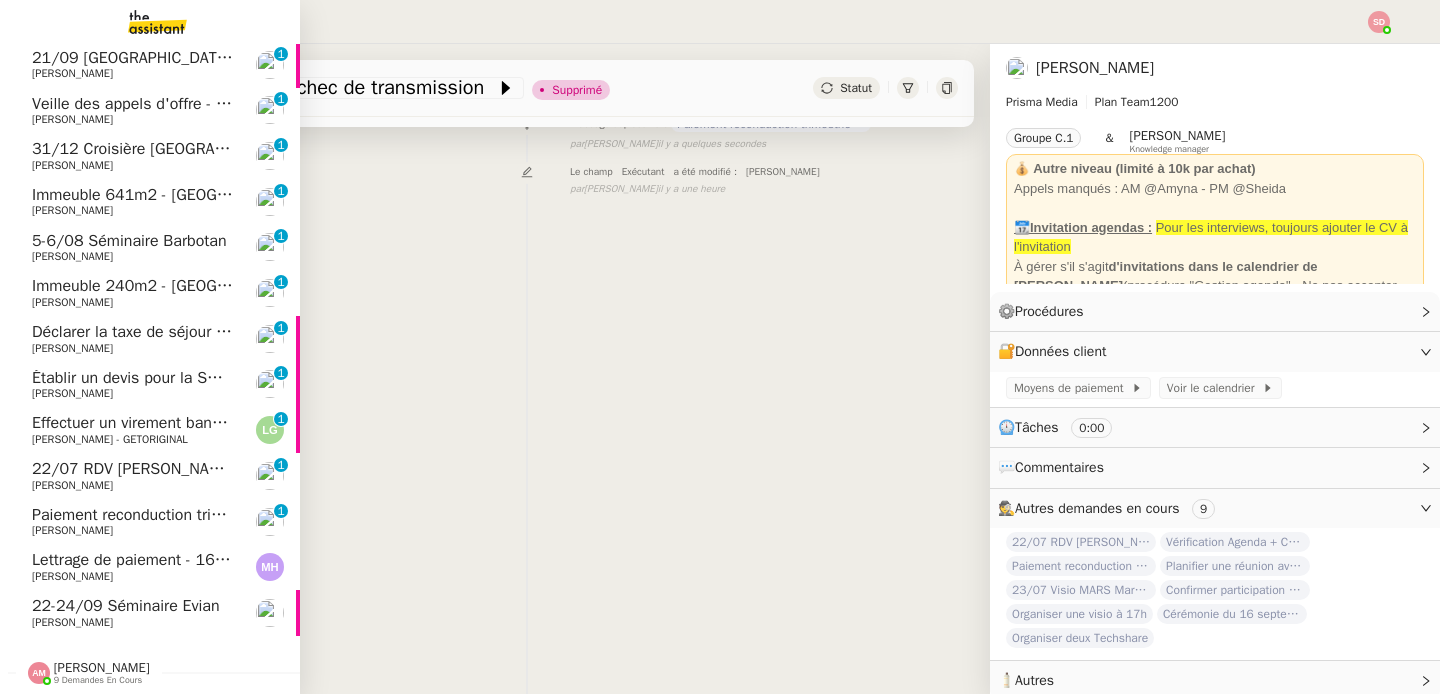 click on "22/07 RDV [PERSON_NAME]/[PERSON_NAME] x [PERSON_NAME]" 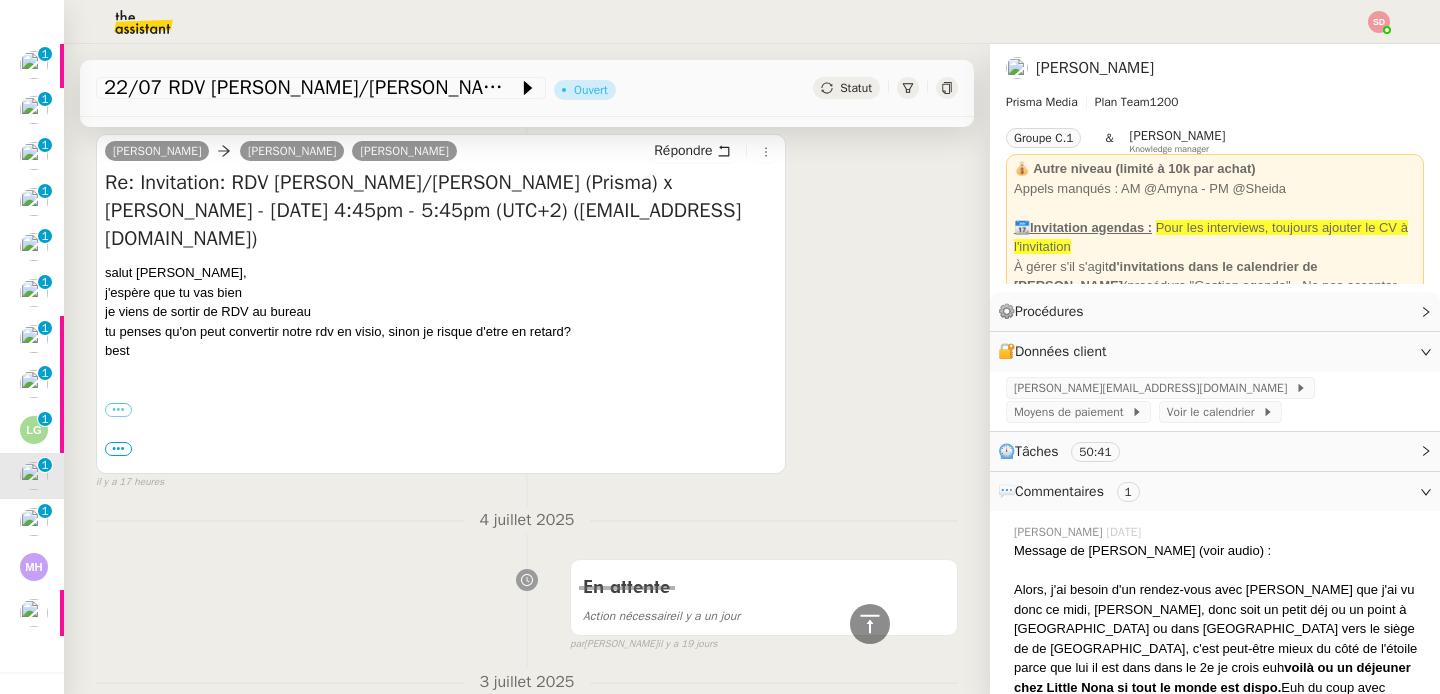 scroll, scrollTop: 0, scrollLeft: 0, axis: both 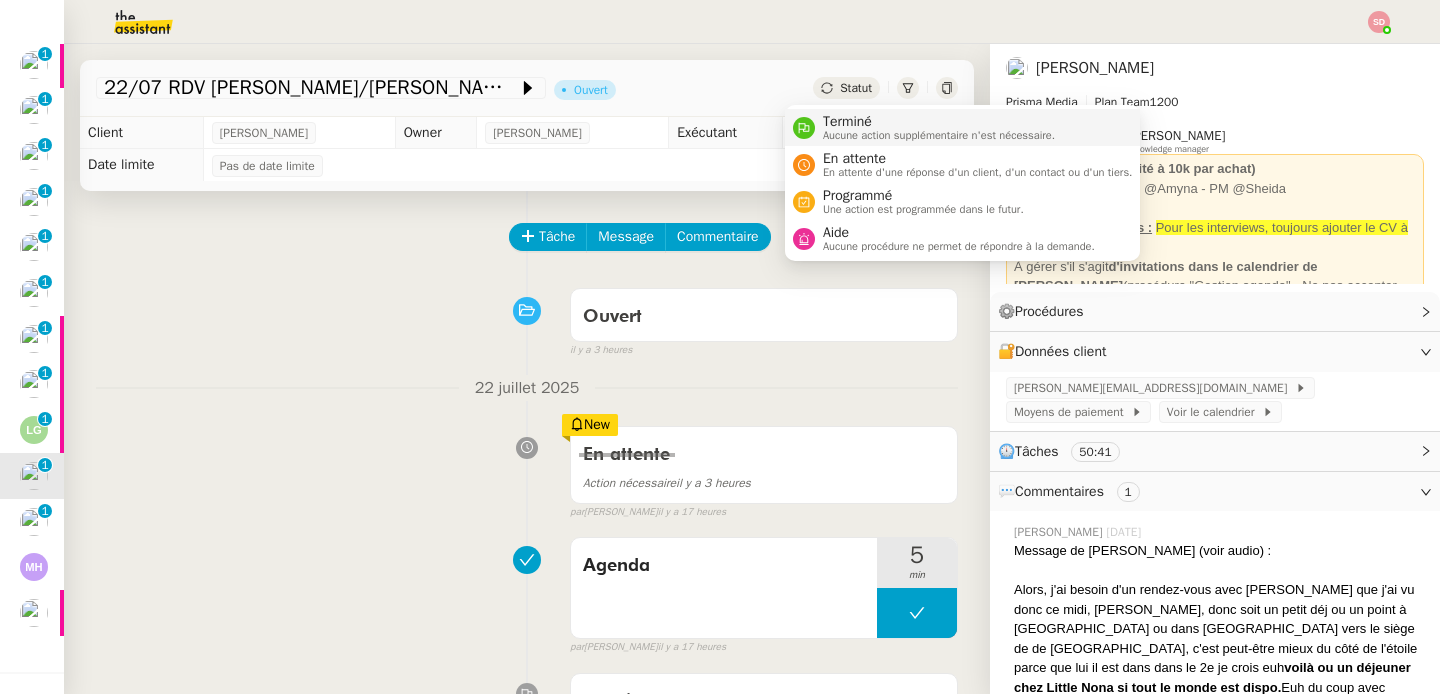 click at bounding box center (804, 128) 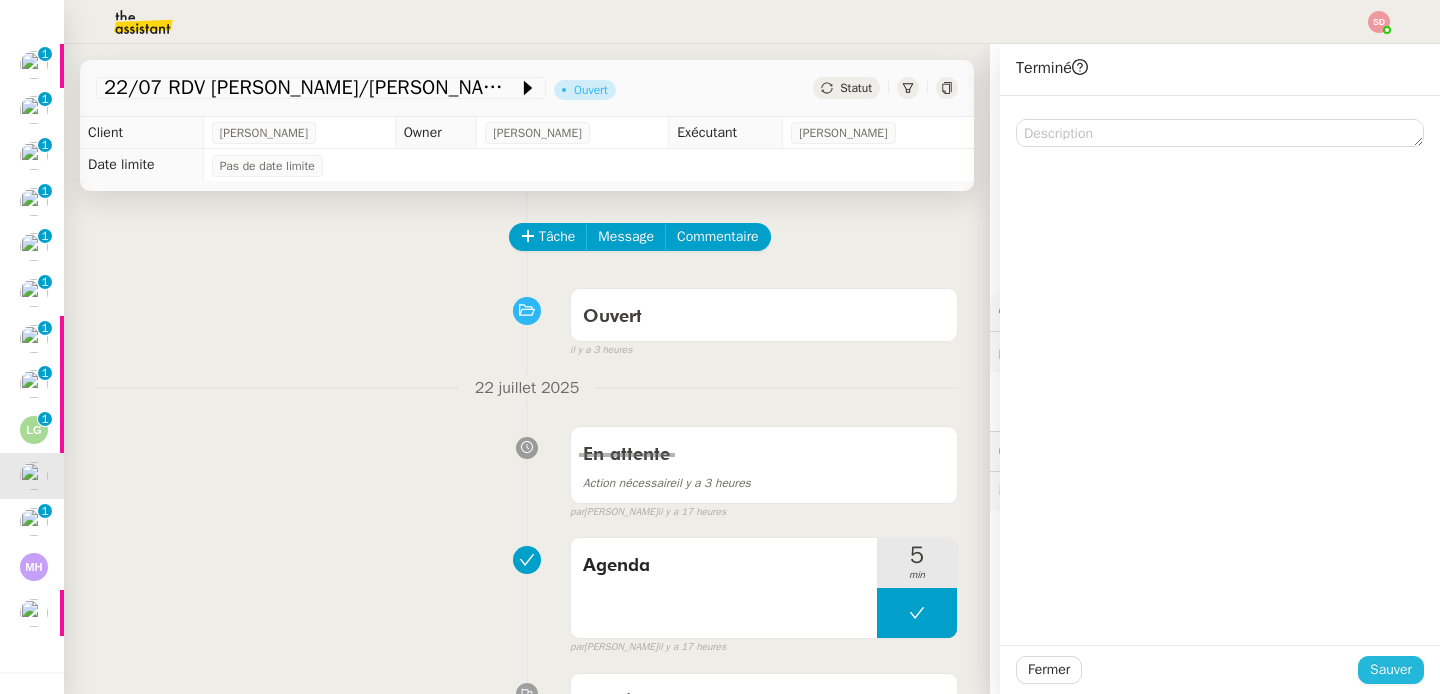 click on "Sauver" 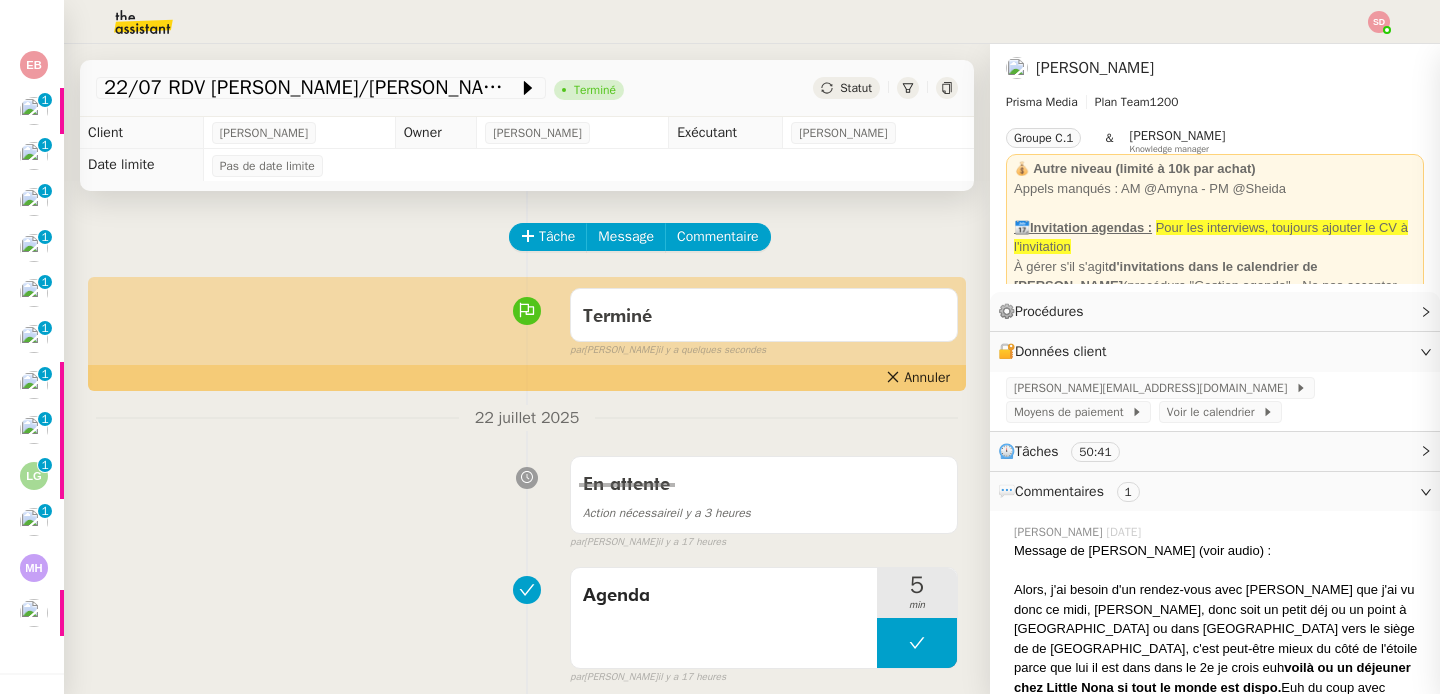 scroll, scrollTop: 376, scrollLeft: 0, axis: vertical 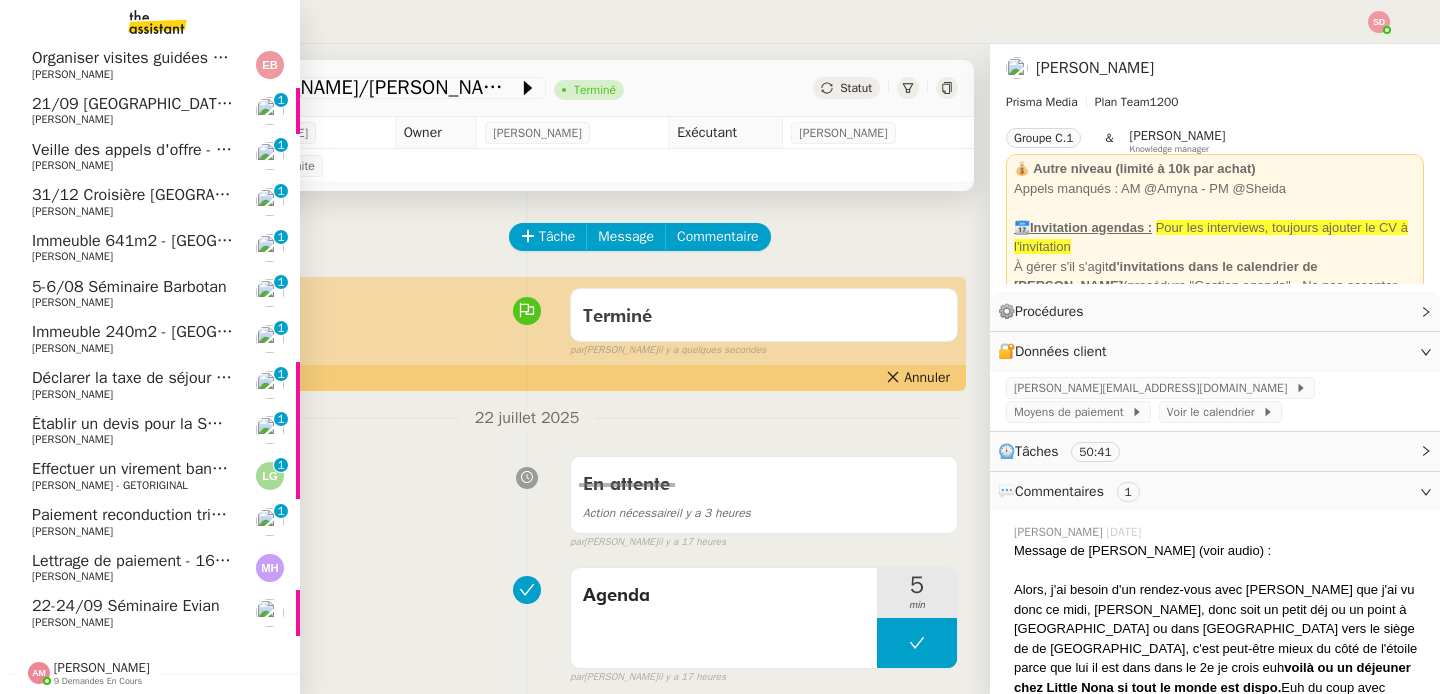 click on "Effectuer un virement bancaire" 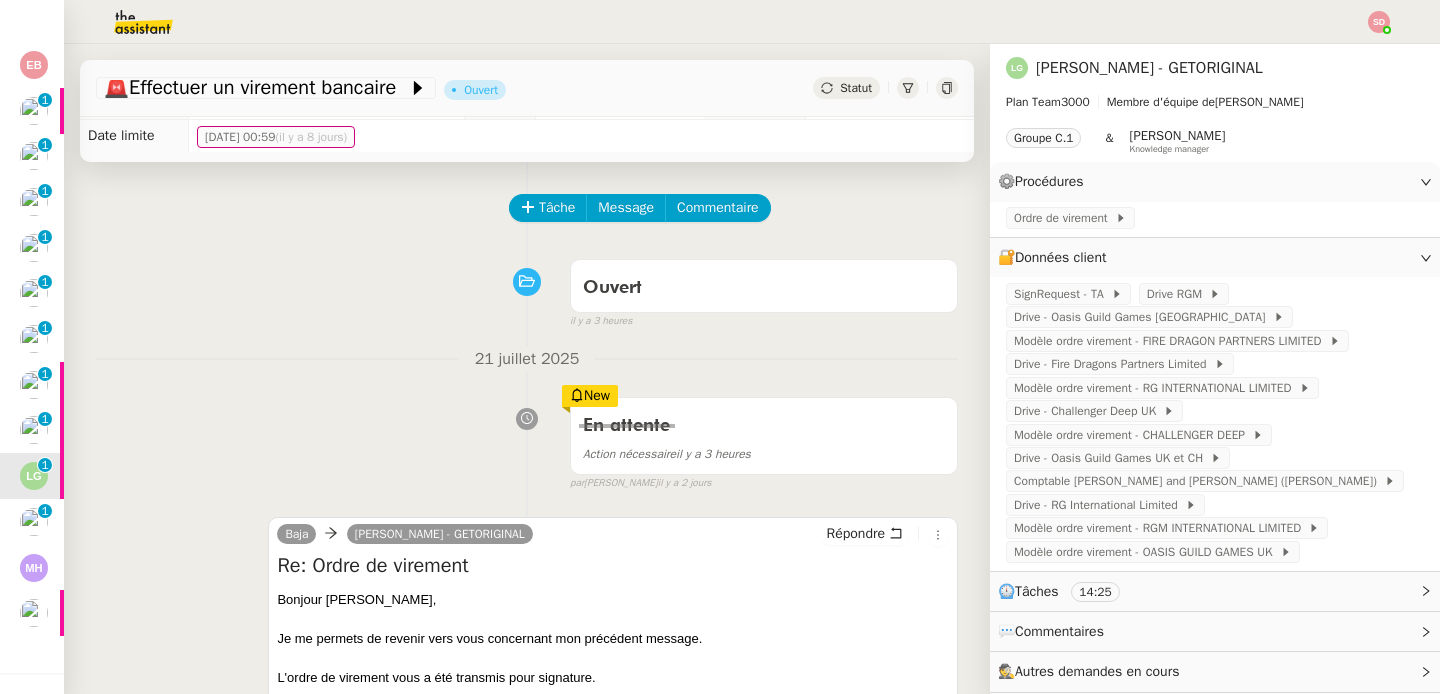scroll, scrollTop: 0, scrollLeft: 0, axis: both 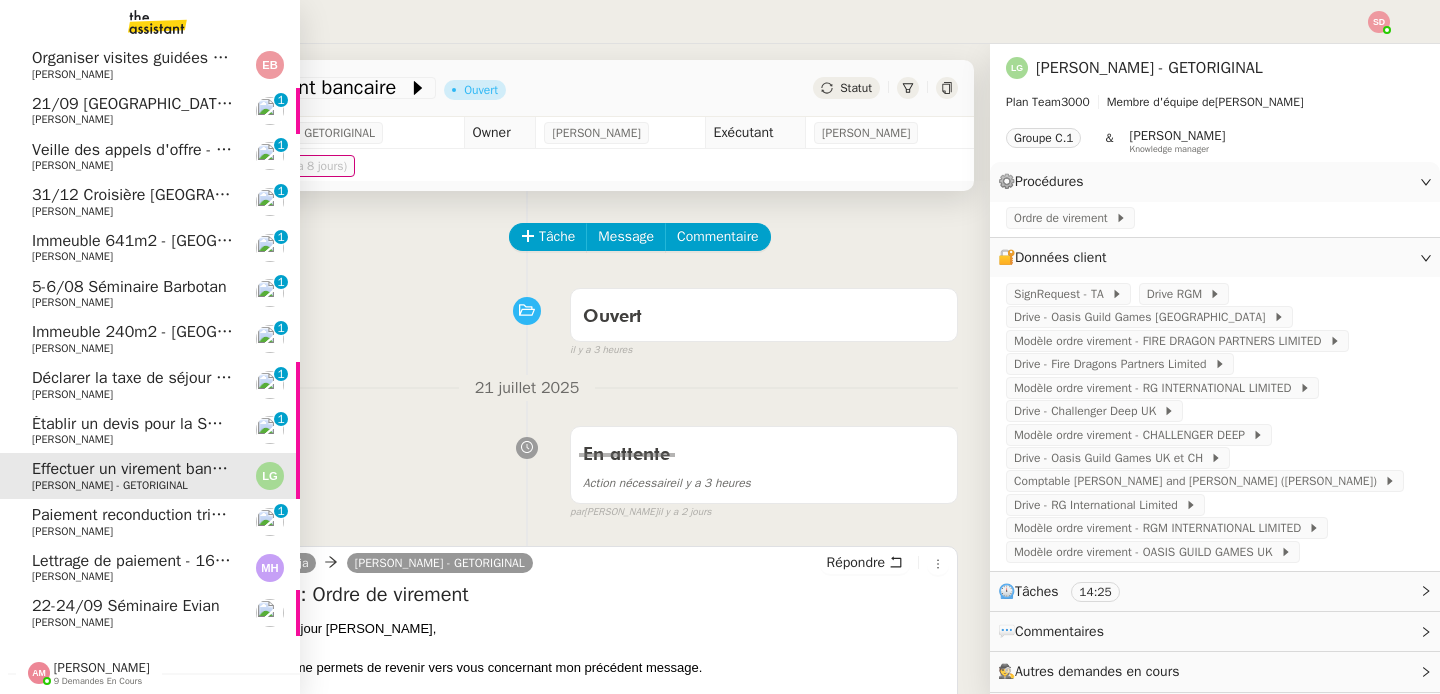 click on "22-24/09 Séminaire Evian" 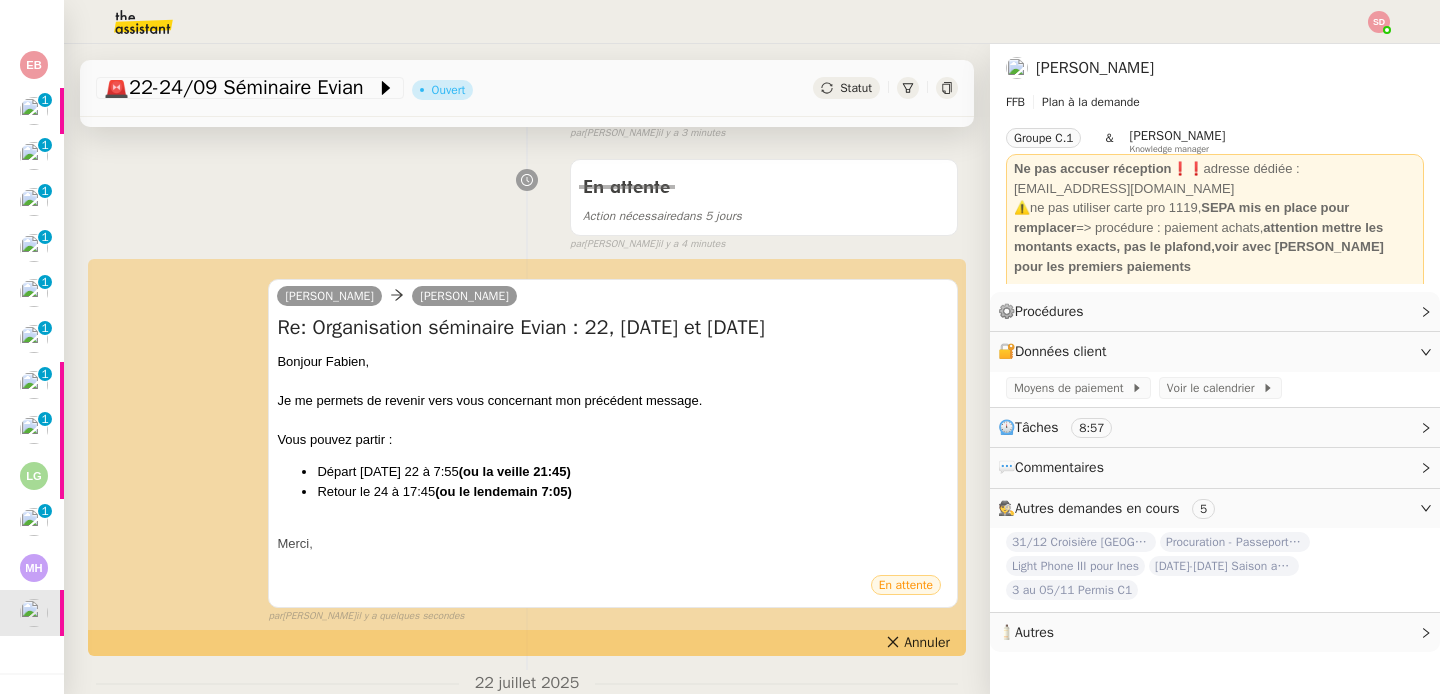 scroll, scrollTop: 0, scrollLeft: 0, axis: both 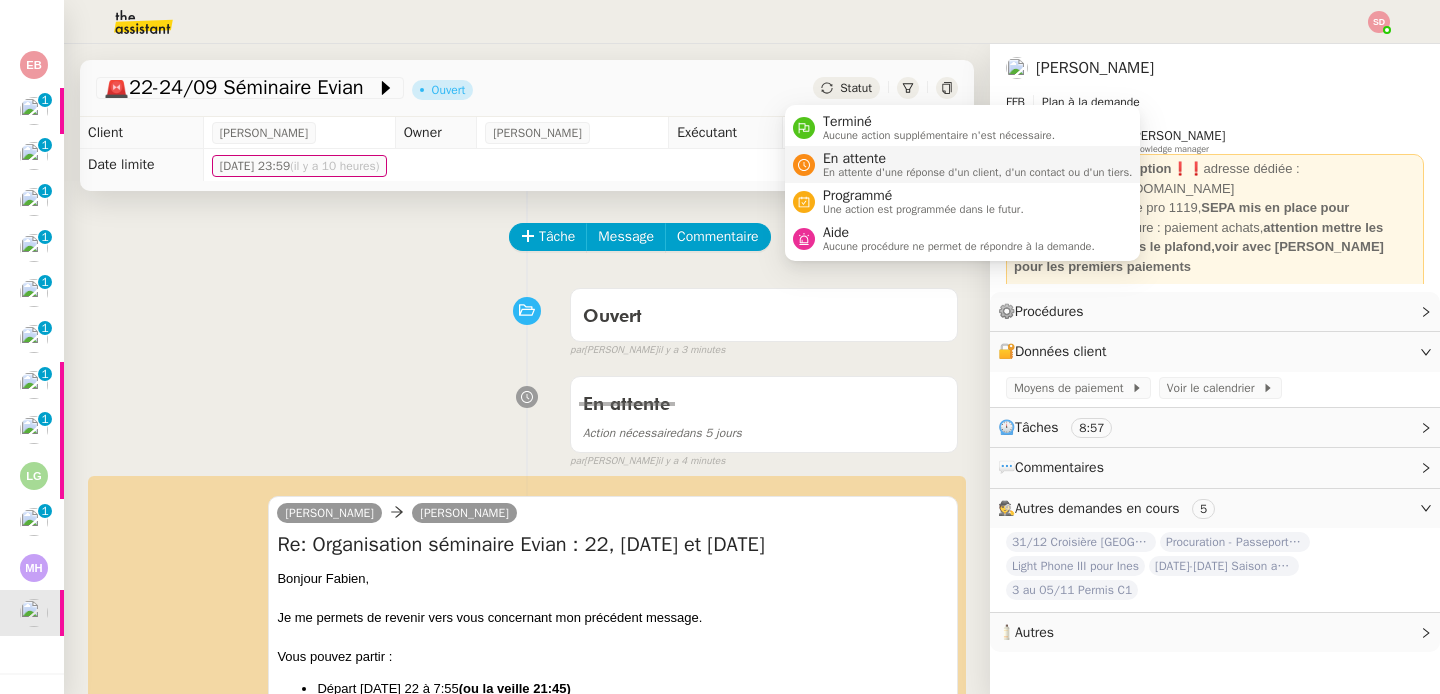 click on "En attente d'une réponse d'un client, d'un contact ou d'un tiers." at bounding box center [978, 172] 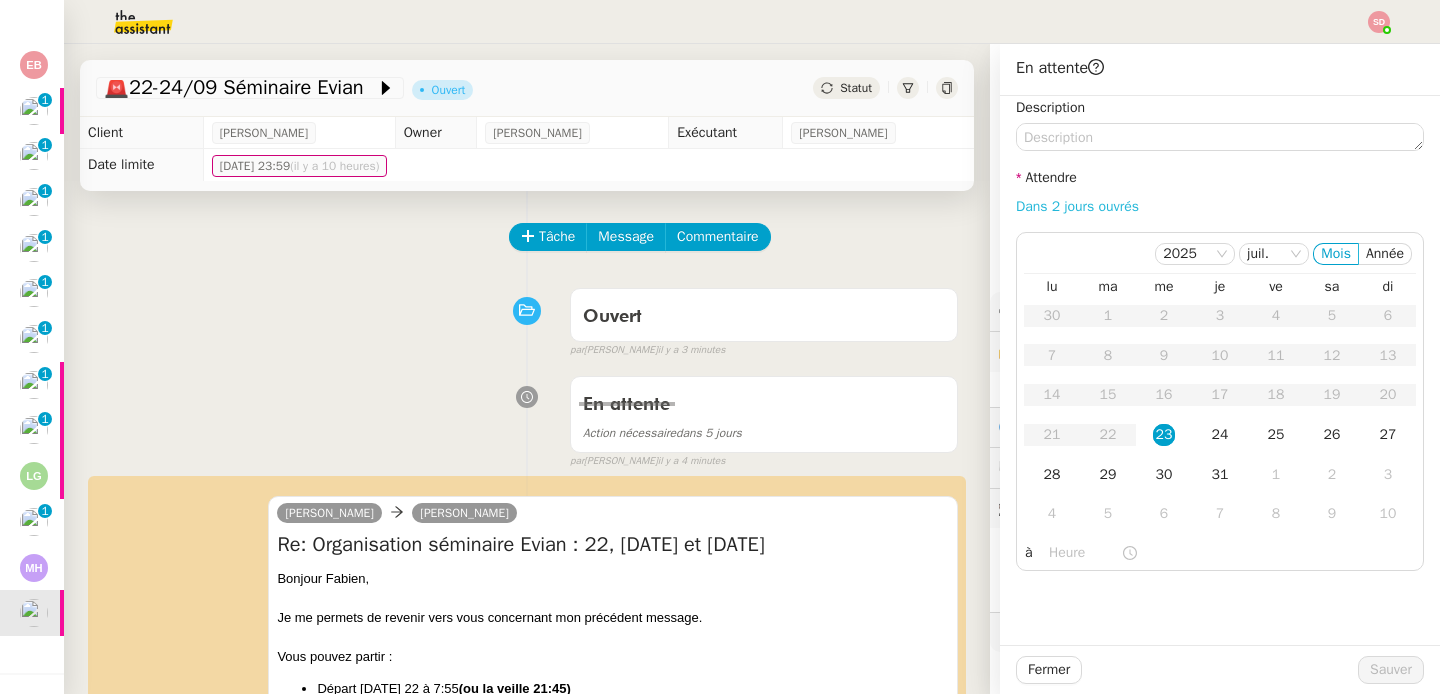 click on "Dans 2 jours ouvrés" 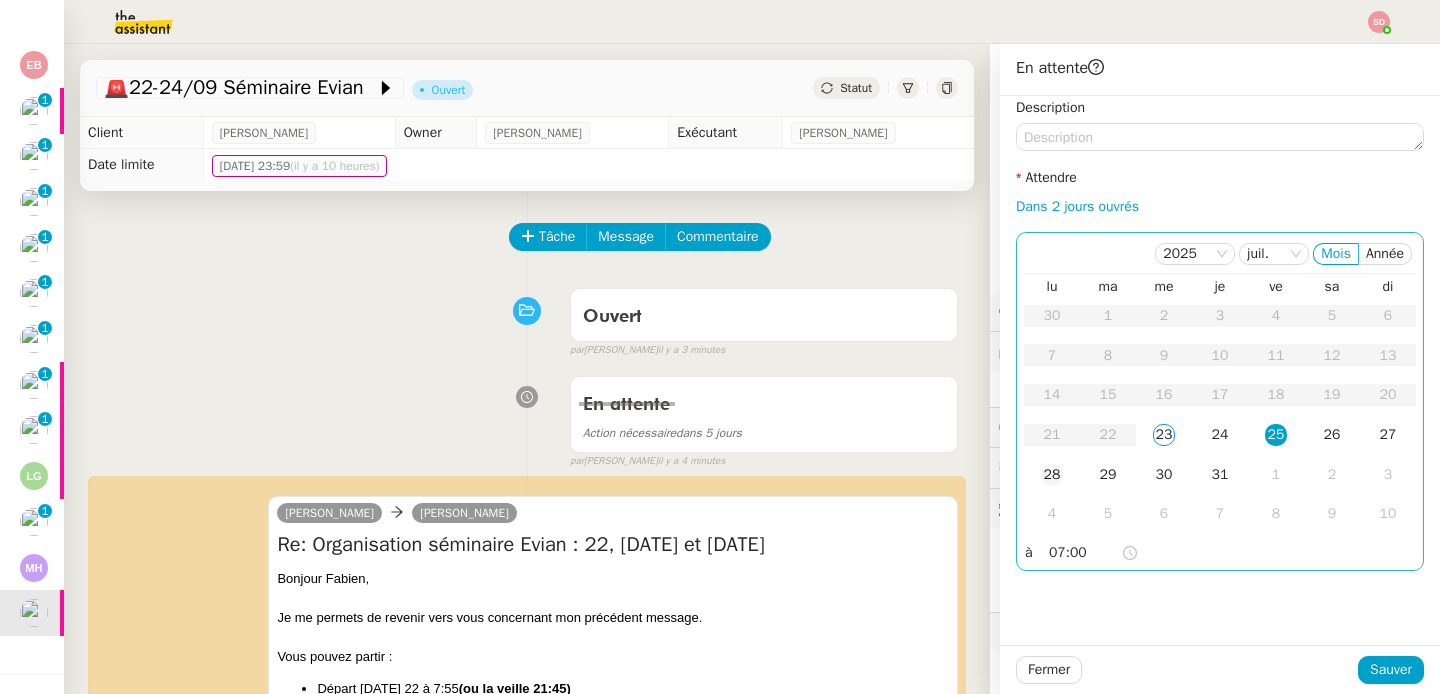 click on "28" 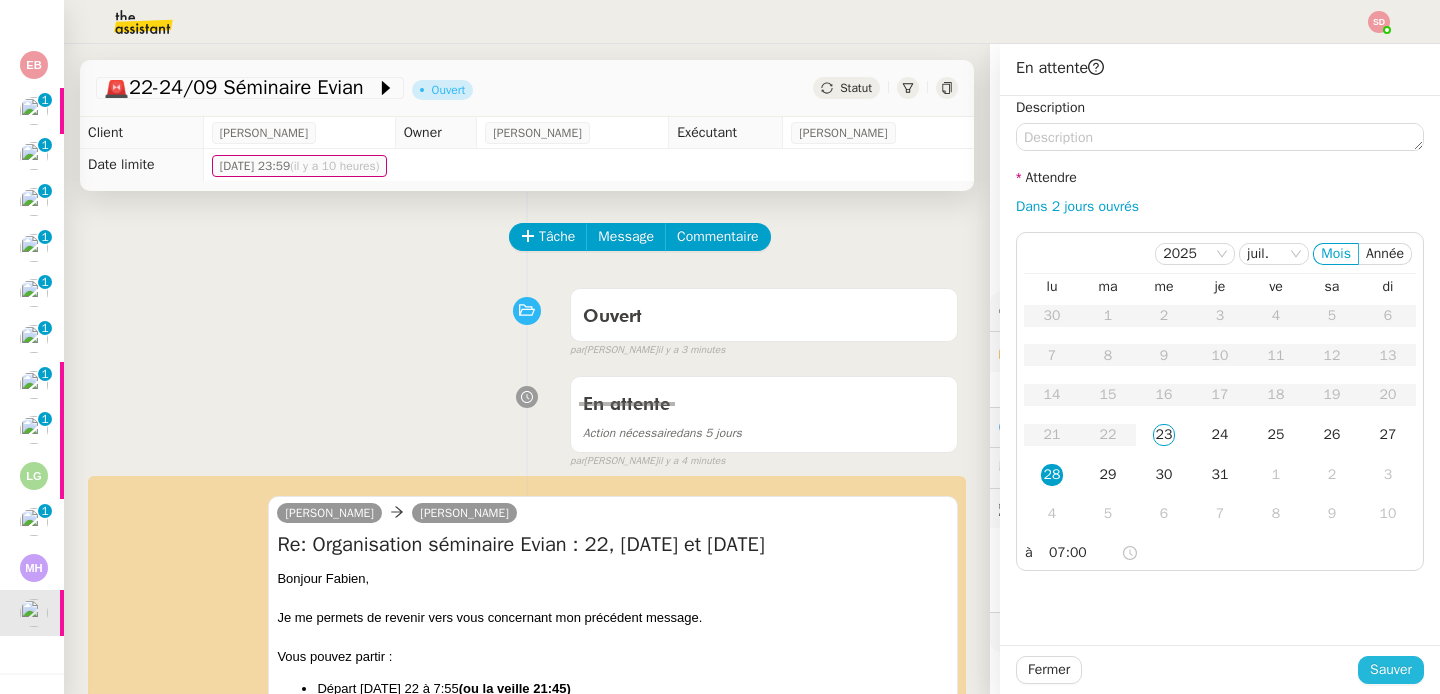 click on "Sauver" 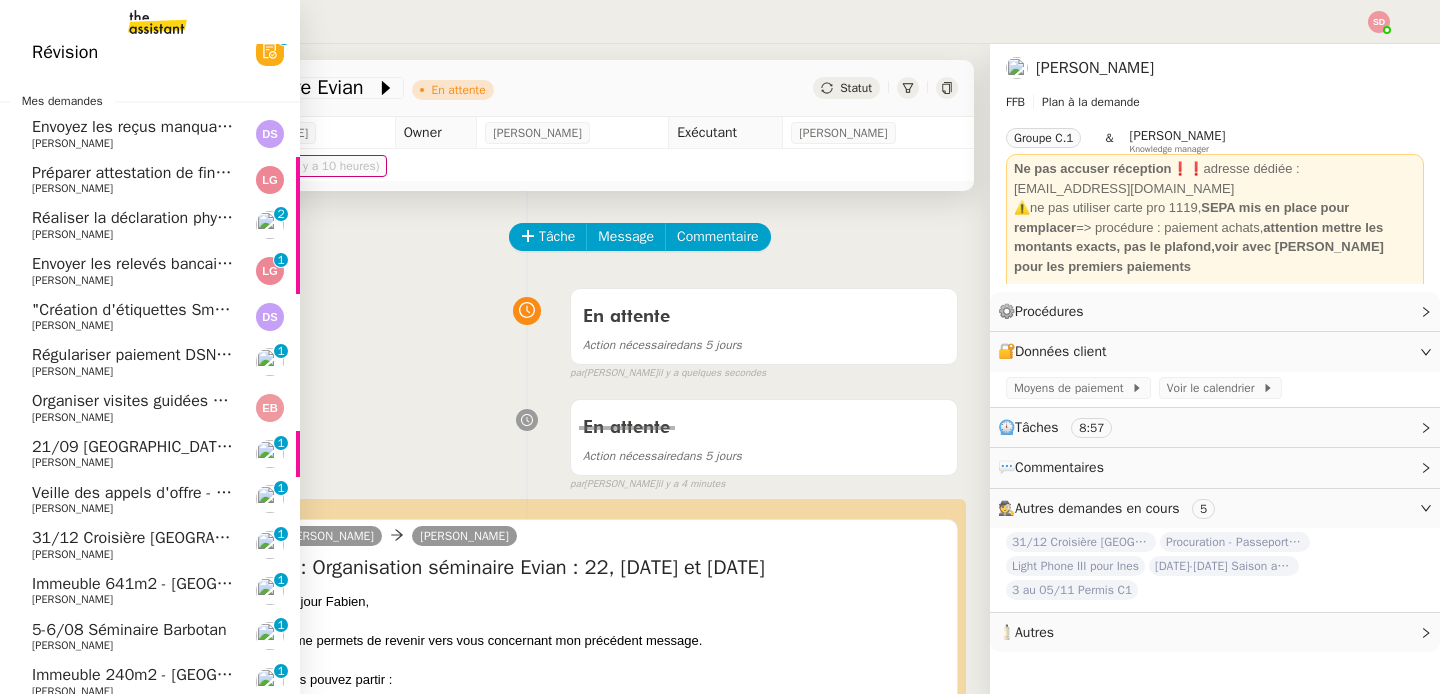 scroll, scrollTop: 0, scrollLeft: 0, axis: both 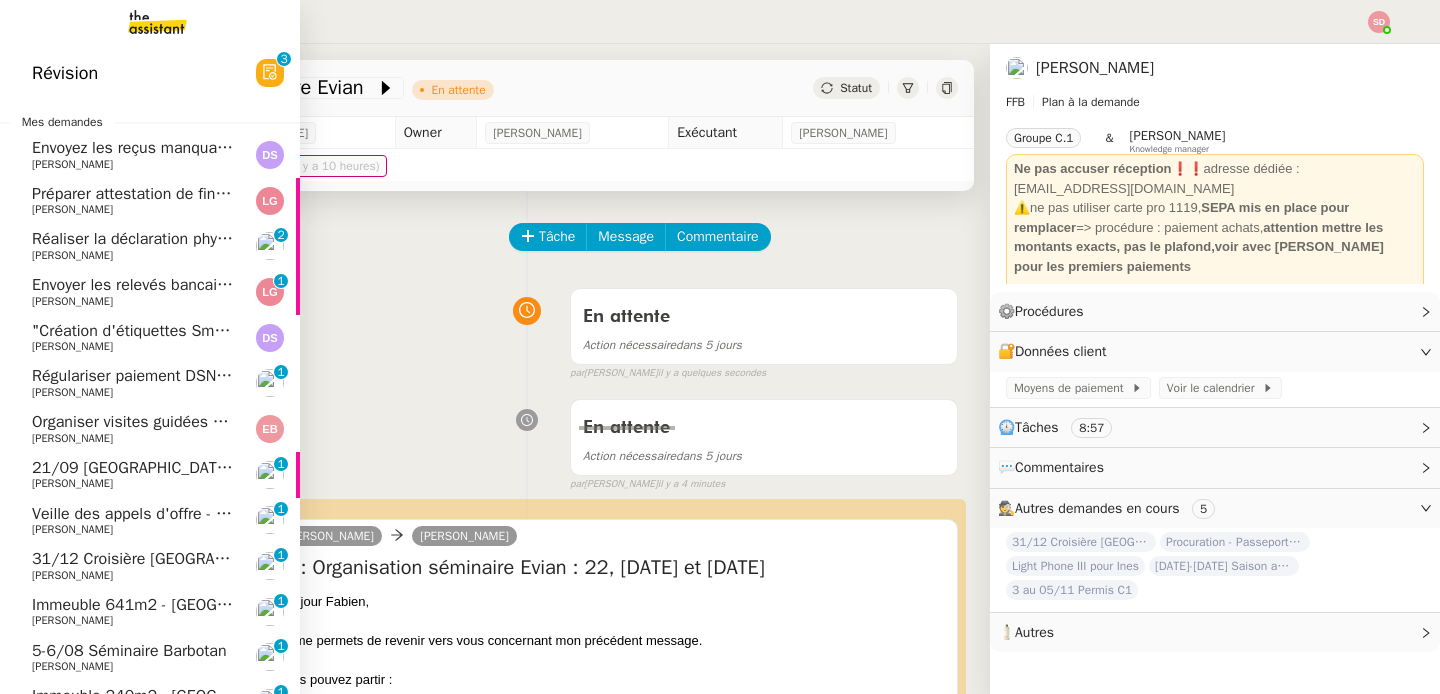 click on "Organiser visites guidées à Paris    Emilie Bornancin" 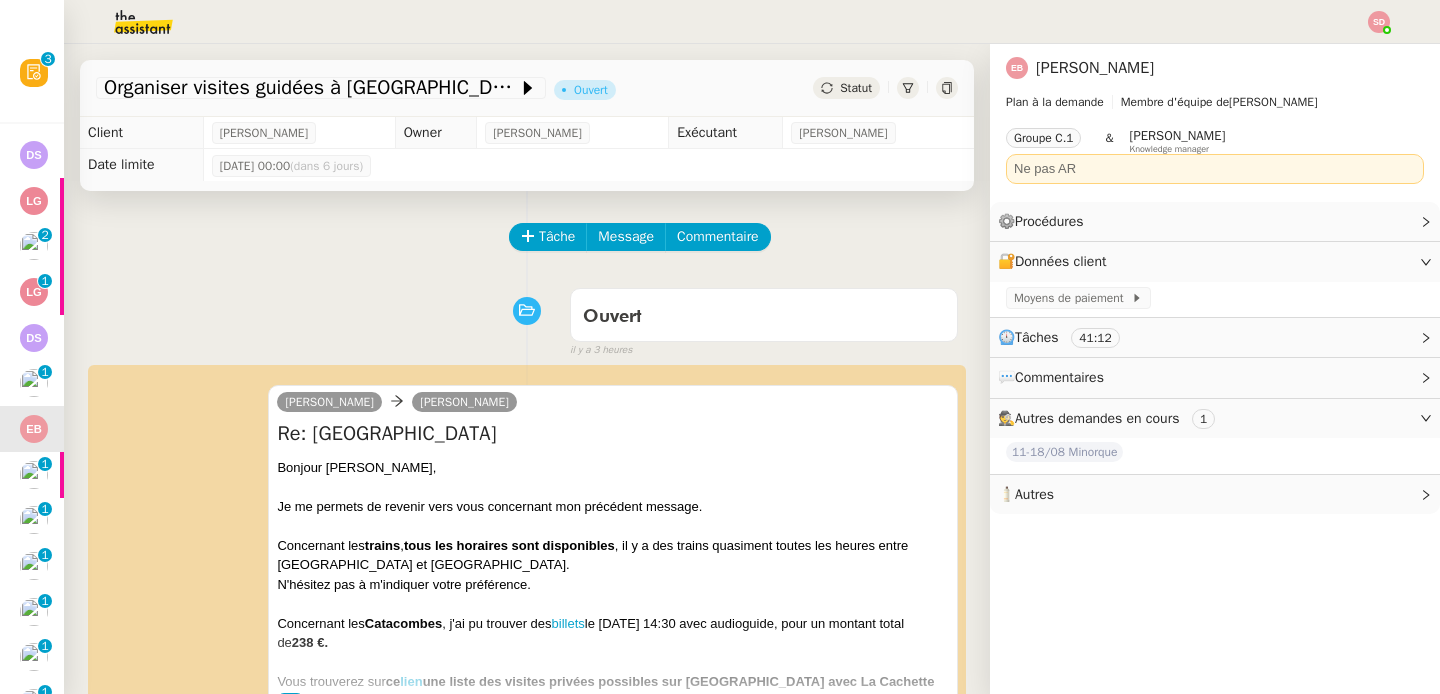 scroll, scrollTop: 384, scrollLeft: 0, axis: vertical 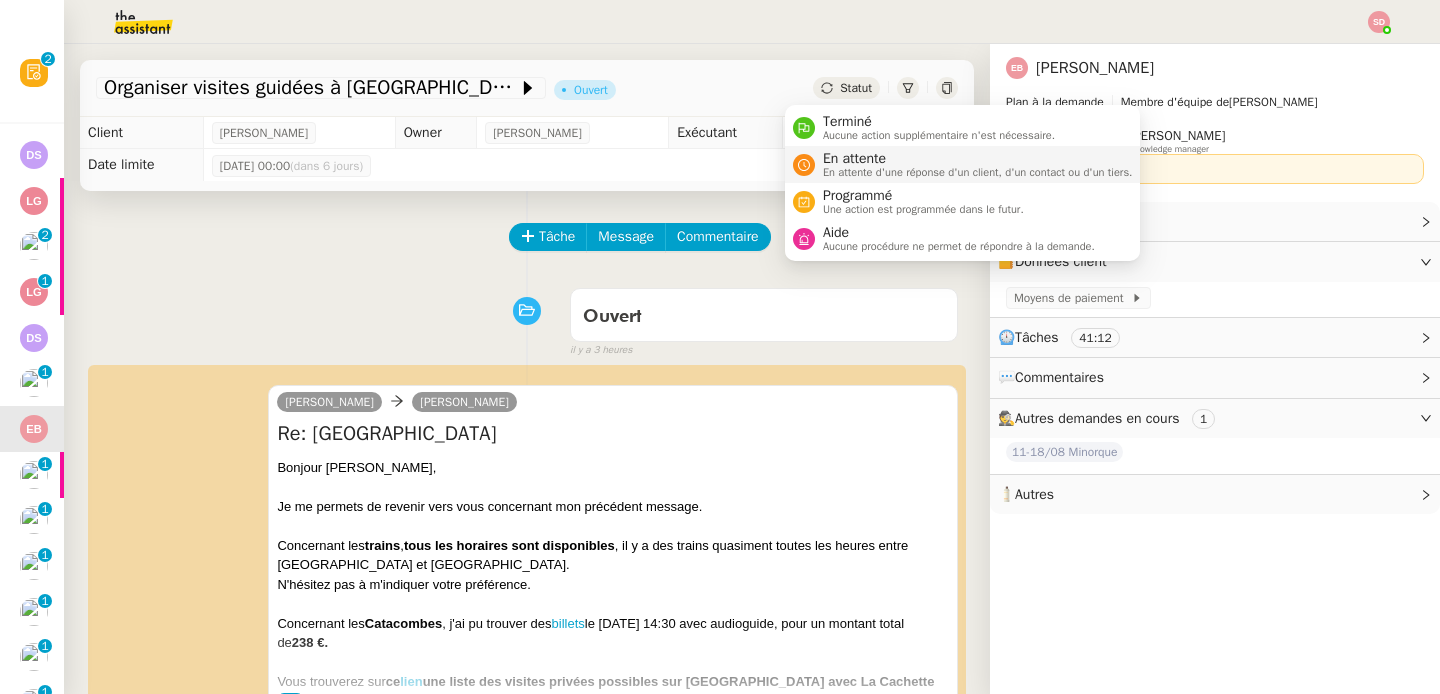 click on "En attente" at bounding box center (978, 159) 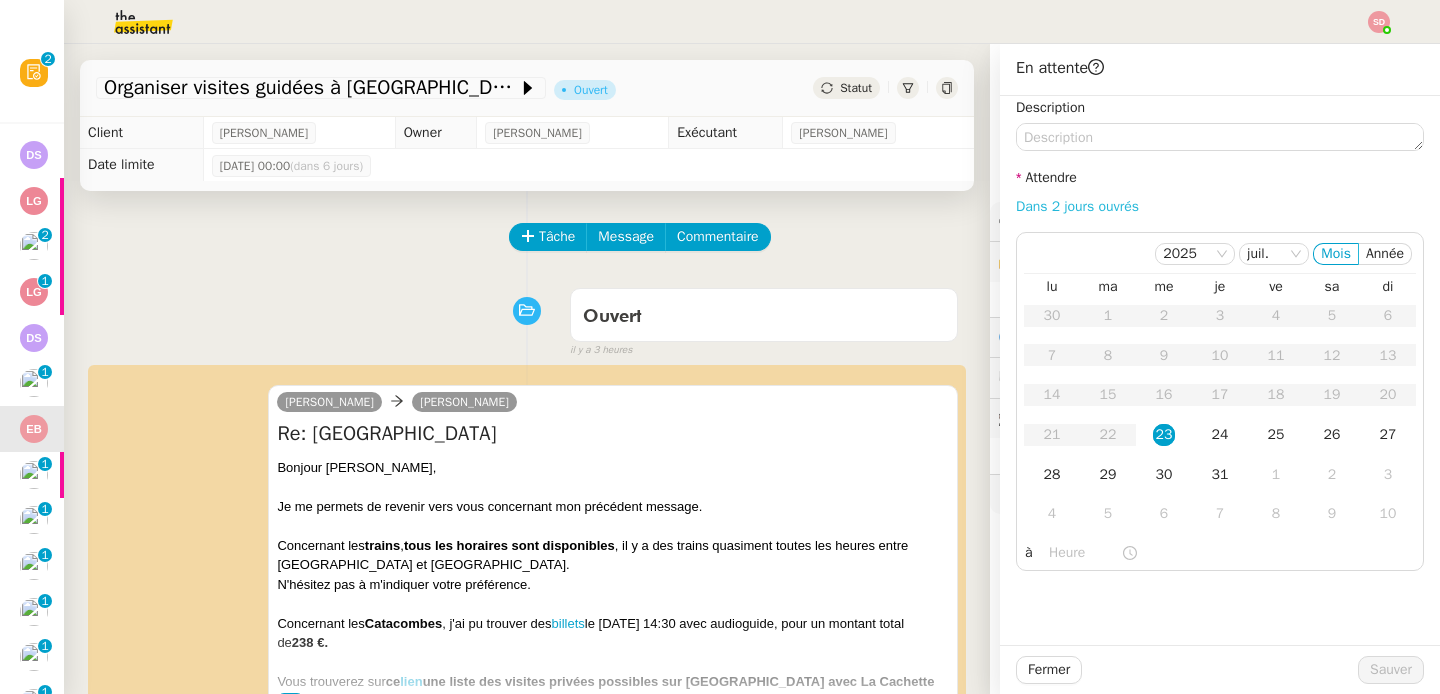 click on "Dans 2 jours ouvrés" 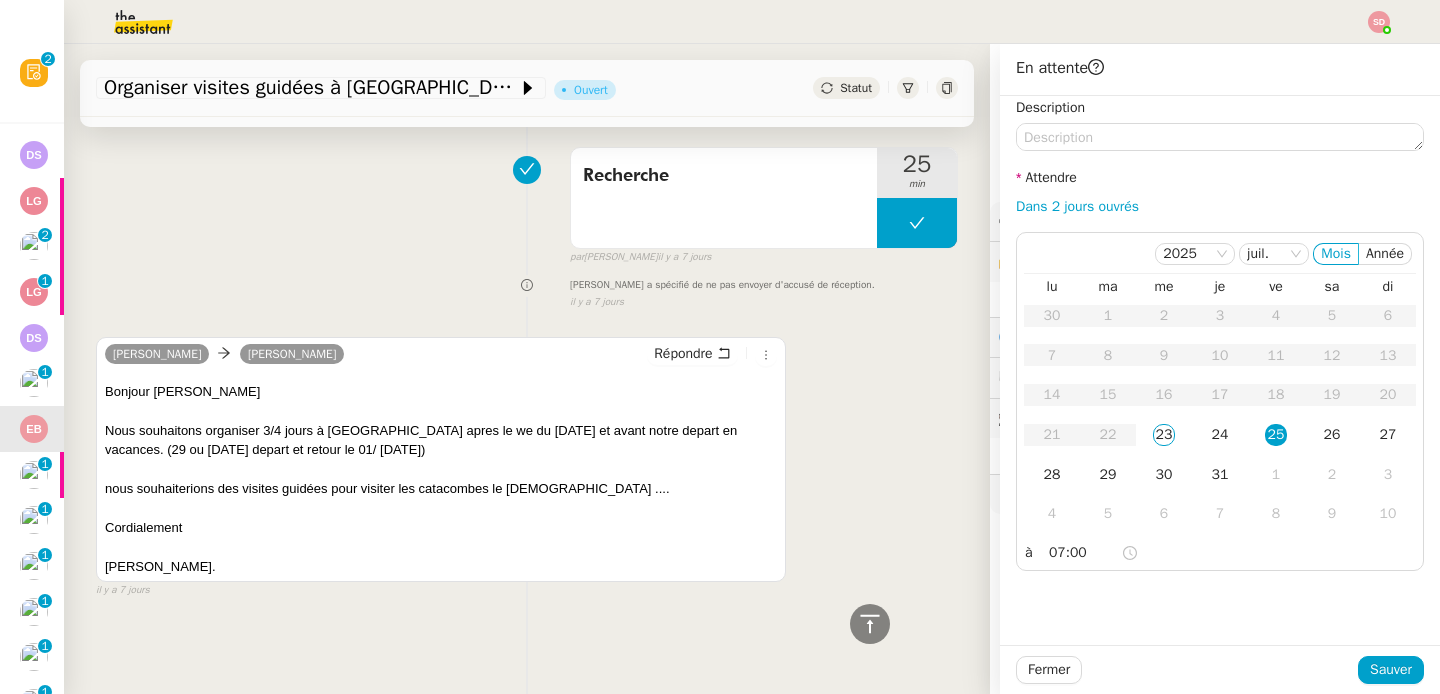 scroll, scrollTop: 2747, scrollLeft: 0, axis: vertical 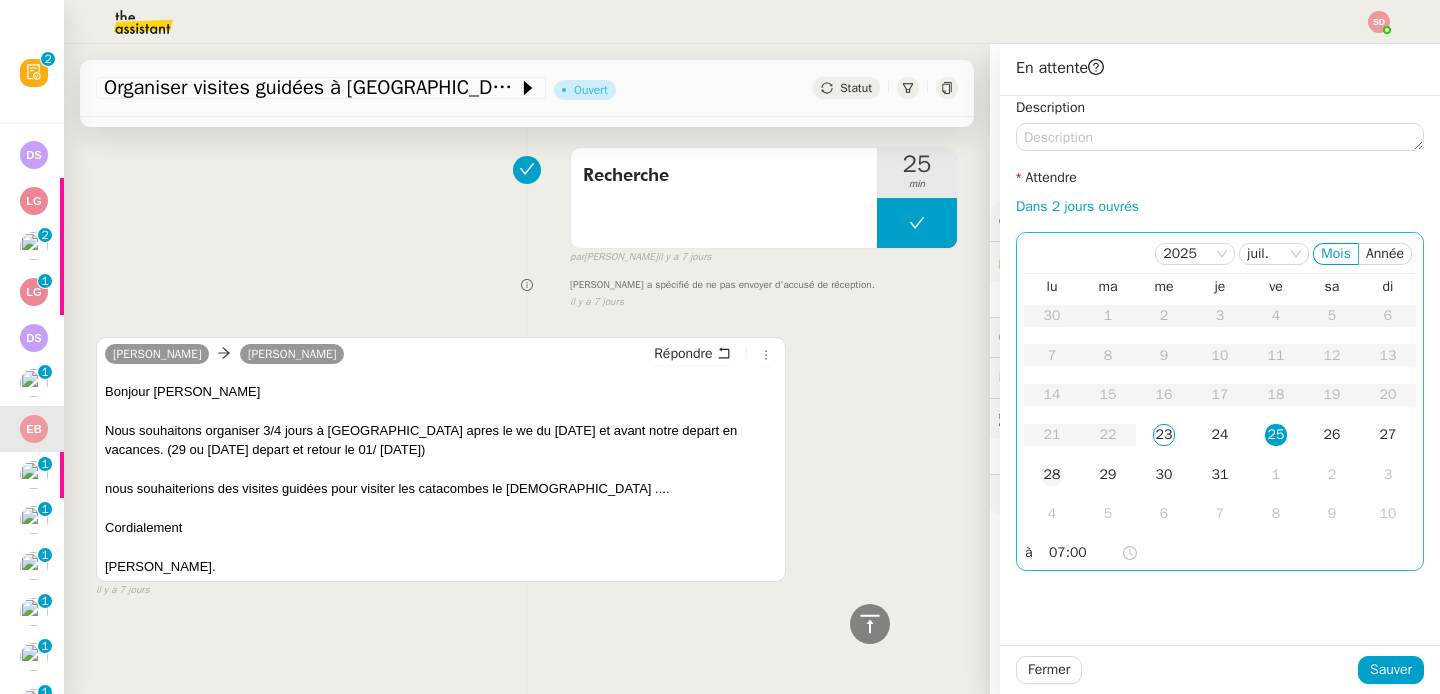 click on "28" 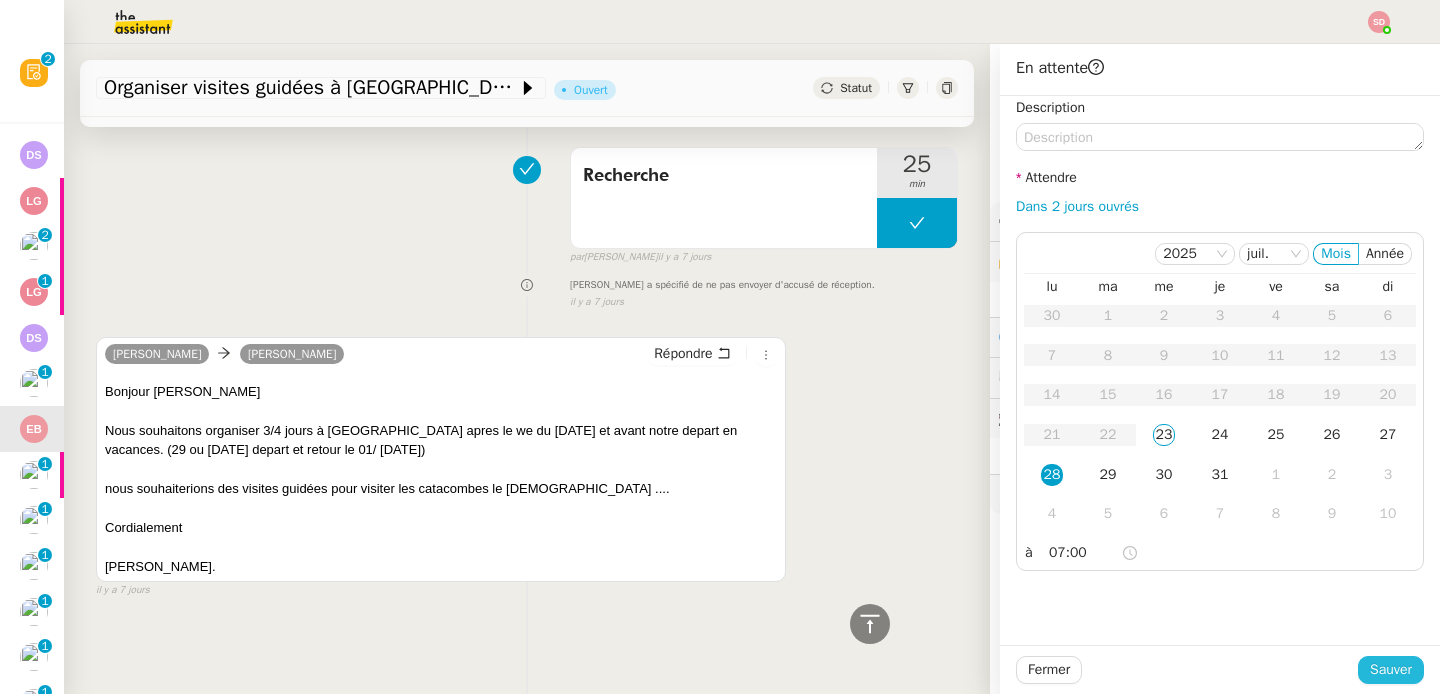 click on "Sauver" 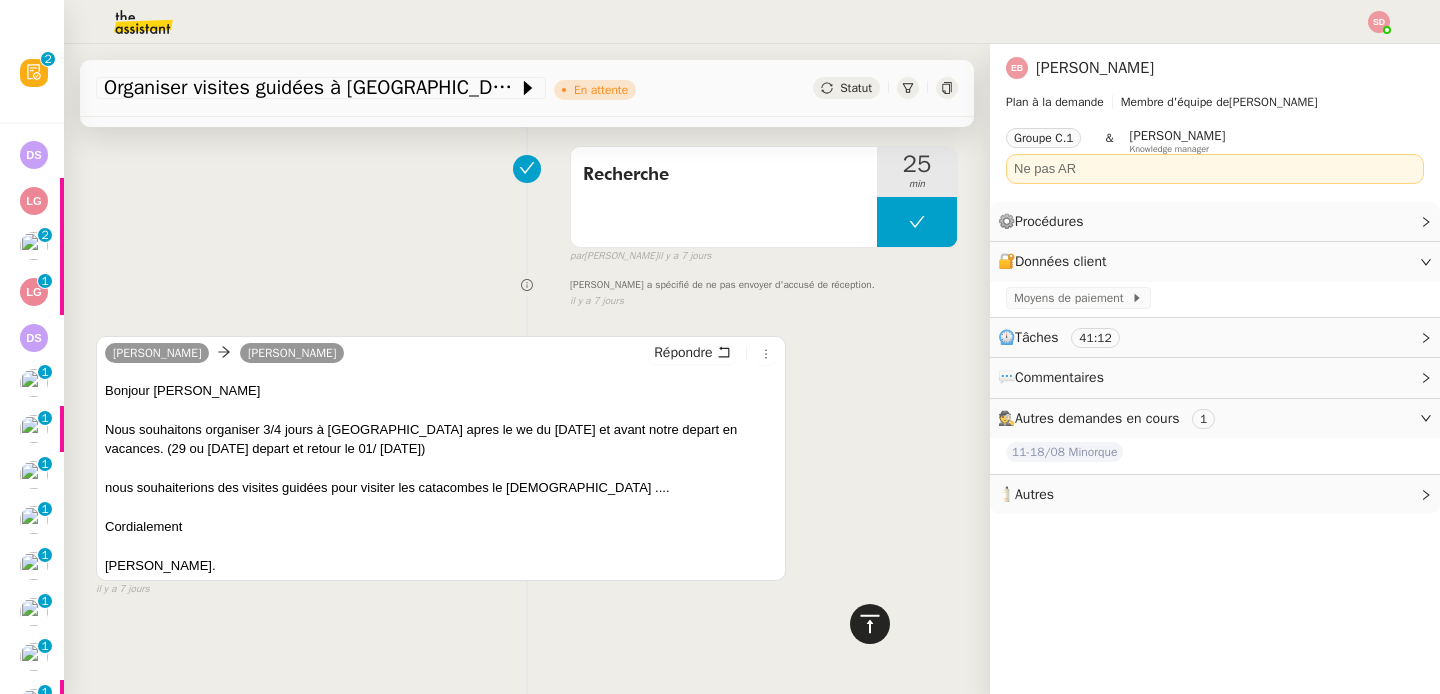 click 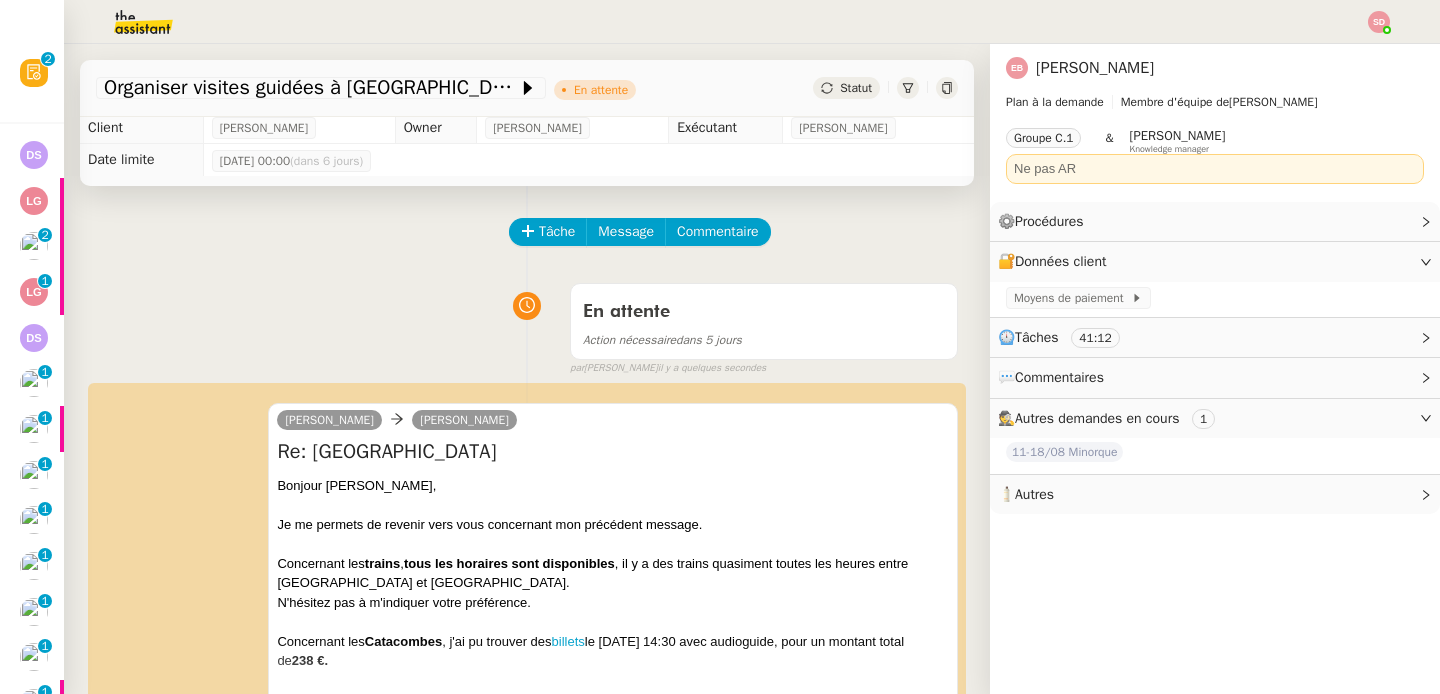 scroll, scrollTop: 0, scrollLeft: 0, axis: both 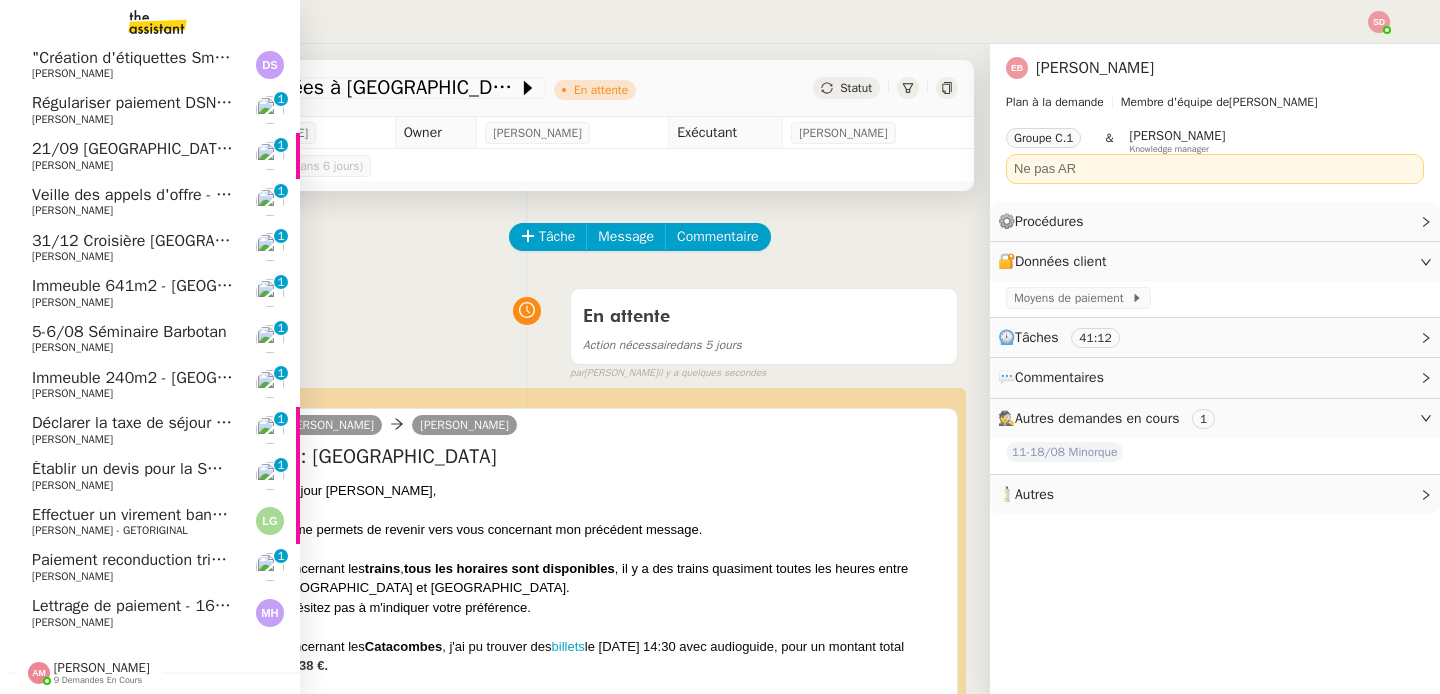 click 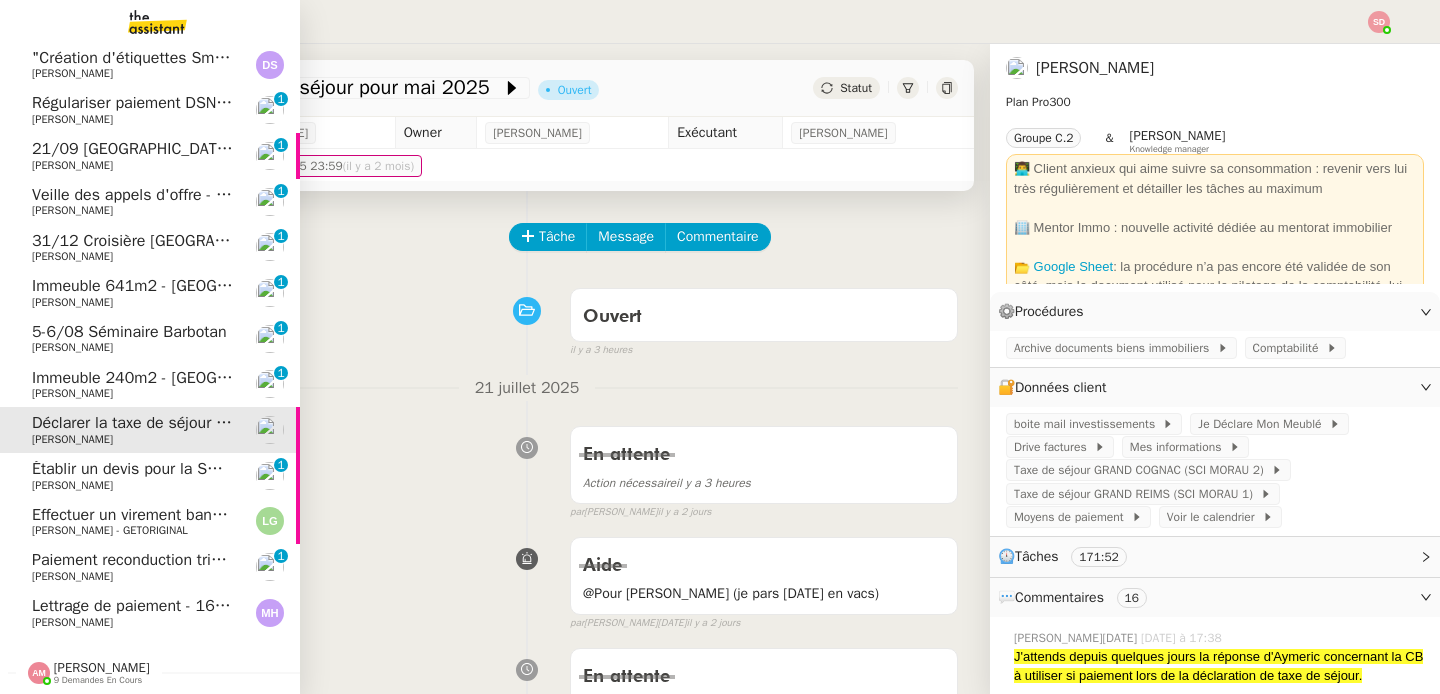 scroll, scrollTop: 0, scrollLeft: 0, axis: both 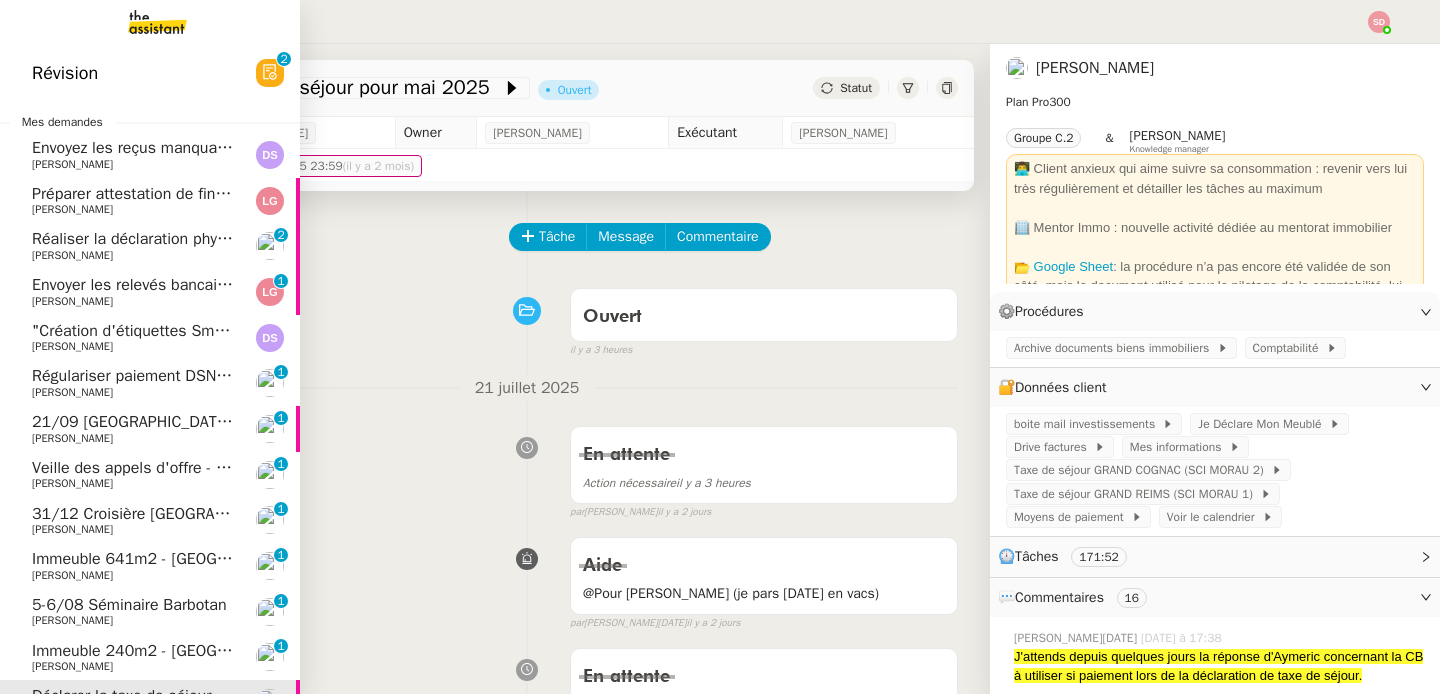click on "Envoyez les reçus manquants" 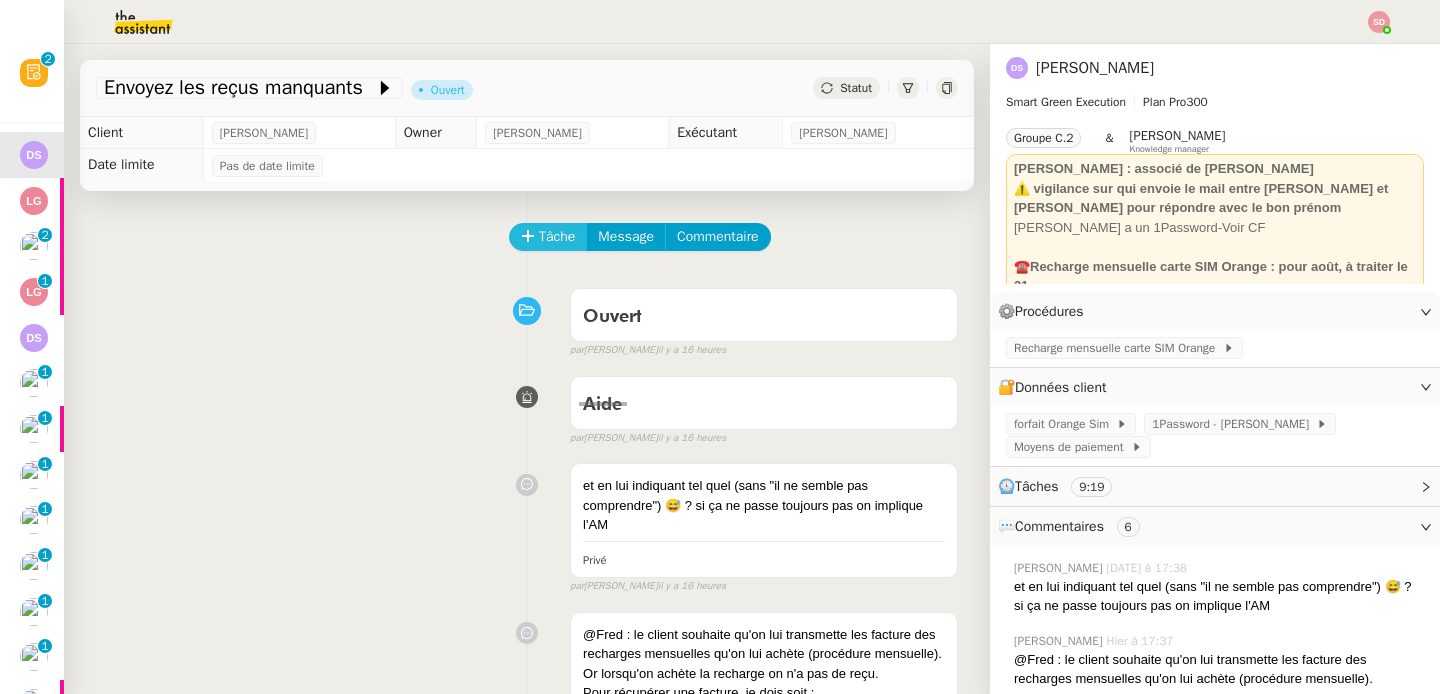 click on "Tâche" 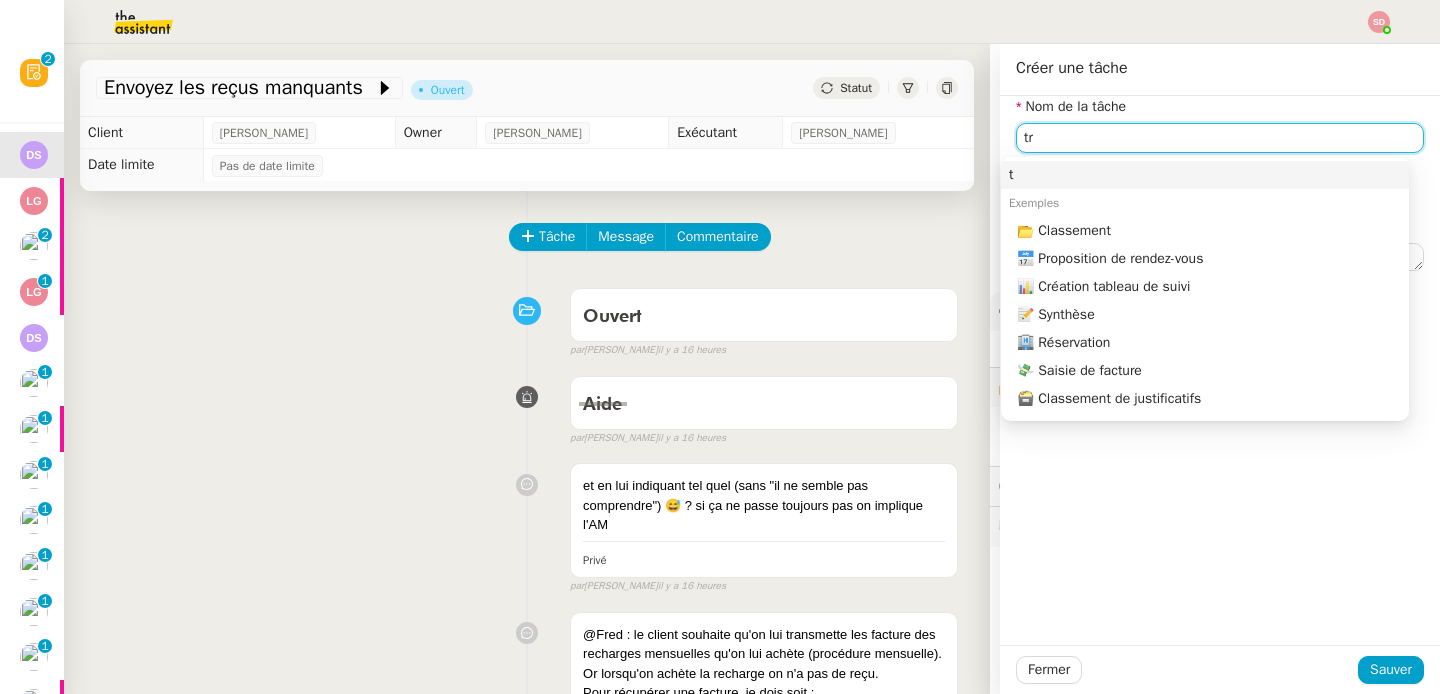 type on "t" 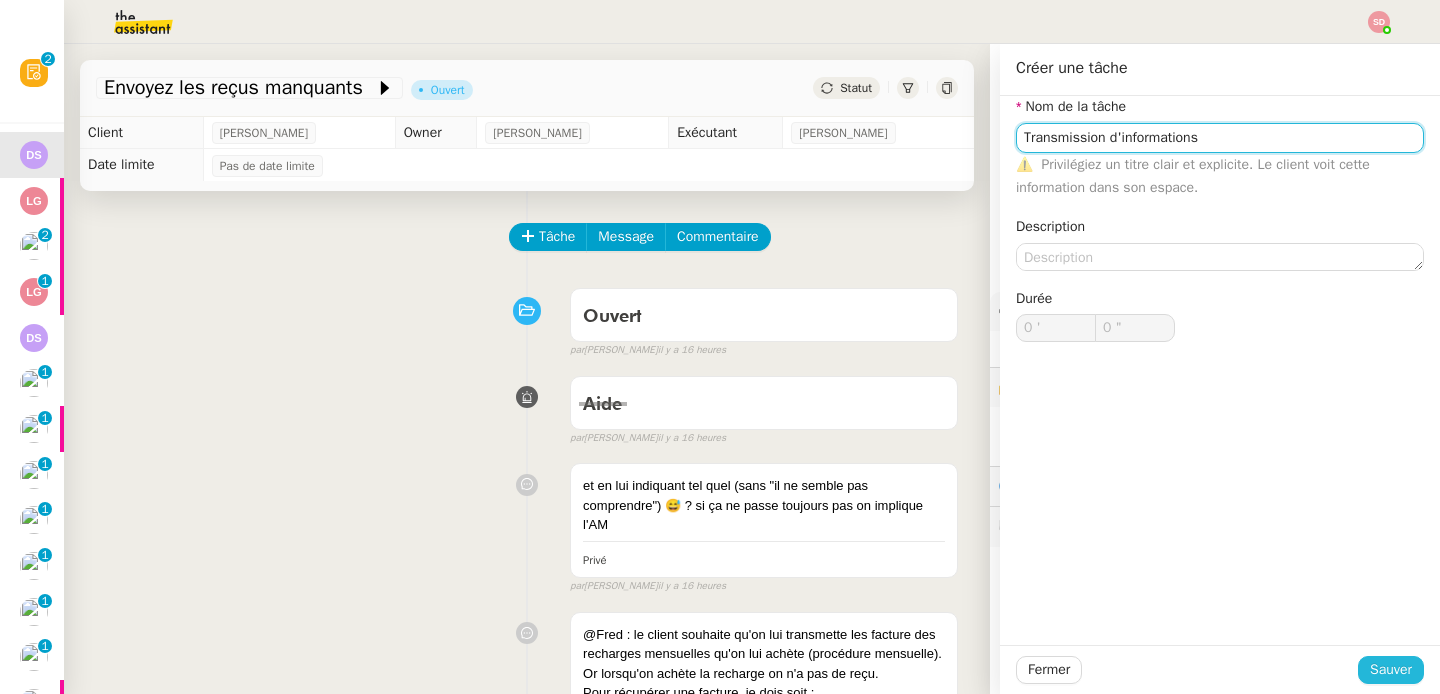 type on "Transmission d'informations" 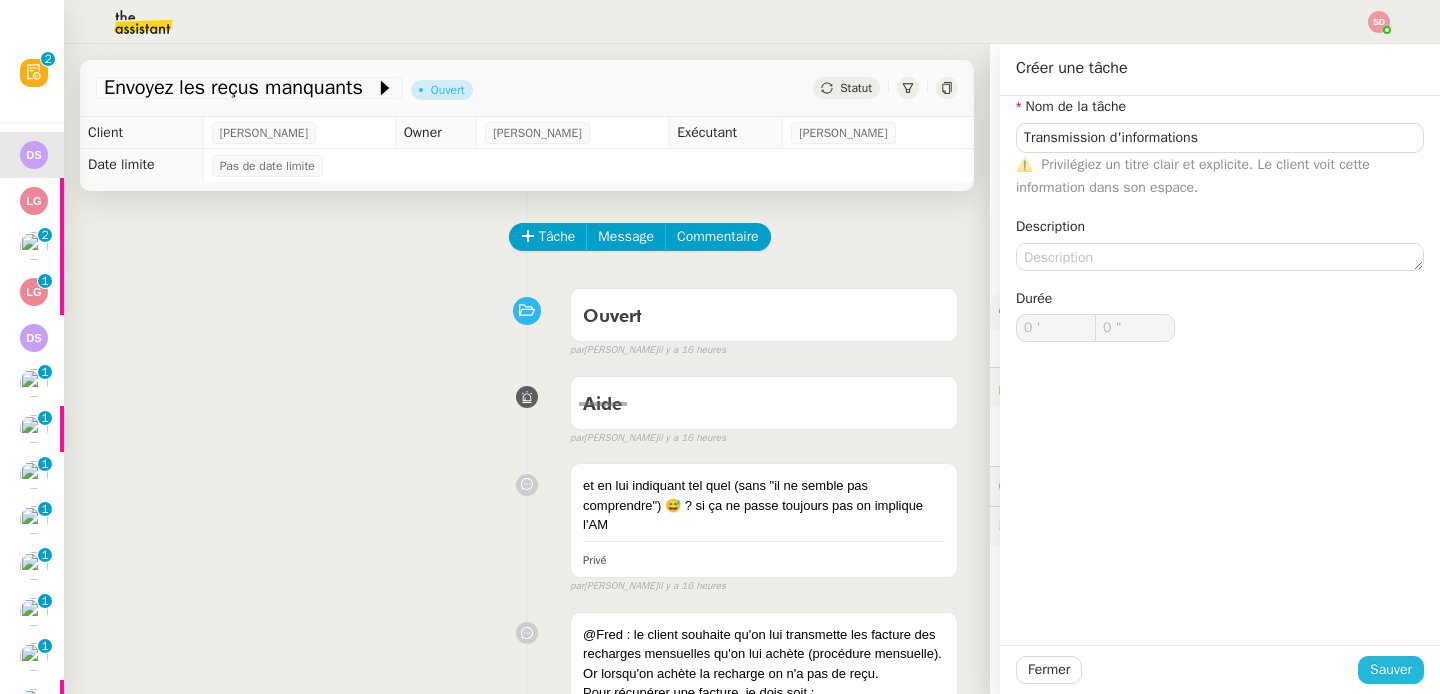 click on "Sauver" 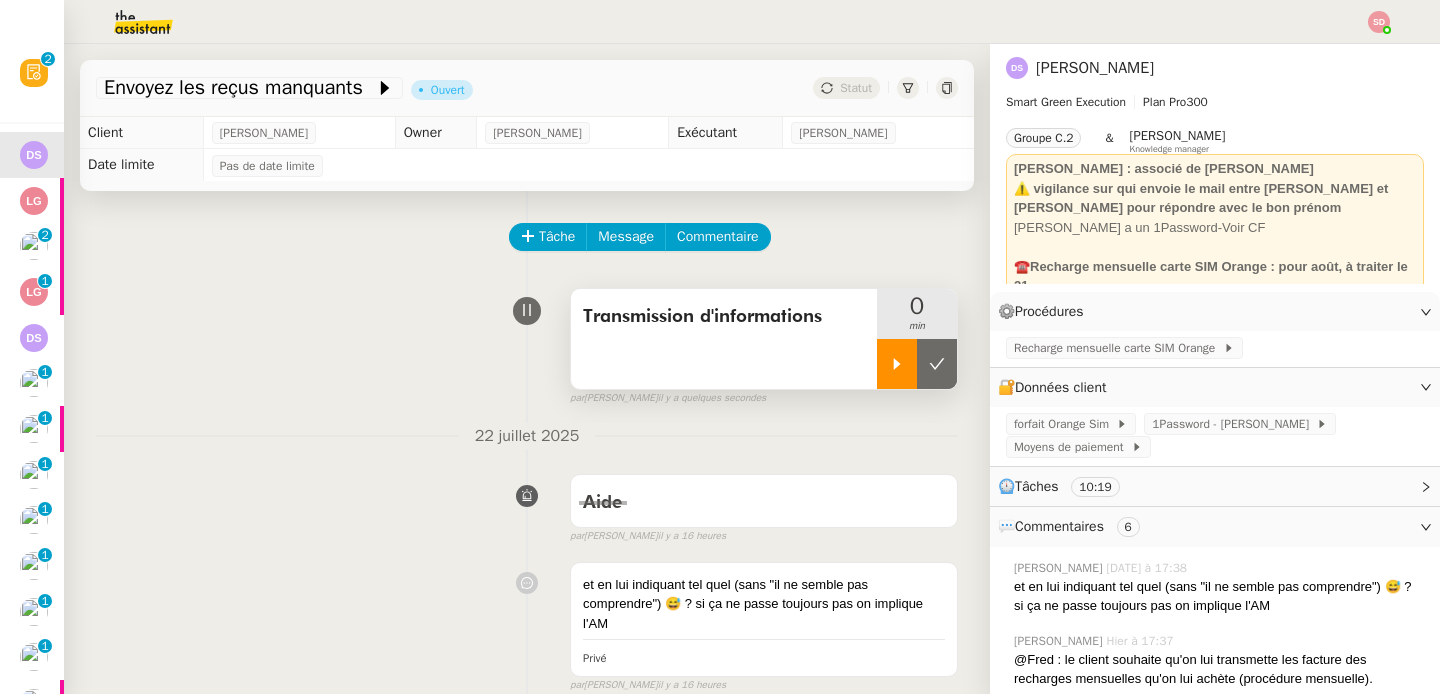 click at bounding box center [897, 364] 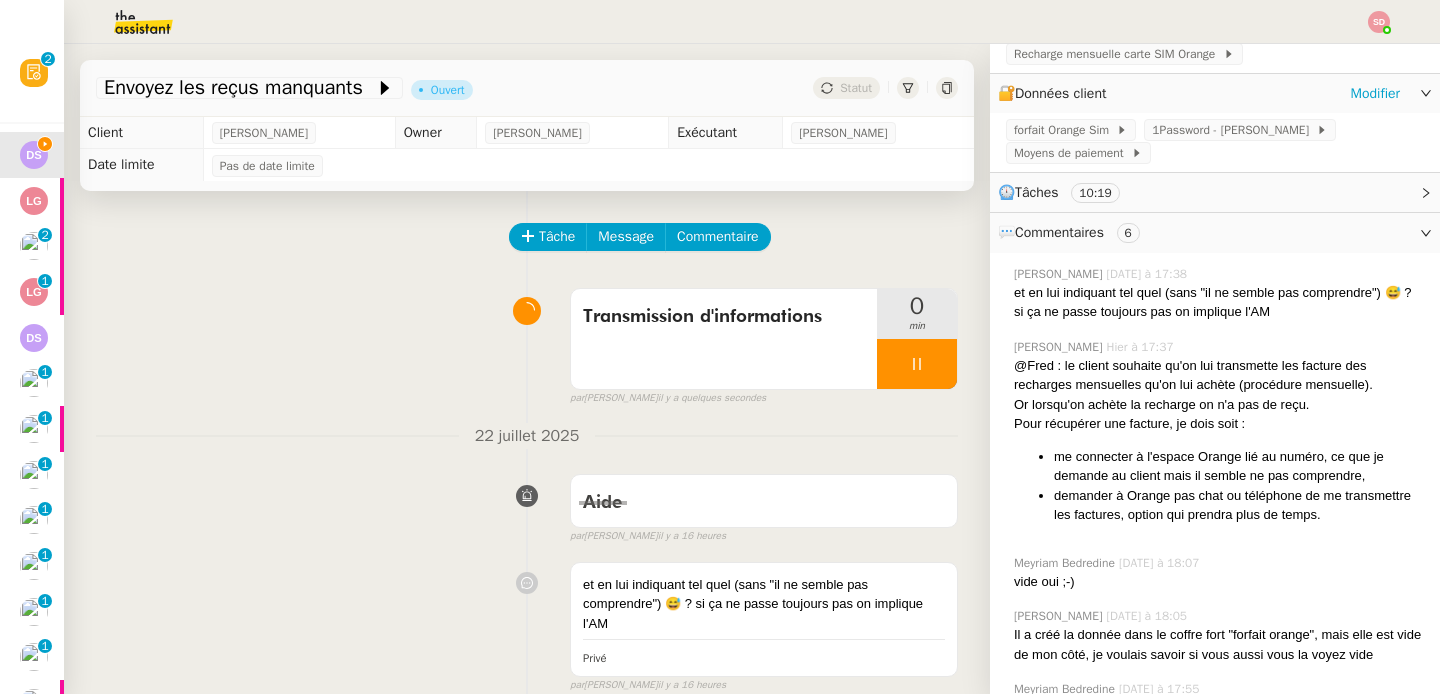 scroll, scrollTop: 309, scrollLeft: 0, axis: vertical 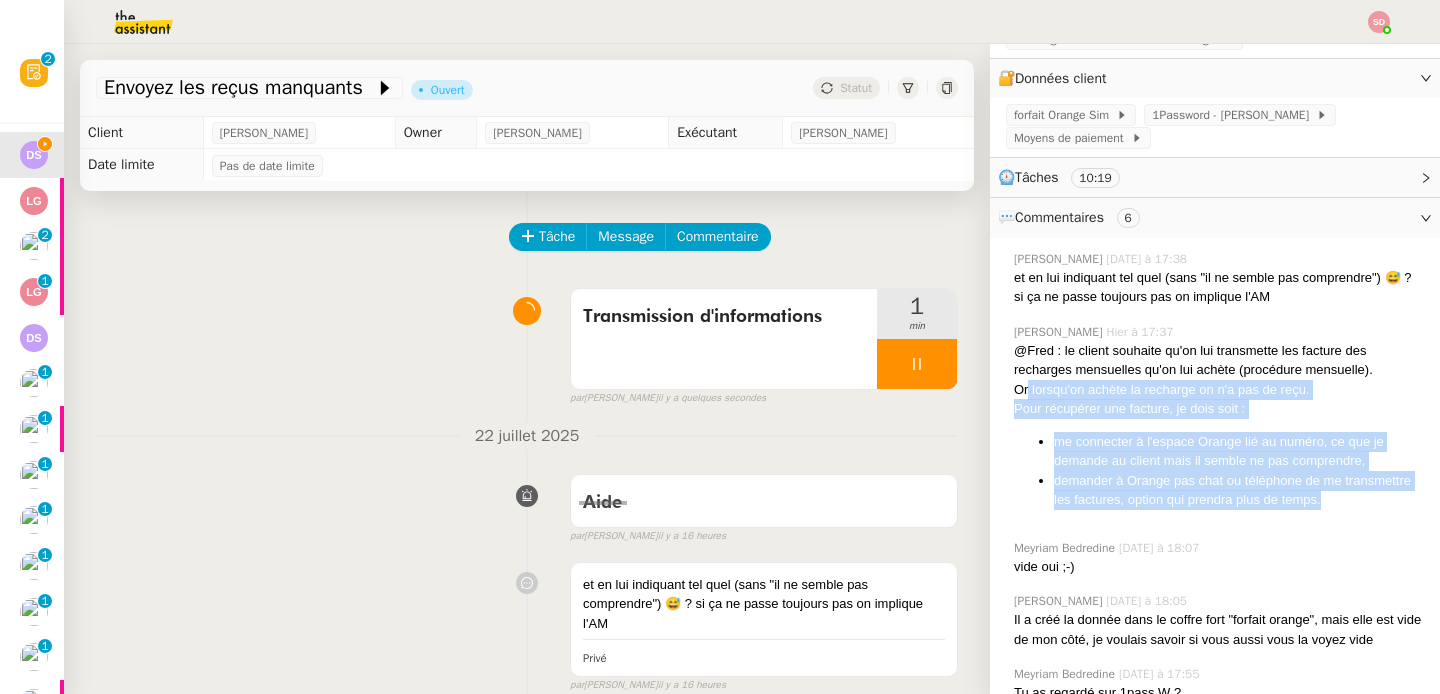 drag, startPoint x: 1015, startPoint y: 394, endPoint x: 1355, endPoint y: 497, distance: 355.25906 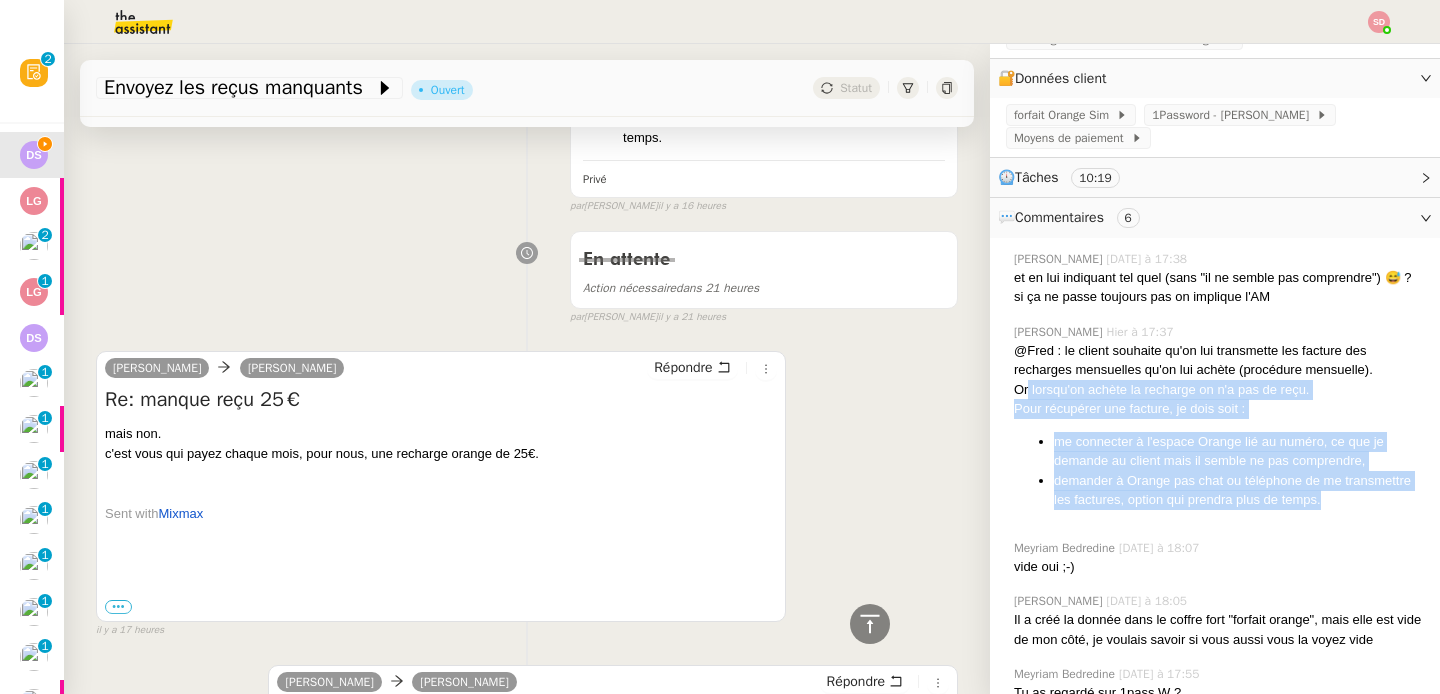 scroll, scrollTop: 828, scrollLeft: 0, axis: vertical 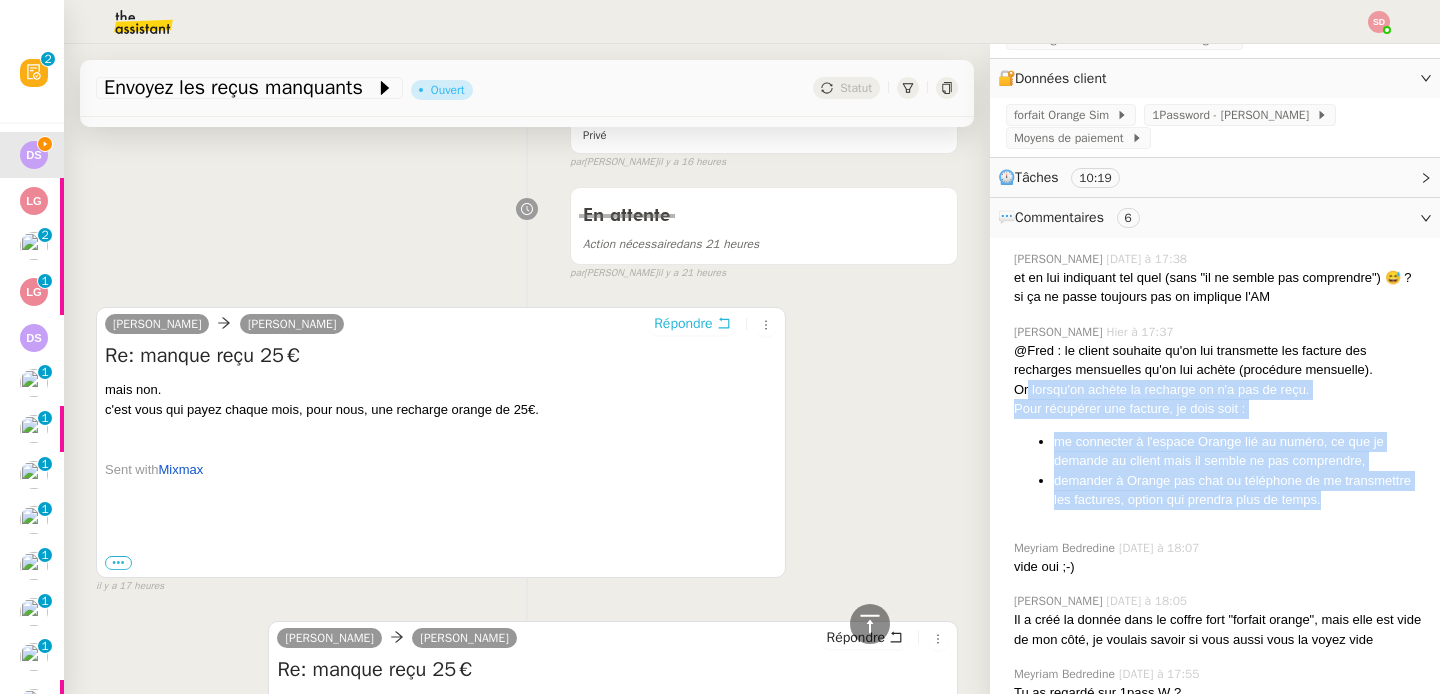 click on "Répondre" at bounding box center [683, 324] 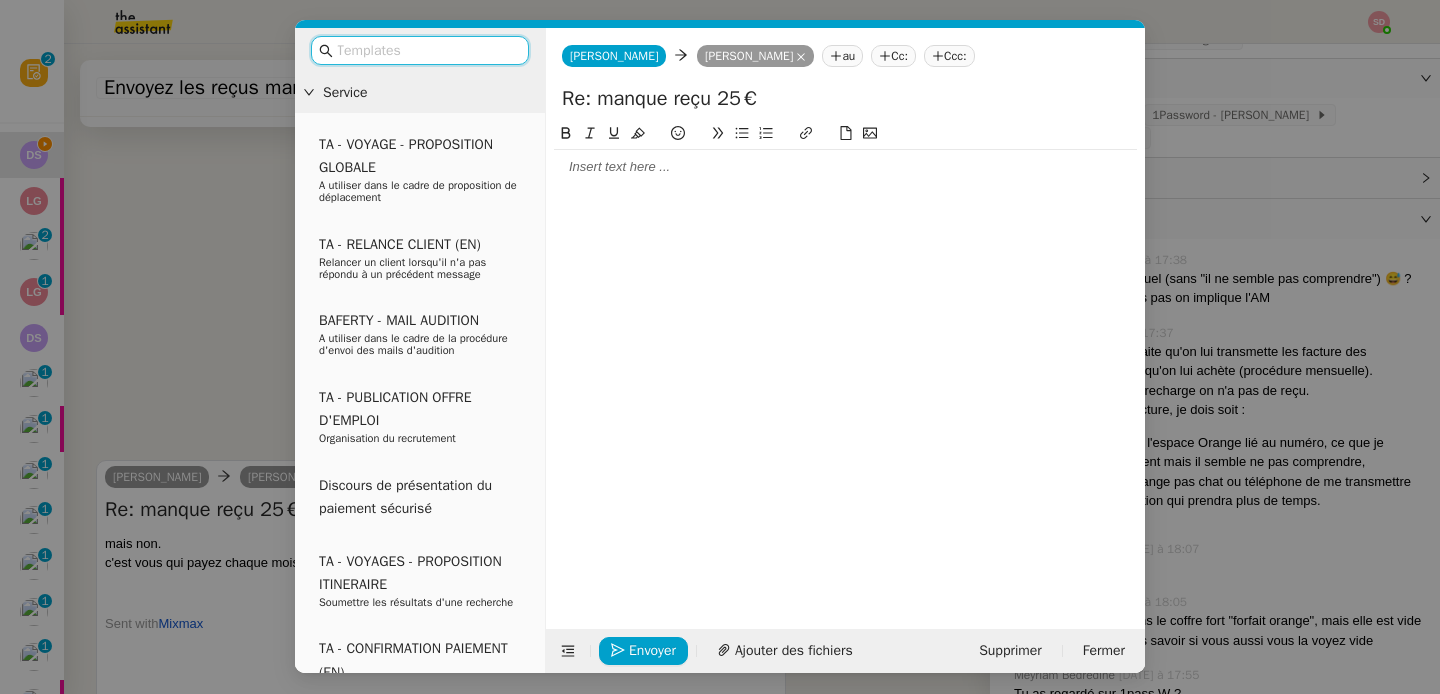 scroll, scrollTop: 981, scrollLeft: 0, axis: vertical 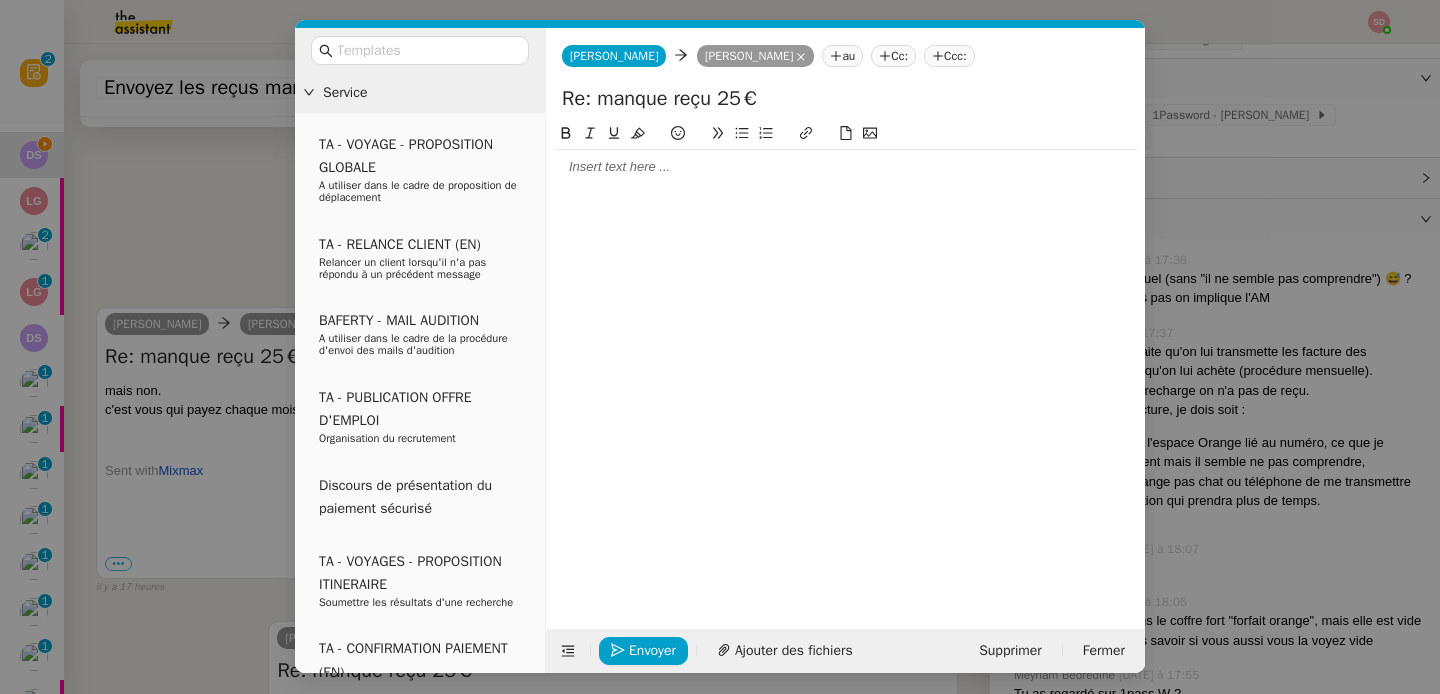 click 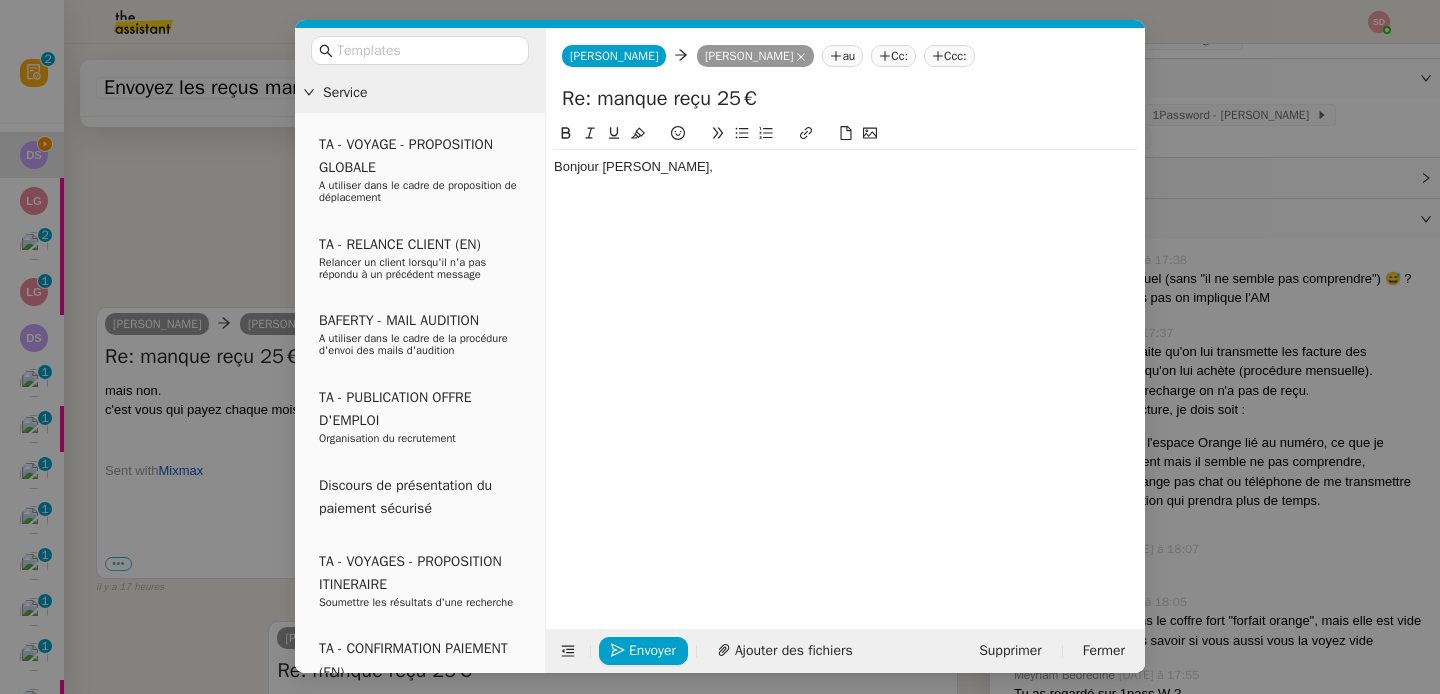 scroll, scrollTop: 0, scrollLeft: 0, axis: both 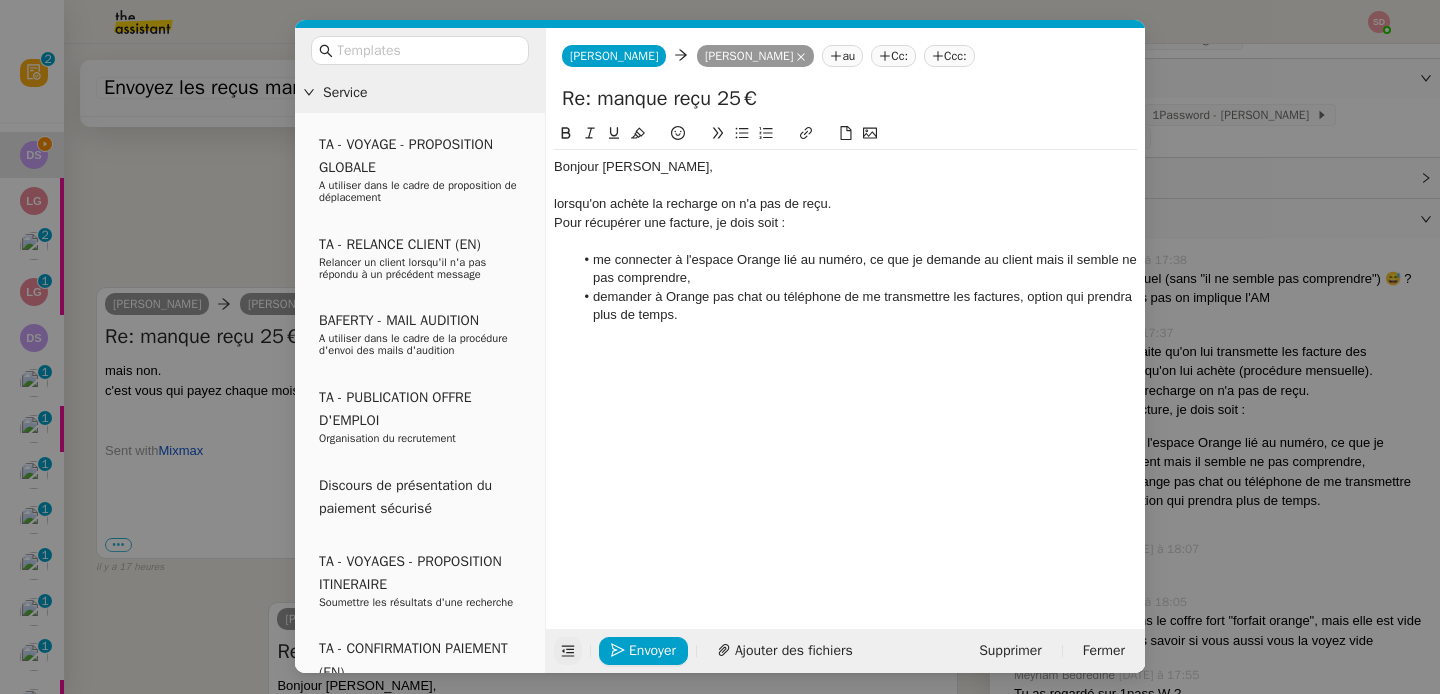 click 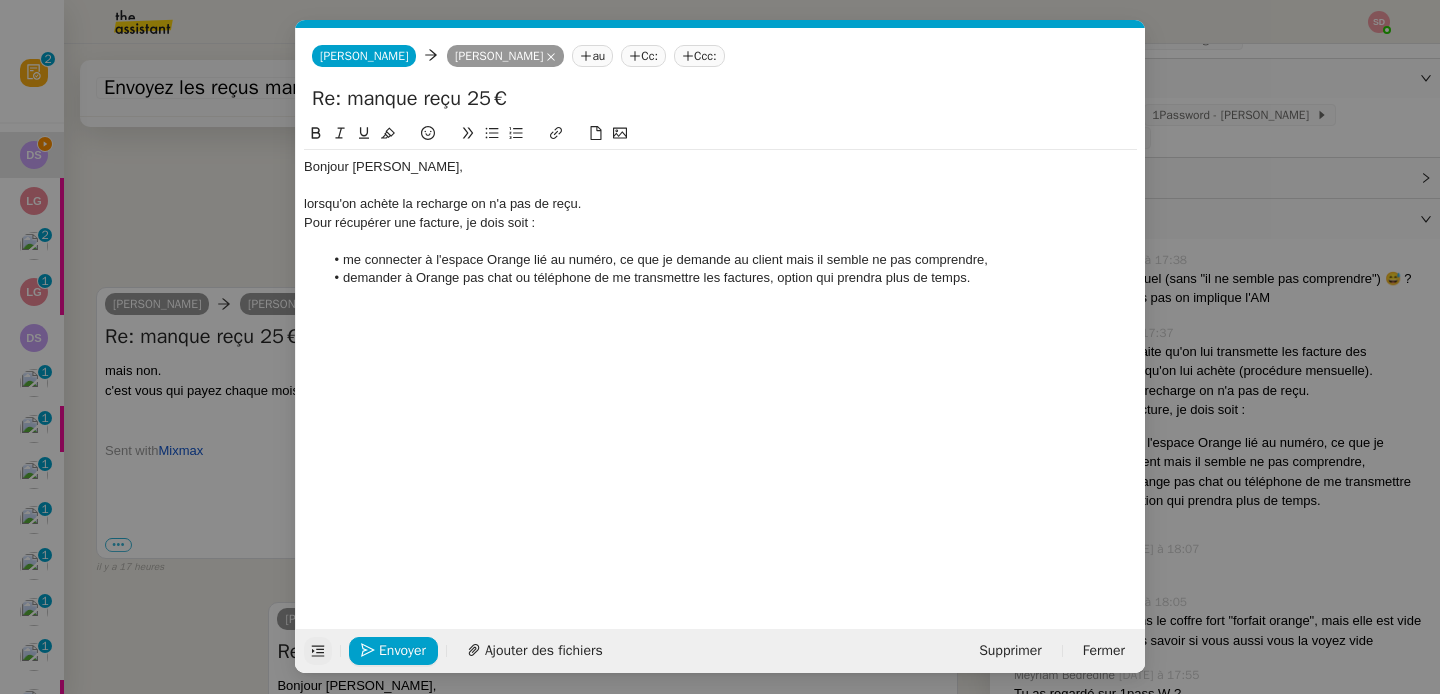 click on "lorsqu'on achète la recharge on n'a pas de reçu." 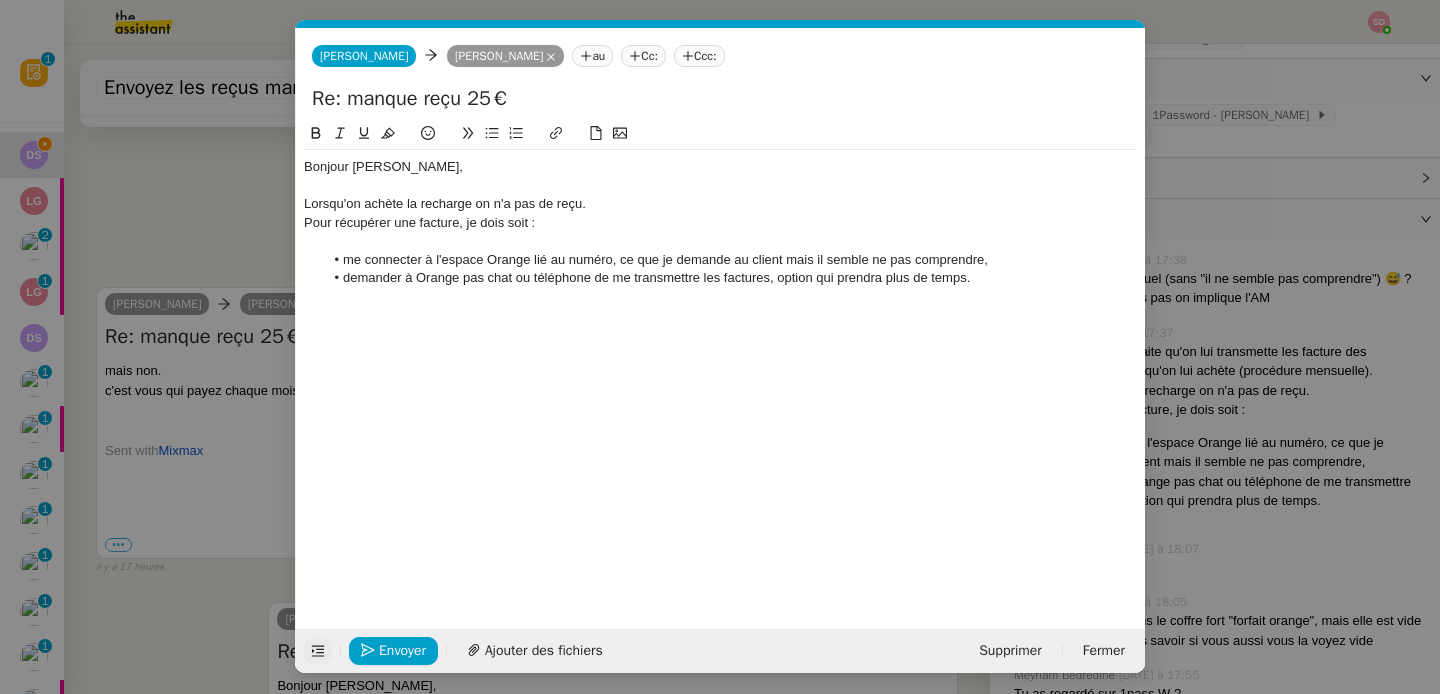 click on "Lorsqu'on achète la recharge on n'a pas de reçu." 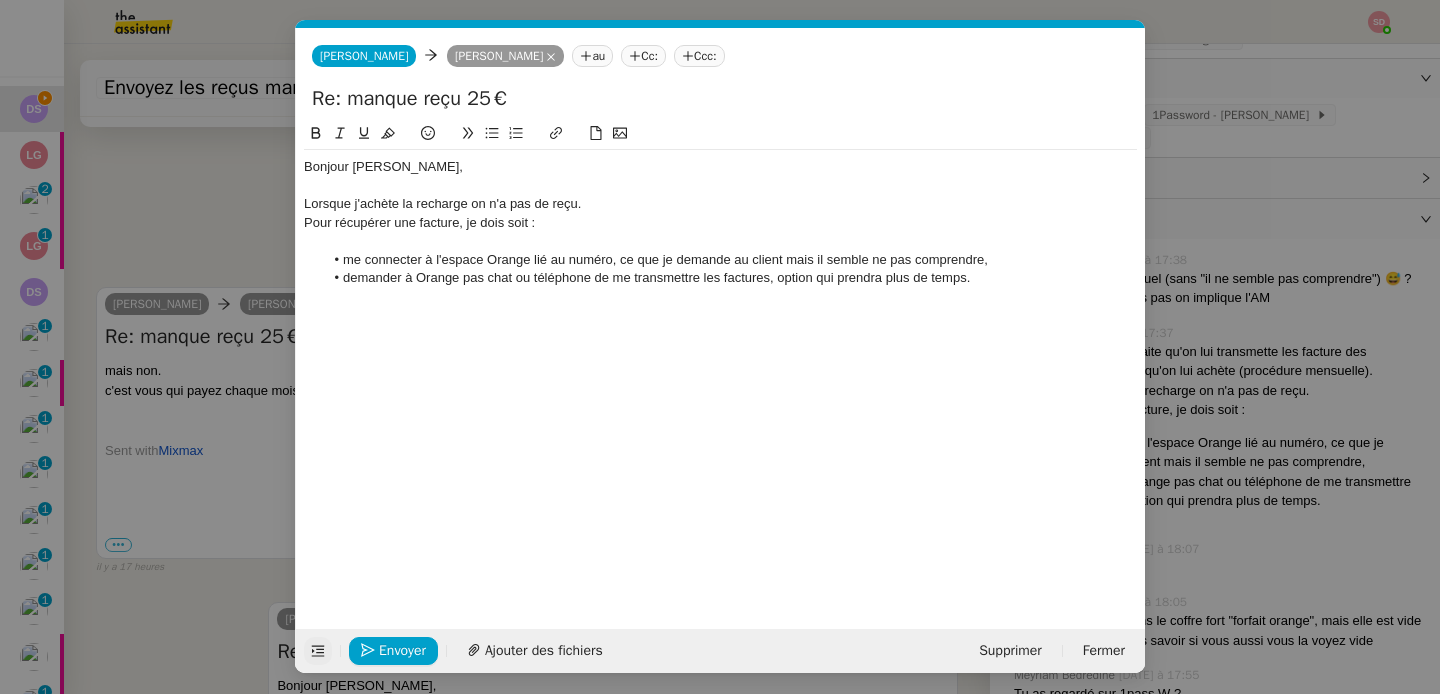 click on "Lorsque j'achète la recharge on n'a pas de reçu." 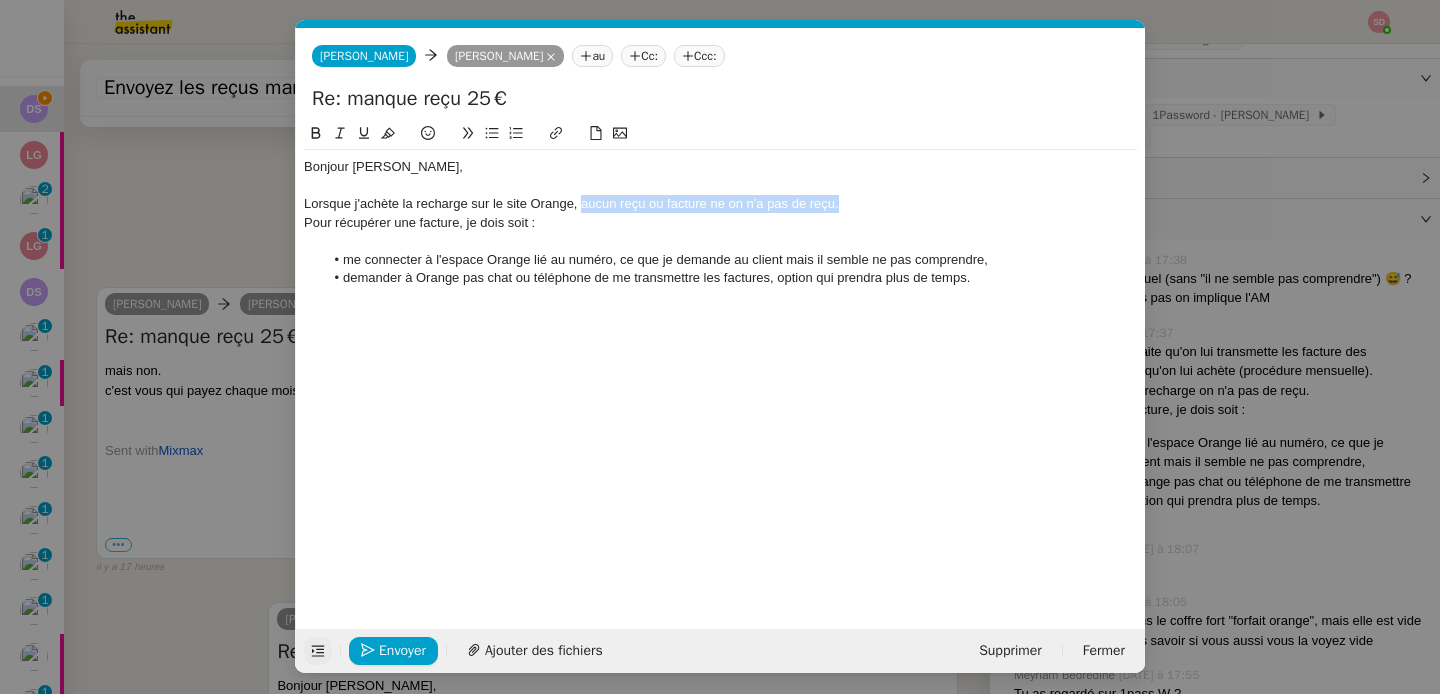 drag, startPoint x: 583, startPoint y: 206, endPoint x: 853, endPoint y: 206, distance: 270 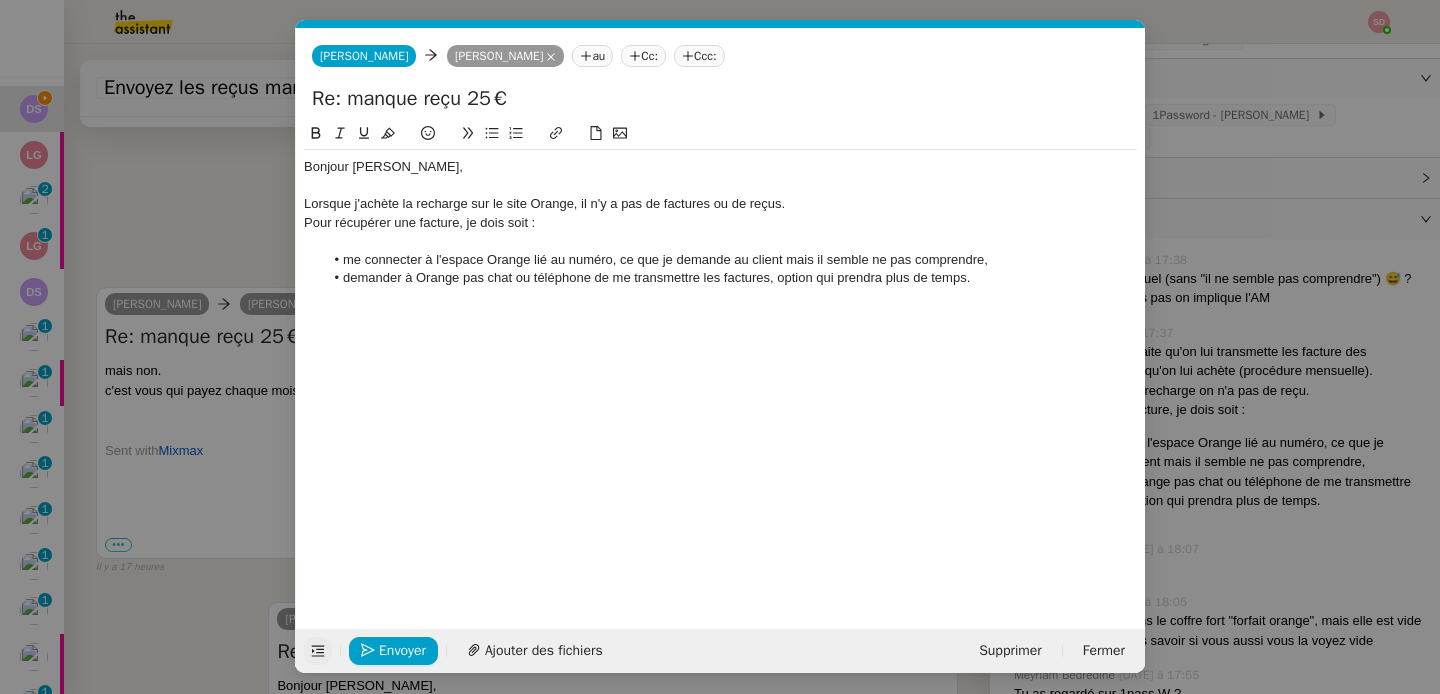 click on "Pour récupérer une facture, je dois soit :" 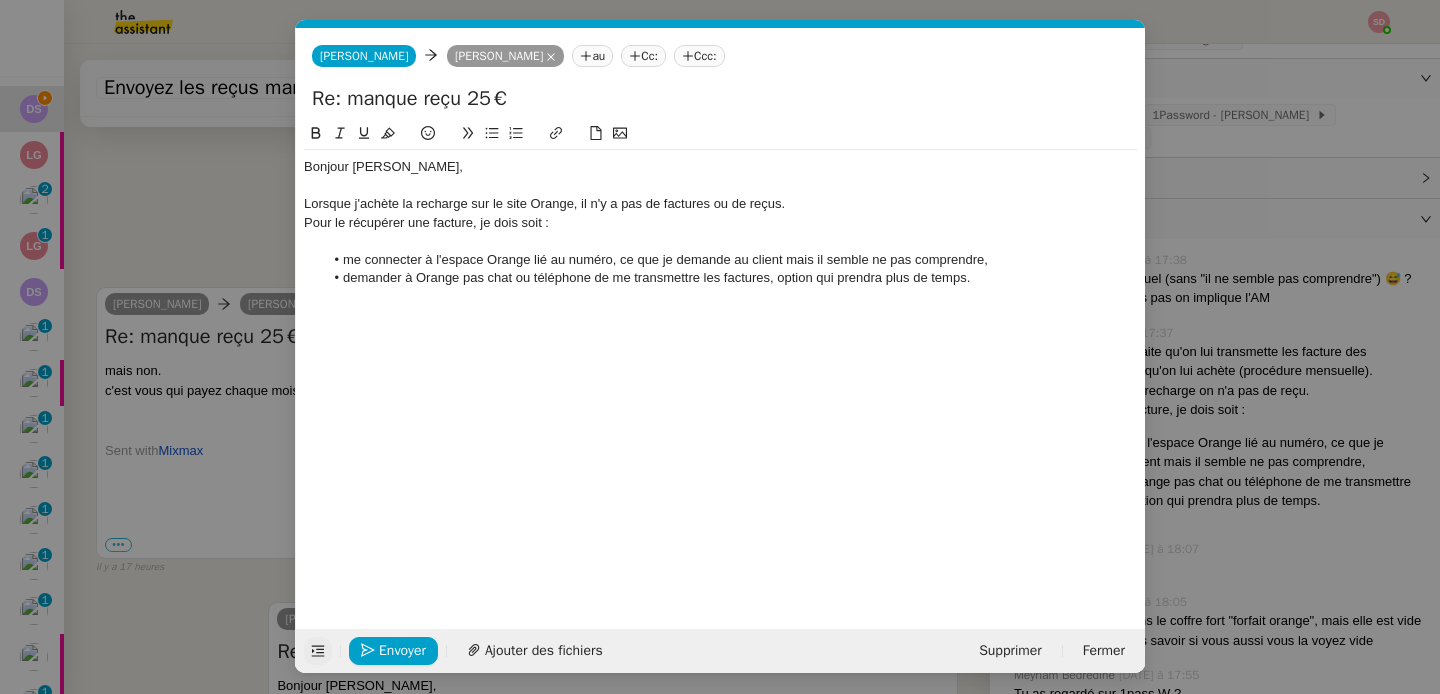 click 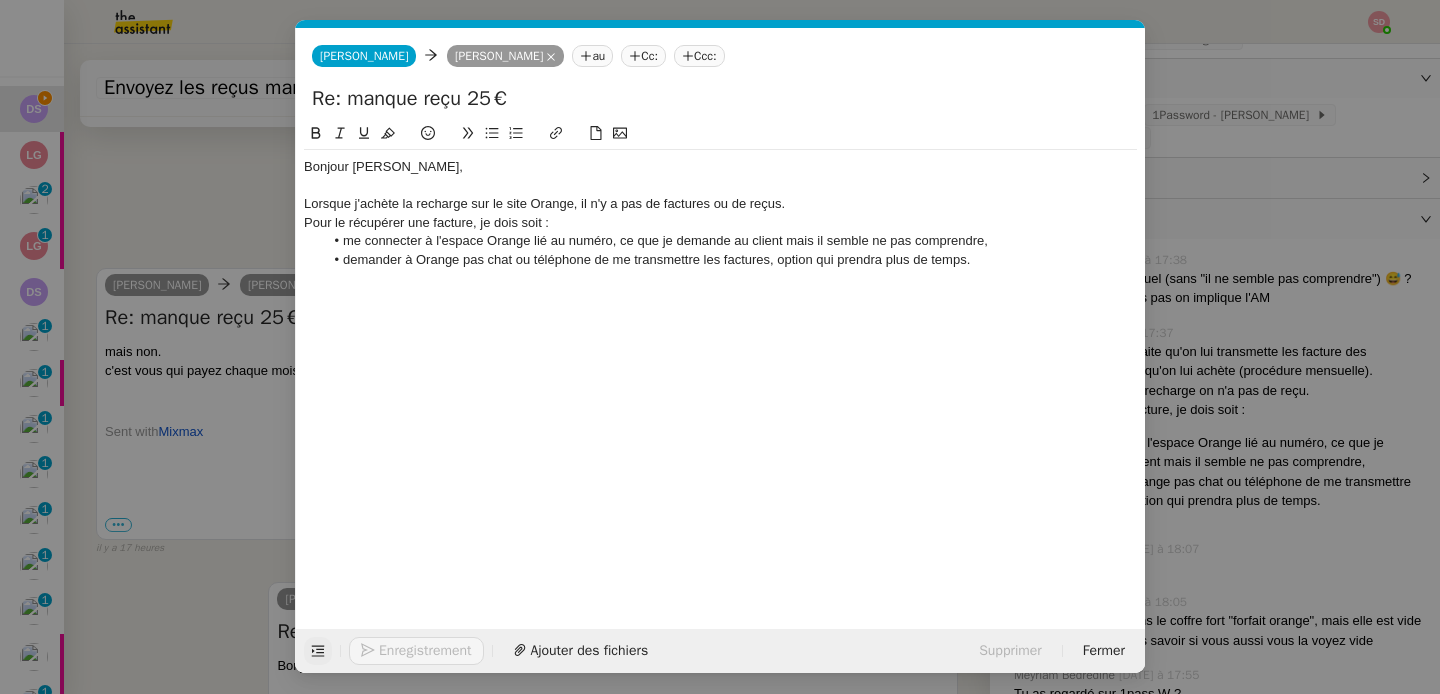 scroll, scrollTop: 1182, scrollLeft: 0, axis: vertical 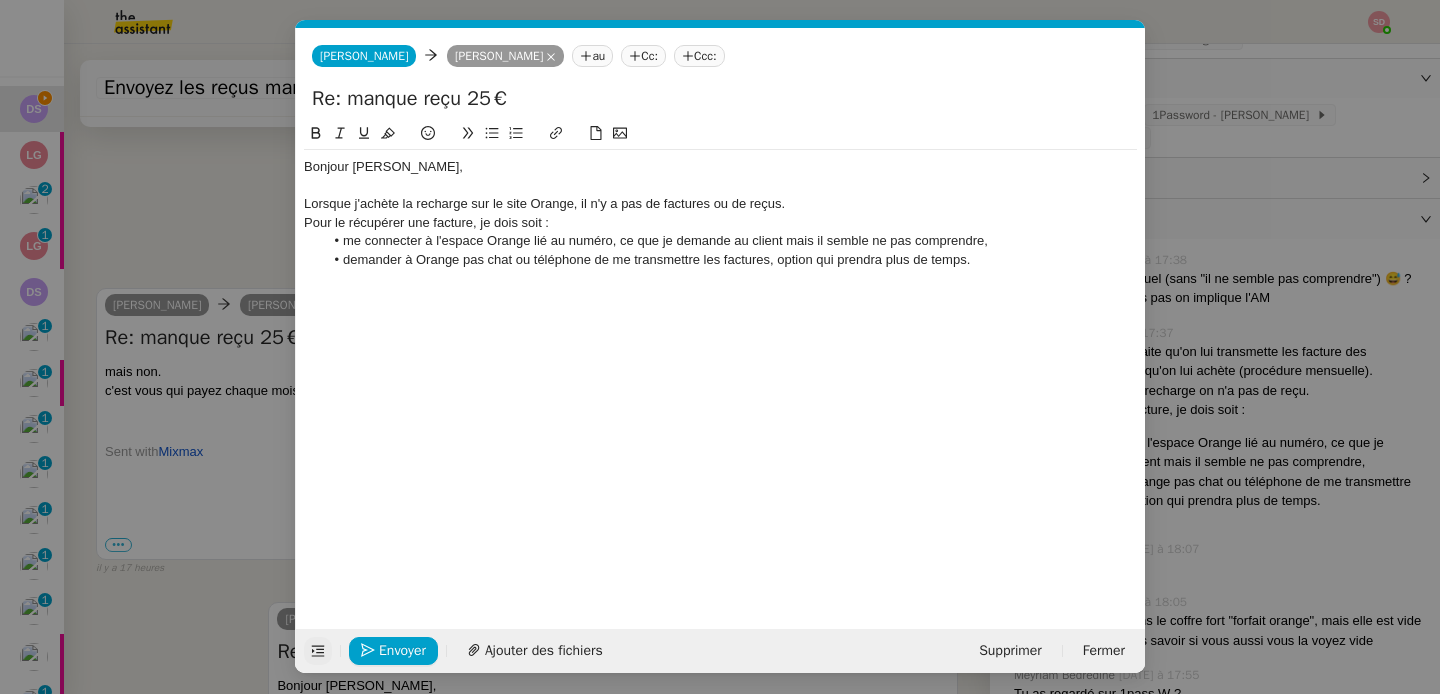 click on "Pour le récupérer une facture, je dois soit :" 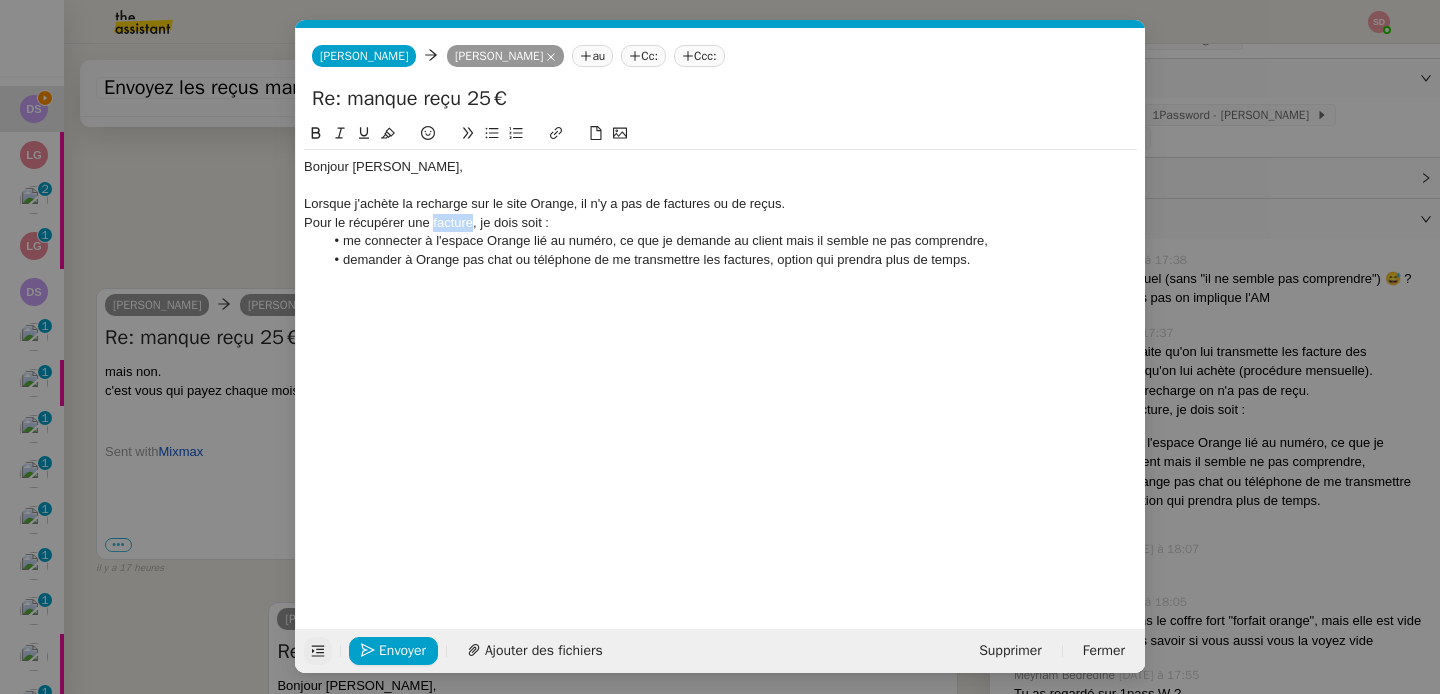 click on "Pour le récupérer une facture, je dois soit :" 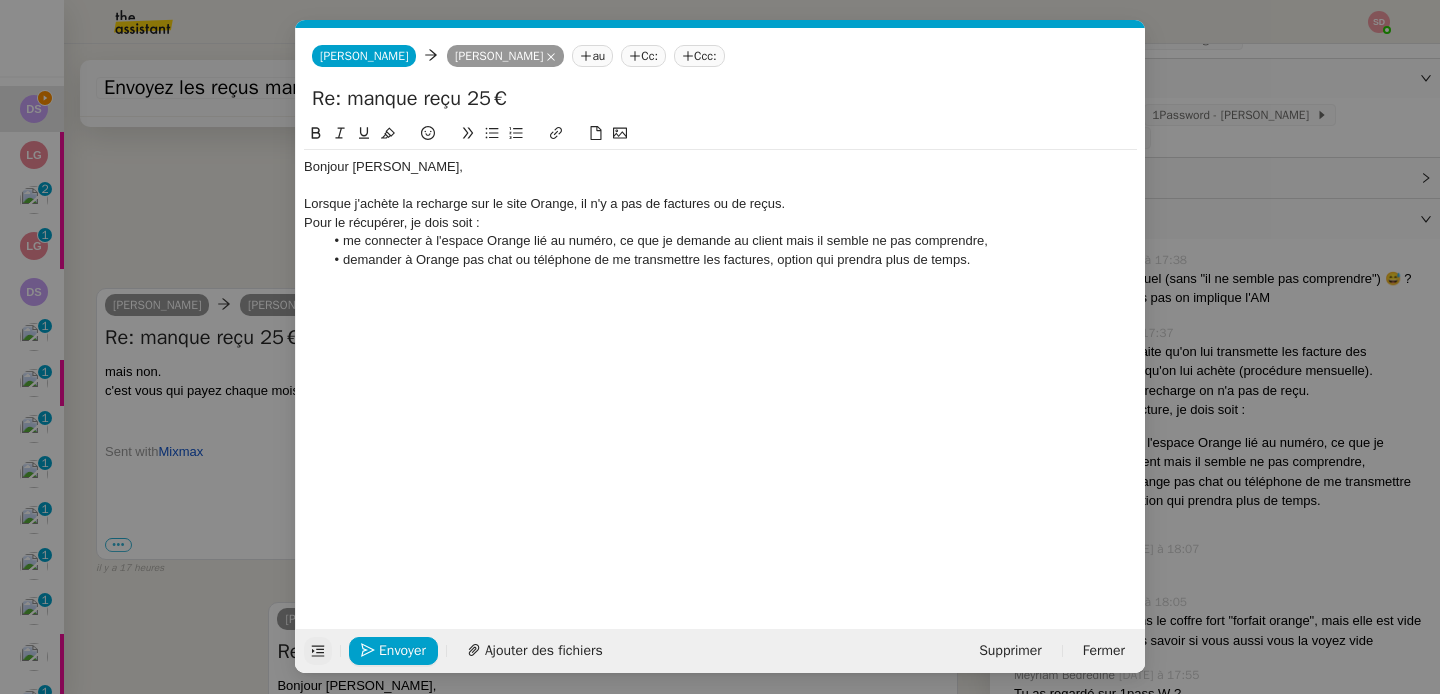 click on "Pour le récupérer, je dois soit :" 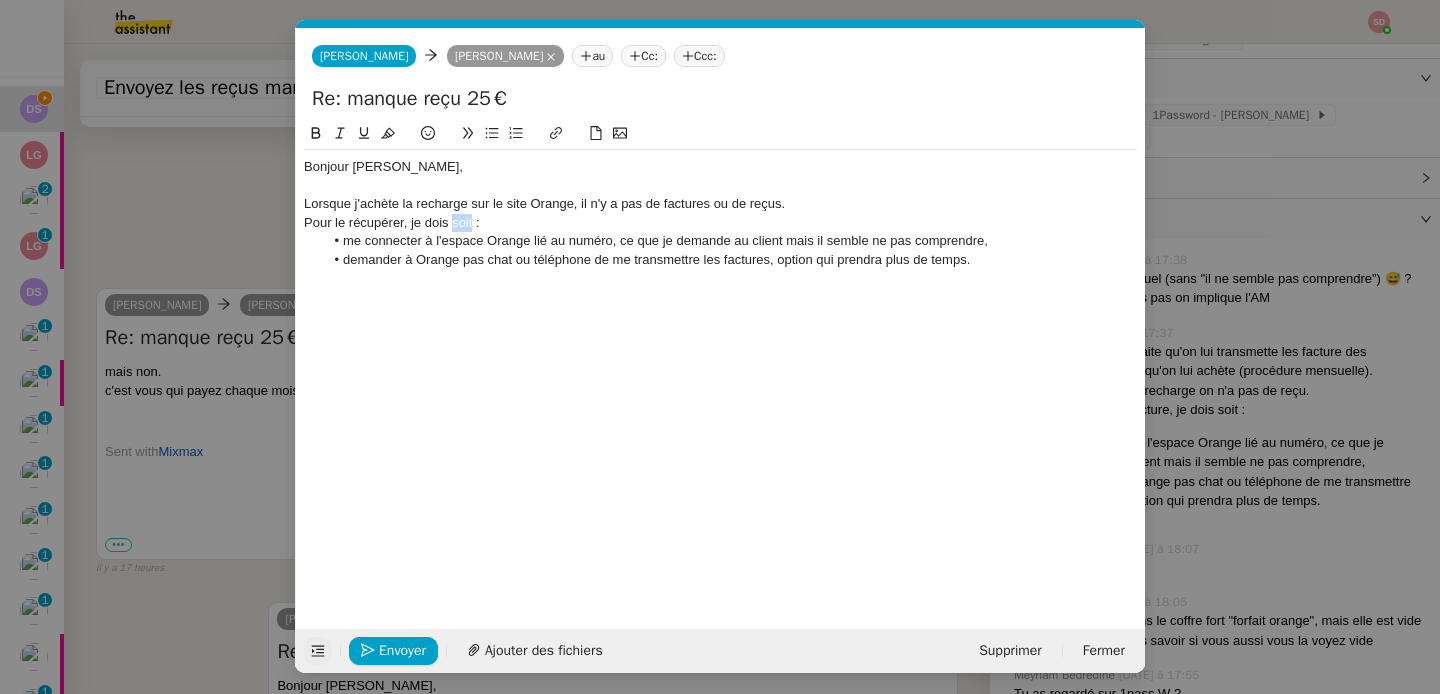 click on "Pour le récupérer, je dois soit :" 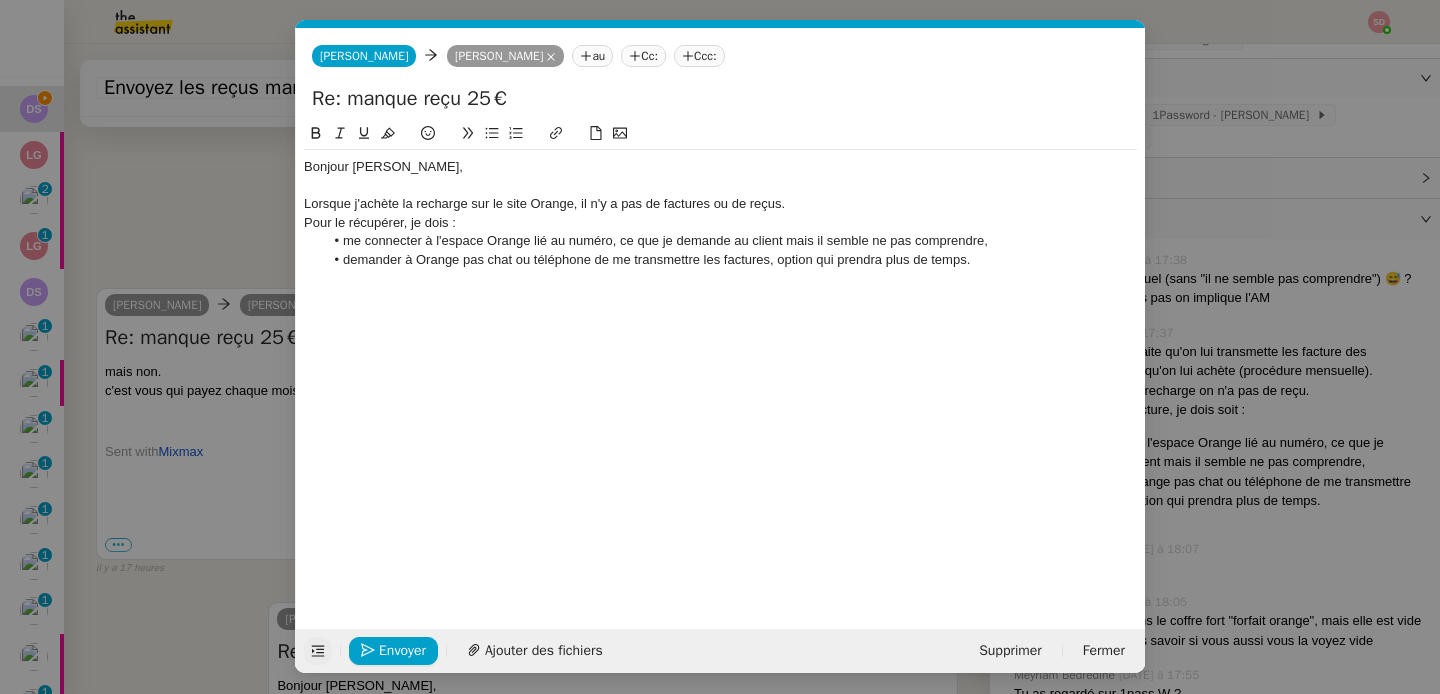 click on "me connecter à l'espace Orange lié au numéro, ce que je demande au client mais il semble ne pas comprendre," 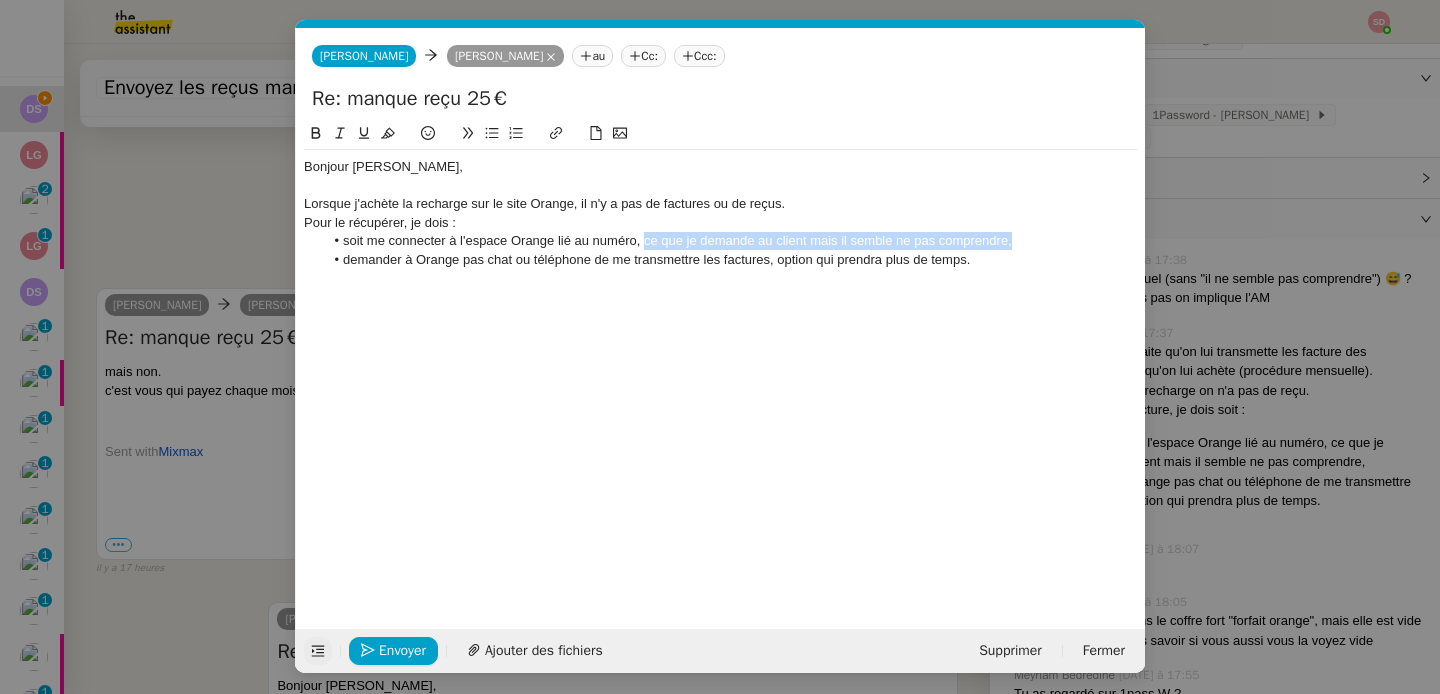 drag, startPoint x: 646, startPoint y: 241, endPoint x: 1033, endPoint y: 243, distance: 387.00516 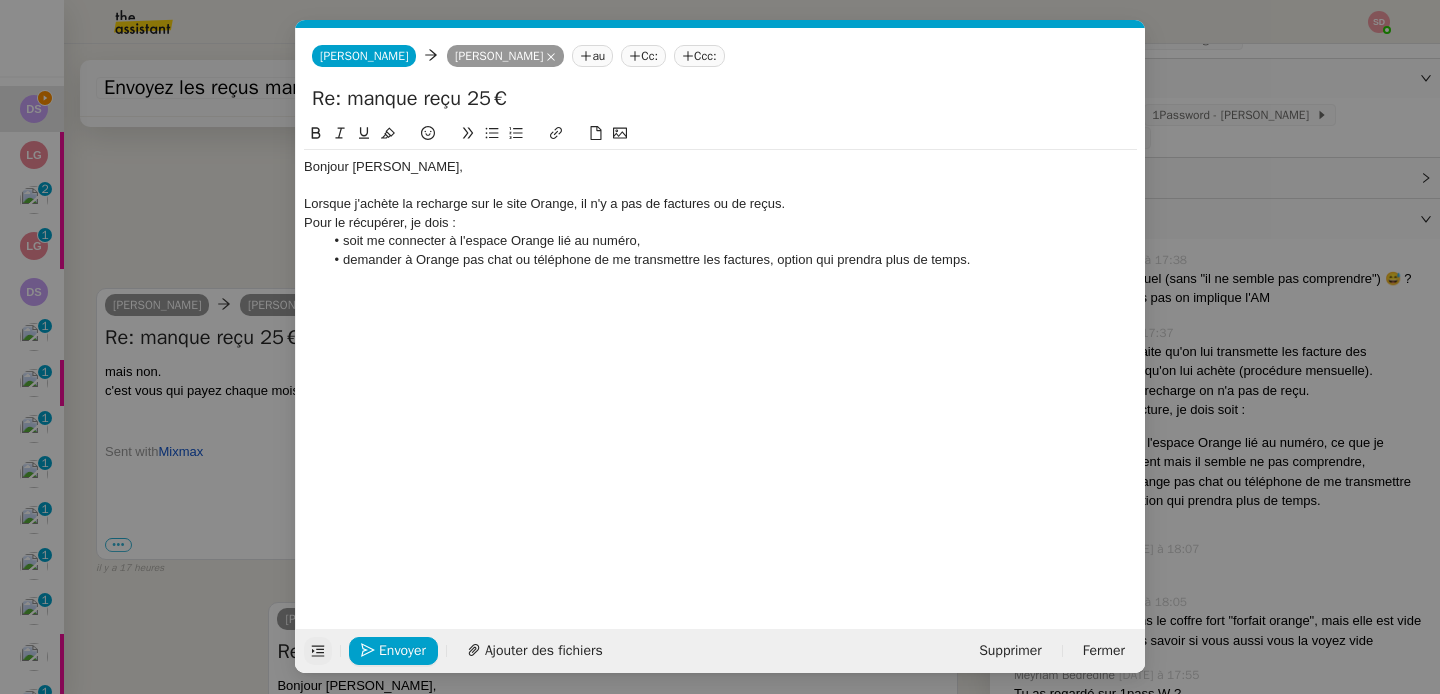 scroll, scrollTop: 1163, scrollLeft: 0, axis: vertical 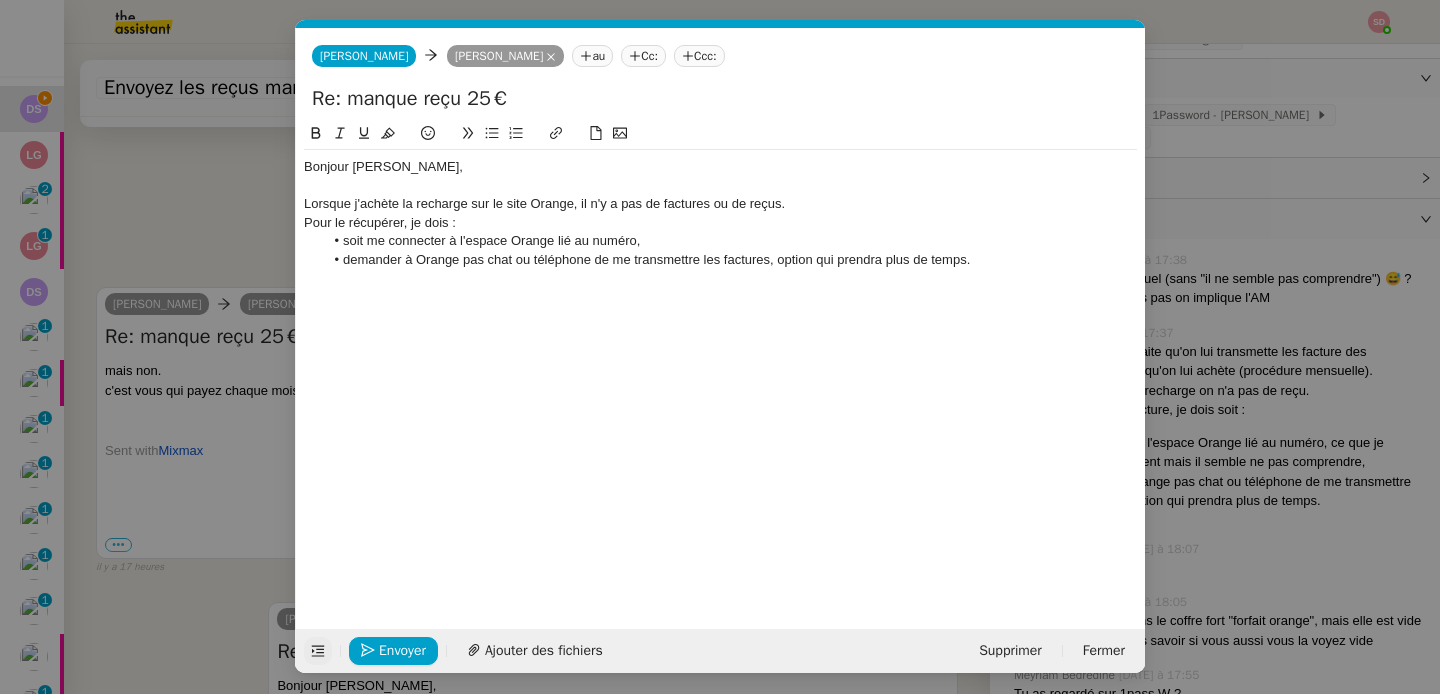 click on "demander à Orange pas chat ou téléphone de me transmettre les factures, option qui prendra plus de temps." 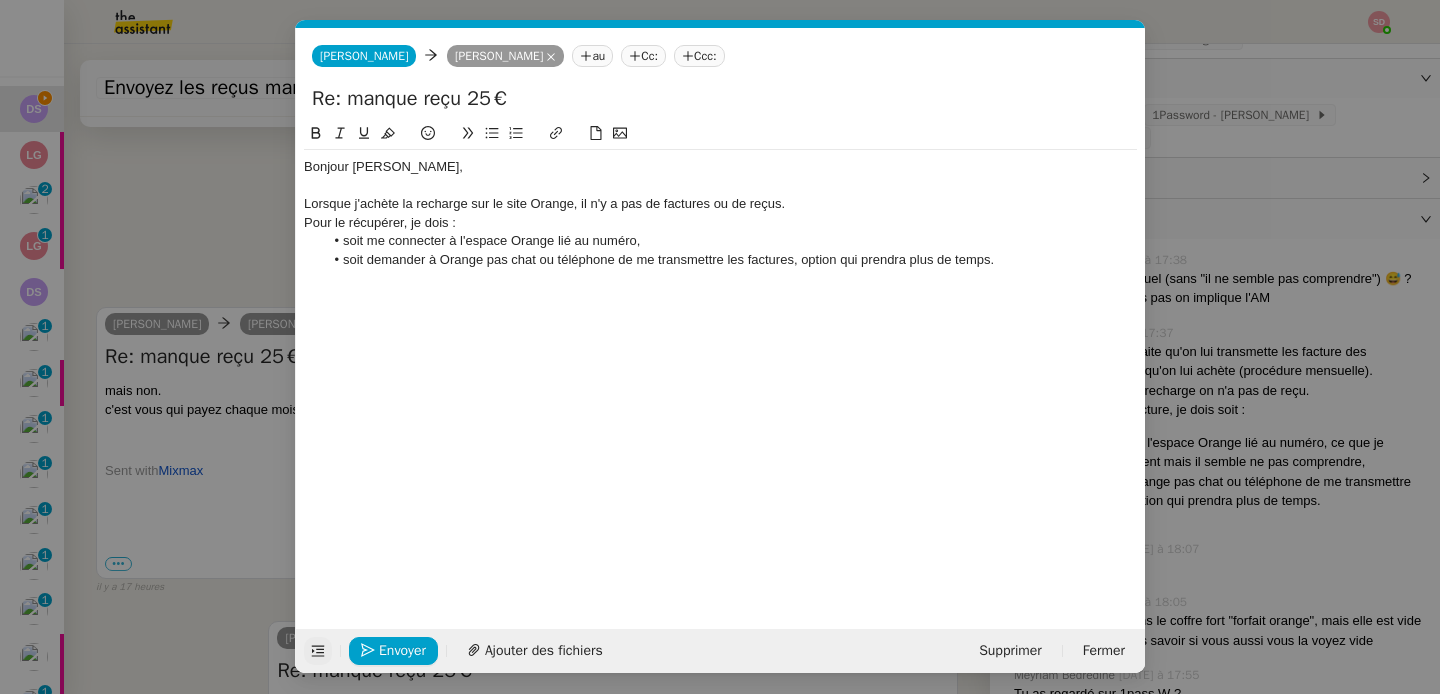 click on "soit demander à Orange pas chat ou téléphone de me transmettre les factures, option qui prendra plus de temps." 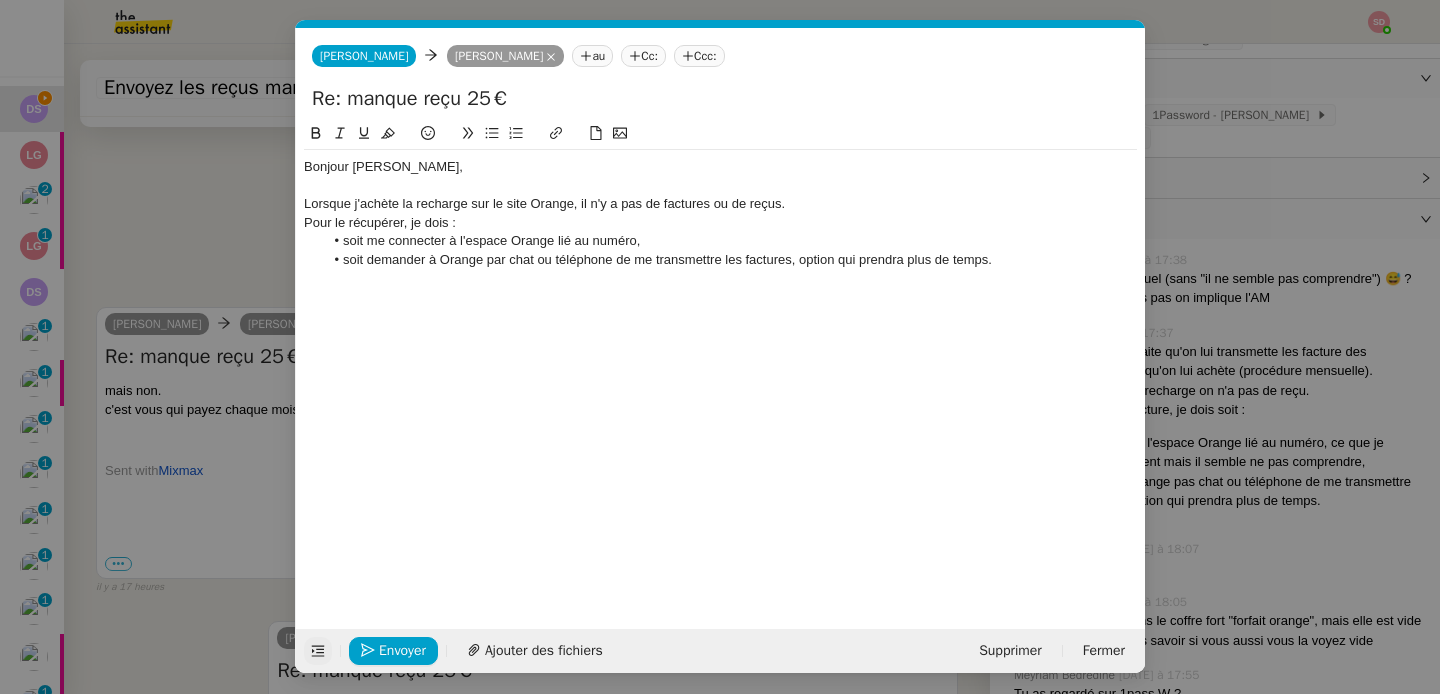 click on "soit demander à Orange par chat ou téléphone de me transmettre les factures, option qui prendra plus de temps." 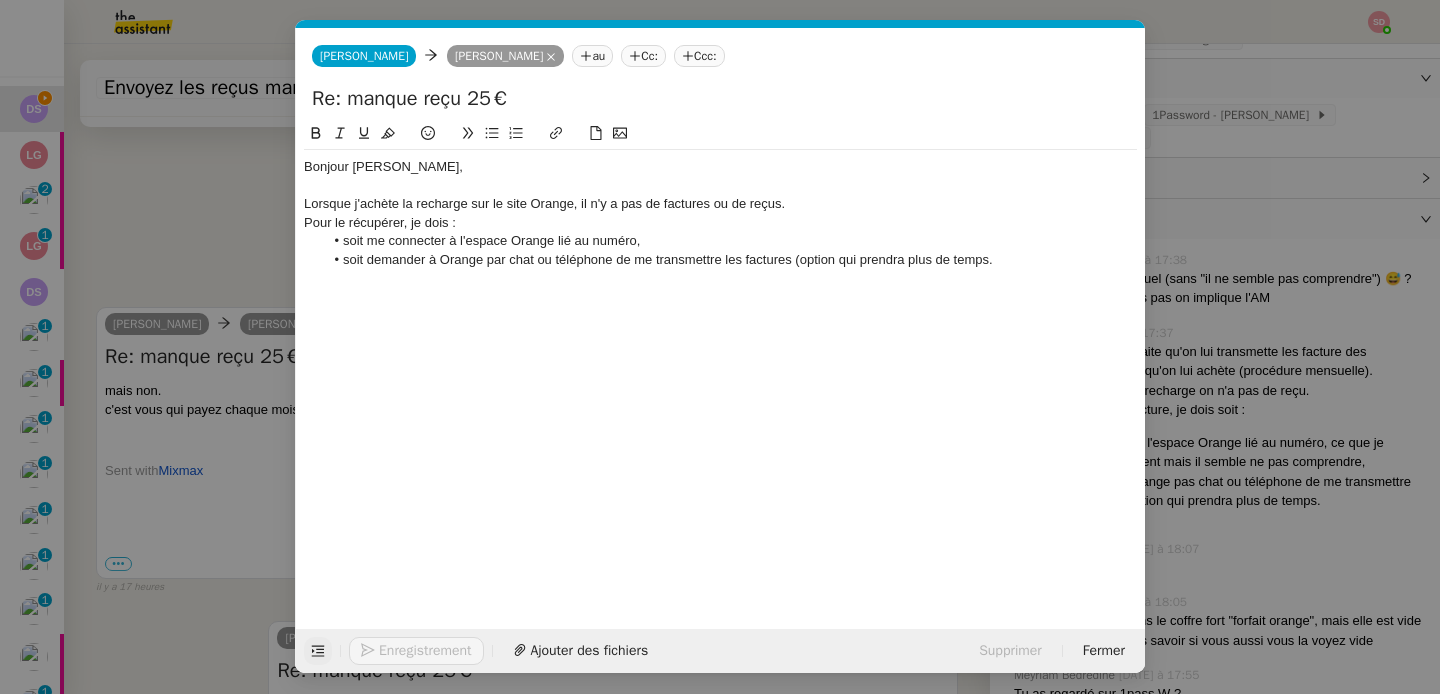 click on "soit demander à Orange par chat ou téléphone de me transmettre les factures (option qui prendra plus de temps." 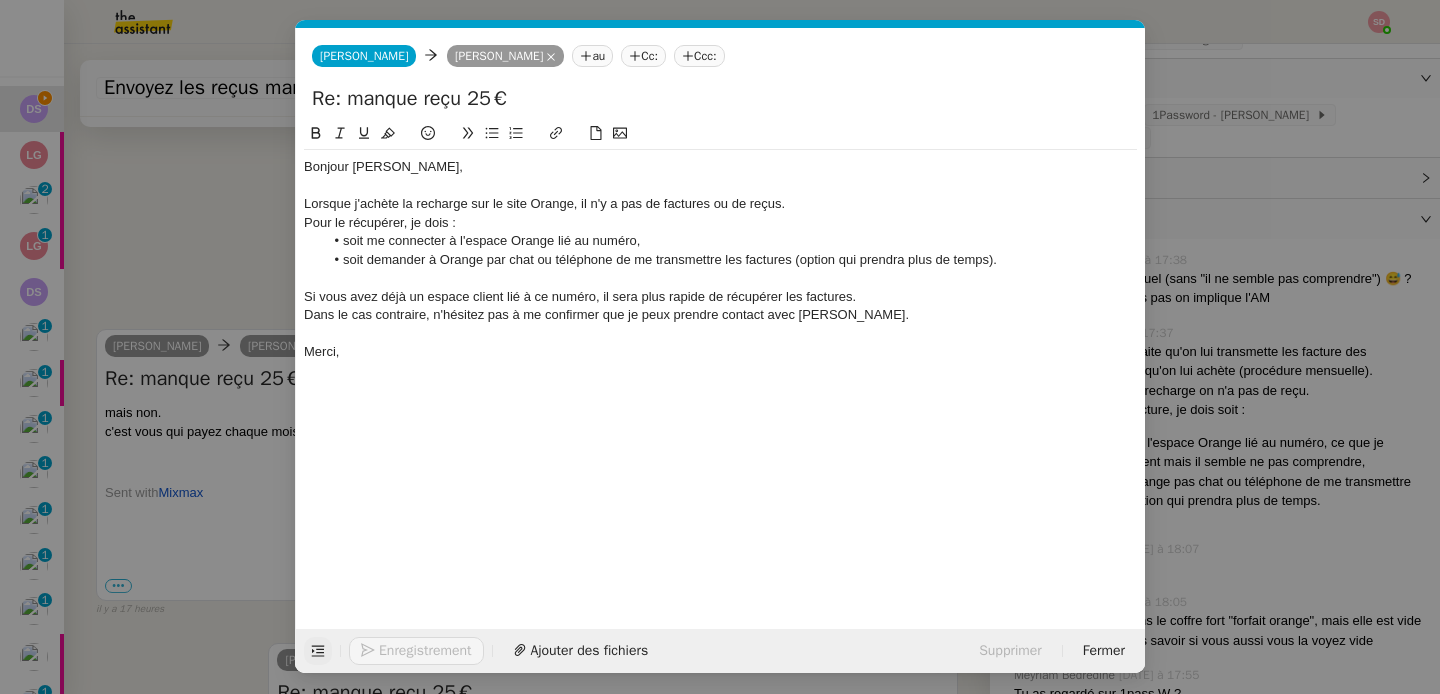 scroll, scrollTop: 1243, scrollLeft: 0, axis: vertical 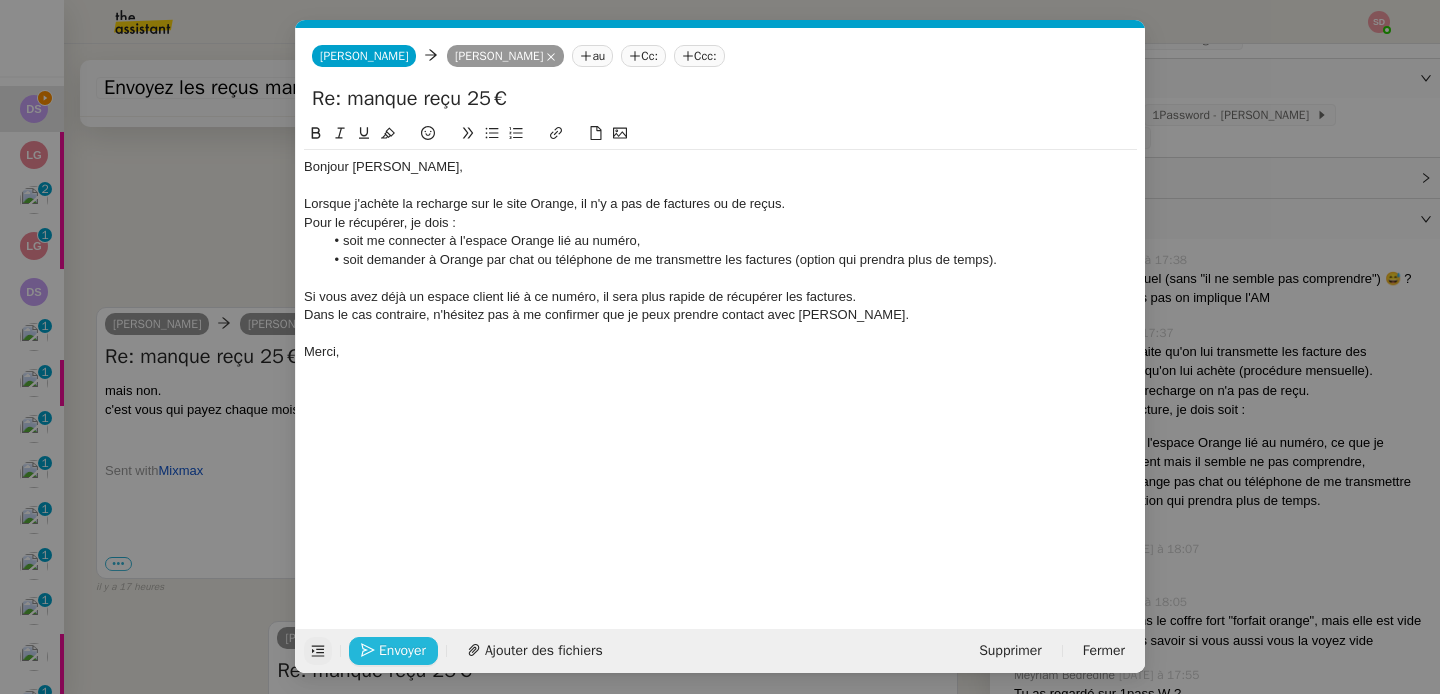 click on "Envoyer" 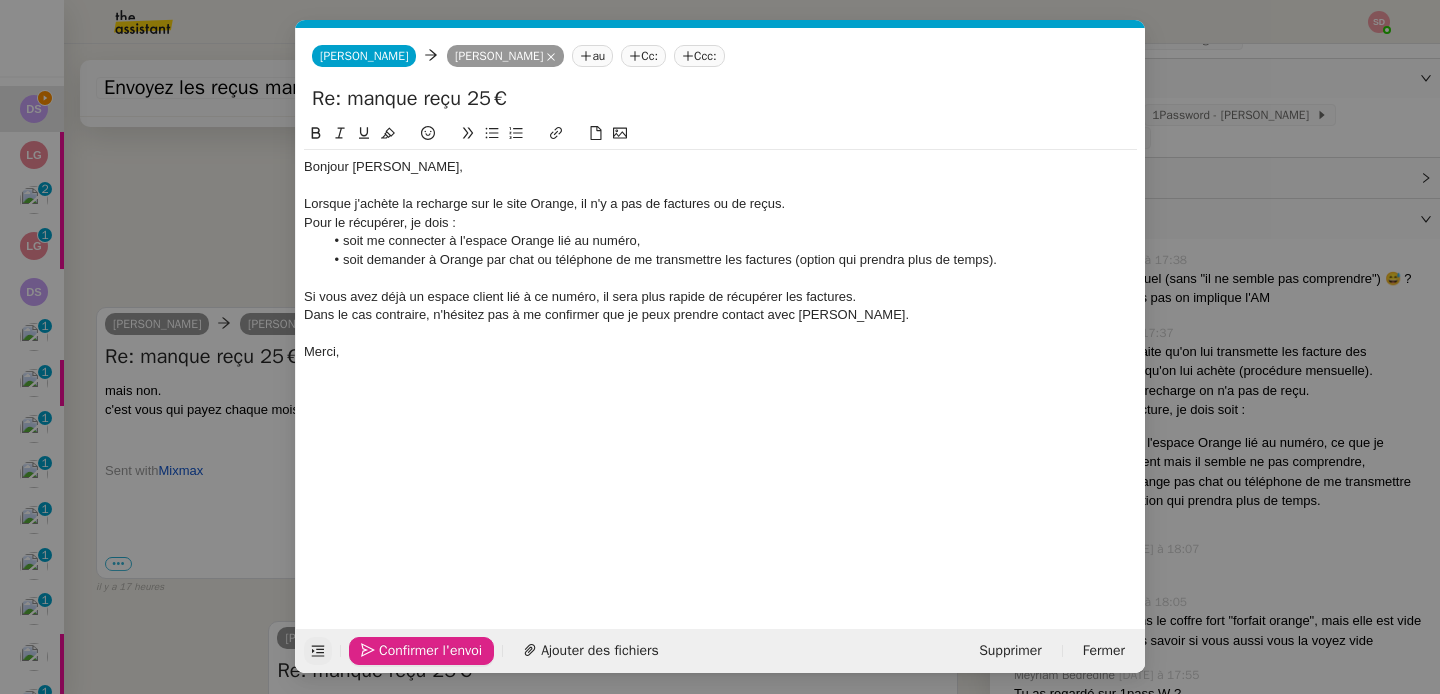 click on "Confirmer l'envoi" 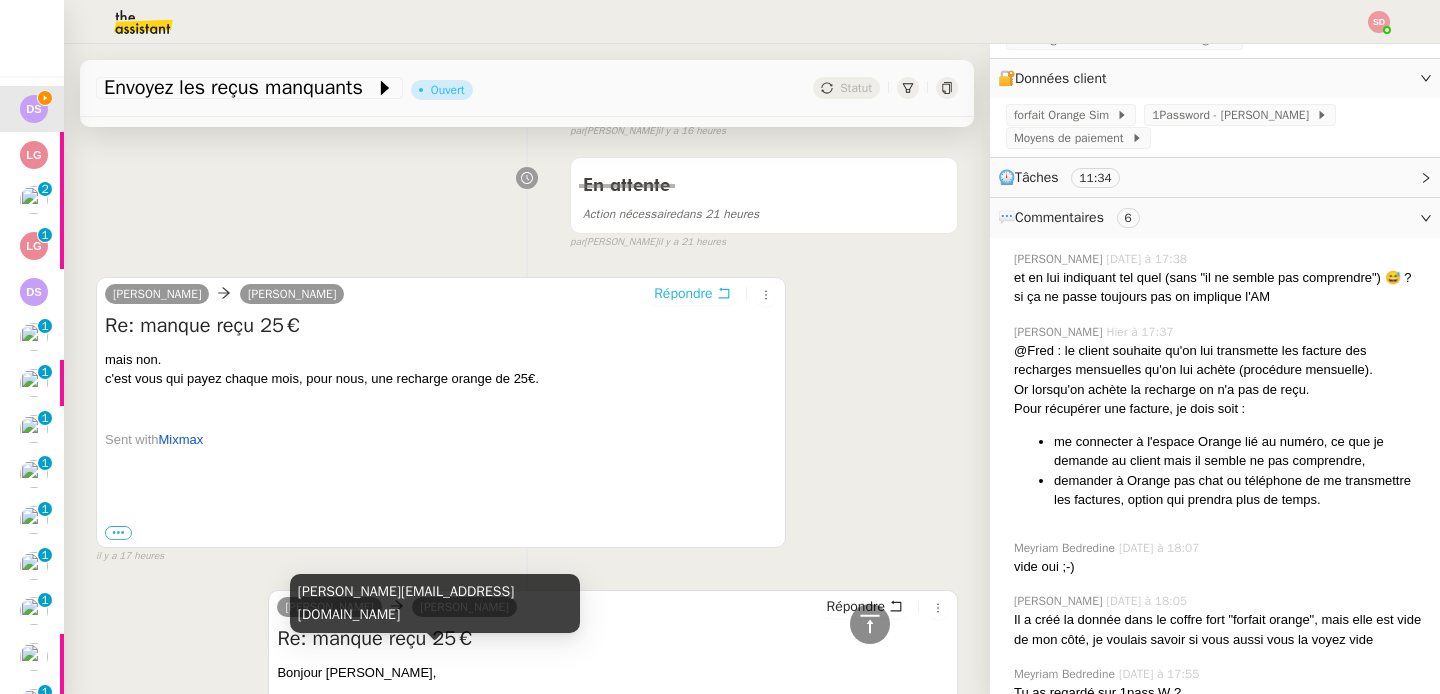 scroll, scrollTop: 1211, scrollLeft: 0, axis: vertical 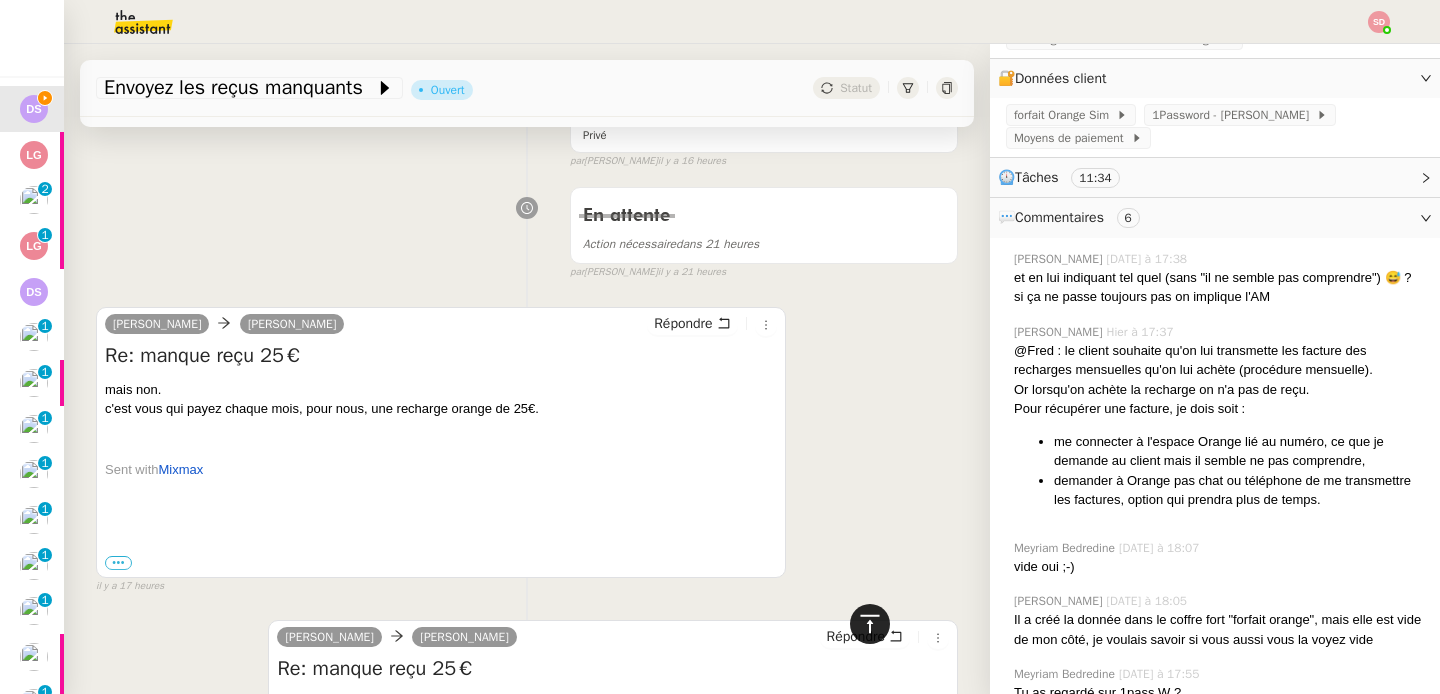 click 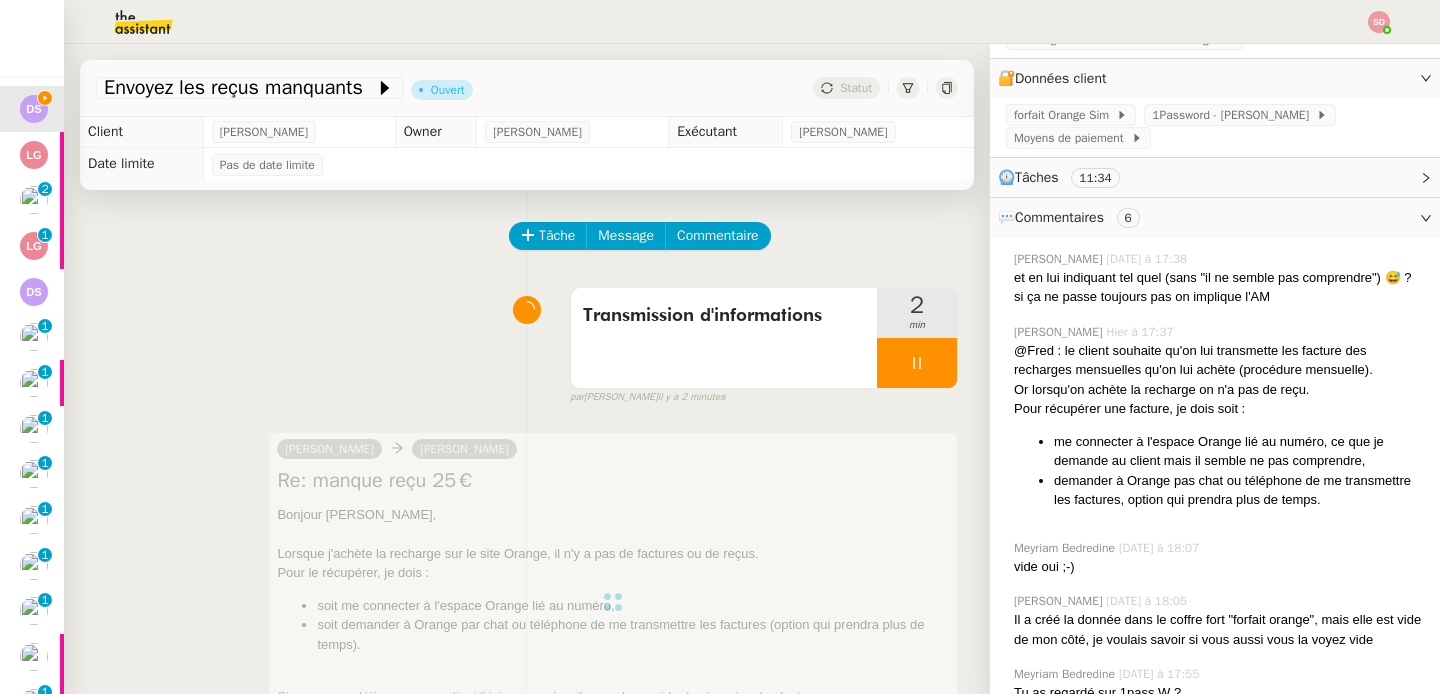 scroll, scrollTop: 0, scrollLeft: 0, axis: both 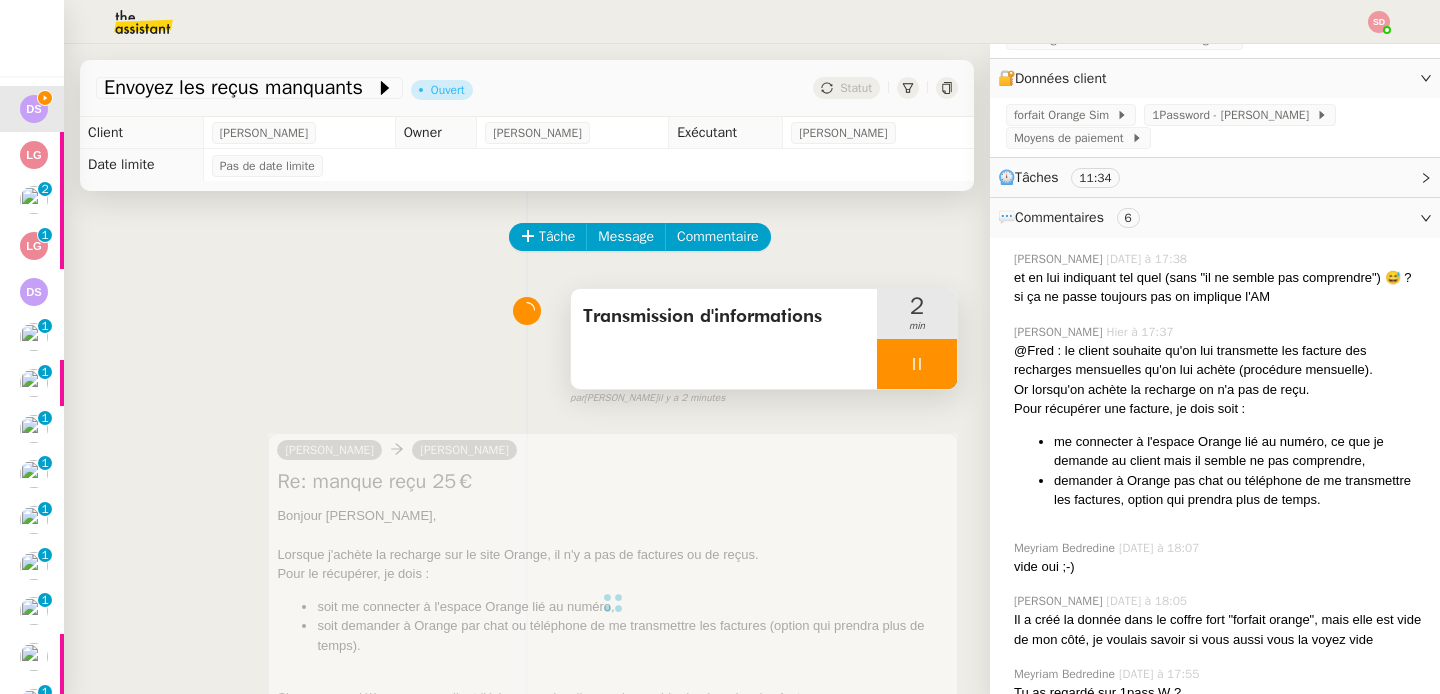 click at bounding box center [917, 364] 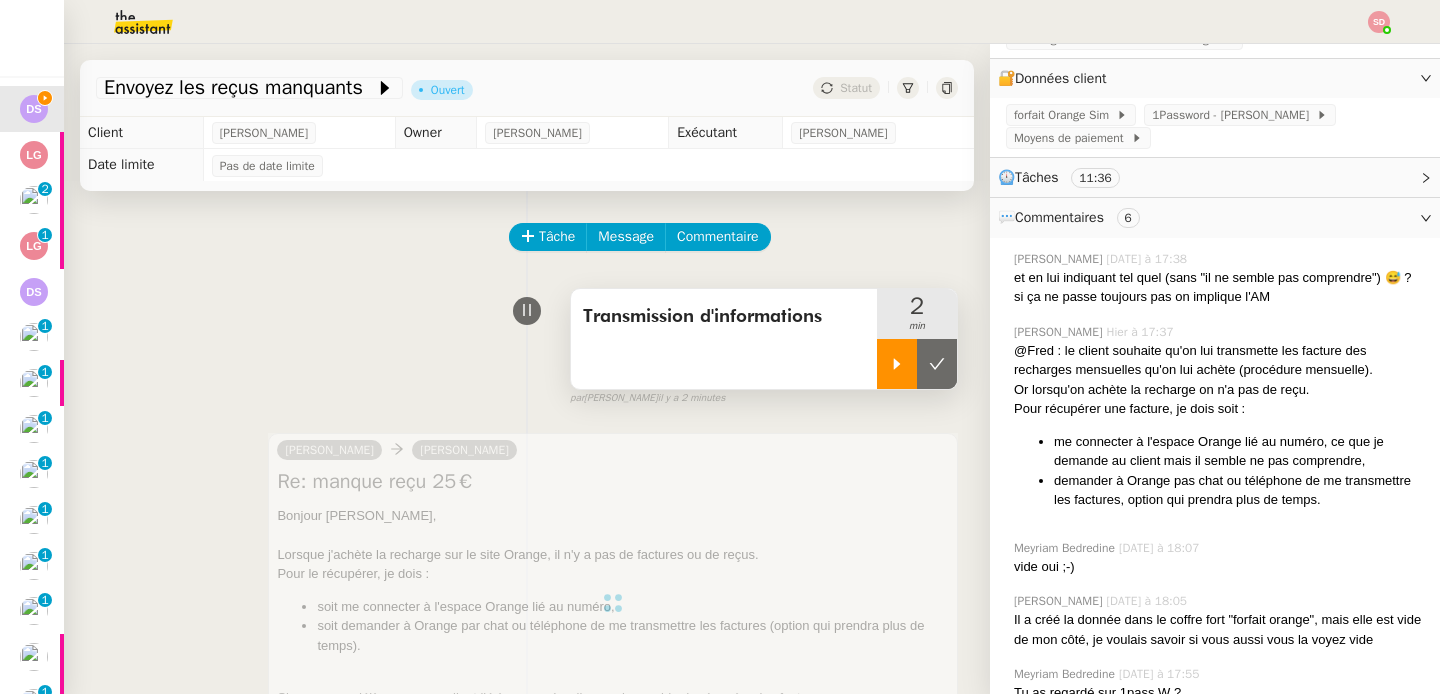 click 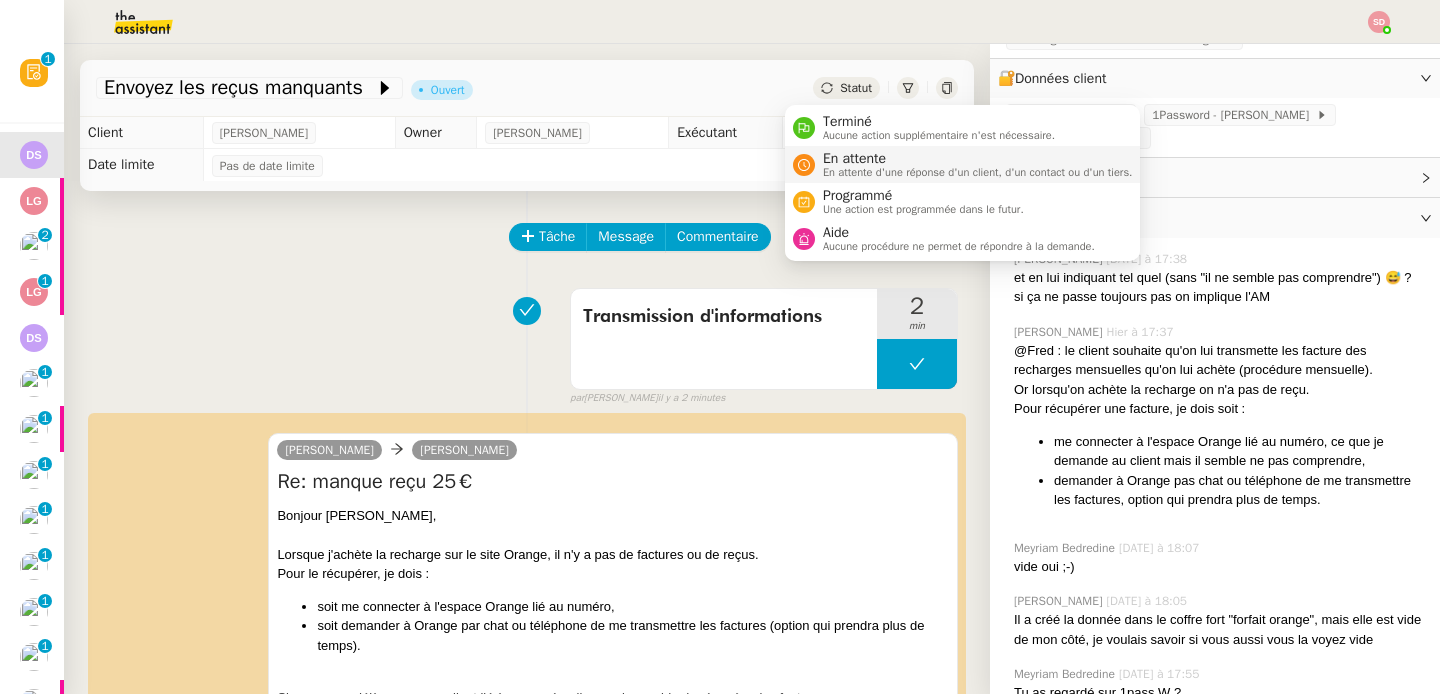 click on "En attente" at bounding box center (978, 159) 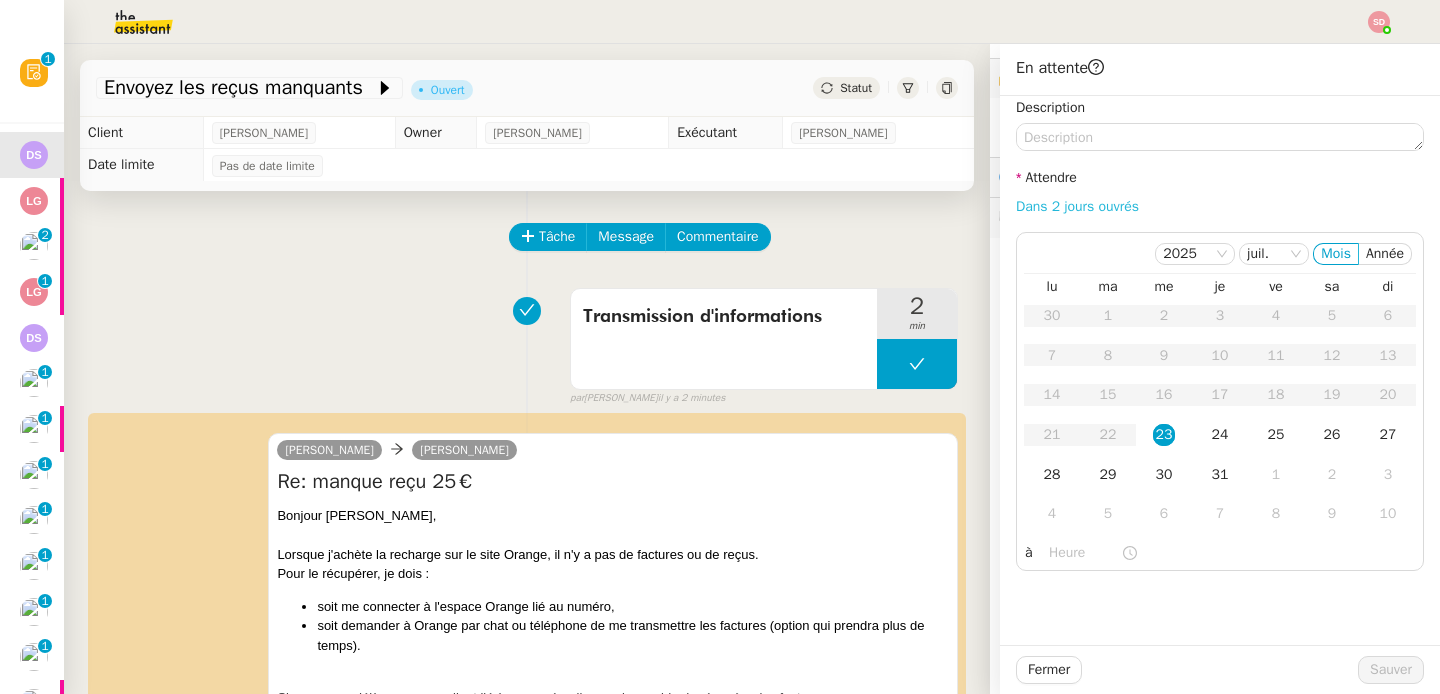 click on "Dans 2 jours ouvrés" 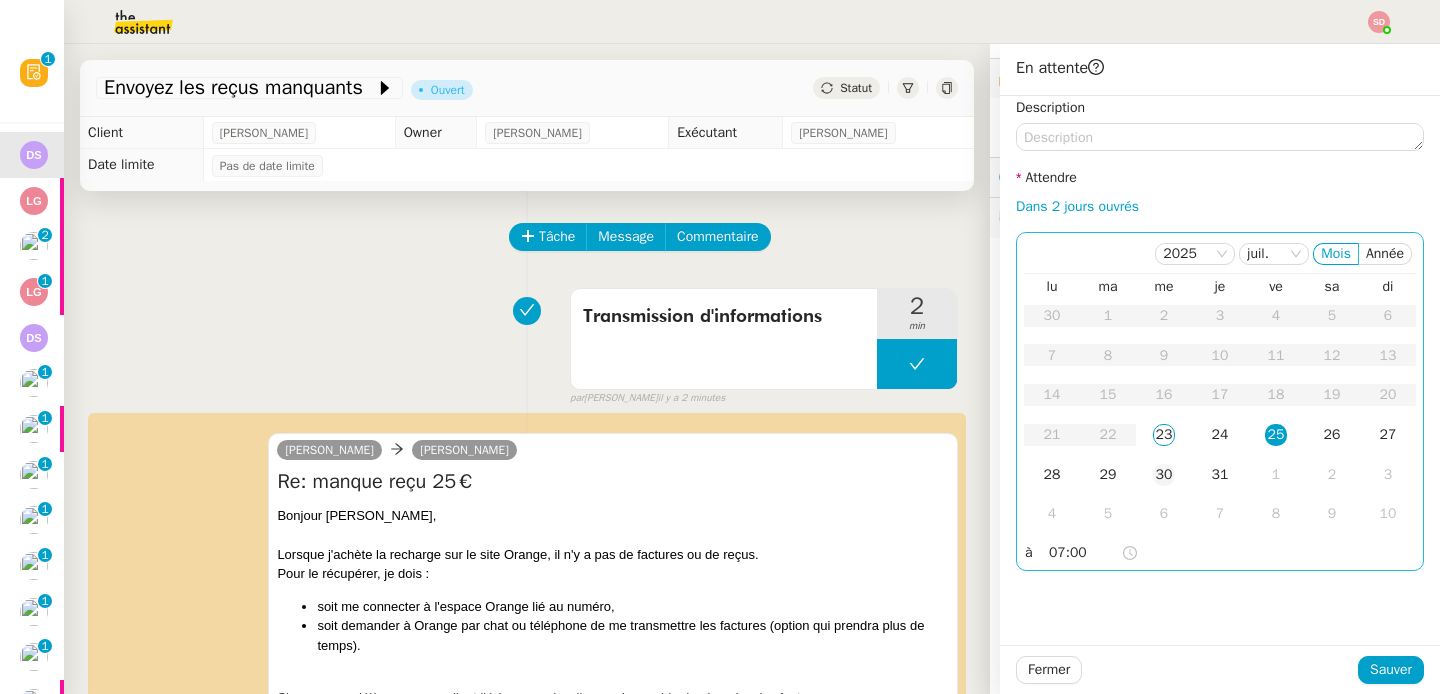 click on "30" 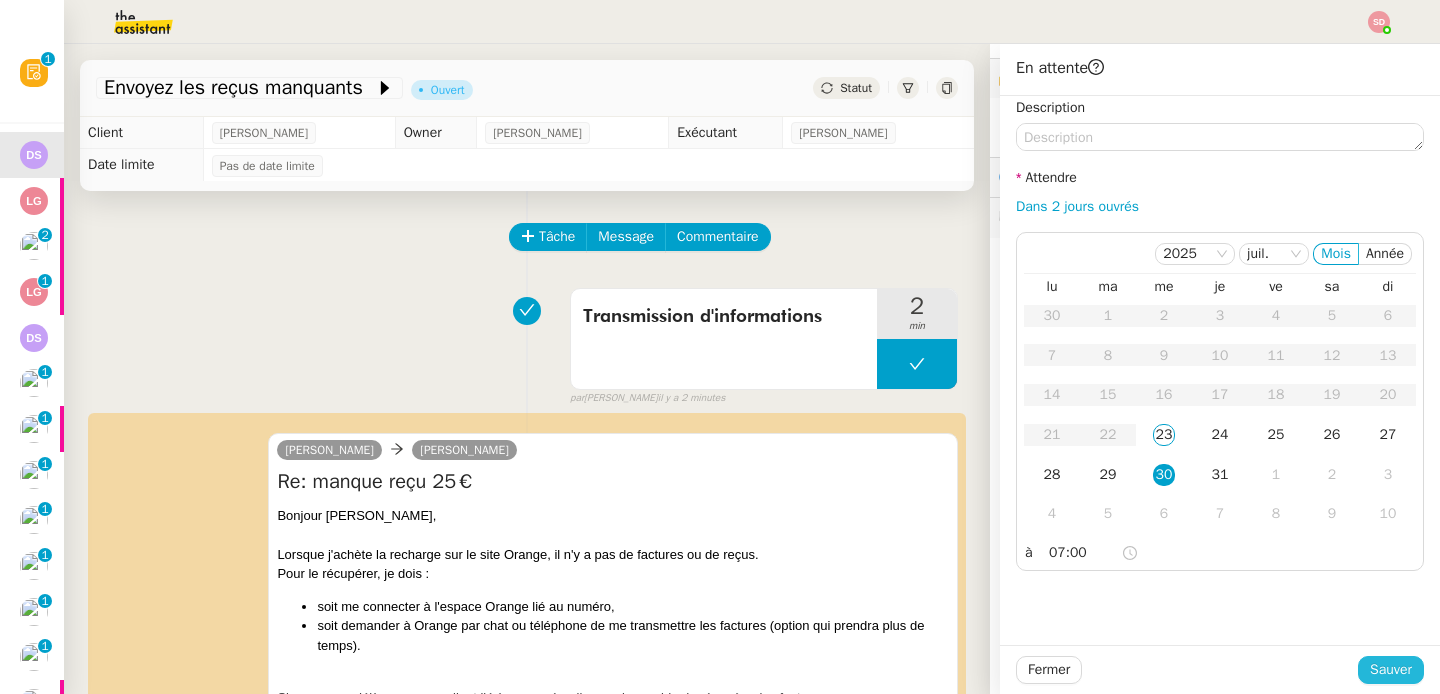 click on "Sauver" 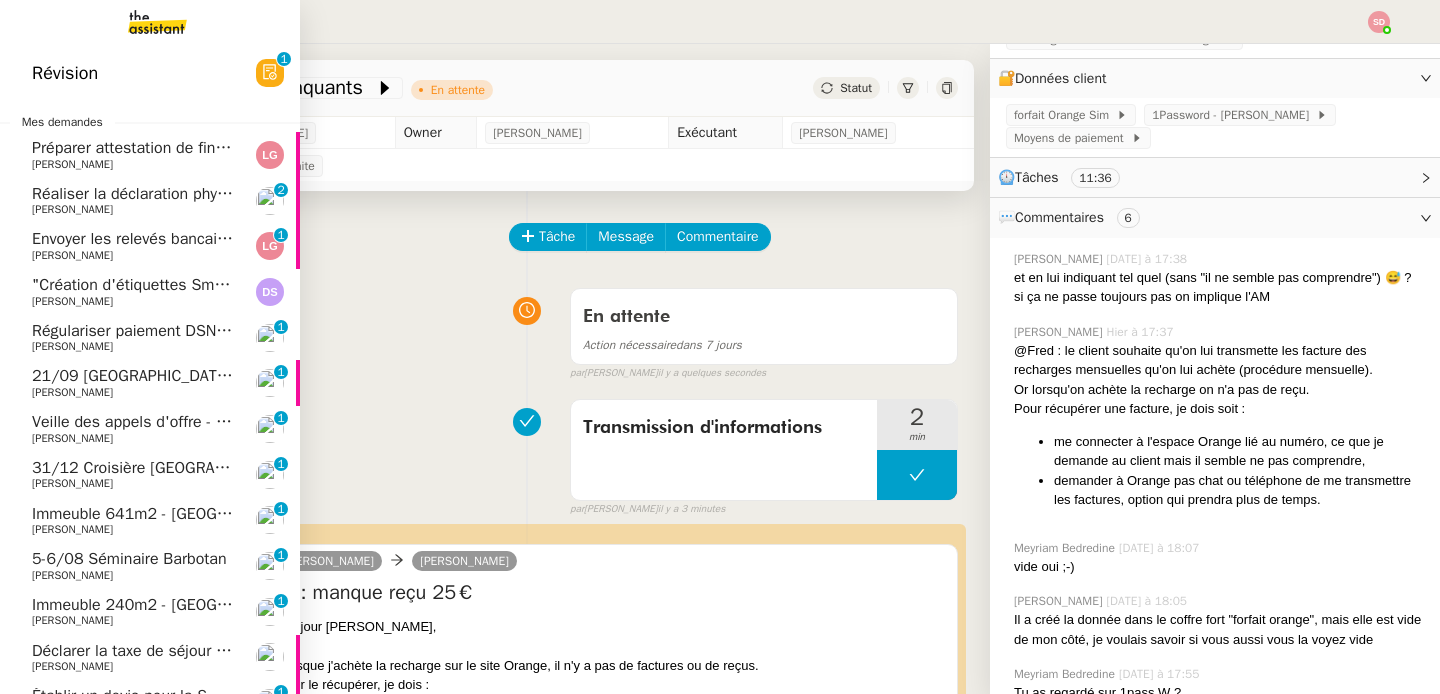 click on "0   1   2   3   4   5   6   7   8   9" 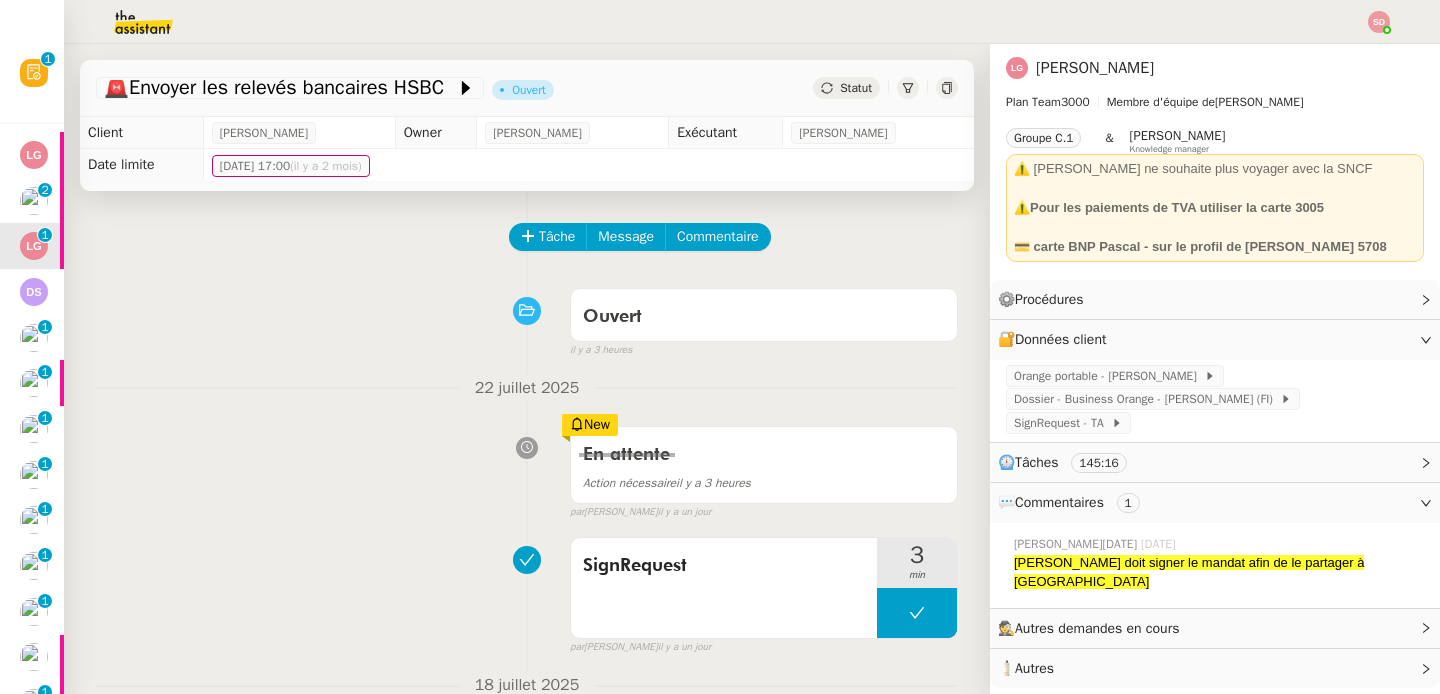 scroll, scrollTop: 0, scrollLeft: 0, axis: both 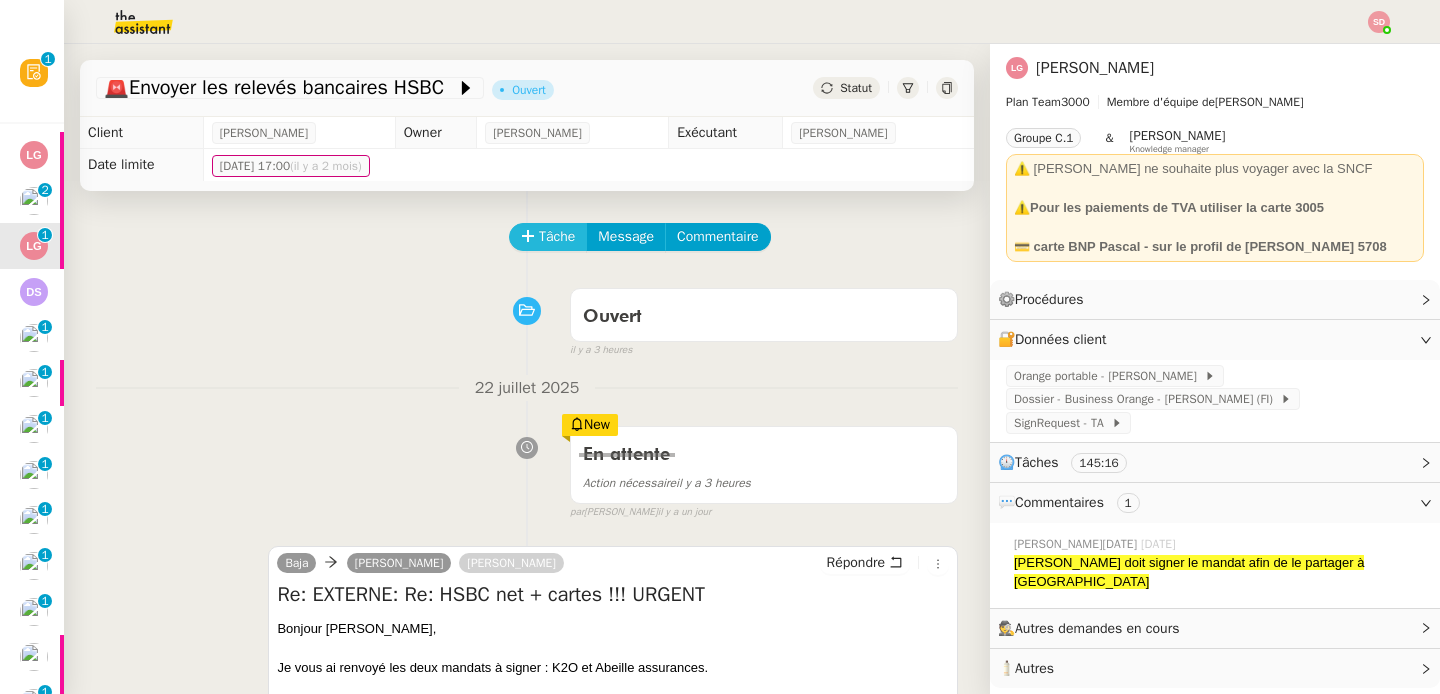 click on "Tâche" 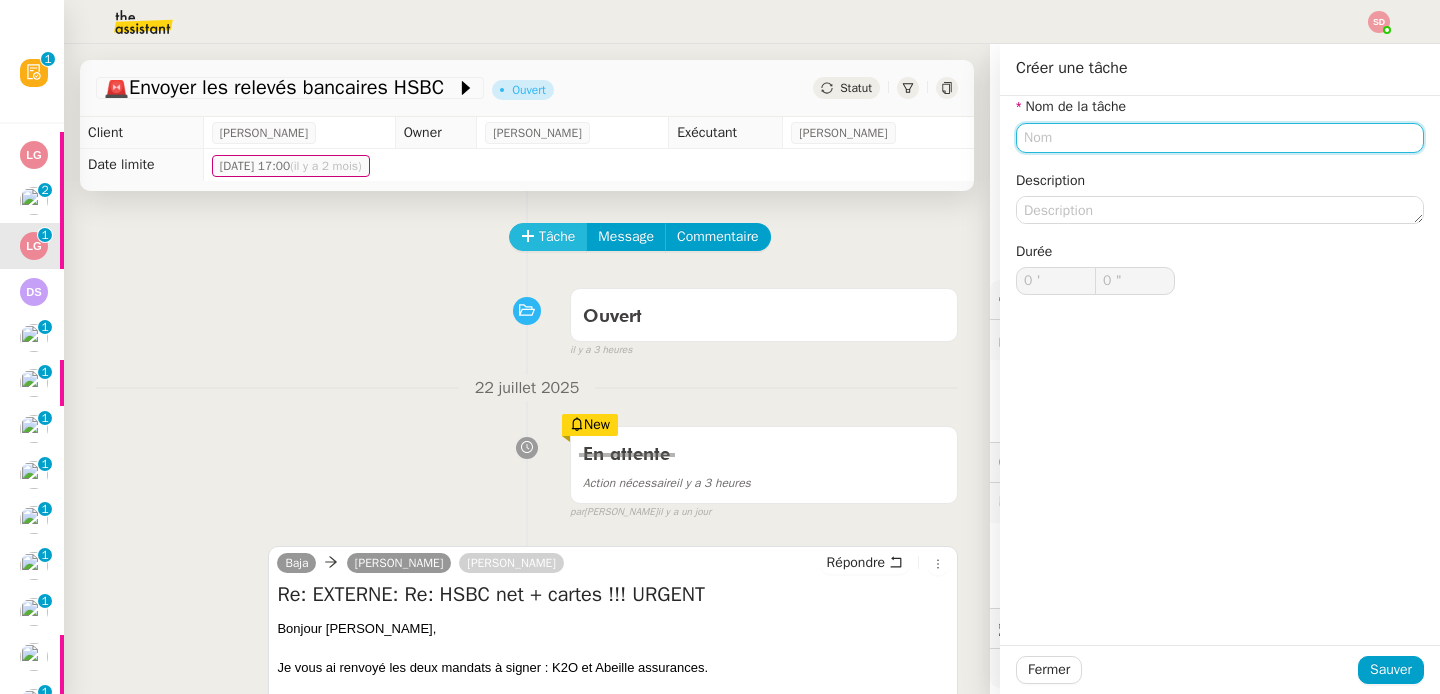 type on "i" 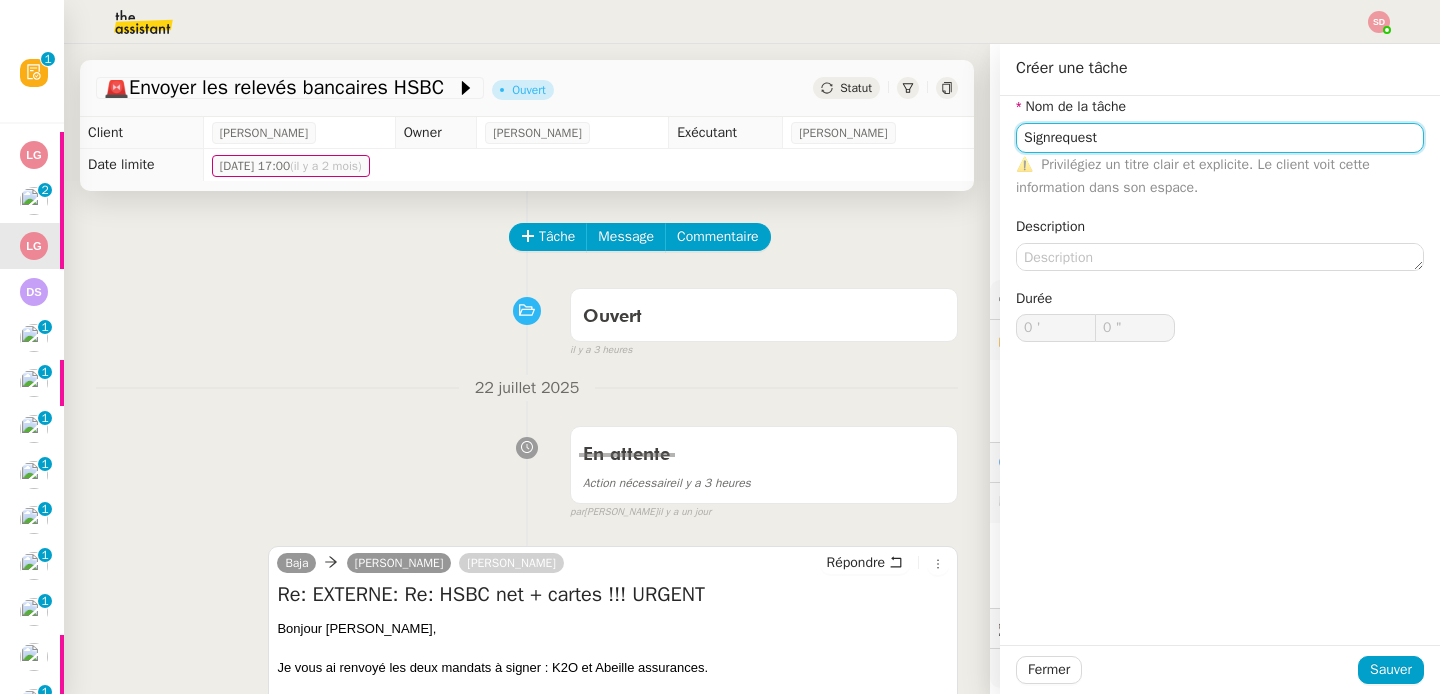 type on "Signrequest" 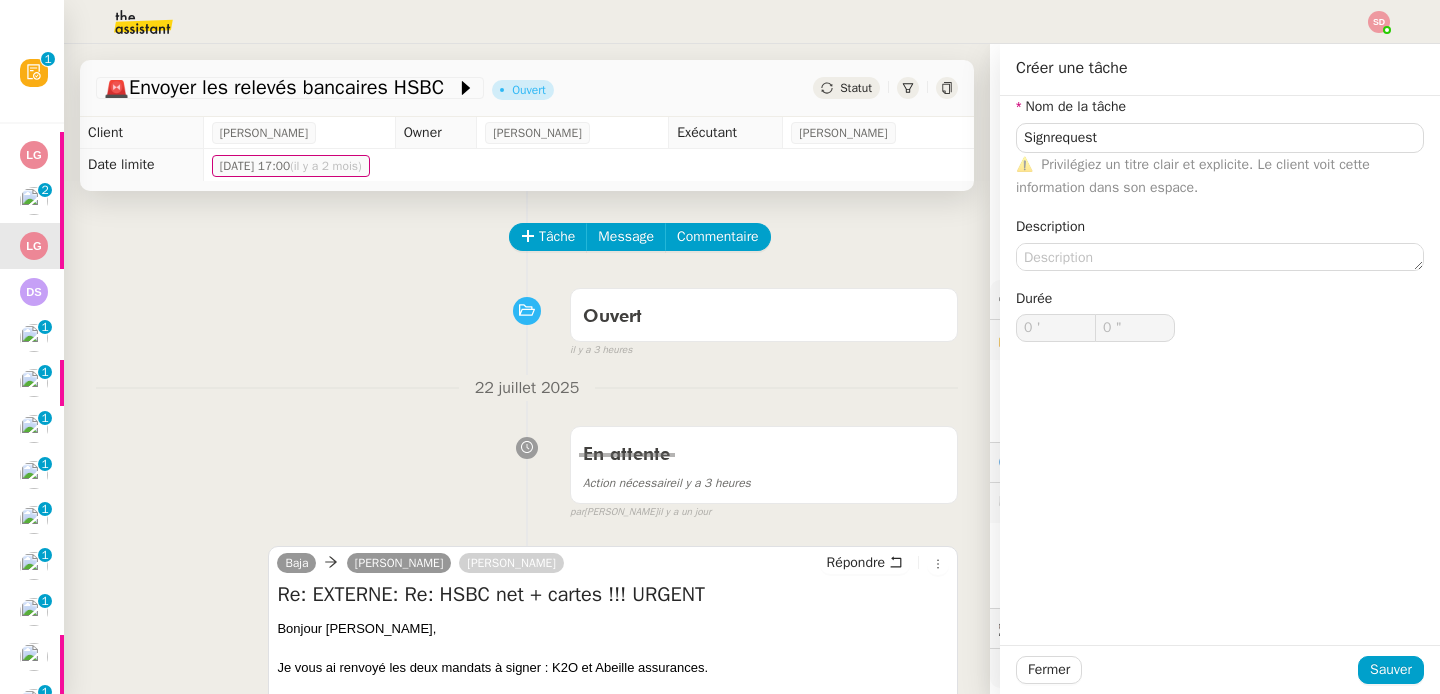 click on "Fermer Sauver" 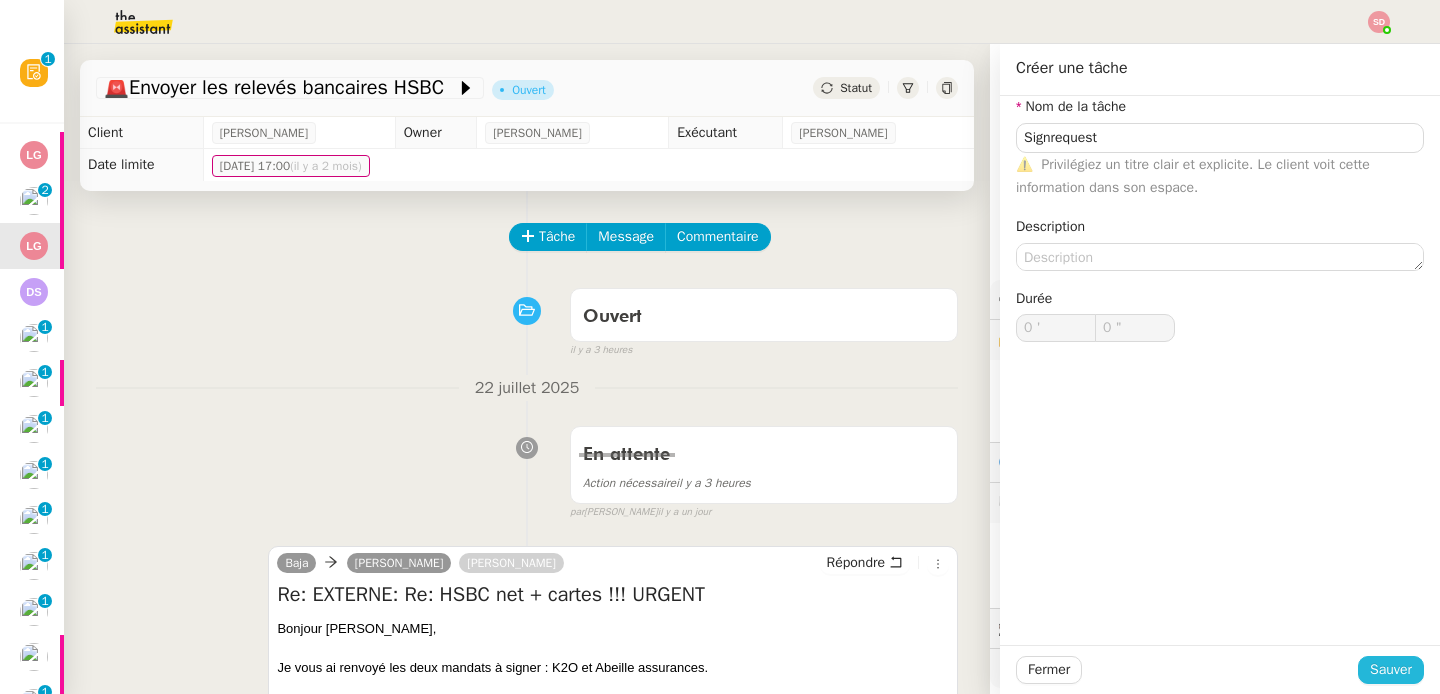 click on "Sauver" 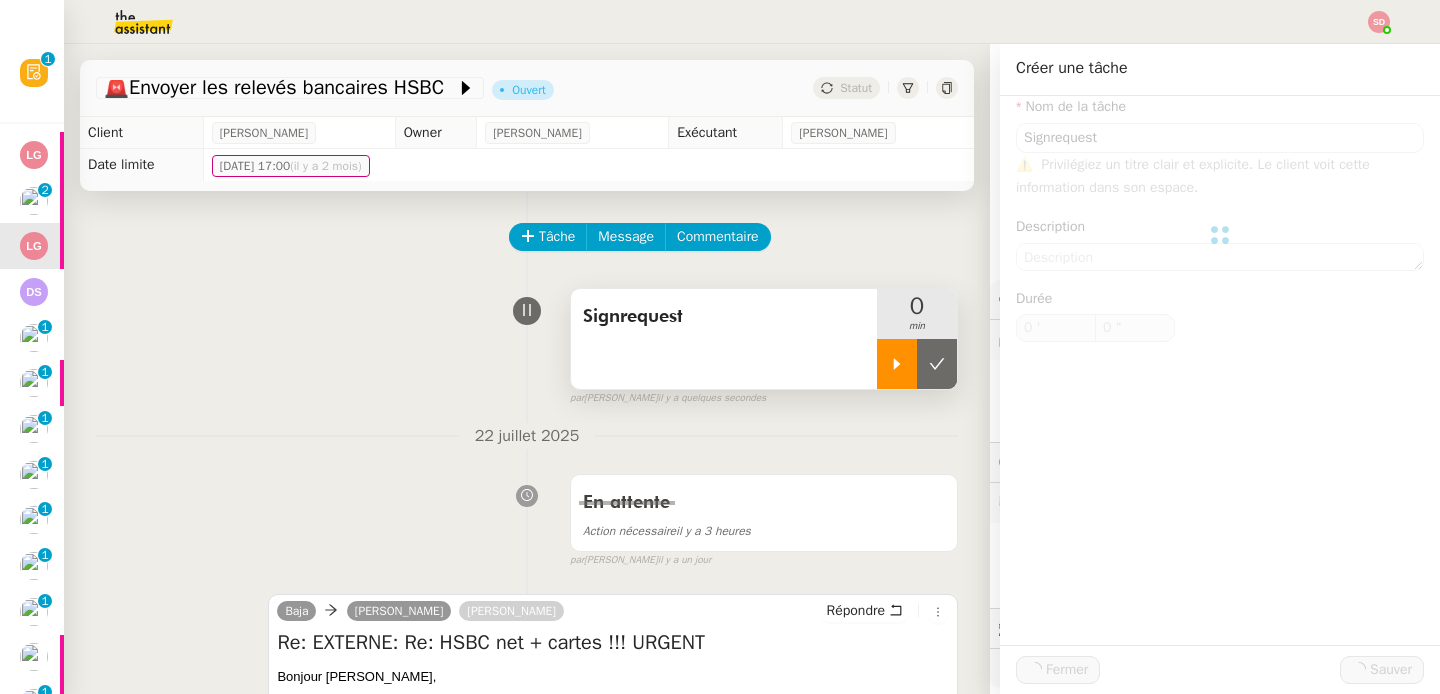 click at bounding box center (897, 364) 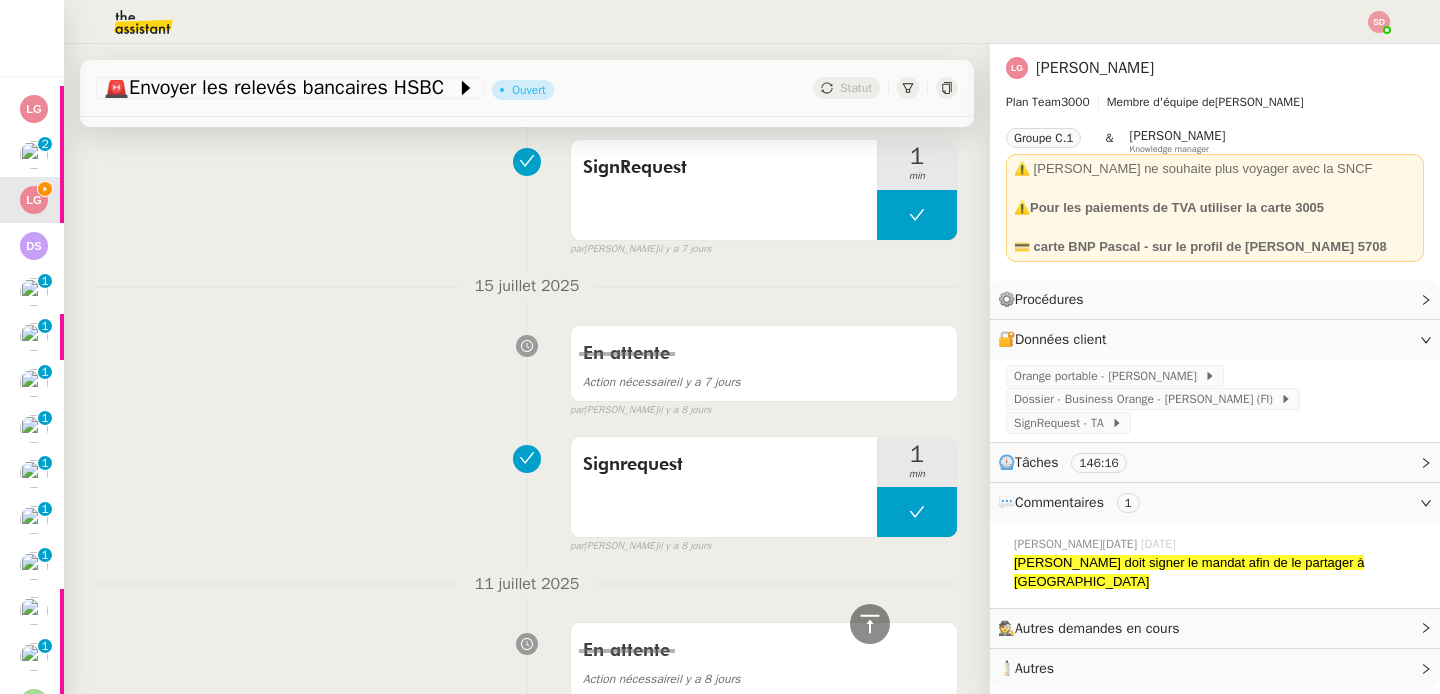 scroll, scrollTop: 4469, scrollLeft: 0, axis: vertical 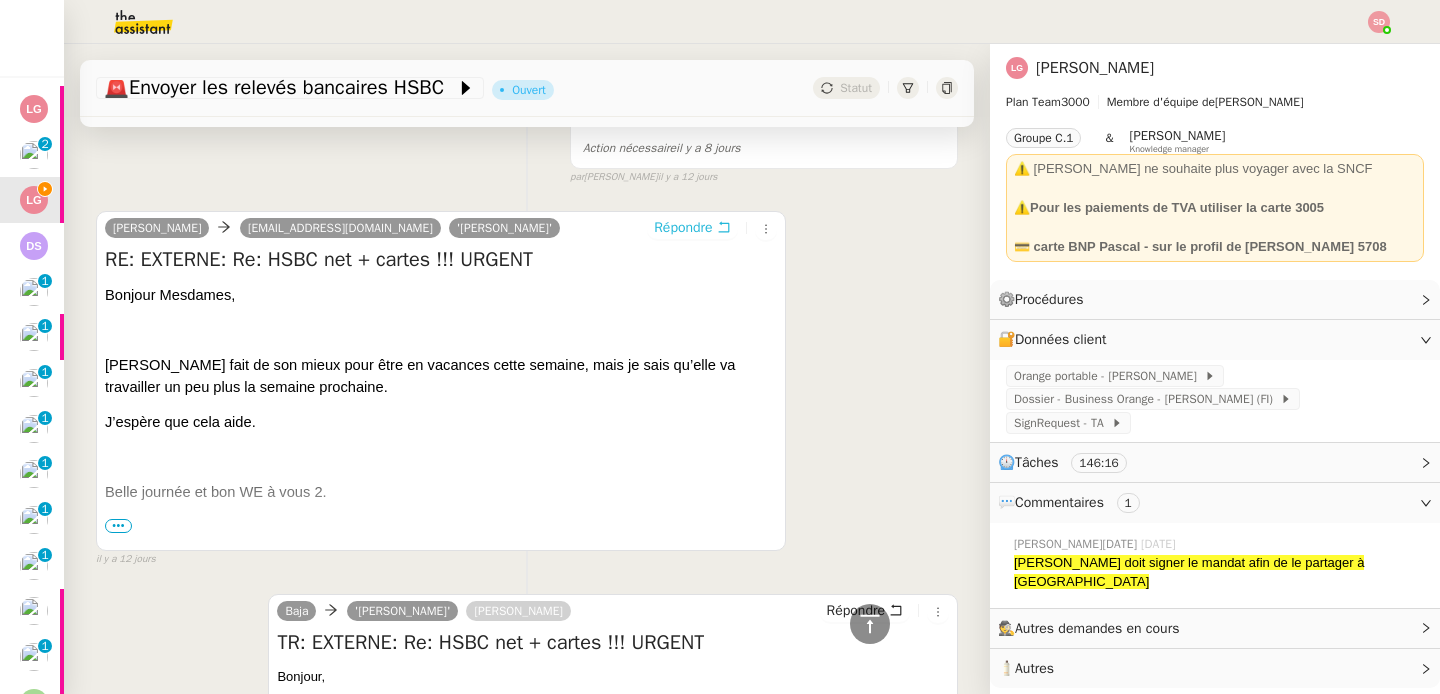 click on "Répondre" at bounding box center [683, 228] 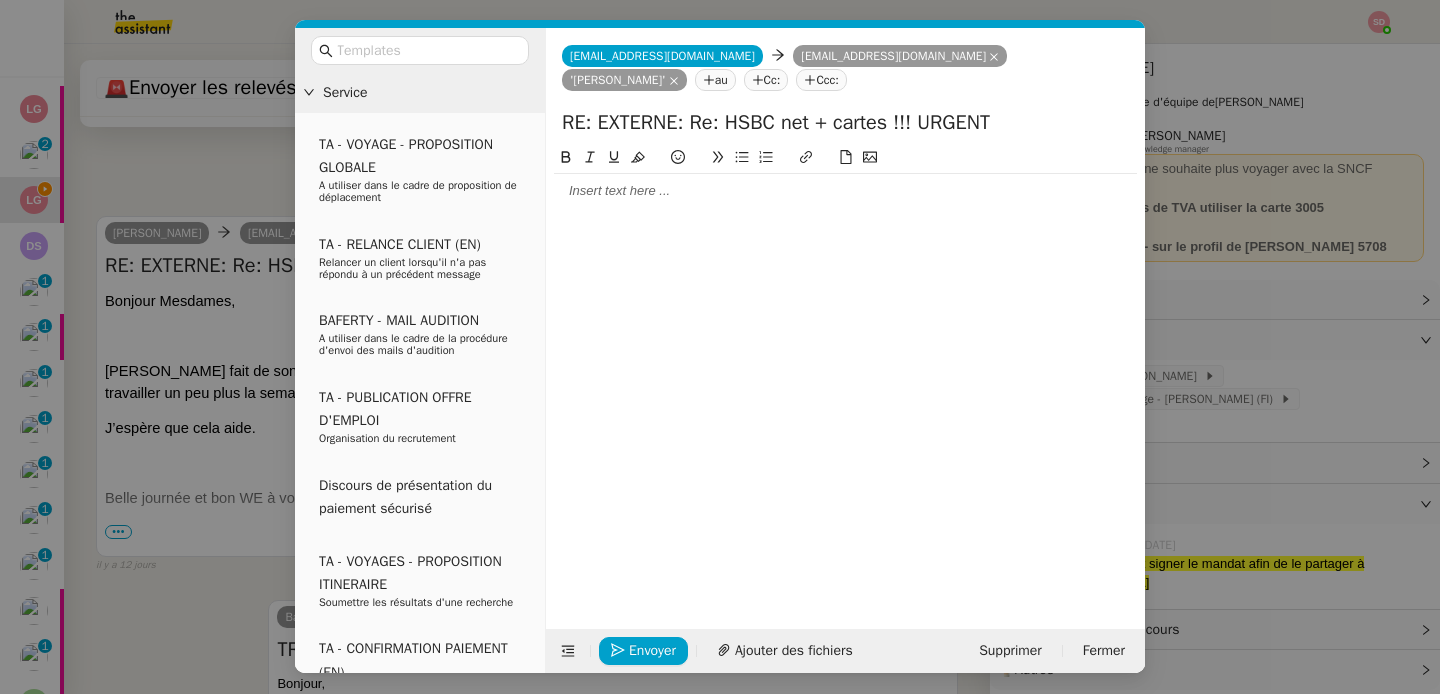 scroll, scrollTop: 4628, scrollLeft: 0, axis: vertical 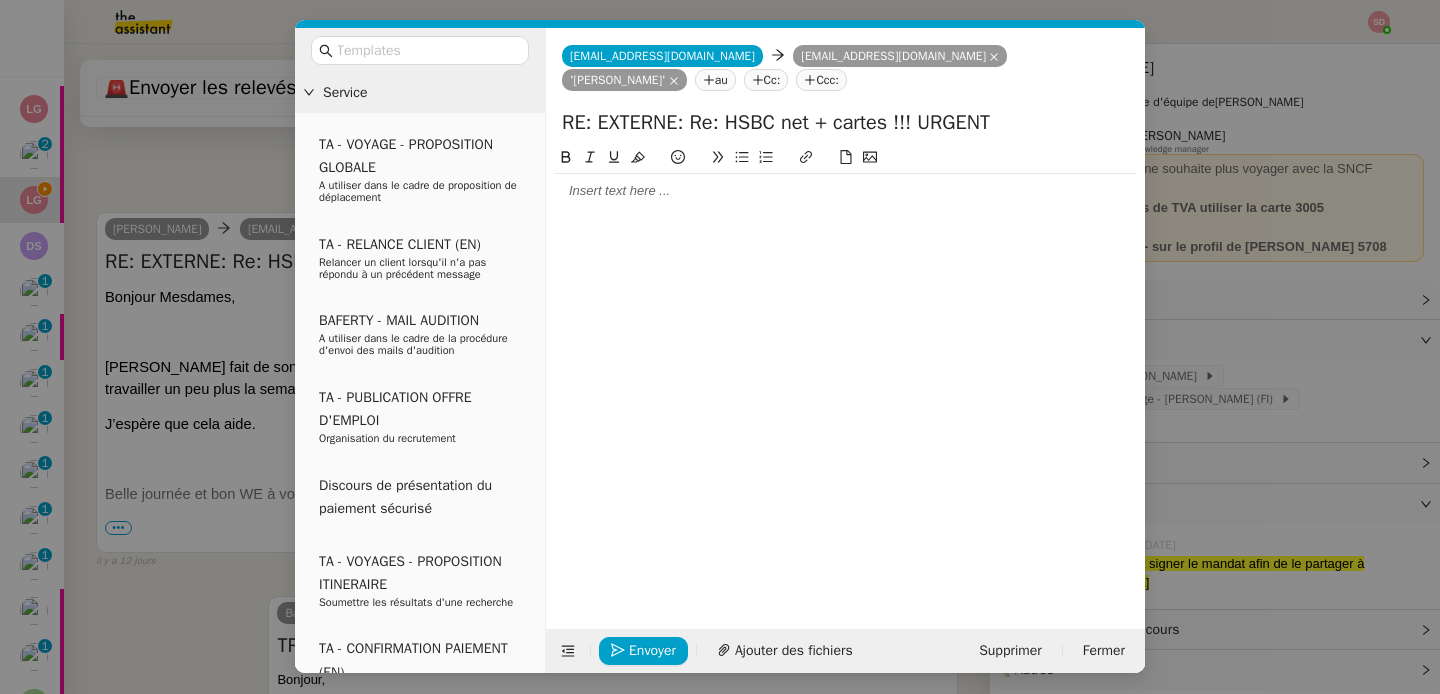 click 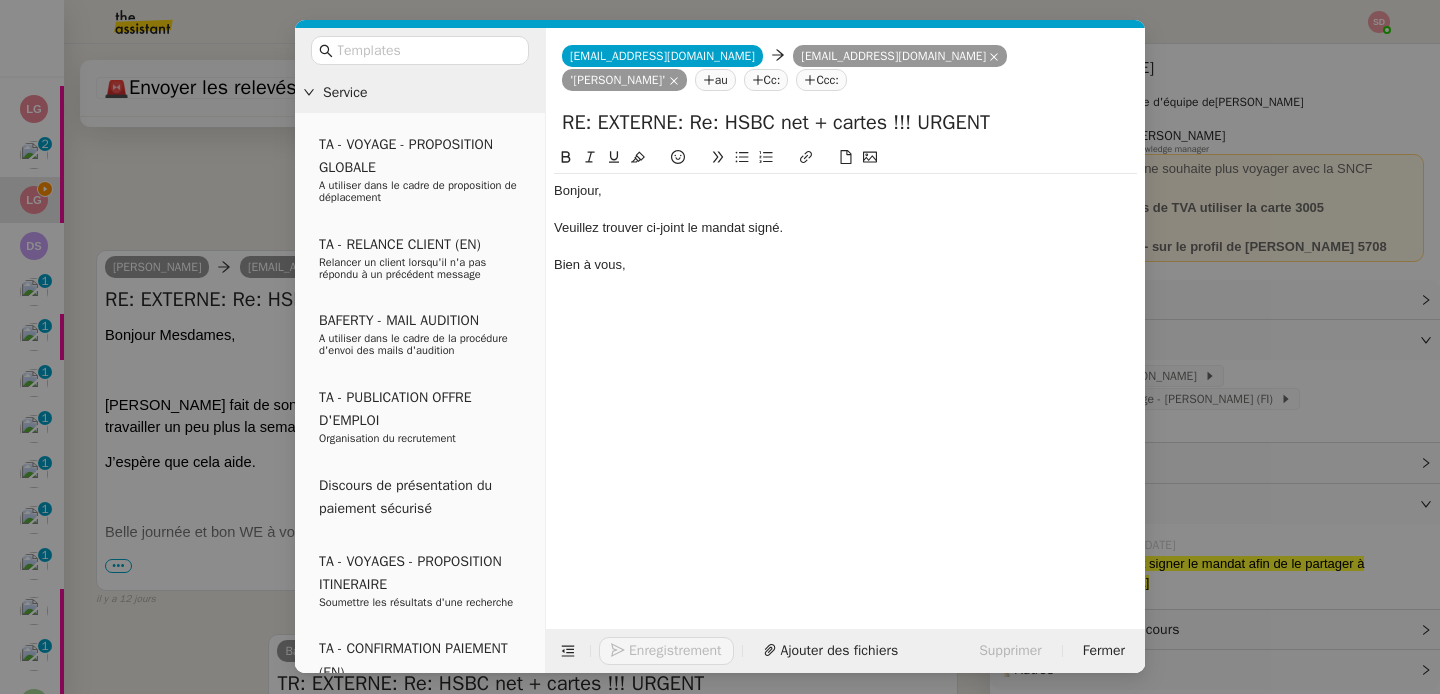 scroll, scrollTop: 4726, scrollLeft: 0, axis: vertical 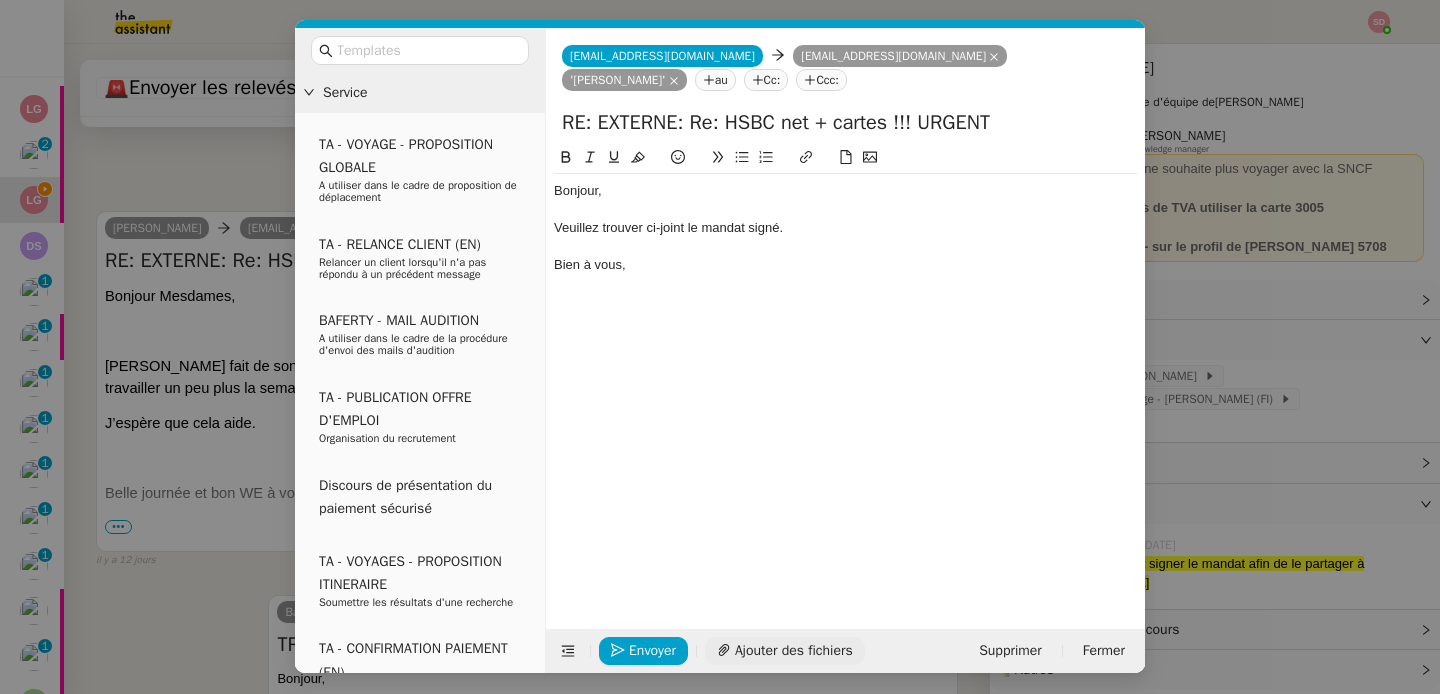 click on "Ajouter des fichiers" 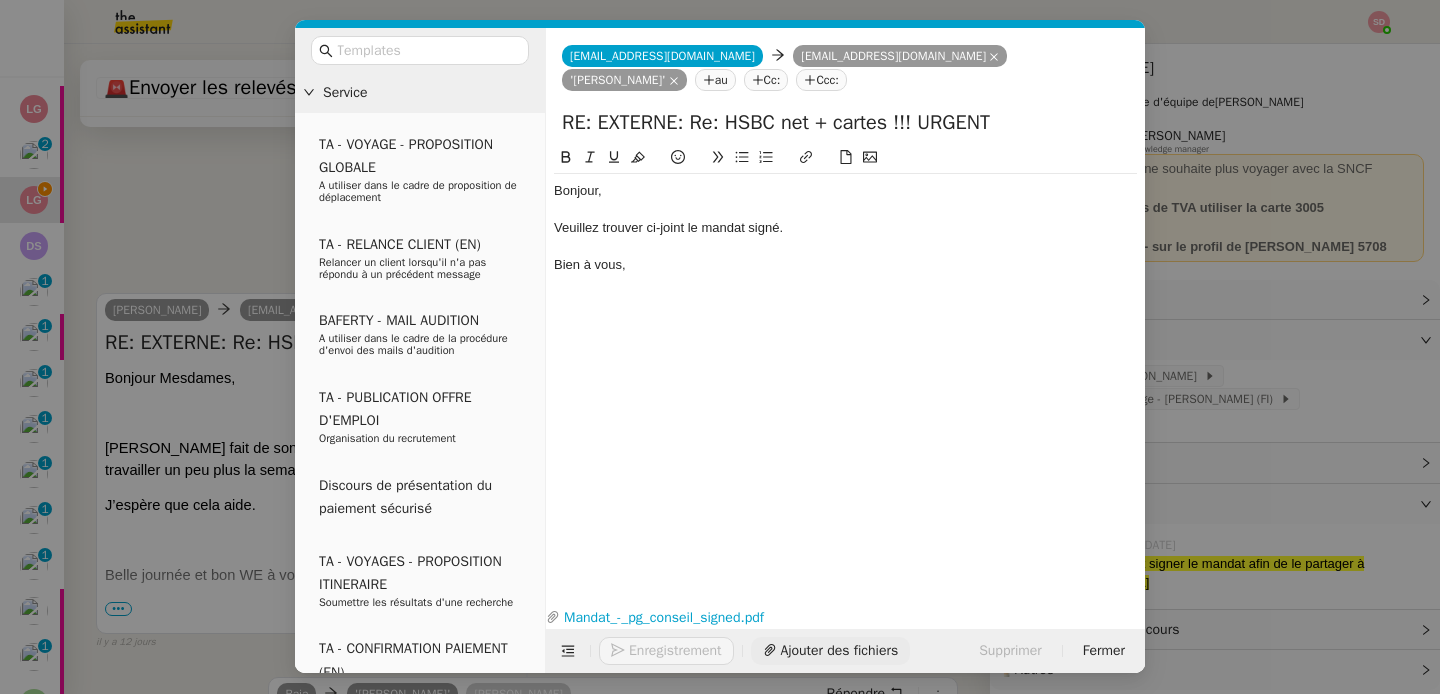 scroll, scrollTop: 4807, scrollLeft: 0, axis: vertical 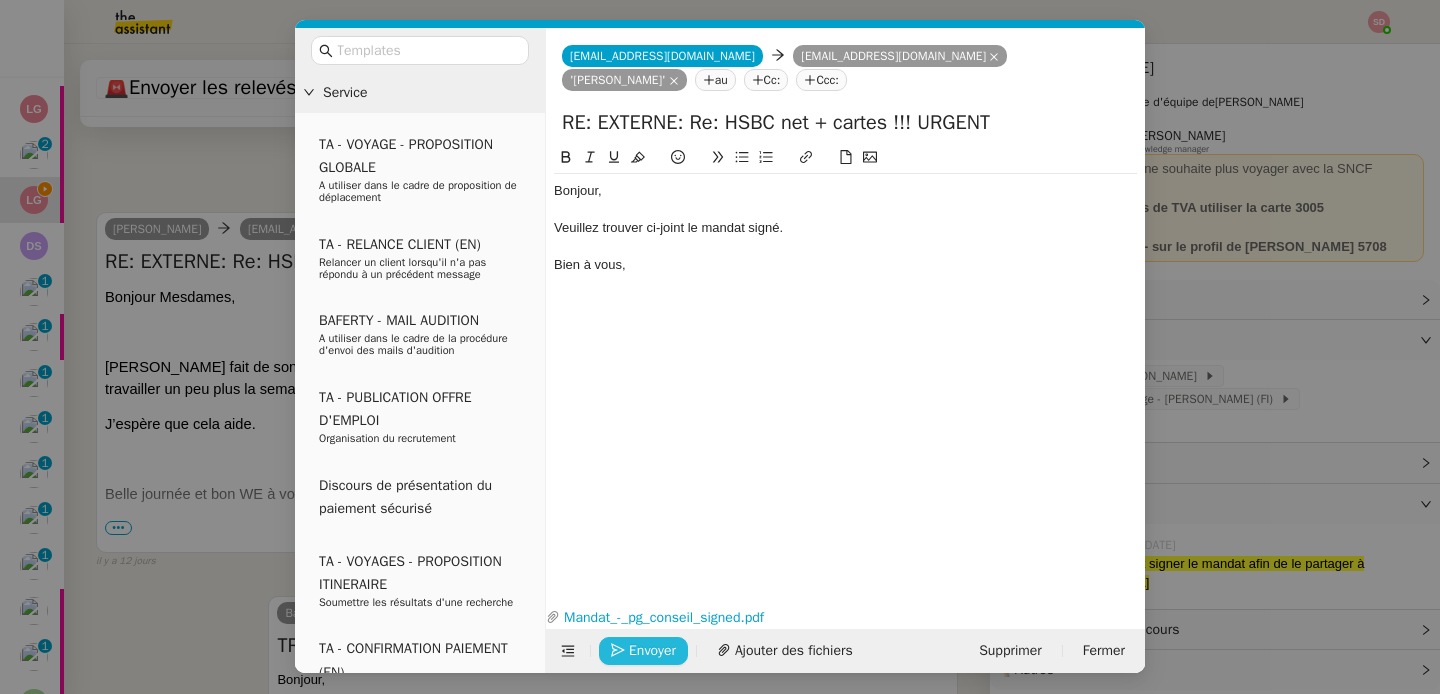 click 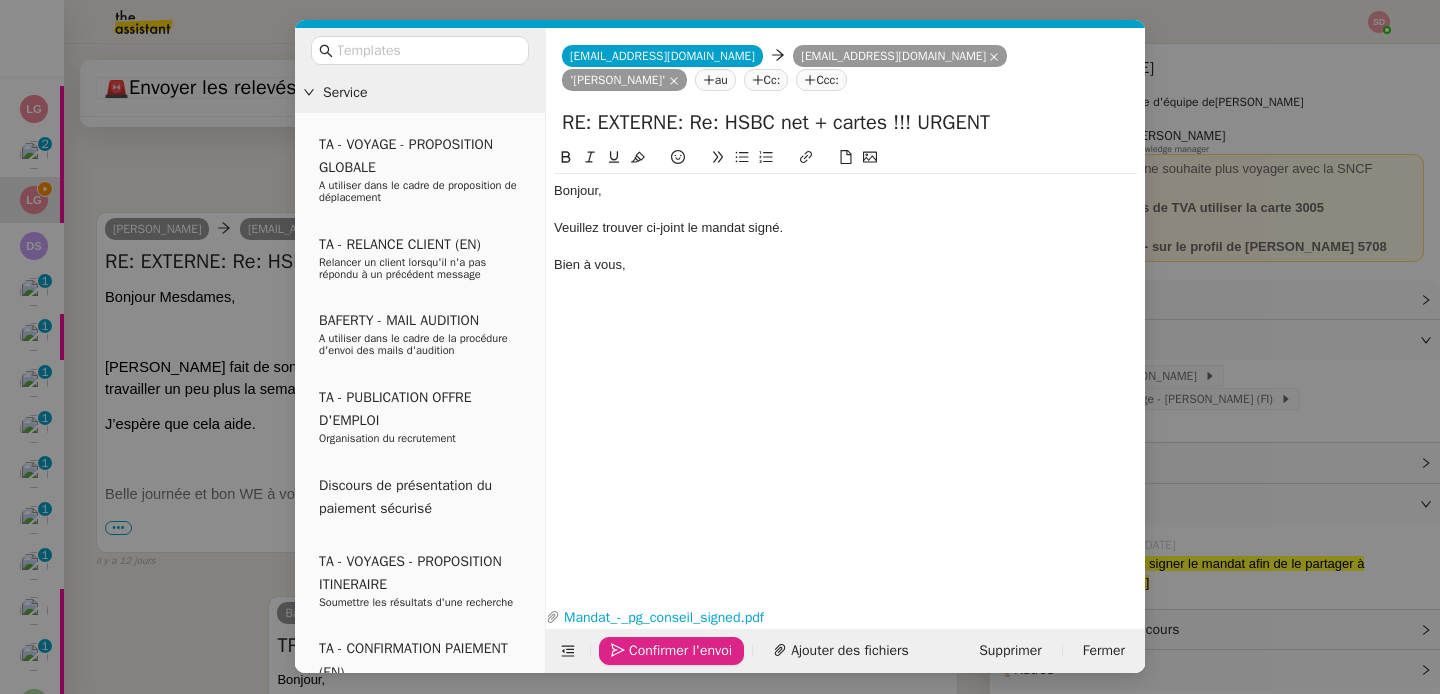 click 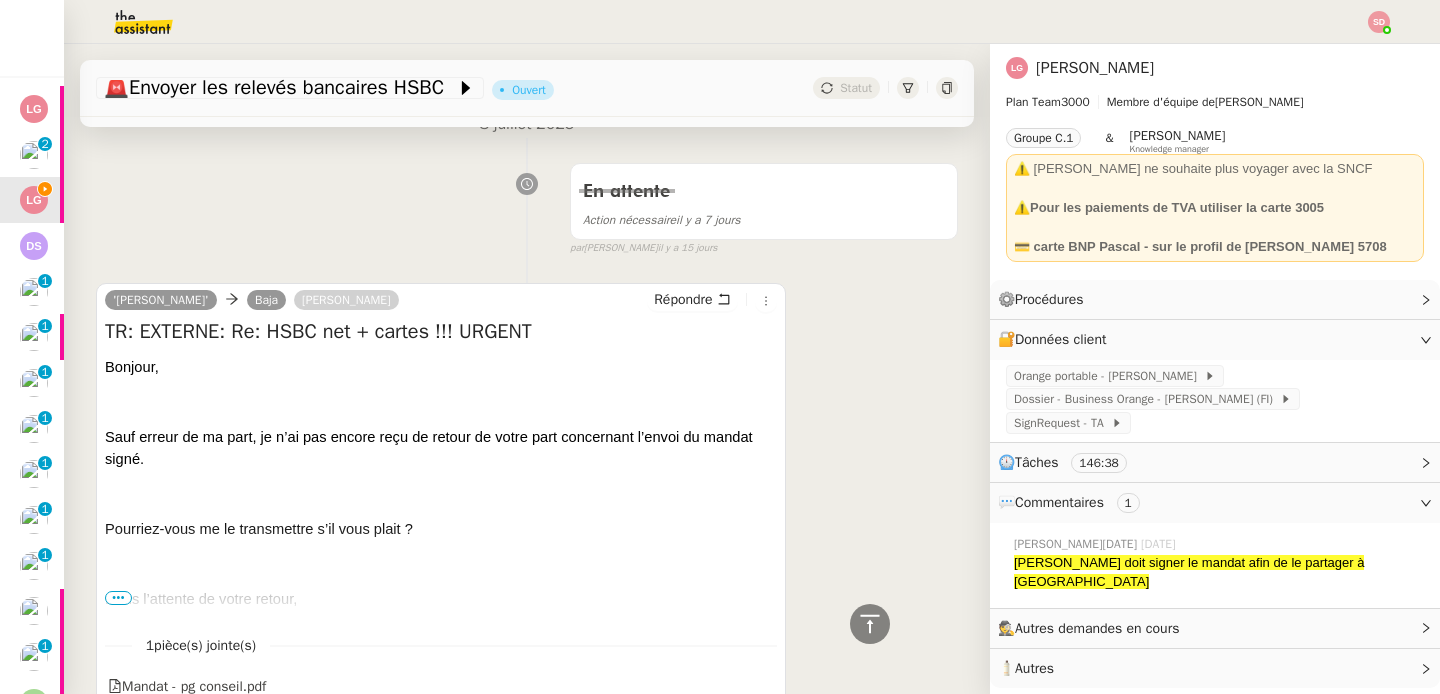 scroll, scrollTop: 7844, scrollLeft: 0, axis: vertical 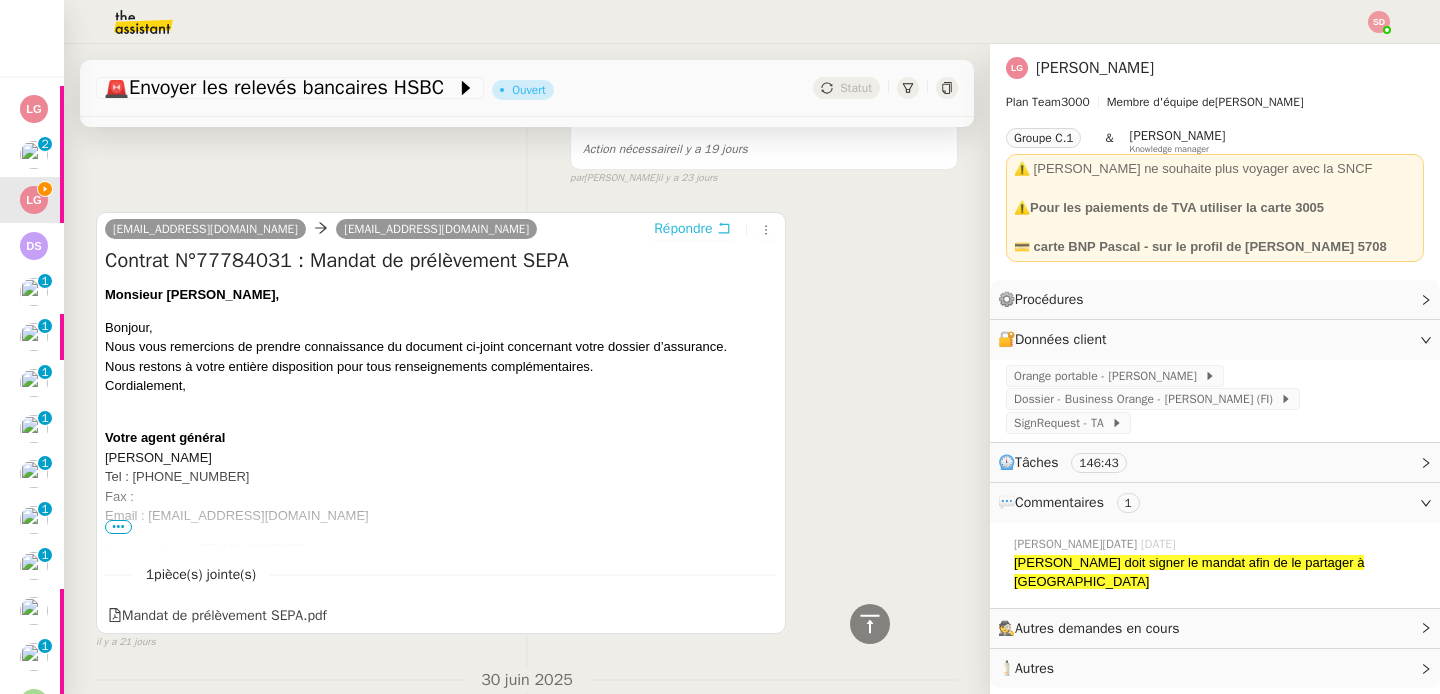 click on "Répondre" at bounding box center (683, 229) 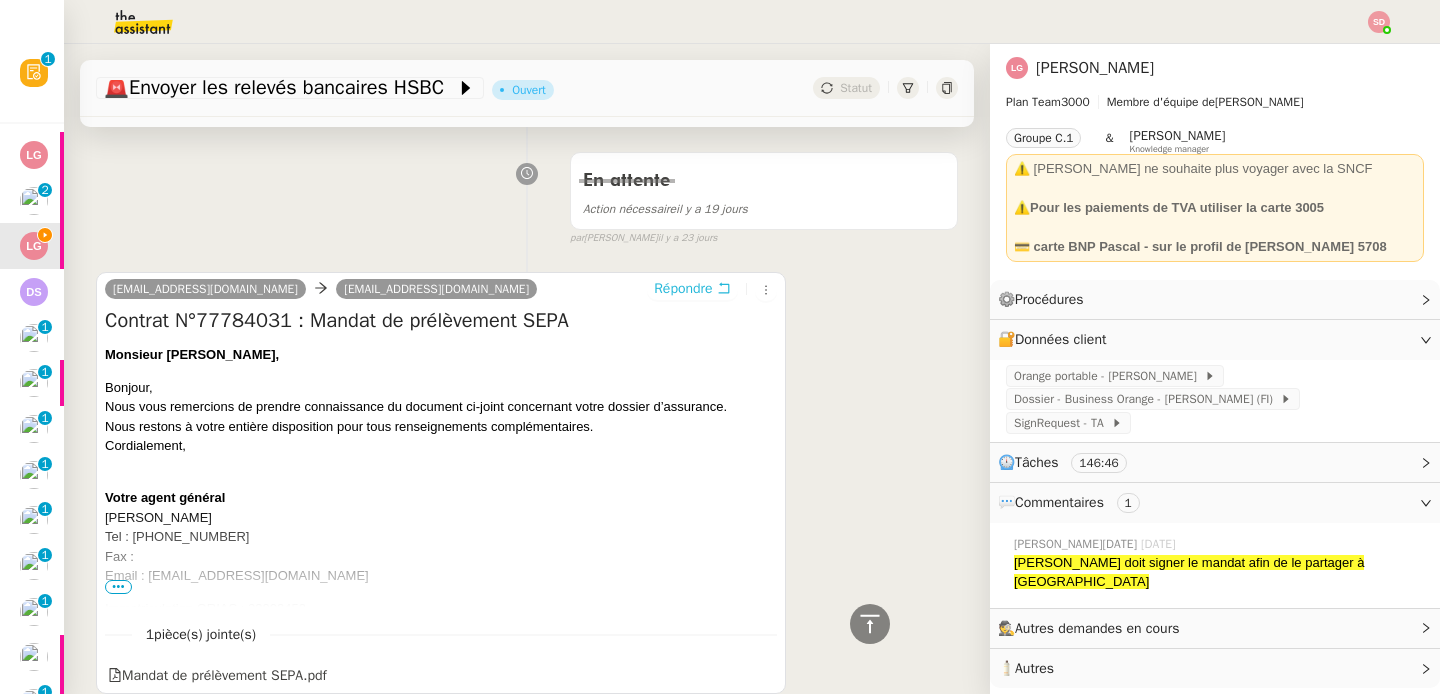 scroll, scrollTop: 8055, scrollLeft: 0, axis: vertical 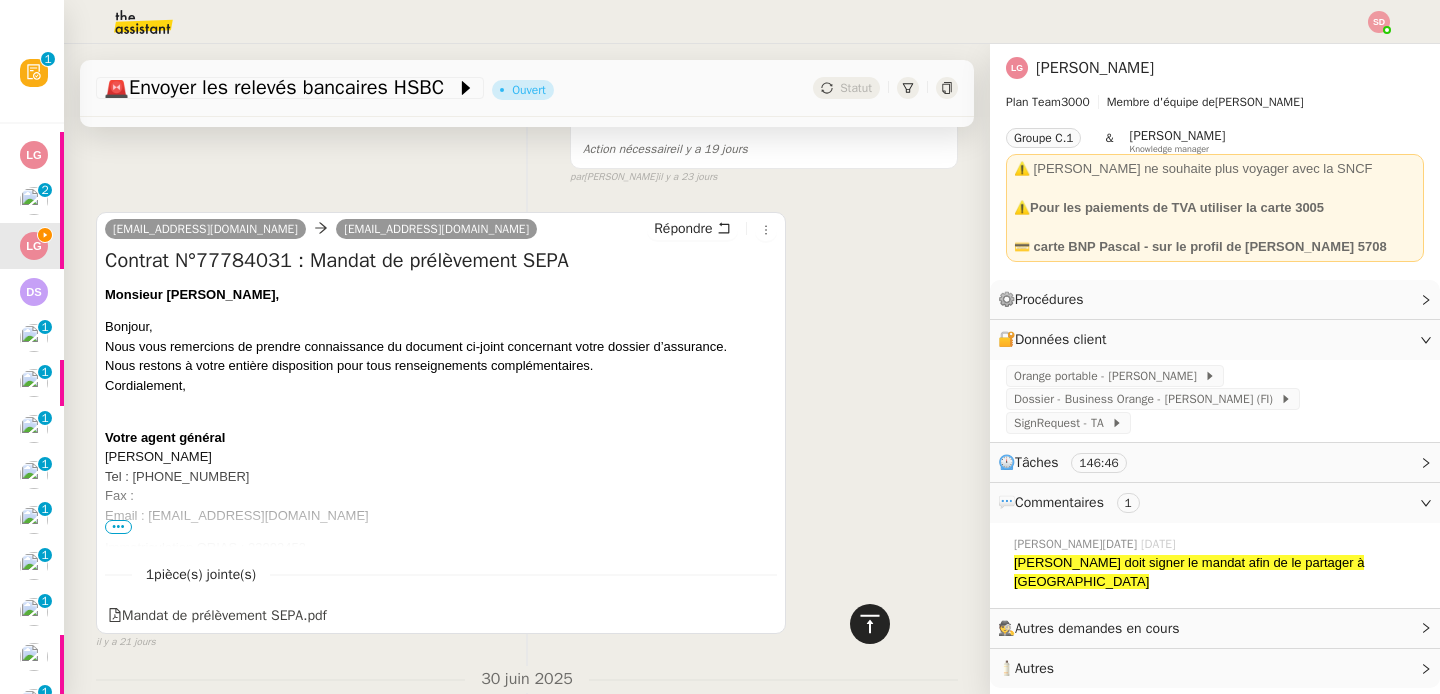 click 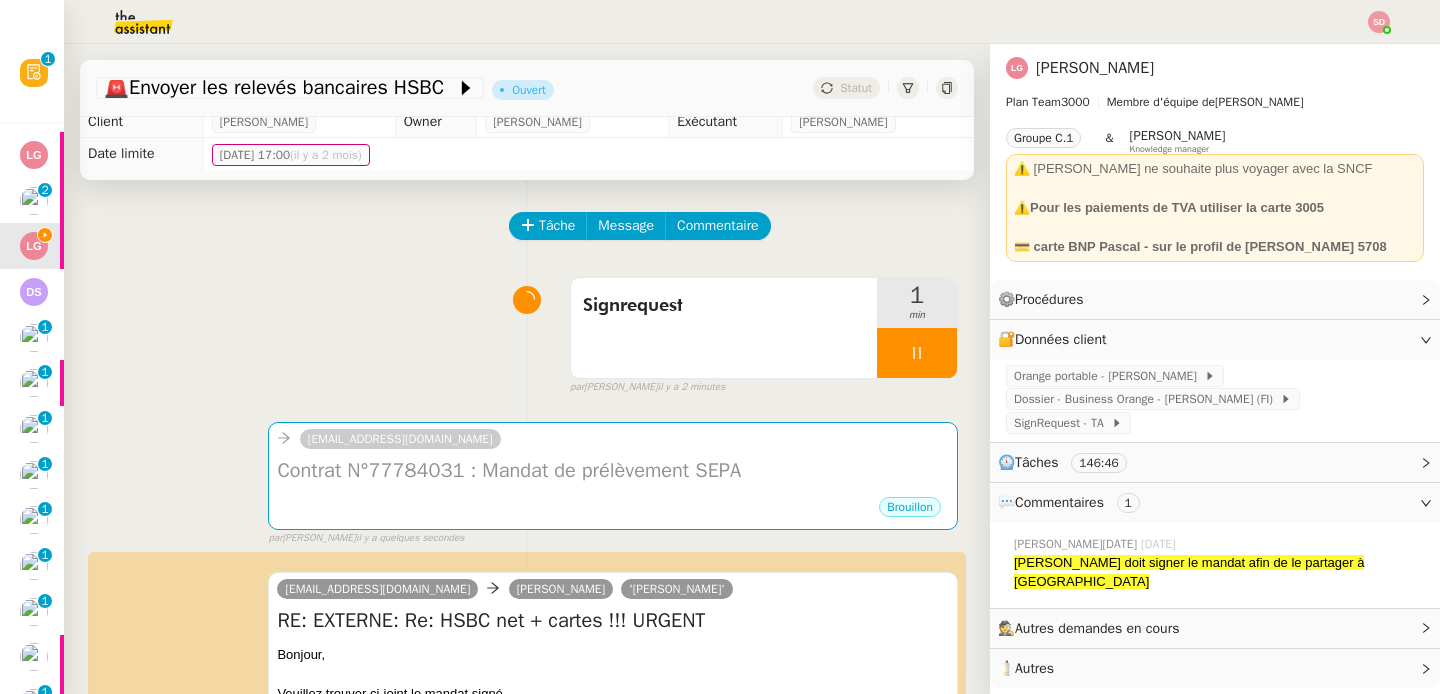 scroll, scrollTop: 0, scrollLeft: 0, axis: both 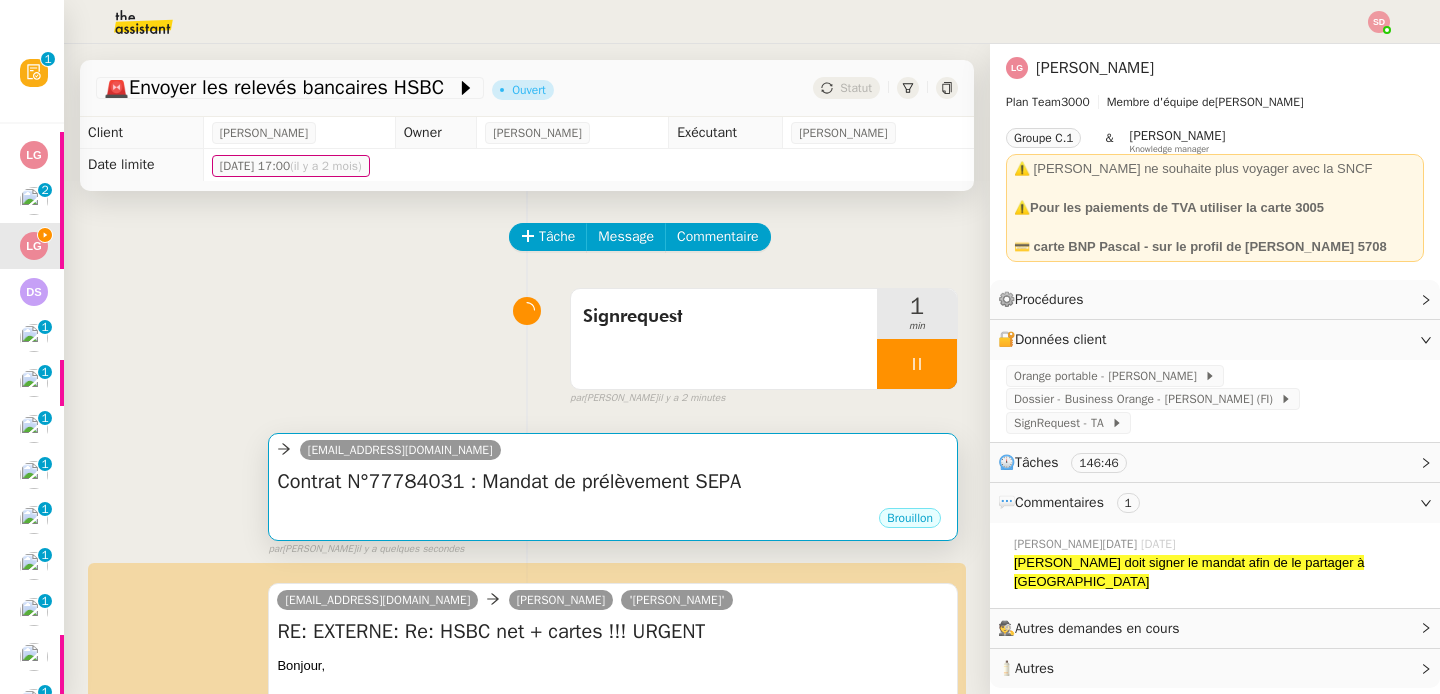 click on "Contrat N°77784031 : Mandat de prélèvement SEPA    •••" at bounding box center [613, 487] 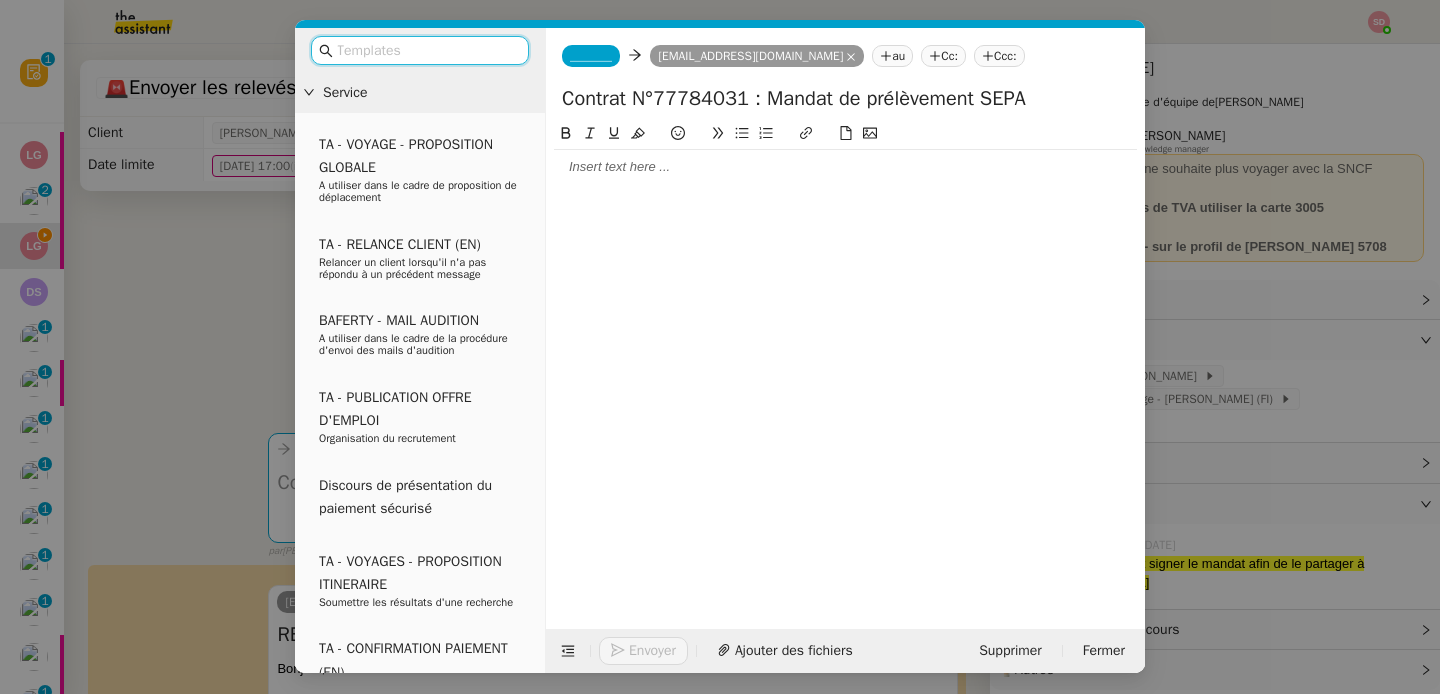click on "_______" 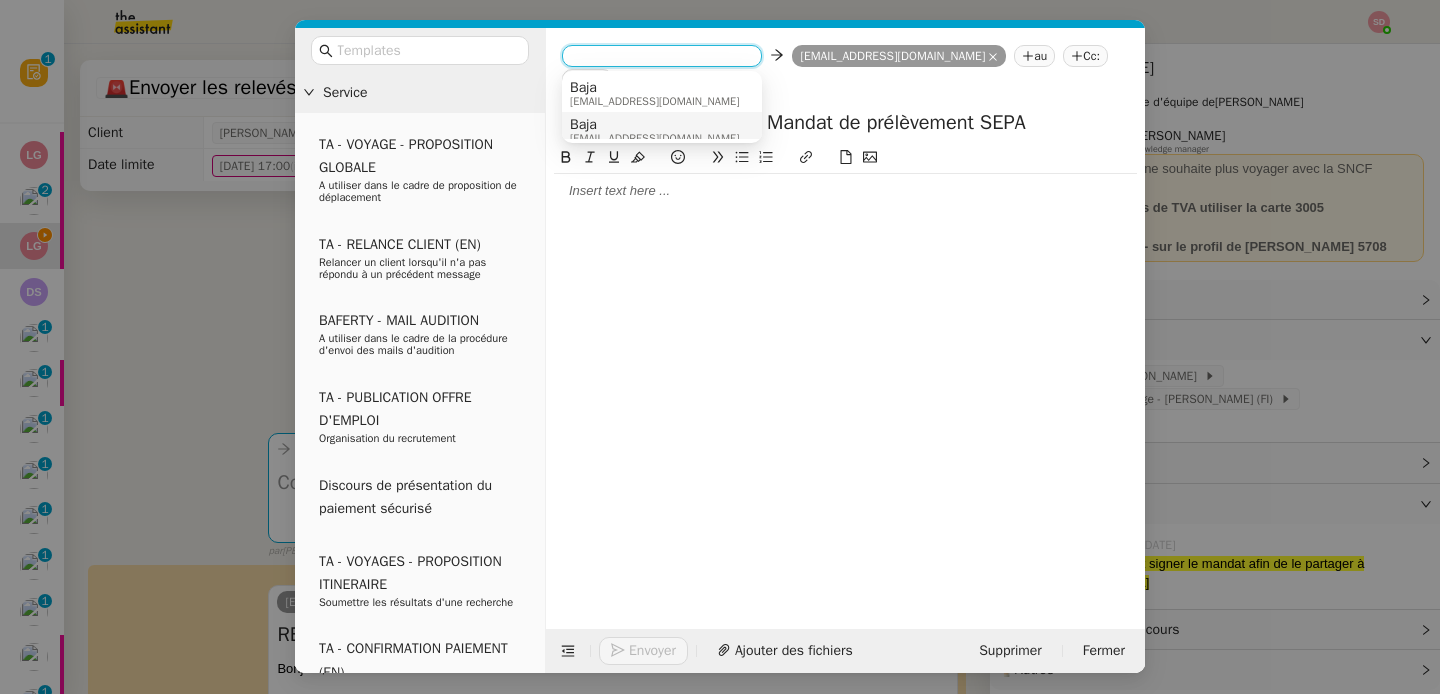 click on "Baja" at bounding box center [654, 125] 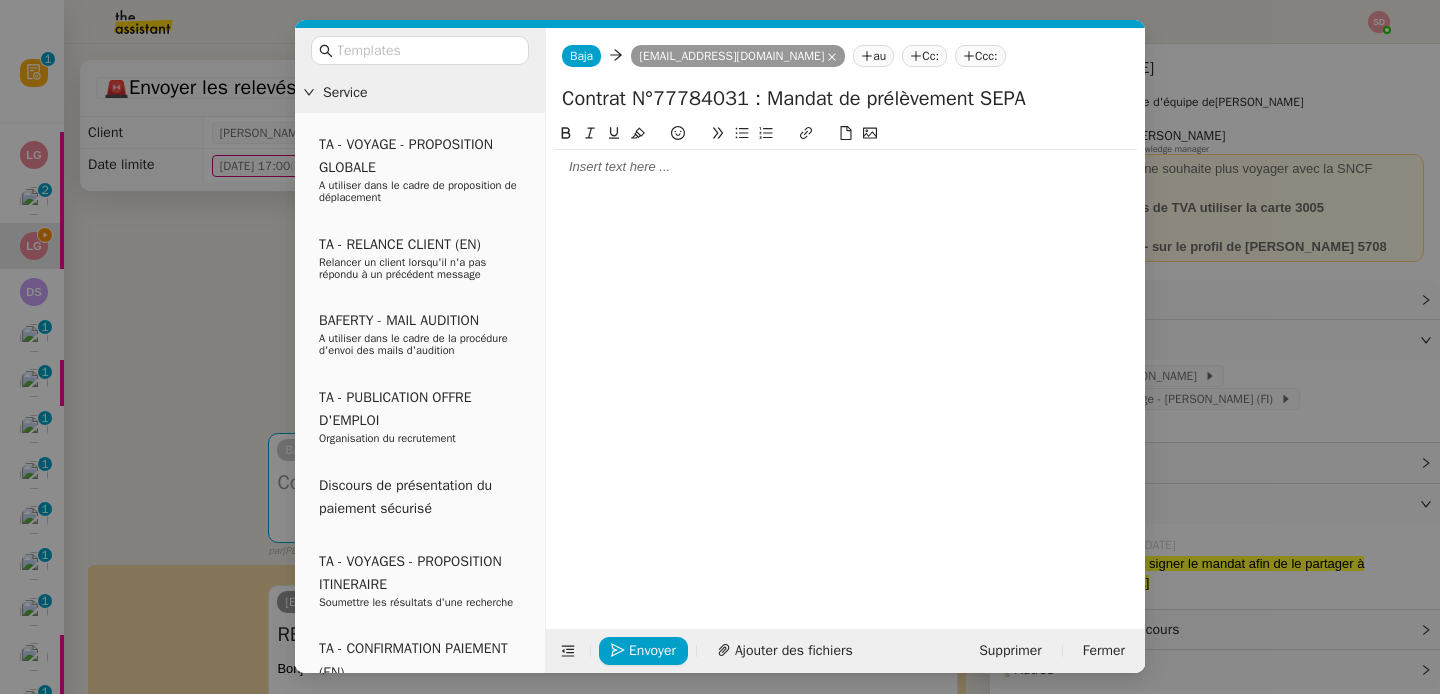 click 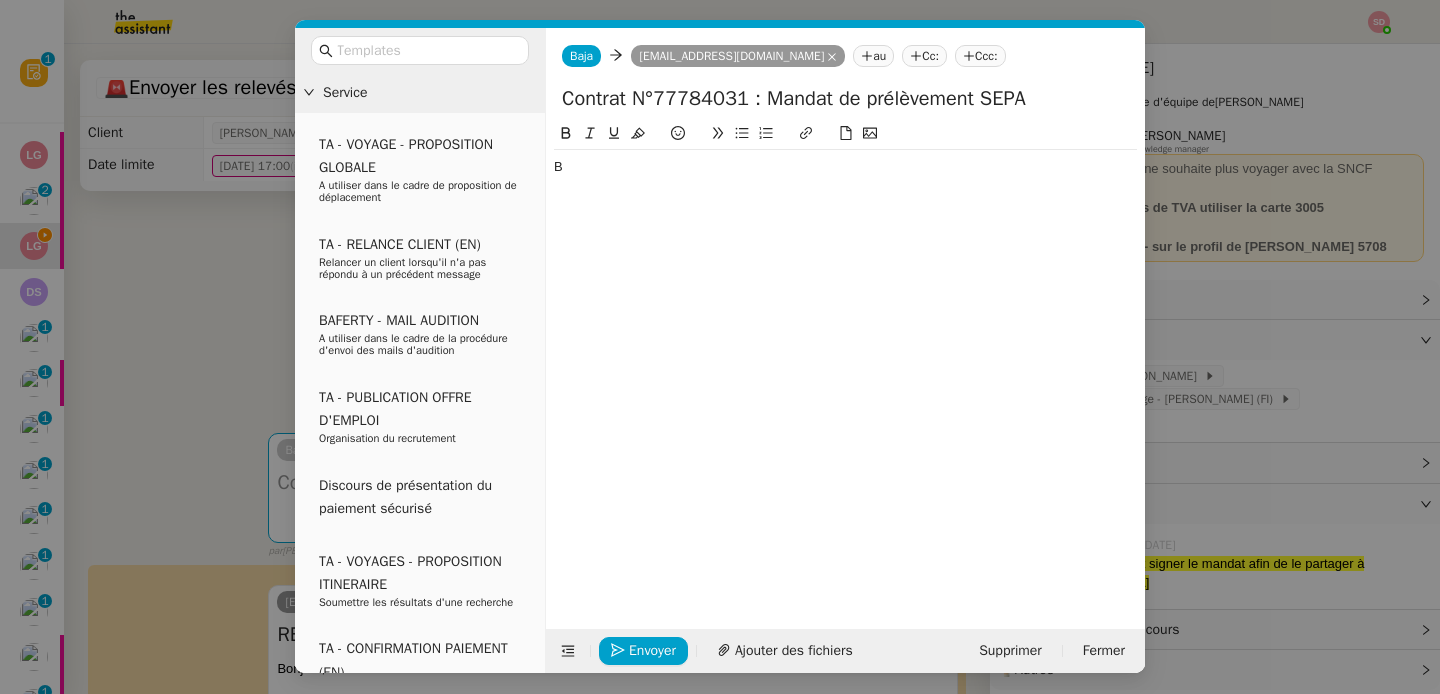 type 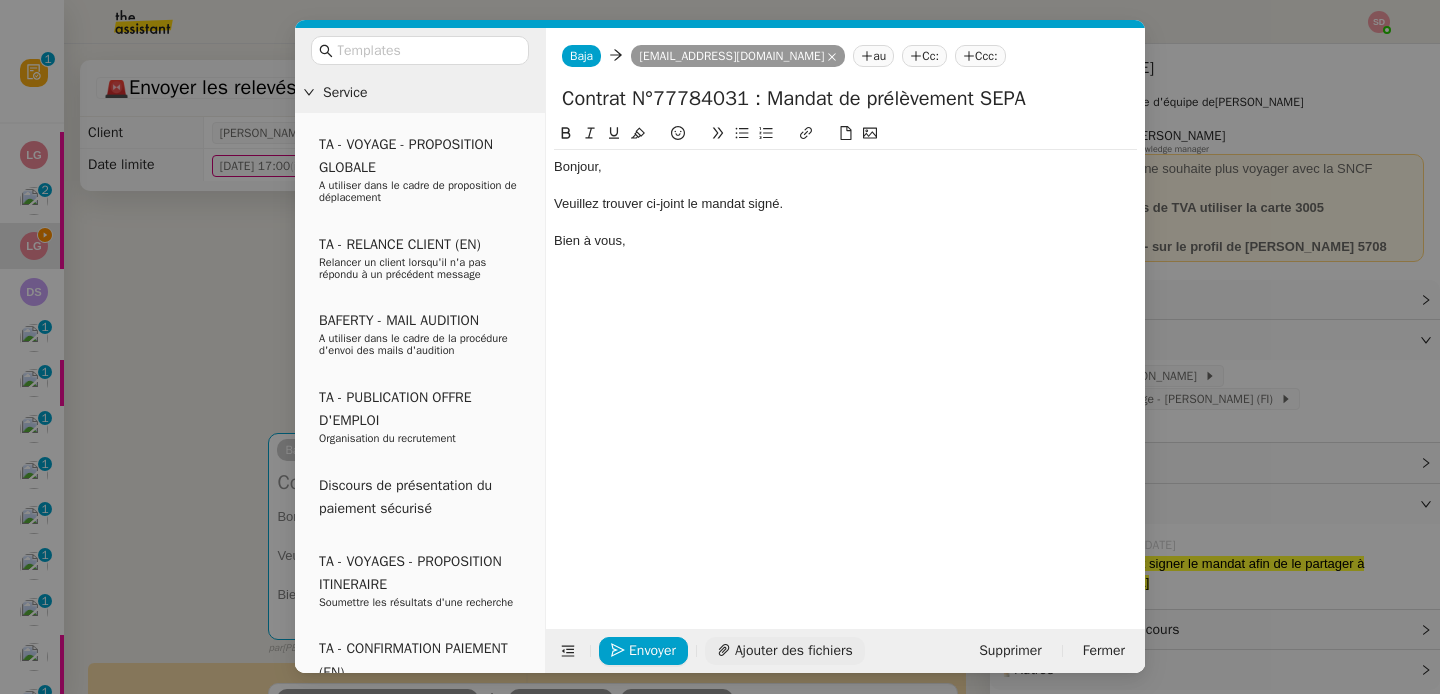 click on "Ajouter des fichiers" 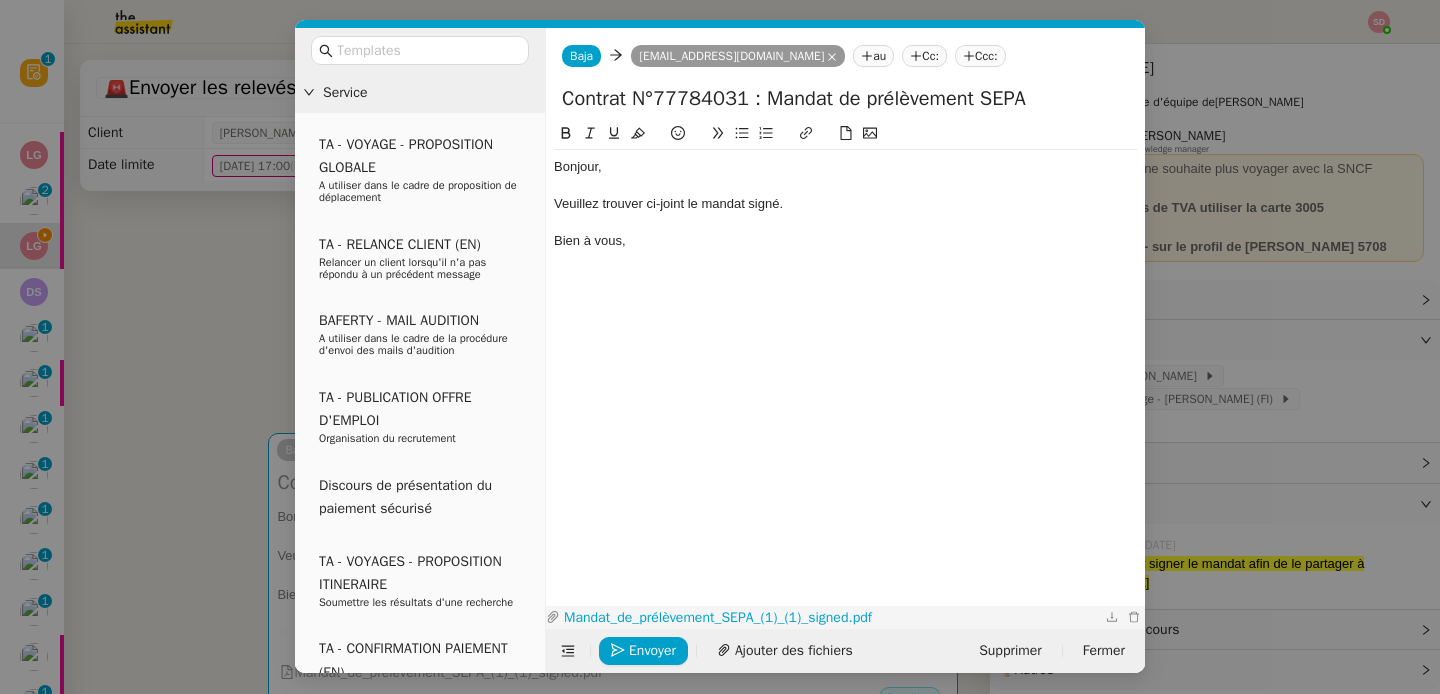 click on "Mandat_de_prélèvement_SEPA_(1)_(1)_signed.pdf" 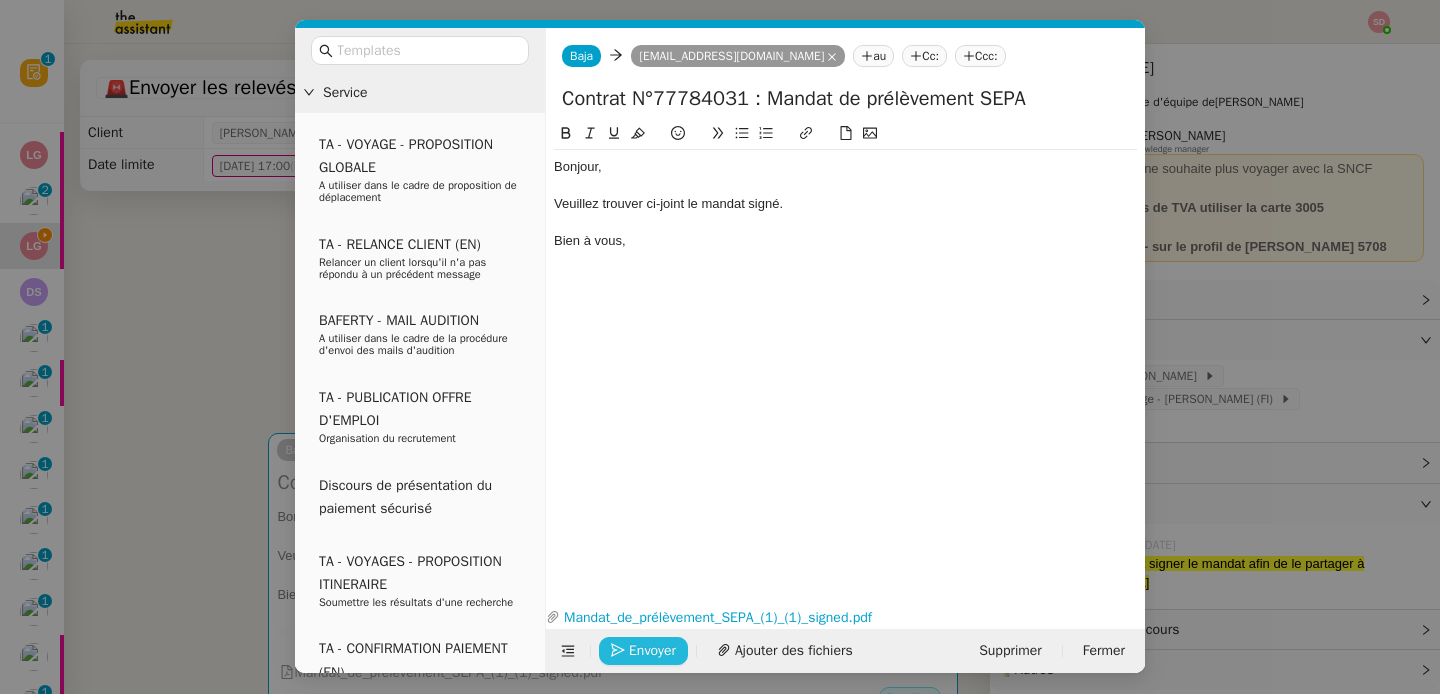 click on "Envoyer" 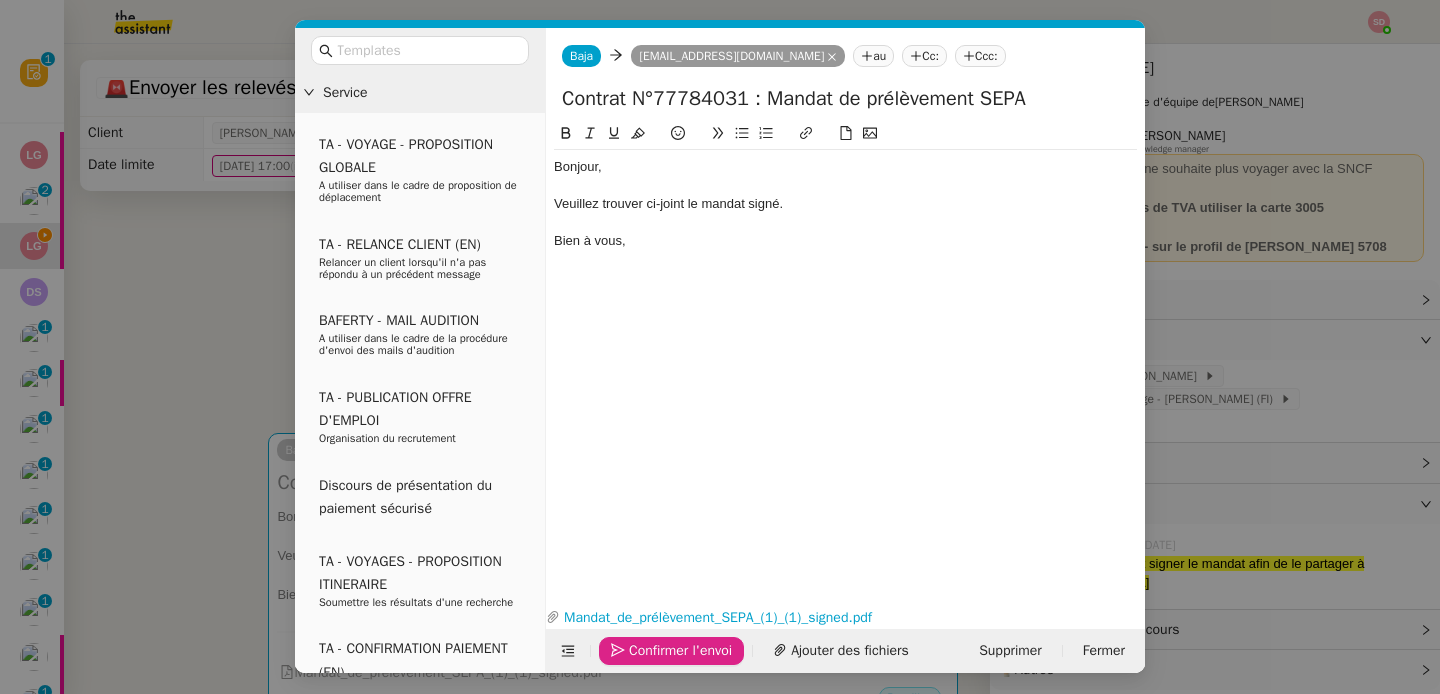 click on "Confirmer l'envoi" 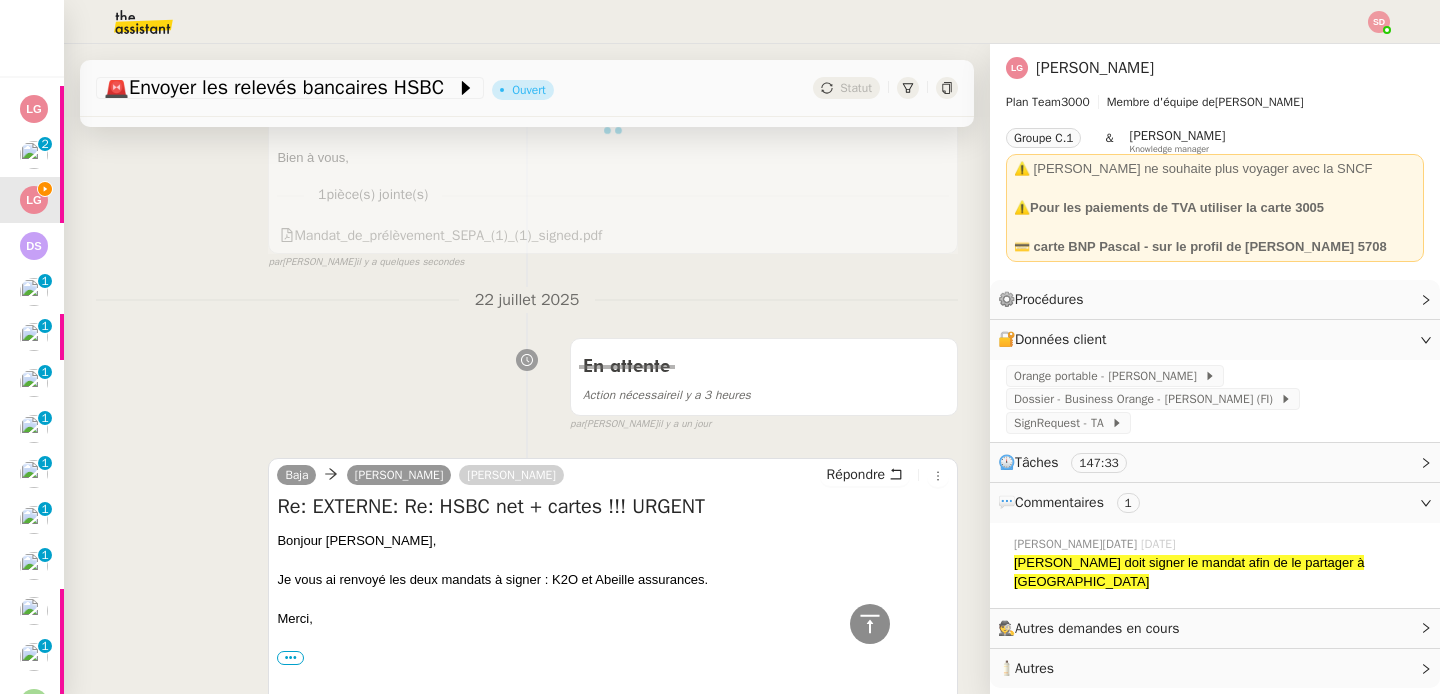 scroll, scrollTop: 1065, scrollLeft: 0, axis: vertical 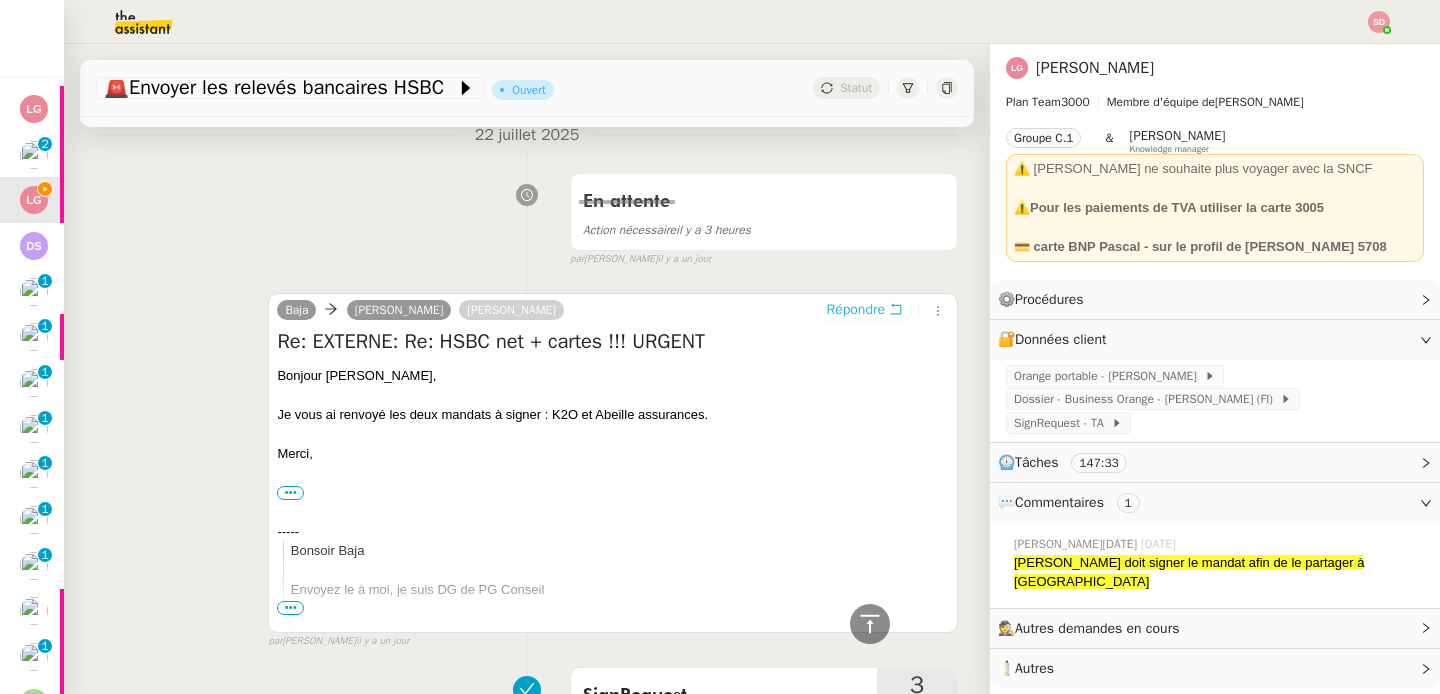 click on "Répondre" at bounding box center (856, 310) 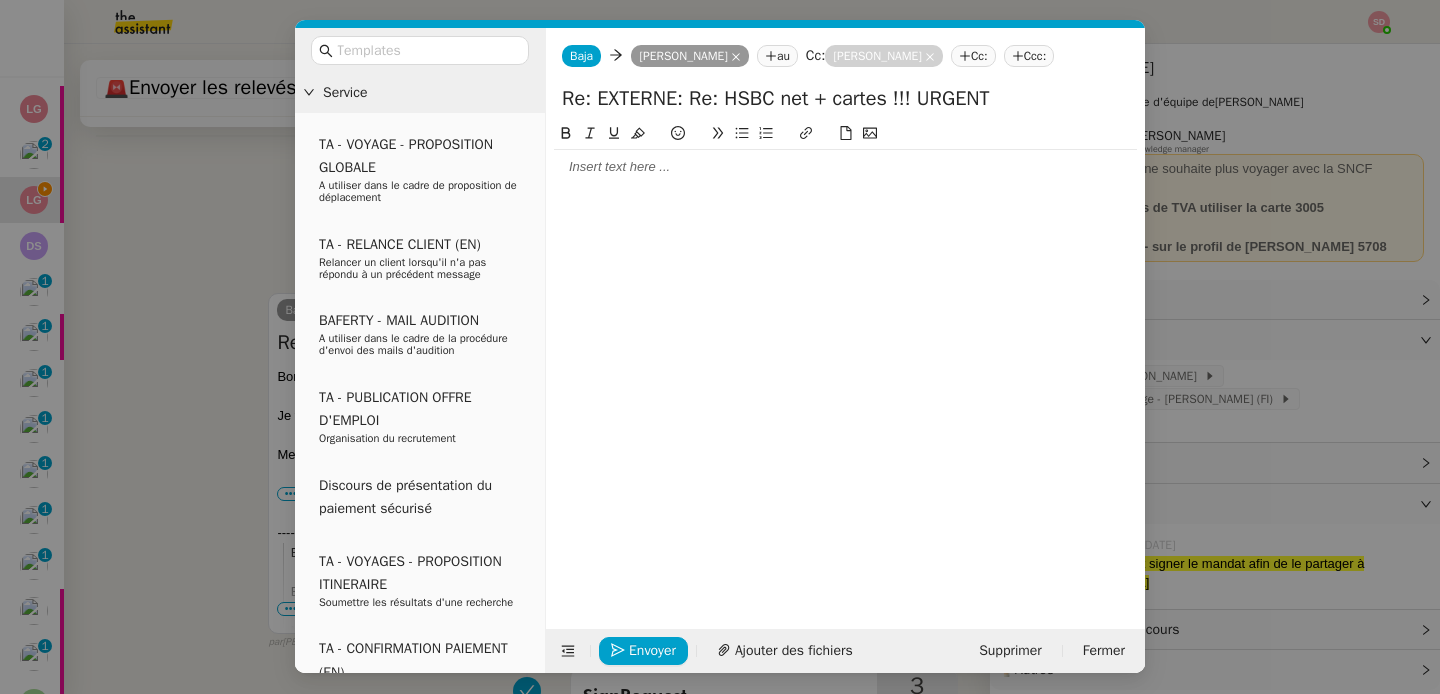 scroll, scrollTop: 1384, scrollLeft: 0, axis: vertical 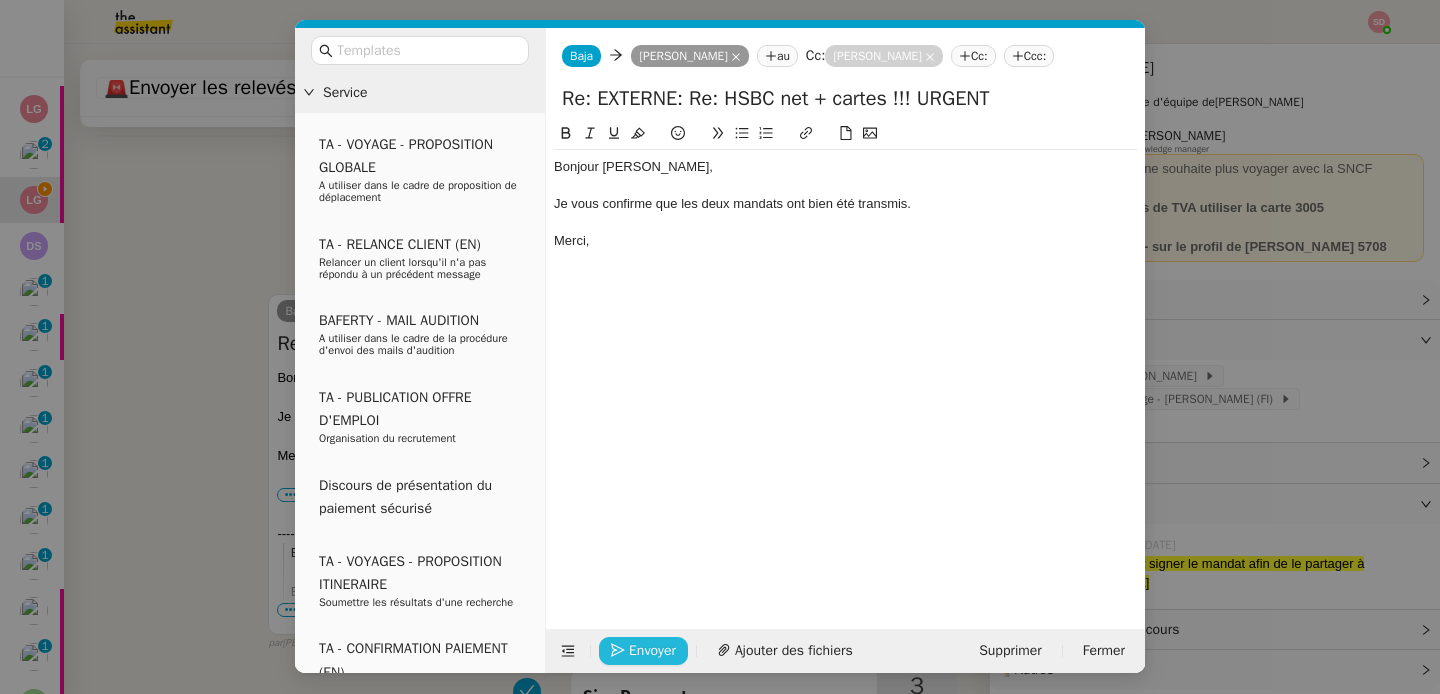 click 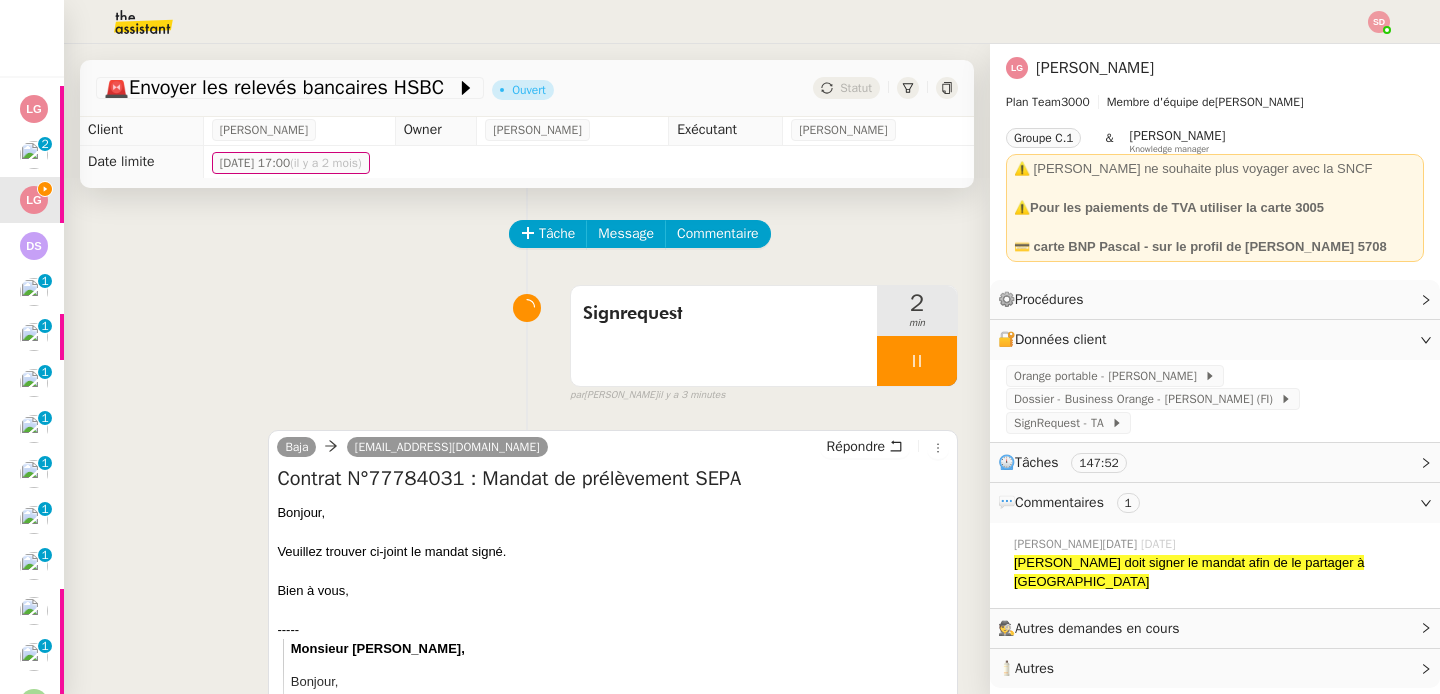 scroll, scrollTop: 0, scrollLeft: 0, axis: both 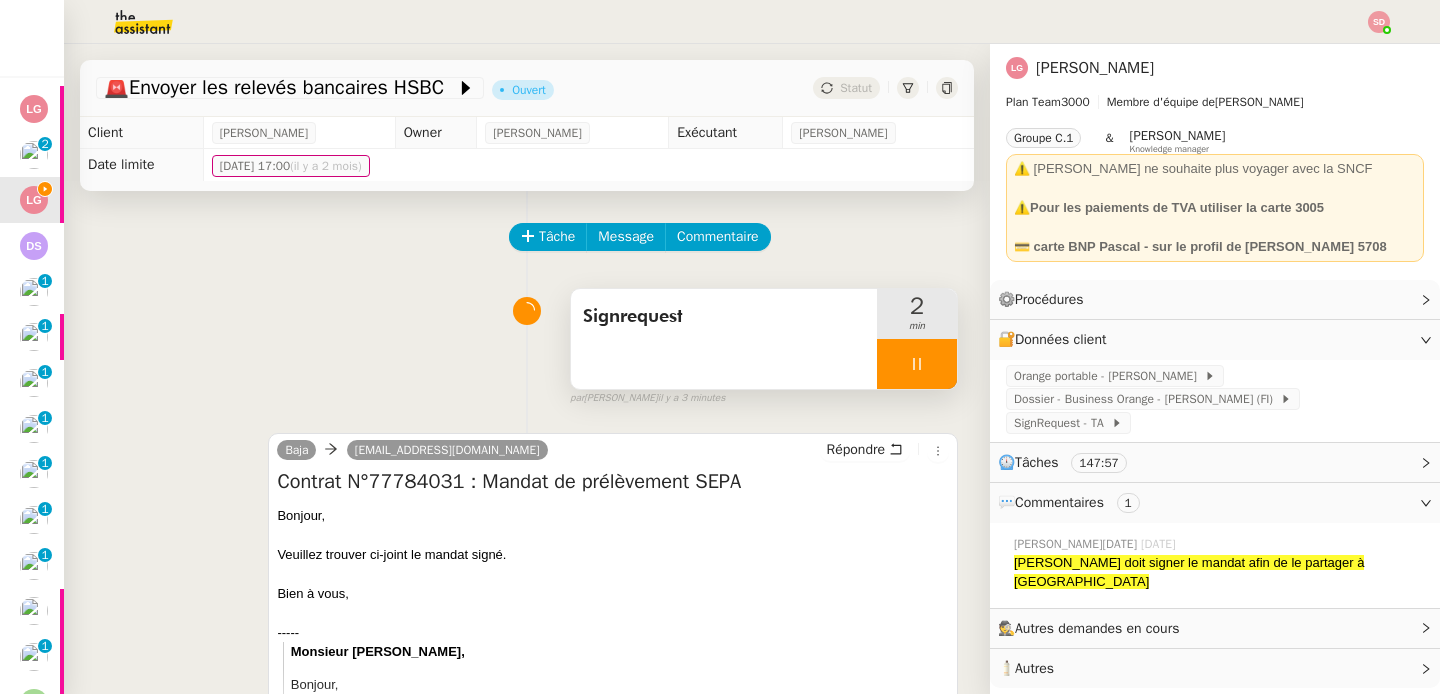 click at bounding box center [917, 364] 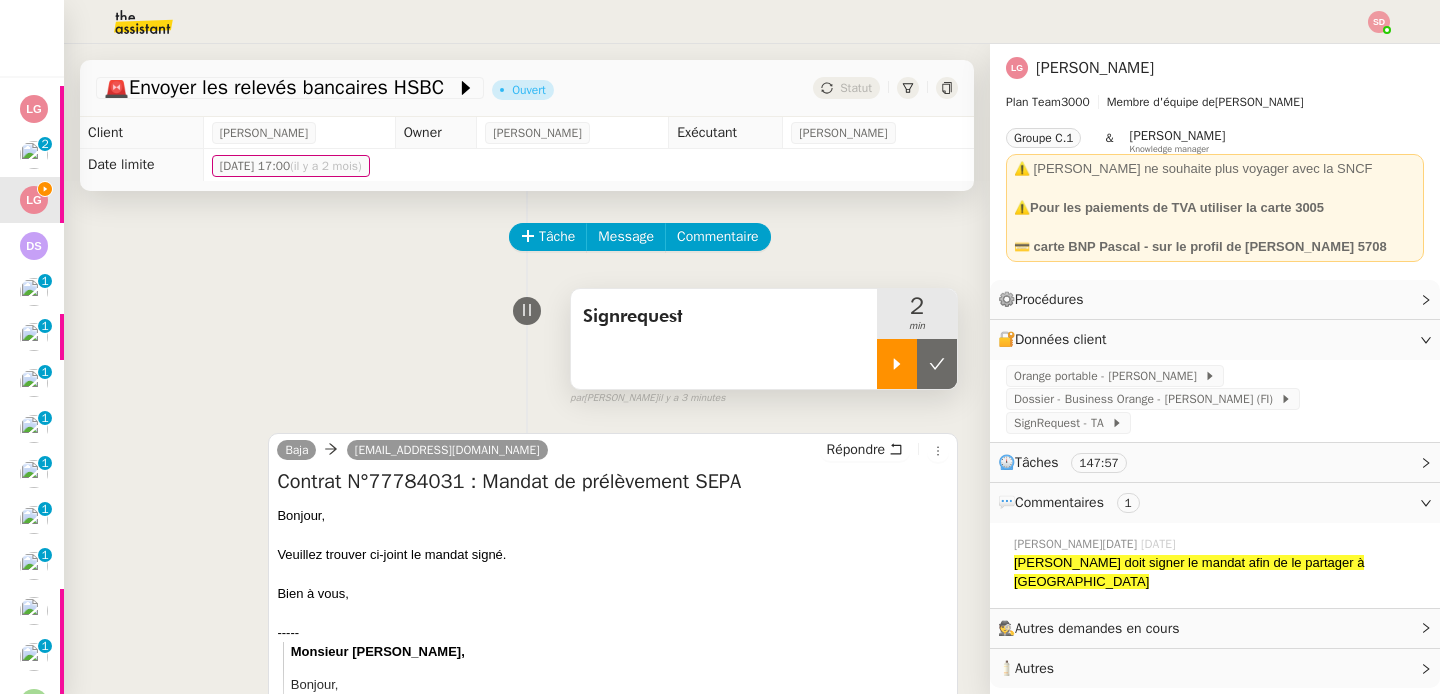 click 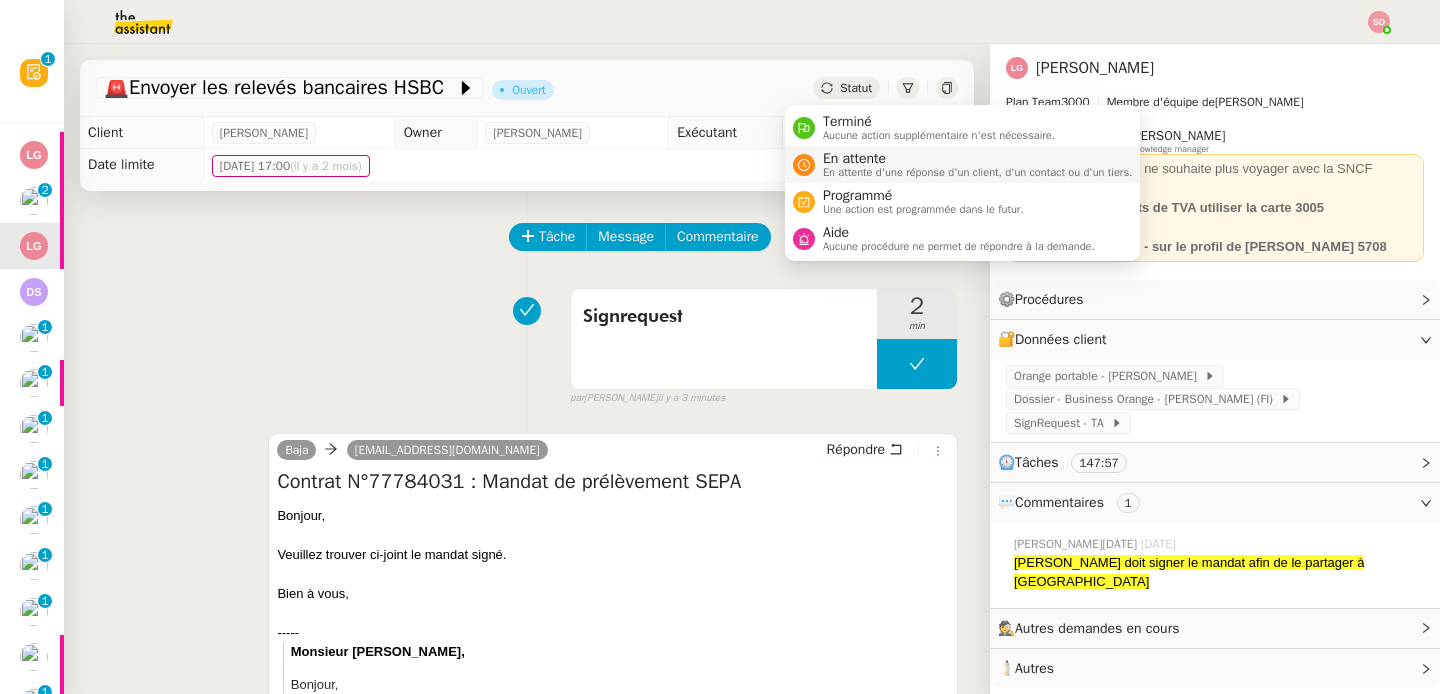 click on "En attente d'une réponse d'un client, d'un contact ou d'un tiers." at bounding box center [978, 172] 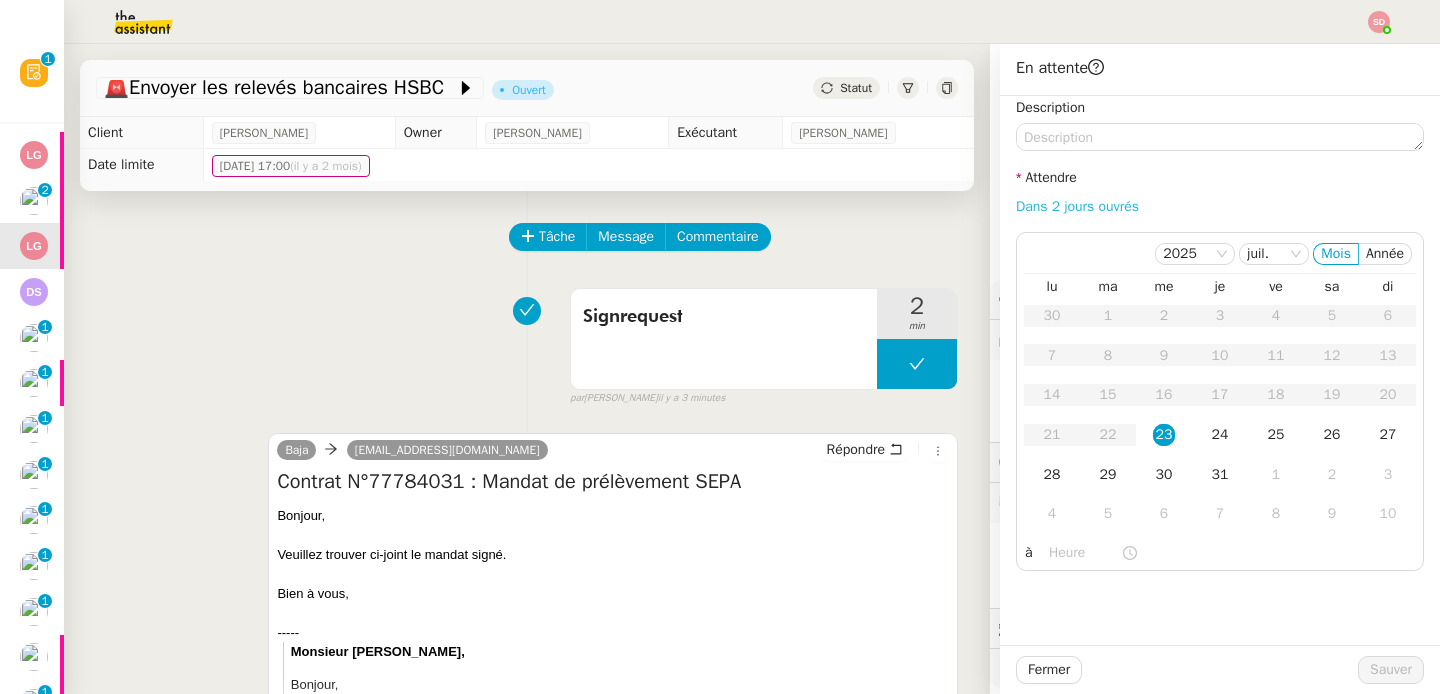 click on "Dans 2 jours ouvrés" 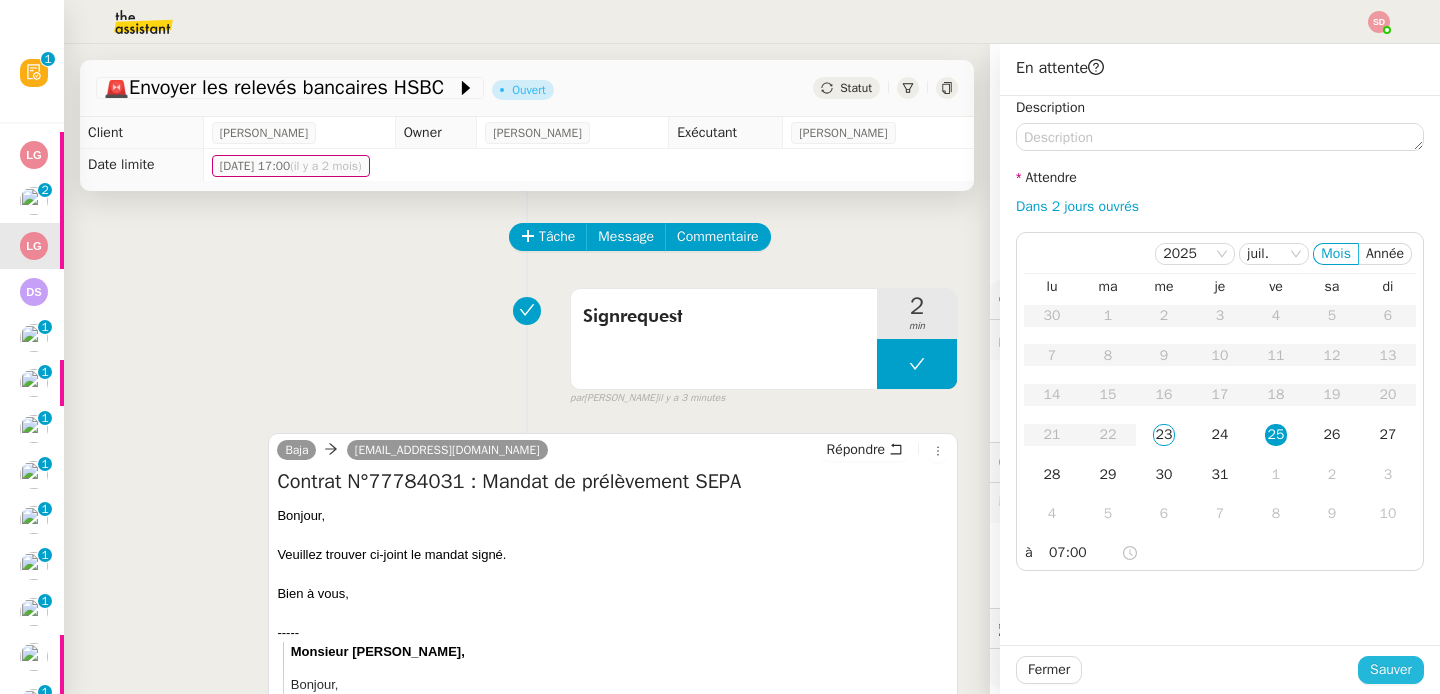 click on "Sauver" 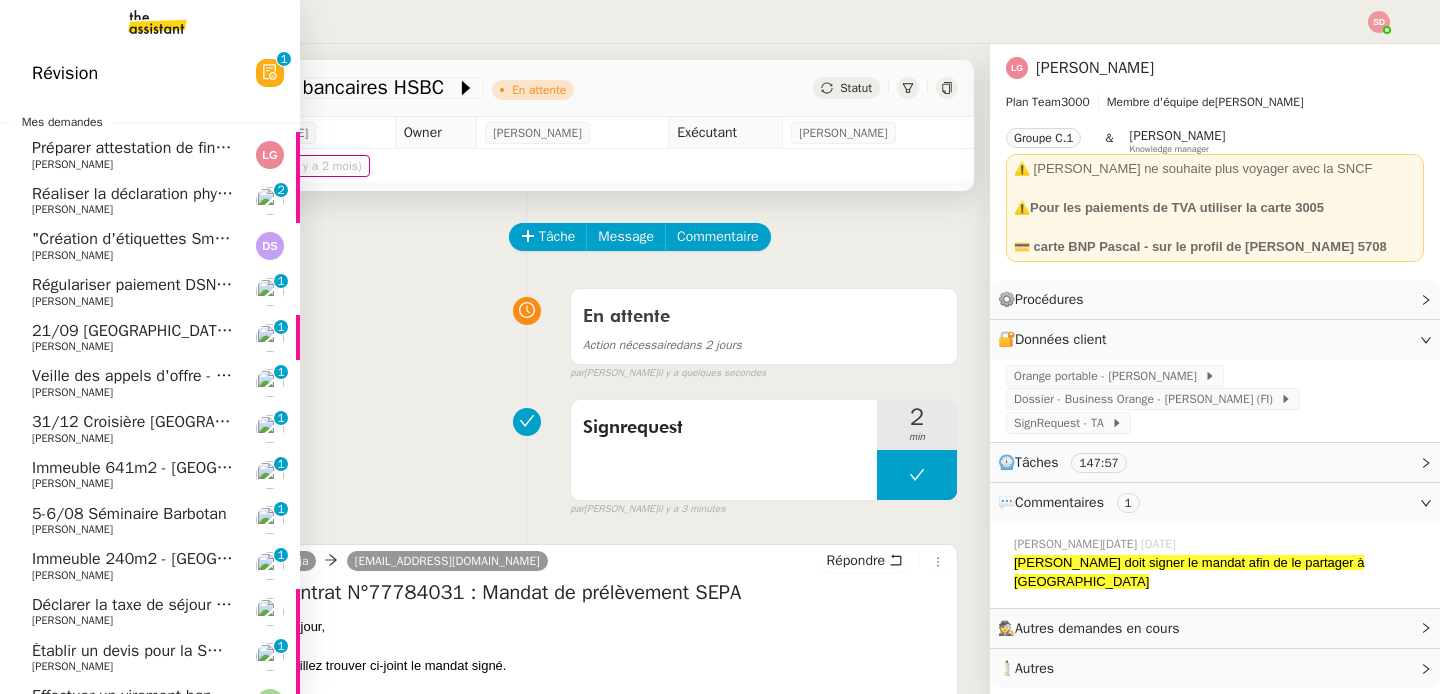 click on "[PERSON_NAME]" 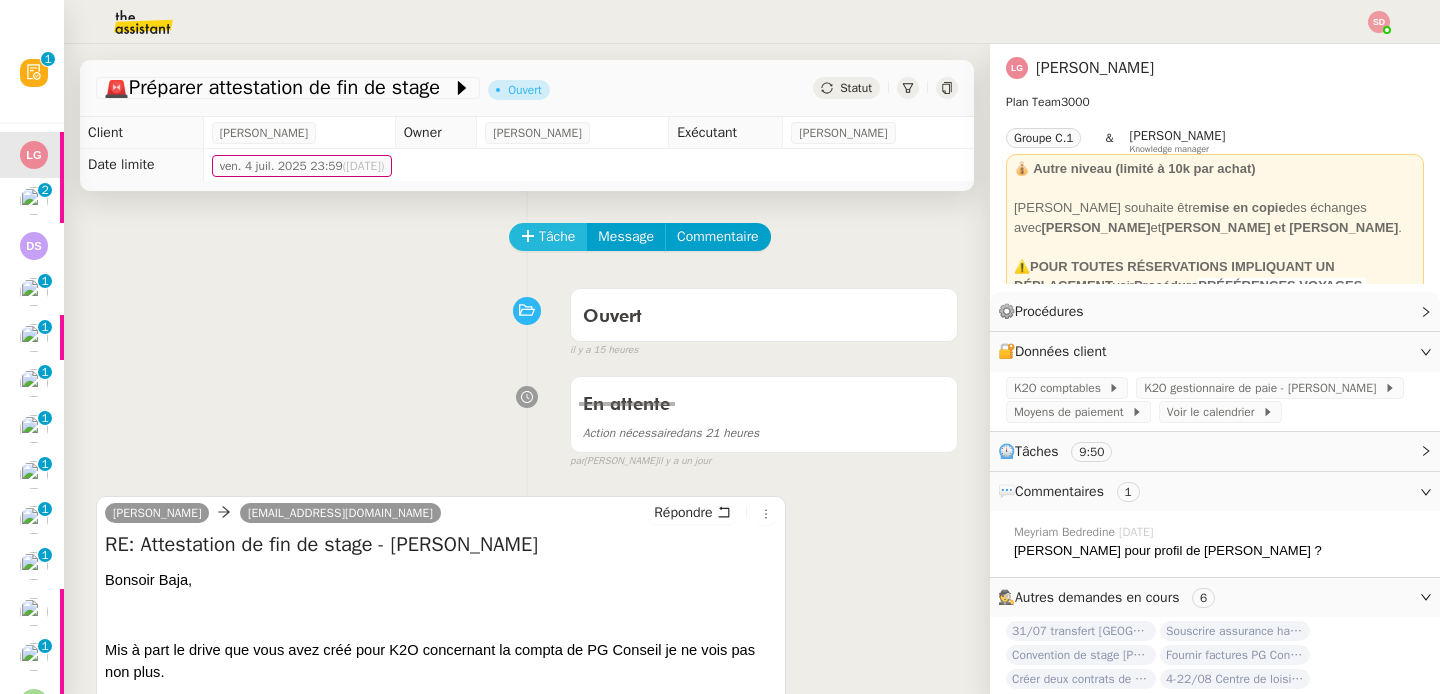 click on "Tâche" 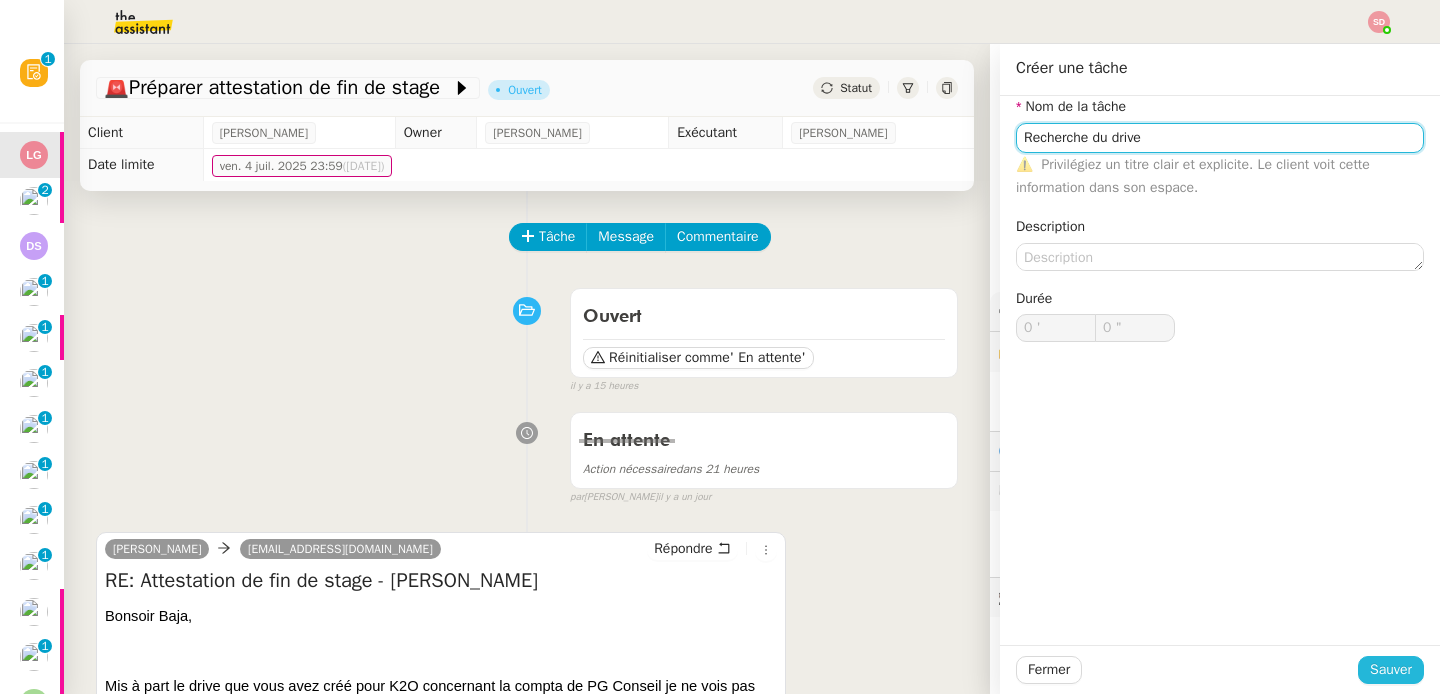 type on "Recherche du drive" 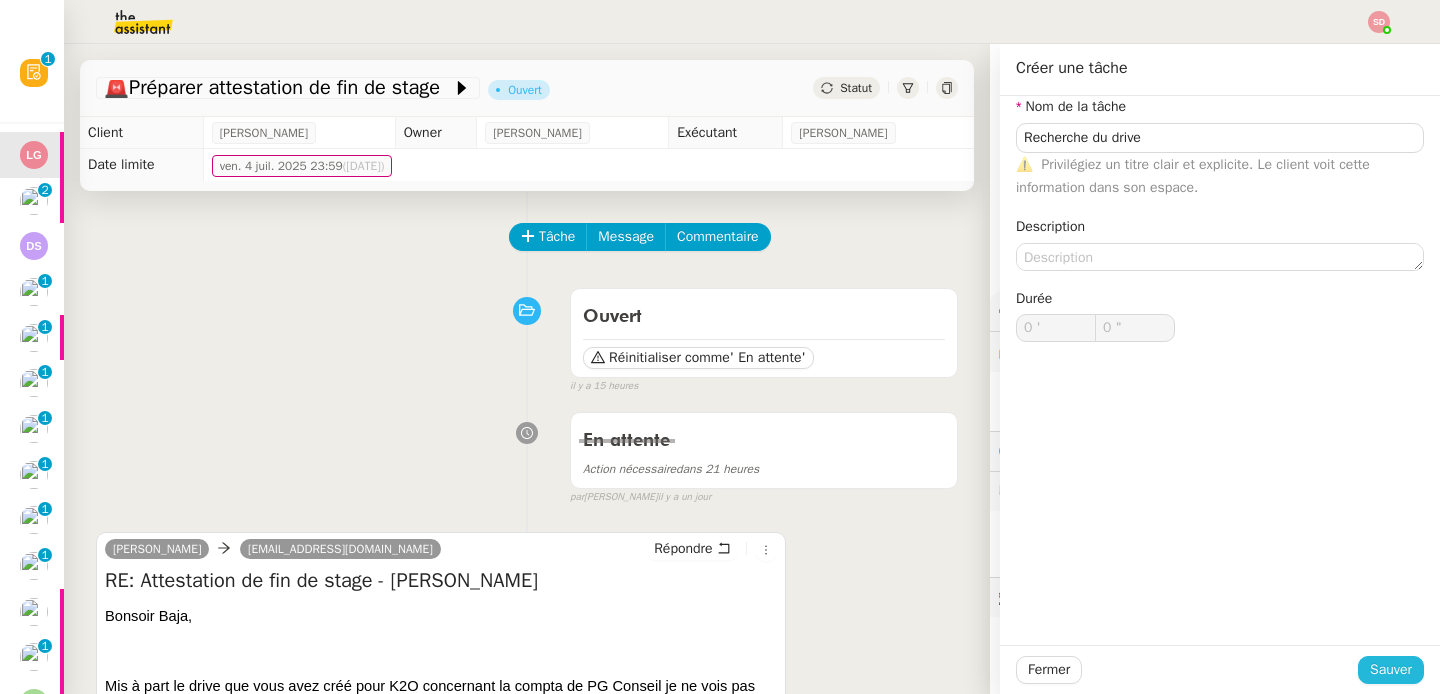 click on "Sauver" 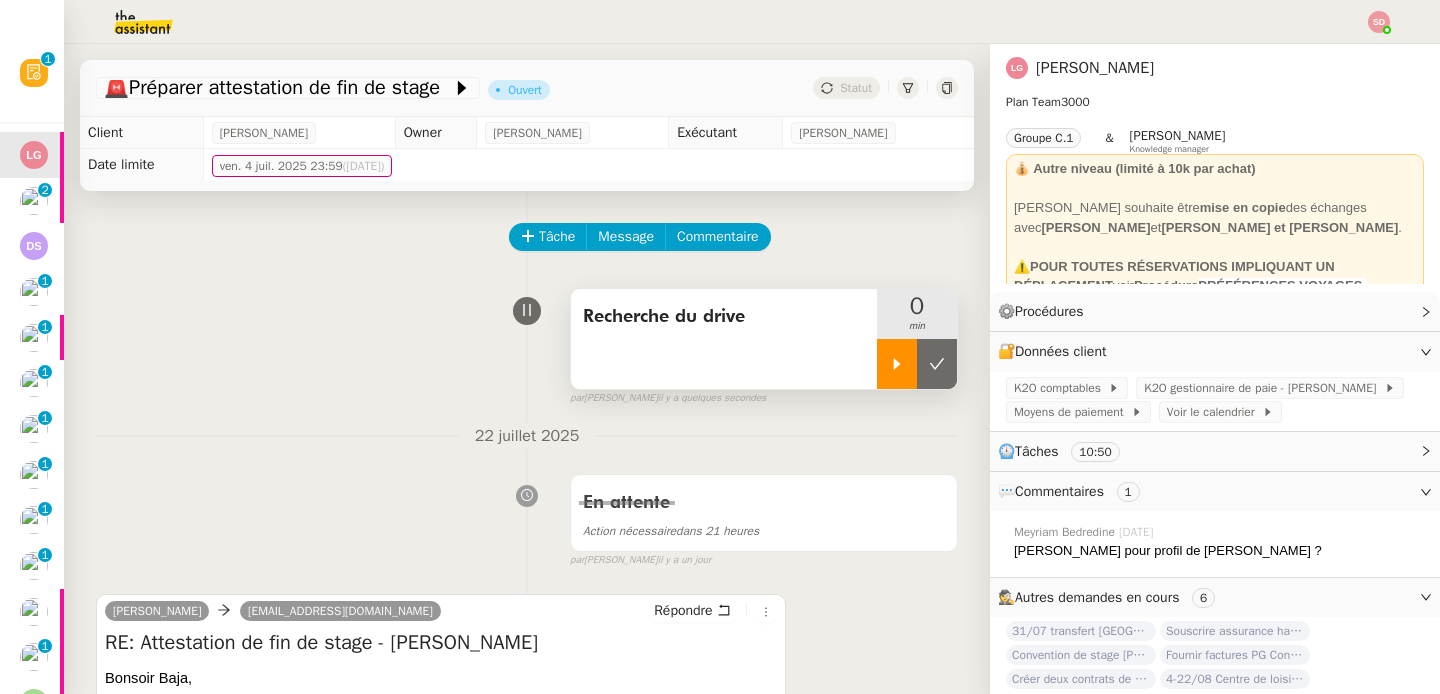 click at bounding box center (897, 364) 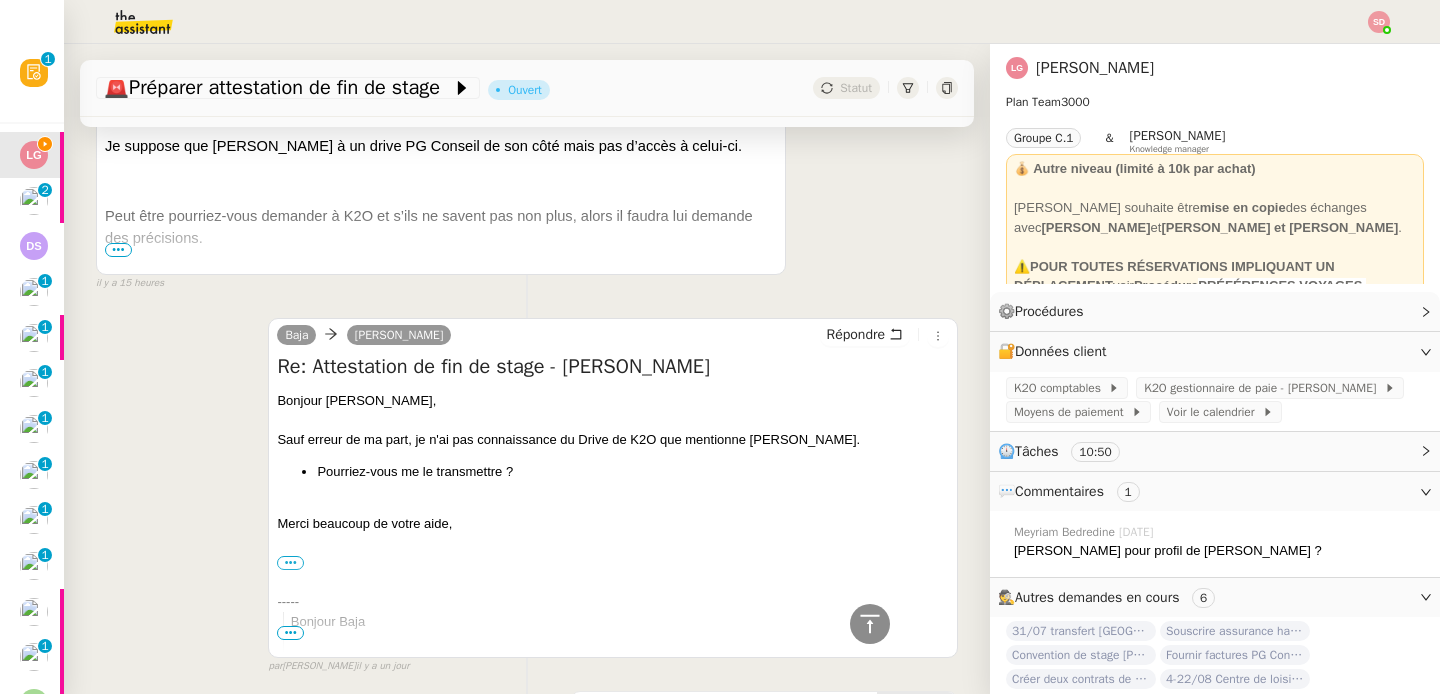 scroll, scrollTop: 514, scrollLeft: 0, axis: vertical 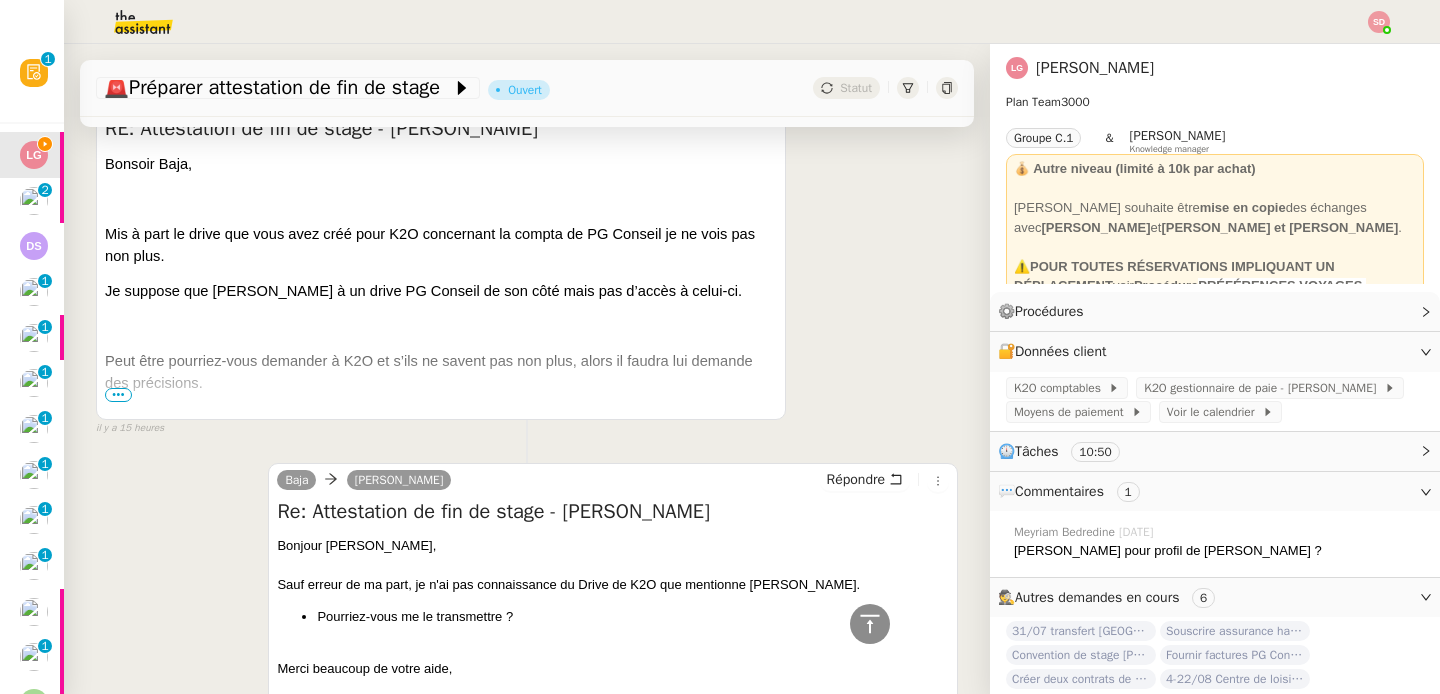 click on "•••" at bounding box center [118, 395] 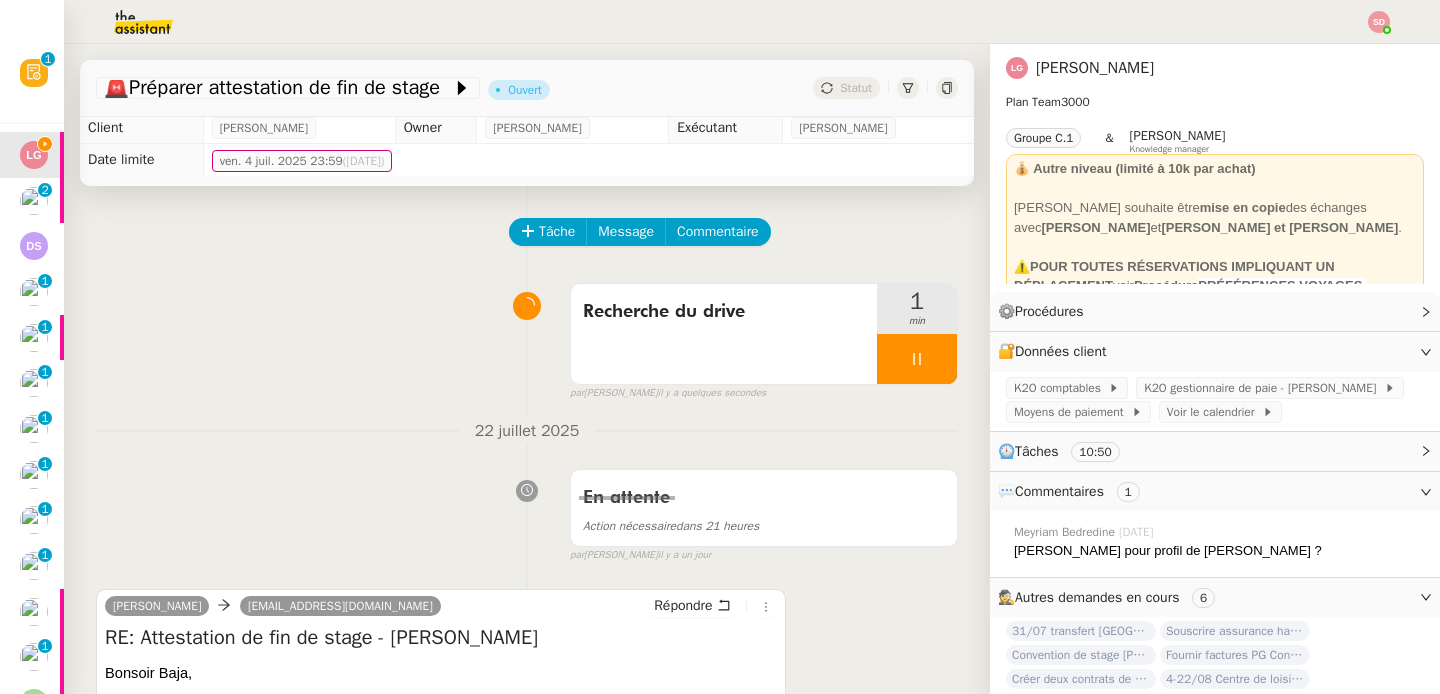 scroll, scrollTop: 0, scrollLeft: 0, axis: both 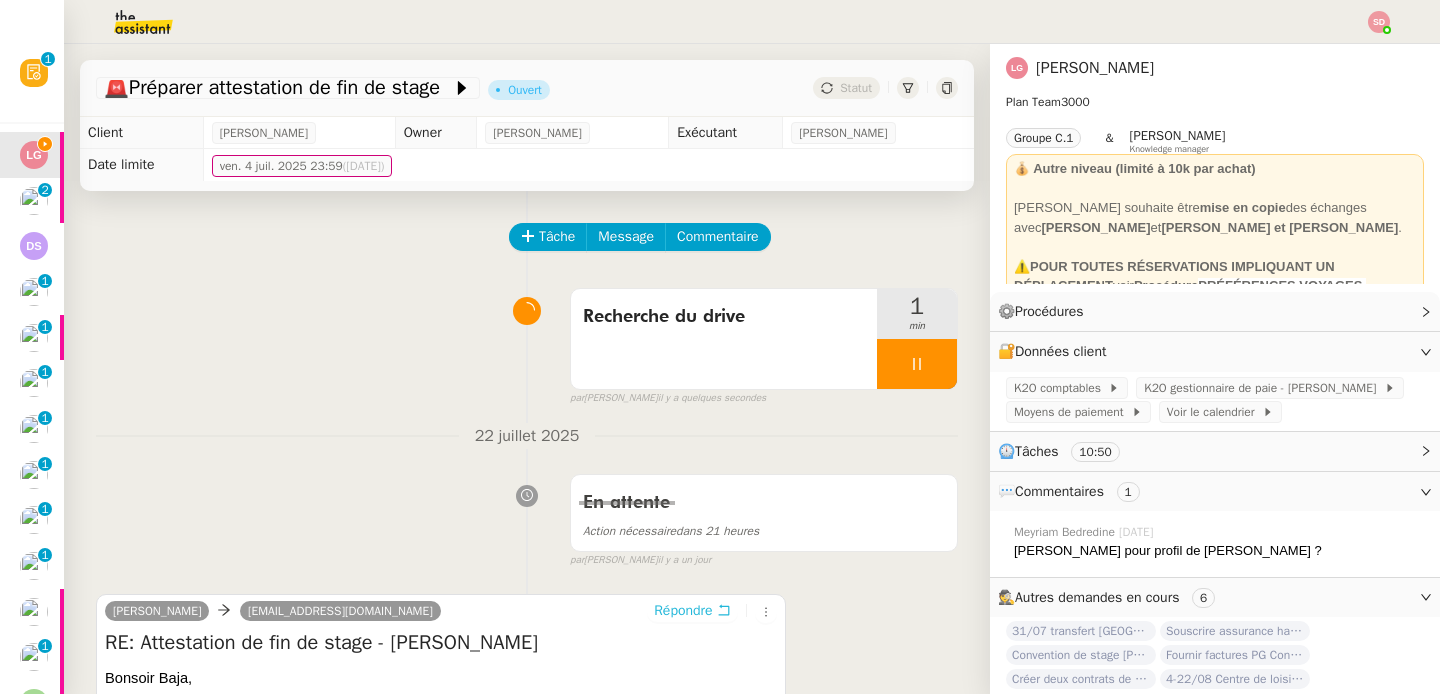 click on "Répondre" at bounding box center (692, 611) 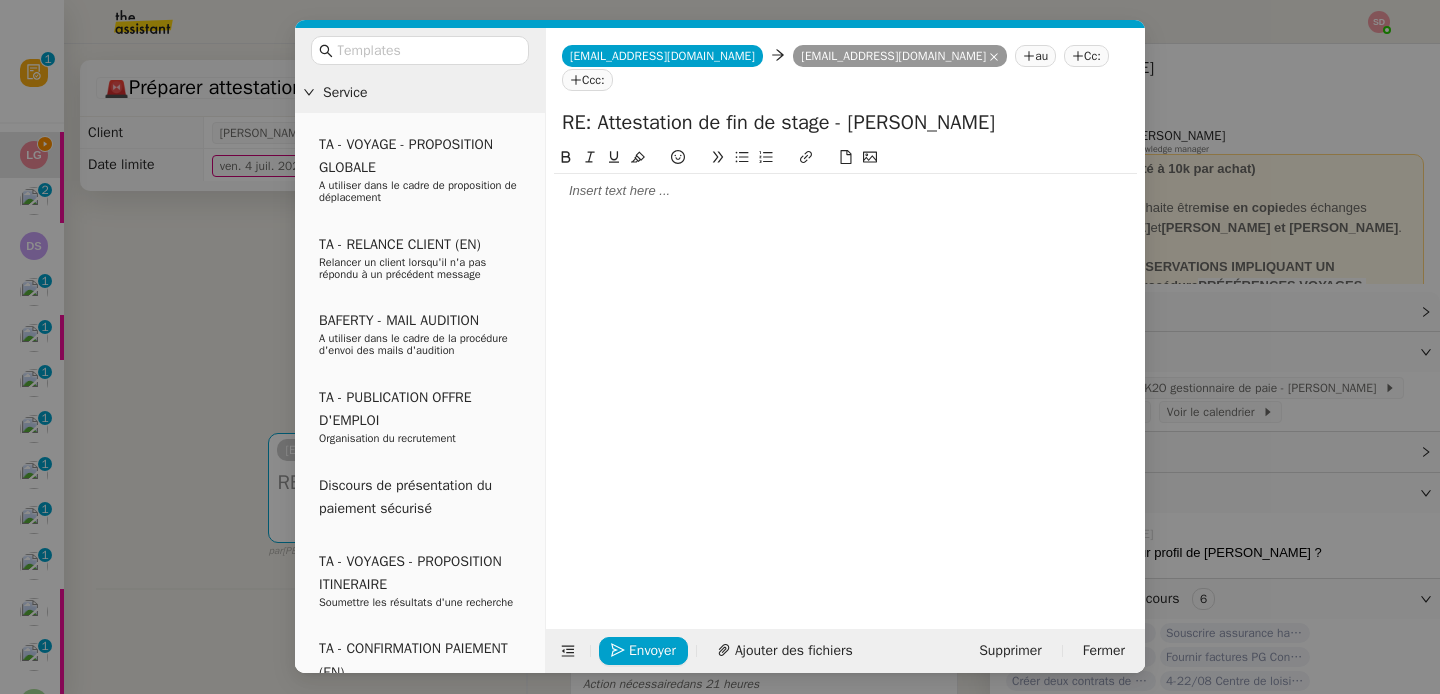 click 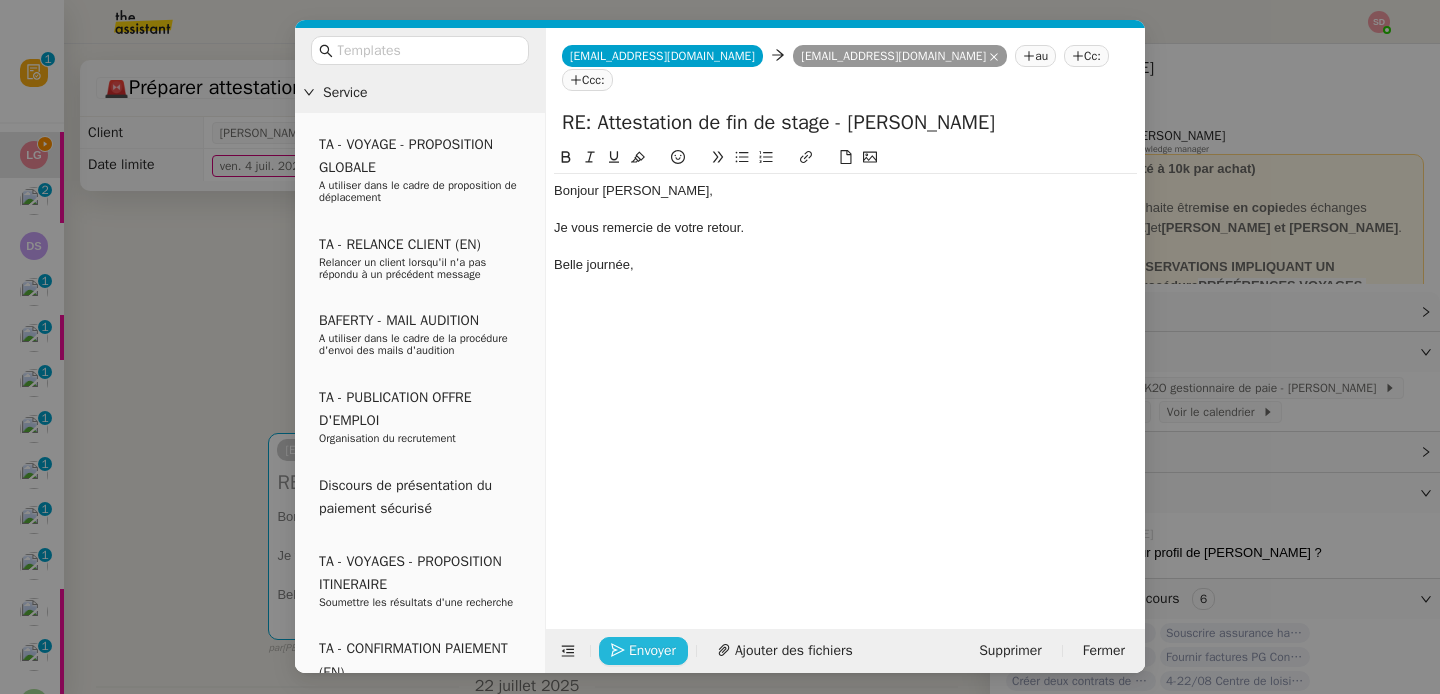 click on "Envoyer" 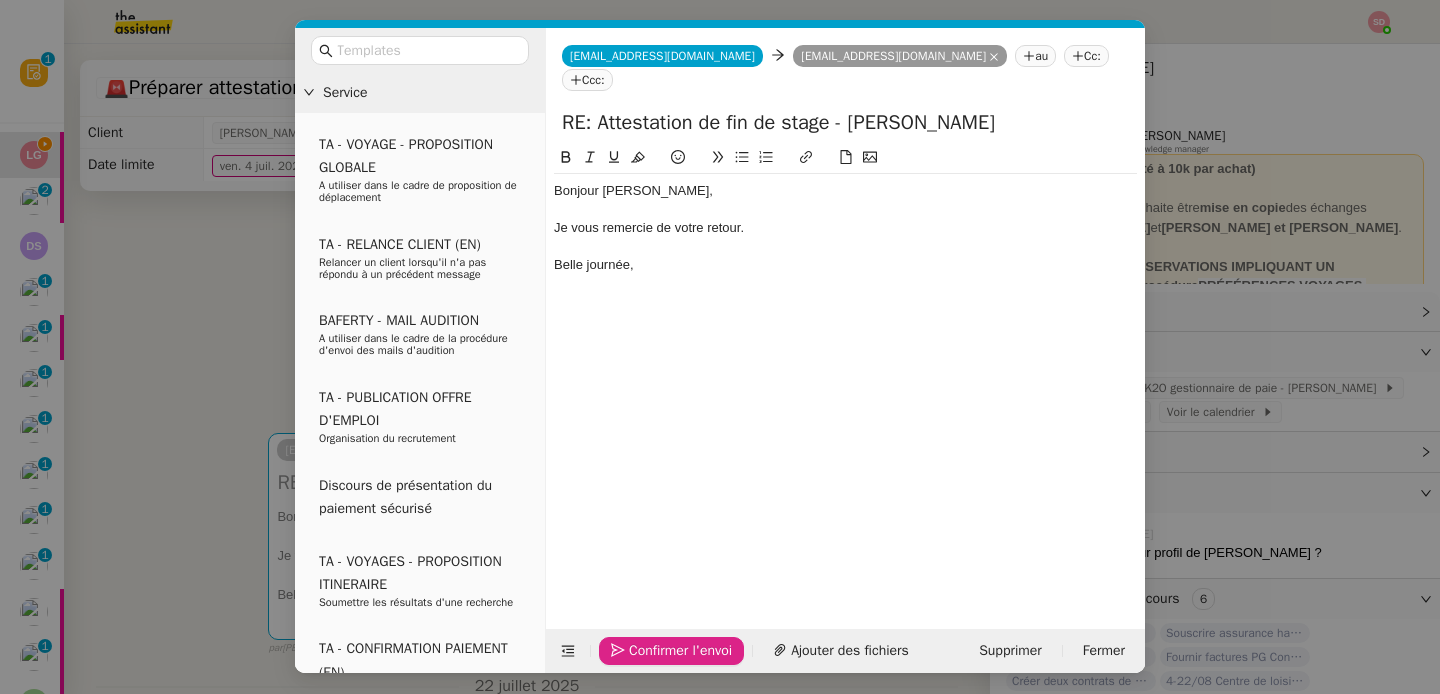 click on "Confirmer l'envoi" 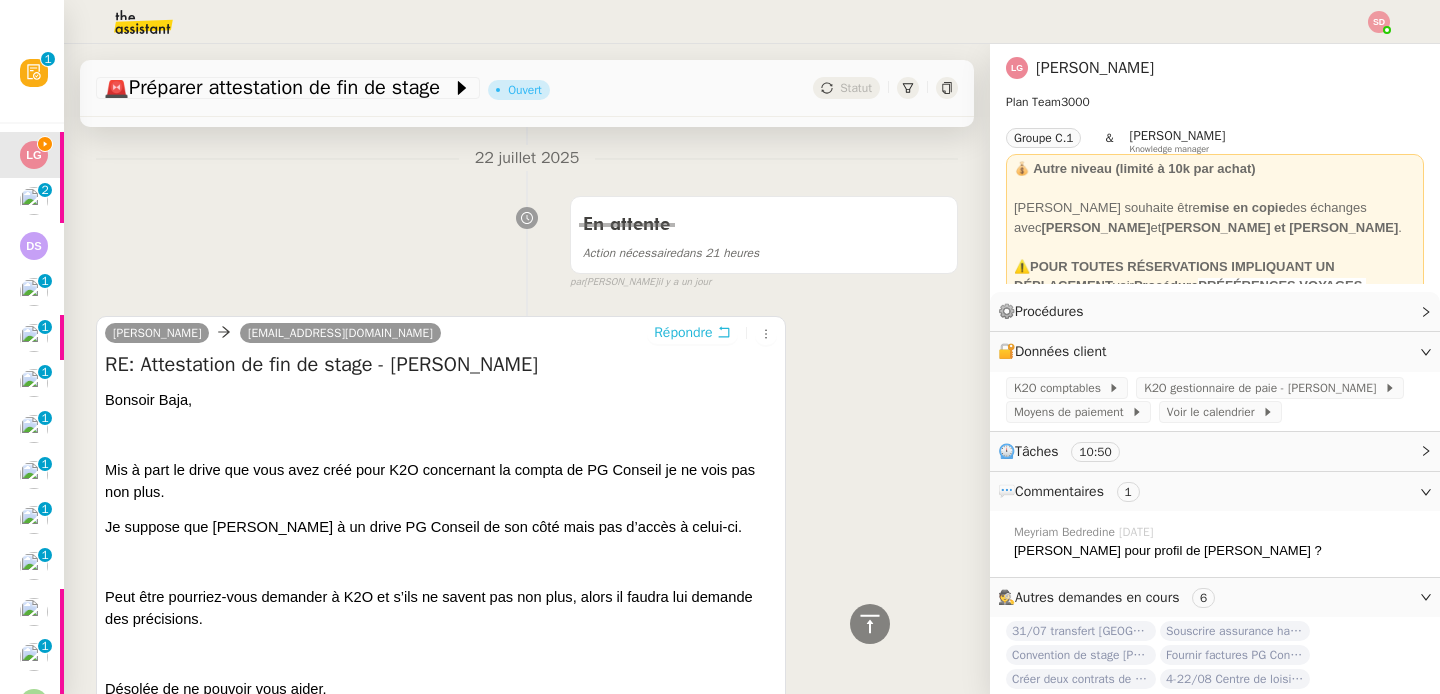 scroll, scrollTop: 0, scrollLeft: 0, axis: both 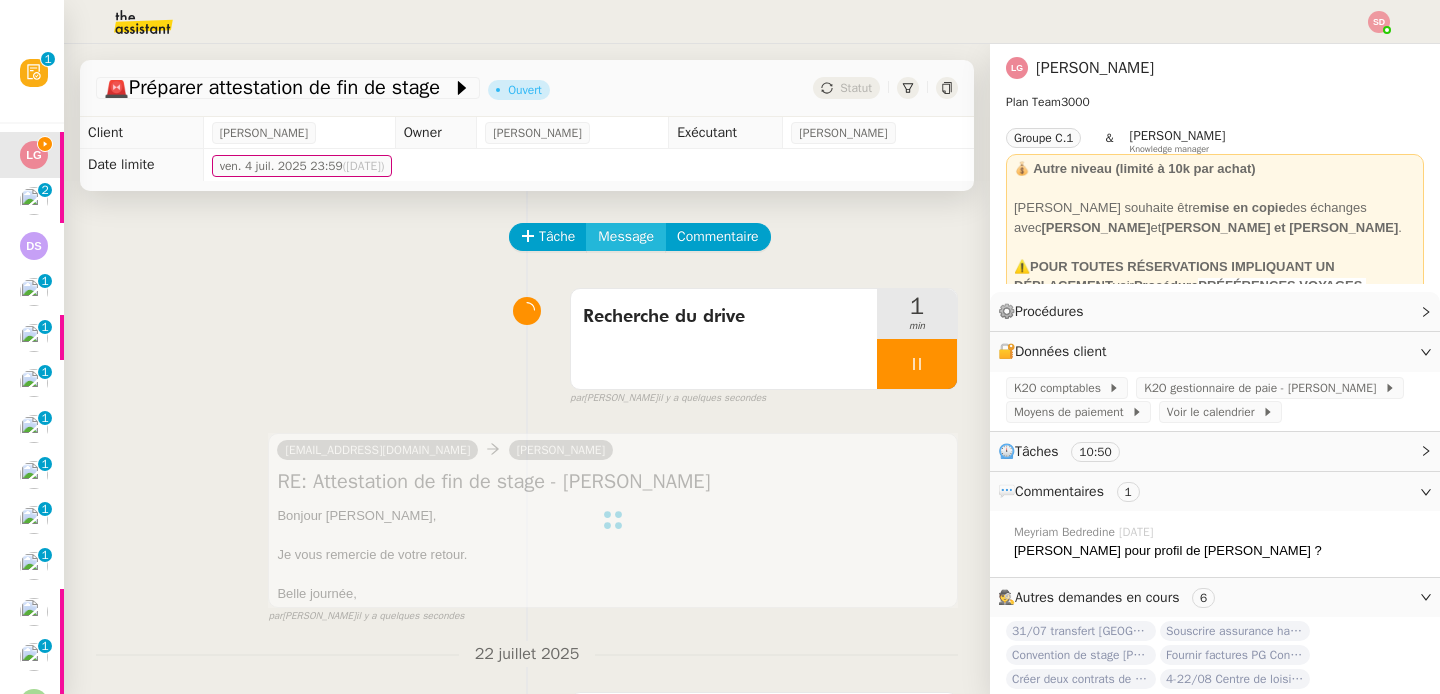click on "Message" 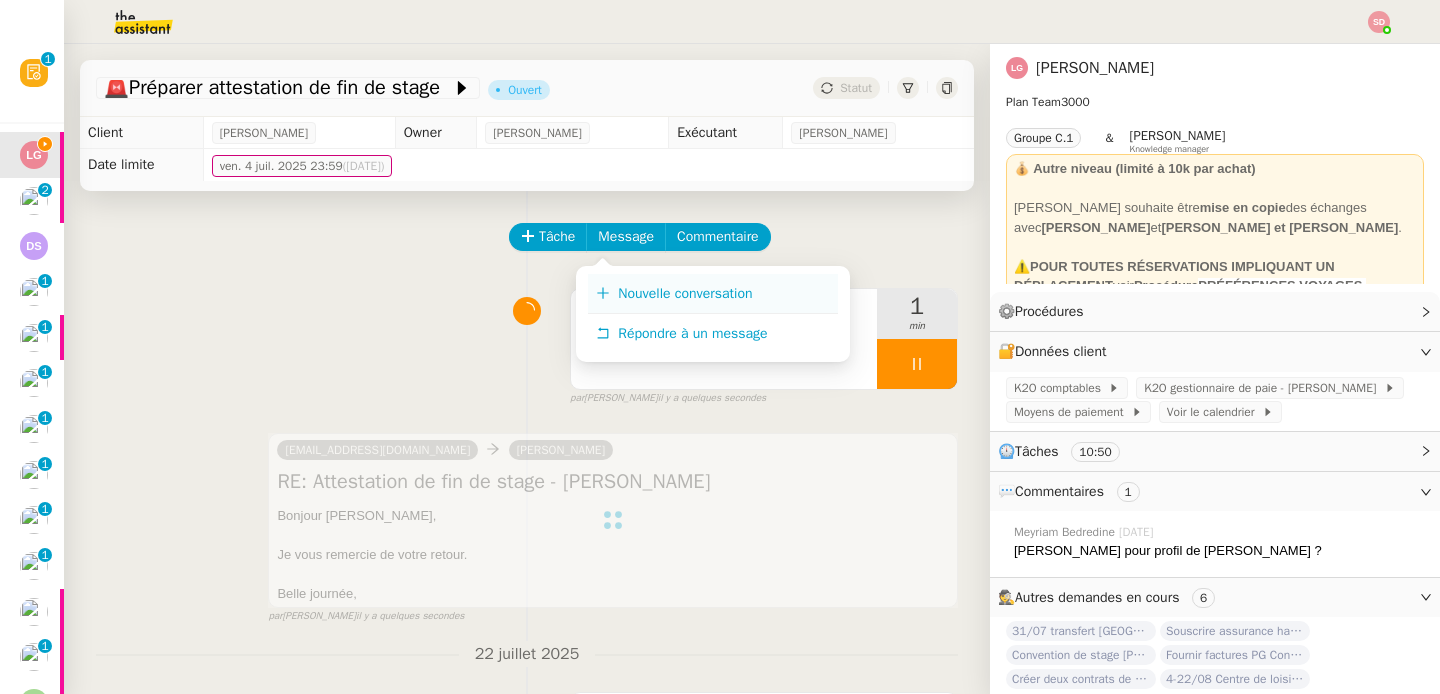 click 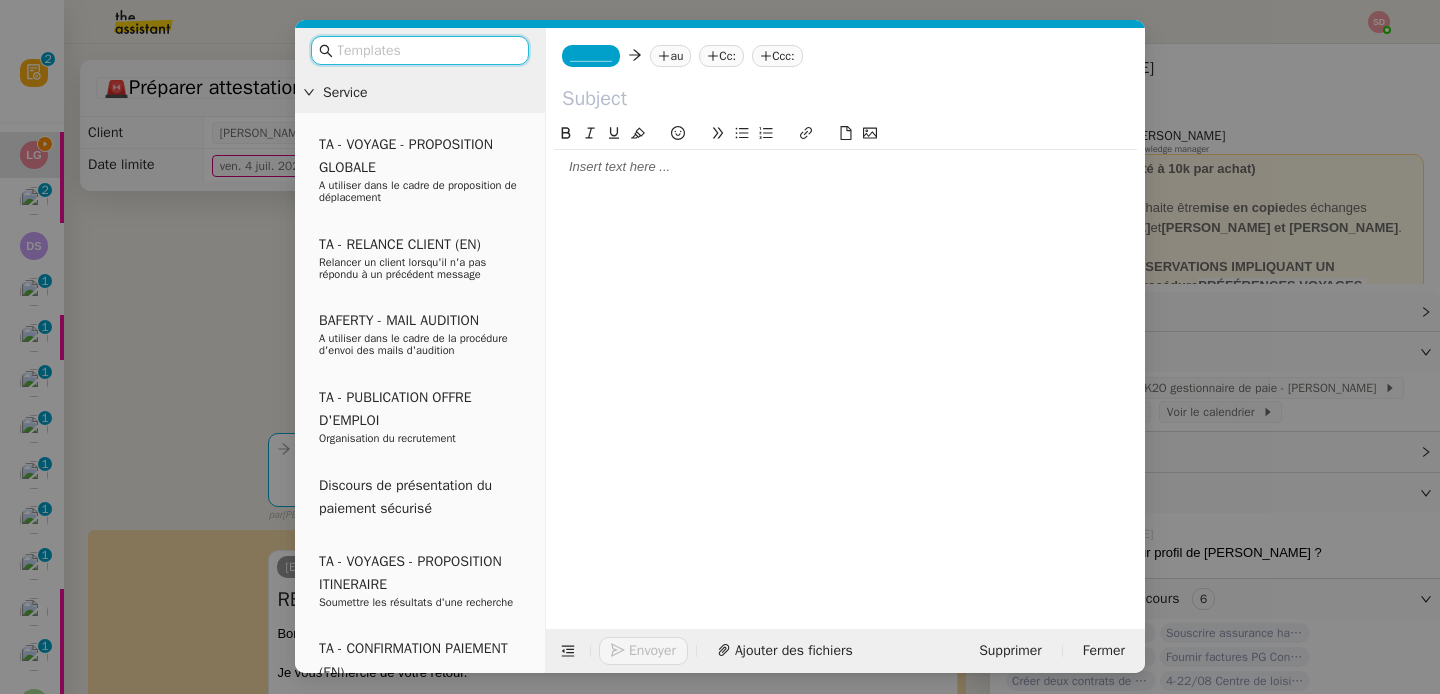 click on "_______" 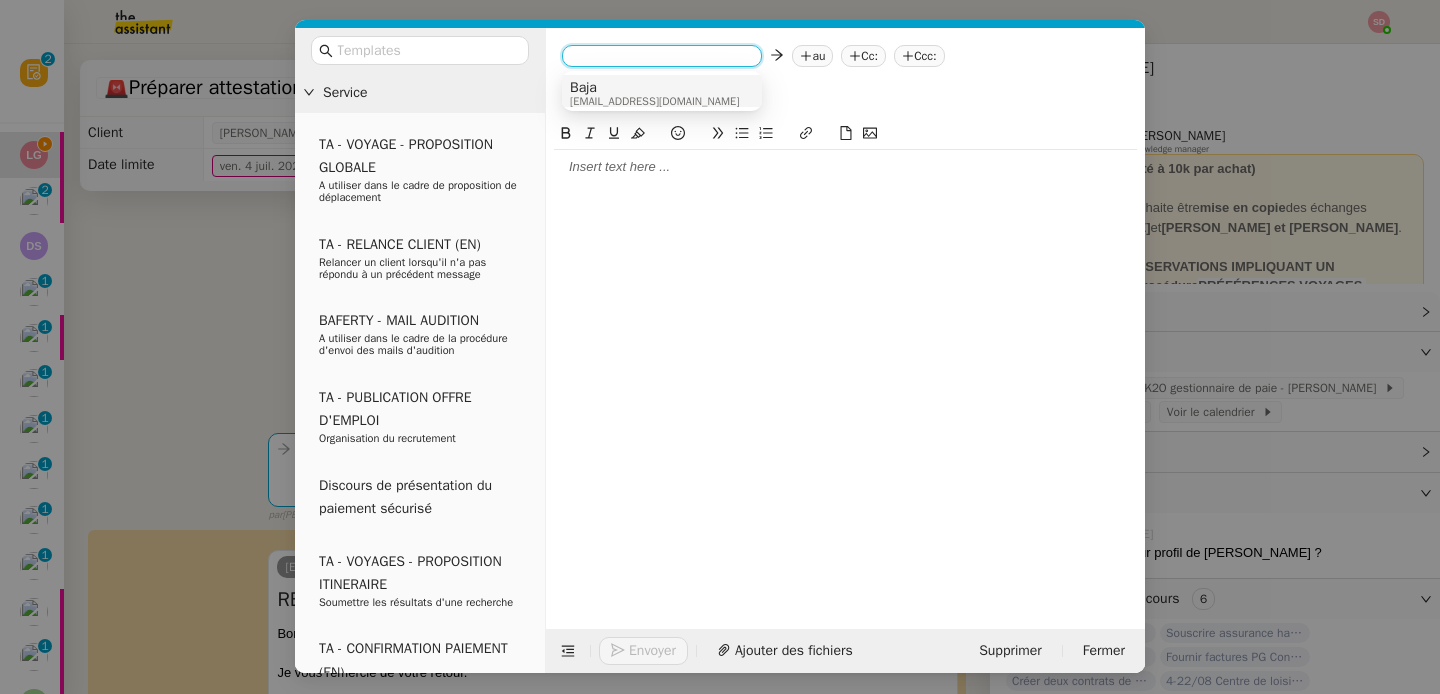 click on "[EMAIL_ADDRESS][DOMAIN_NAME]" at bounding box center [654, 101] 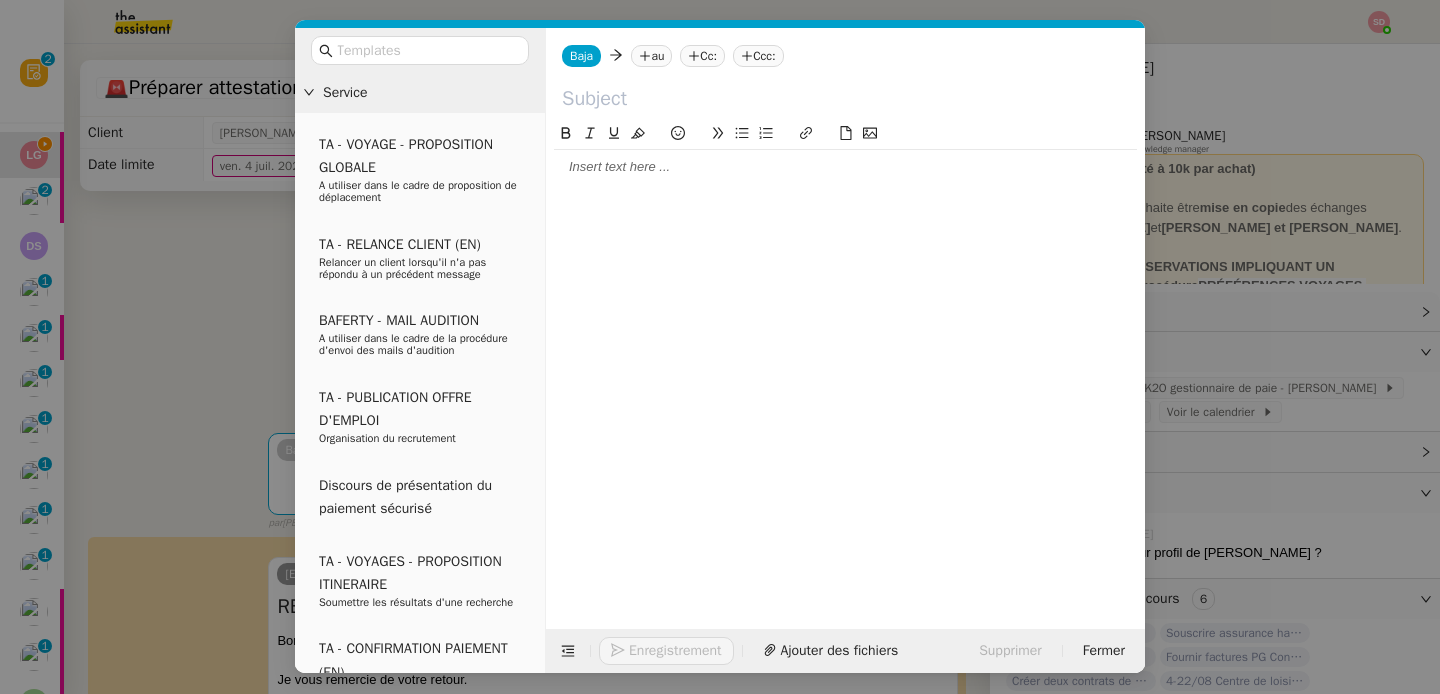 click on "au" 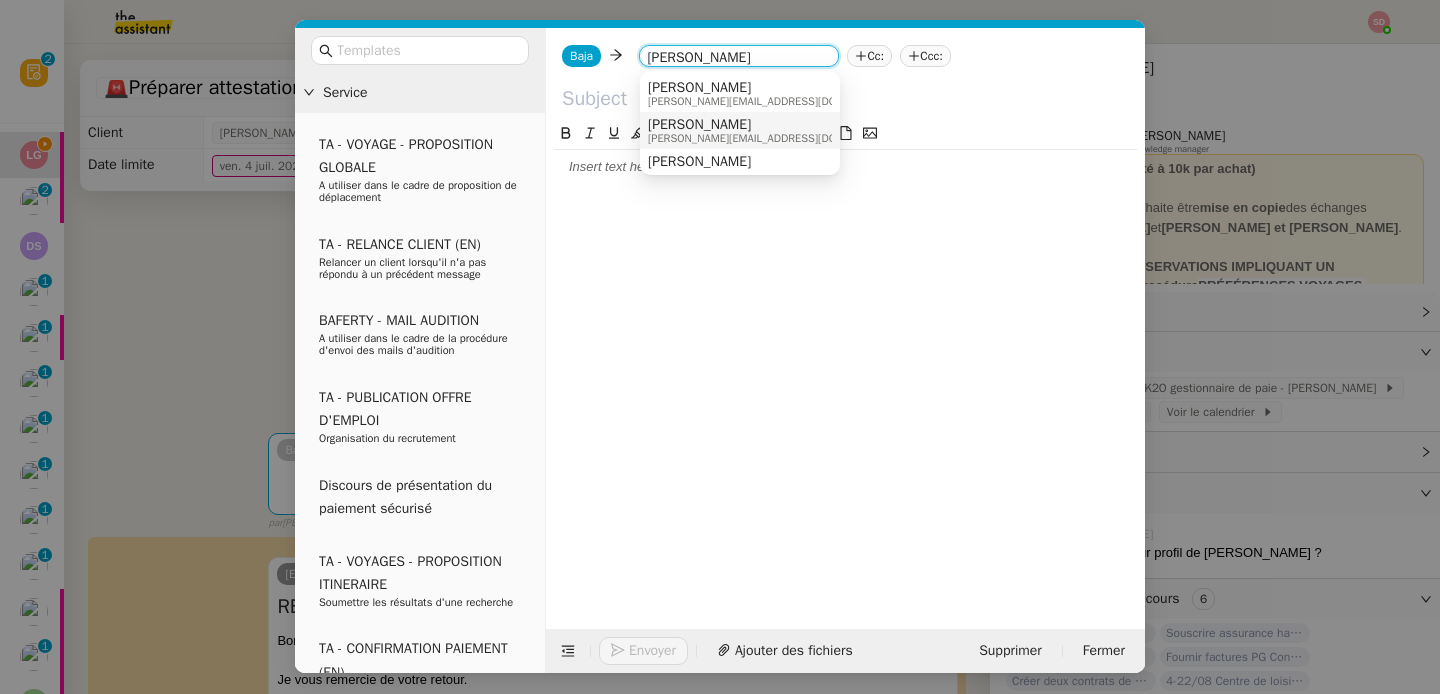 scroll, scrollTop: 15, scrollLeft: 0, axis: vertical 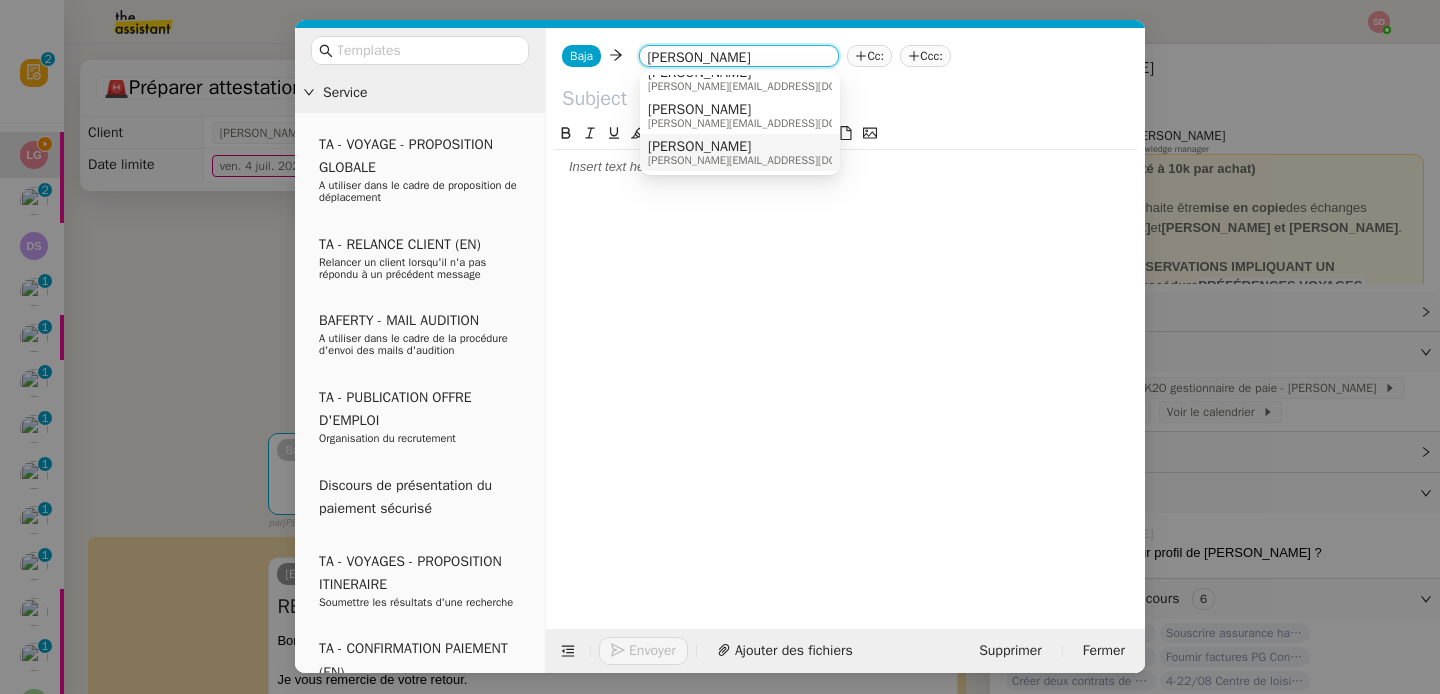 type on "jennifer k" 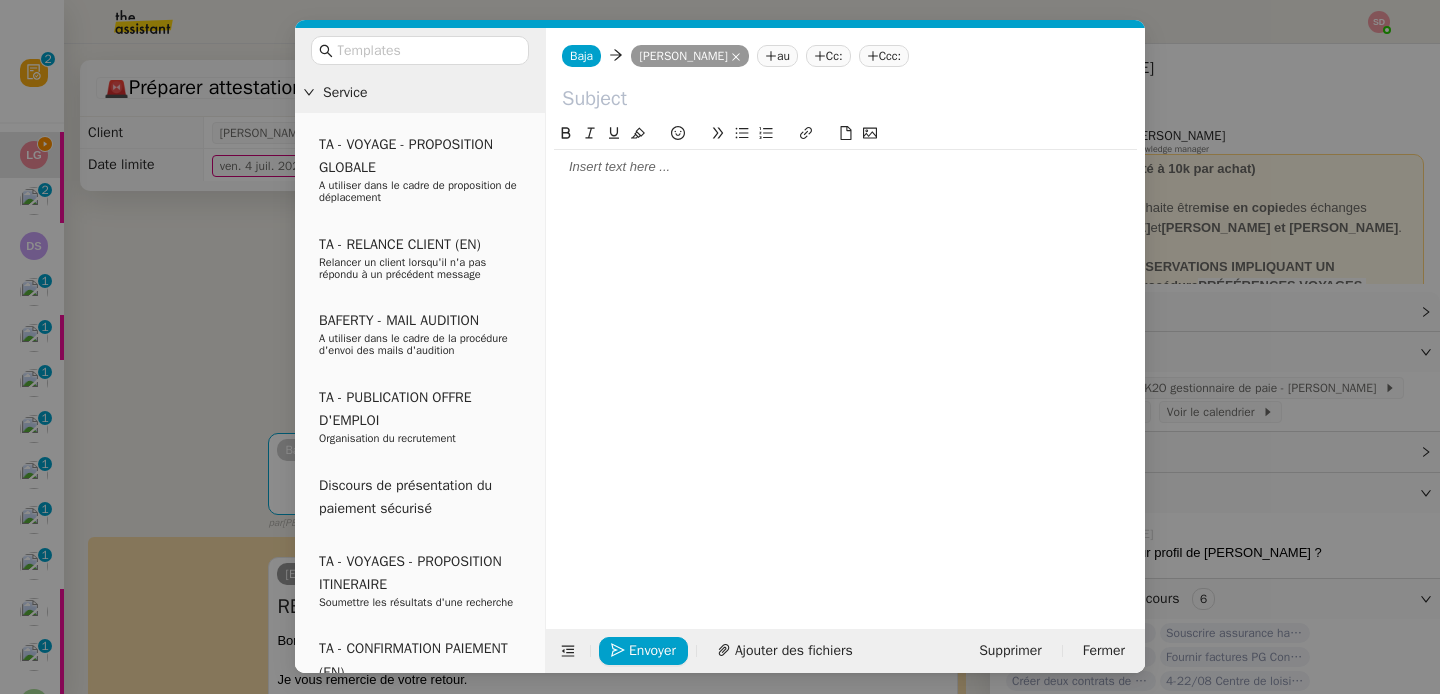 scroll, scrollTop: 0, scrollLeft: 0, axis: both 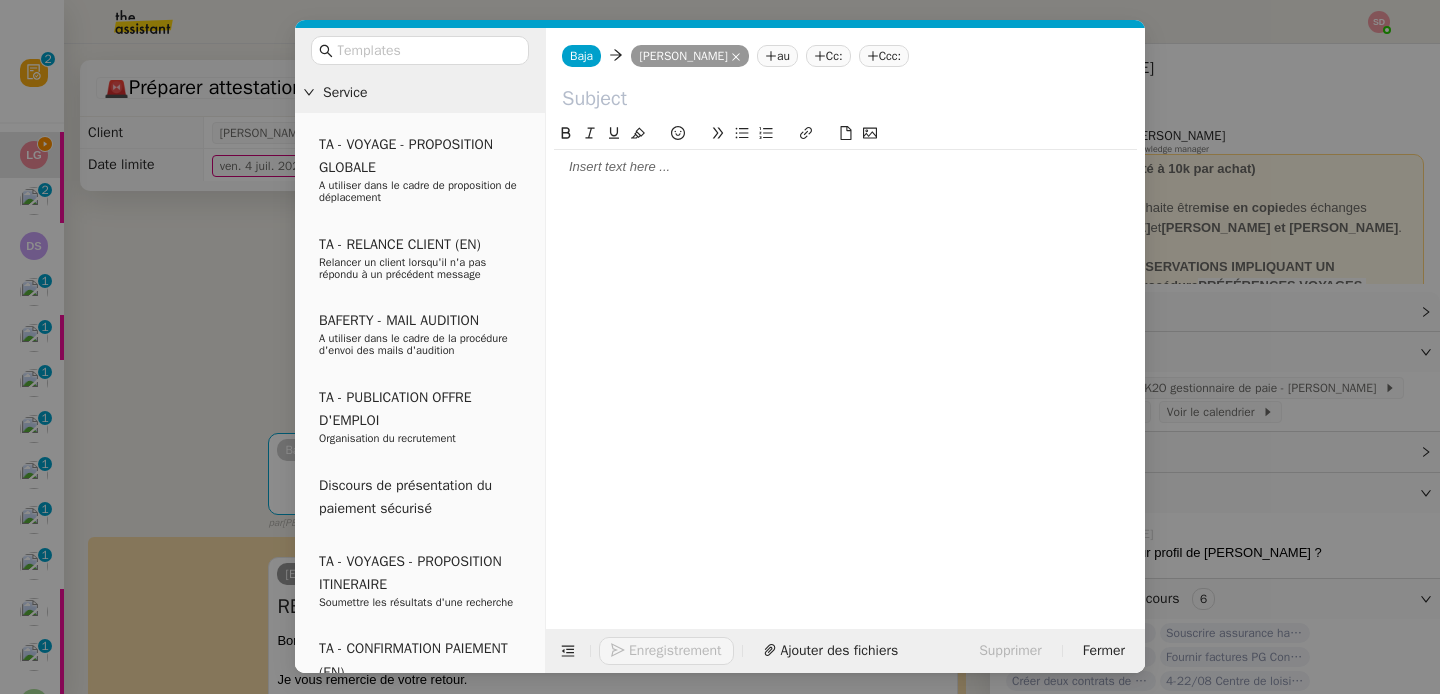 click on "Cc:" 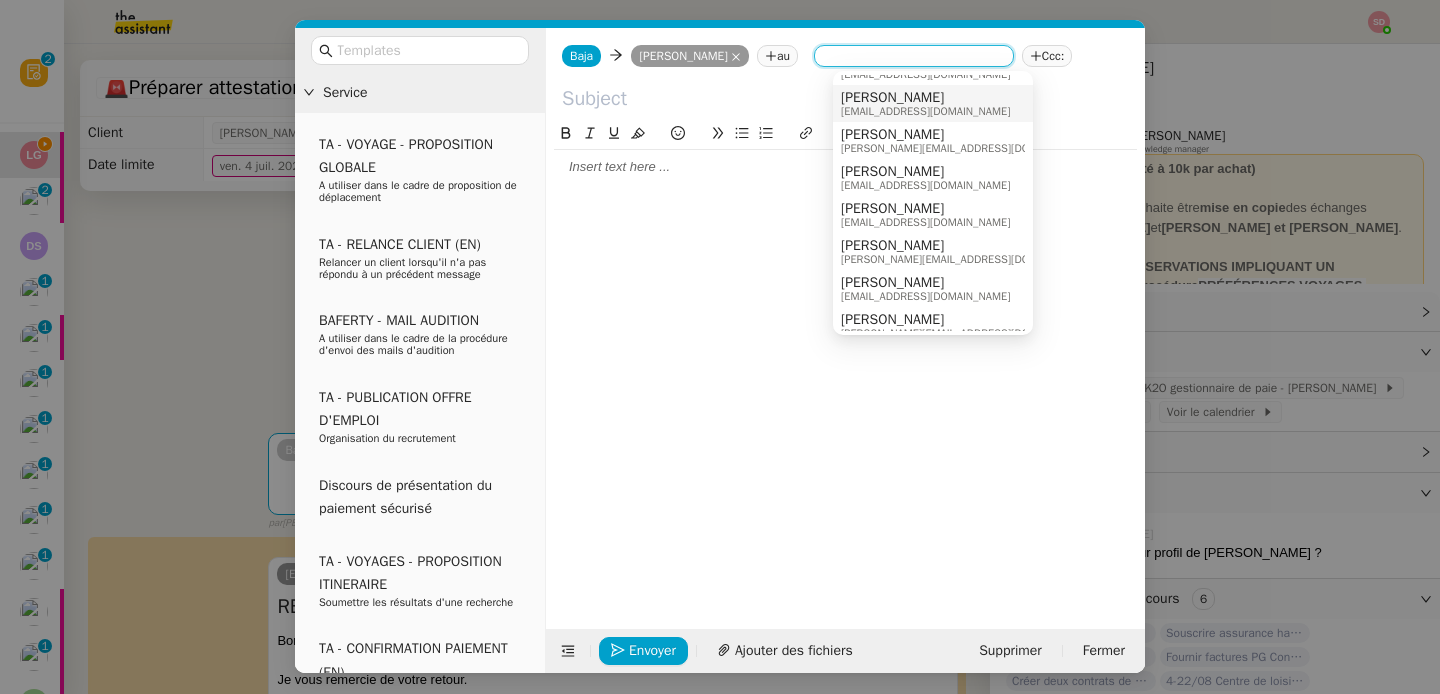 scroll, scrollTop: 216, scrollLeft: 0, axis: vertical 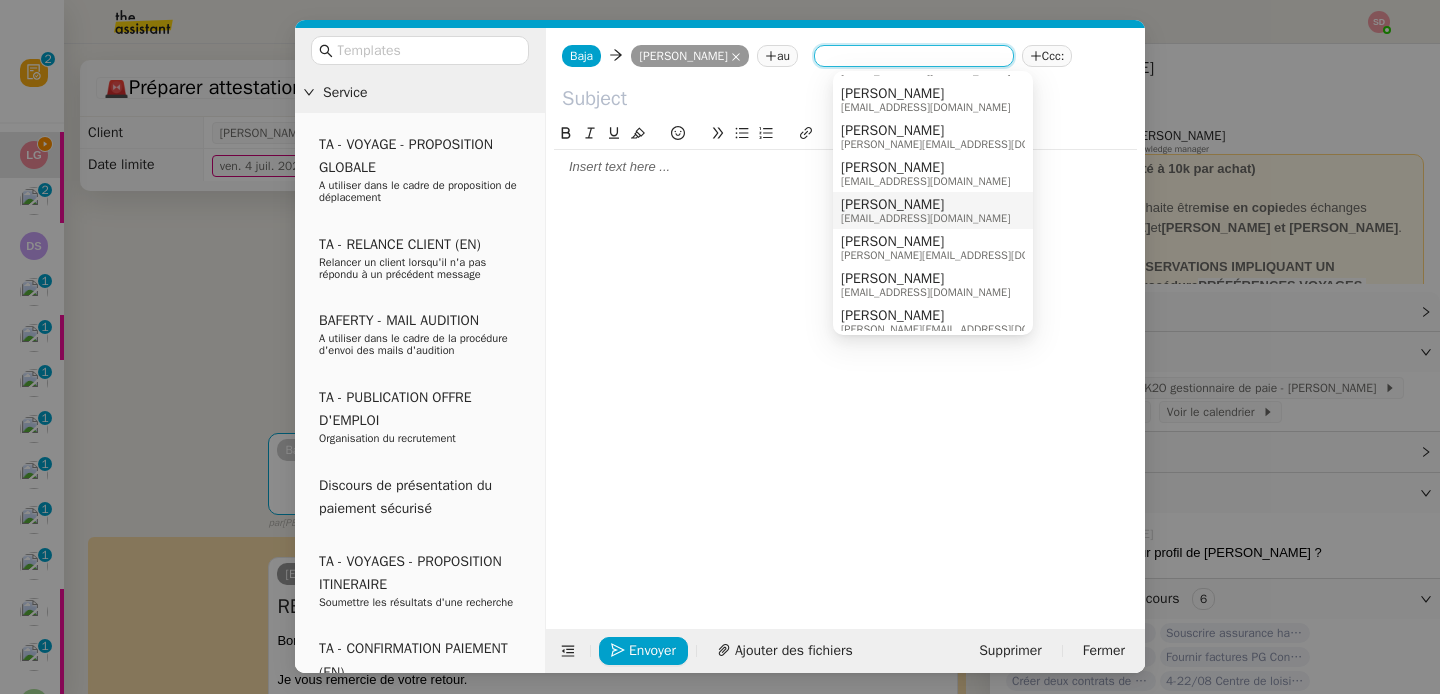 click on "[PERSON_NAME]" at bounding box center [925, 205] 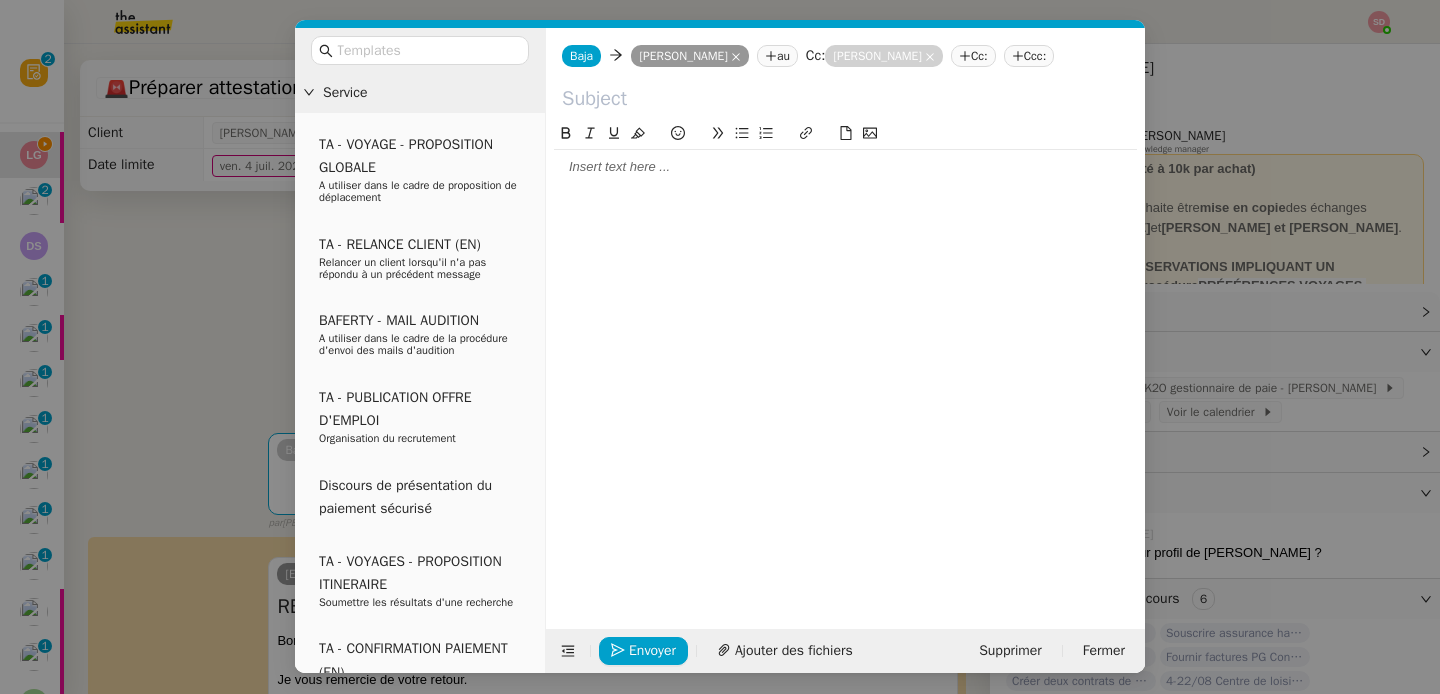 scroll, scrollTop: 0, scrollLeft: 0, axis: both 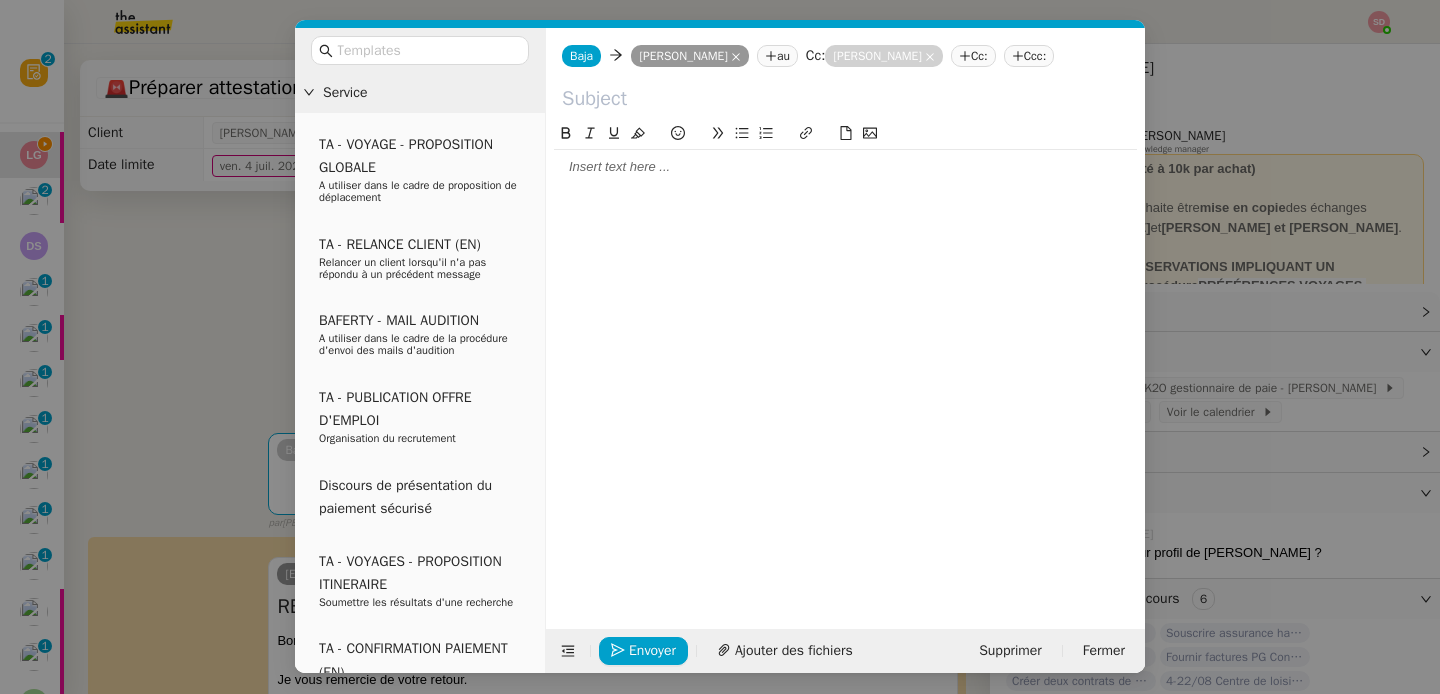 click 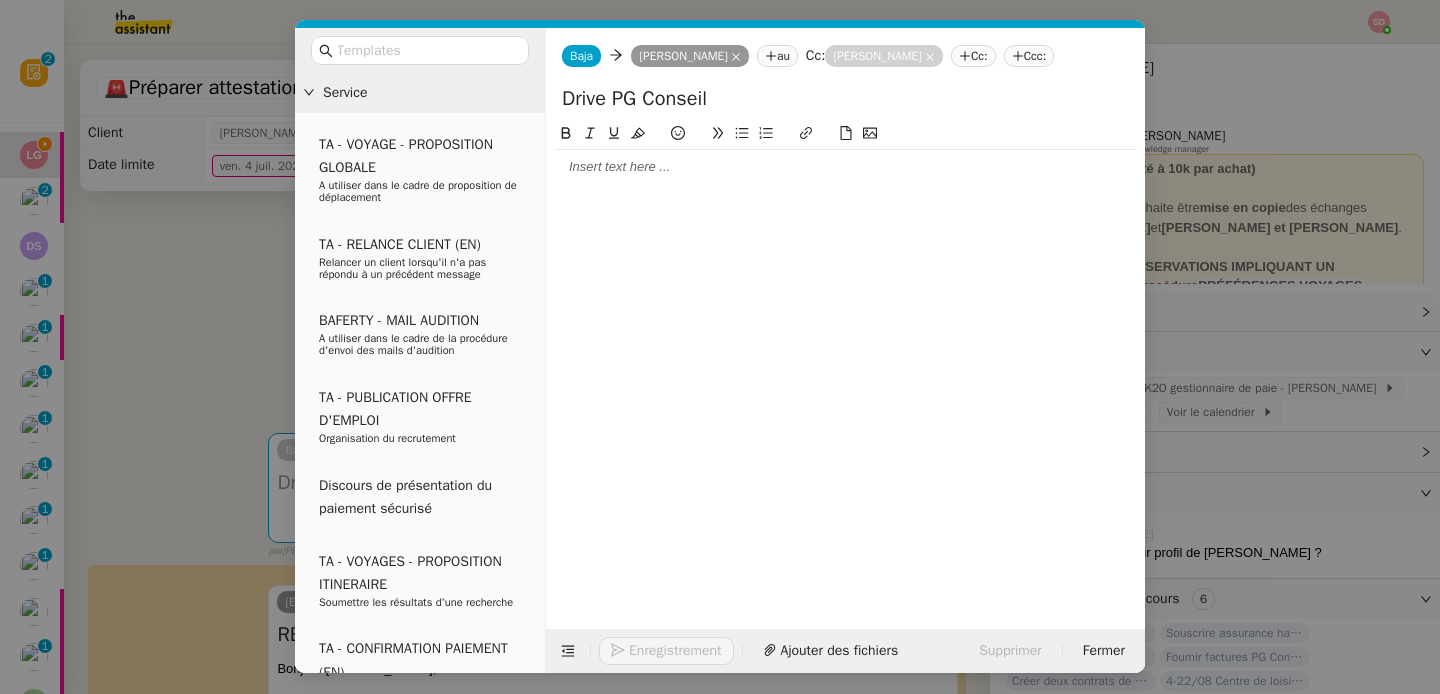 type on "Drive PG Conseil" 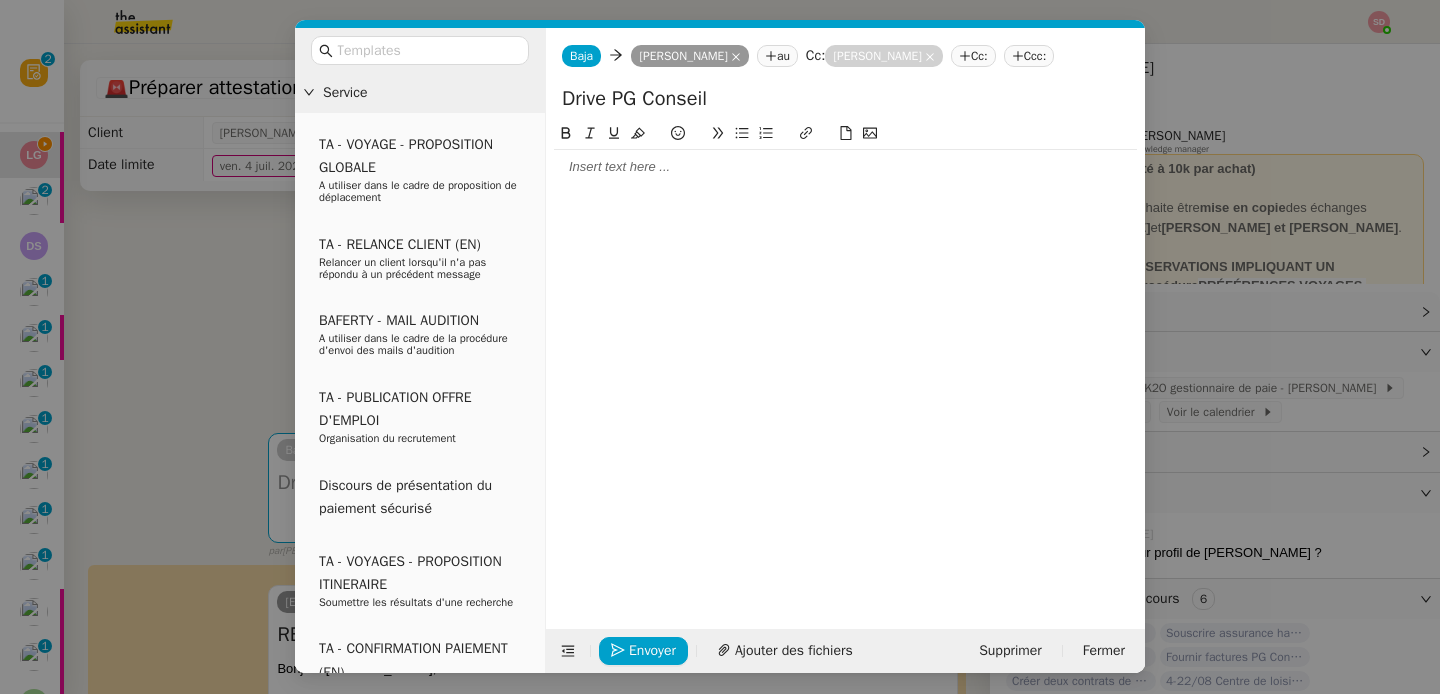 type 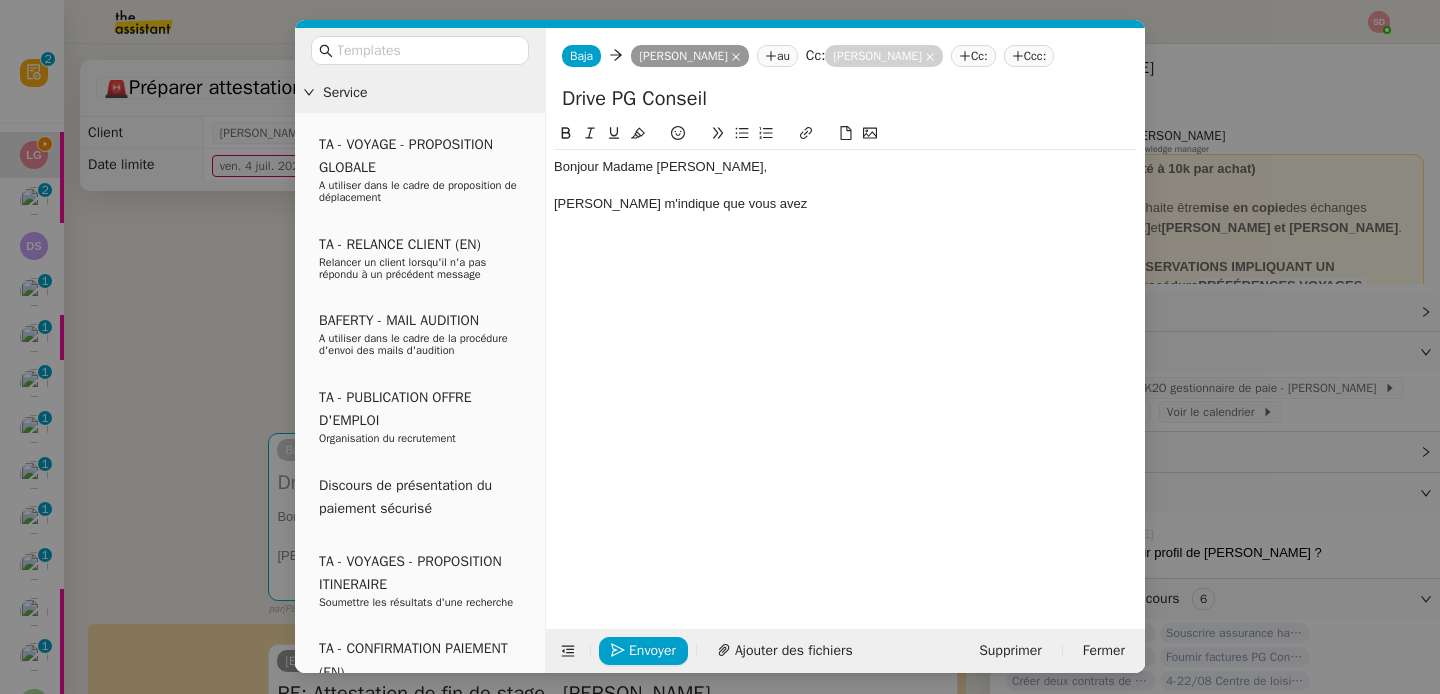 click on "Service TA - VOYAGE - PROPOSITION GLOBALE    A utiliser dans le cadre de proposition de déplacement TA - RELANCE CLIENT (EN)    Relancer un client lorsqu'il n'a pas répondu à un précédent message BAFERTY - MAIL AUDITION    A utiliser dans le cadre de la procédure d'envoi des mails d'audition TA - PUBLICATION OFFRE D'EMPLOI     Organisation du recrutement Discours de présentation du paiement sécurisé    TA - VOYAGES - PROPOSITION ITINERAIRE    Soumettre les résultats d'une recherche TA - CONFIRMATION PAIEMENT (EN)    Confirmer avec le client de modèle de transaction - Attention Plan Pro nécessaire. TA - COURRIER EXPEDIE (recommandé)    A utiliser dans le cadre de l'envoi d'un courrier recommandé TA - PARTAGE DE CALENDRIER (EN)    A utiliser pour demander au client de partager son calendrier afin de faciliter l'accès et la gestion PSPI - Appel de fonds MJL    A utiliser dans le cadre de la procédure d'appel de fonds MJL TA - RELANCE CLIENT    TA - AR PROCEDURES        21 YIELD" at bounding box center [720, 347] 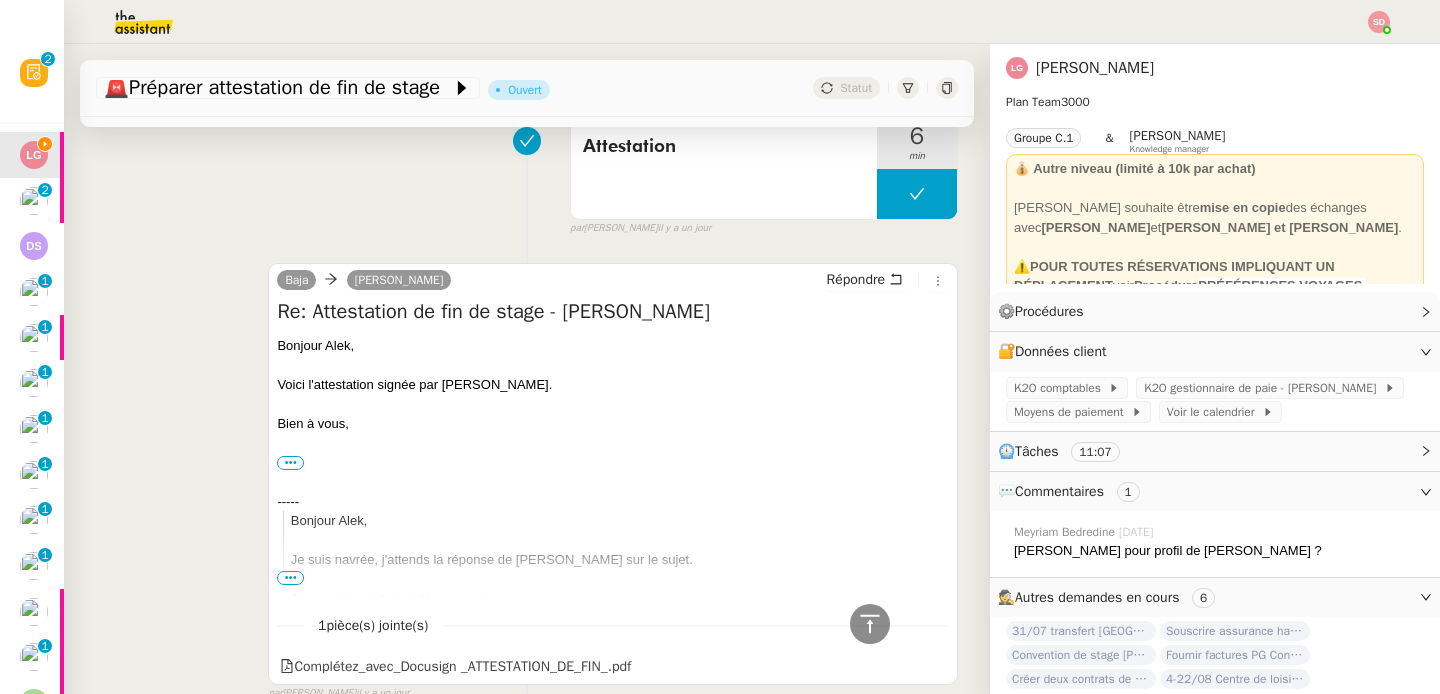 scroll, scrollTop: 4117, scrollLeft: 0, axis: vertical 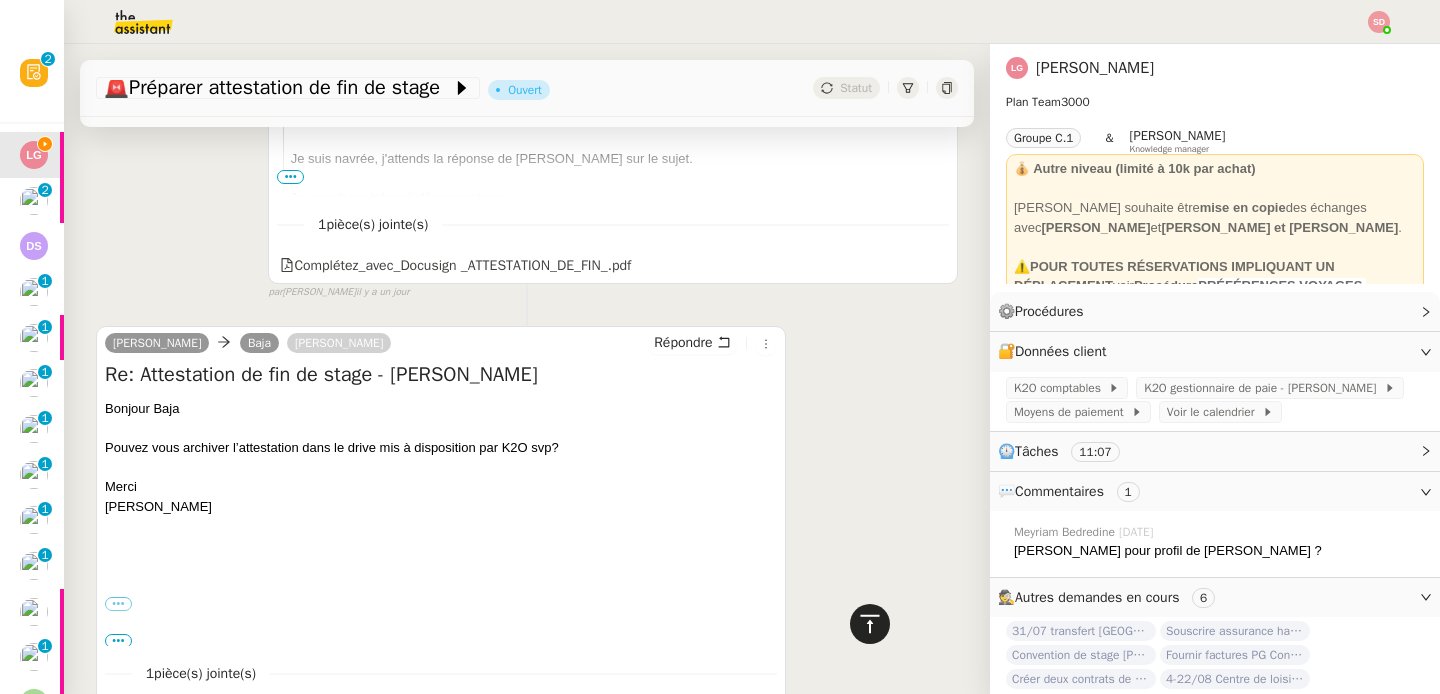 click 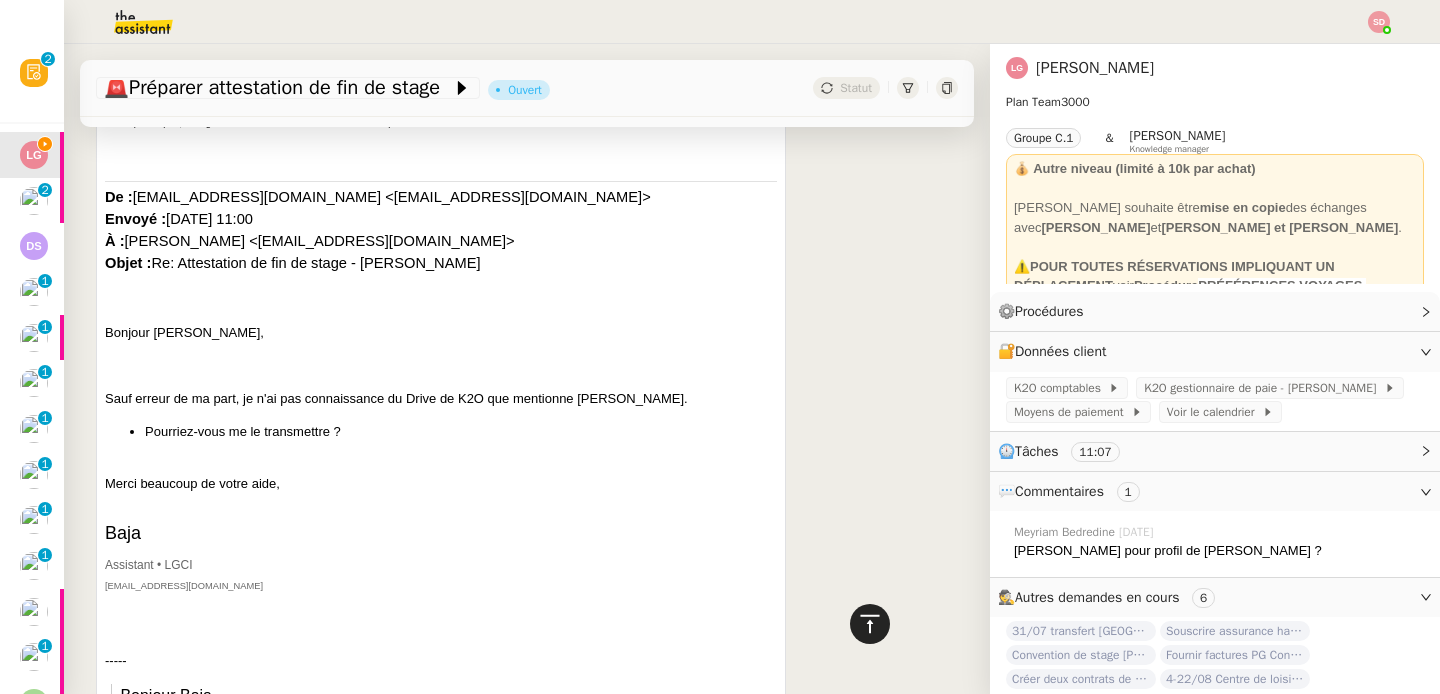 scroll, scrollTop: 0, scrollLeft: 0, axis: both 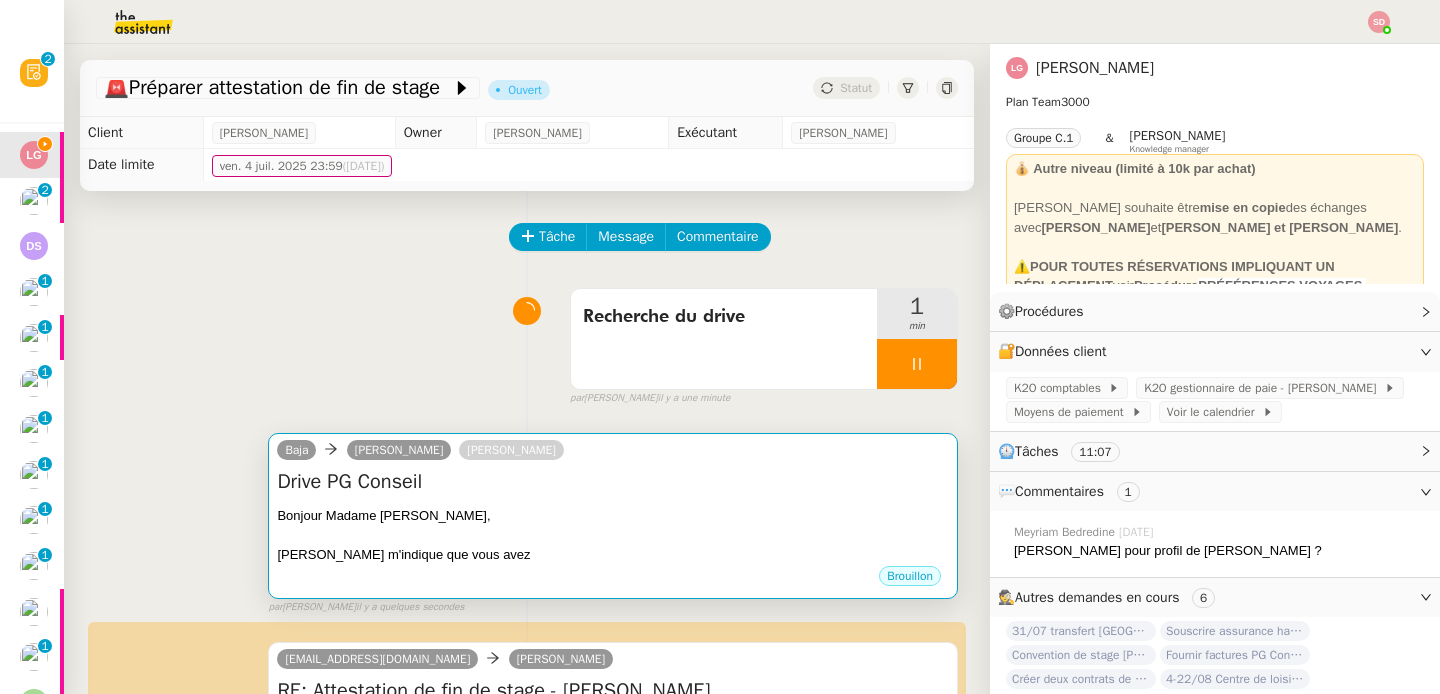 click at bounding box center (613, 535) 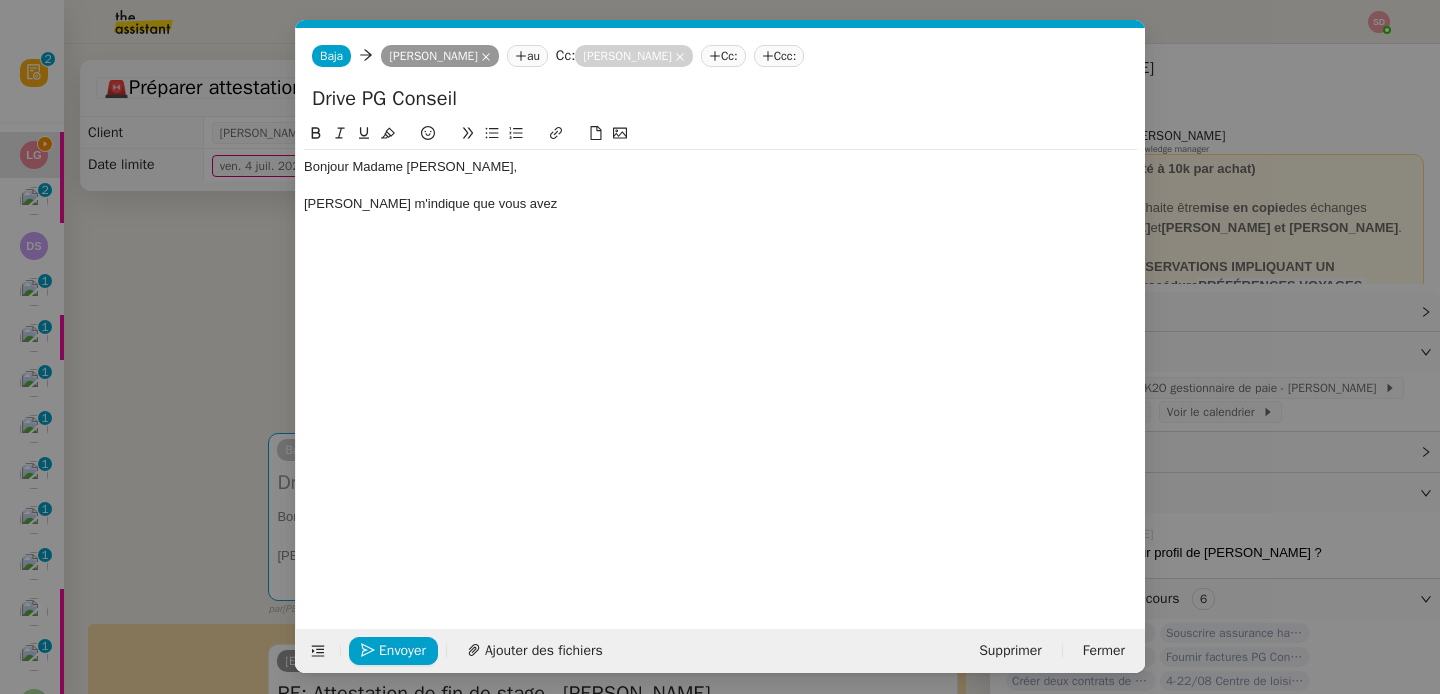scroll, scrollTop: 0, scrollLeft: 42, axis: horizontal 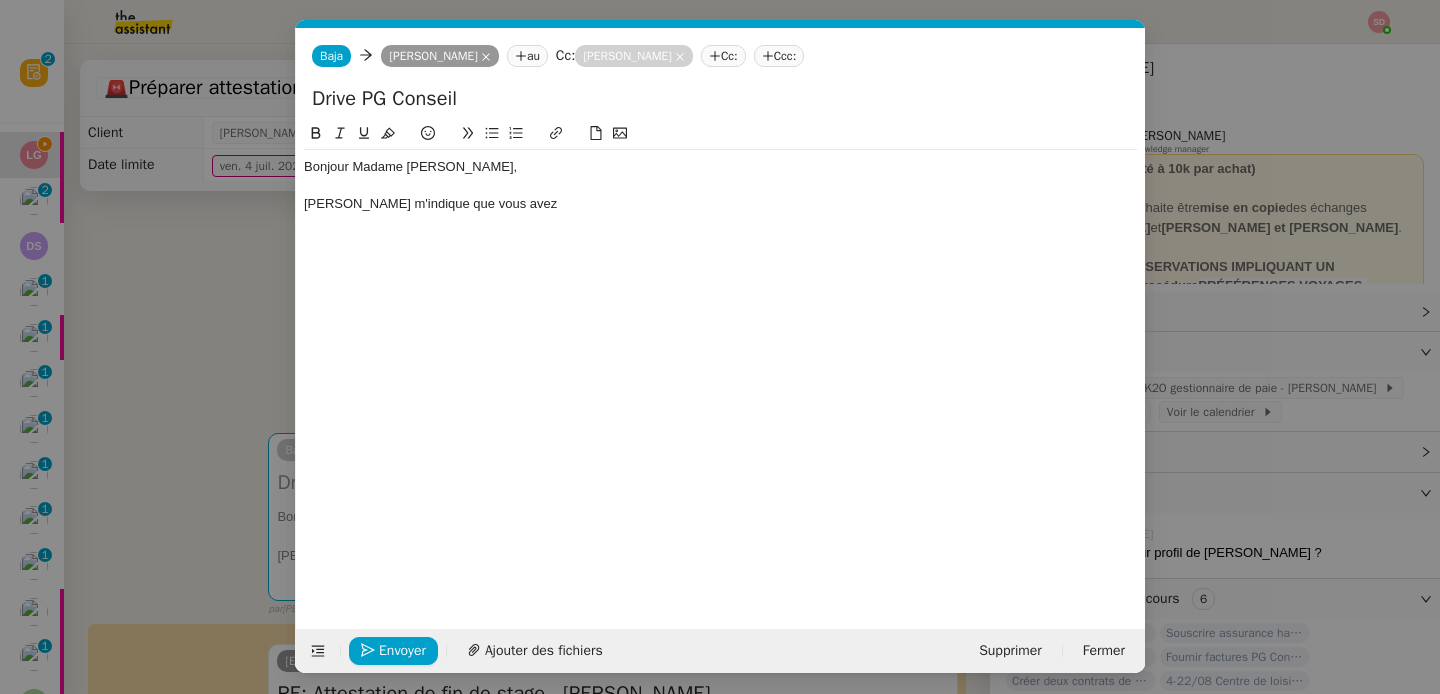 click on "Laurene m'indique que vous avez" 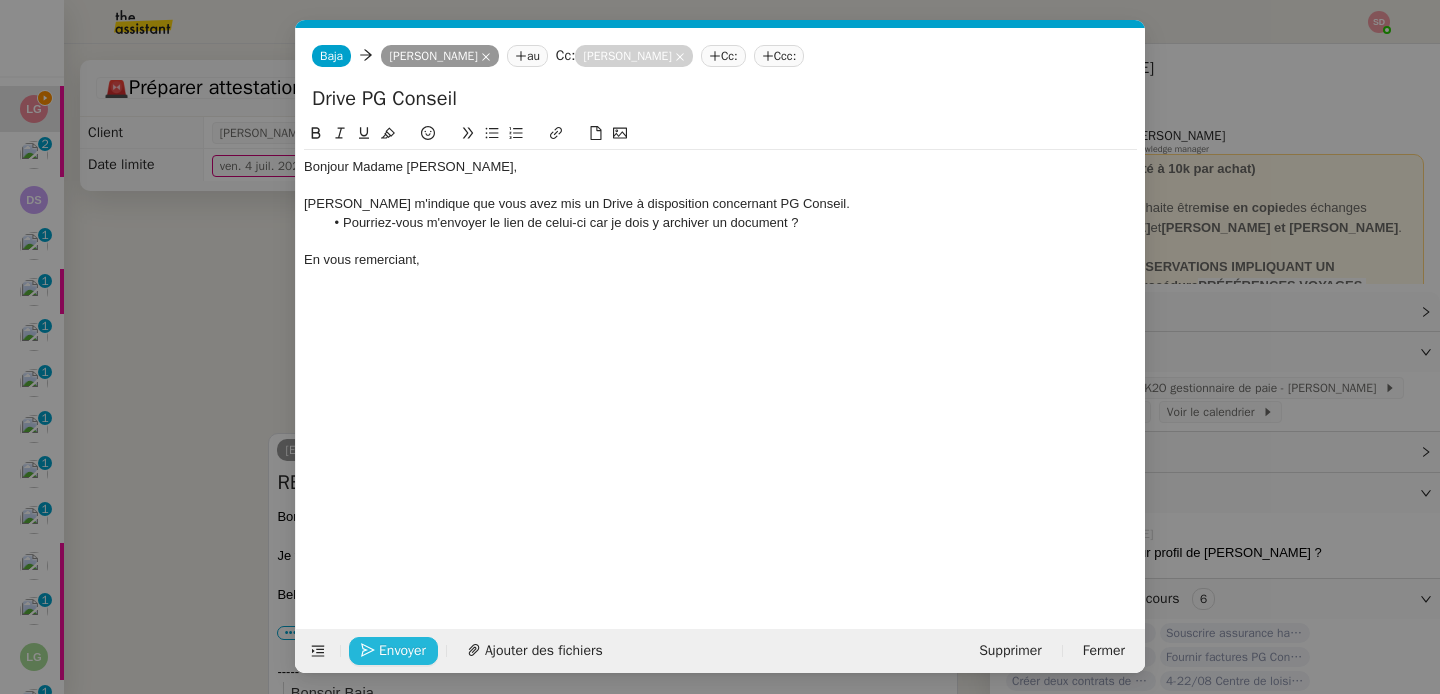 click on "Envoyer" 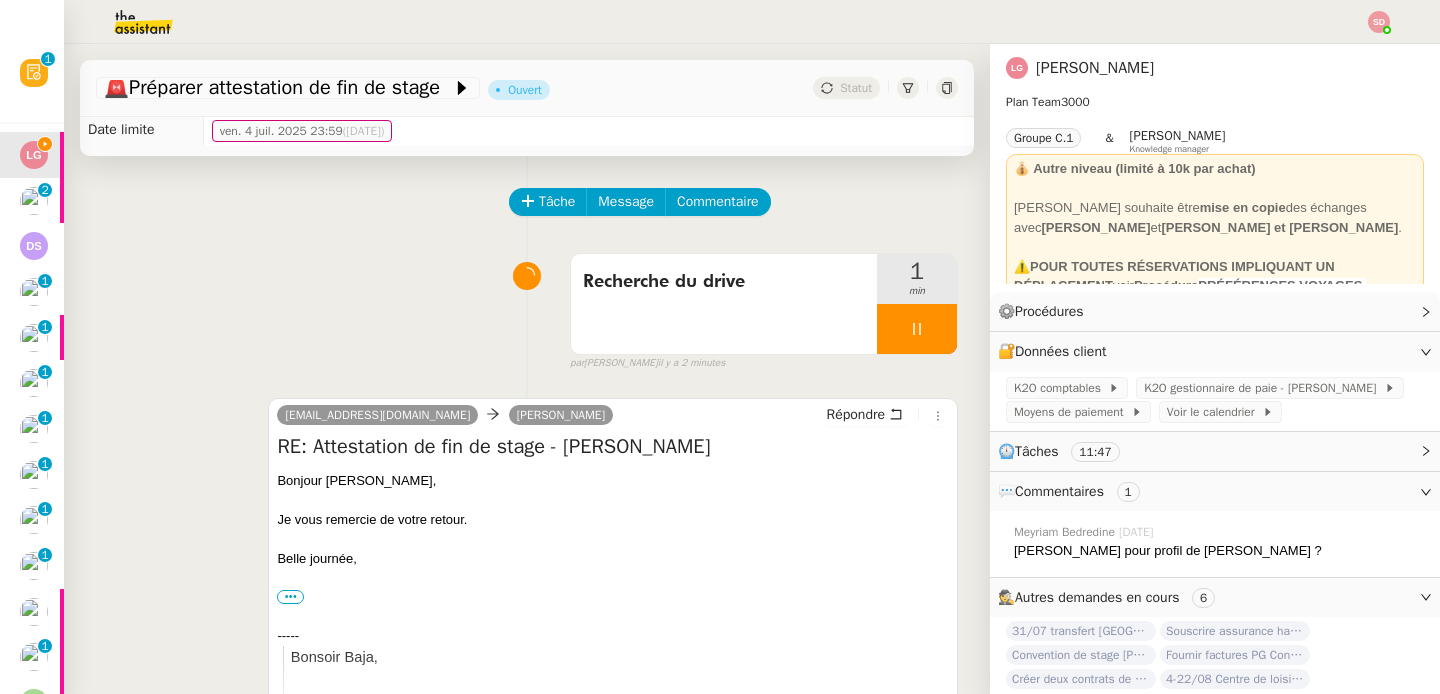 scroll, scrollTop: 0, scrollLeft: 0, axis: both 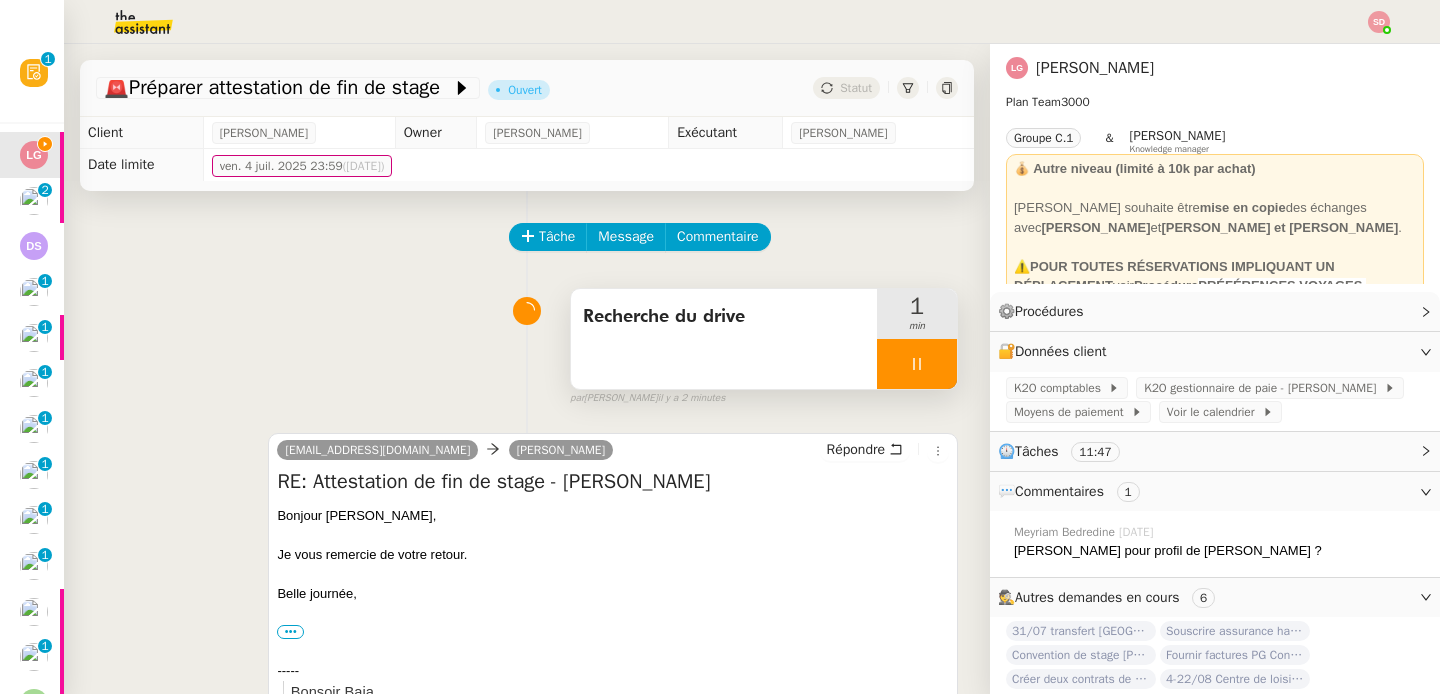 click at bounding box center [917, 364] 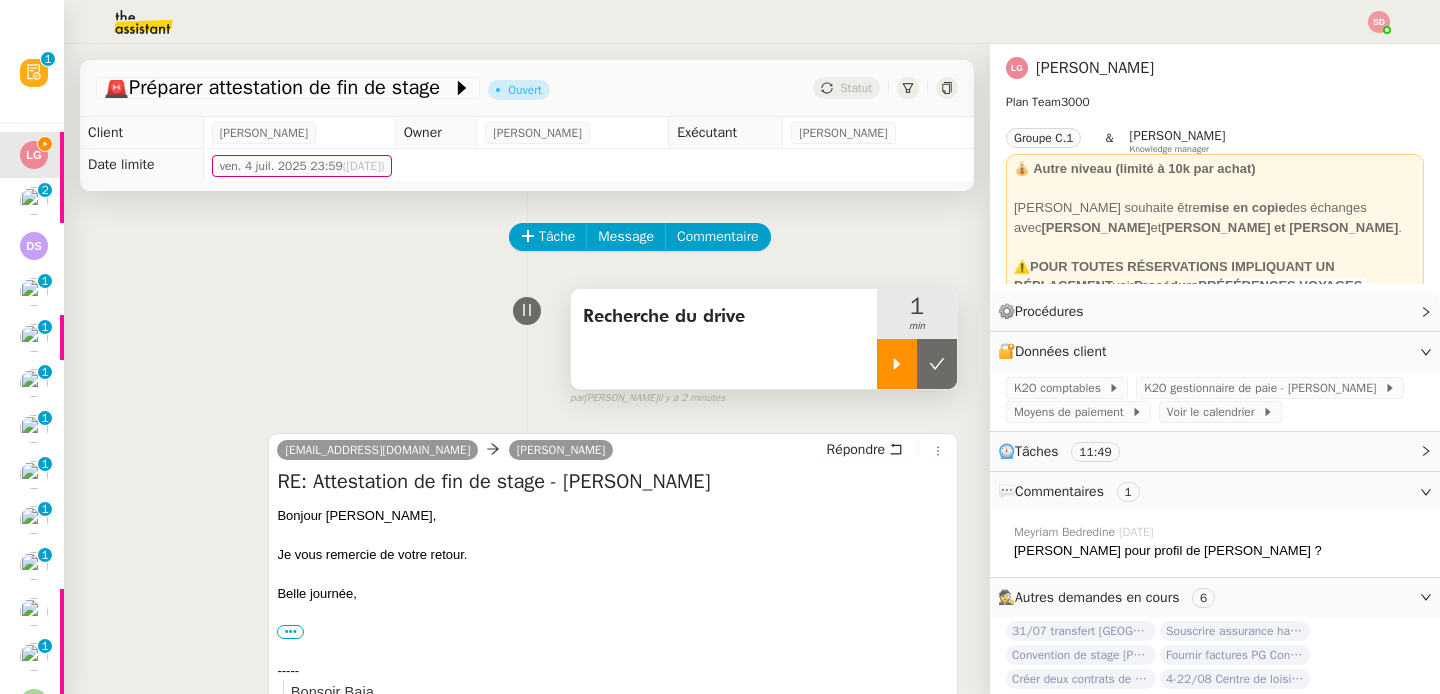 click 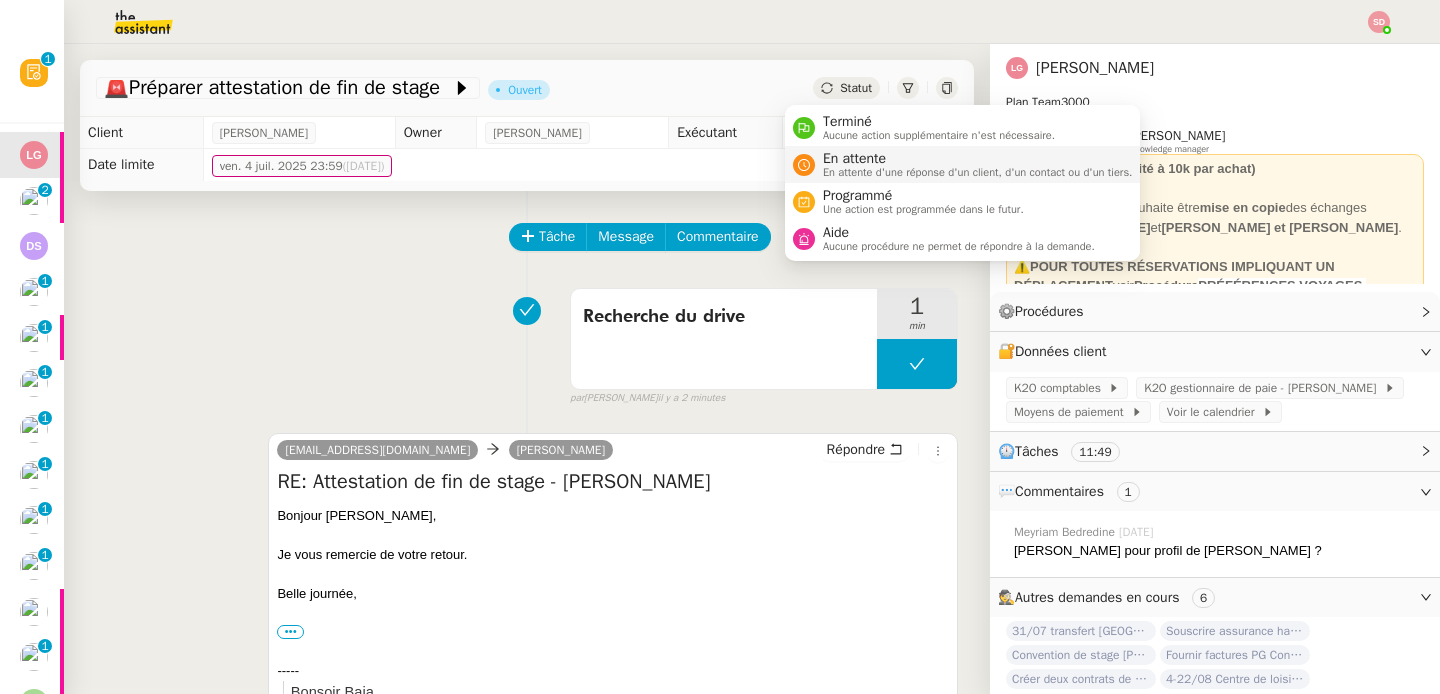 click on "En attente" at bounding box center (978, 159) 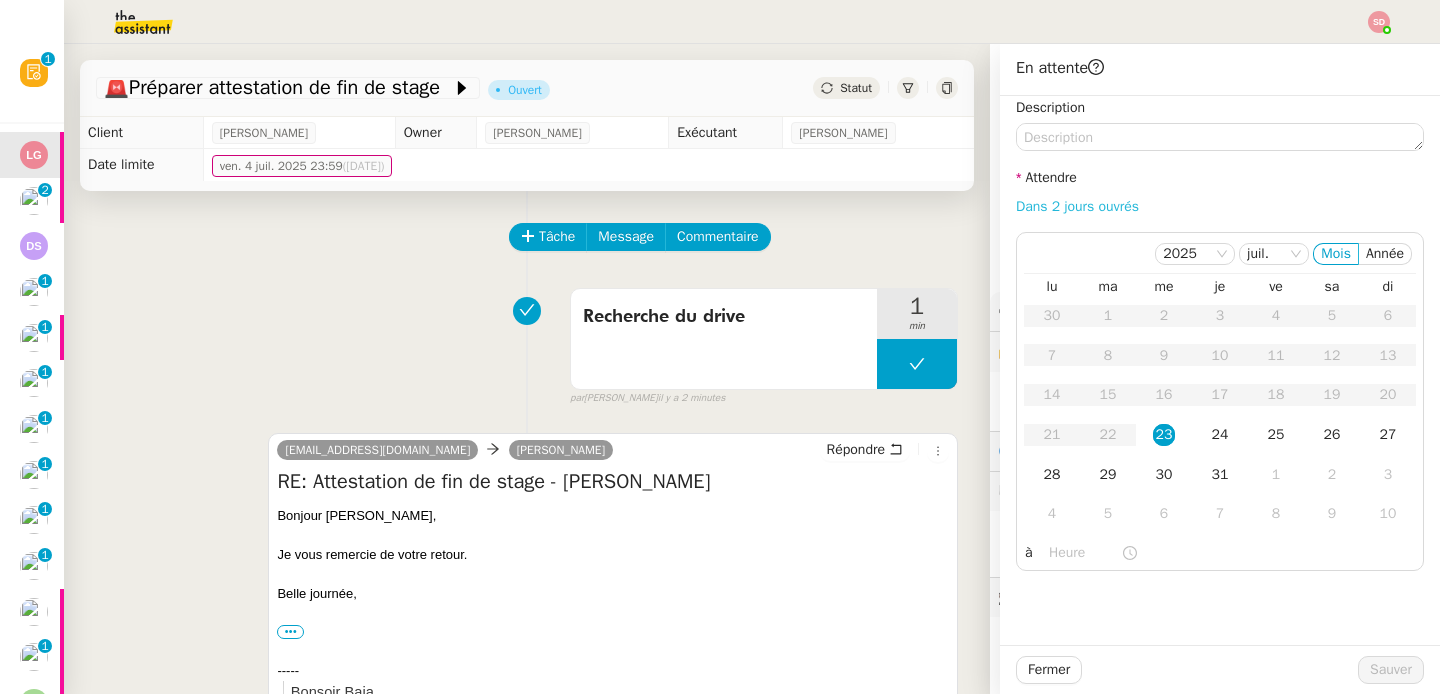 click on "Dans 2 jours ouvrés" 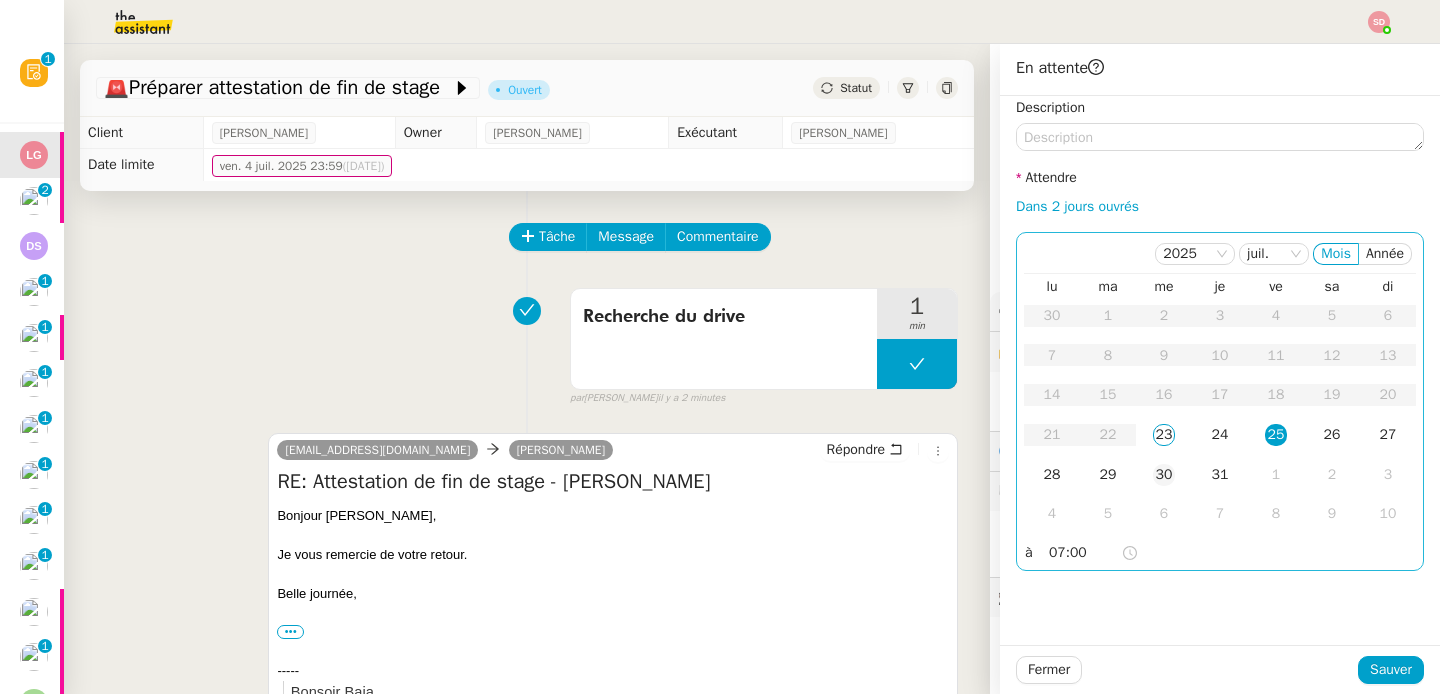 click on "30" 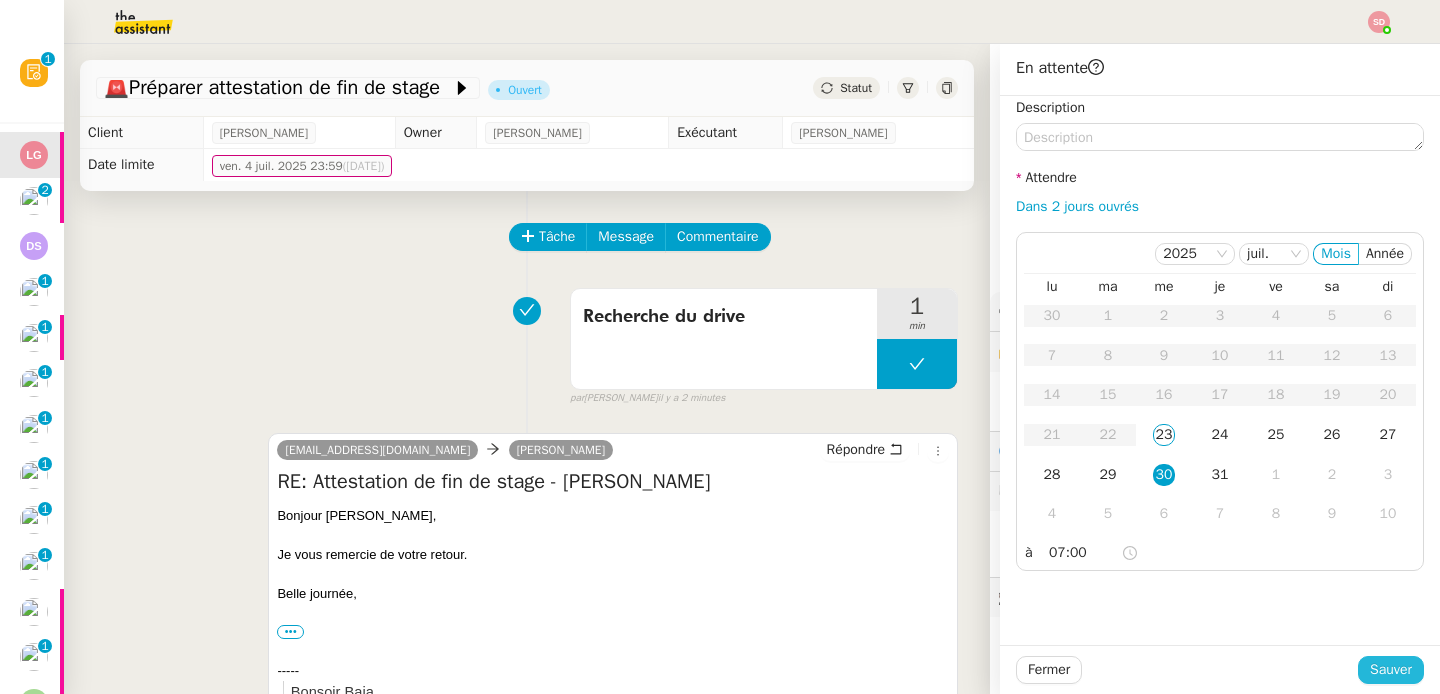 click on "Sauver" 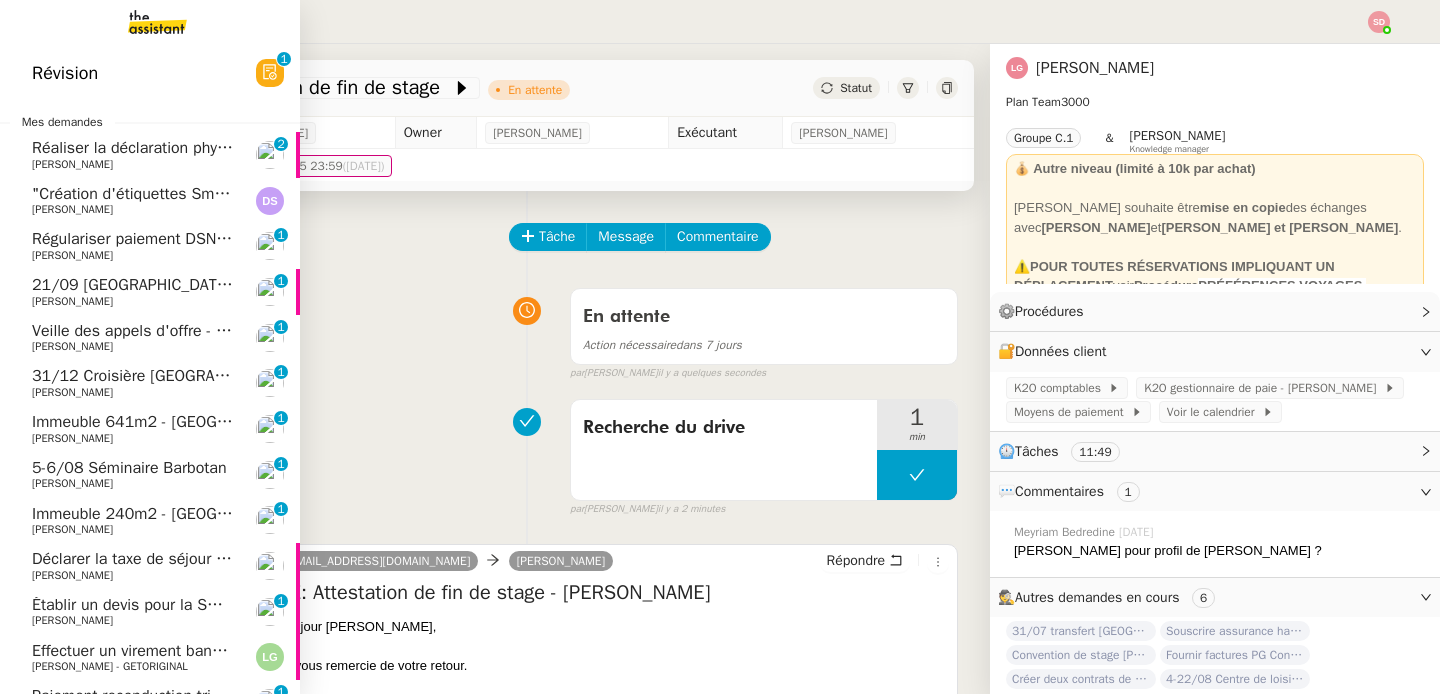 click on "[PERSON_NAME]" 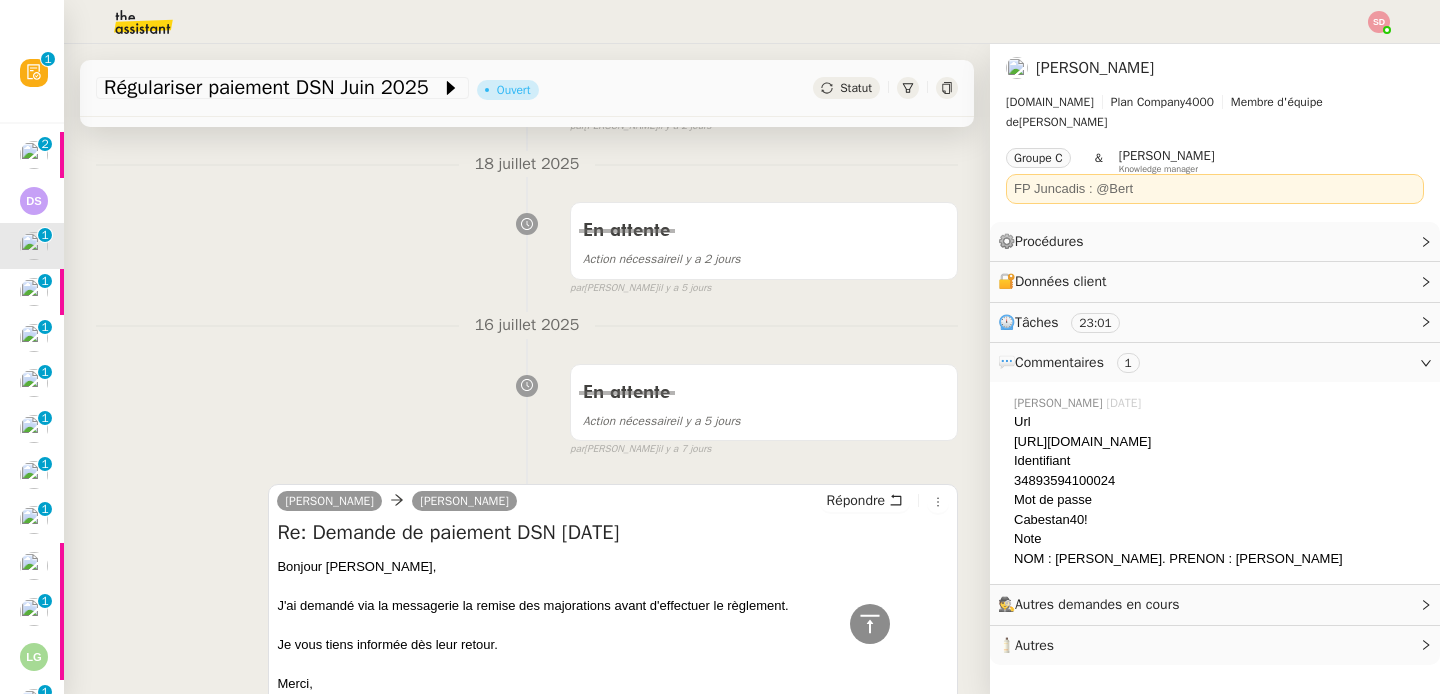 scroll, scrollTop: 70, scrollLeft: 0, axis: vertical 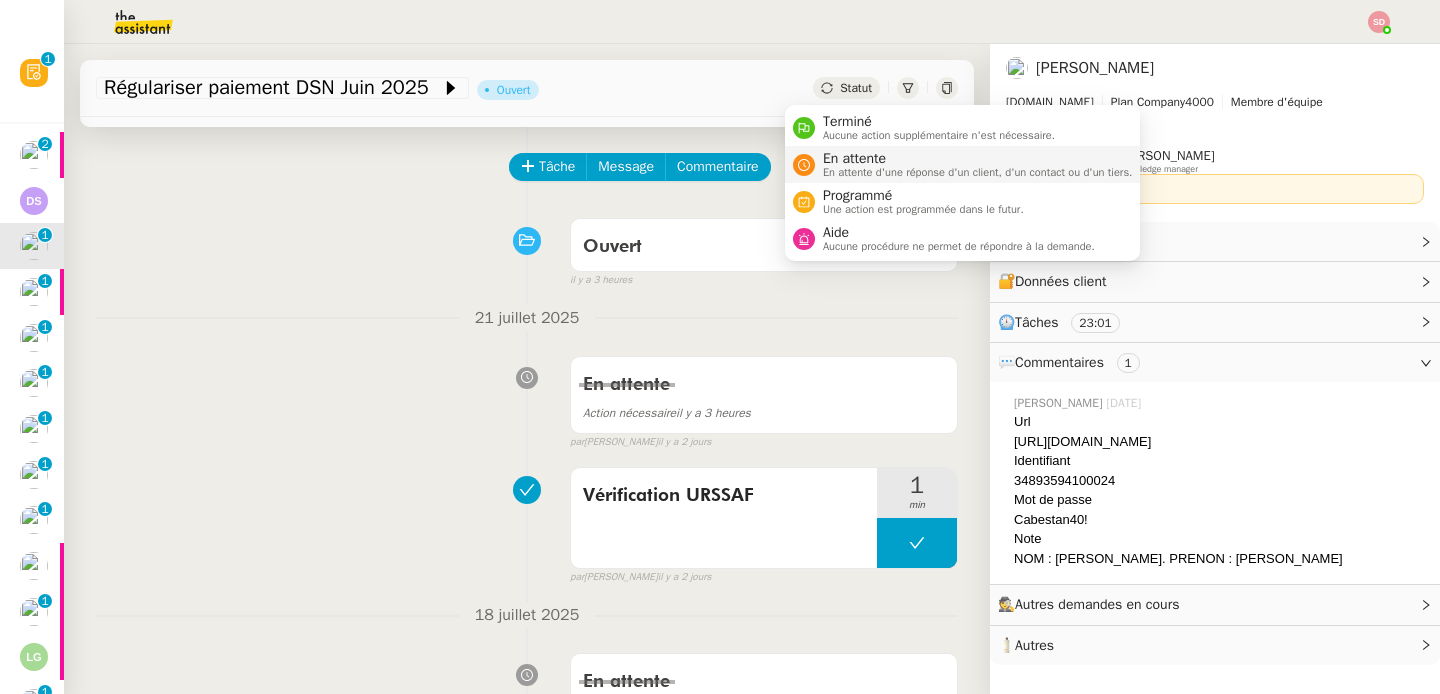 click on "En attente" at bounding box center (978, 159) 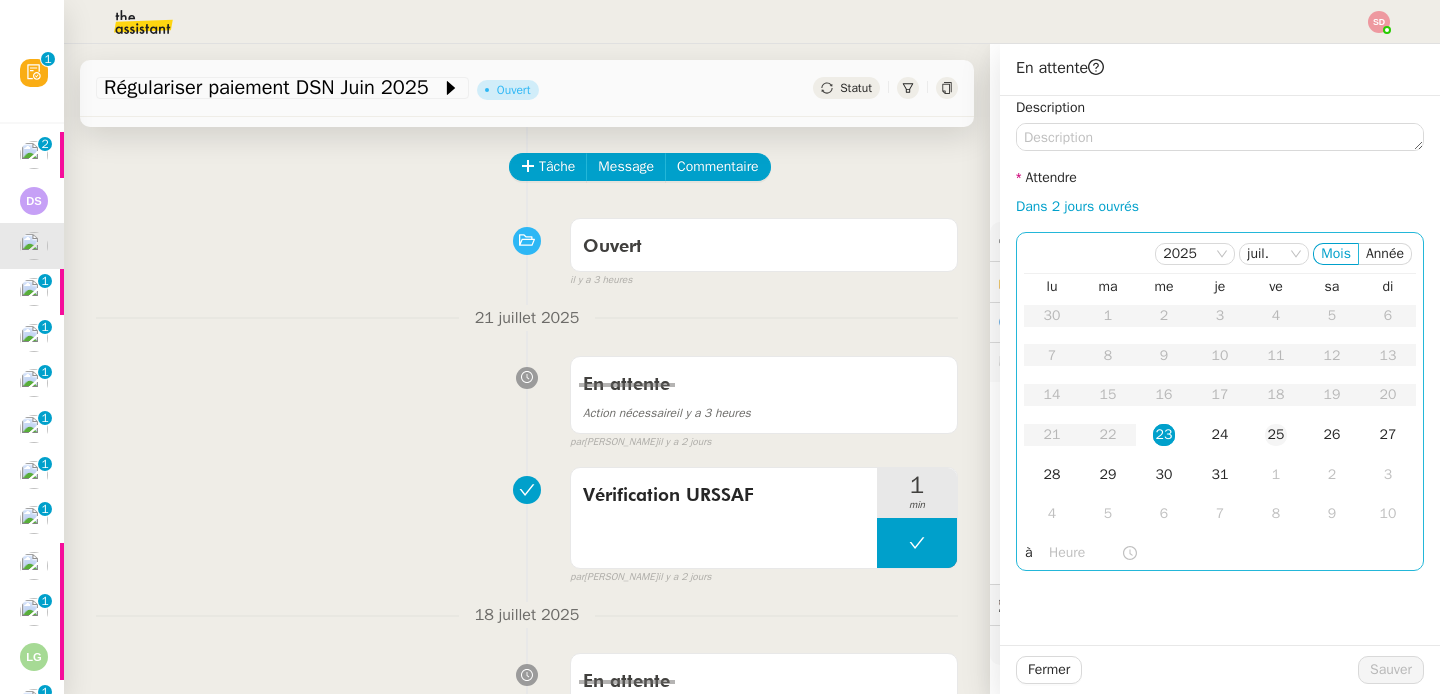 click on "25" 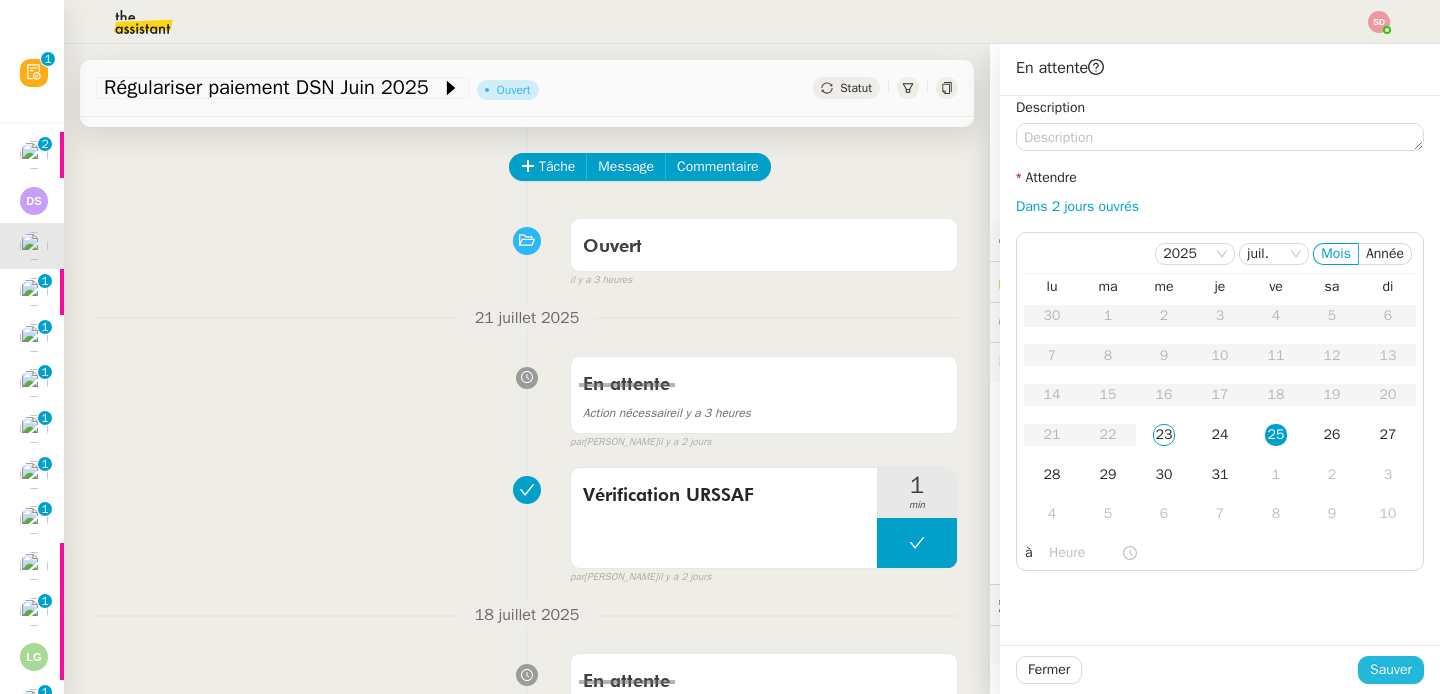 click on "Sauver" 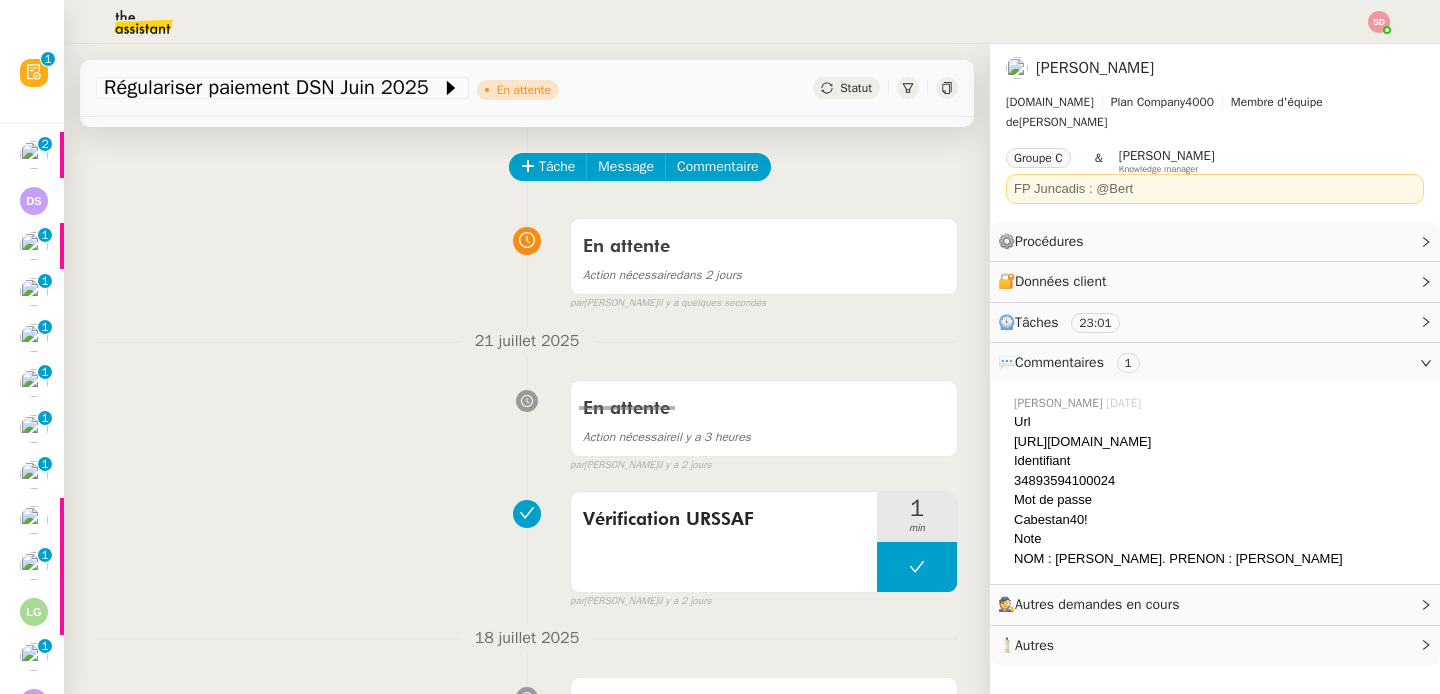 scroll, scrollTop: 0, scrollLeft: 0, axis: both 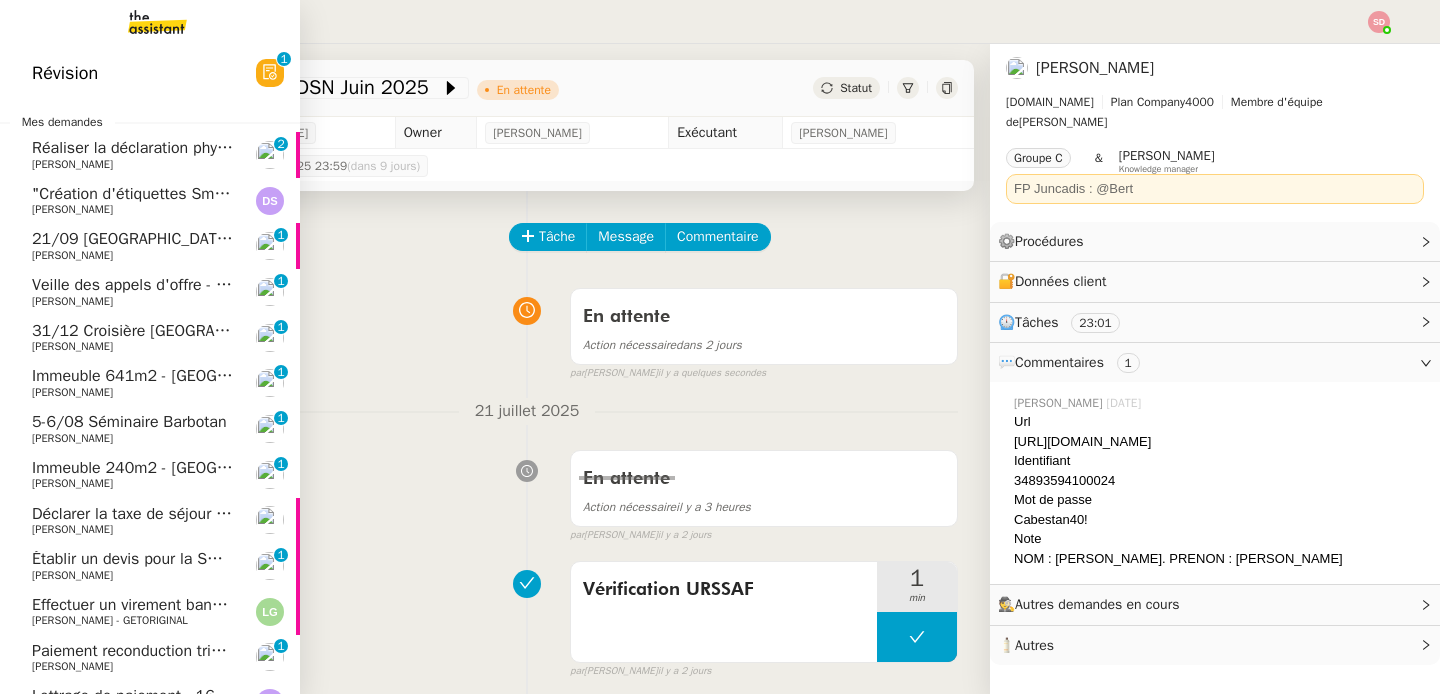 click on "21/09 Los Angeles - Paris" 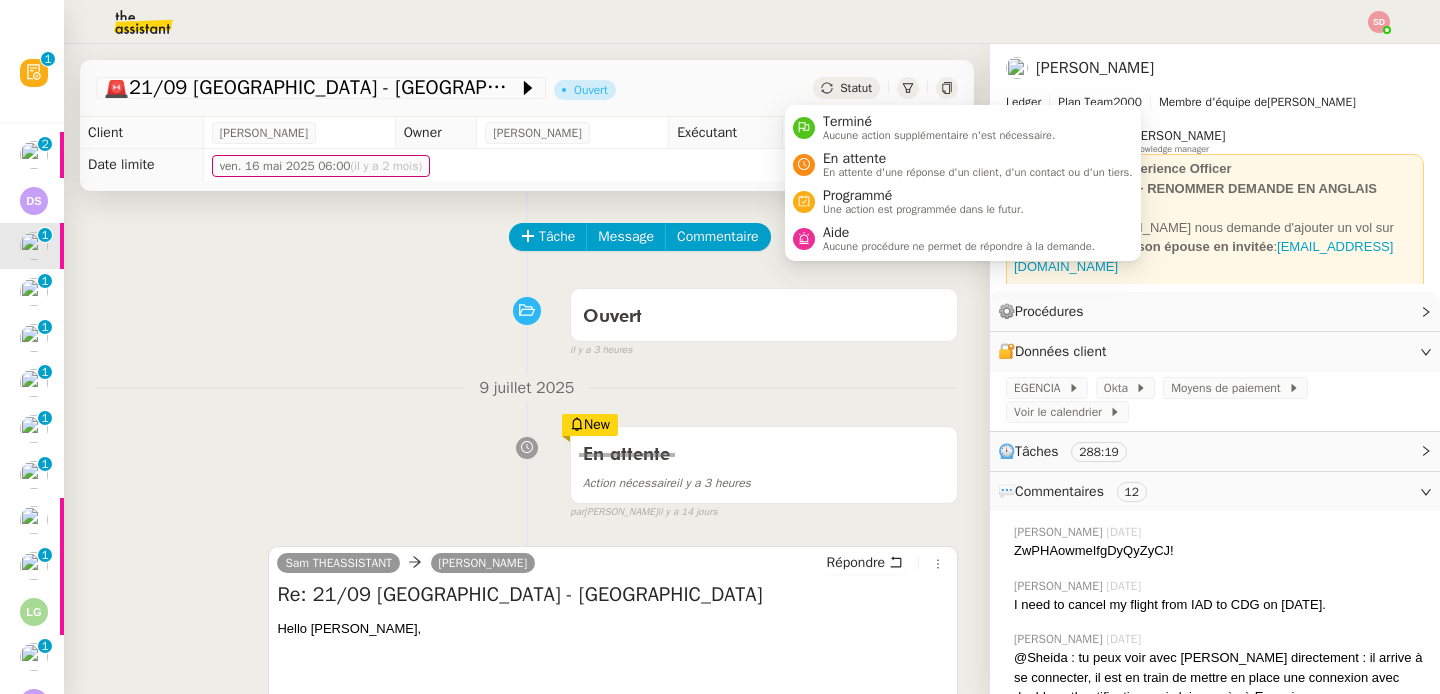 scroll, scrollTop: 0, scrollLeft: 0, axis: both 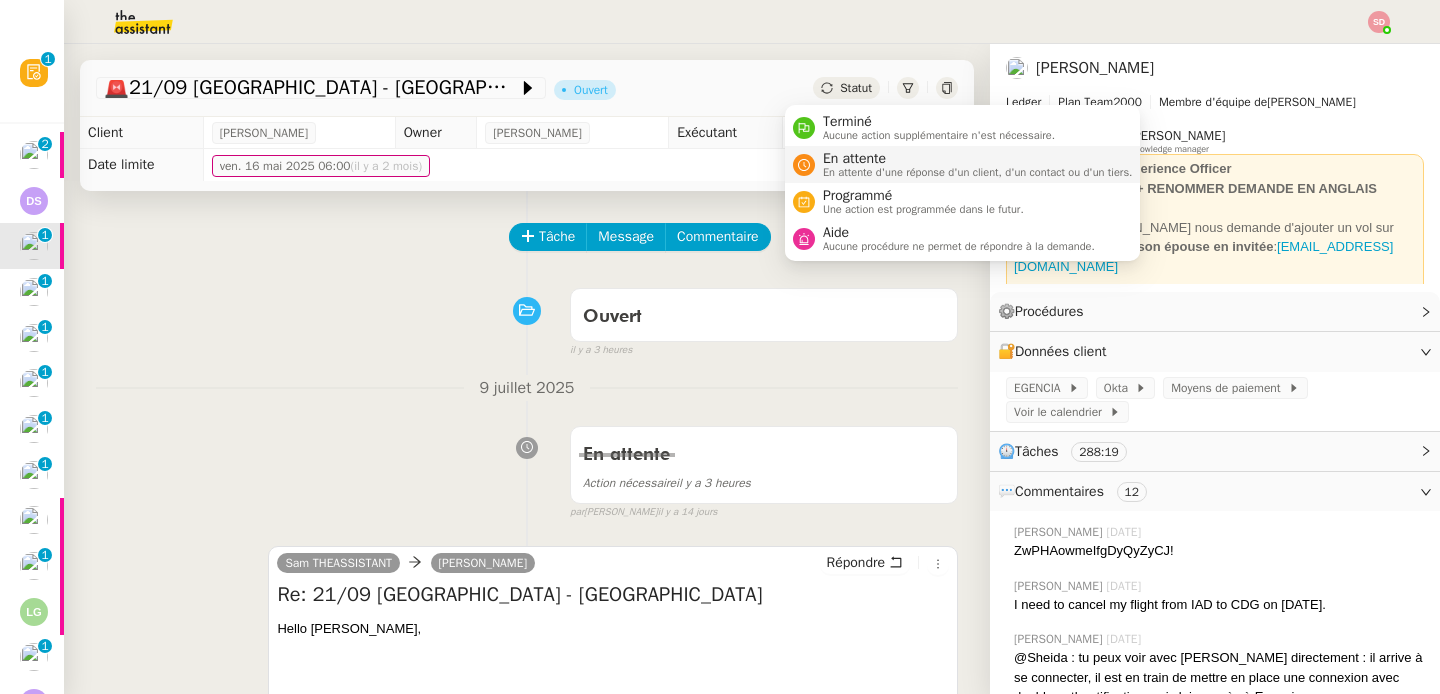 click on "En attente" at bounding box center (978, 159) 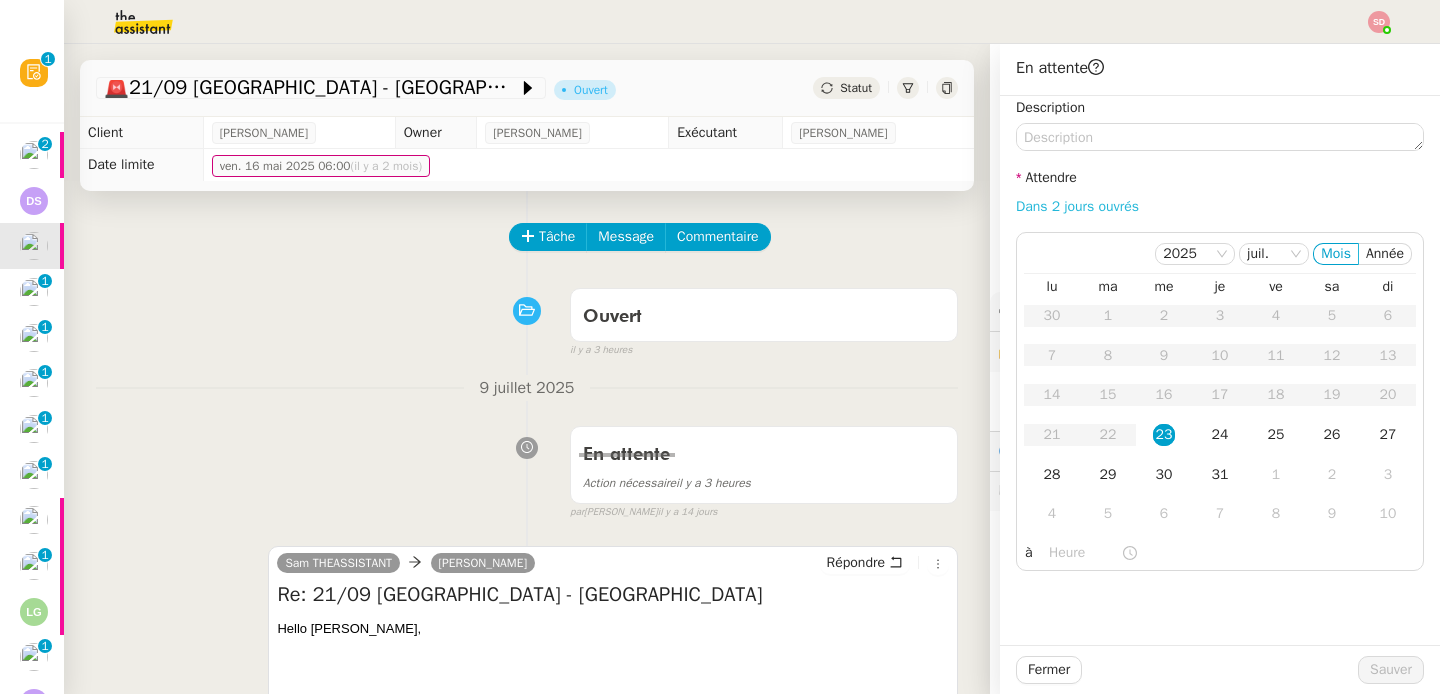 click on "Dans 2 jours ouvrés" 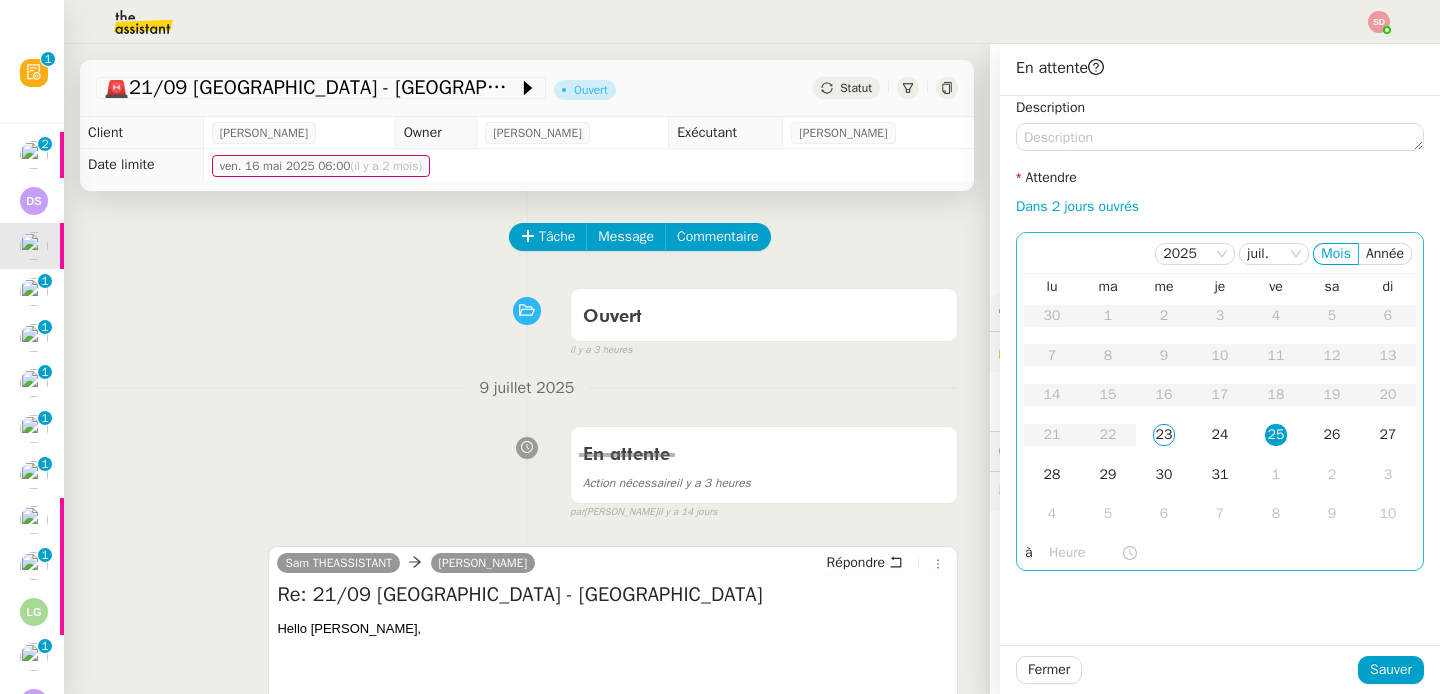 type on "07:00" 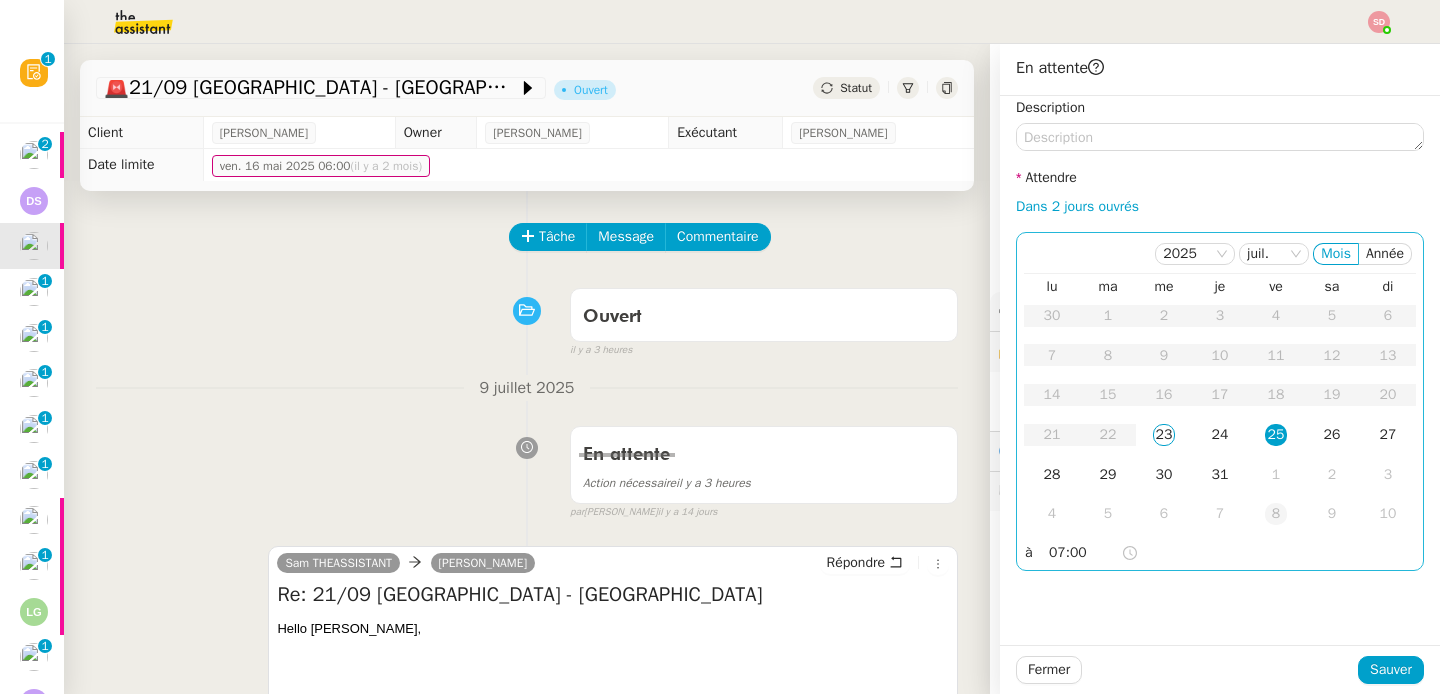 click on "8" 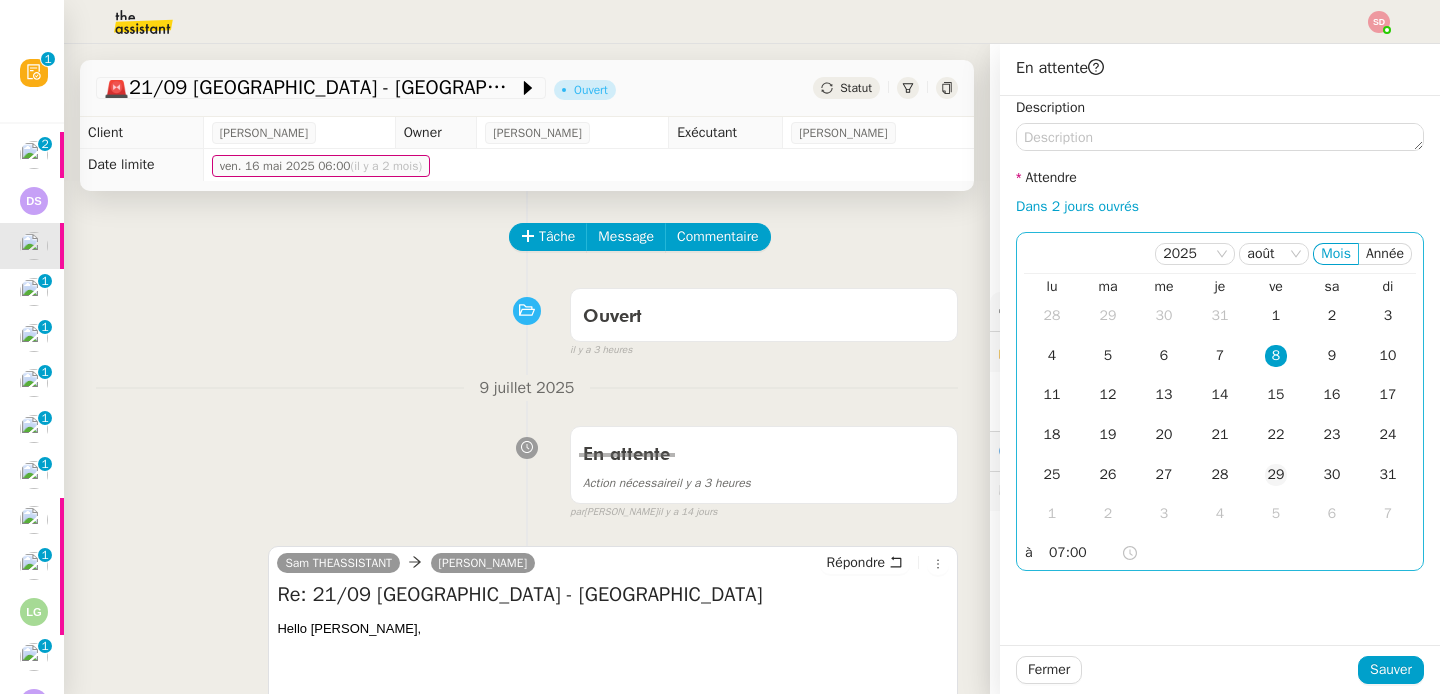 click on "29" 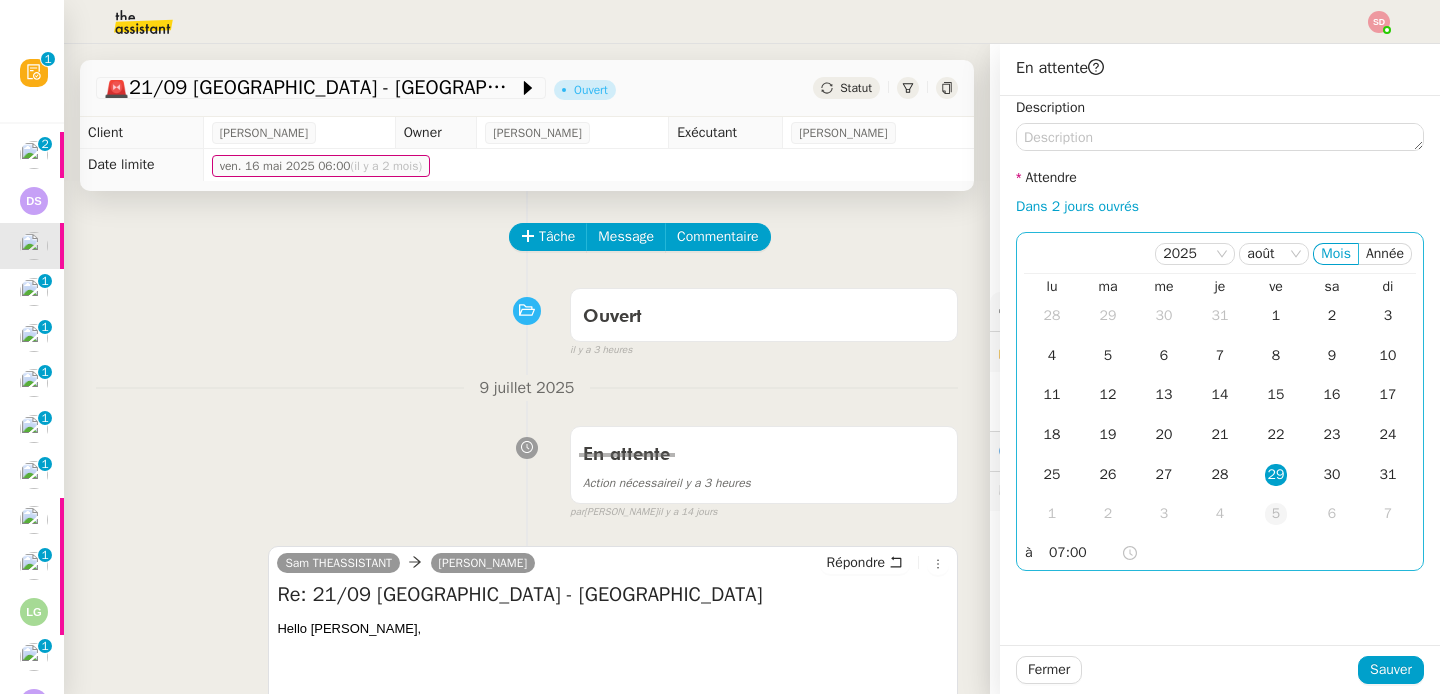 click on "5" 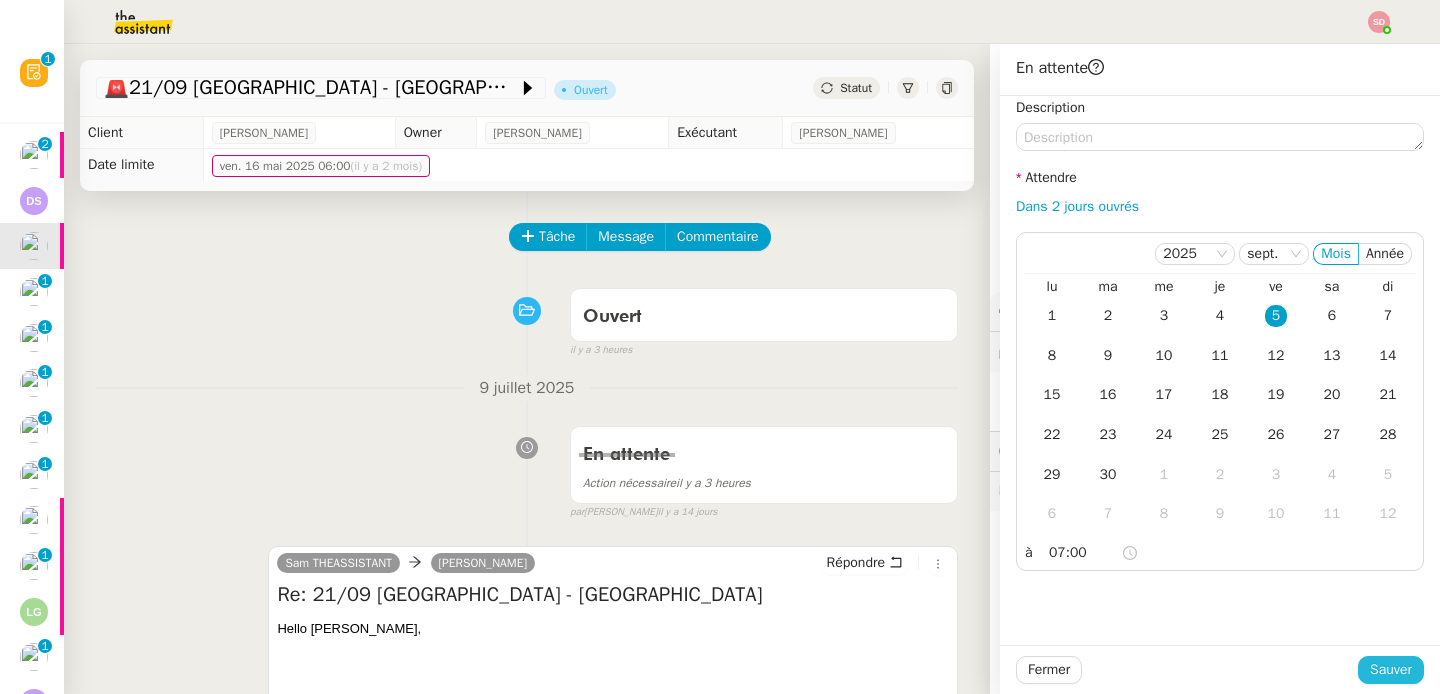 click on "Sauver" 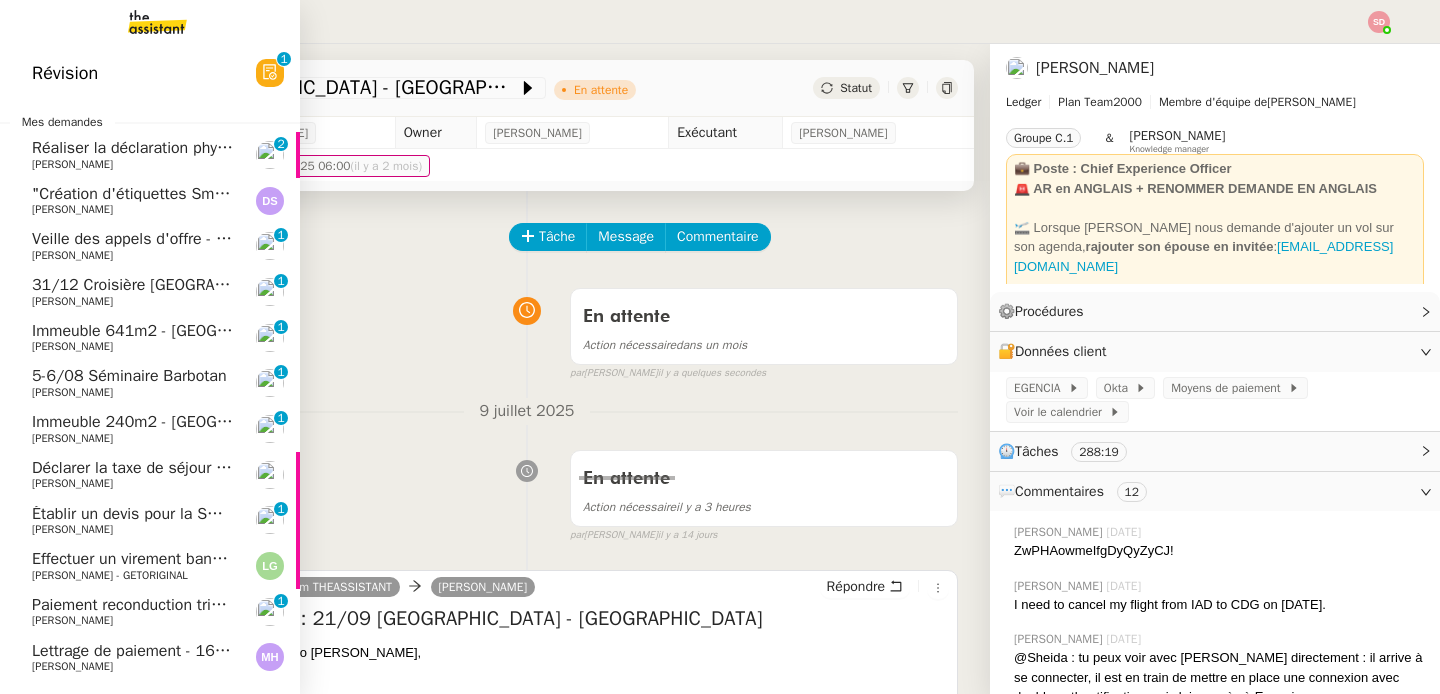 click on "Veille des appels d'offre - juillet 2025" 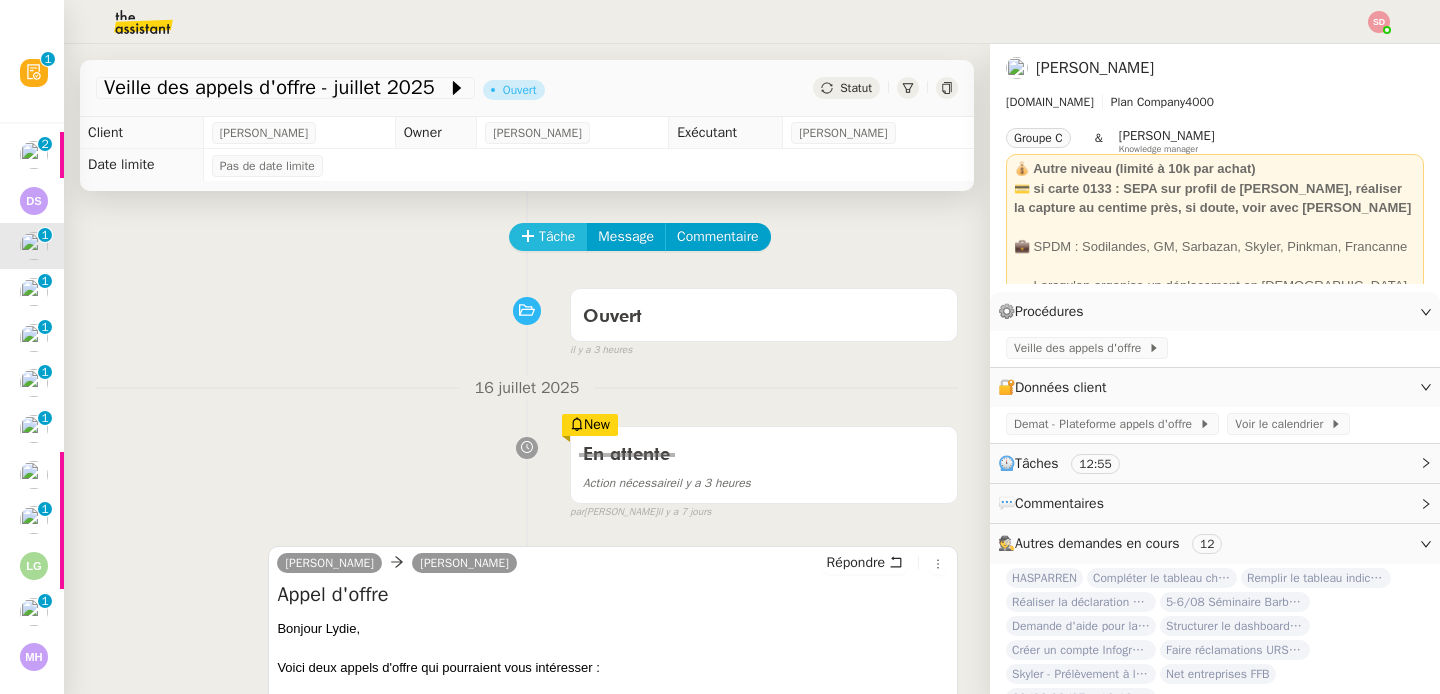 click on "Tâche" 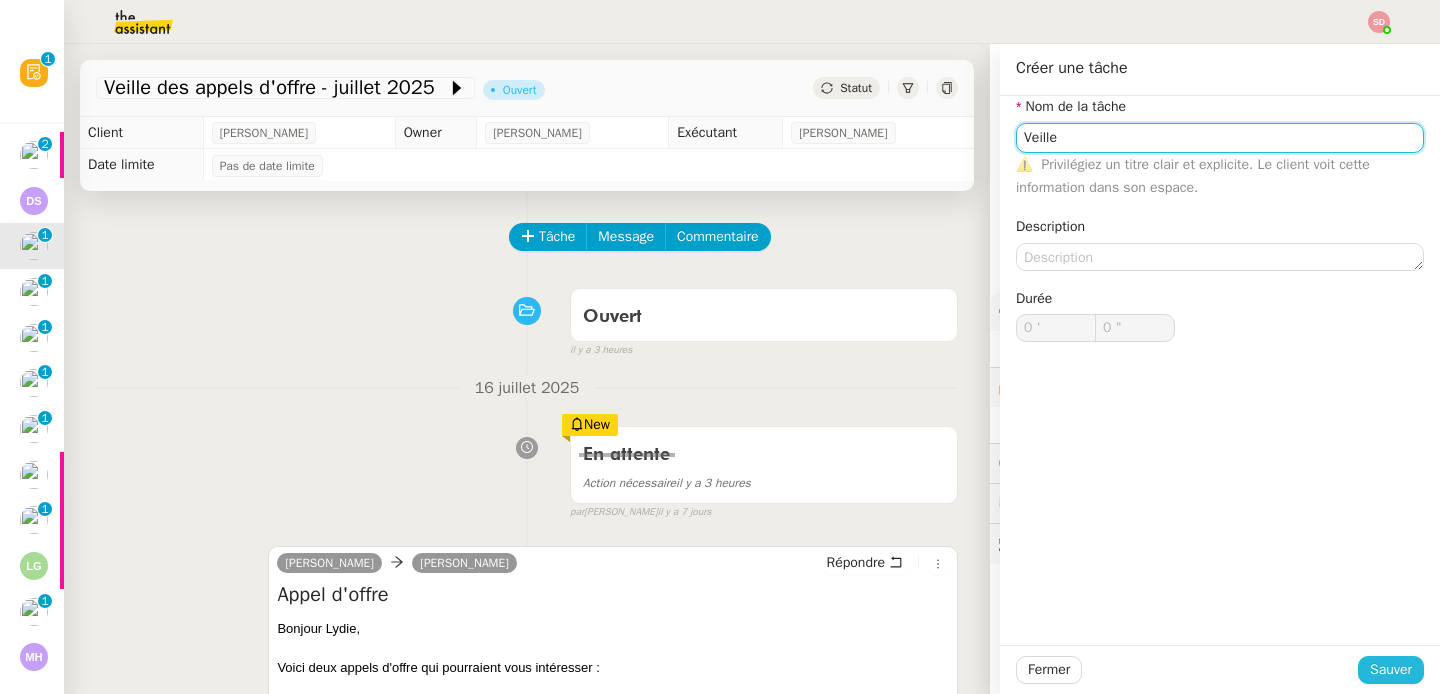 type on "Veille" 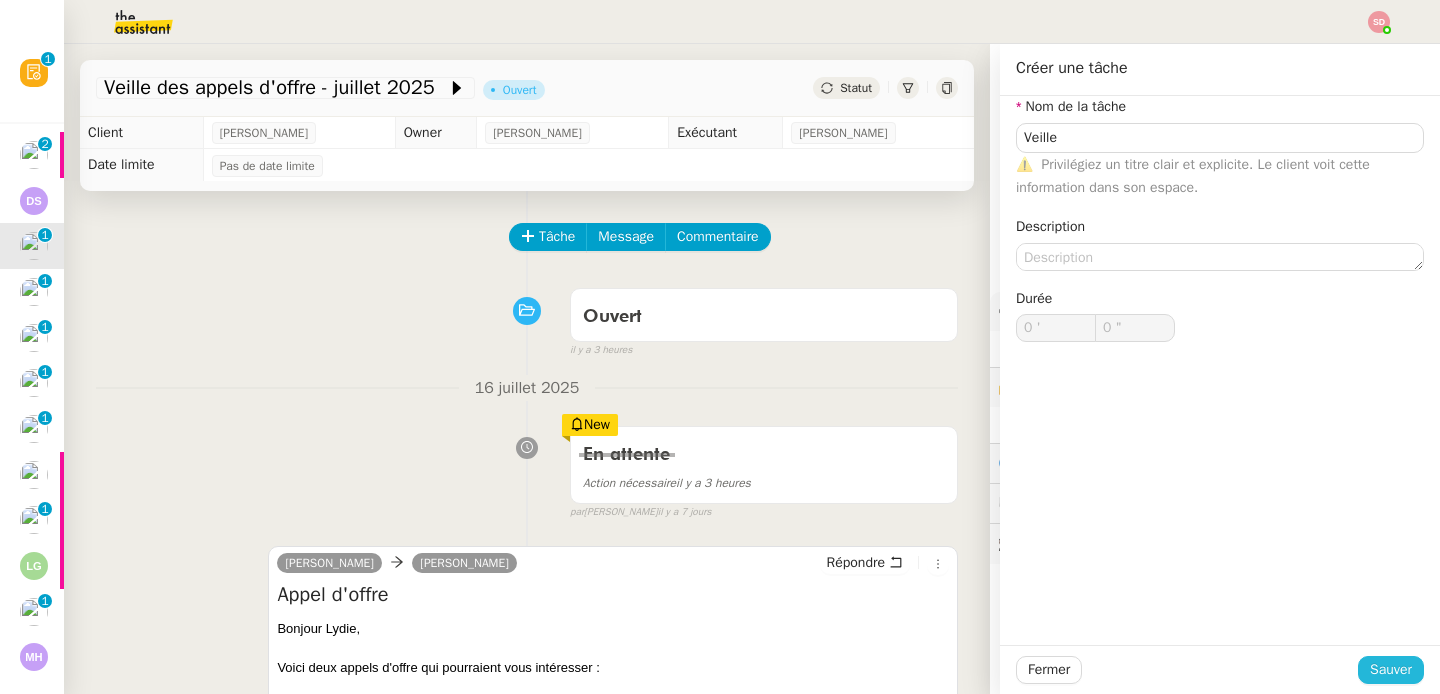 click on "Sauver" 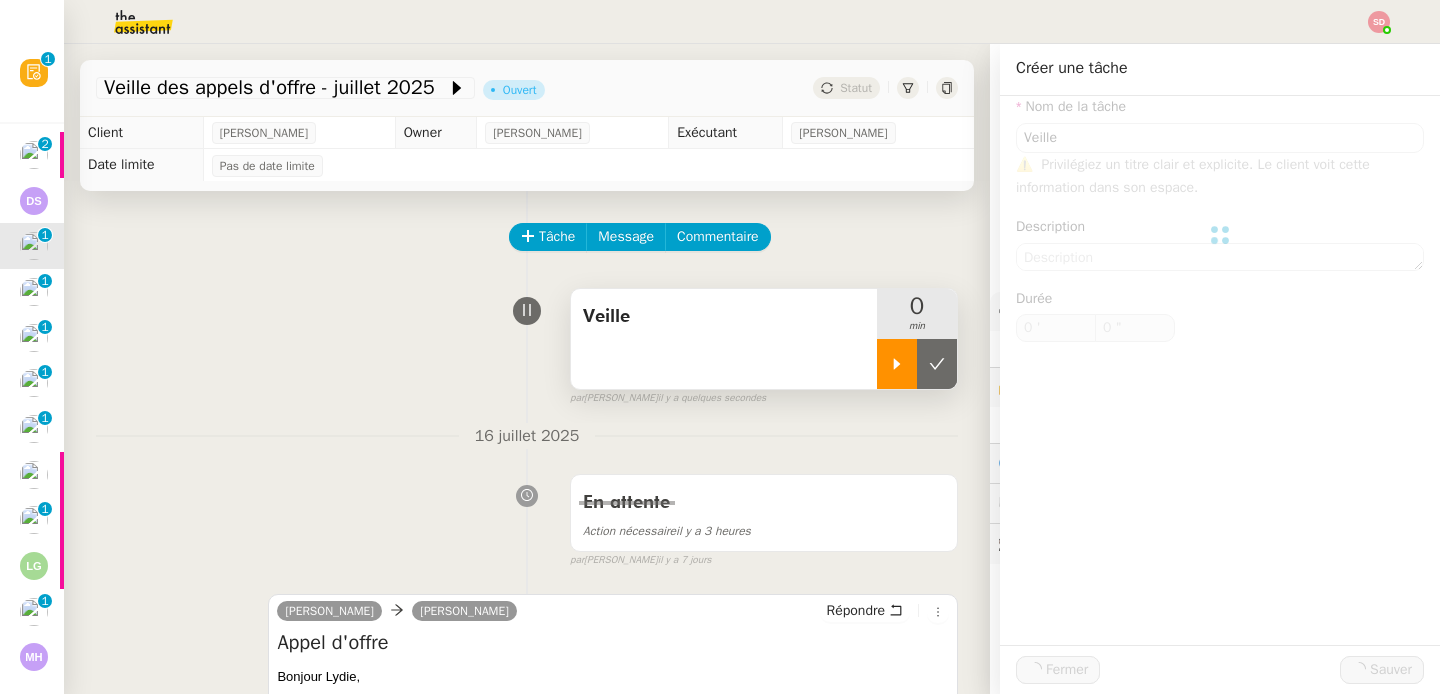 click 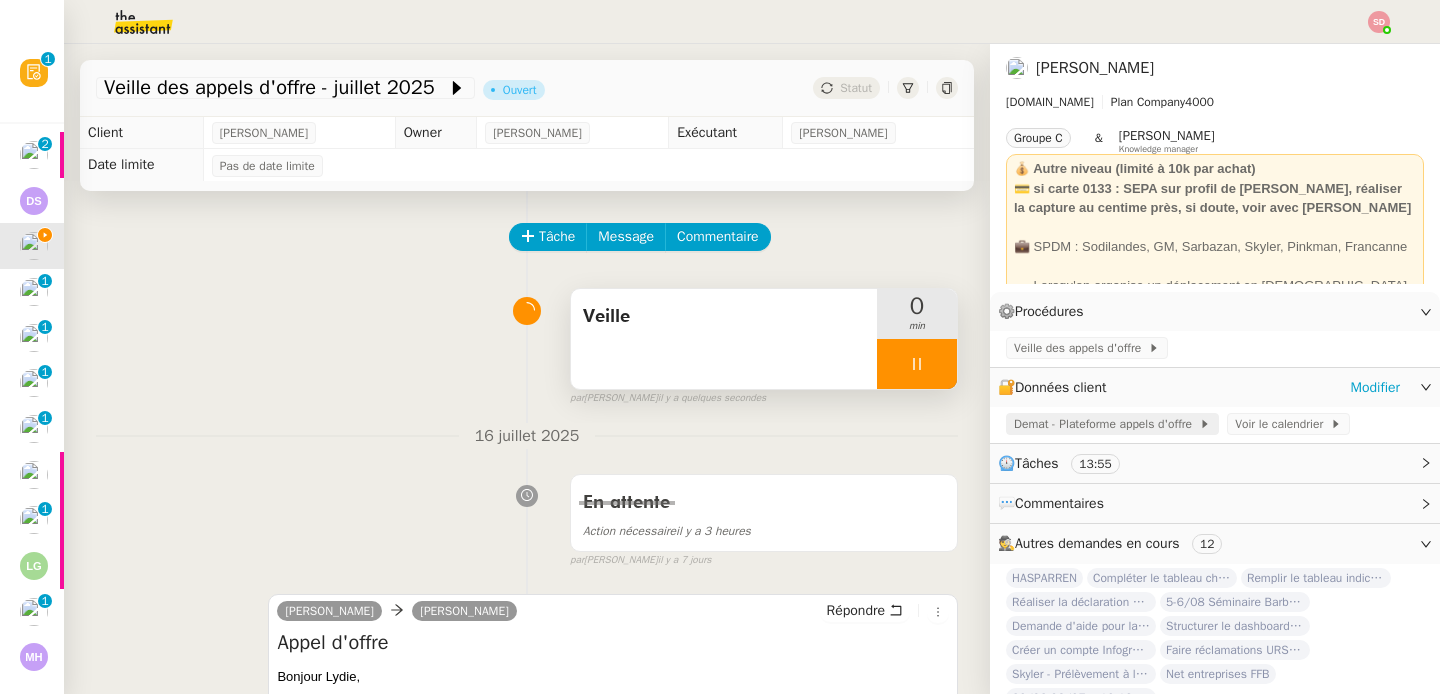 click on "Demat - Plateforme appels d'offre" 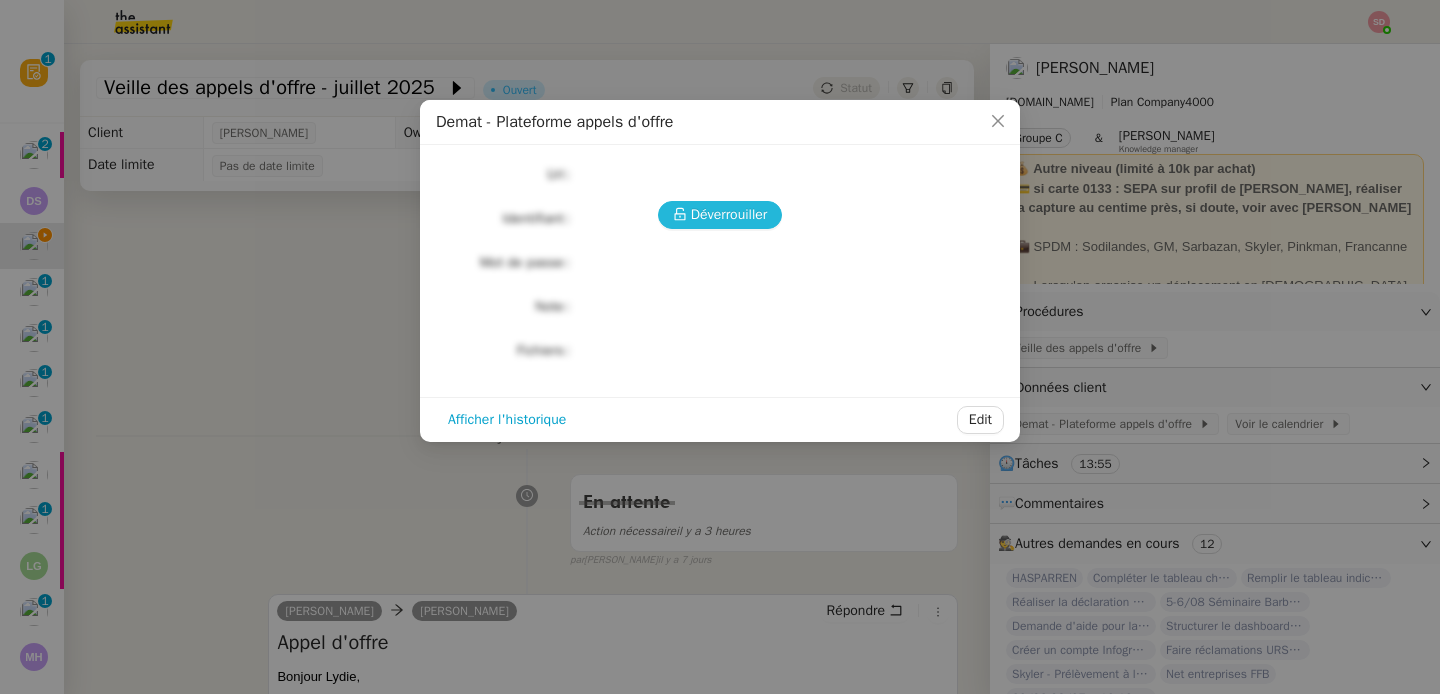 click on "Déverrouiller" at bounding box center [720, 215] 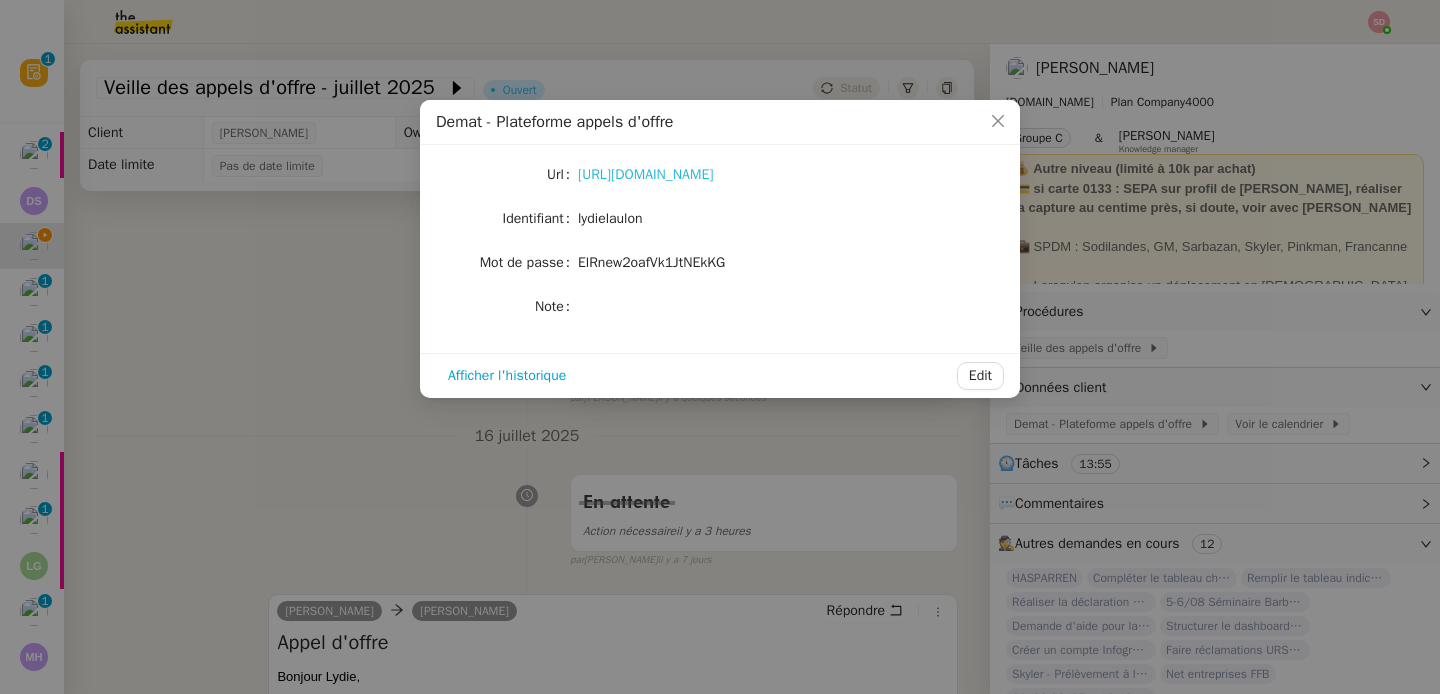 click on "https://demat-ampa.fr/?page=Entreprise.EntrepriseAdvancedSearch&searchAnnCons" 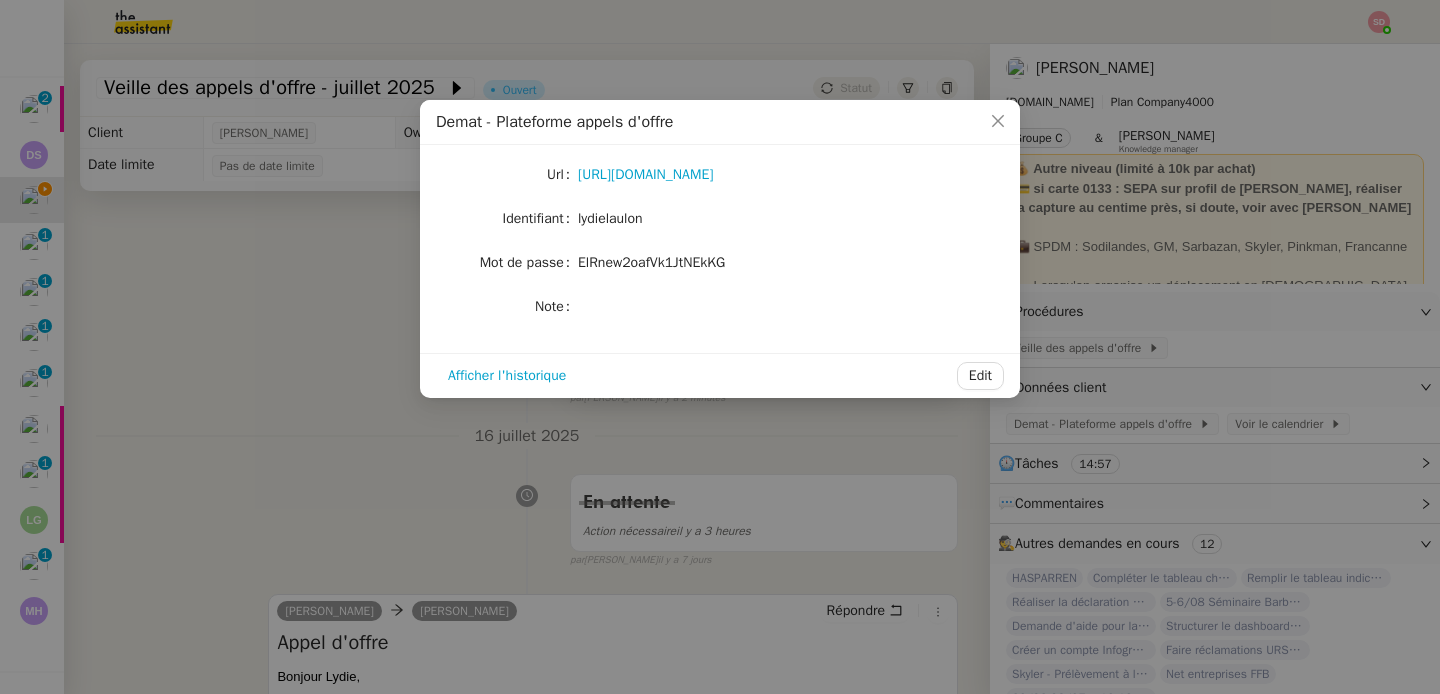 click on "Demat - Plateforme appels d'offre Url https://demat-ampa.fr/?page=Entreprise.EntrepriseAdvancedSearch&searchAnnCons    Identifiant lydielaulon Mot de passe ElRnew2oafVk1JtNEkKG Note
Afficher l'historique Edit" at bounding box center [720, 347] 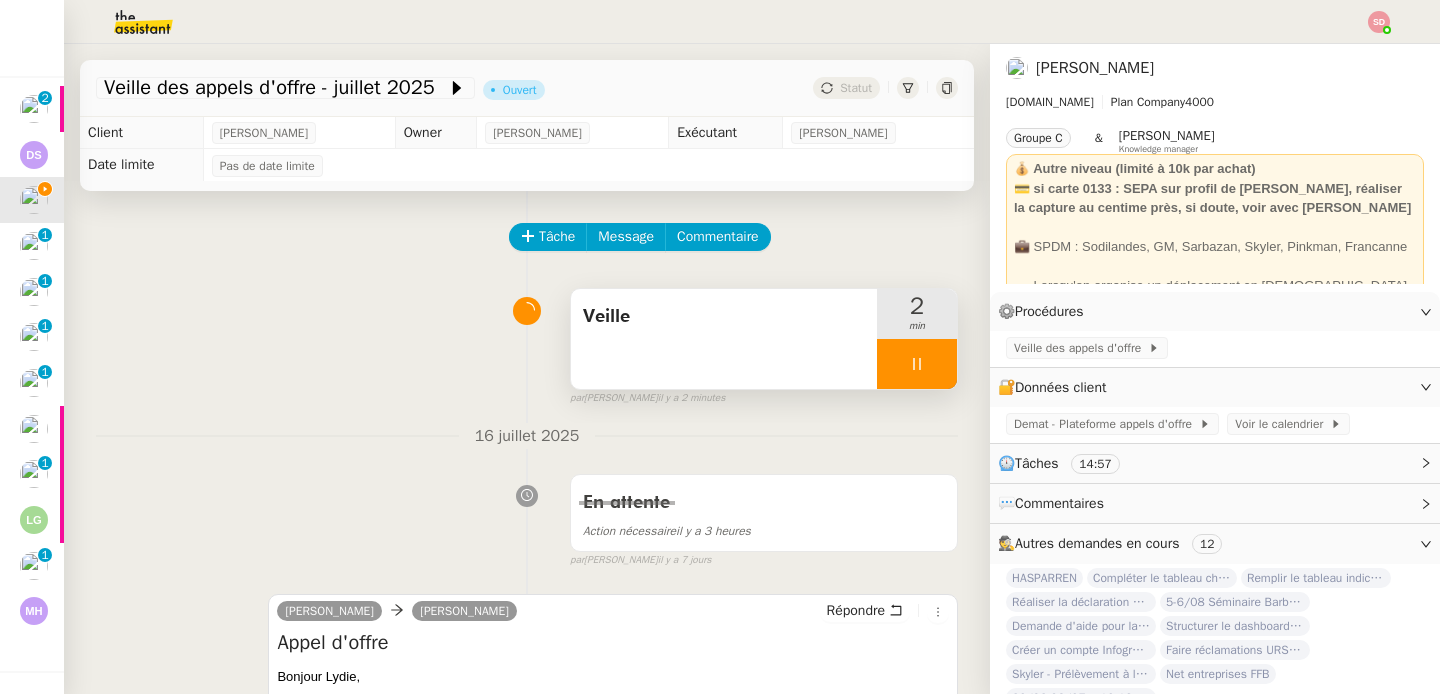 click at bounding box center (917, 364) 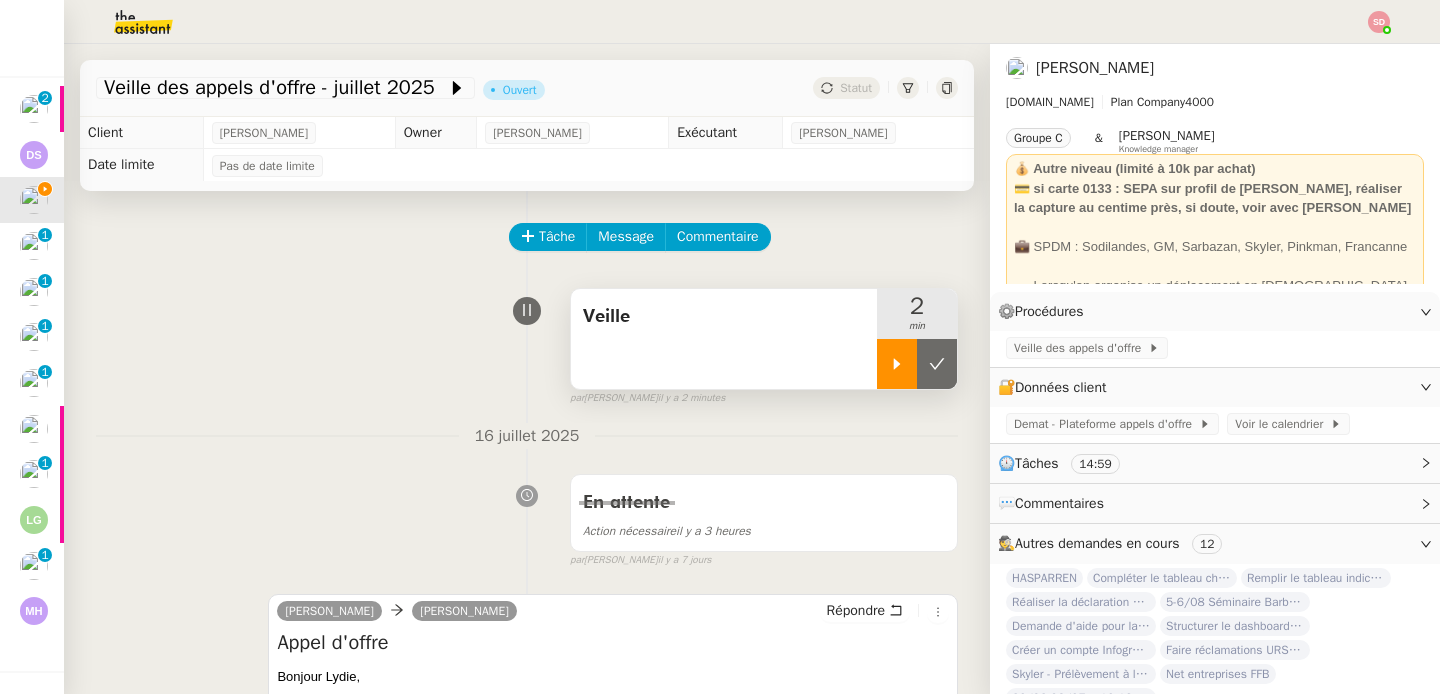 click 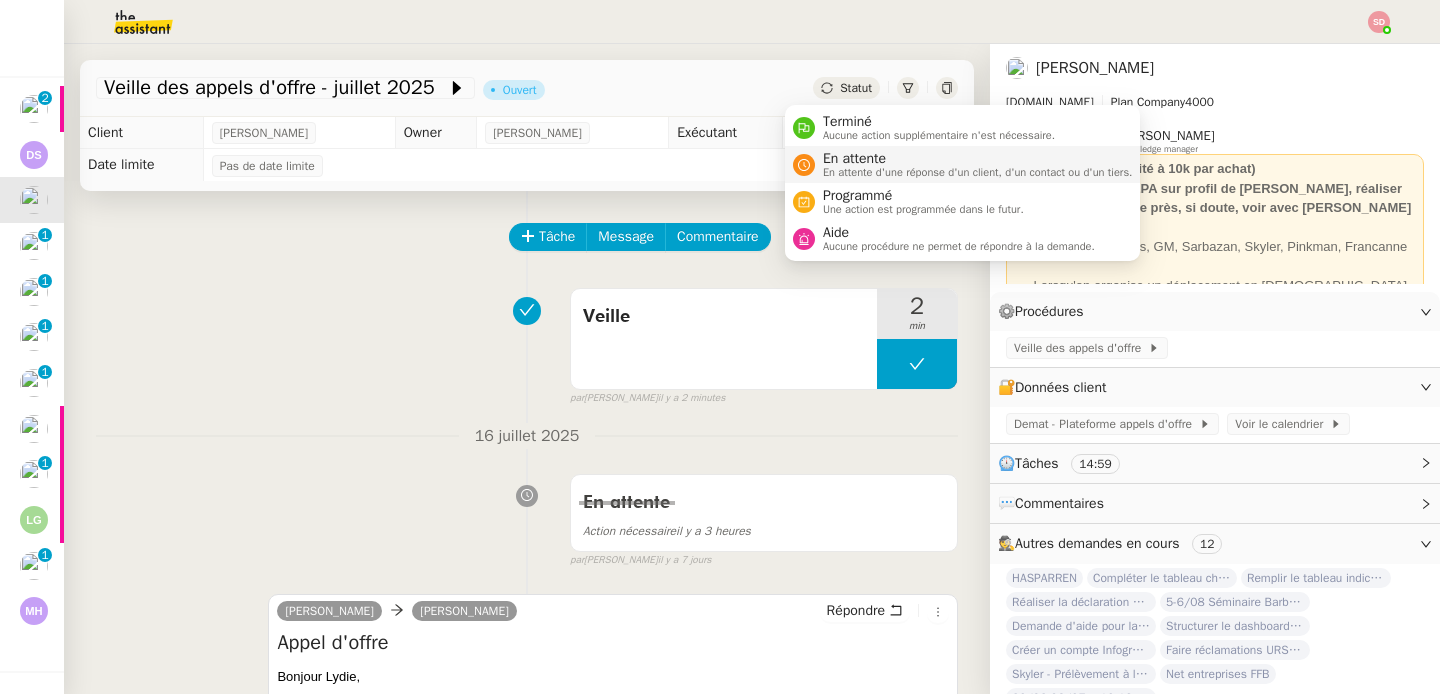 click on "En attente d'une réponse d'un client, d'un contact ou d'un tiers." at bounding box center (978, 172) 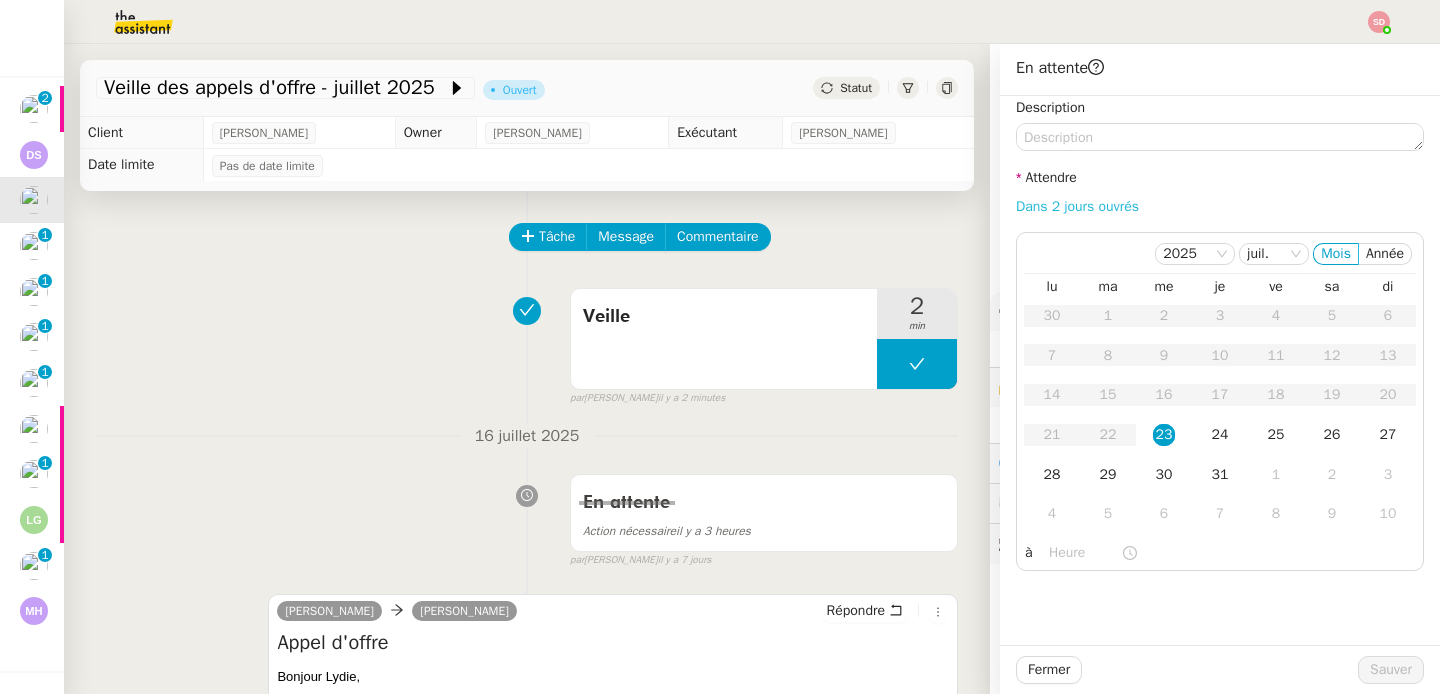 click on "Dans 2 jours ouvrés" 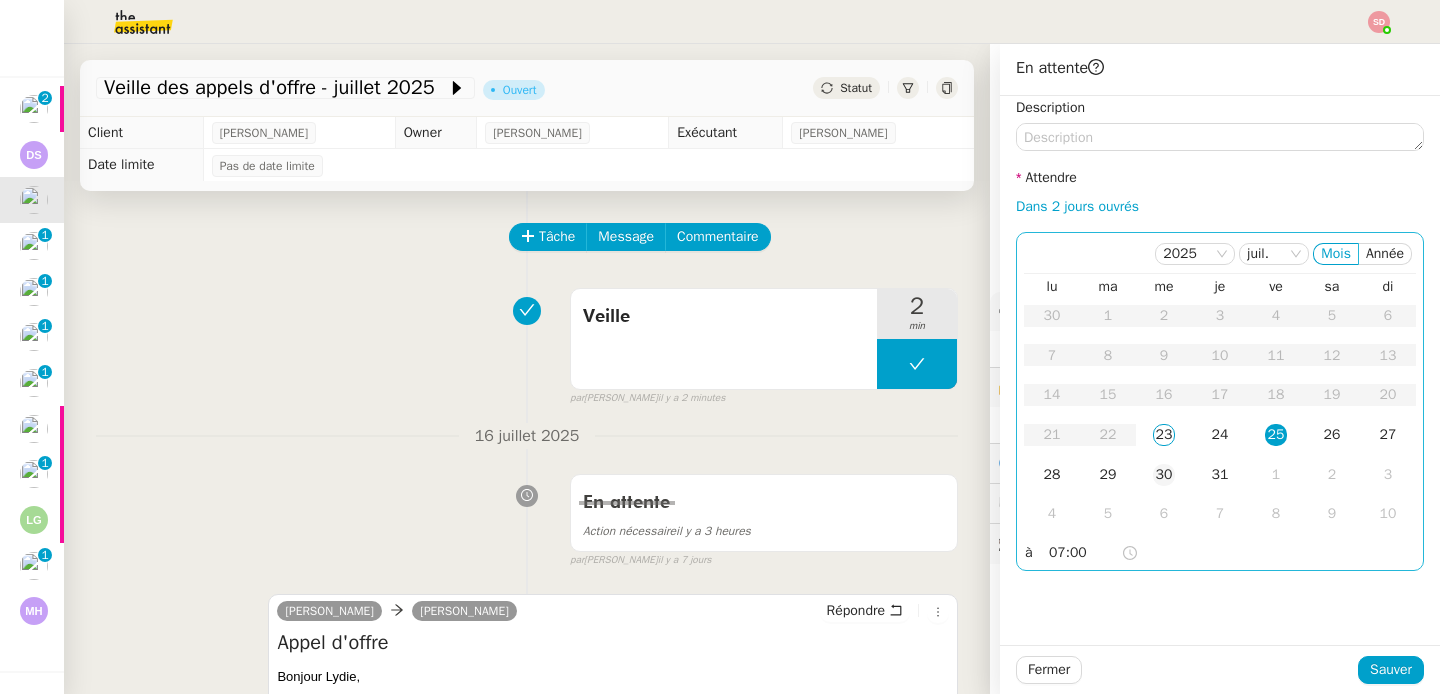 click on "30" 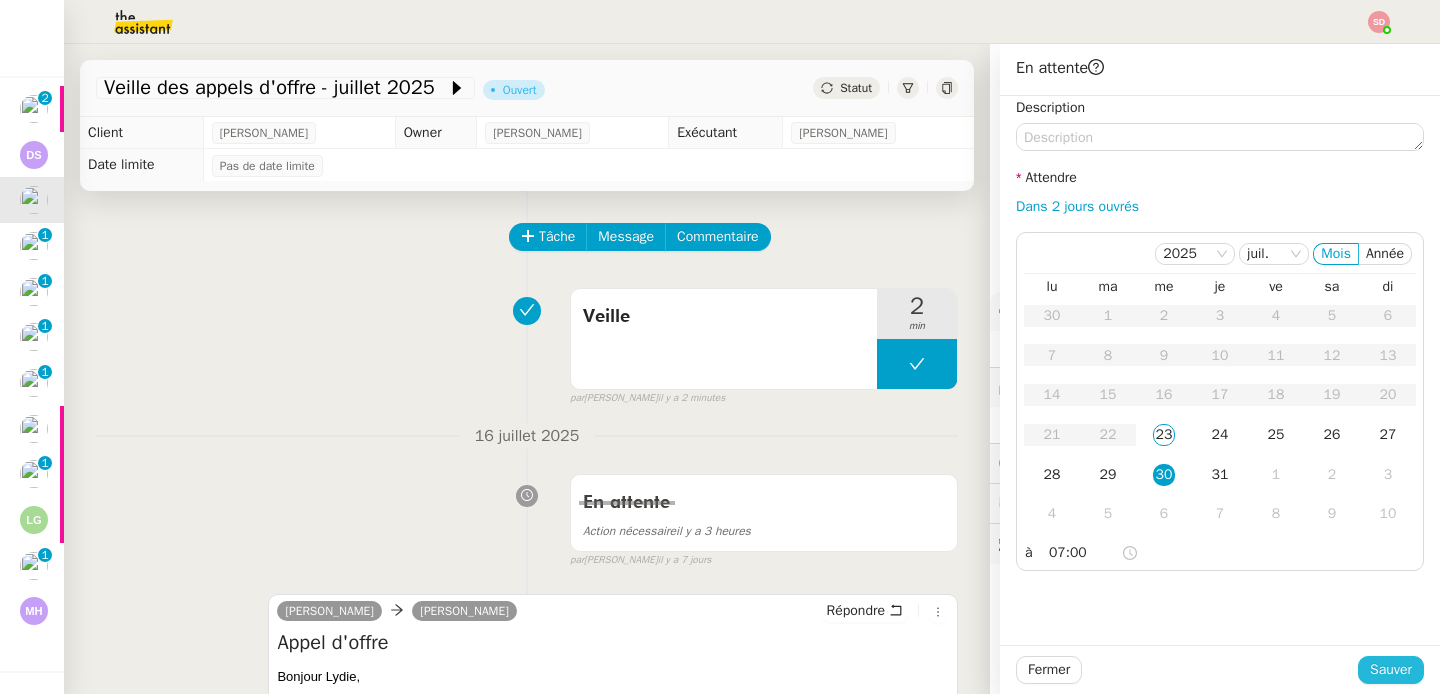 click on "Sauver" 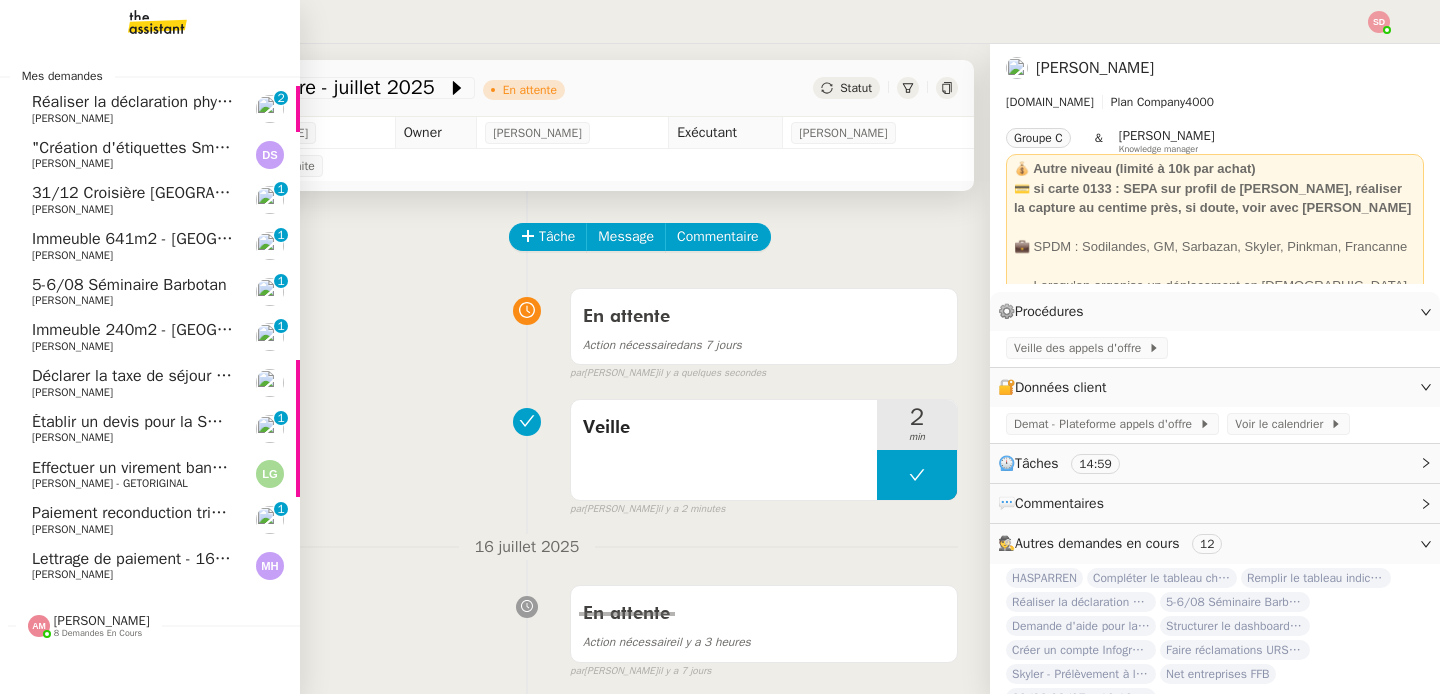 click on "5-6/08 Séminaire Barbotan" 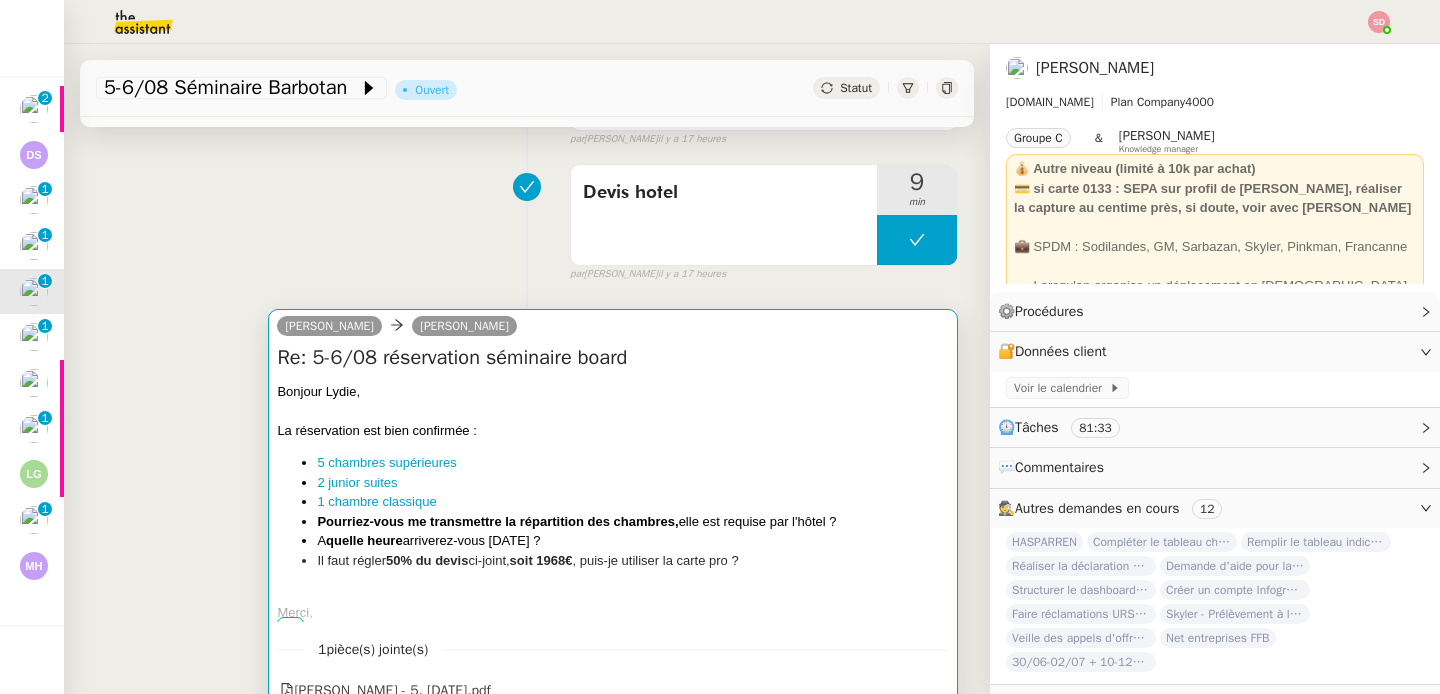 scroll, scrollTop: 443, scrollLeft: 0, axis: vertical 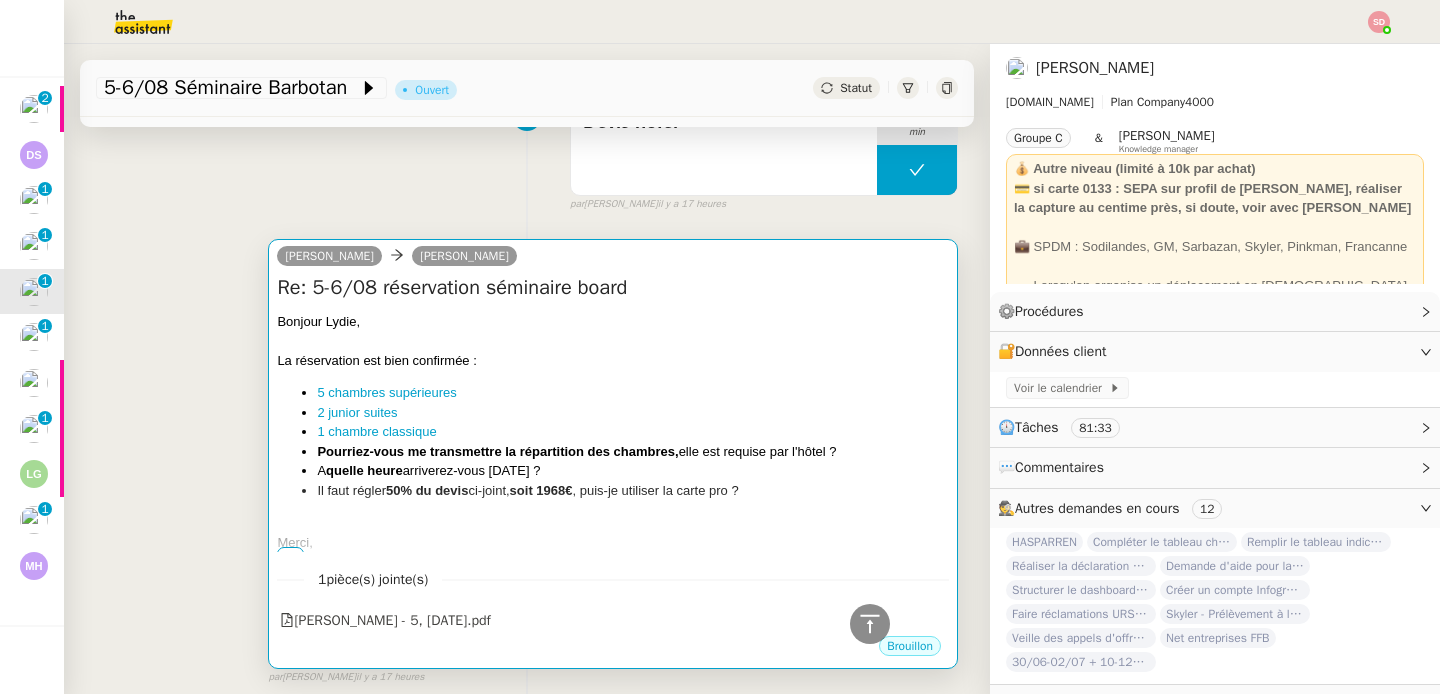click on "Bonjour Lydie, La réservation est bien confirmée : 5 chambres supérieures 2 junior suites 1 chambre classique Pourriez-vous me transmettre la répartition des chambres,  elle est requise par l'hôtel ? A  quelle heure  arriverez-vous mardi 5 août ? Il faut régler  50% du devis  ci-joint,  soit 1968€ , puis-je utiliser la carte pro ? Merci," at bounding box center [613, 432] 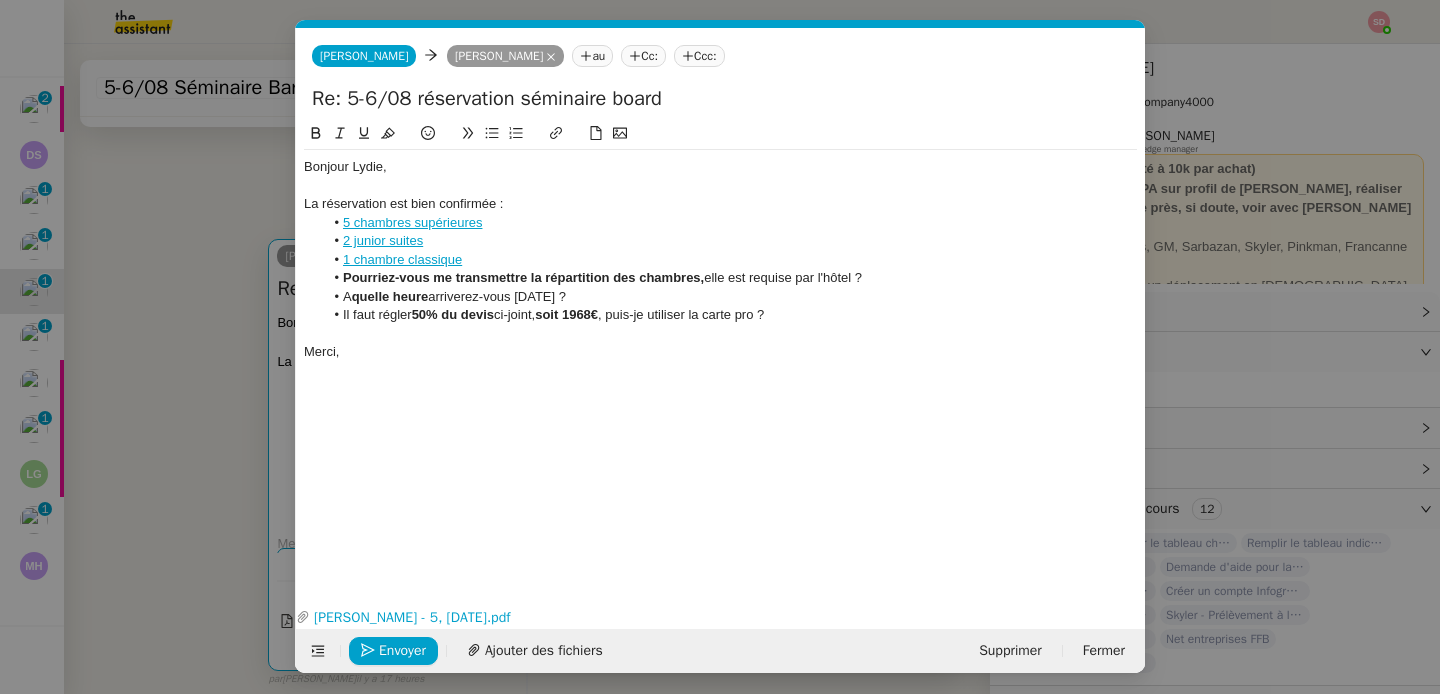 scroll, scrollTop: 0, scrollLeft: 42, axis: horizontal 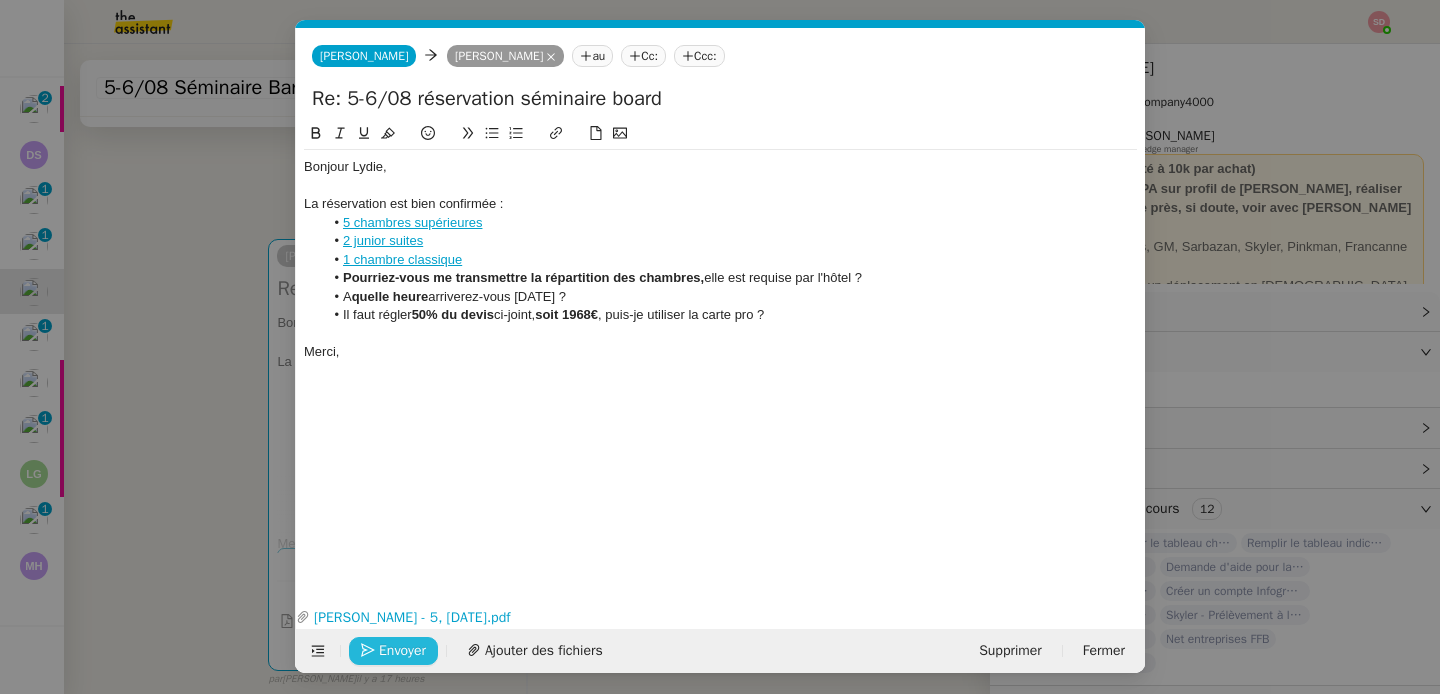 click on "Envoyer" 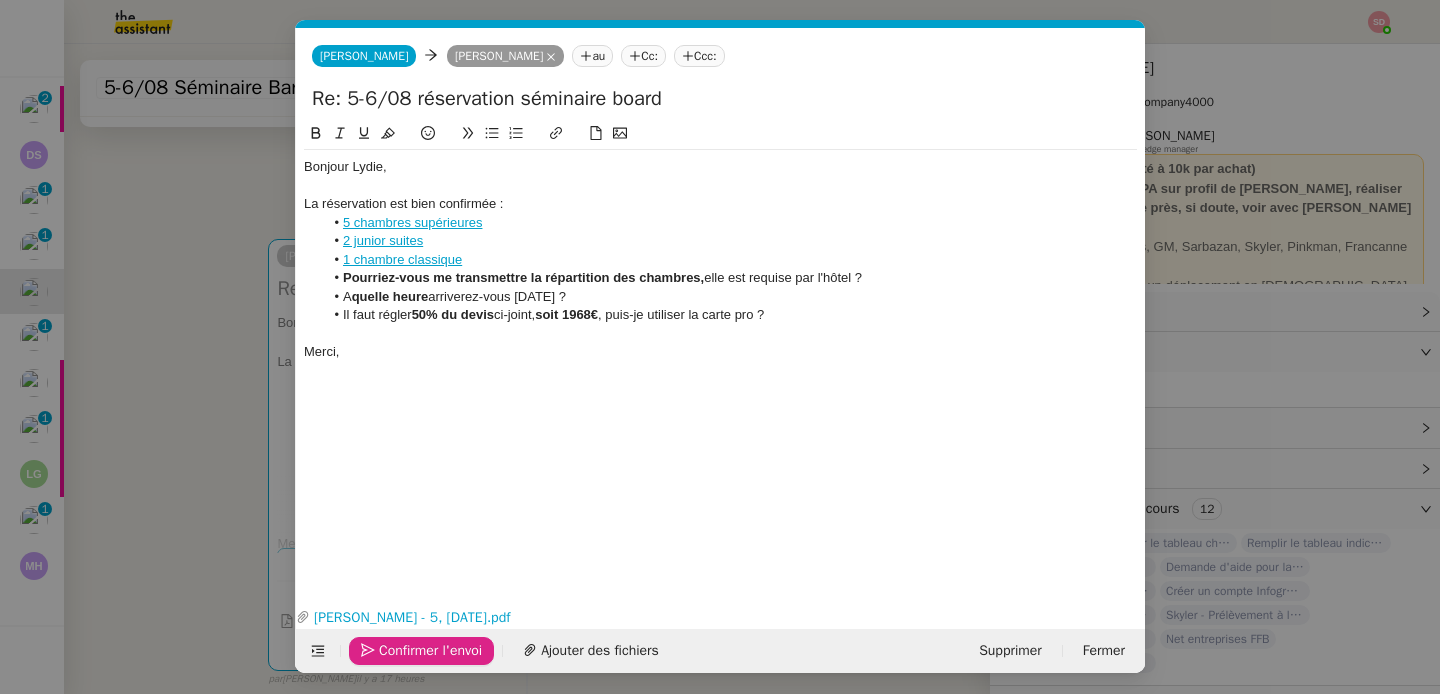 click on "Confirmer l'envoi" 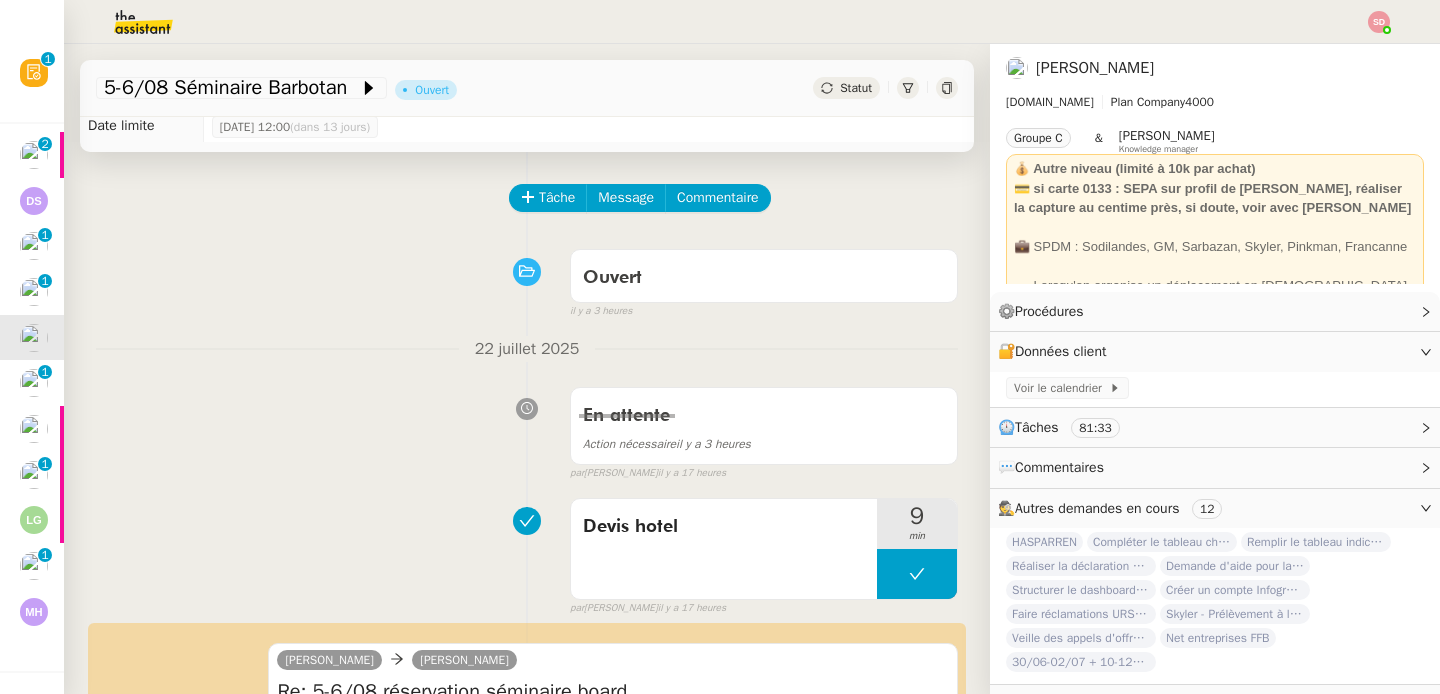 scroll, scrollTop: 0, scrollLeft: 0, axis: both 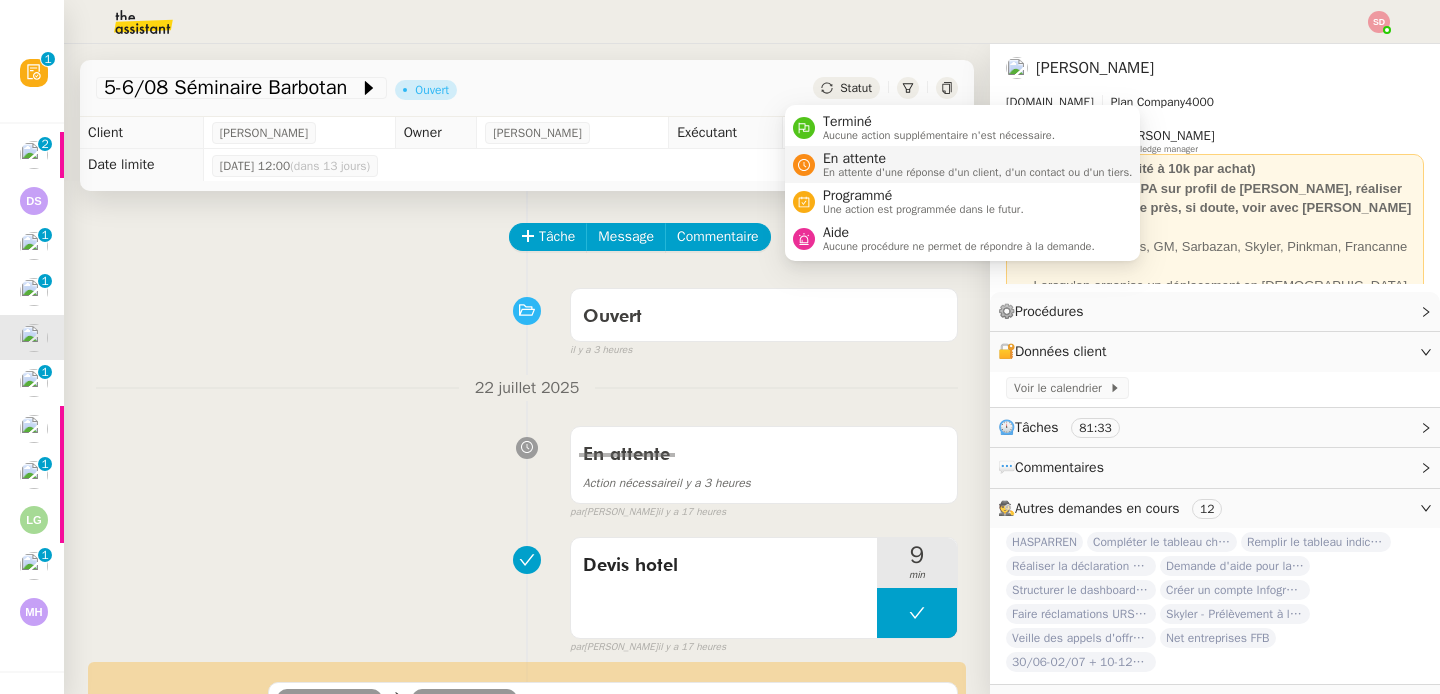 click on "En attente En attente d'une réponse d'un client, d'un contact ou d'un tiers." at bounding box center (974, 164) 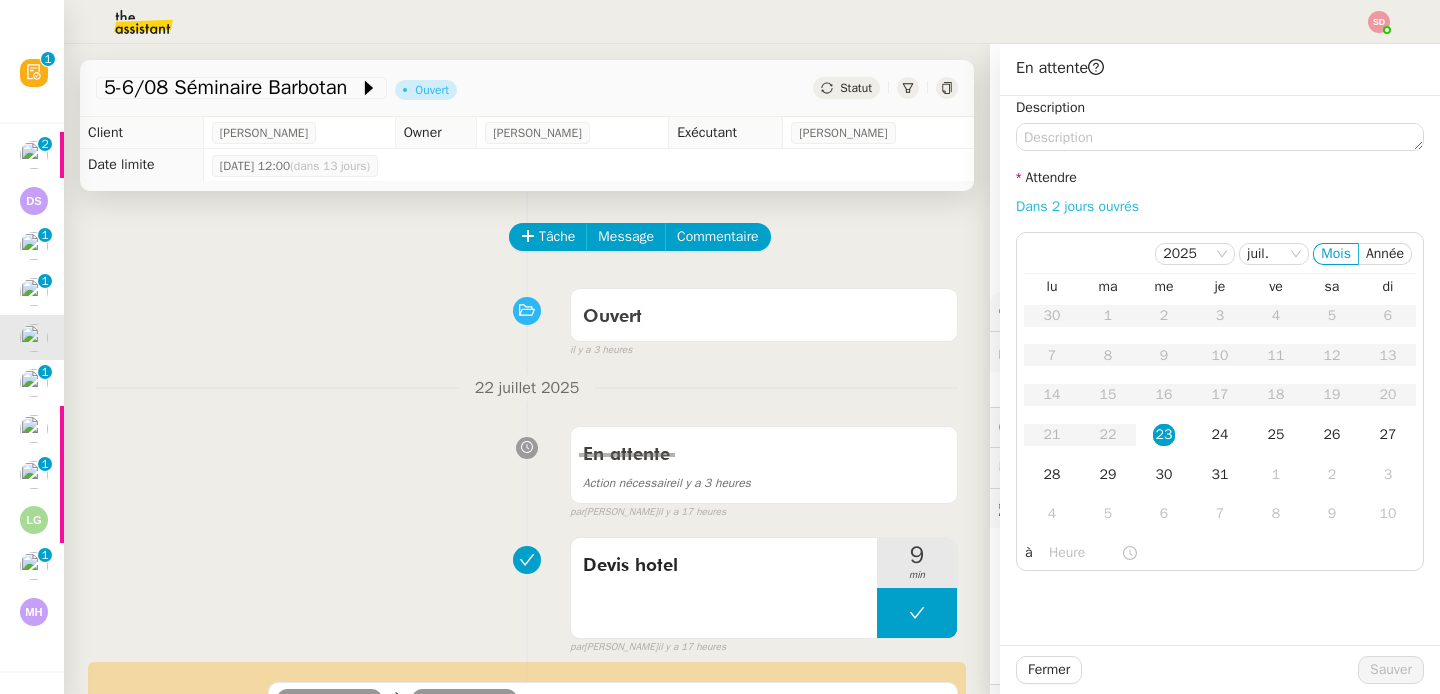 click on "Dans 2 jours ouvrés" 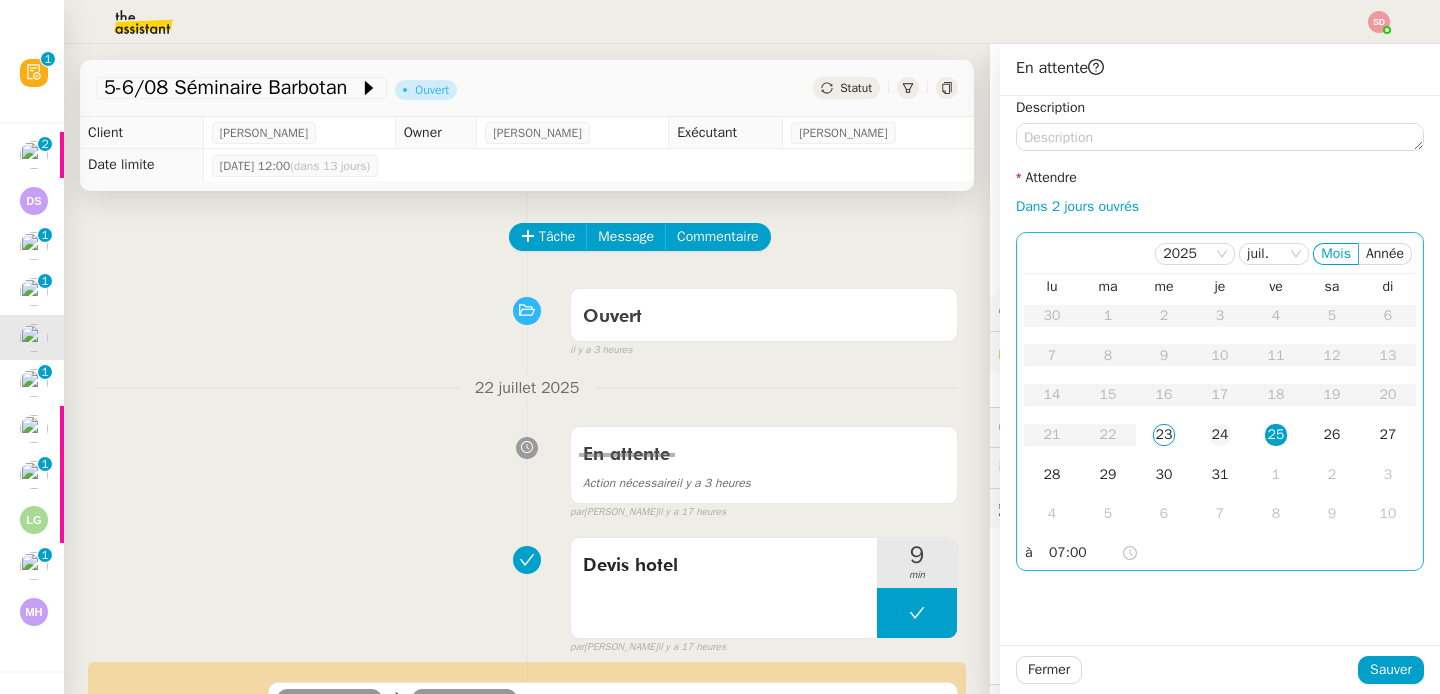 click on "24" 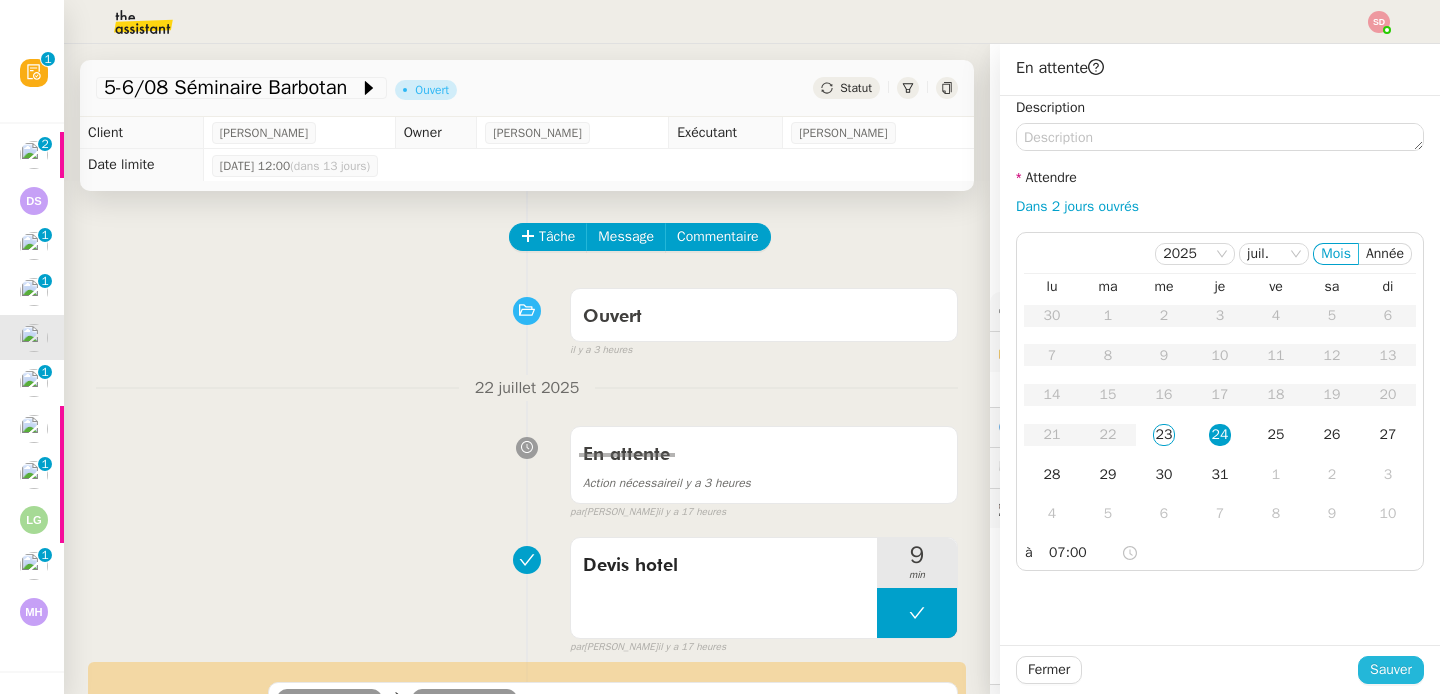 click on "Sauver" 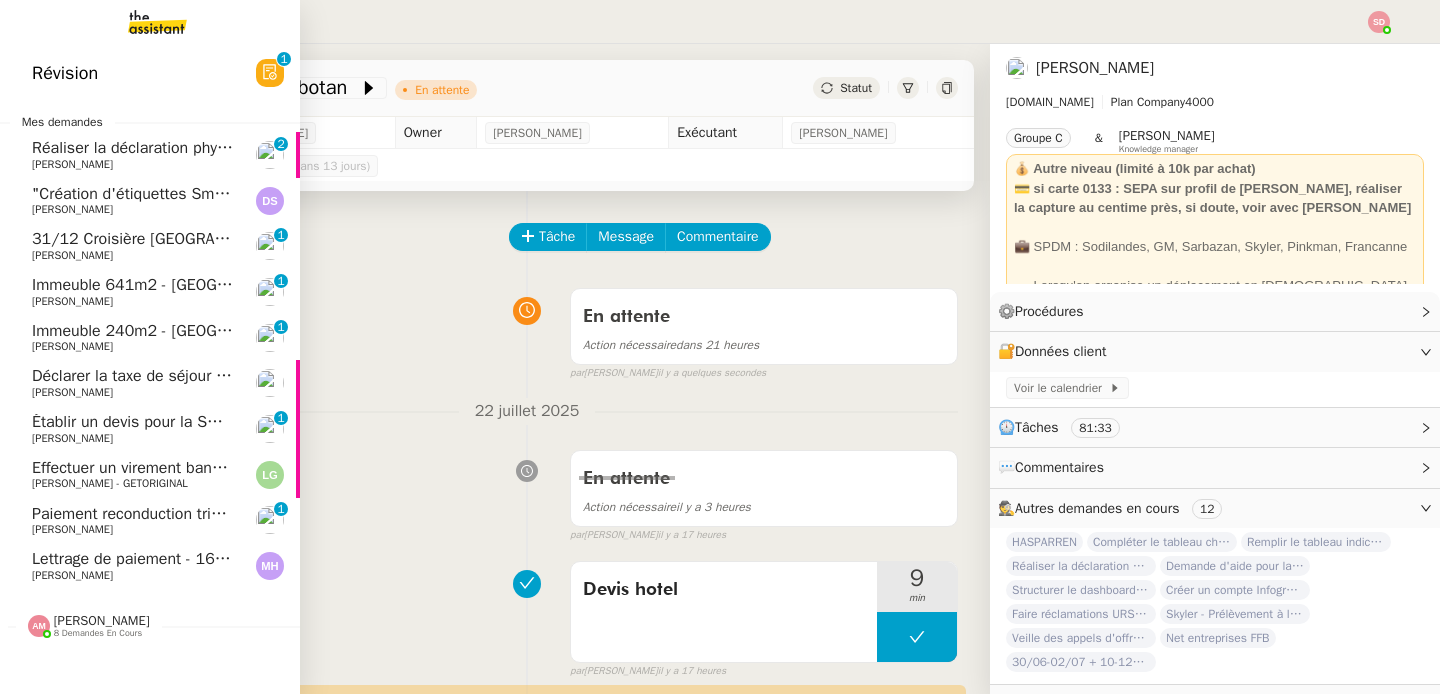 drag, startPoint x: 150, startPoint y: 373, endPoint x: 216, endPoint y: 369, distance: 66.1211 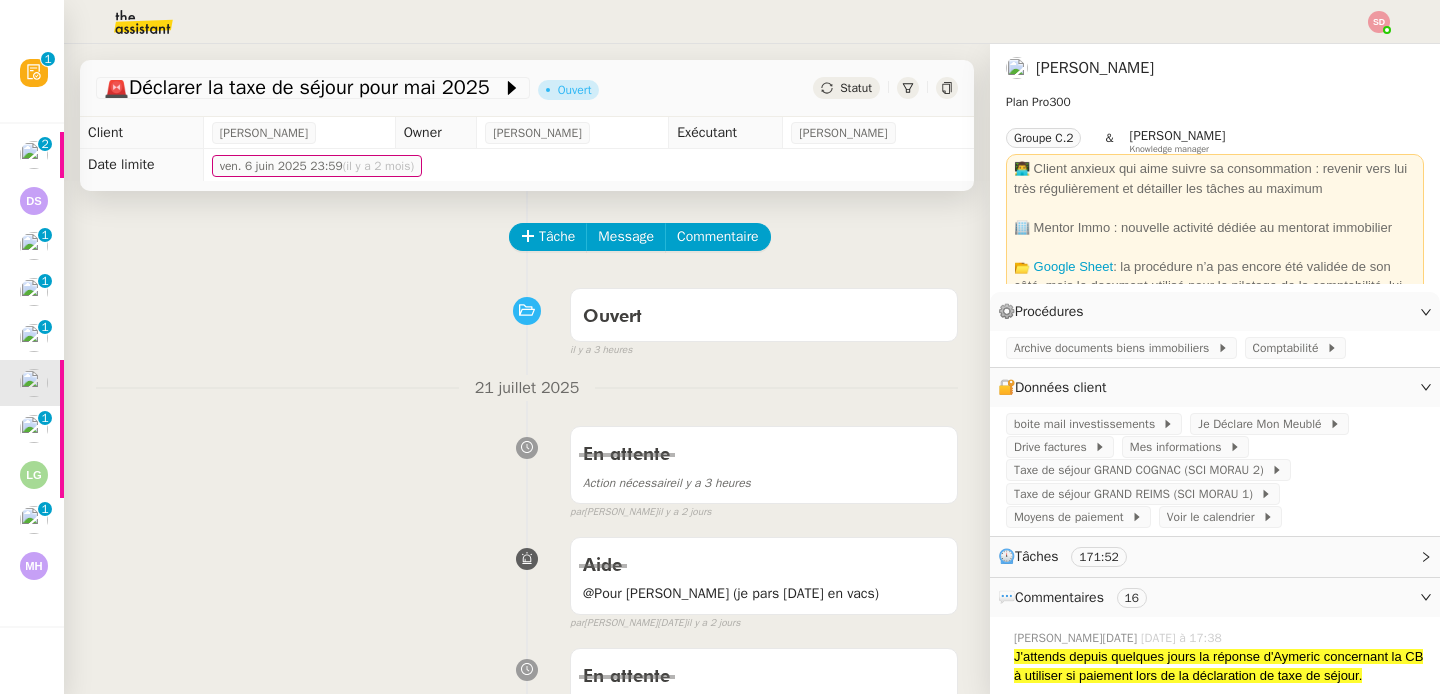 scroll, scrollTop: 230, scrollLeft: 0, axis: vertical 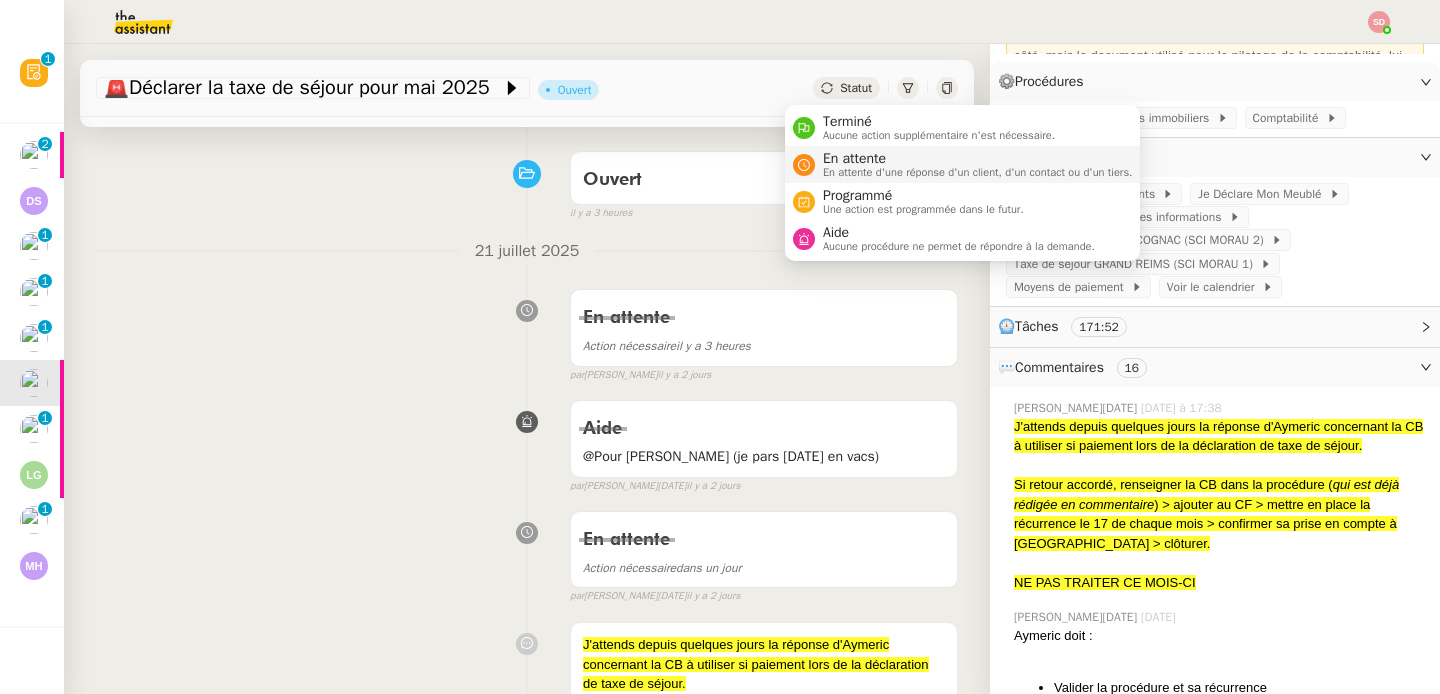 click on "En attente" at bounding box center [978, 159] 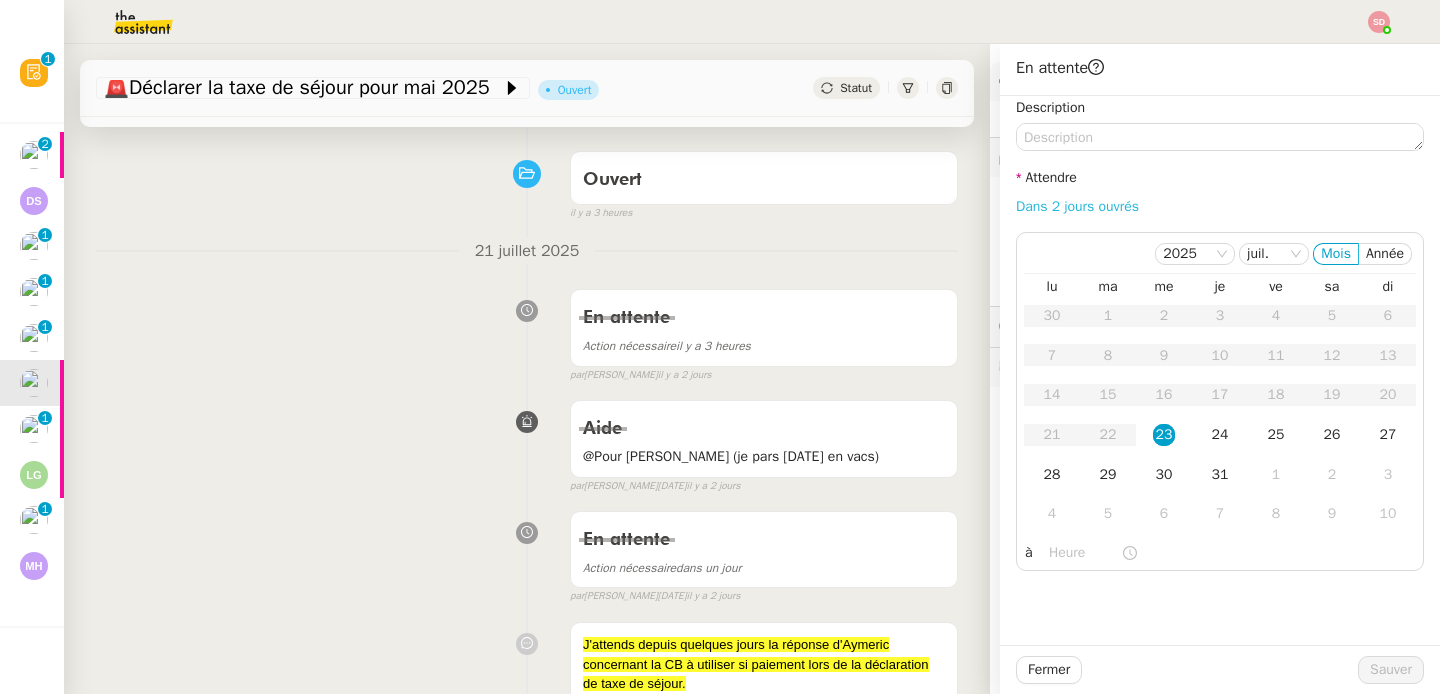 click on "Dans 2 jours ouvrés" 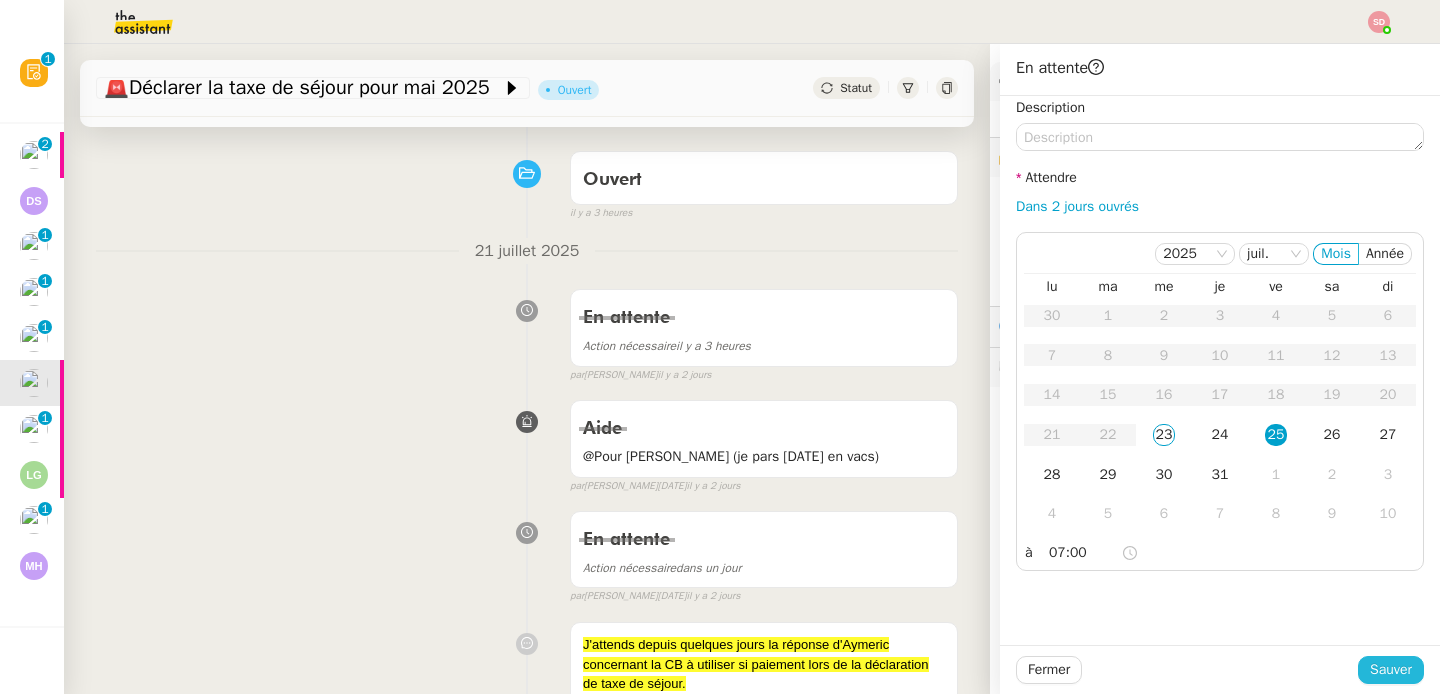 drag, startPoint x: 1377, startPoint y: 670, endPoint x: 1340, endPoint y: 656, distance: 39.56008 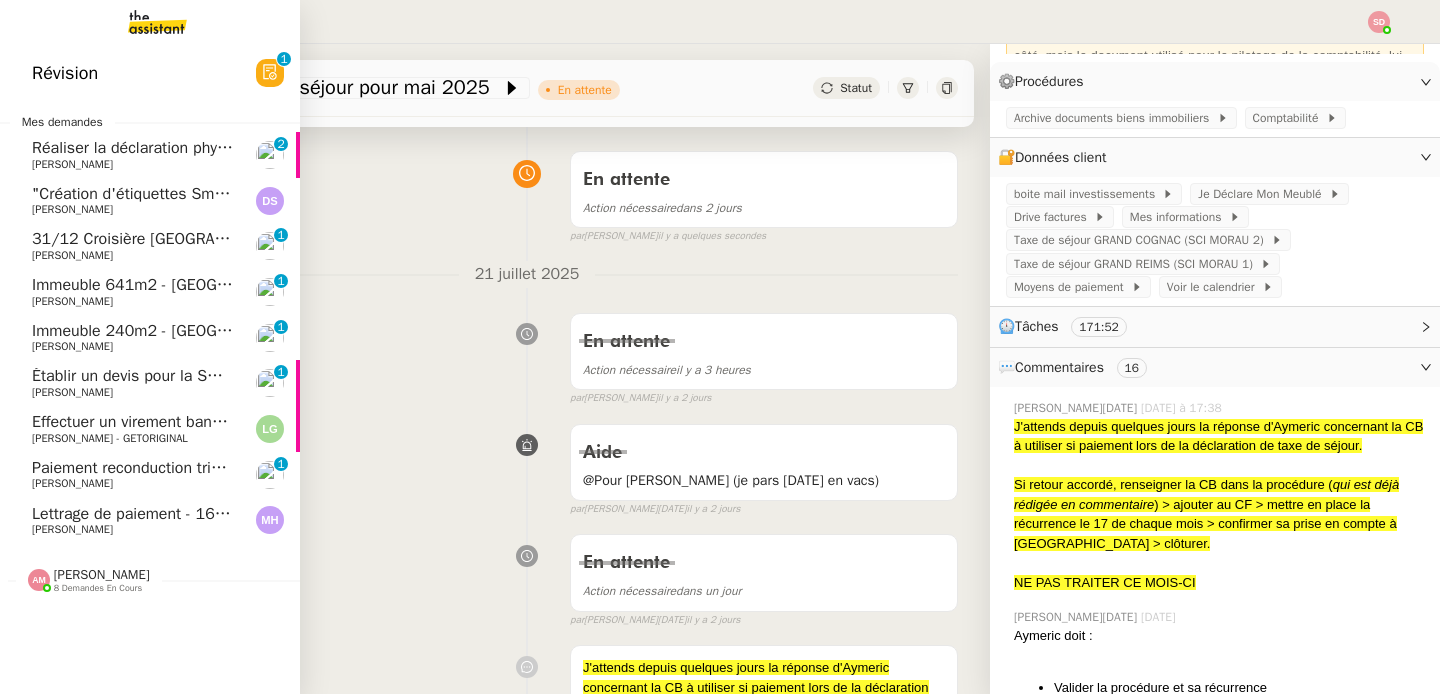 scroll, scrollTop: 0, scrollLeft: 0, axis: both 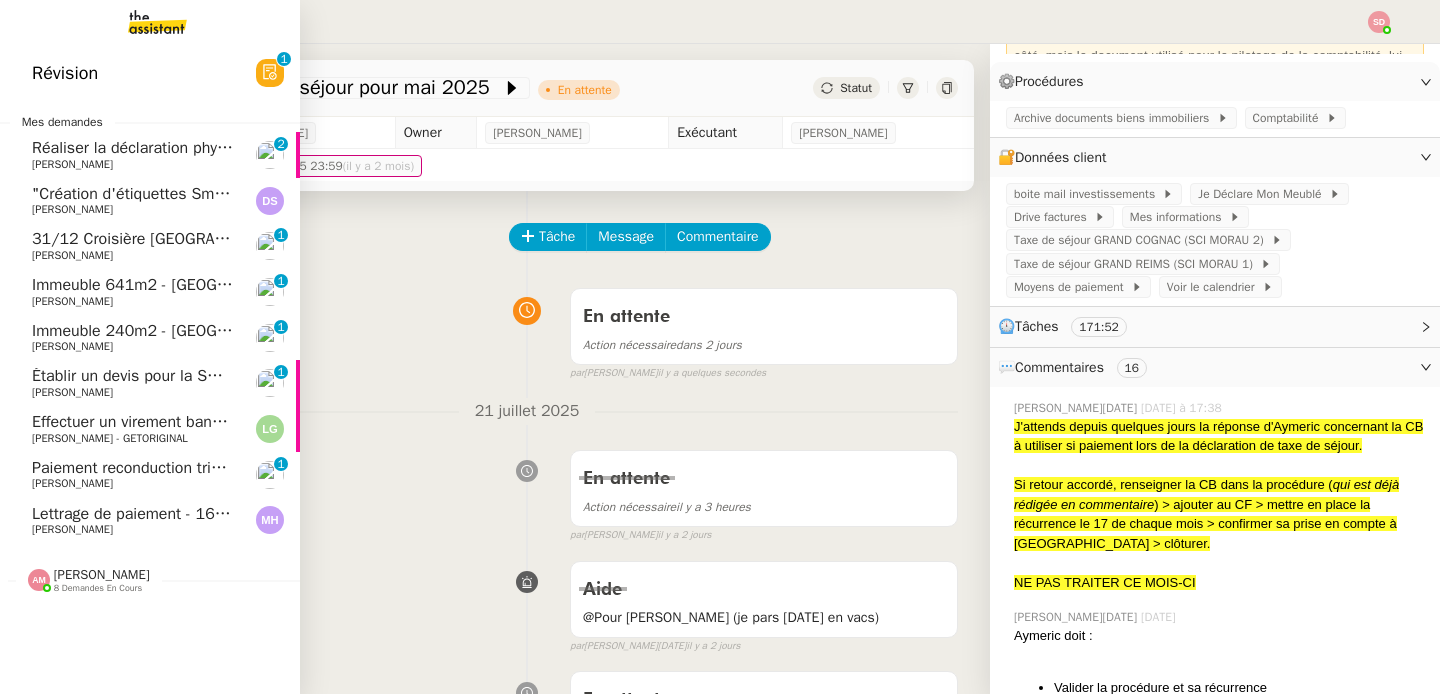 click 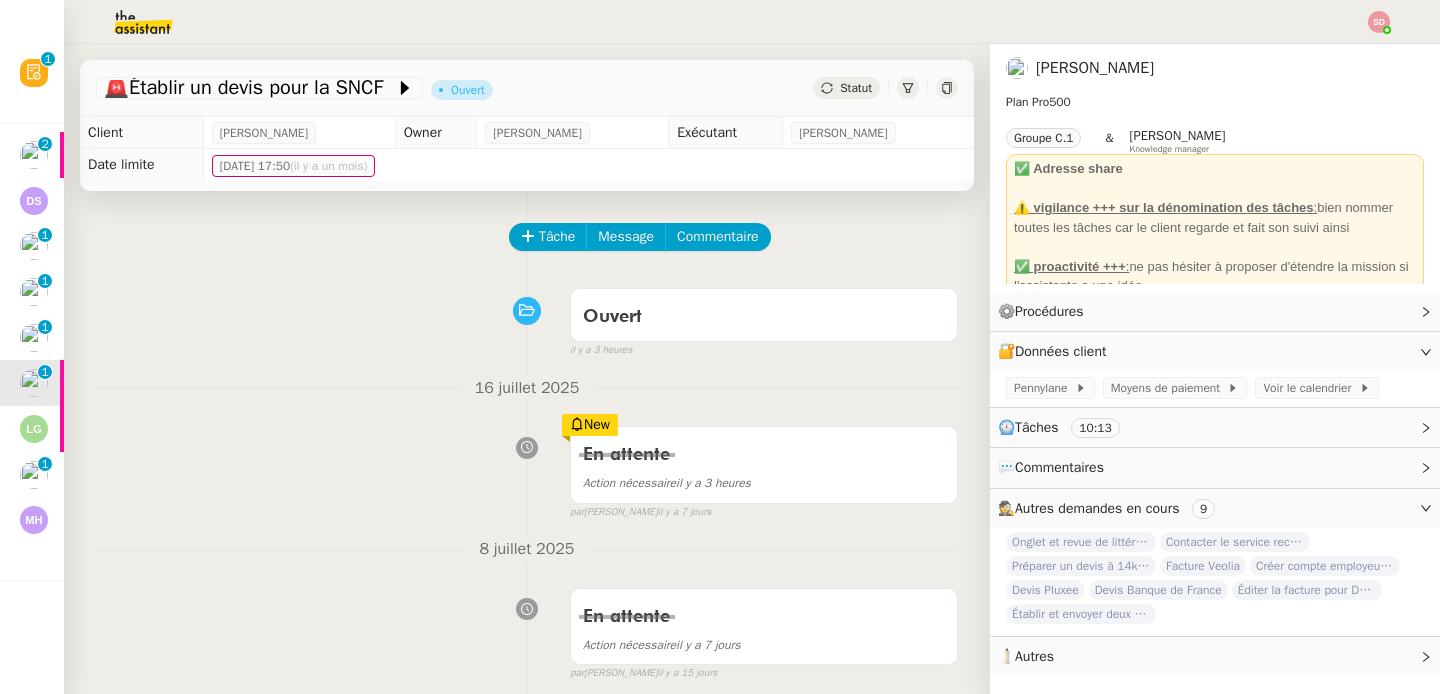 scroll, scrollTop: 0, scrollLeft: 0, axis: both 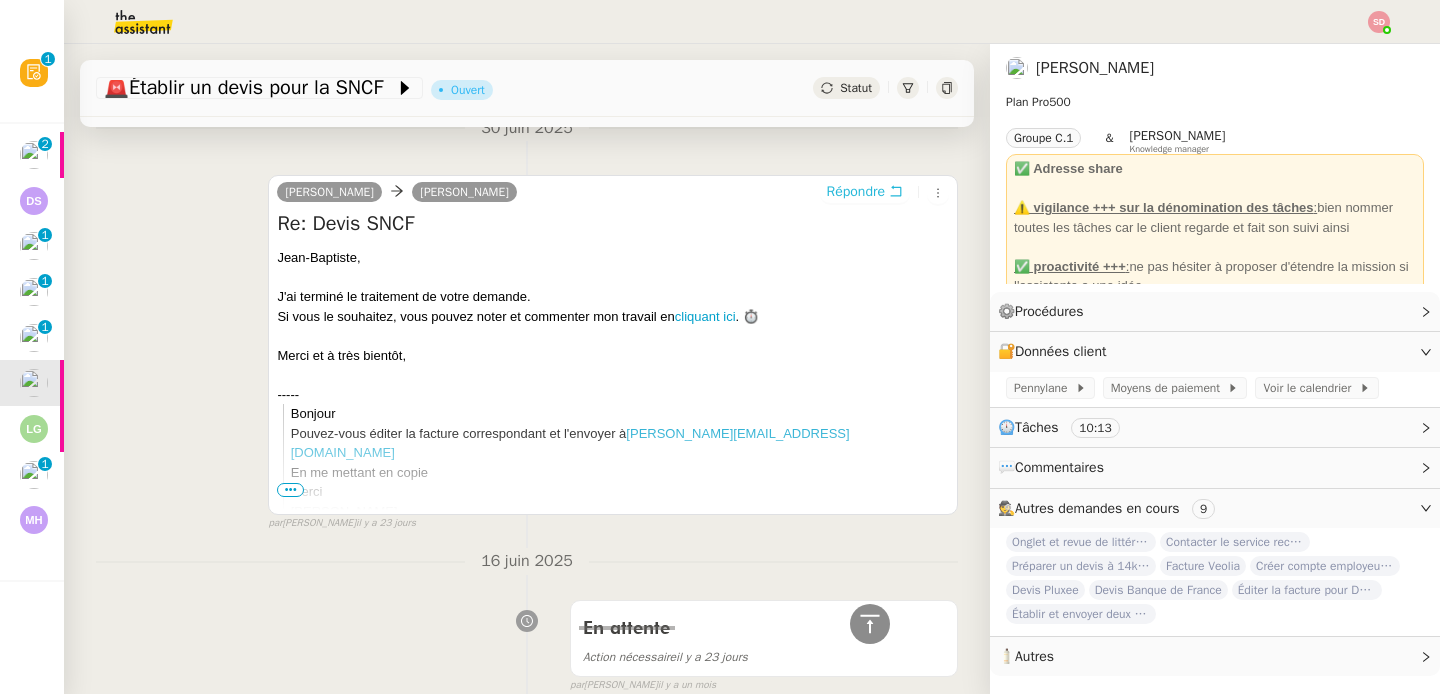 click on "Répondre" at bounding box center (856, 192) 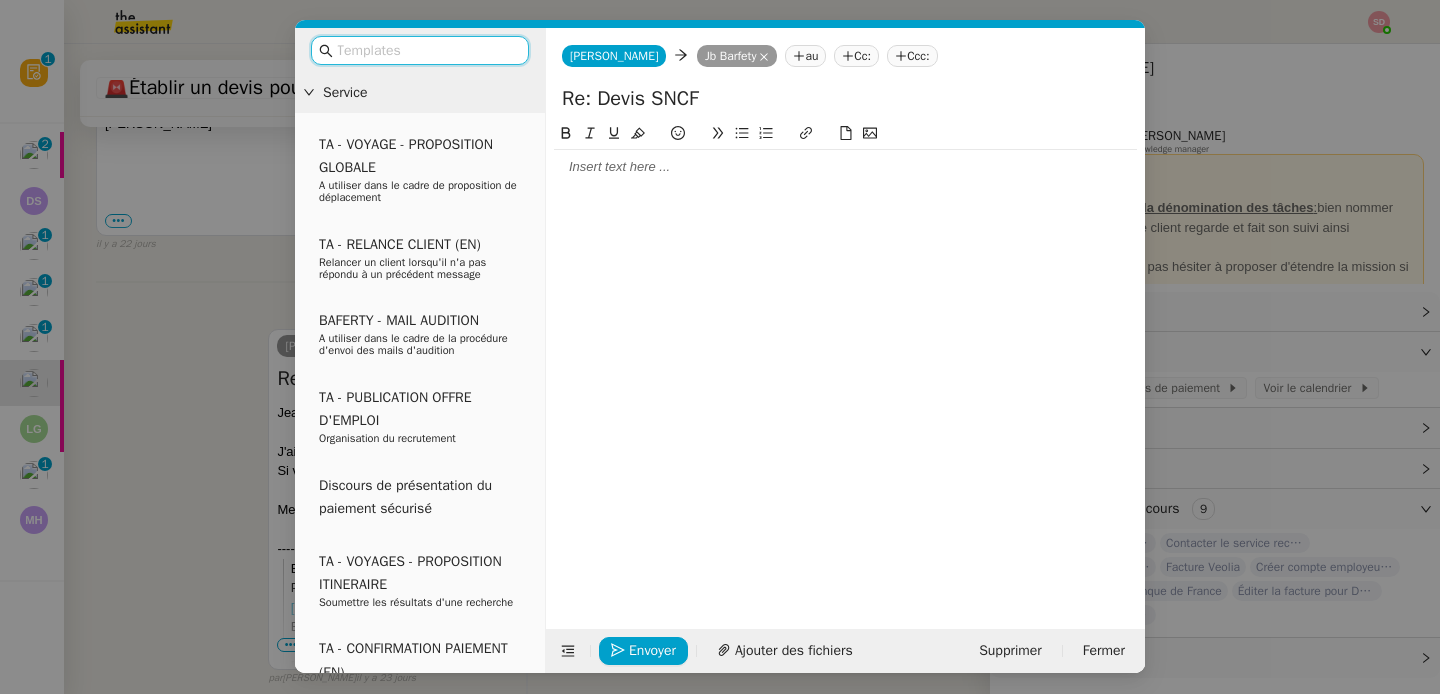 scroll, scrollTop: 1333, scrollLeft: 0, axis: vertical 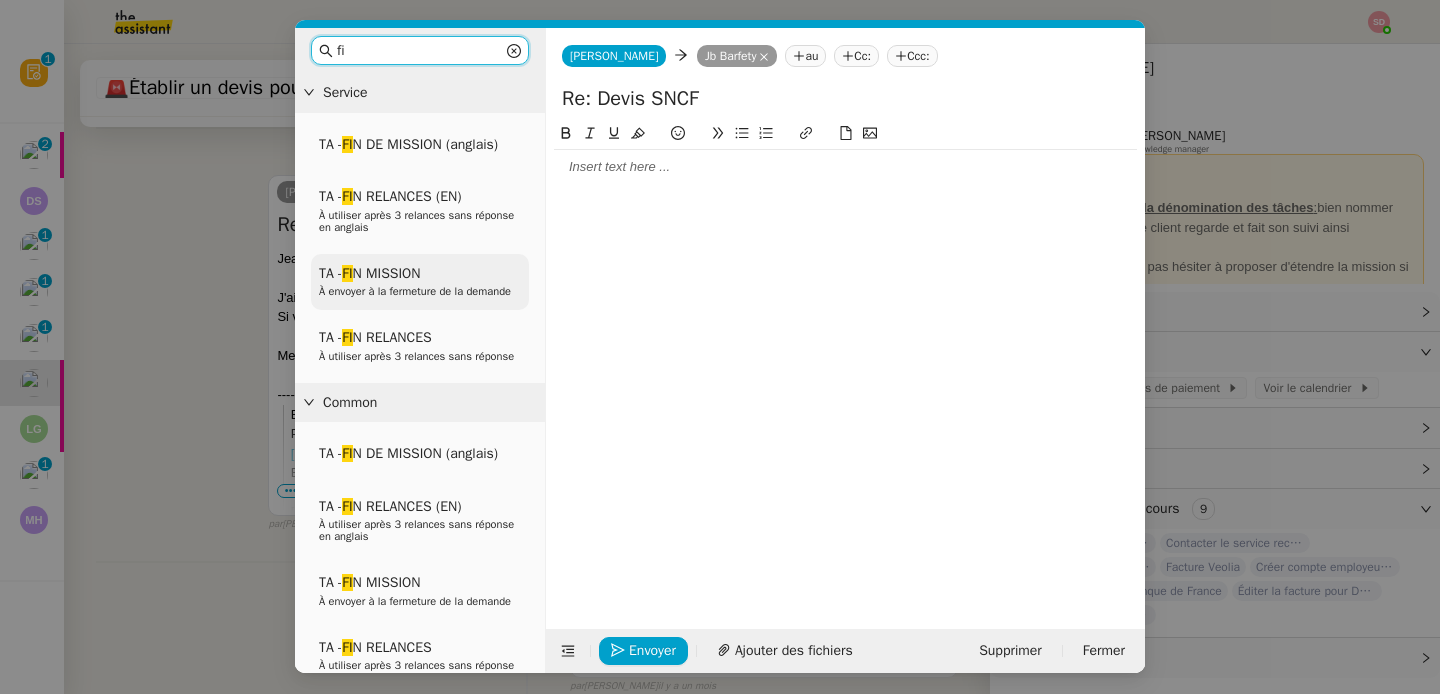 type on "fi" 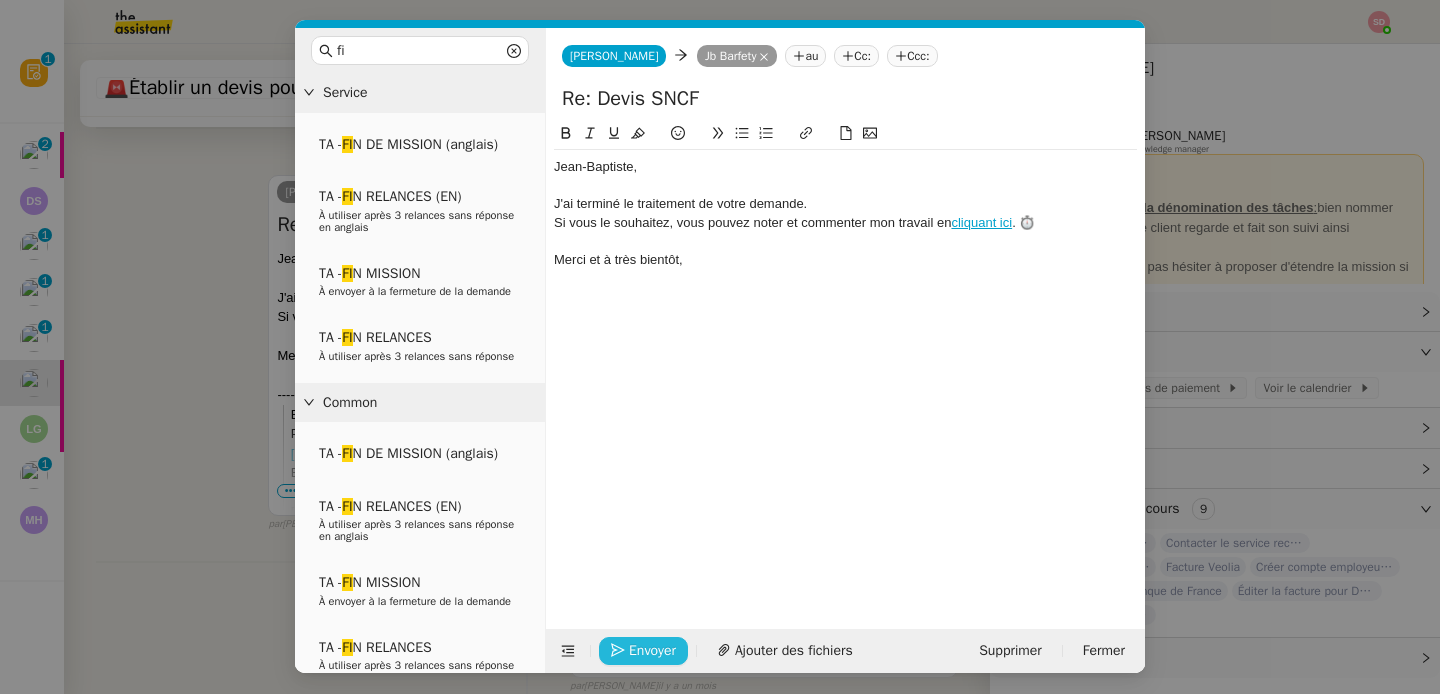 click 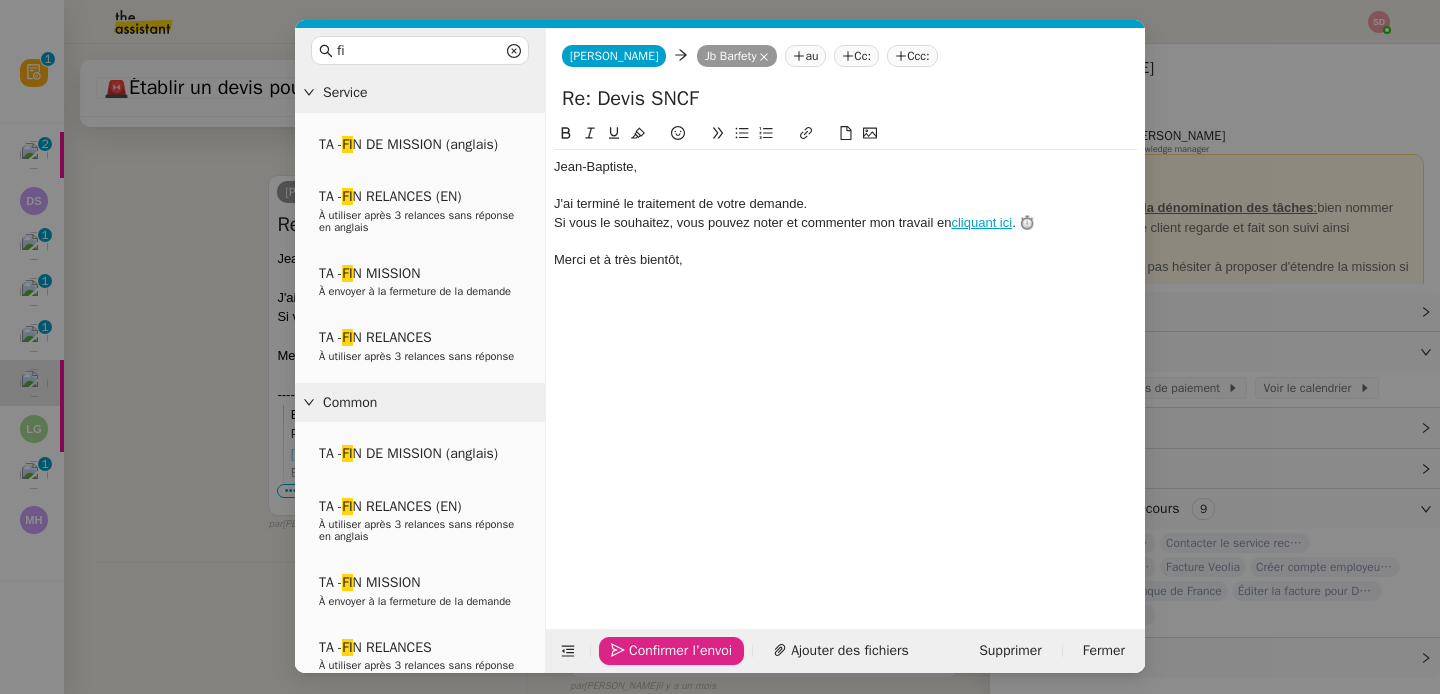 click 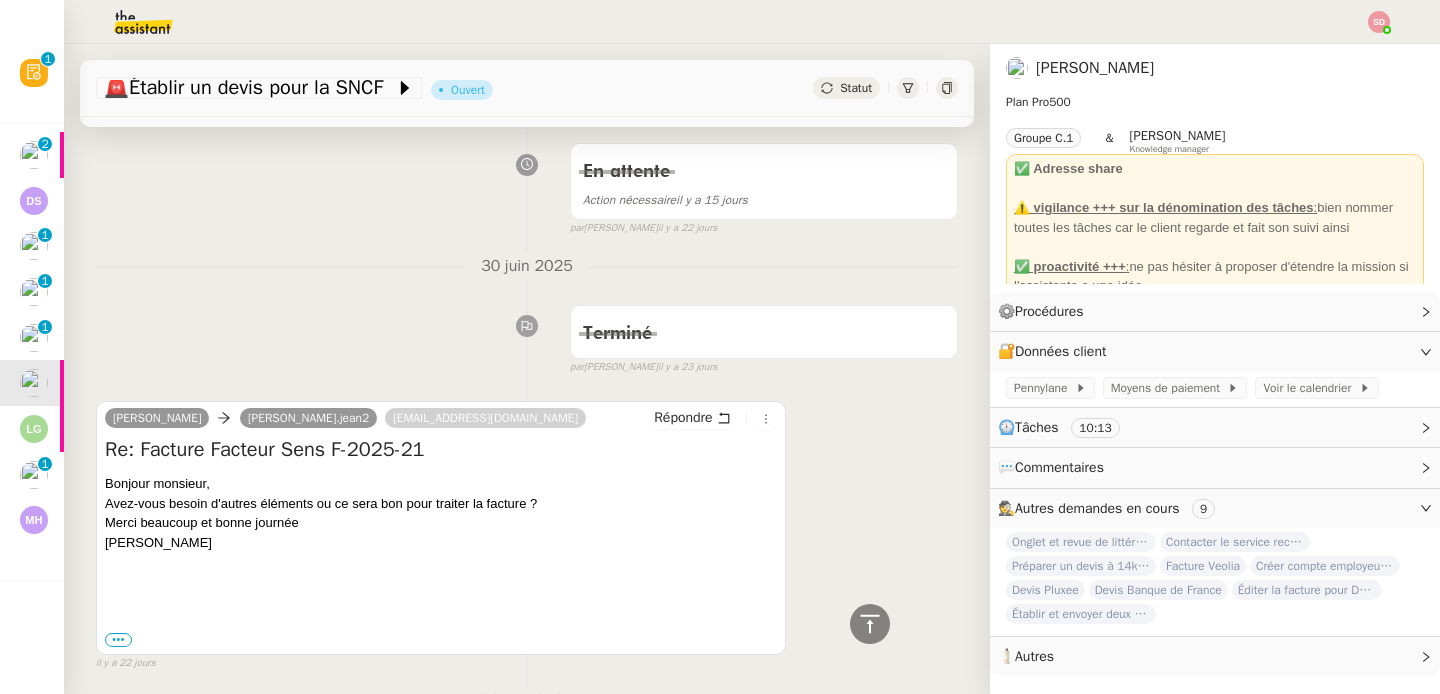 scroll, scrollTop: 0, scrollLeft: 0, axis: both 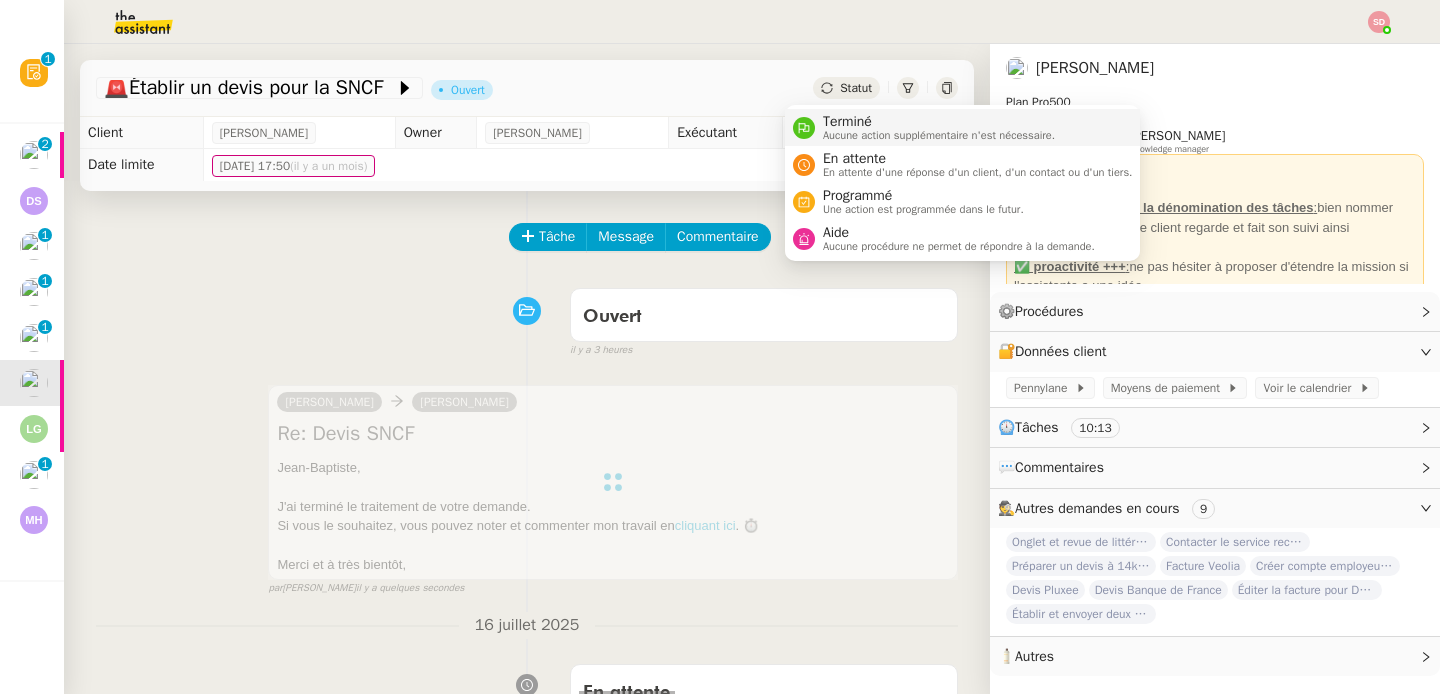 click at bounding box center (804, 128) 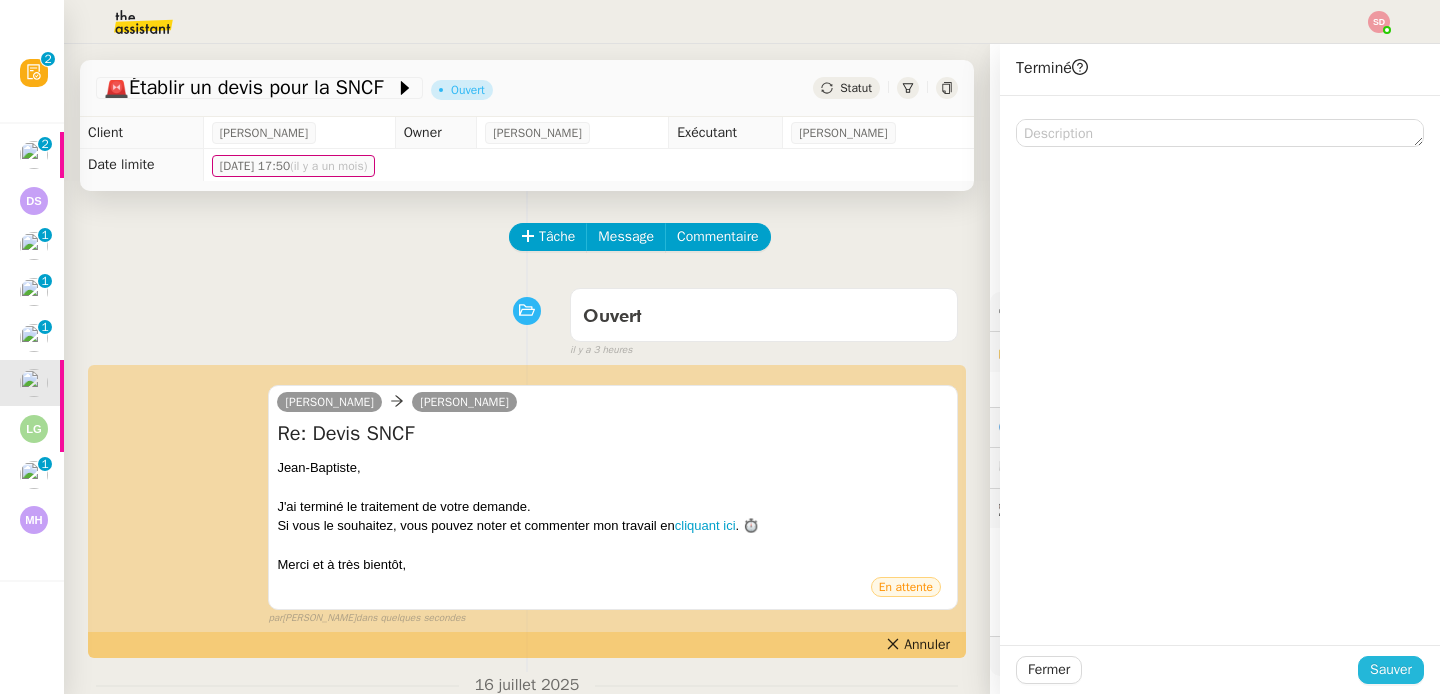 click on "Sauver" 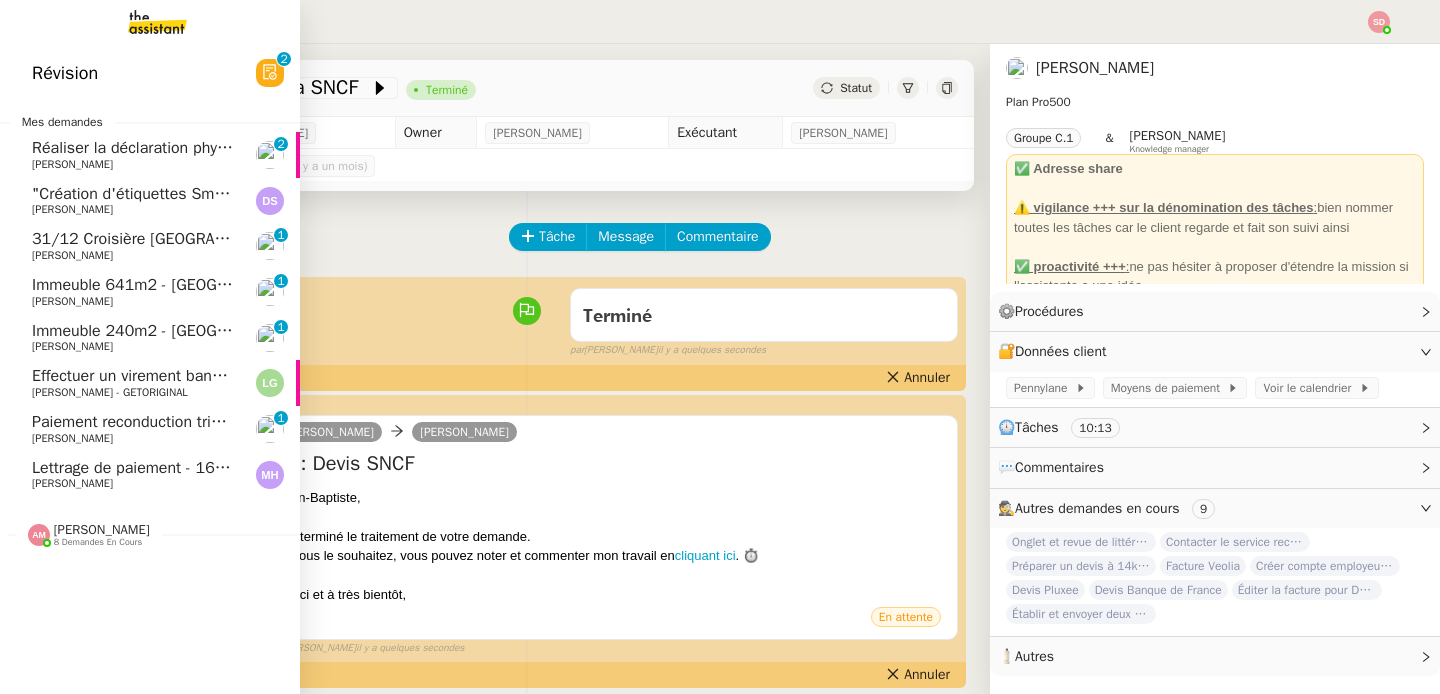 click on "Effectuer un virement bancaire" 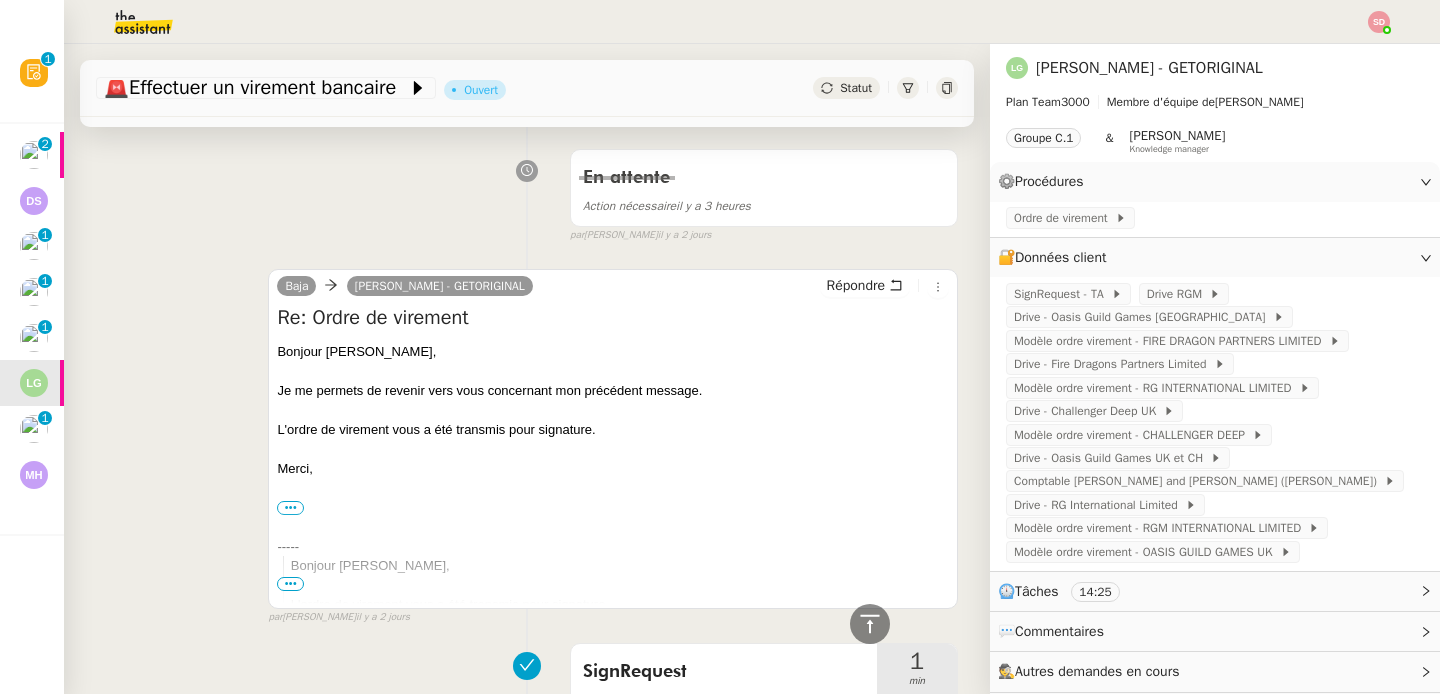 scroll, scrollTop: 0, scrollLeft: 0, axis: both 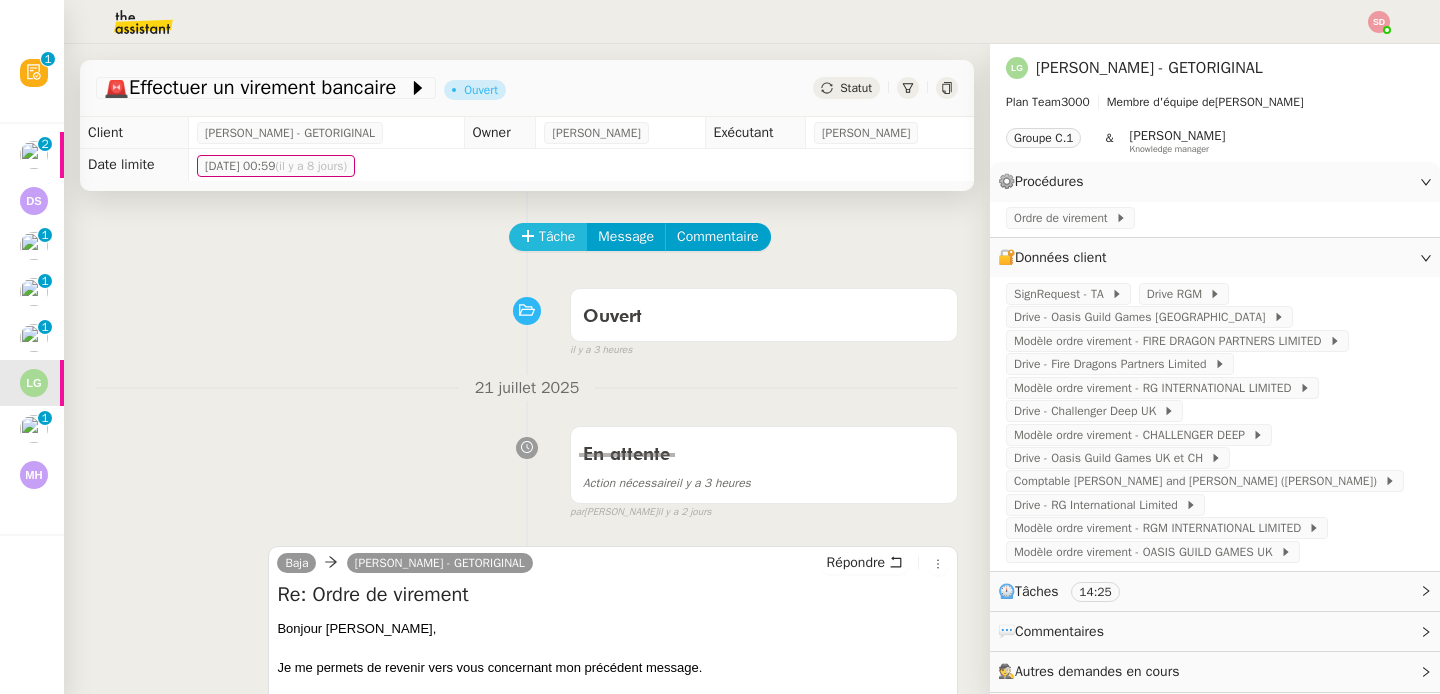 click on "Tâche" 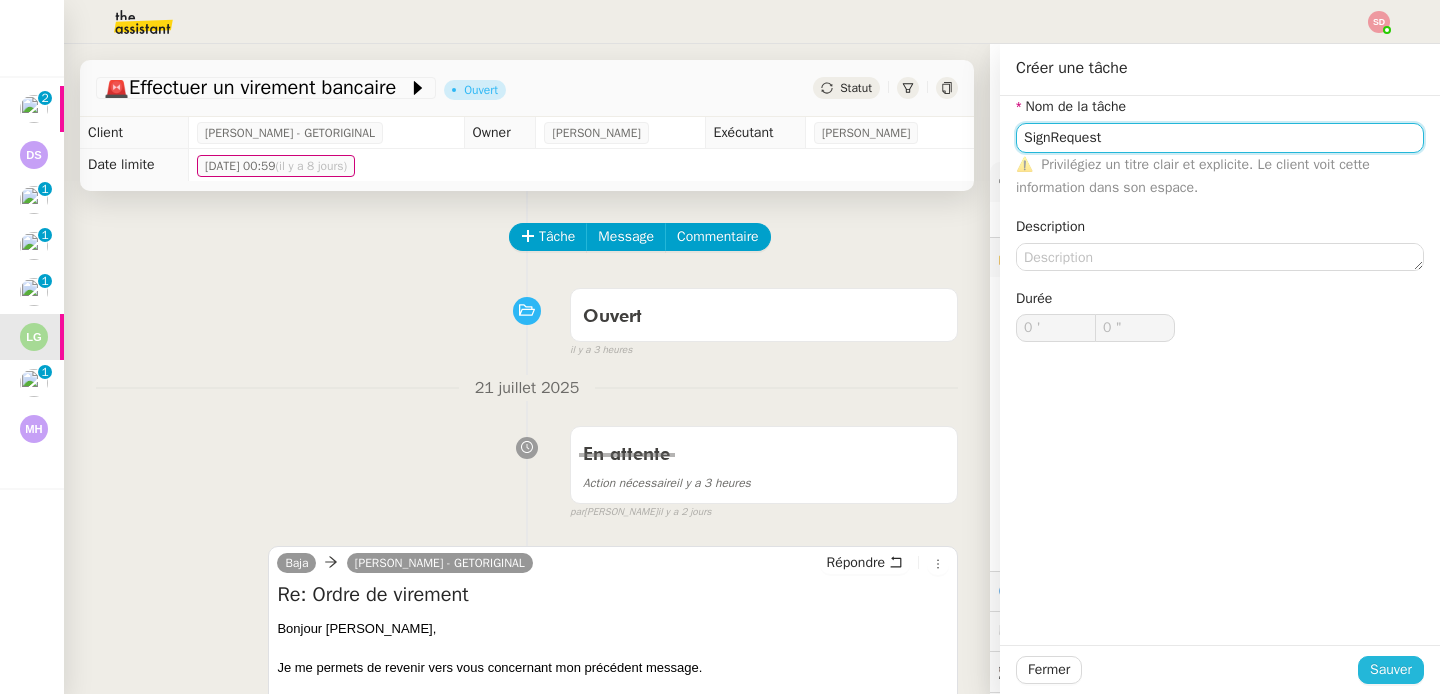 type on "SignRequest" 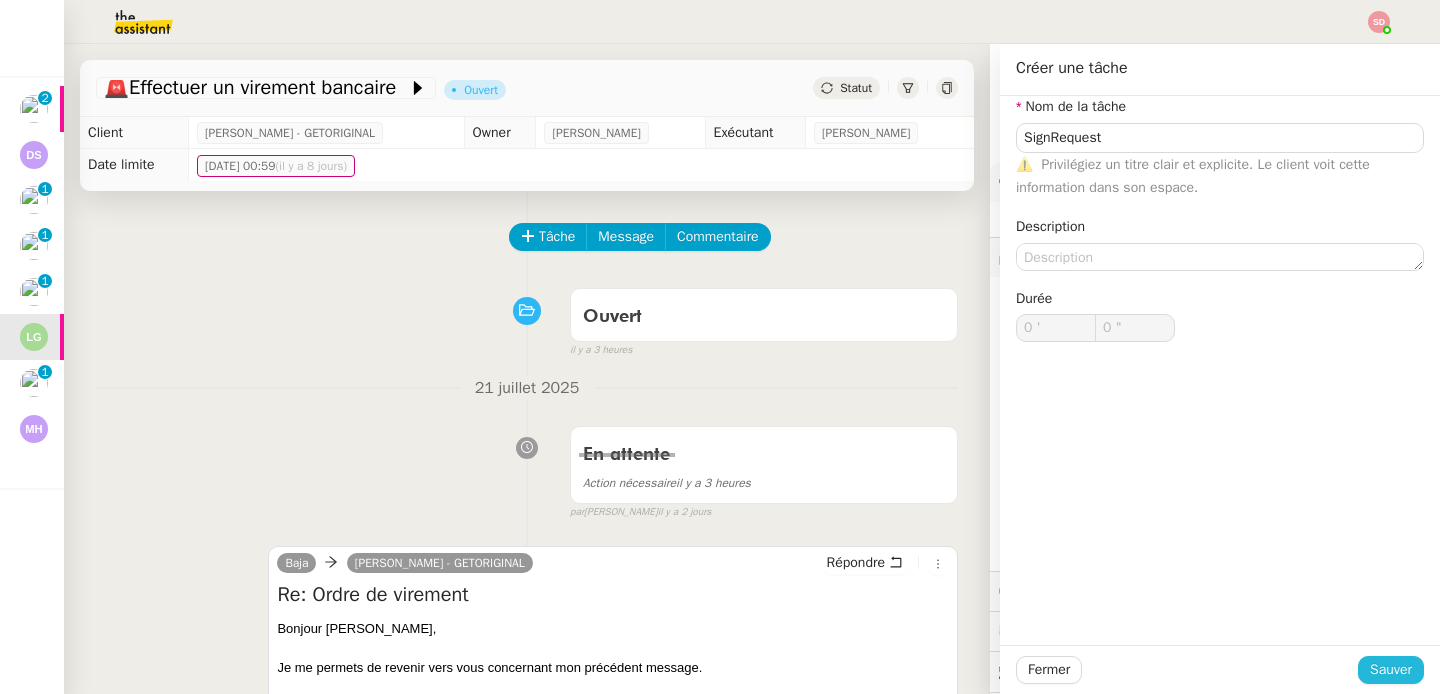 click on "Sauver" 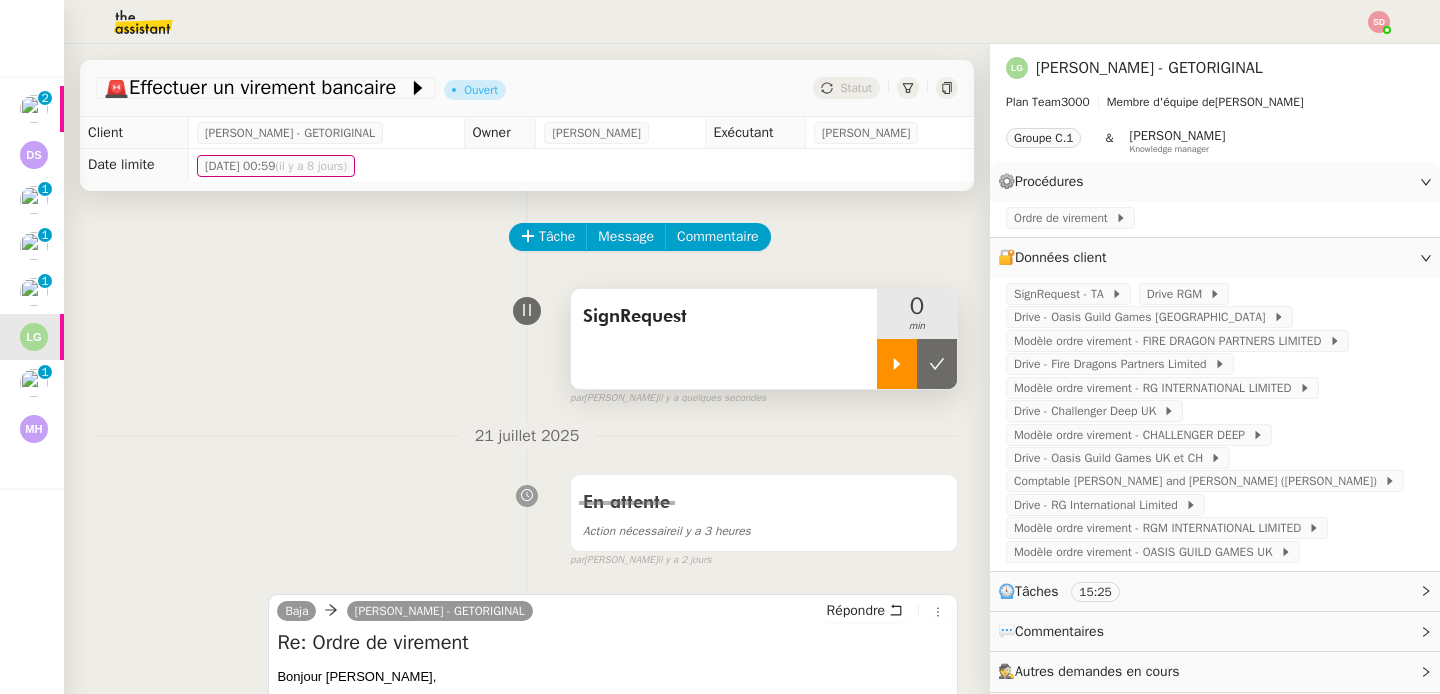 click 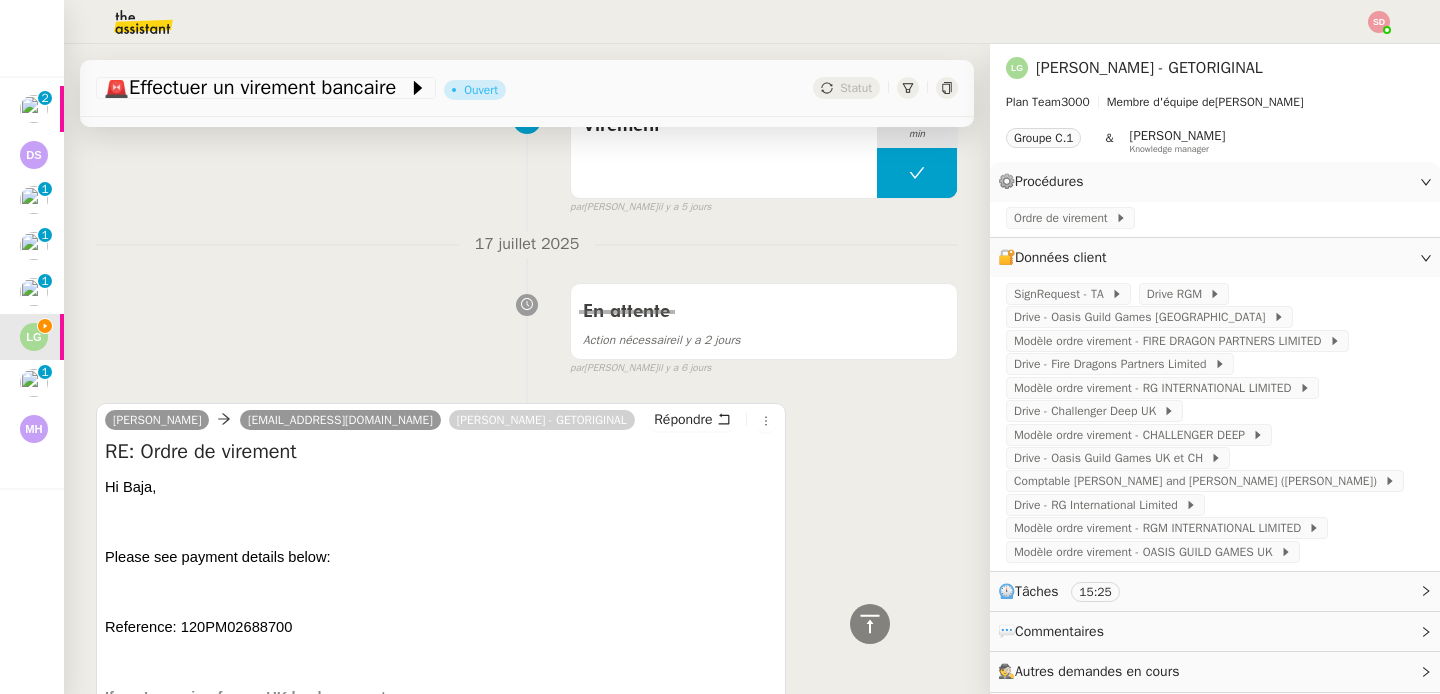 scroll, scrollTop: 1784, scrollLeft: 0, axis: vertical 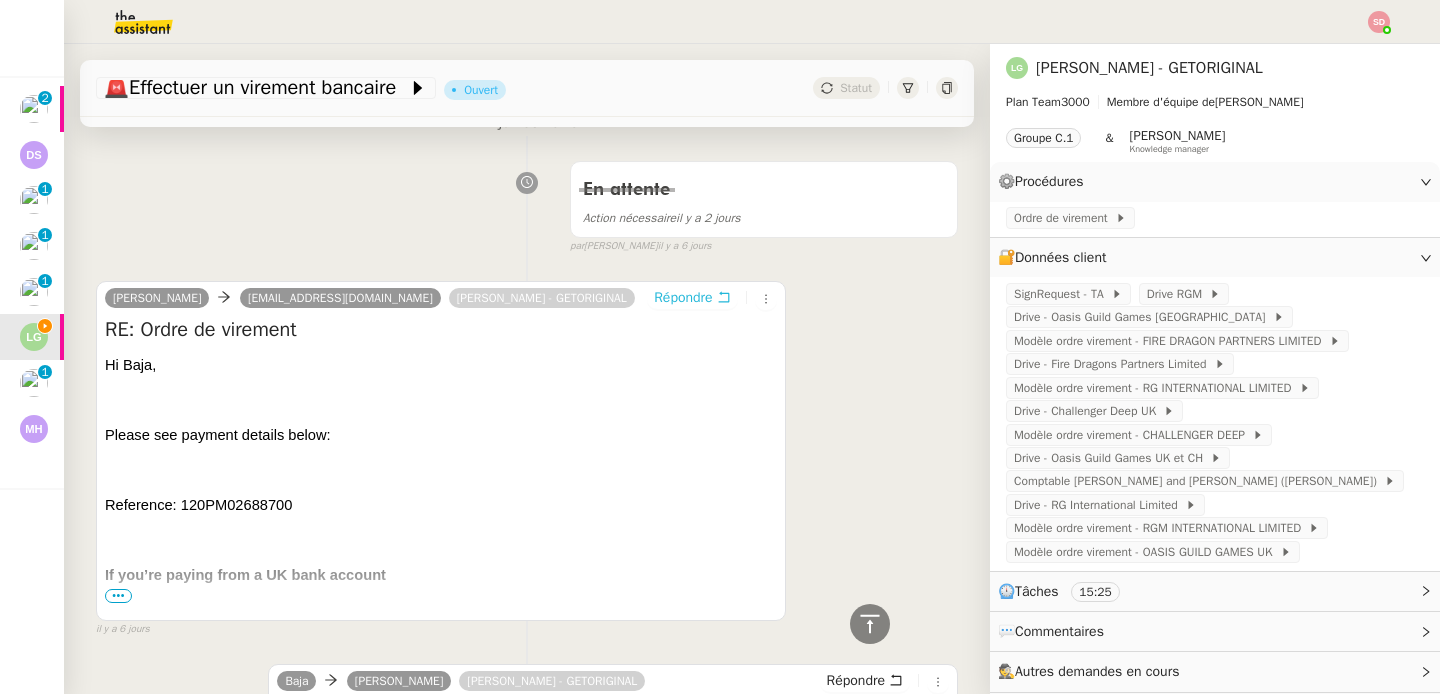 click on "Répondre" at bounding box center [692, 298] 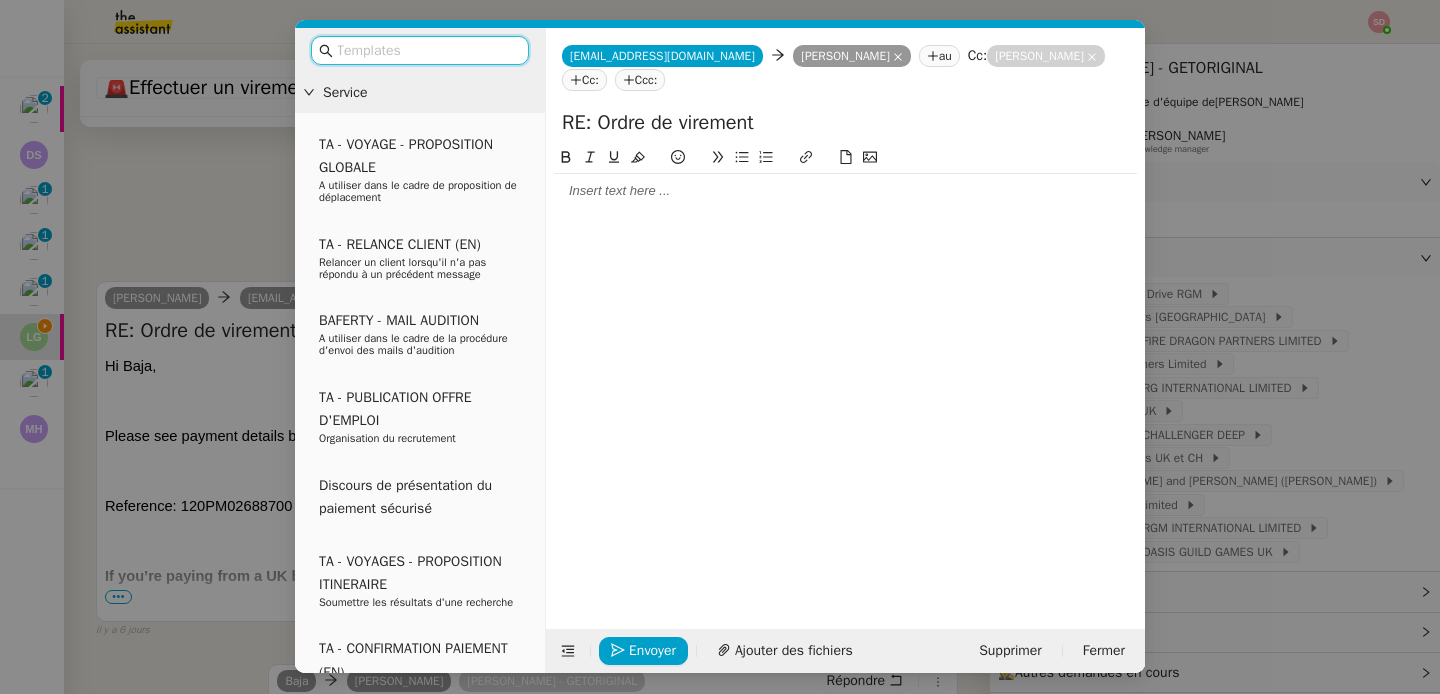 scroll, scrollTop: 1939, scrollLeft: 0, axis: vertical 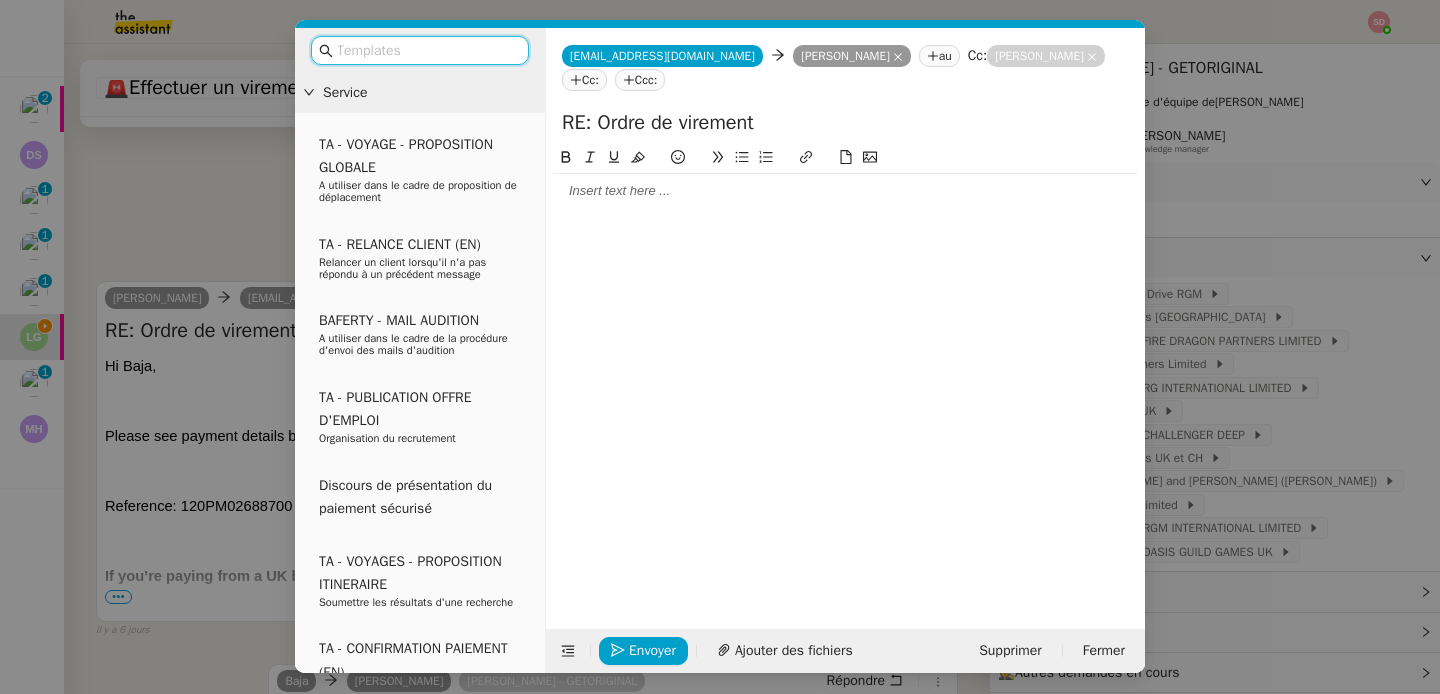 click 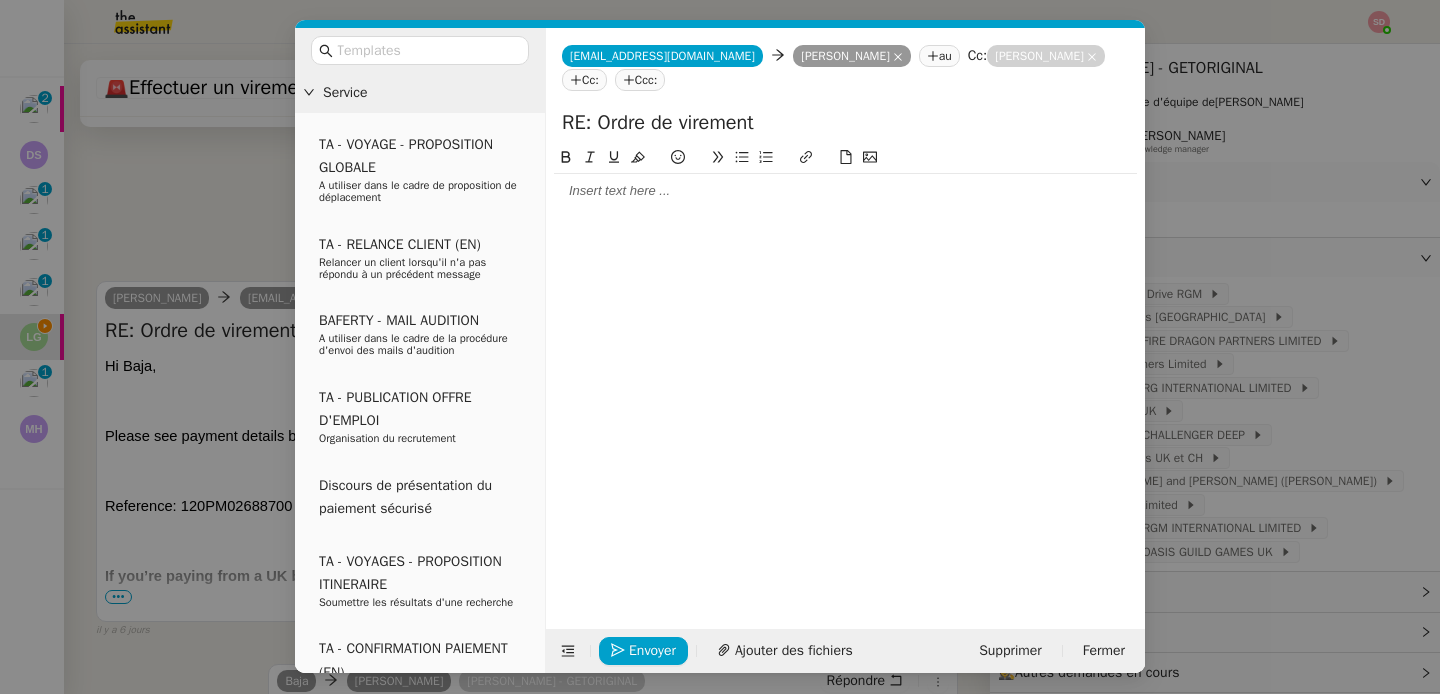 type 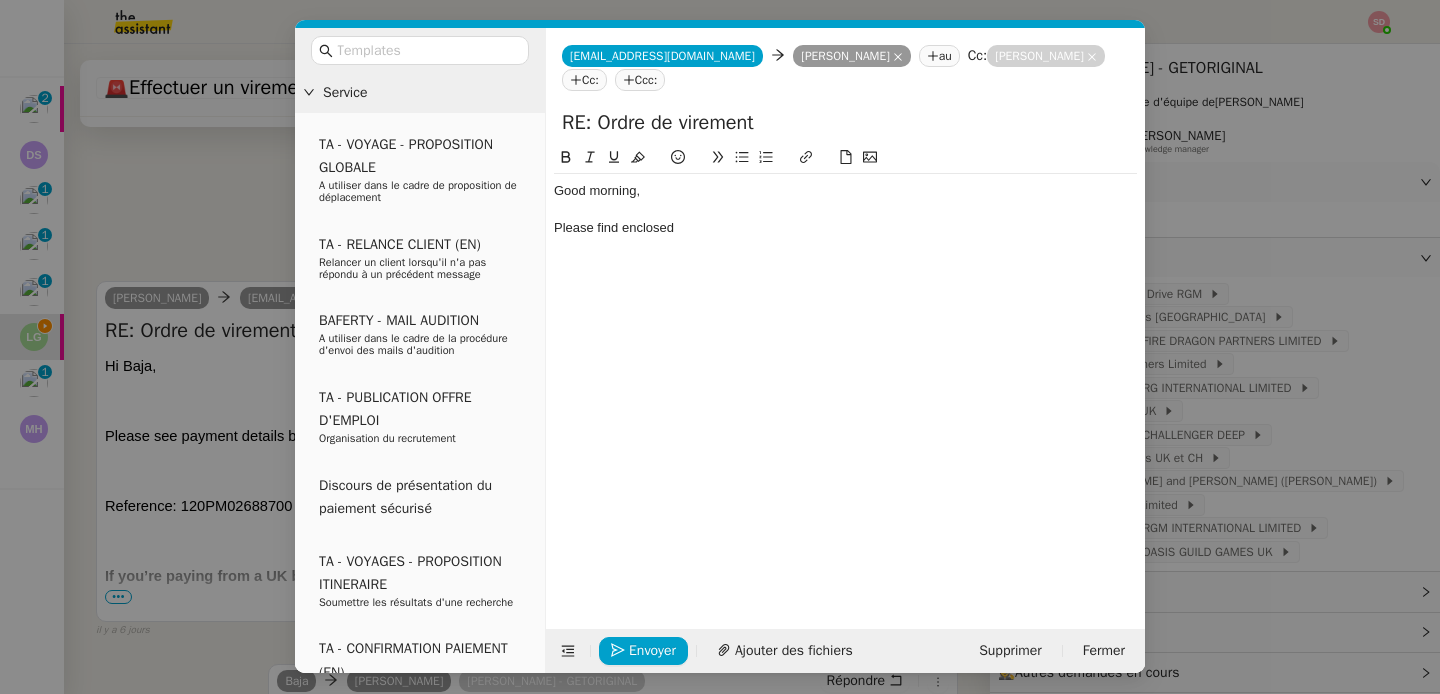 scroll, scrollTop: 1998, scrollLeft: 0, axis: vertical 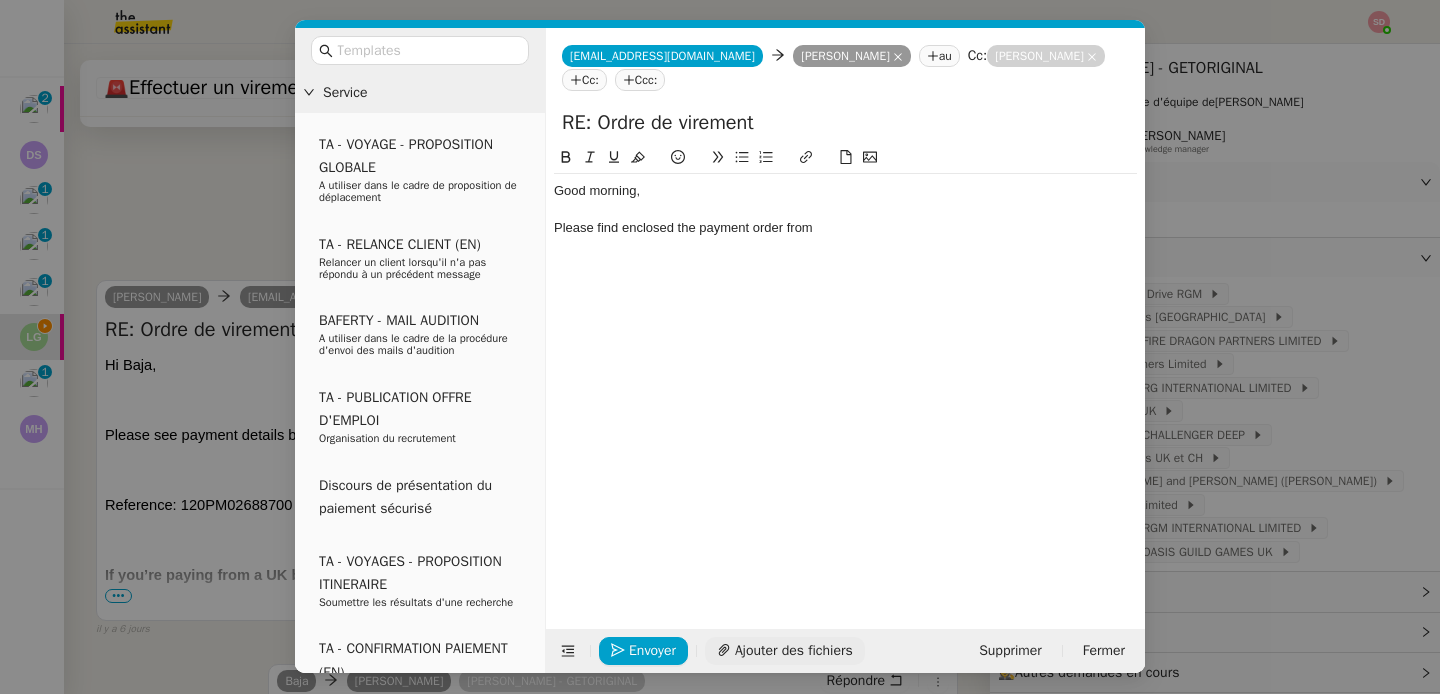 click on "Ajouter des fichiers" 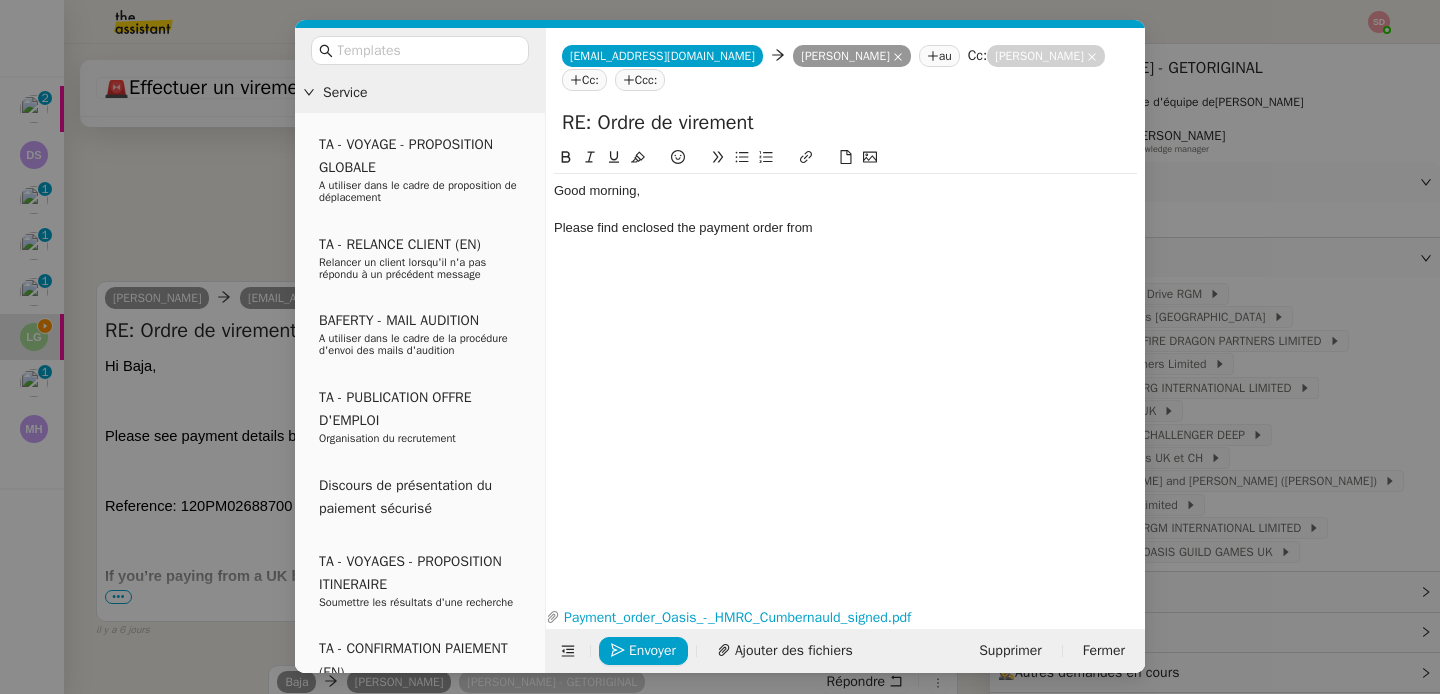click on "Service TA - VOYAGE - PROPOSITION GLOBALE    A utiliser dans le cadre de proposition de déplacement TA - RELANCE CLIENT (EN)    Relancer un client lorsqu'il n'a pas répondu à un précédent message BAFERTY - MAIL AUDITION    A utiliser dans le cadre de la procédure d'envoi des mails d'audition TA - PUBLICATION OFFRE D'EMPLOI     Organisation du recrutement Discours de présentation du paiement sécurisé    TA - VOYAGES - PROPOSITION ITINERAIRE    Soumettre les résultats d'une recherche TA - CONFIRMATION PAIEMENT (EN)    Confirmer avec le client de modèle de transaction - Attention Plan Pro nécessaire. TA - COURRIER EXPEDIE (recommandé)    A utiliser dans le cadre de l'envoi d'un courrier recommandé TA - PARTAGE DE CALENDRIER (EN)    A utiliser pour demander au client de partager son calendrier afin de faciliter l'accès et la gestion PSPI - Appel de fonds MJL    A utiliser dans le cadre de la procédure d'appel de fonds MJL TA - RELANCE CLIENT    TA - AR PROCEDURES        21 YIELD" at bounding box center [720, 347] 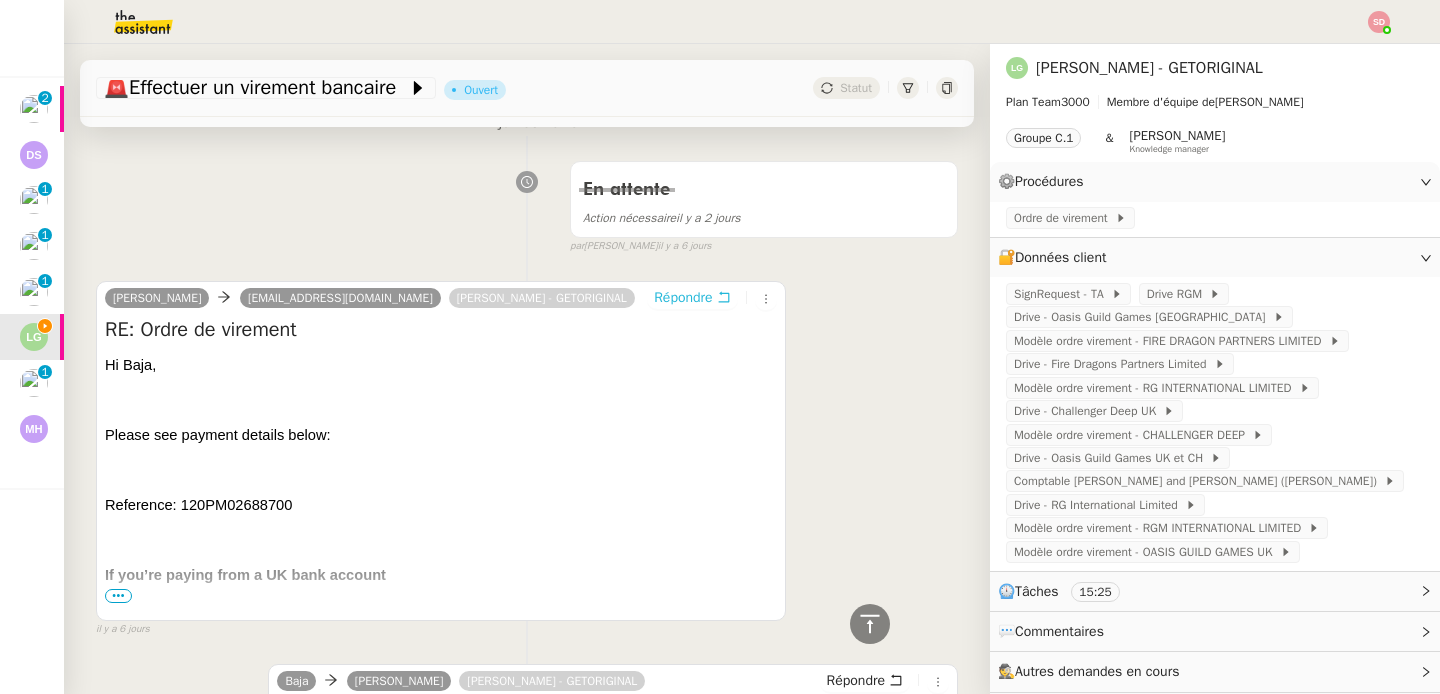 scroll, scrollTop: 2075, scrollLeft: 0, axis: vertical 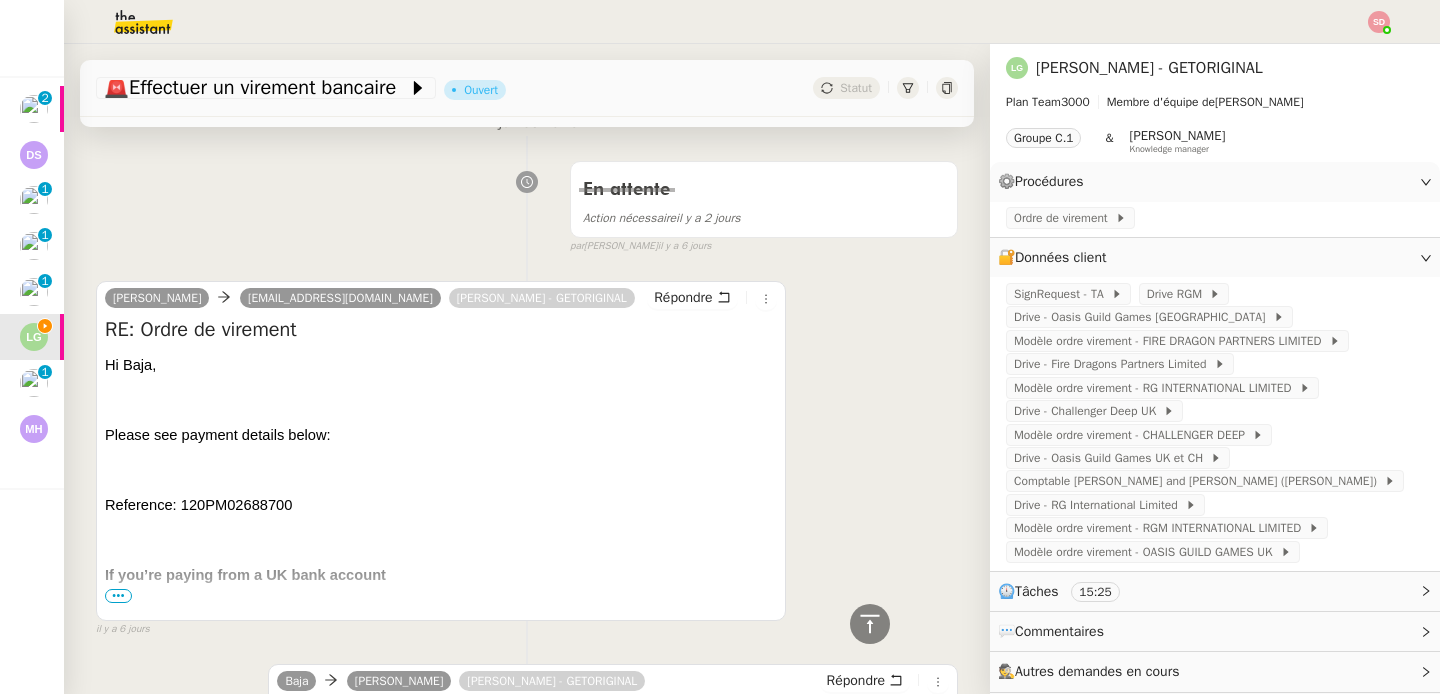 click on "•••" at bounding box center [118, 596] 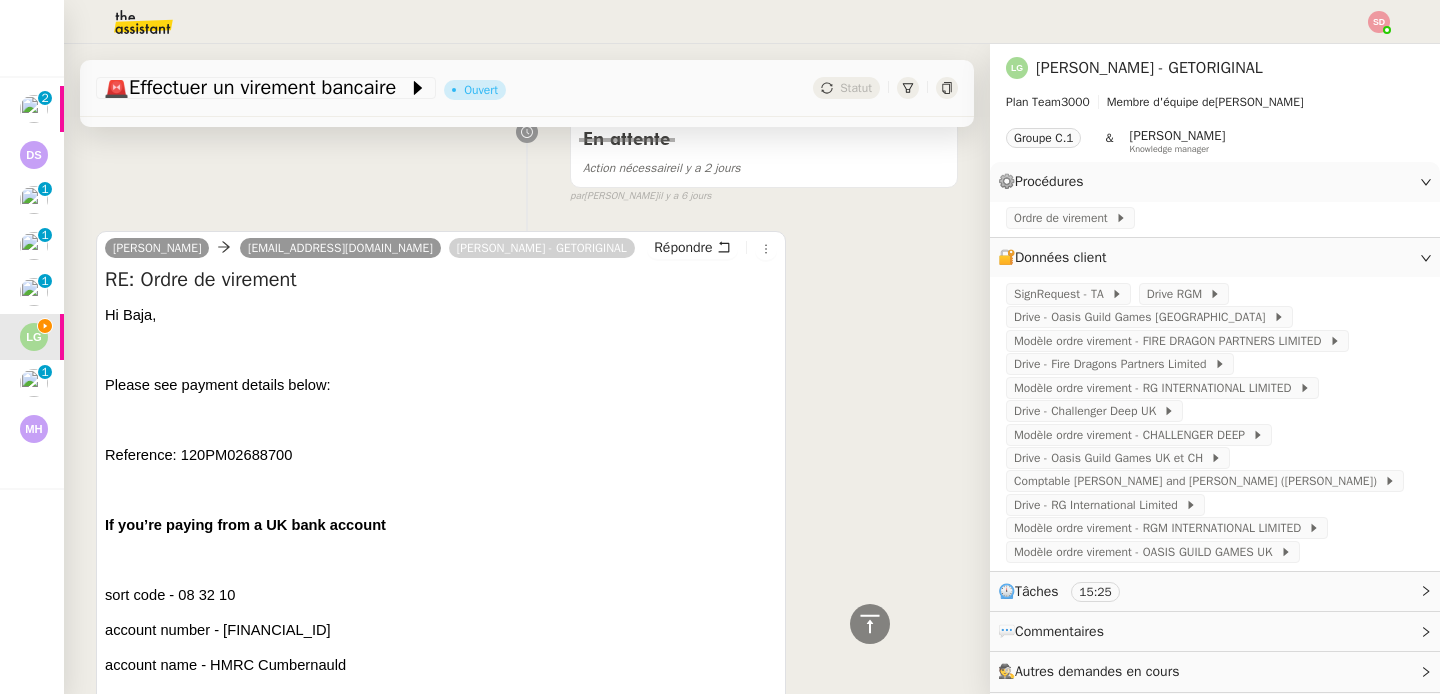 scroll, scrollTop: 2231, scrollLeft: 0, axis: vertical 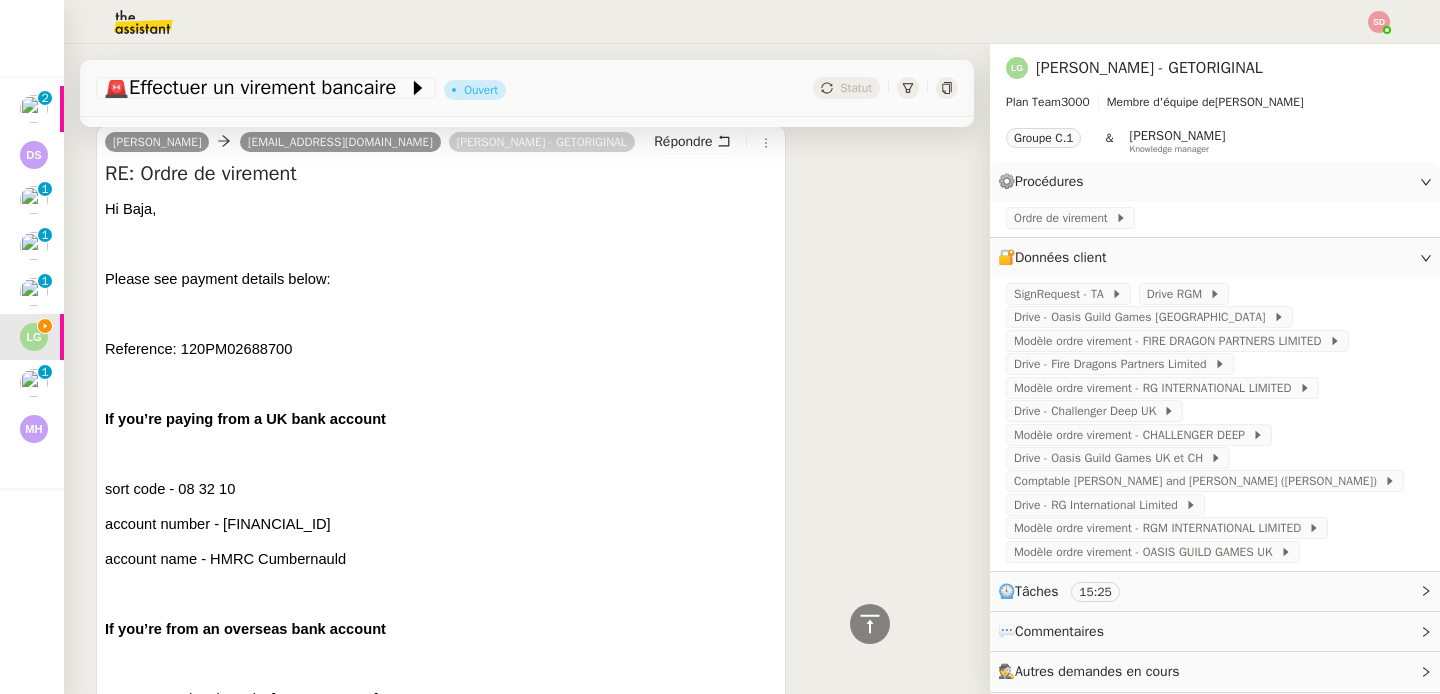 click on "account name - HMRC Cumbernauld" at bounding box center [225, 559] 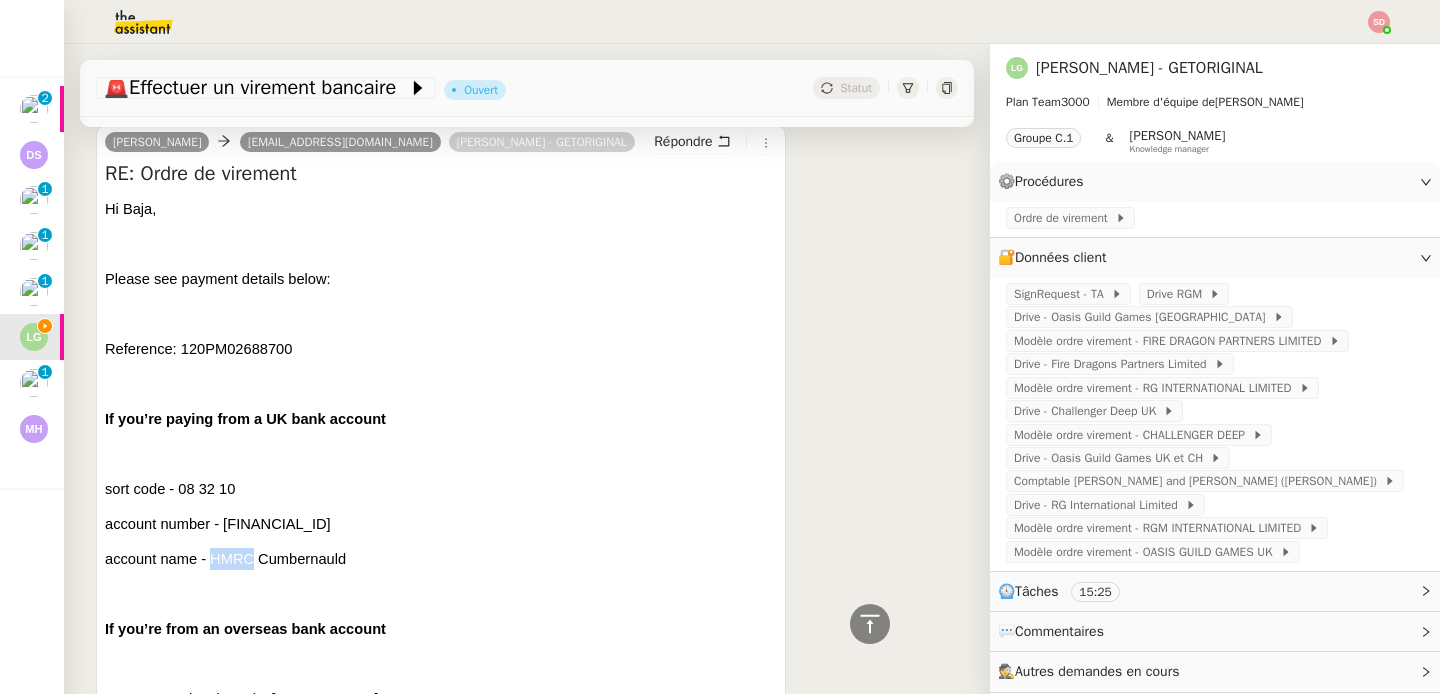 click on "account name - HMRC Cumbernauld" at bounding box center [225, 559] 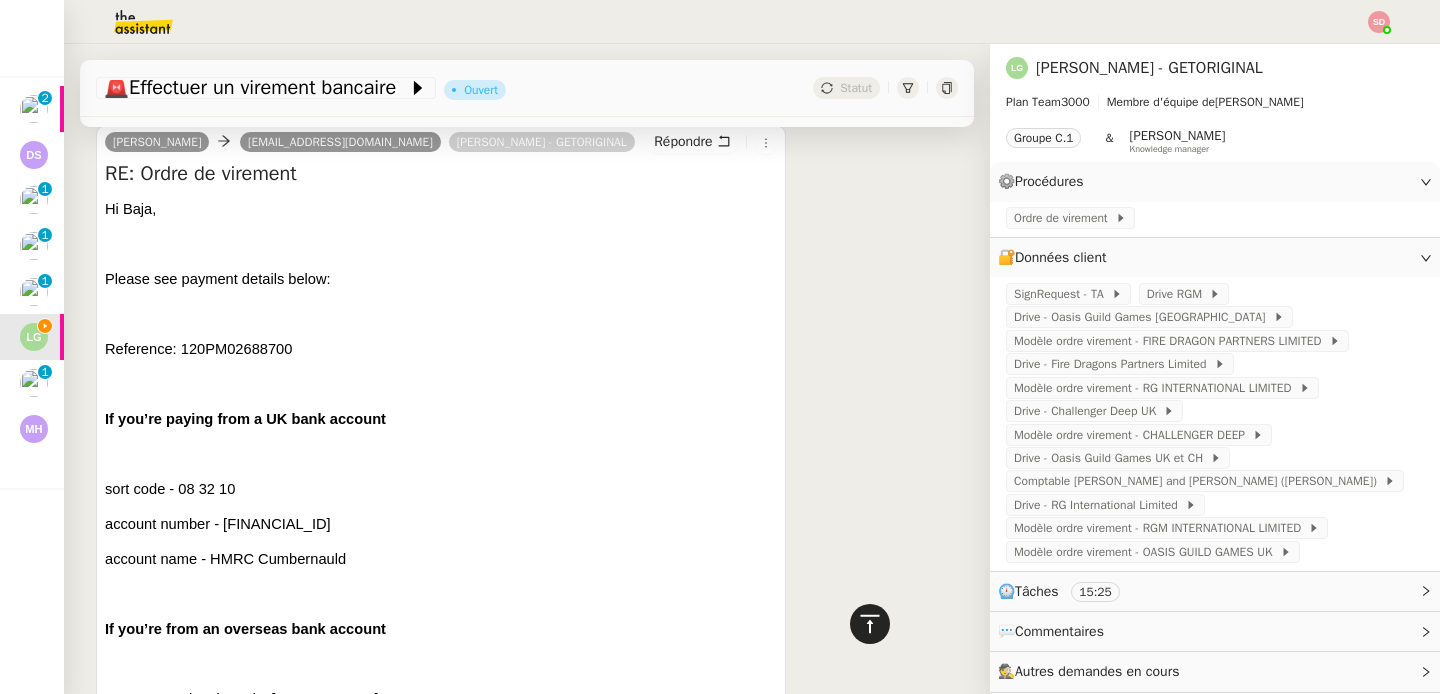 click on "Jamie Bennett     baja@theassistant.com  Laurène Gauthier - GETORIGINAL  Répondre RE: Ordre de virement
Hi Baja,
Please see payment details below:
Reference: 120PM02688700
If you’re paying from a UK bank account
sort code - 08 32 10
account number - 12001039
account name - HMRC Cumbernauld
If you’re from an overseas bank account
account number (IBAN) - GB62 BARC 2011 4770 2976 90
Business Identifier Code (BIC) - BARCGB22
account name - HMRC Cumbernauld
Please let me know if you need anything further.
Kind regards,
Jamie Bennett
101 New Cavendish Street, First Floor South, London W1W 6XH
T:
+44 (0)20 7467 6300
www.harrisandtrotter.co.uk
BRING THE HOSTAGES HOME
Harris & Trotter LLP
Chartered Accountants, Business Advisors and Registered Auditors
1st Floor South, 101 New Cavendish St, London, W1W 6XH
Tax Investigations – we’ve got you covered. Click  here" at bounding box center [527, 1680] 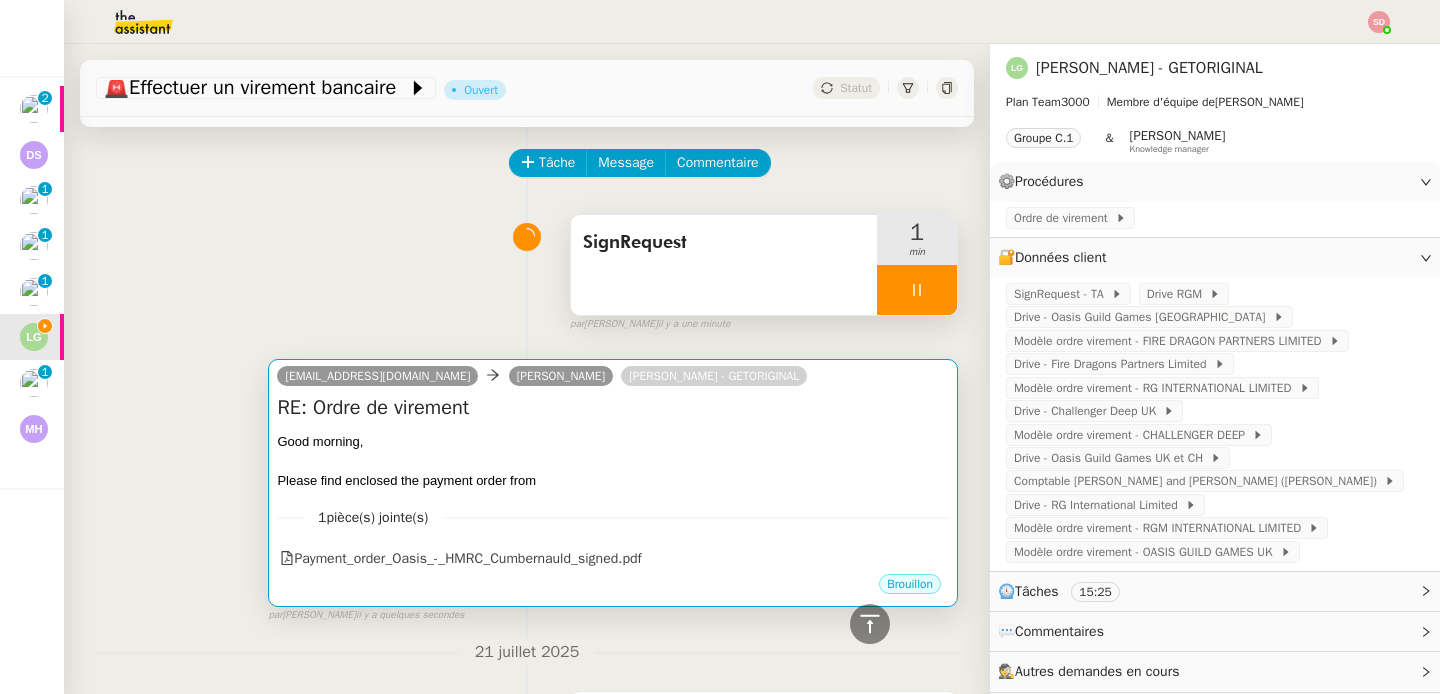 scroll, scrollTop: 0, scrollLeft: 0, axis: both 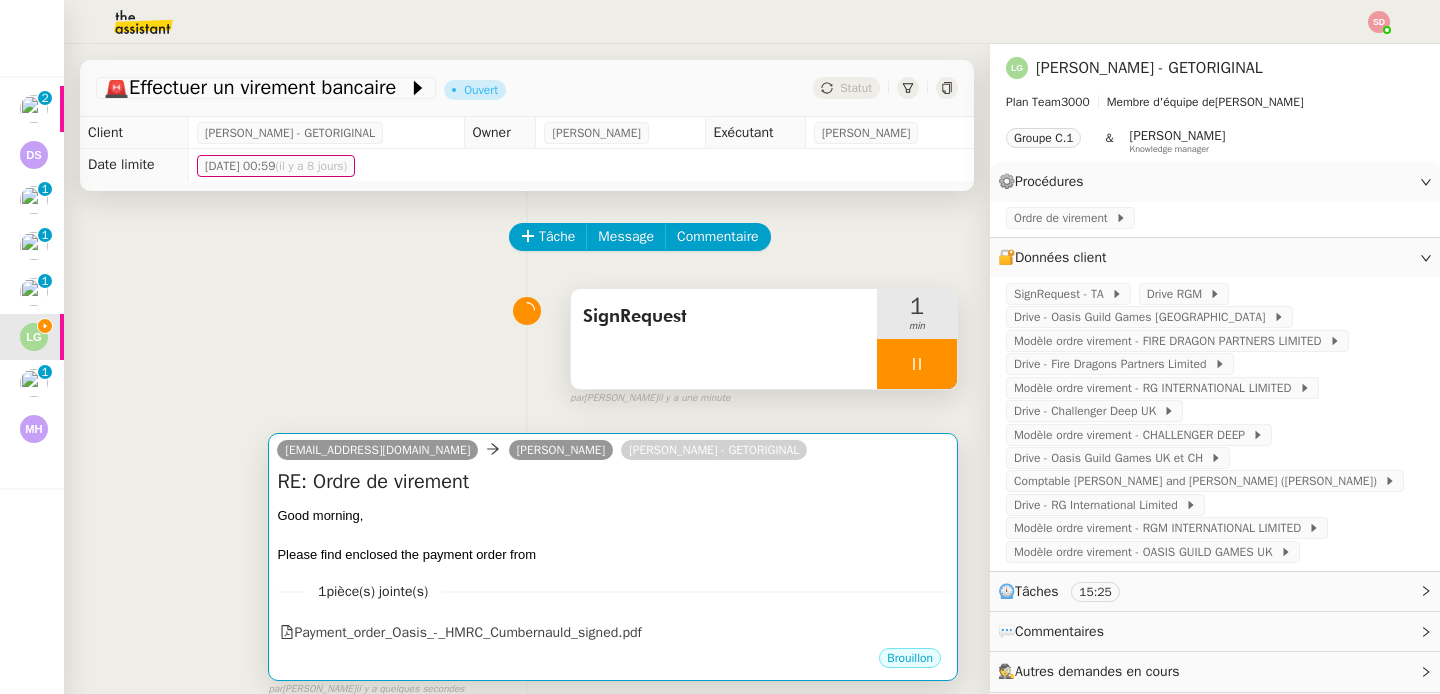 click at bounding box center [613, 535] 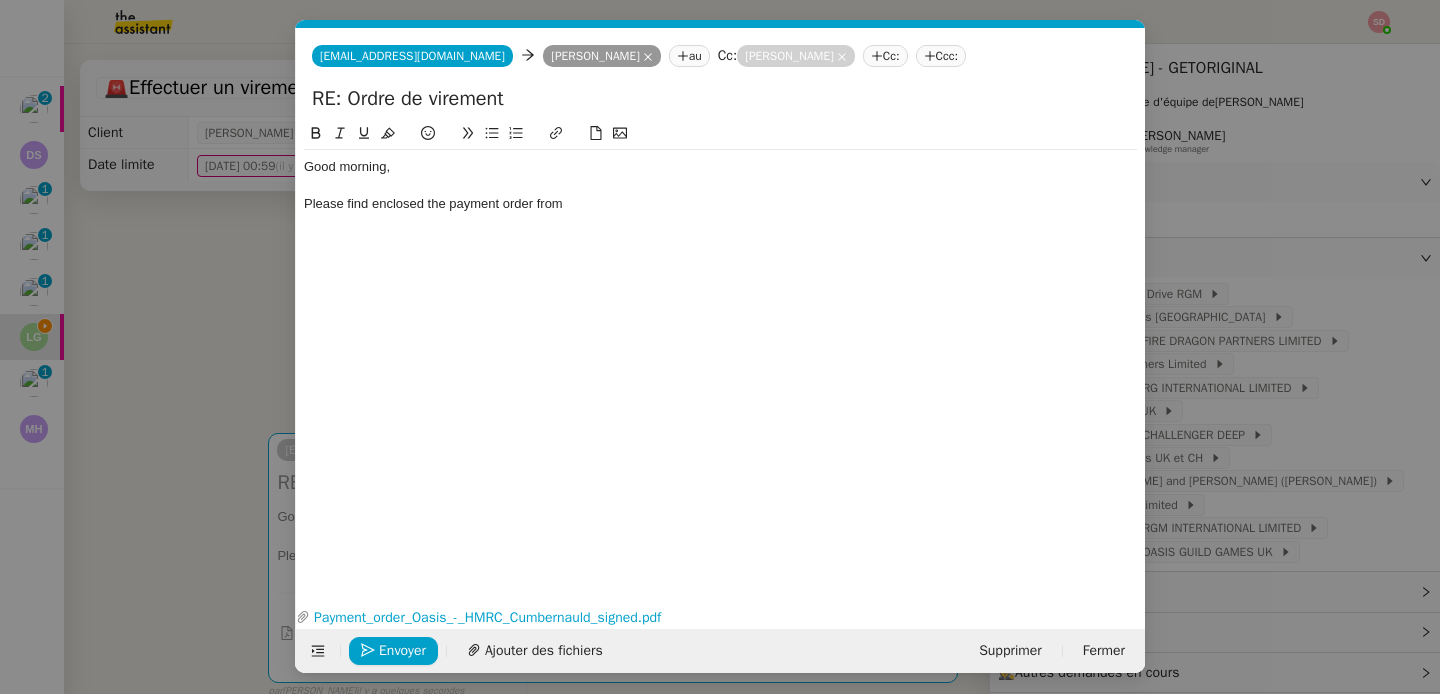scroll, scrollTop: 0, scrollLeft: 42, axis: horizontal 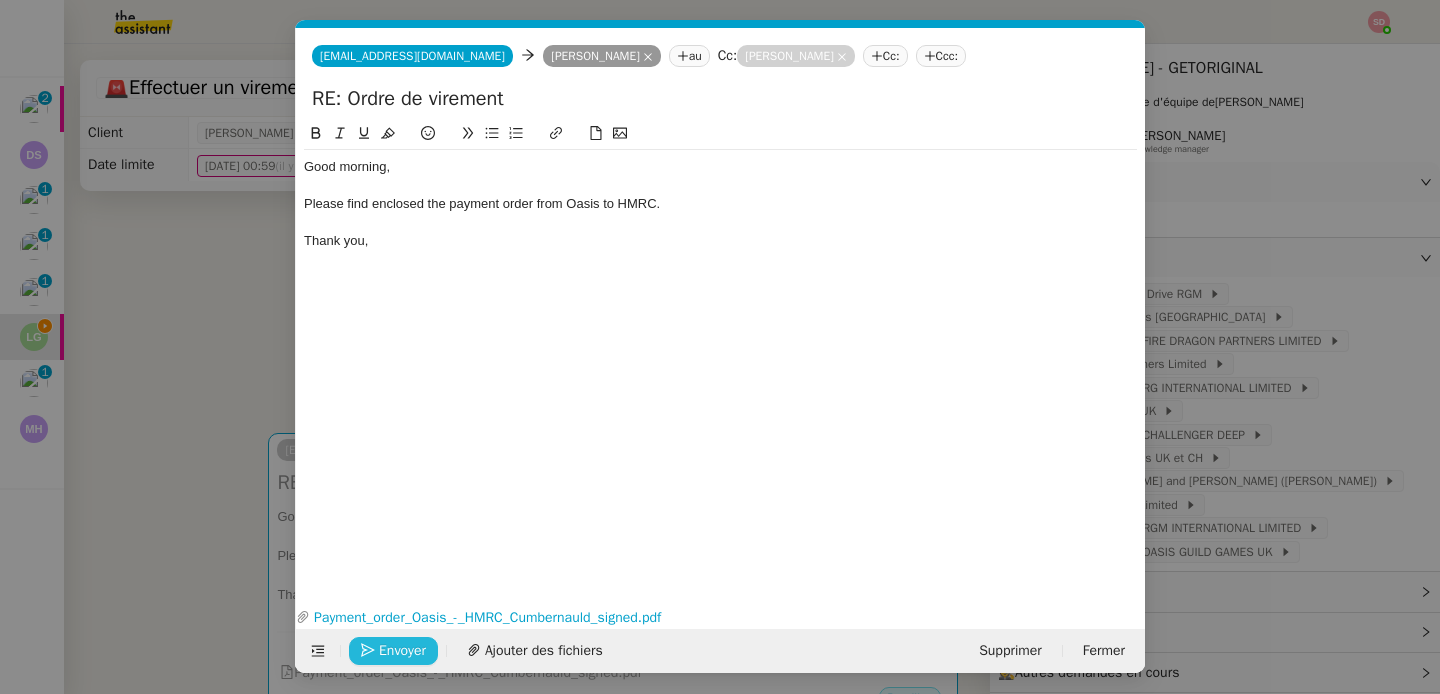click on "Envoyer" 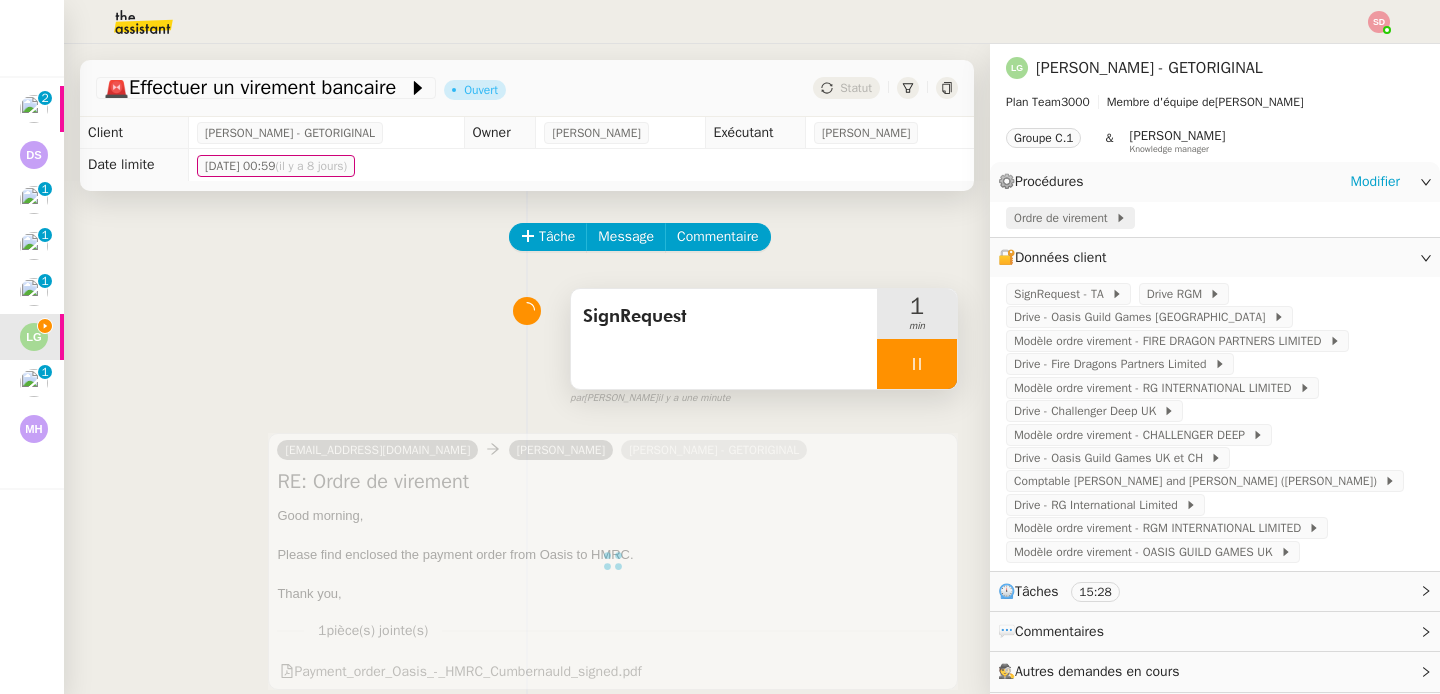 click on "Ordre de virement" 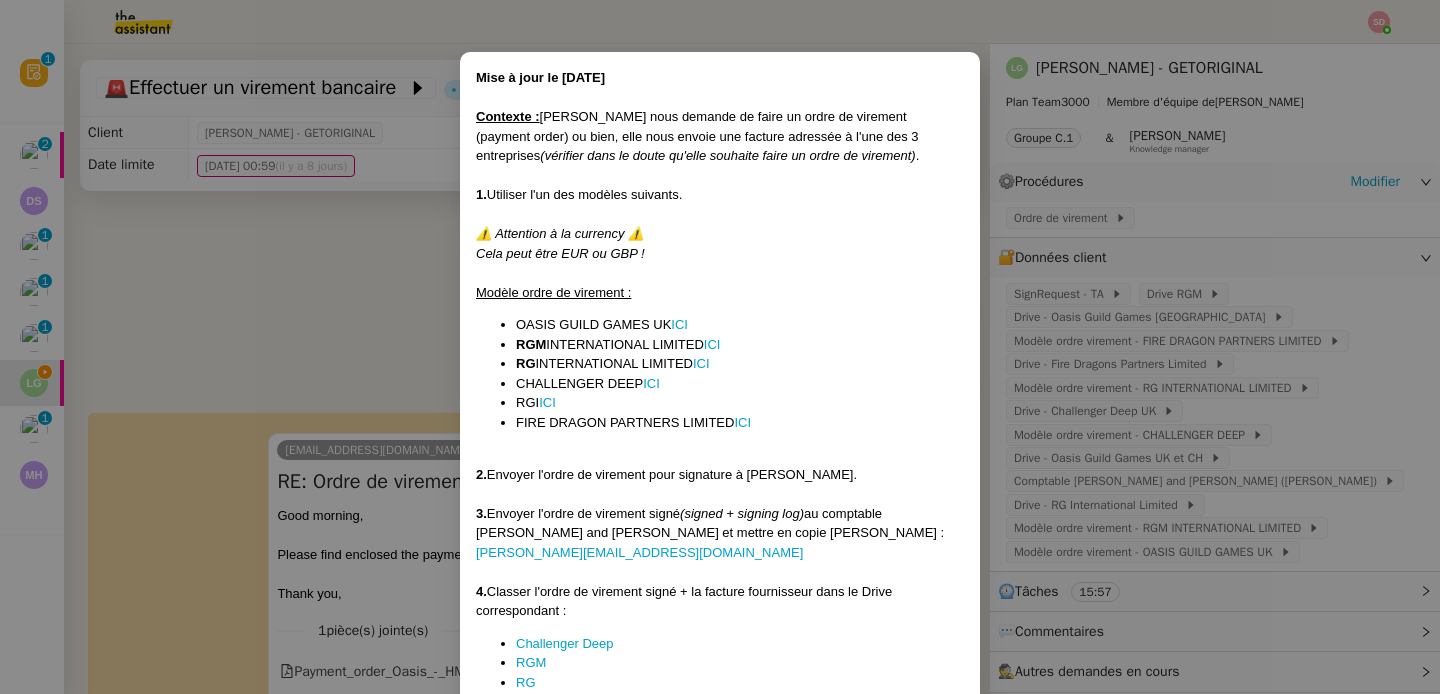 scroll, scrollTop: 138, scrollLeft: 0, axis: vertical 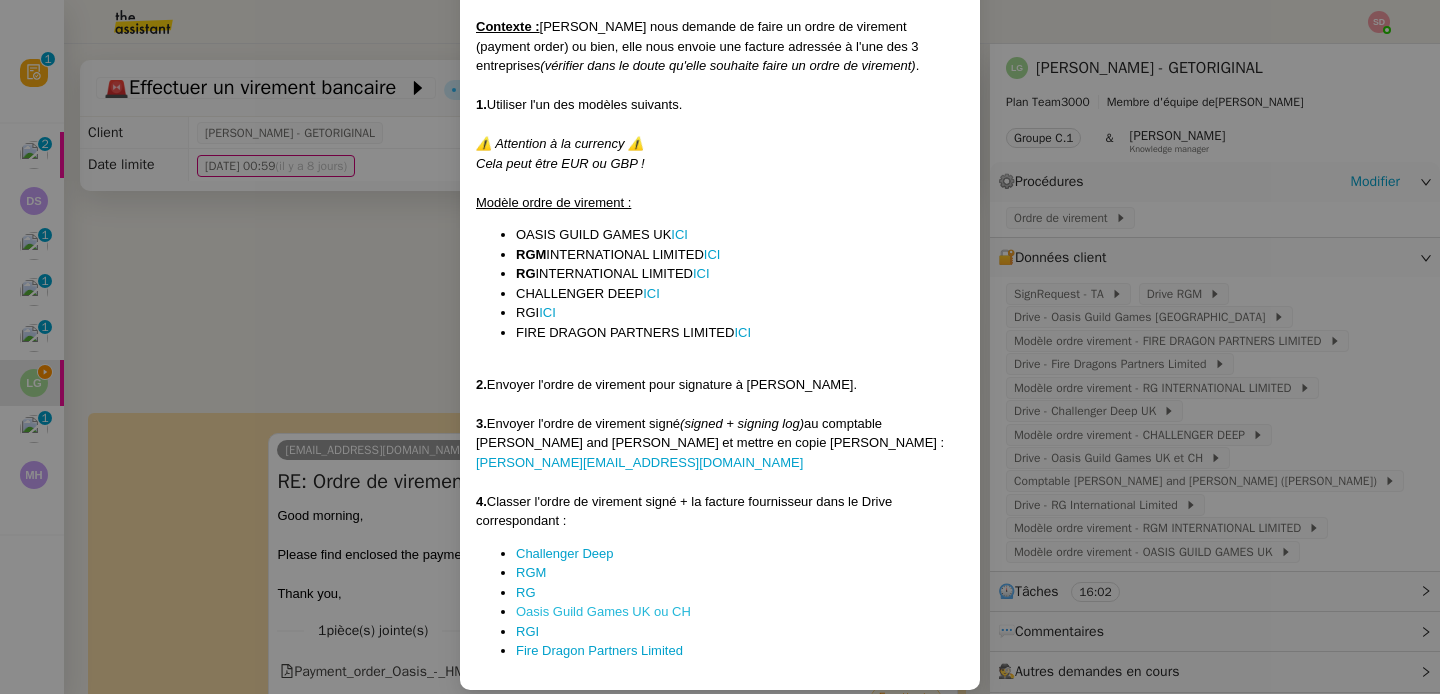 click on "Oasis Guild Games UK ou CH" at bounding box center (603, 611) 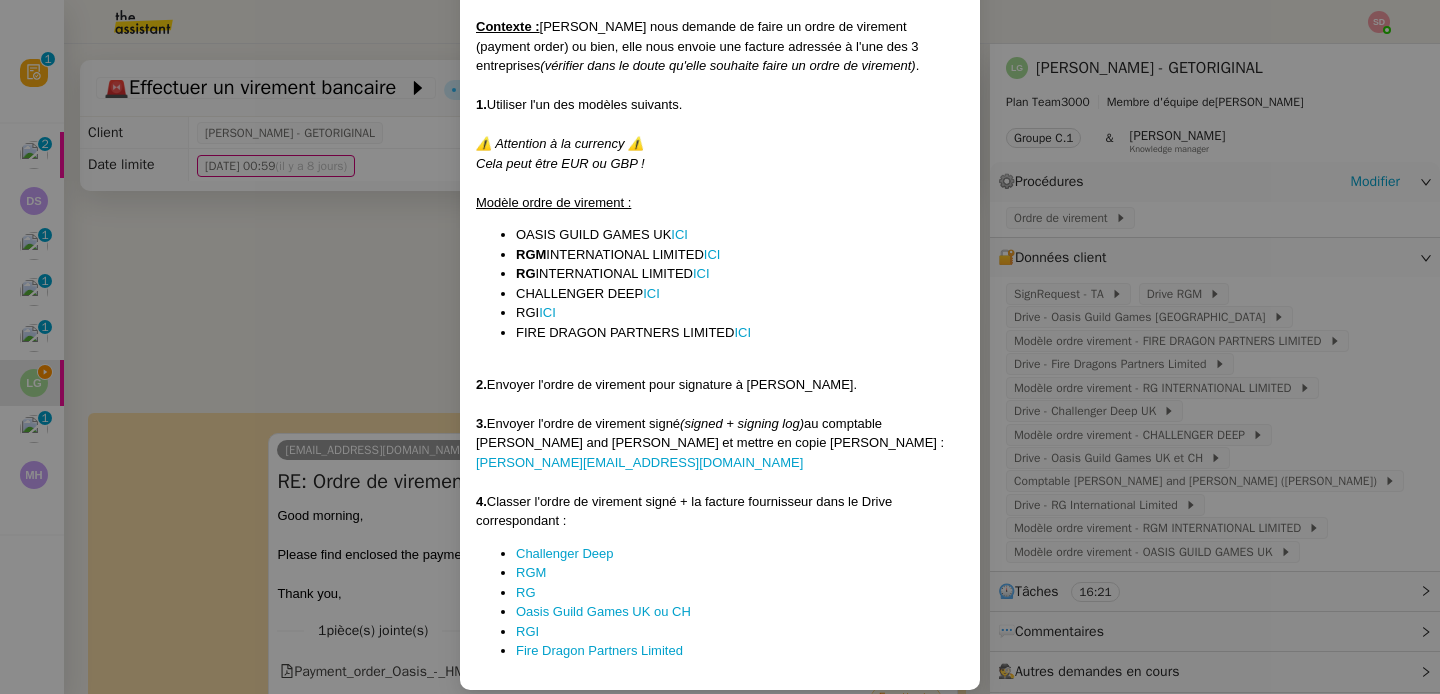 click on "Mise à jour le 08/08/22 Contexte :  Laurene nous demande de faire un ordre de virement (payment order) ou bien, elle nous envoie une facture adressée à l'une des 3 entreprises  (vérifier dans le doute qu'elle souhaite faire un ordre de virement) . 1.  Utiliser l'un des modèles suivants. ⚠️ Attention à la currency ⚠️ Cela peut être EUR ou GBP ! Modèle ordre de virement : OASIS GUILD GAMES UK  ICI RGM  INTERNATIONAL LIMITED  ICI RG  INTERNATIONAL LIMITED  ICI CHALLENGER DEEP  ICI RGI  ICI FIRE DRAGON PARTNERS LIMITED  ICI 2.  Envoyer l'ordre de virement pour signature à Laurene. 3.  Envoyer l'ordre de virement signé  (signed + signing log)  au comptable Harris and Trotter et mettre en copie Laurene :  danielkorn@harrisandtrotter.co.uk 4.  Classer l'ordre de virement signé + la facture fournisseur dans le Drive correspondant : Challenger Deep RGM RG Oasis Guild Games UK ou CH RGI Fire Dragon Partners Limited" at bounding box center (720, 347) 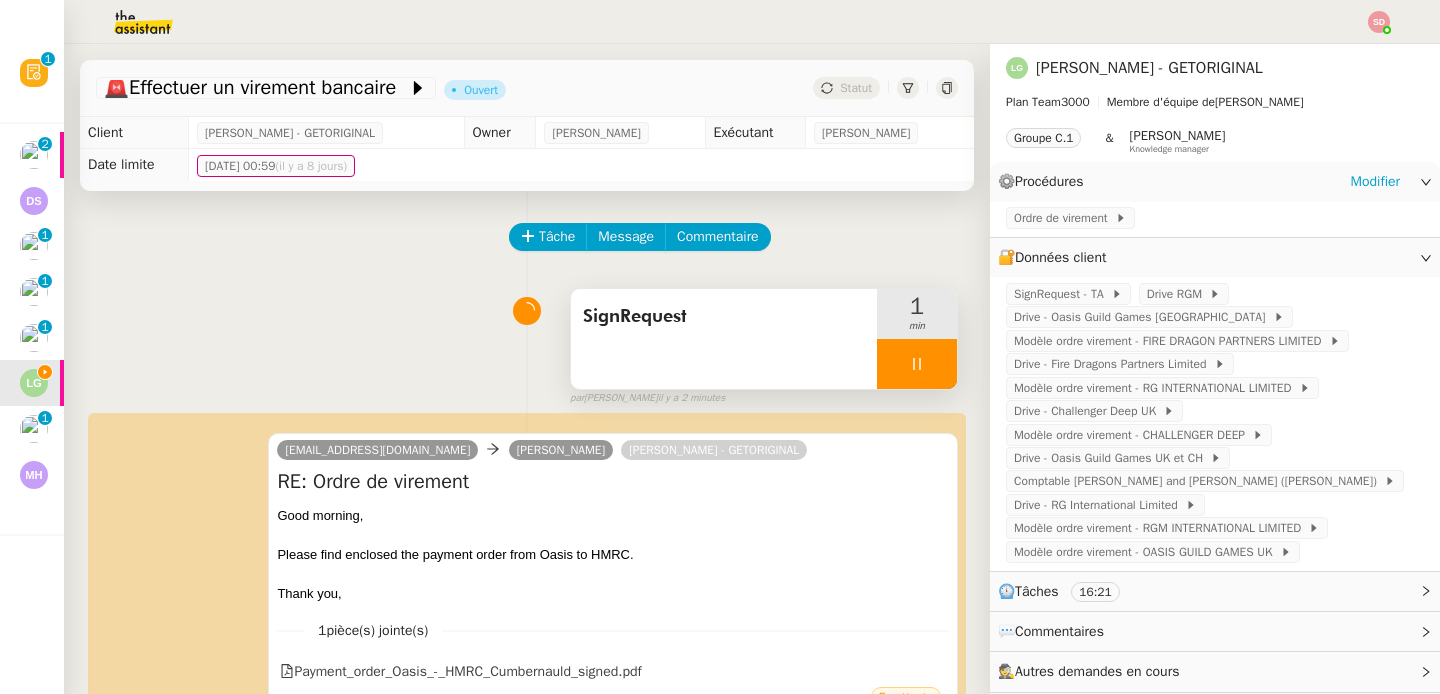 scroll, scrollTop: 38, scrollLeft: 0, axis: vertical 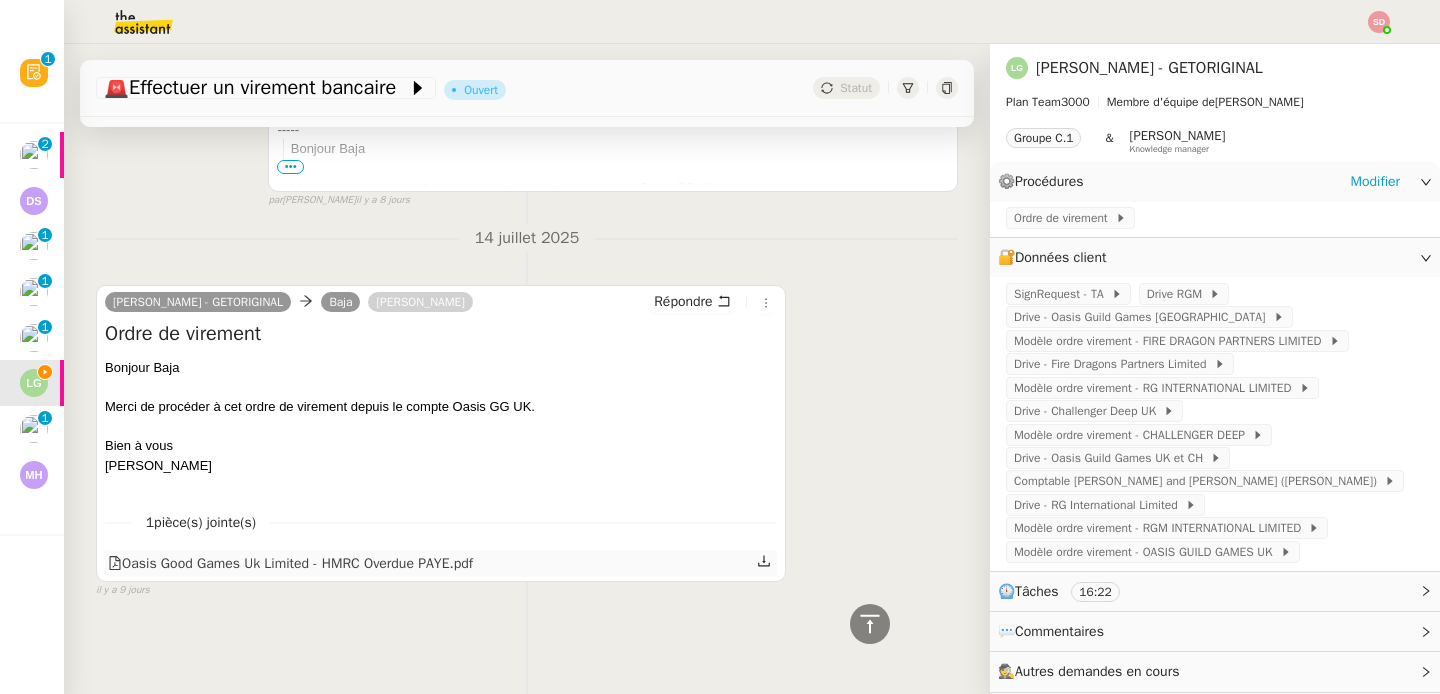 click on "Oasis Good Games Uk Limited - HMRC Overdue PAYE.pdf" 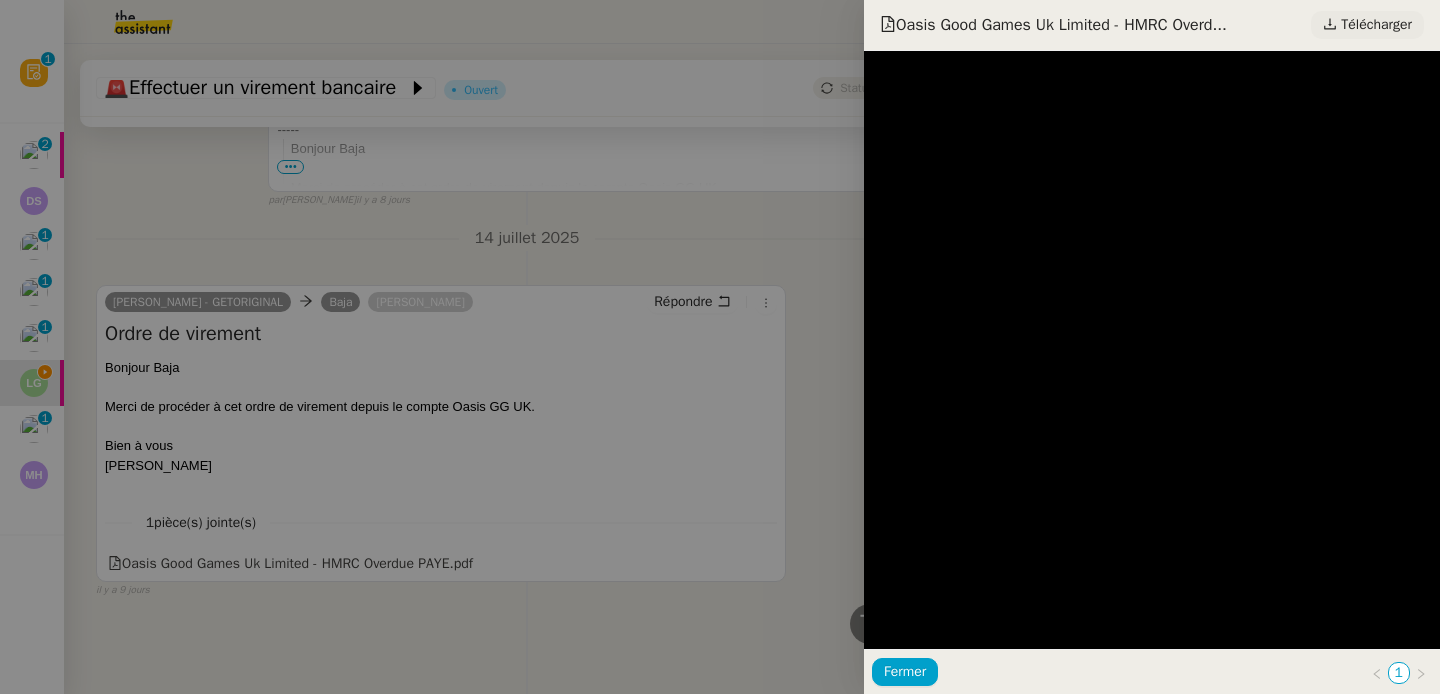 click on "Télécharger" at bounding box center [1376, 25] 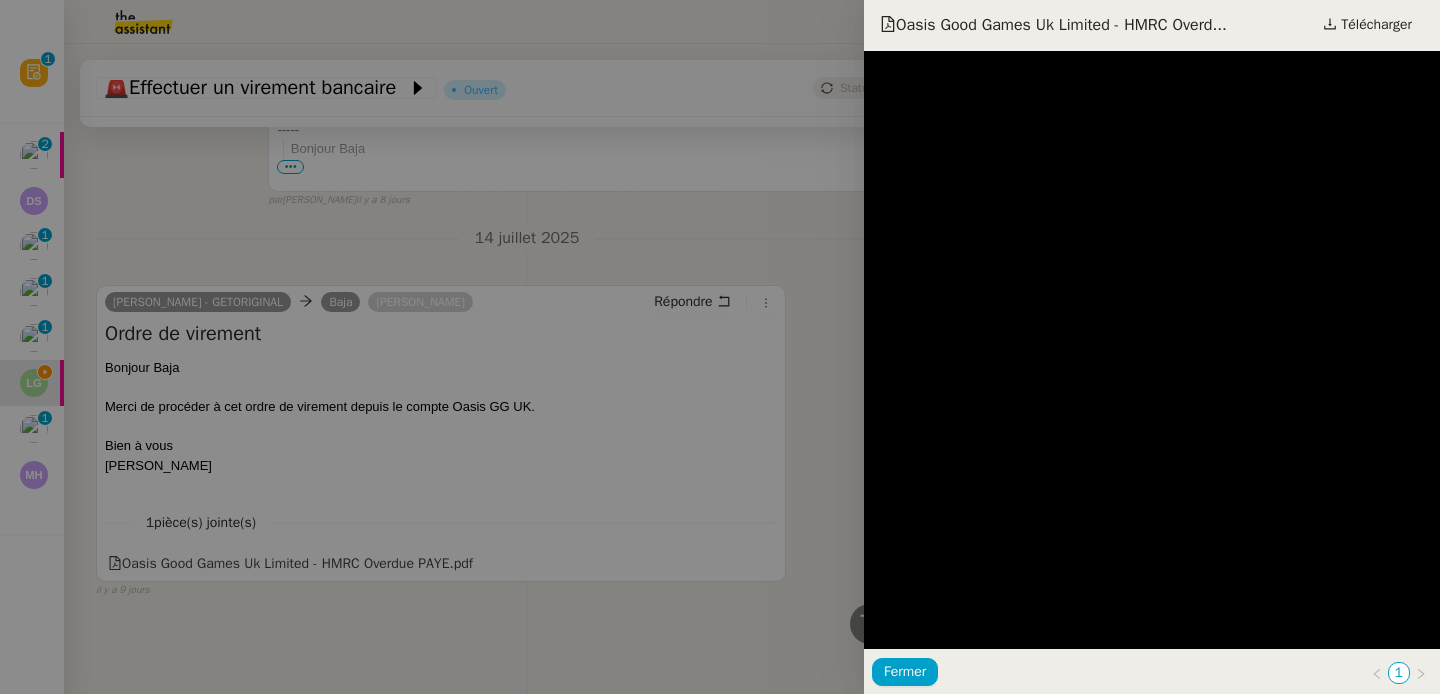 click at bounding box center [720, 347] 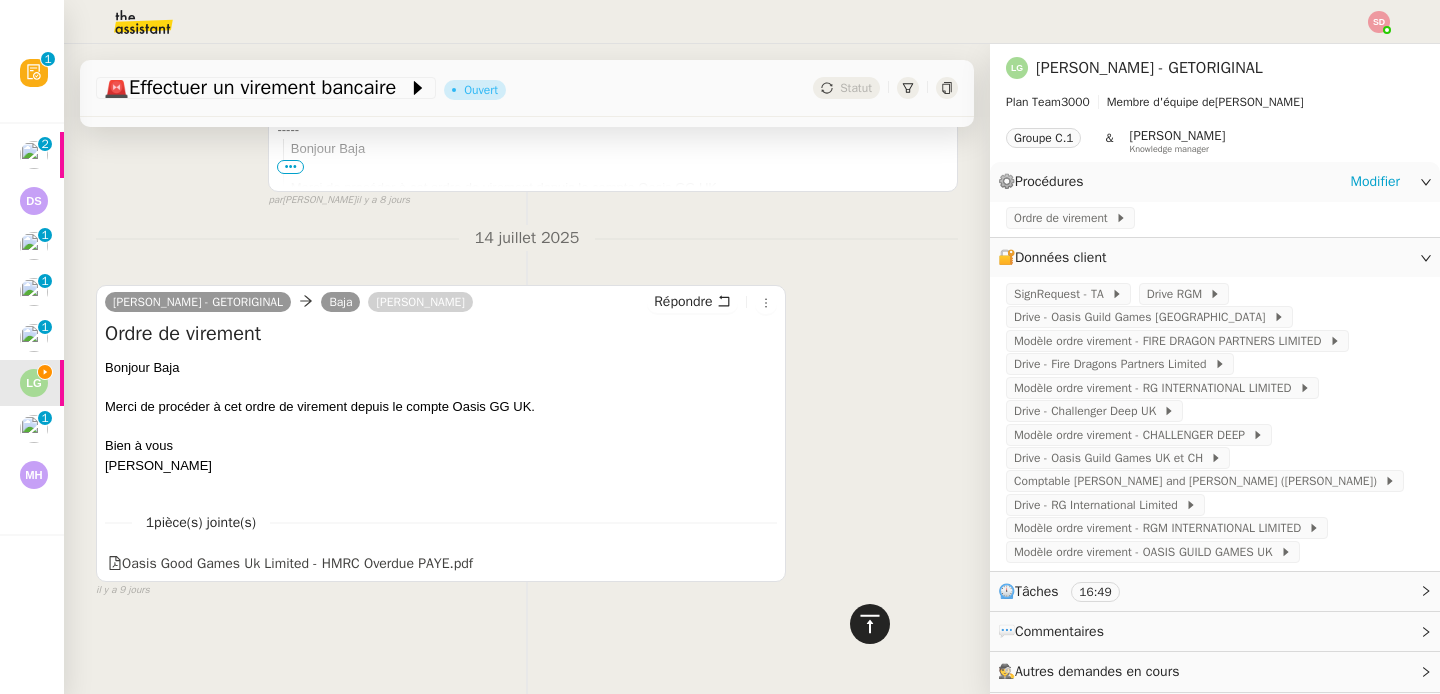 click 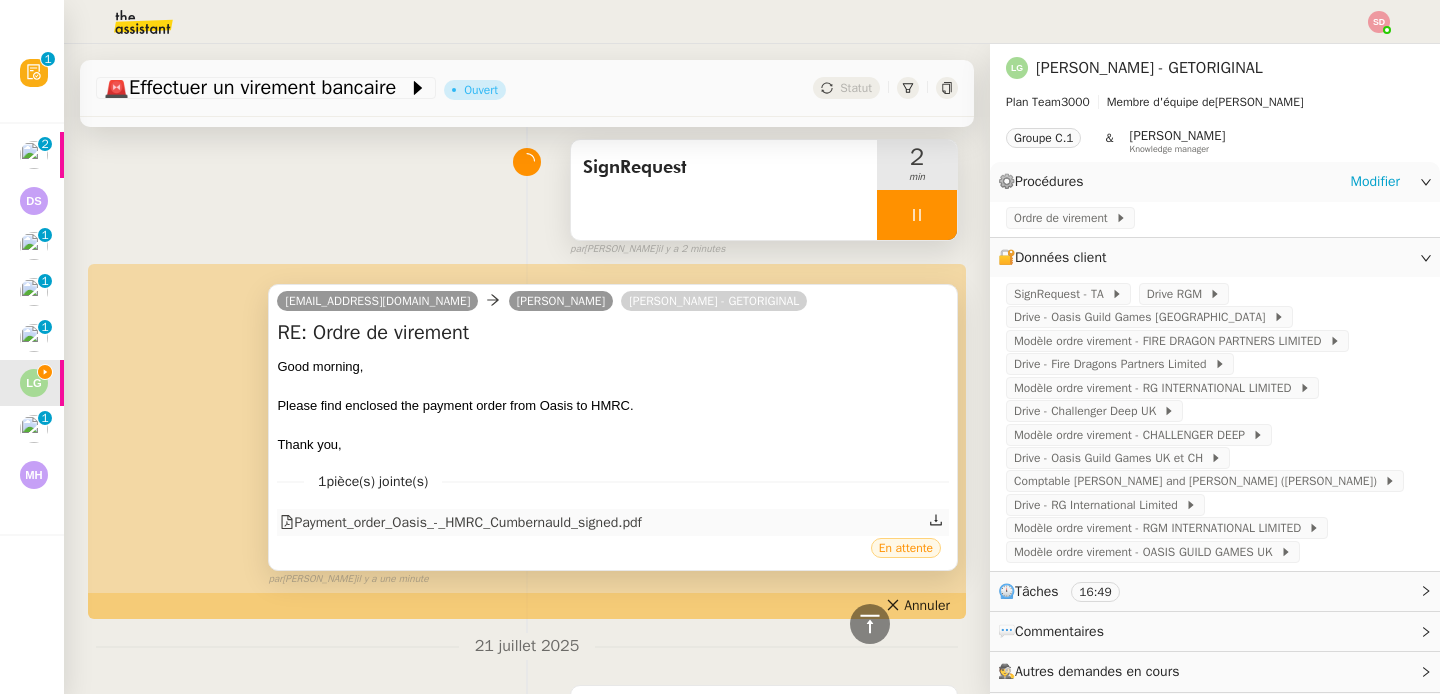 scroll, scrollTop: 0, scrollLeft: 0, axis: both 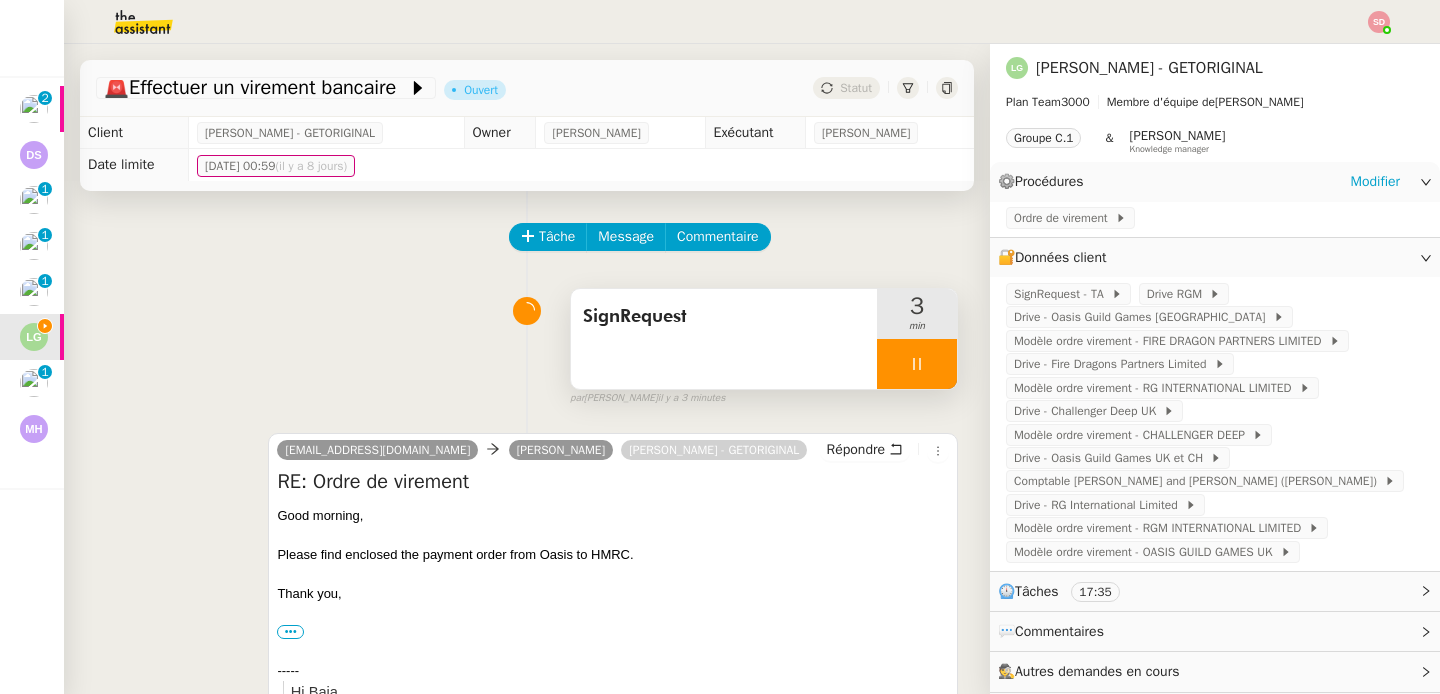 click at bounding box center [917, 364] 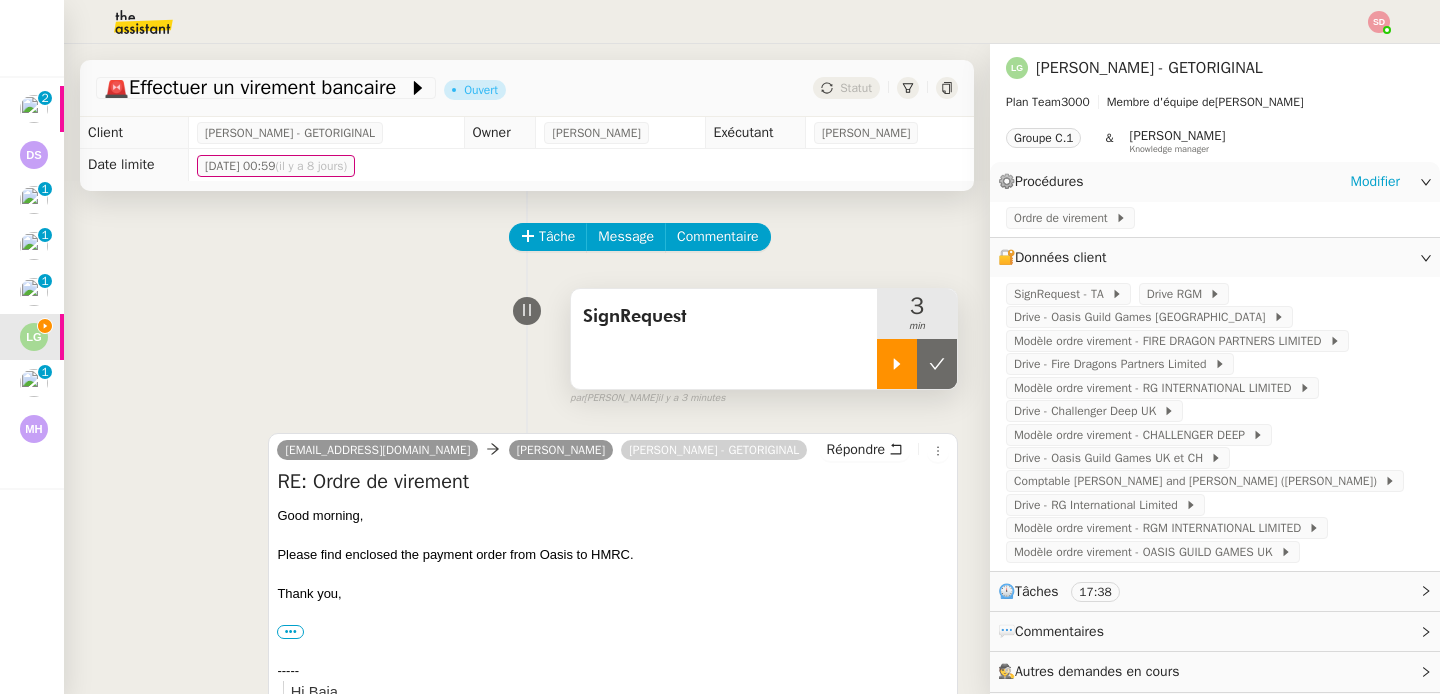 click at bounding box center (937, 364) 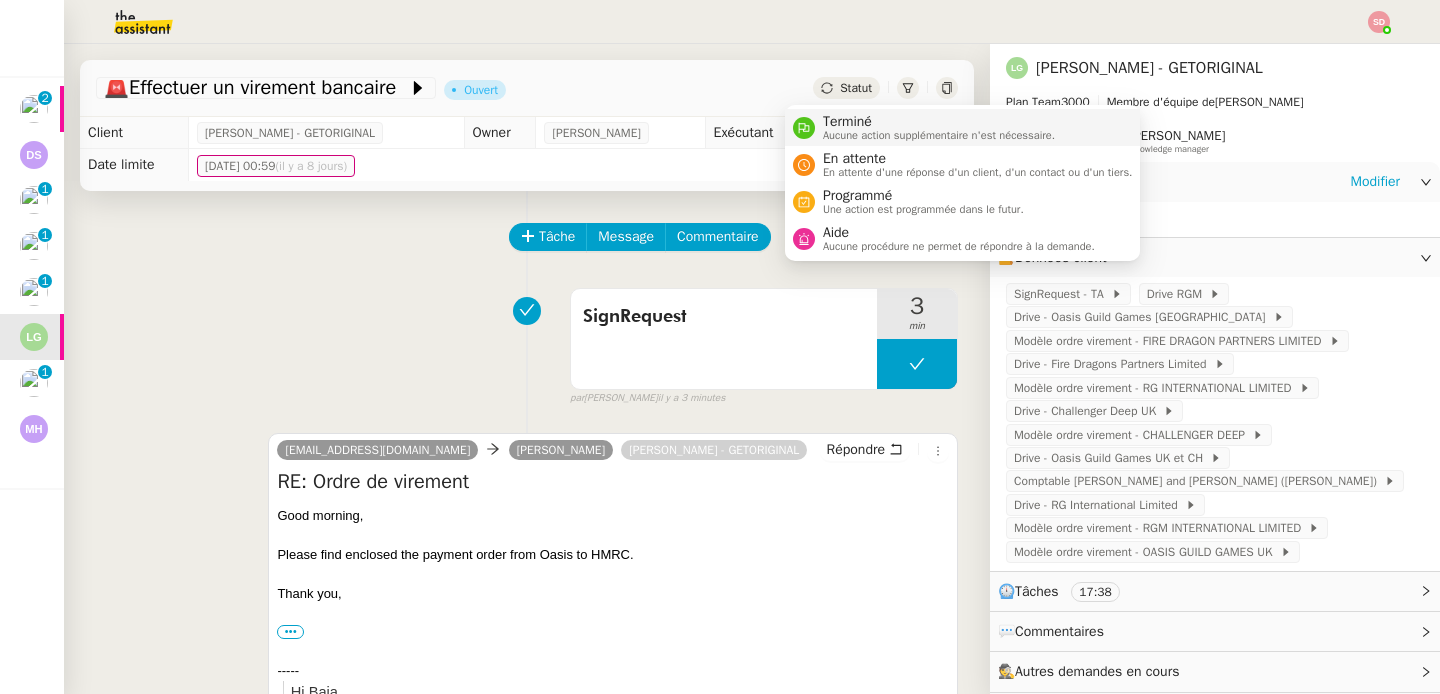 click on "Terminé" at bounding box center (939, 122) 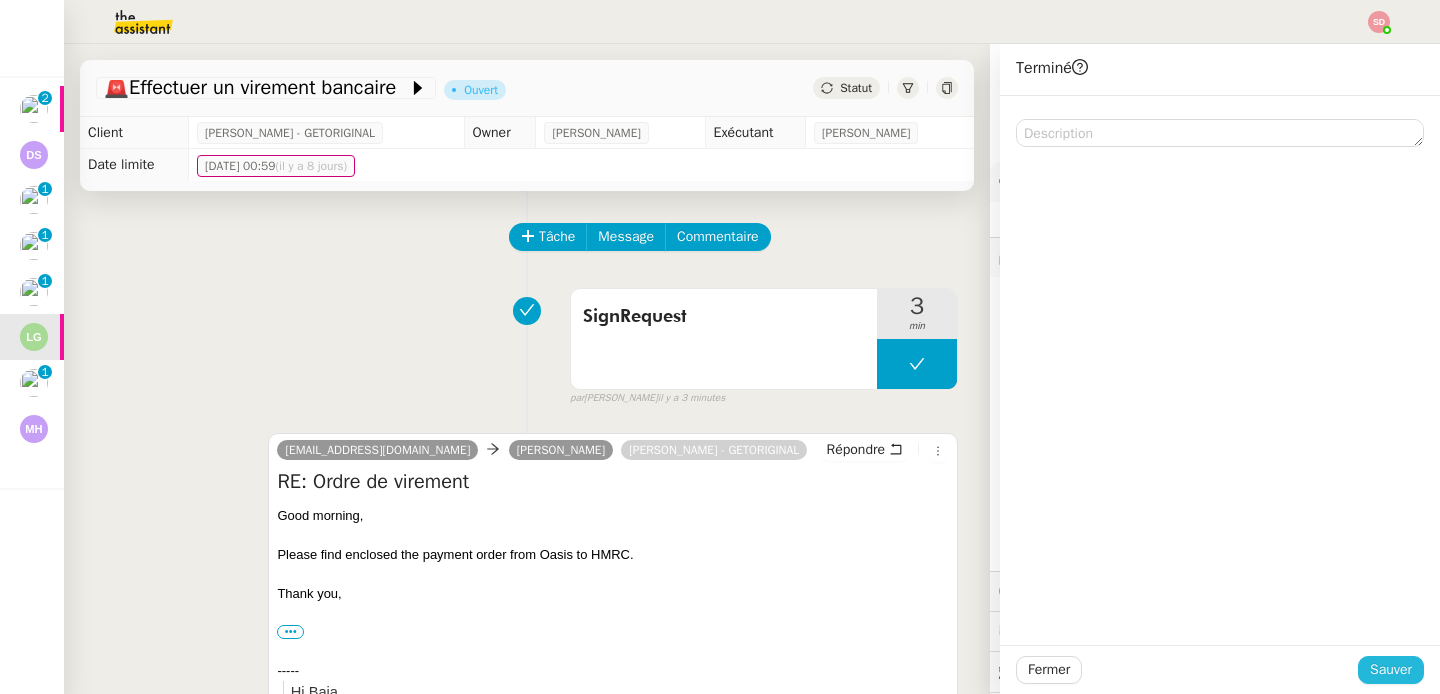 click on "Sauver" 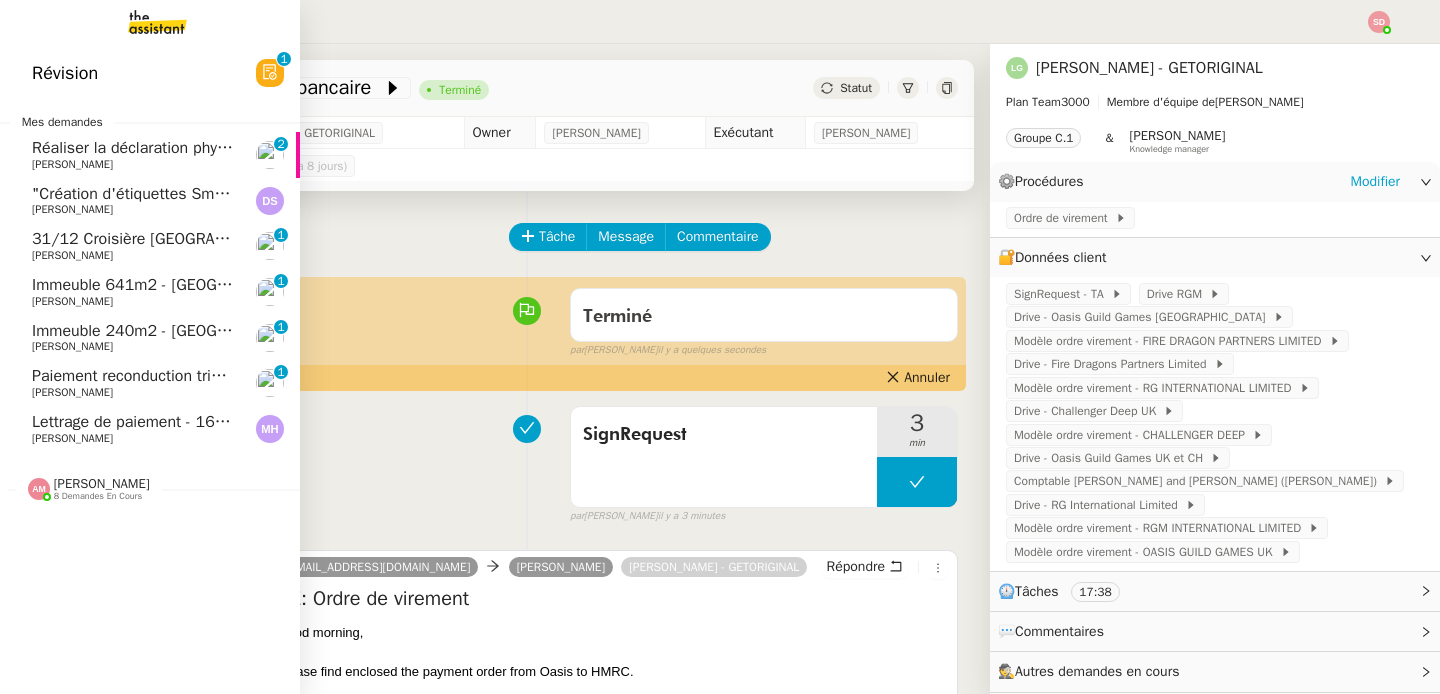 click on "Immeuble 641m2 - [GEOGRAPHIC_DATA] 13003 - 695 000€" 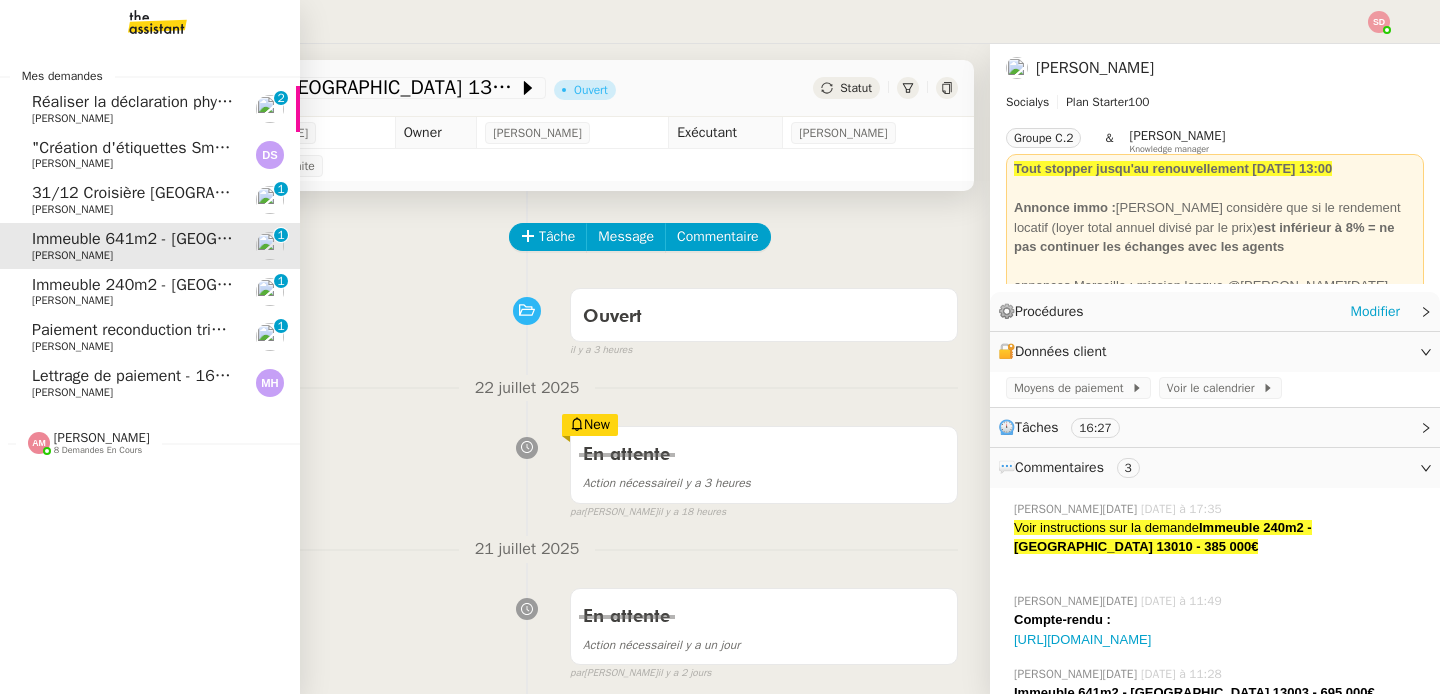 click on "[PERSON_NAME]" 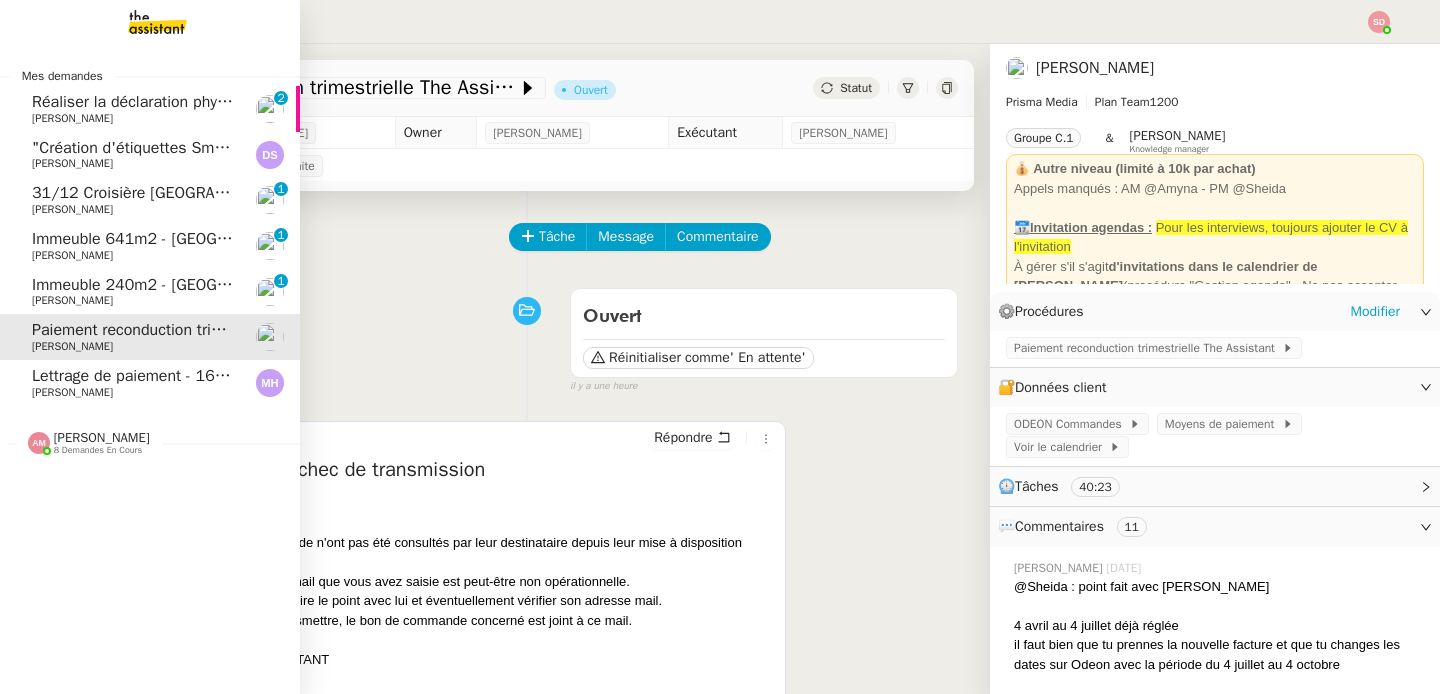 click on "Réaliser la déclaration phytosanitaire 2024" 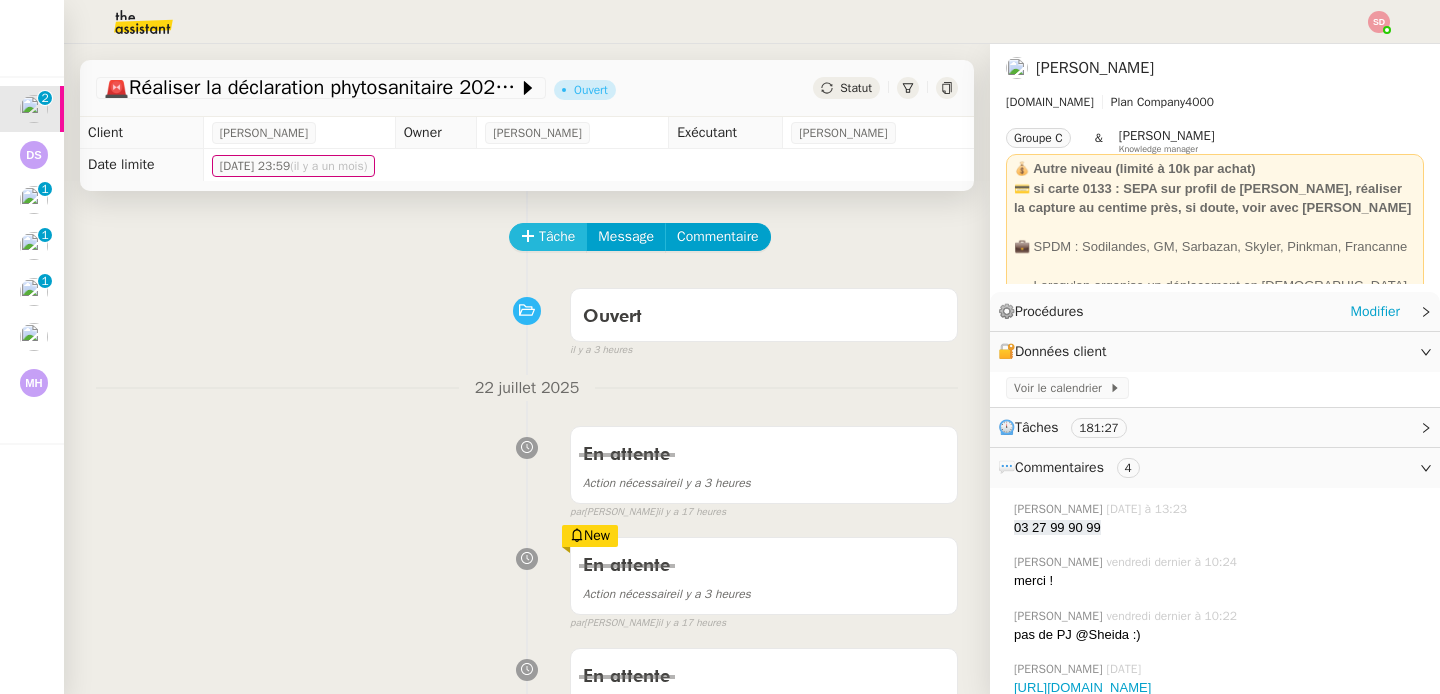 click on "Tâche" 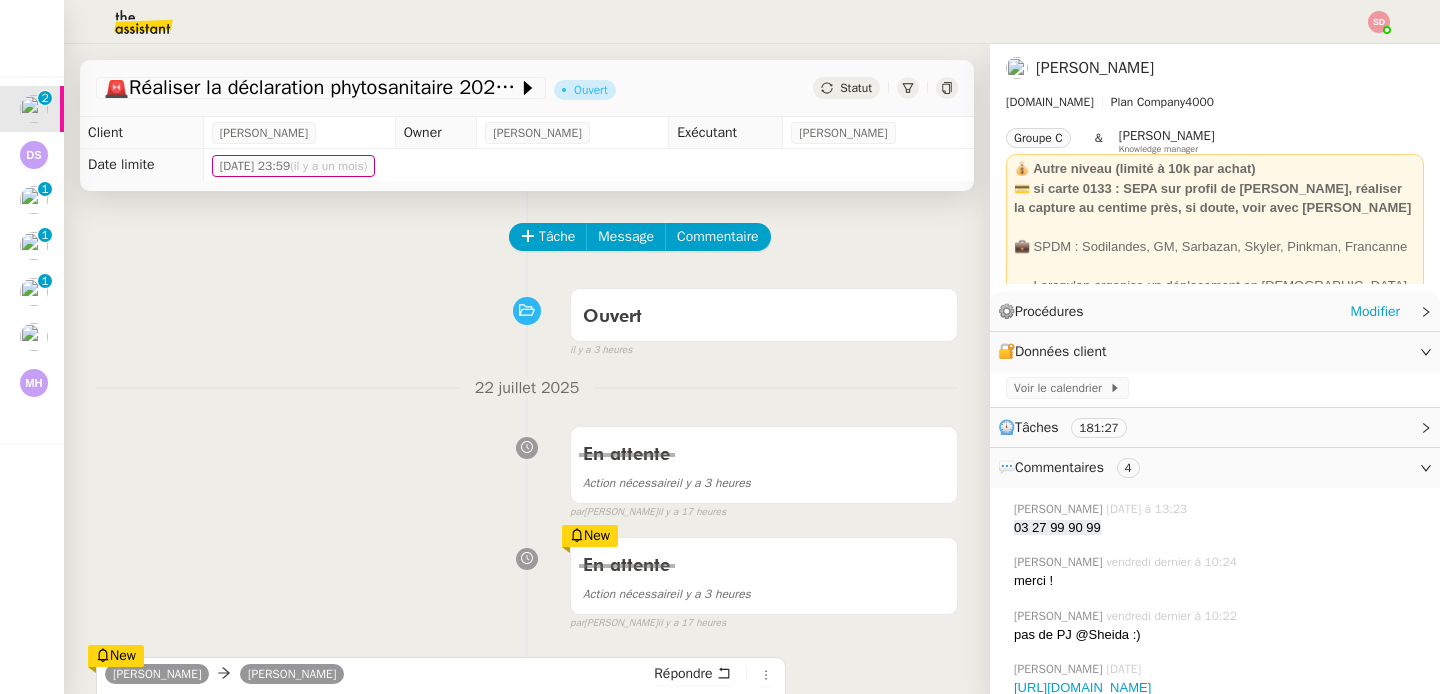 click on "Tâche Message Commentaire Veuillez patienter une erreur s'est produite 👌👌👌 message envoyé ✌️✌️✌️ Veuillez d'abord attribuer un client Une erreur s'est produite, veuillez réessayer Ouvert false il y a 3 heures 👌👌👌 message envoyé ✌️✌️✌️ une erreur s'est produite 👌👌👌 message envoyé ✌️✌️✌️ Votre message va être revu ✌️✌️✌️ une erreur s'est produite La taille des fichiers doit être de 10Mb au maximum. 22 juillet 2025 En attente Action nécessaire  il y a 3 heures  false par   Sheida D.   il y a 17 heures 👌👌👌 message envoyé ✌️✌️✌️ une erreur s'est produite 👌👌👌 message envoyé ✌️✌️✌️ Votre message va être revu ✌️✌️✌️ une erreur s'est produite La taille des fichiers doit être de 10Mb au maximum. En attente Action nécessaire  il y a 3 heures   New  par   Sheida D.   il y a 17 heures 👌👌👌 message envoyé ✌️✌️✌️ une erreur s'est produite Nadege BERNIER" 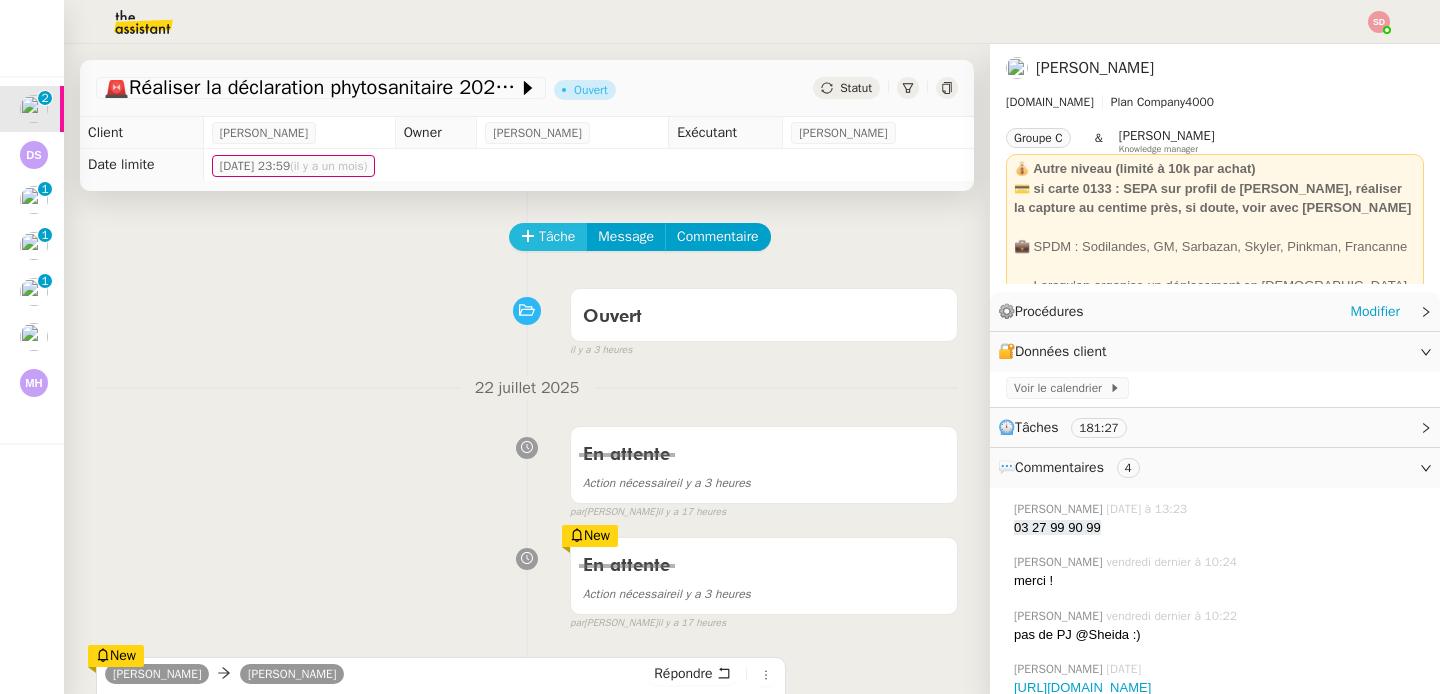 click on "Tâche" 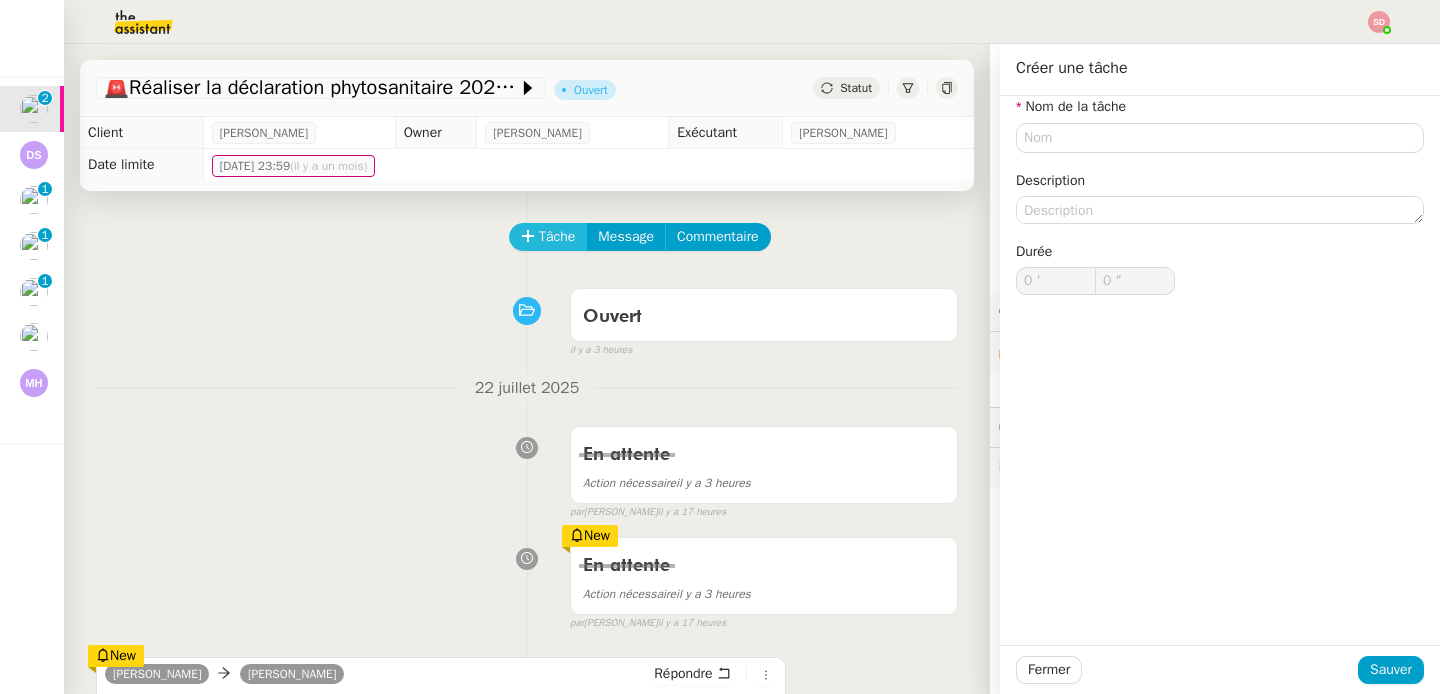 type 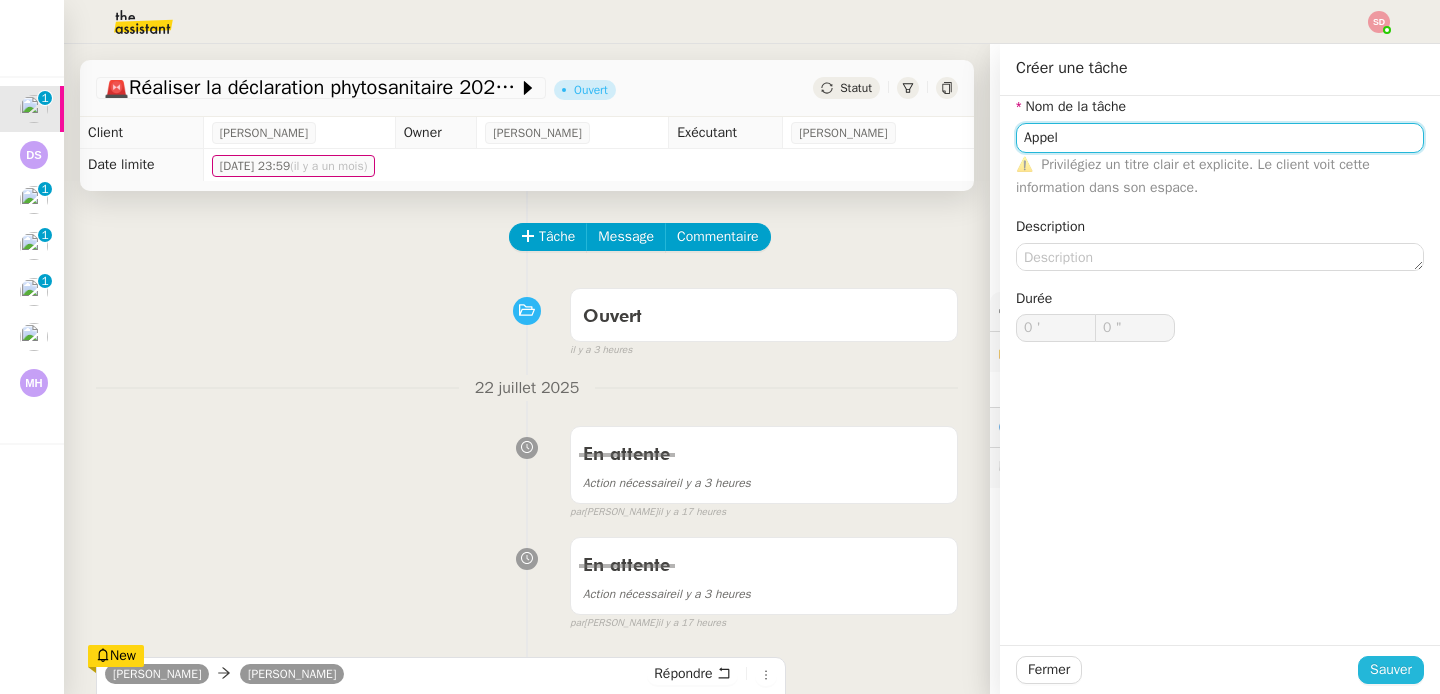 type on "Appel" 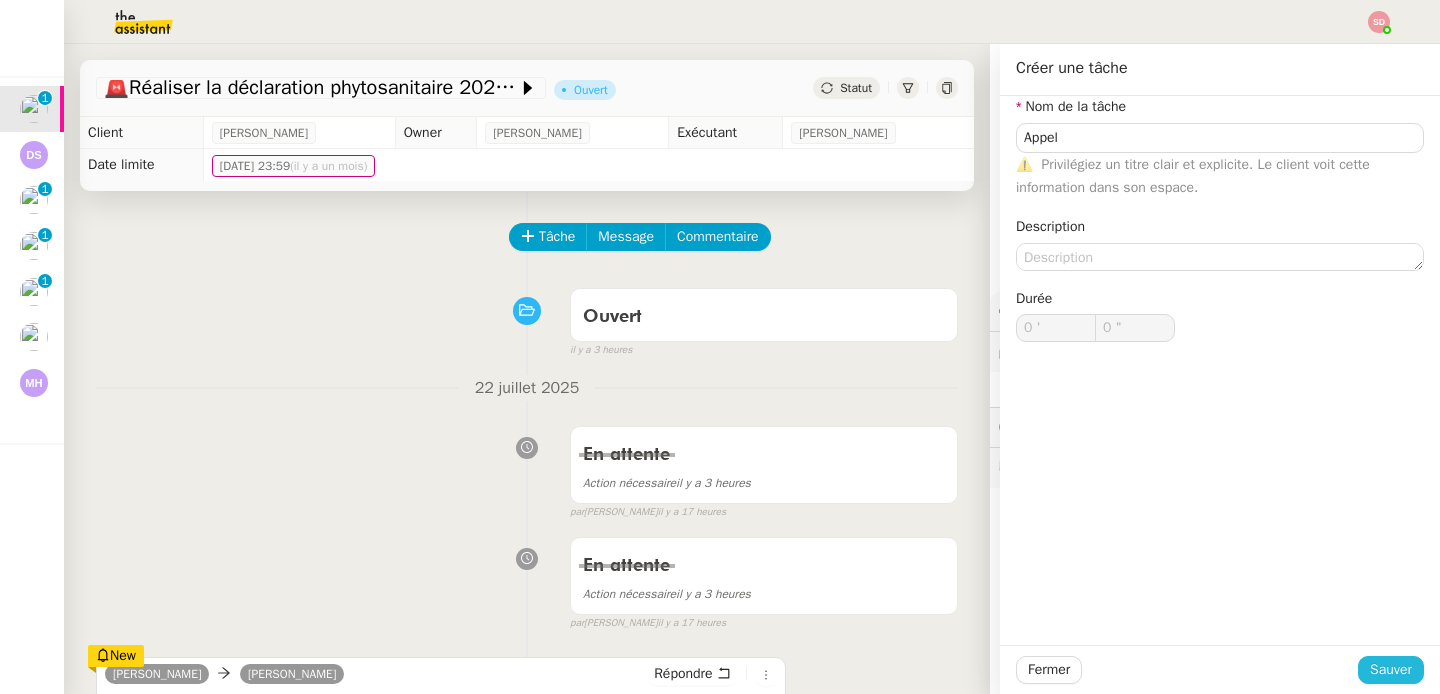 click on "Sauver" 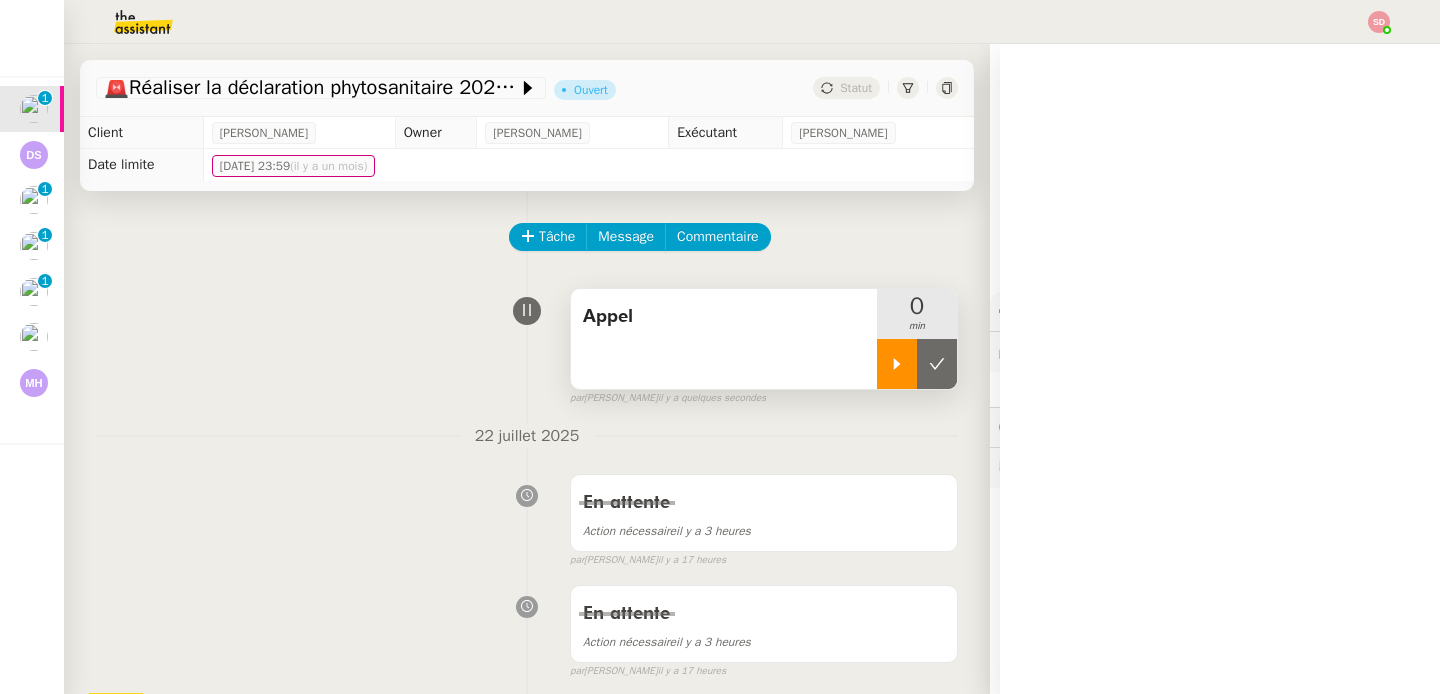 click 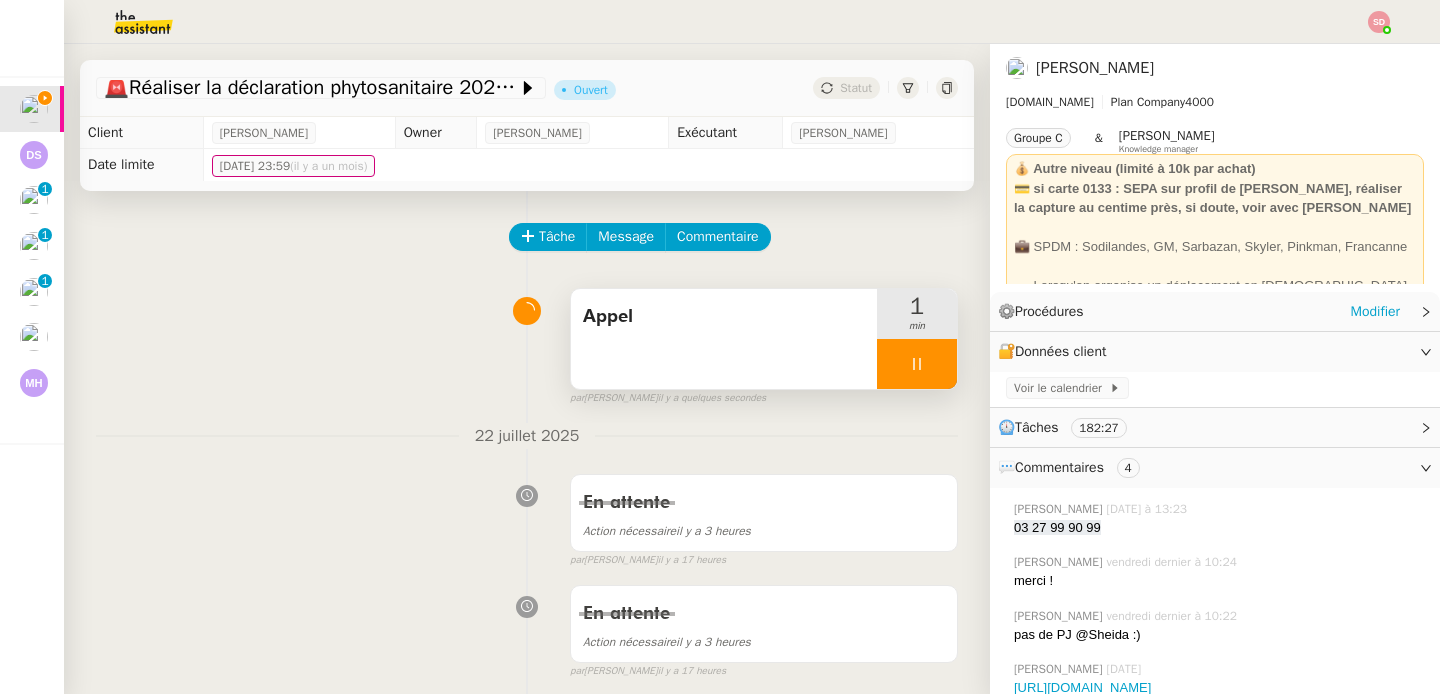 click on "En attente Action nécessaire  il y a 3 heures  false par   Sheida D.   il y a 17 heures" at bounding box center [527, 516] 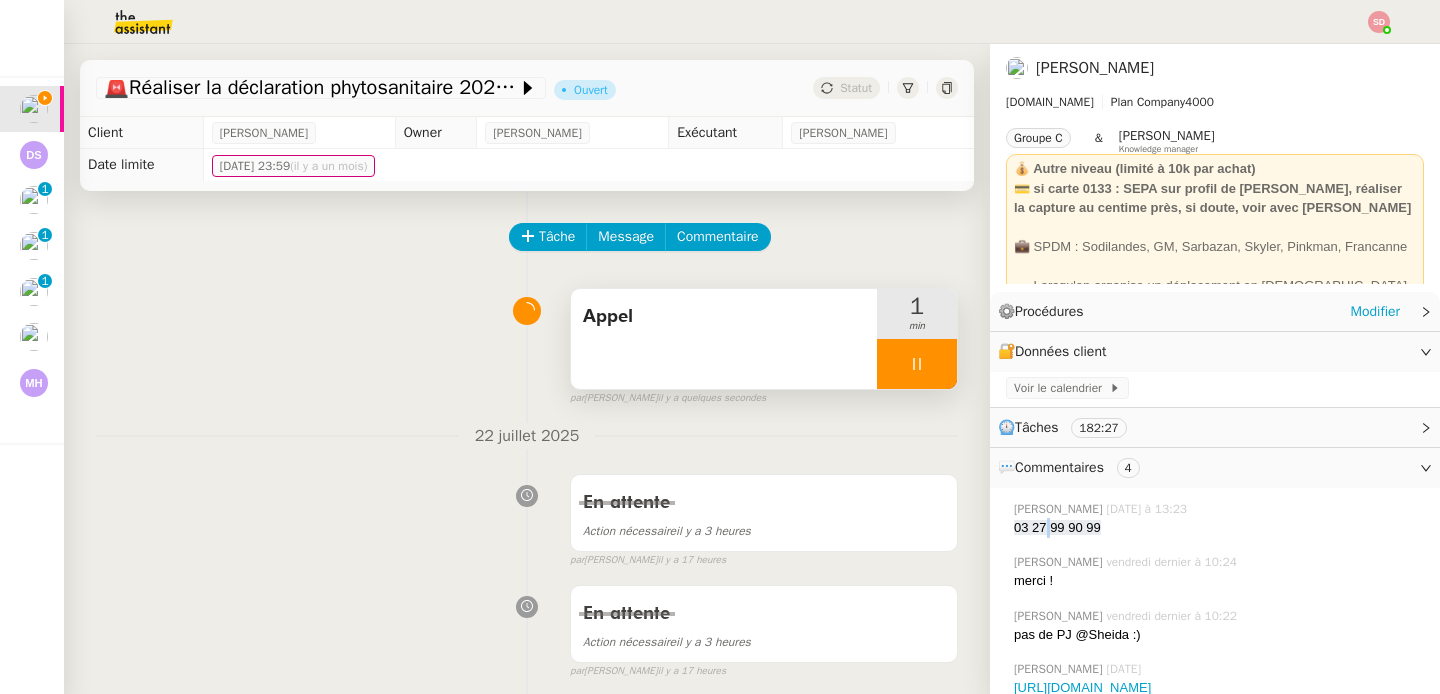 click on "03 27 99 90 99" 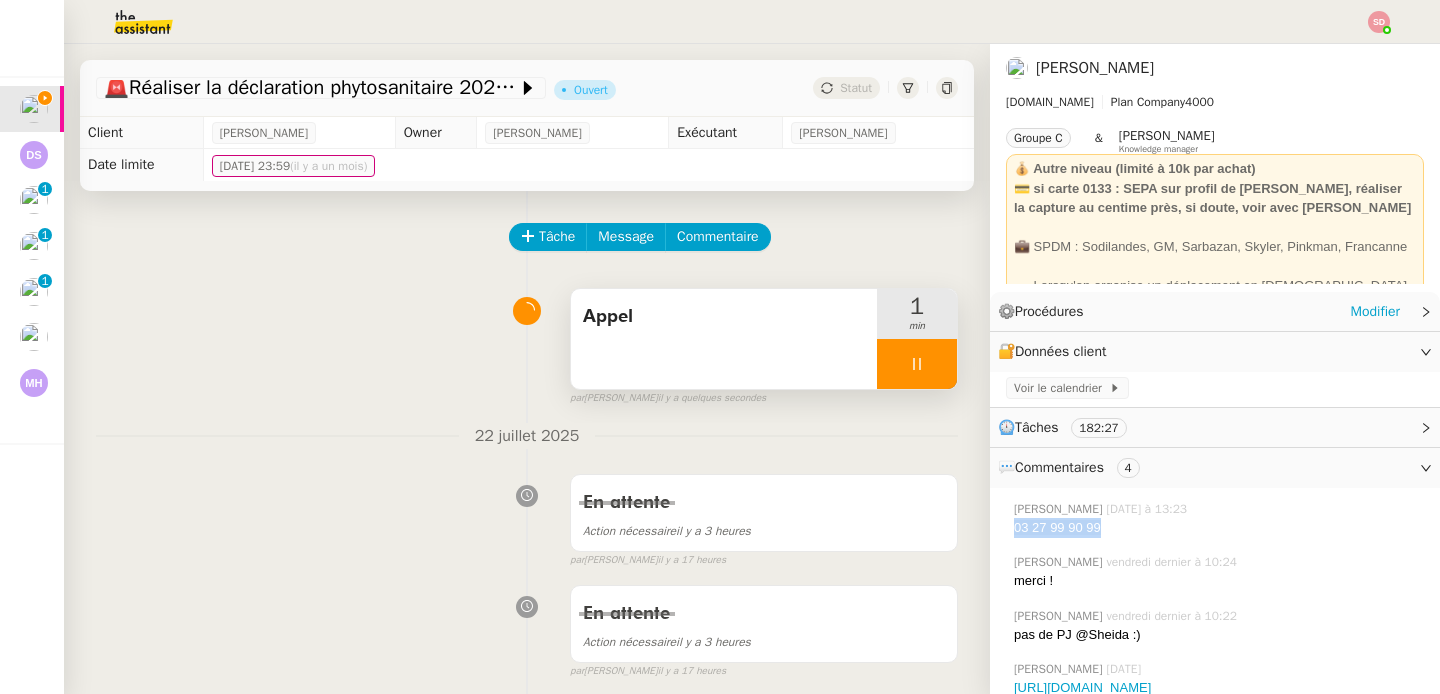 click on "03 27 99 90 99" 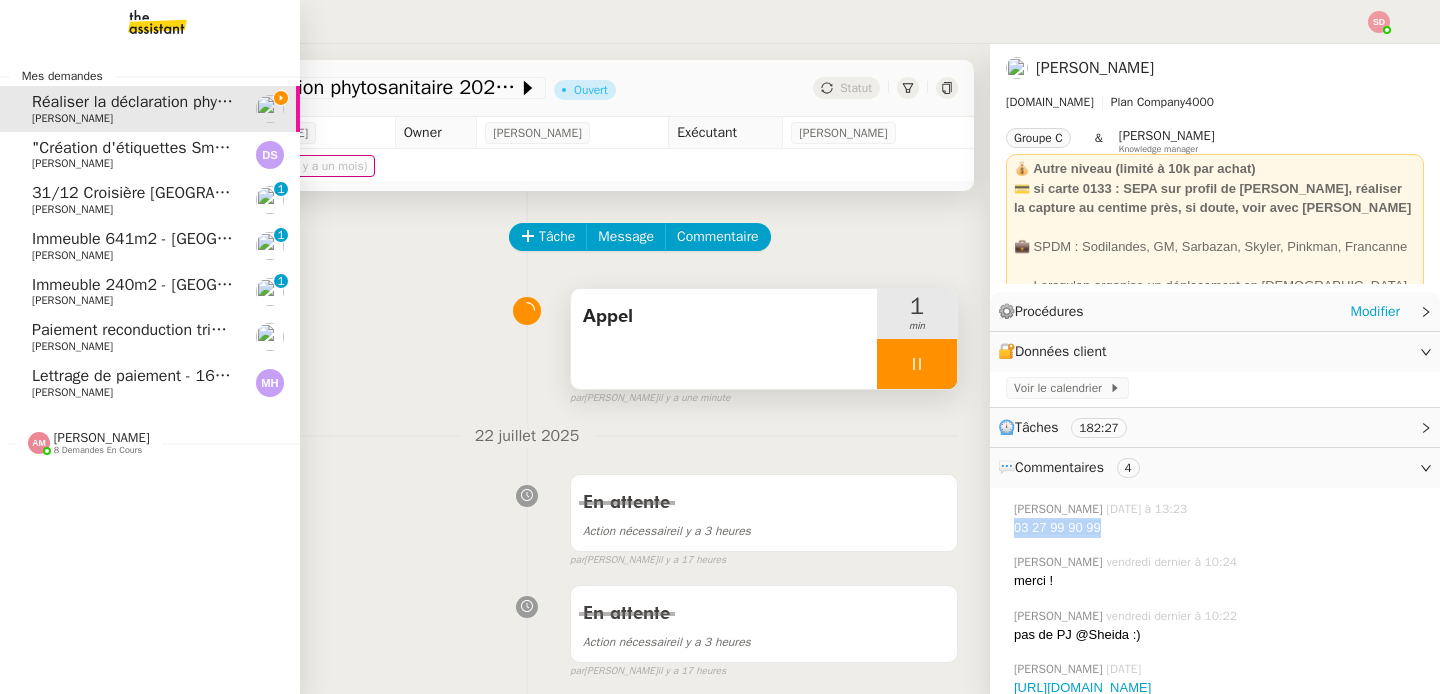 click on "Immeuble 641m2 - [GEOGRAPHIC_DATA] 13003 - 695 000€" 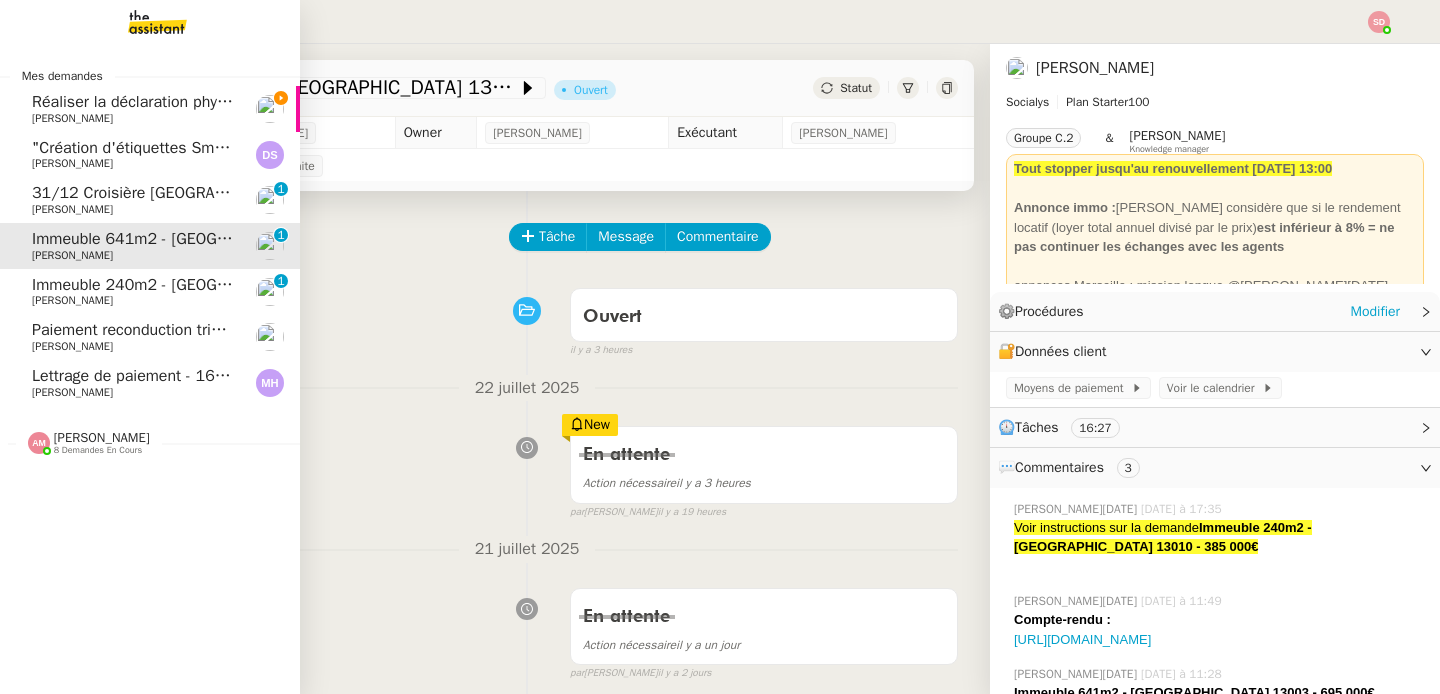 click on "Immeuble 240m2 - [GEOGRAPHIC_DATA] 13010 - 385 000€" 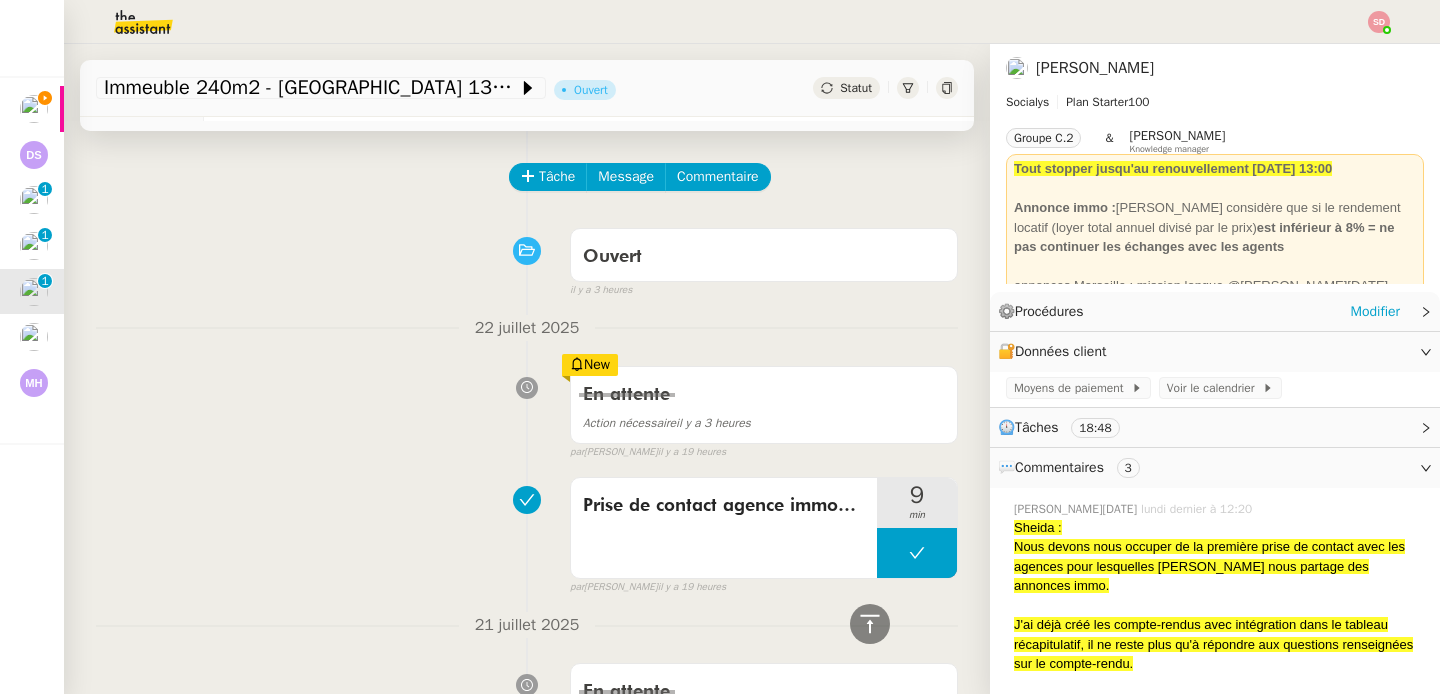 scroll, scrollTop: 0, scrollLeft: 0, axis: both 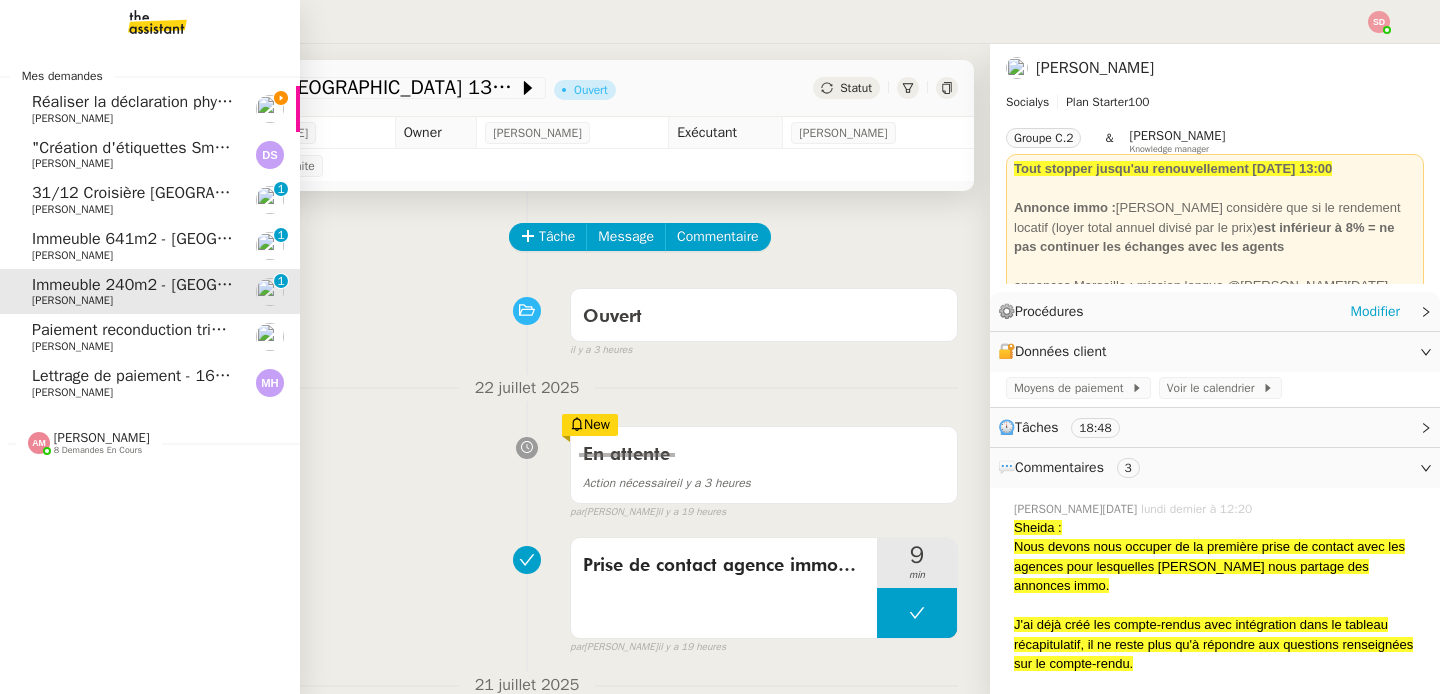 click on "Réaliser la déclaration phytosanitaire 2024" 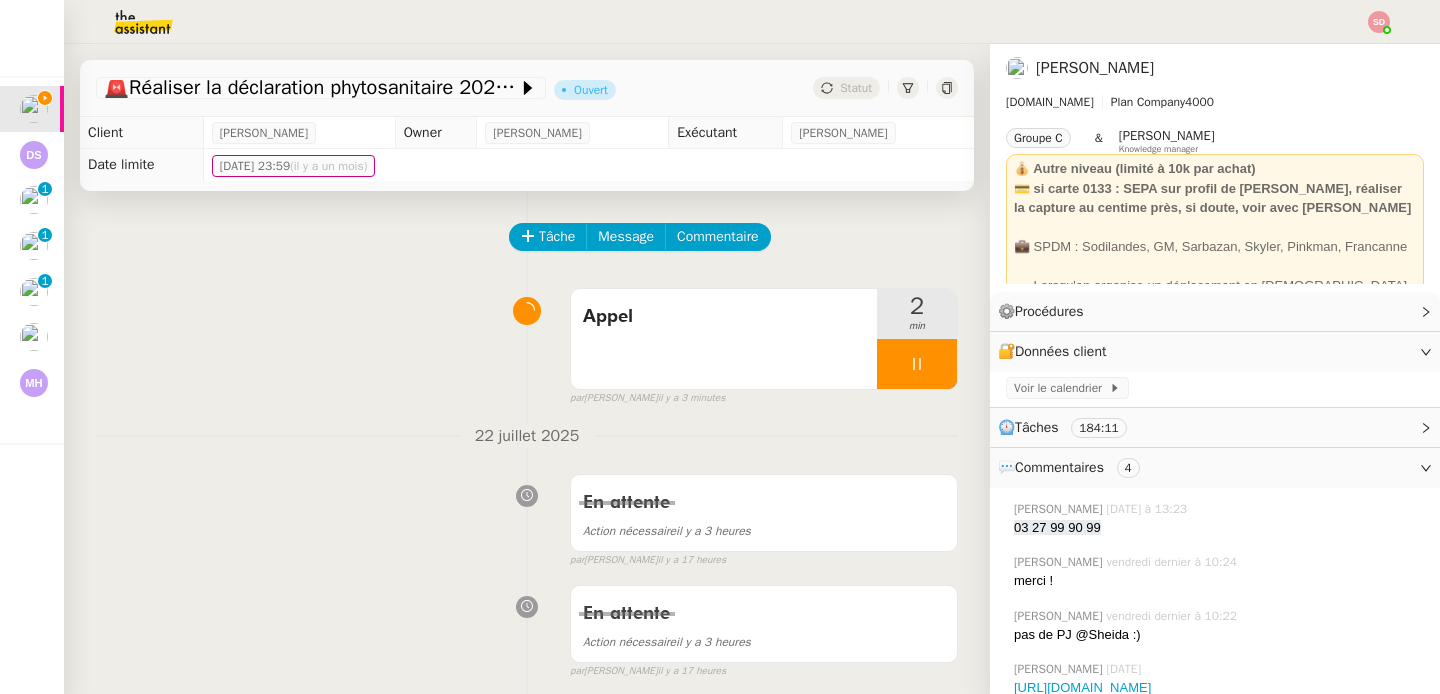 scroll, scrollTop: 0, scrollLeft: 0, axis: both 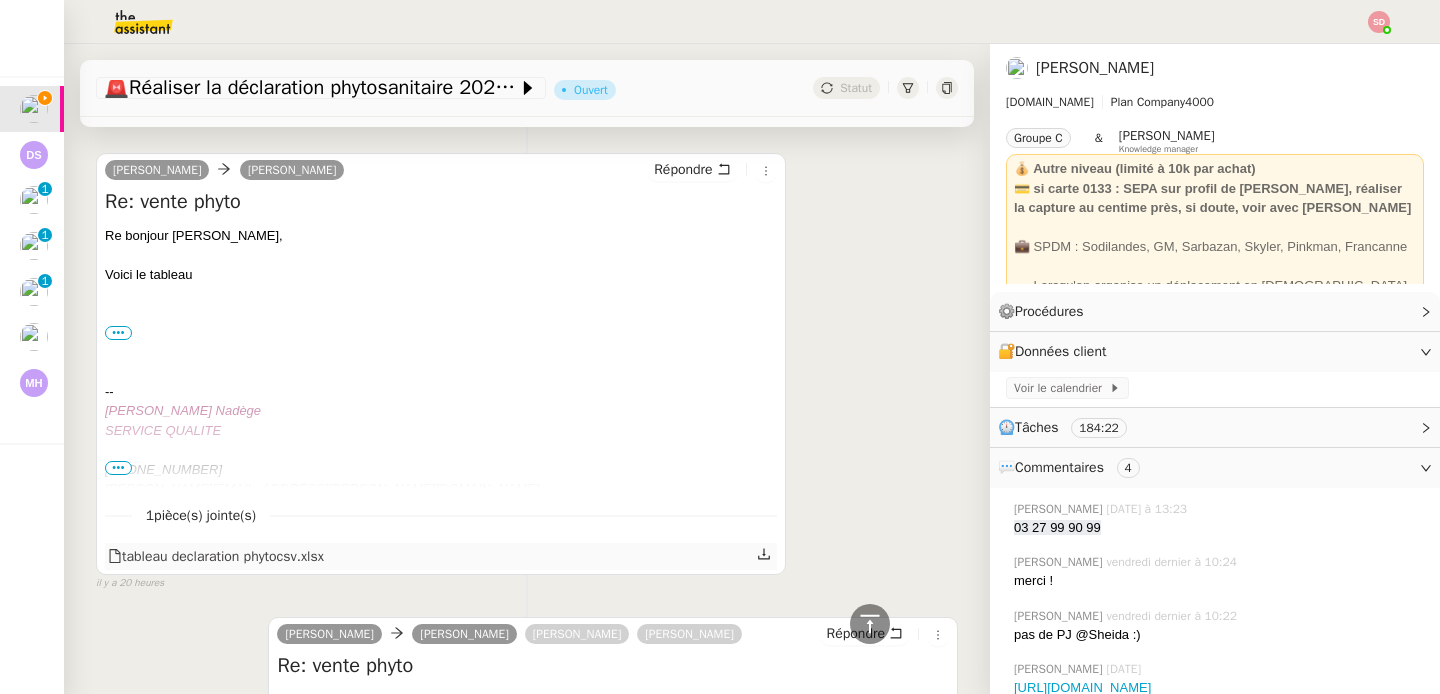 click on "tableau declaration phytocsv.xlsx" 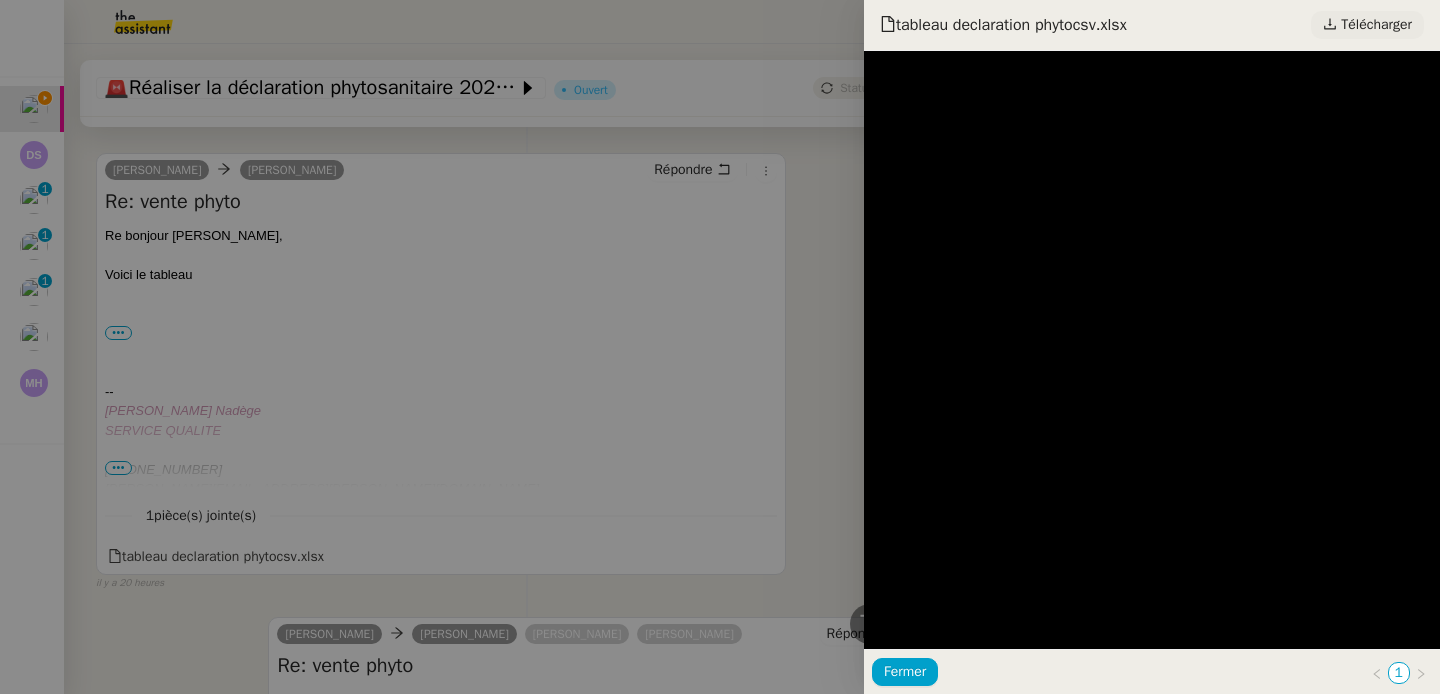 click on "Télécharger" at bounding box center (1376, 25) 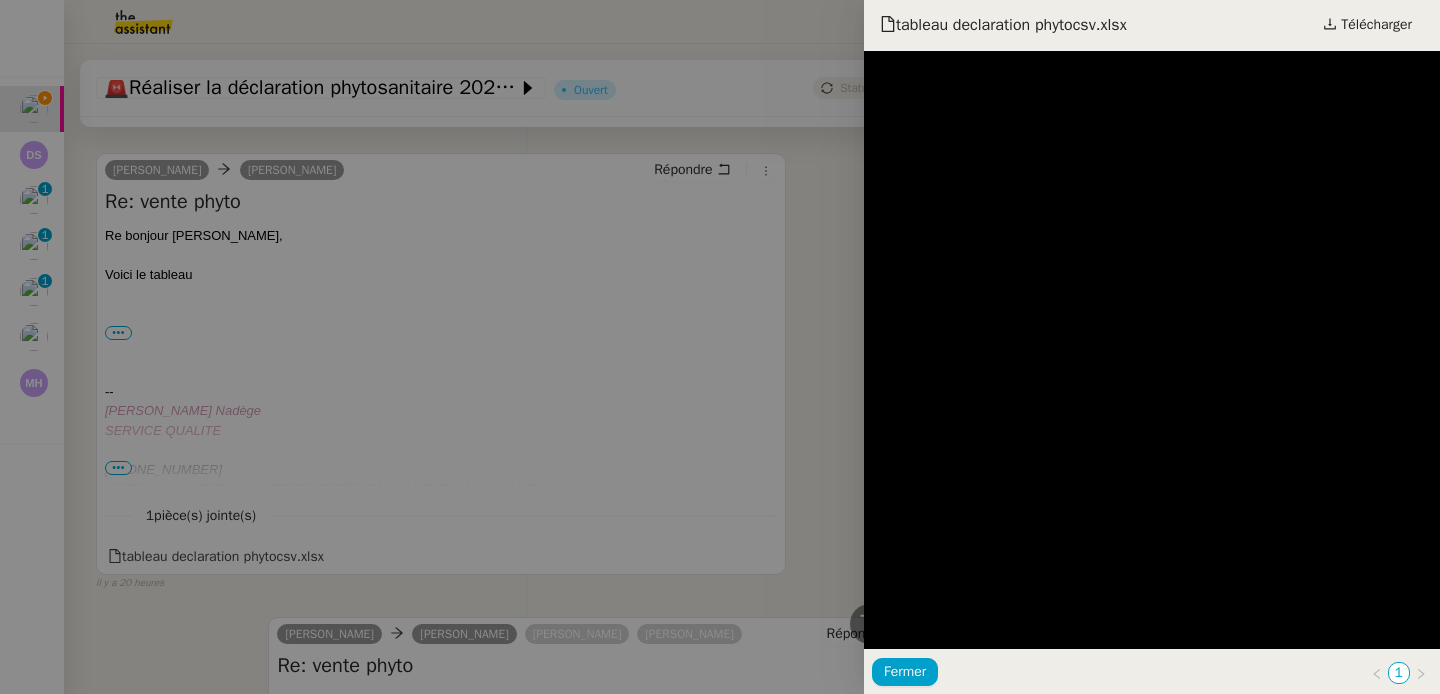 click at bounding box center (720, 347) 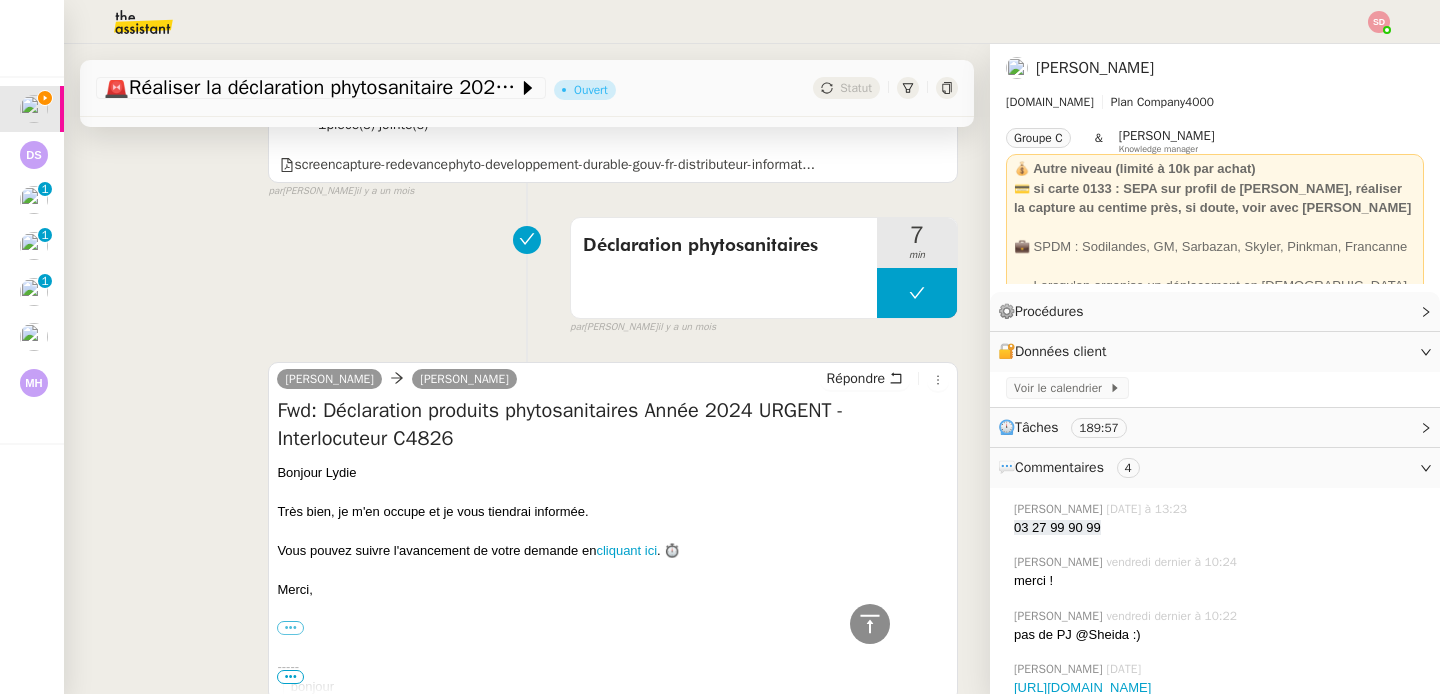 scroll, scrollTop: 15222, scrollLeft: 0, axis: vertical 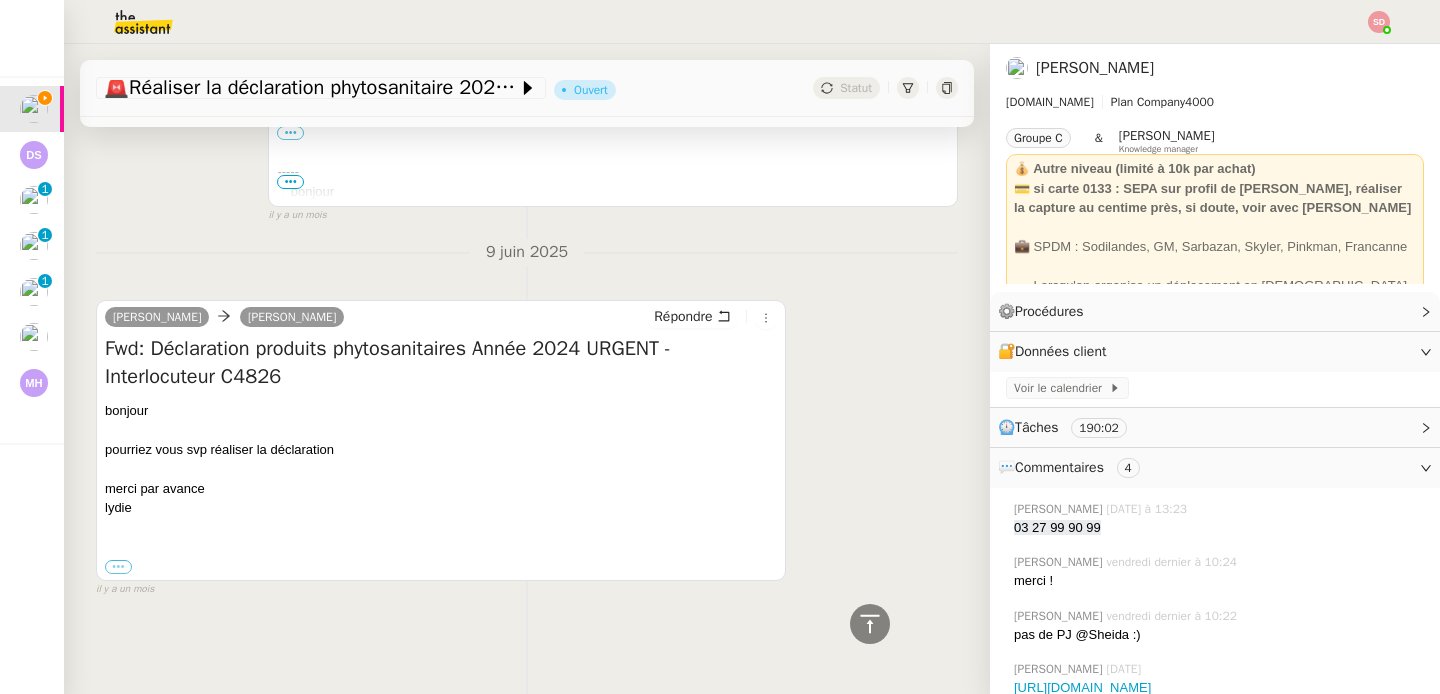 click on "•••" at bounding box center [118, 567] 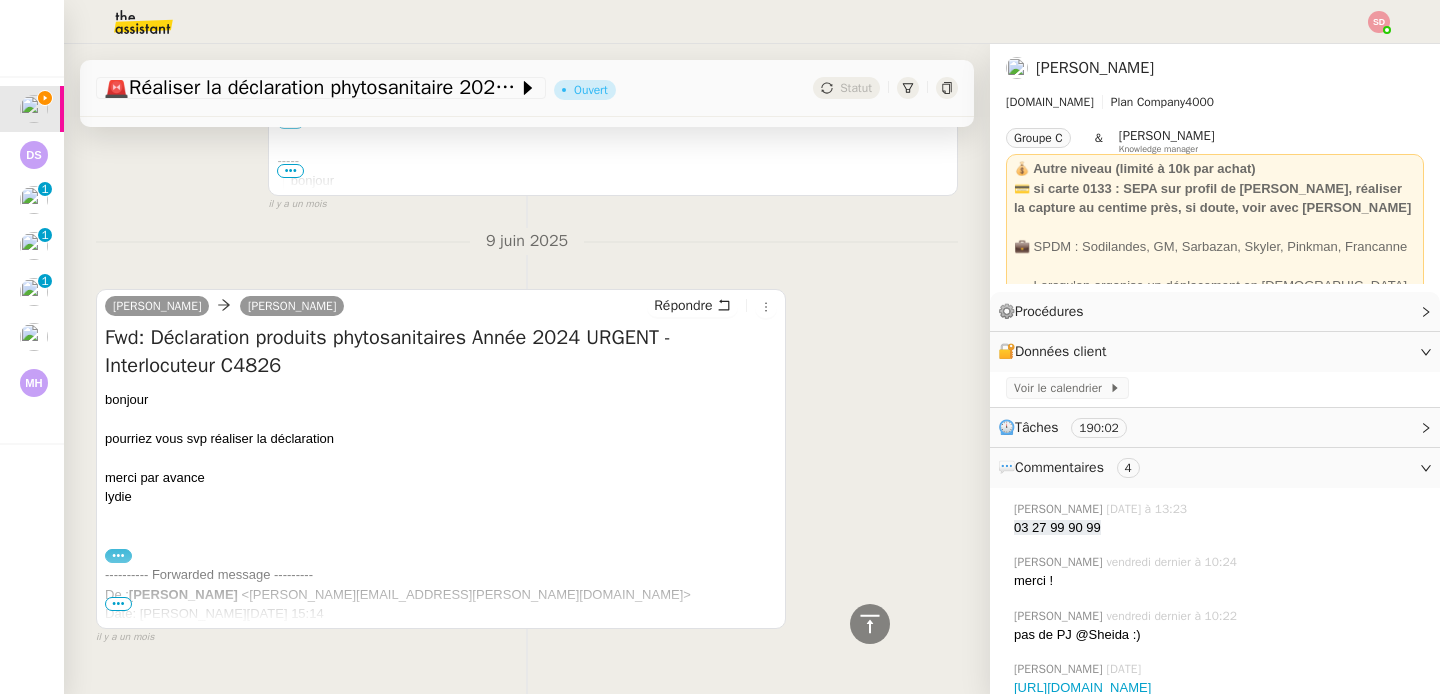 click on "•••" at bounding box center [118, 604] 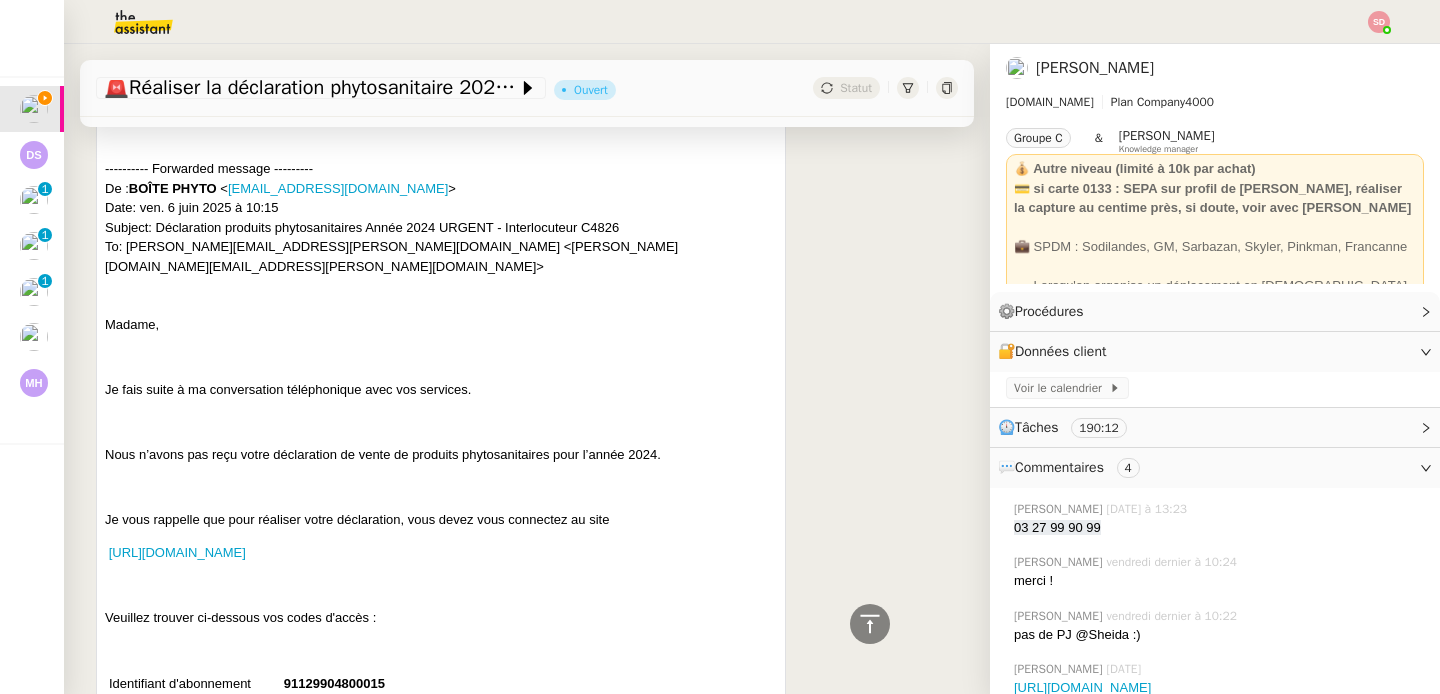 scroll, scrollTop: 15789, scrollLeft: 0, axis: vertical 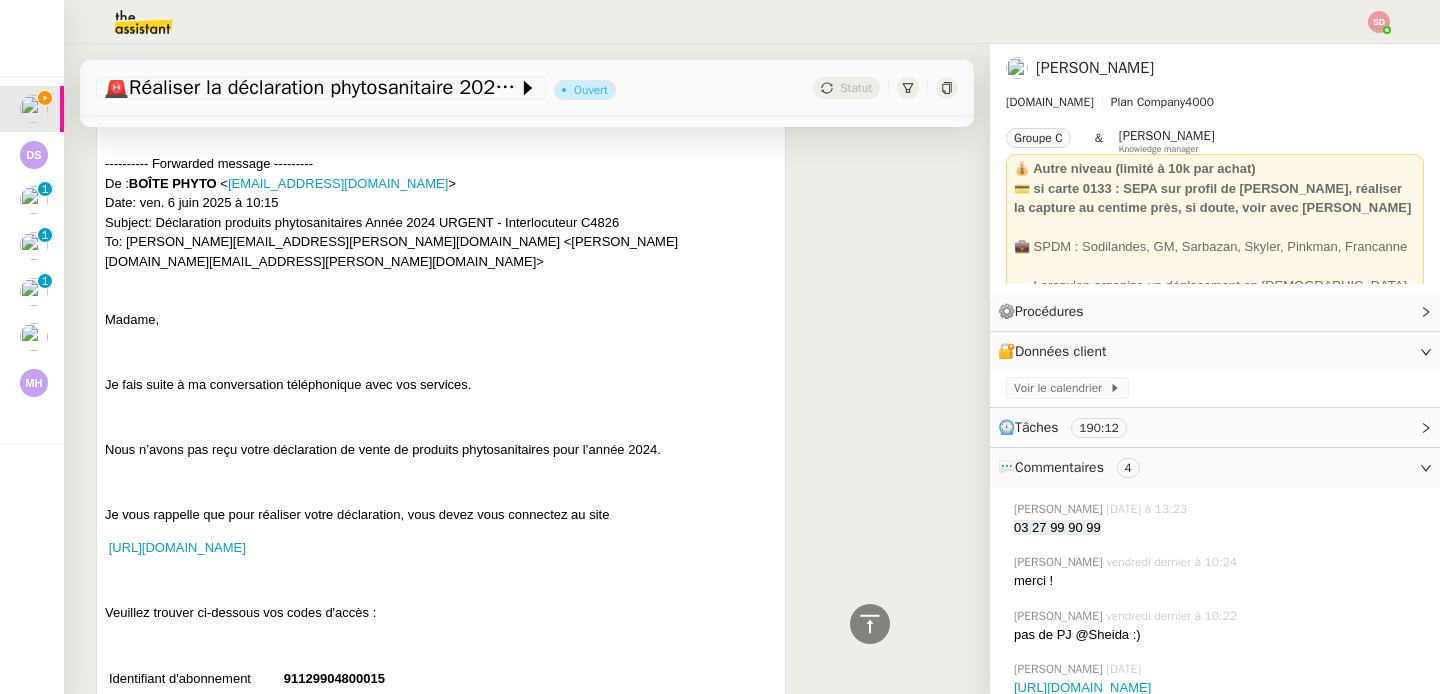 click on "---------- Forwarded message --------- De :  BOÎTE PHYTO   < [EMAIL_ADDRESS][DOMAIN_NAME] > Date: [DATE] 10:15 Subject: Déclaration produits phytosanitaires Année 2024 URGENT - Interlocuteur C4826 To: [PERSON_NAME][EMAIL_ADDRESS][PERSON_NAME][DOMAIN_NAME] <[PERSON_NAME][DOMAIN_NAME][EMAIL_ADDRESS][PERSON_NAME][DOMAIN_NAME]>" at bounding box center [441, 212] 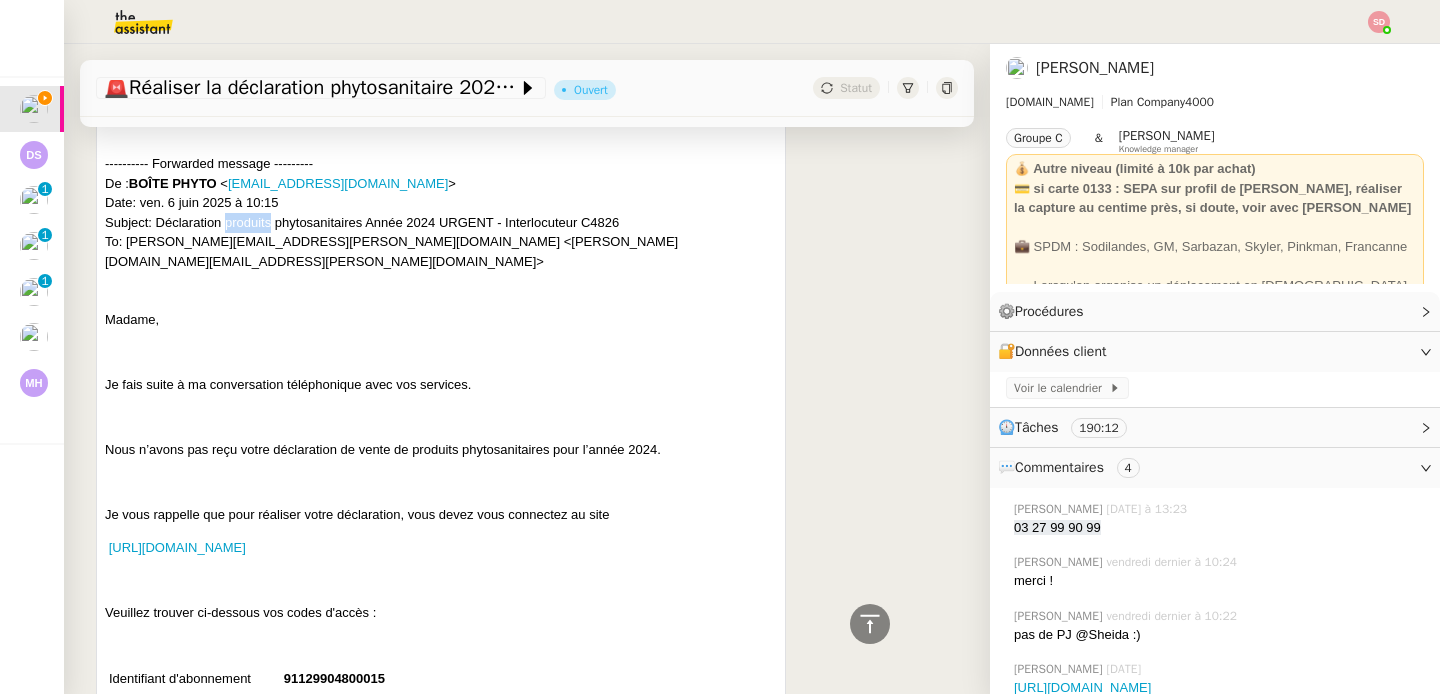 click on "---------- Forwarded message --------- De :  BOÎTE PHYTO   < [EMAIL_ADDRESS][DOMAIN_NAME] > Date: [DATE] 10:15 Subject: Déclaration produits phytosanitaires Année 2024 URGENT - Interlocuteur C4826 To: [PERSON_NAME][EMAIL_ADDRESS][PERSON_NAME][DOMAIN_NAME] <[PERSON_NAME][DOMAIN_NAME][EMAIL_ADDRESS][PERSON_NAME][DOMAIN_NAME]>" at bounding box center (441, 212) 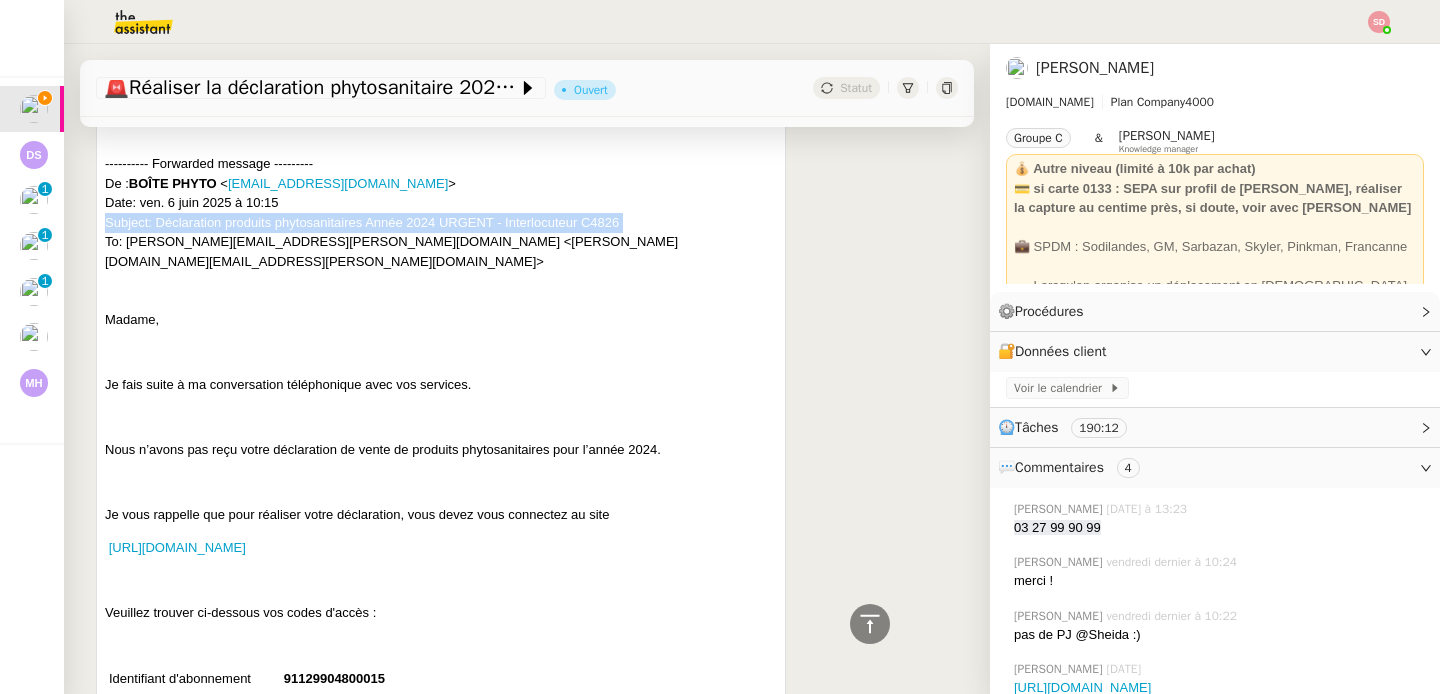 click on "---------- Forwarded message --------- De :  BOÎTE PHYTO   < [EMAIL_ADDRESS][DOMAIN_NAME] > Date: [DATE] 10:15 Subject: Déclaration produits phytosanitaires Année 2024 URGENT - Interlocuteur C4826 To: [PERSON_NAME][EMAIL_ADDRESS][PERSON_NAME][DOMAIN_NAME] <[PERSON_NAME][DOMAIN_NAME][EMAIL_ADDRESS][PERSON_NAME][DOMAIN_NAME]>" at bounding box center [441, 212] 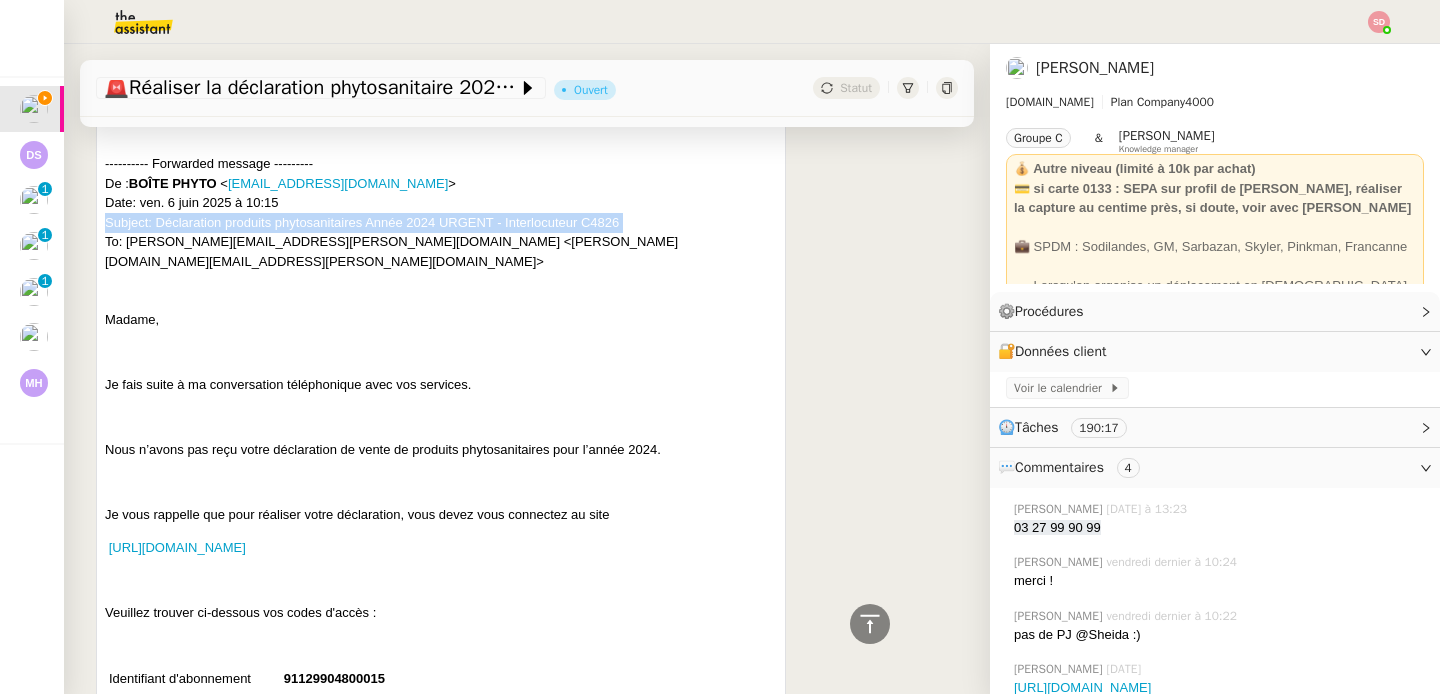 click on "---------- Forwarded message --------- De :  BOÎTE PHYTO   < [EMAIL_ADDRESS][DOMAIN_NAME] > Date: [DATE] 10:15 Subject: Déclaration produits phytosanitaires Année 2024 URGENT - Interlocuteur C4826 To: [PERSON_NAME][EMAIL_ADDRESS][PERSON_NAME][DOMAIN_NAME] <[PERSON_NAME][DOMAIN_NAME][EMAIL_ADDRESS][PERSON_NAME][DOMAIN_NAME]>" at bounding box center [441, 212] 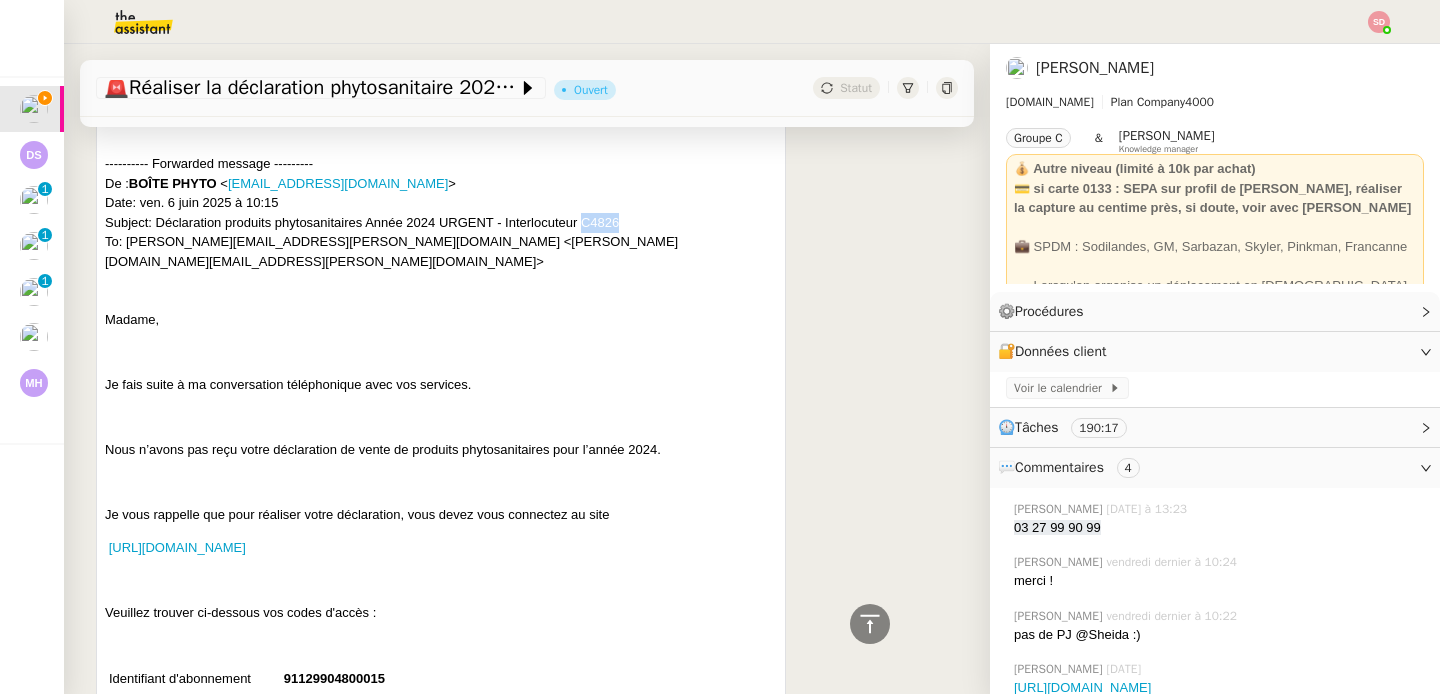 drag, startPoint x: 584, startPoint y: 223, endPoint x: 636, endPoint y: 217, distance: 52.34501 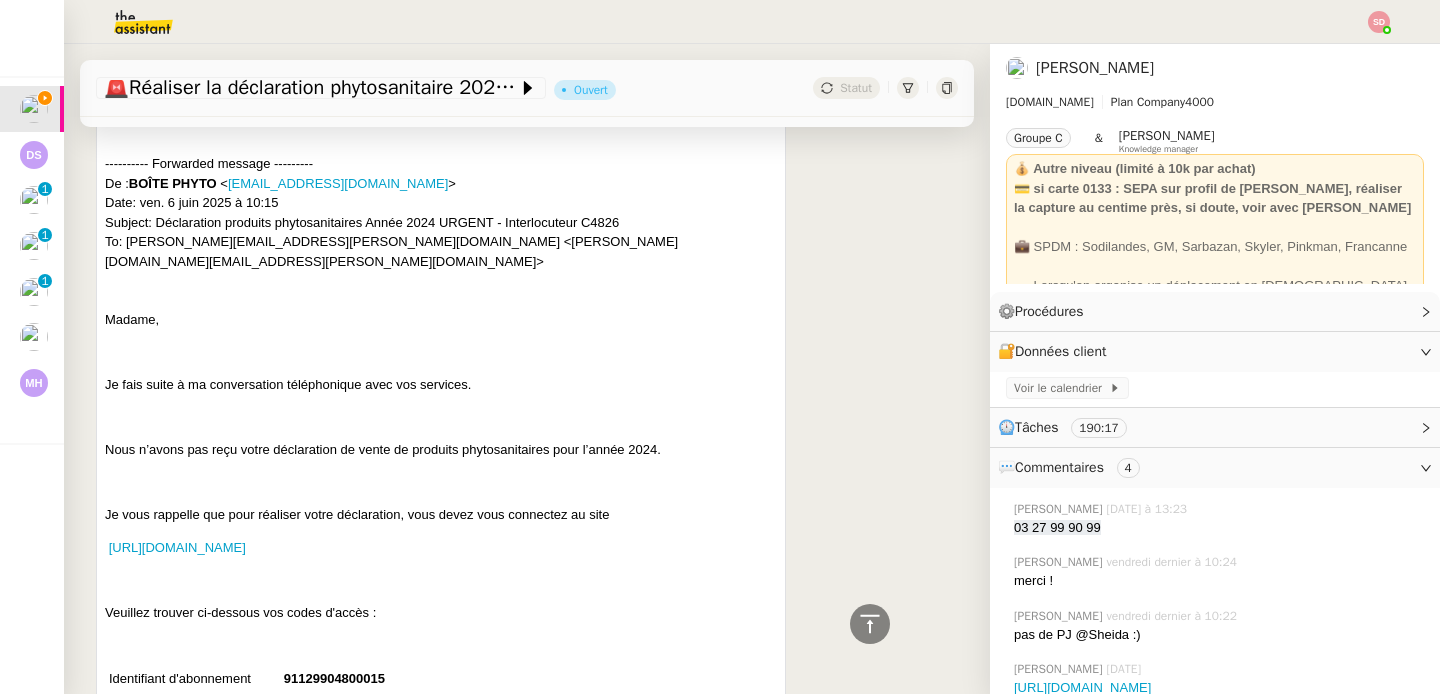 click on "---------- Forwarded message --------- De :  BOÎTE PHYTO   < [EMAIL_ADDRESS][DOMAIN_NAME] > Date: [DATE] 10:15 Subject: Déclaration produits phytosanitaires Année 2024 URGENT - Interlocuteur C4826 To: [PERSON_NAME][EMAIL_ADDRESS][PERSON_NAME][DOMAIN_NAME] <[PERSON_NAME][DOMAIN_NAME][EMAIL_ADDRESS][PERSON_NAME][DOMAIN_NAME]>" at bounding box center [441, 212] 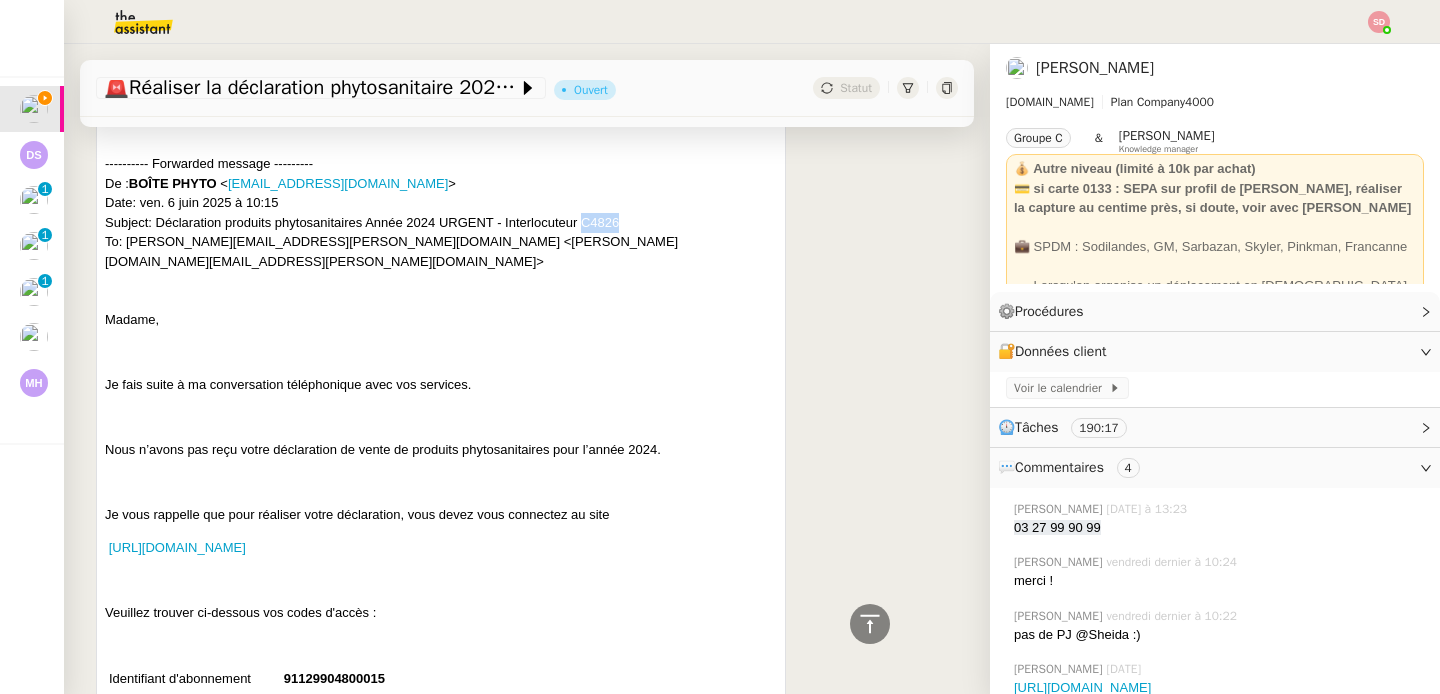 click on "---------- Forwarded message --------- De :  BOÎTE PHYTO   < [EMAIL_ADDRESS][DOMAIN_NAME] > Date: [DATE] 10:15 Subject: Déclaration produits phytosanitaires Année 2024 URGENT - Interlocuteur C4826 To: [PERSON_NAME][EMAIL_ADDRESS][PERSON_NAME][DOMAIN_NAME] <[PERSON_NAME][DOMAIN_NAME][EMAIL_ADDRESS][PERSON_NAME][DOMAIN_NAME]>" at bounding box center (441, 212) 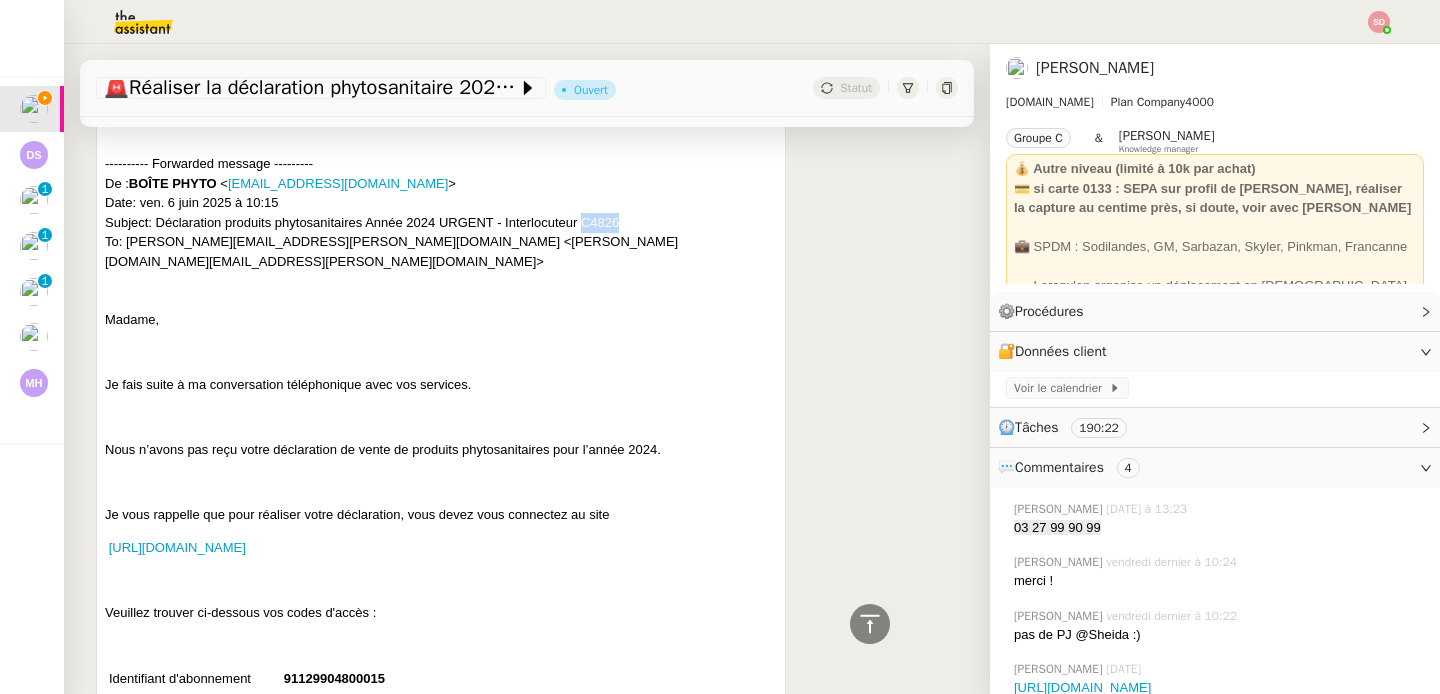 click on "---------- Forwarded message --------- De :  BOÎTE PHYTO   < [EMAIL_ADDRESS][DOMAIN_NAME] > Date: [DATE] 10:15 Subject: Déclaration produits phytosanitaires Année 2024 URGENT - Interlocuteur C4826 To: [PERSON_NAME][EMAIL_ADDRESS][PERSON_NAME][DOMAIN_NAME] <[PERSON_NAME][DOMAIN_NAME][EMAIL_ADDRESS][PERSON_NAME][DOMAIN_NAME]>" at bounding box center [441, 212] 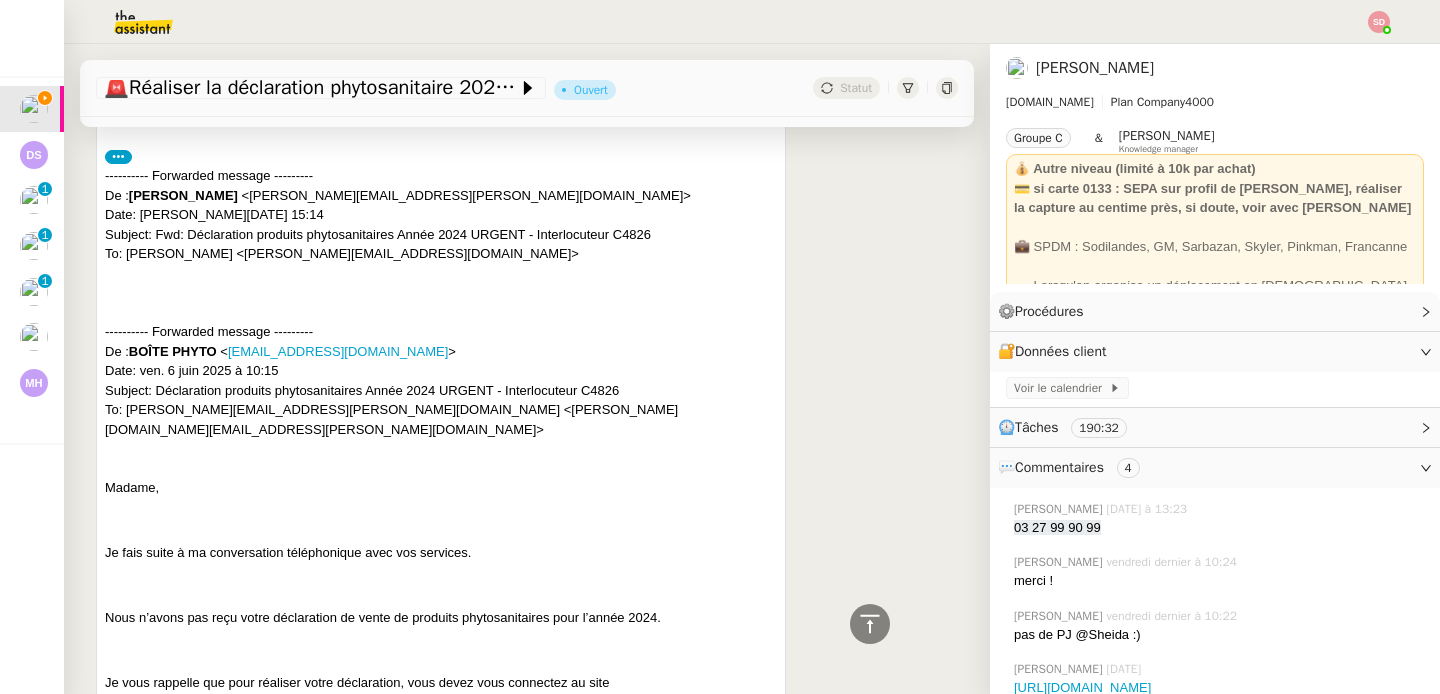 scroll, scrollTop: 15817, scrollLeft: 0, axis: vertical 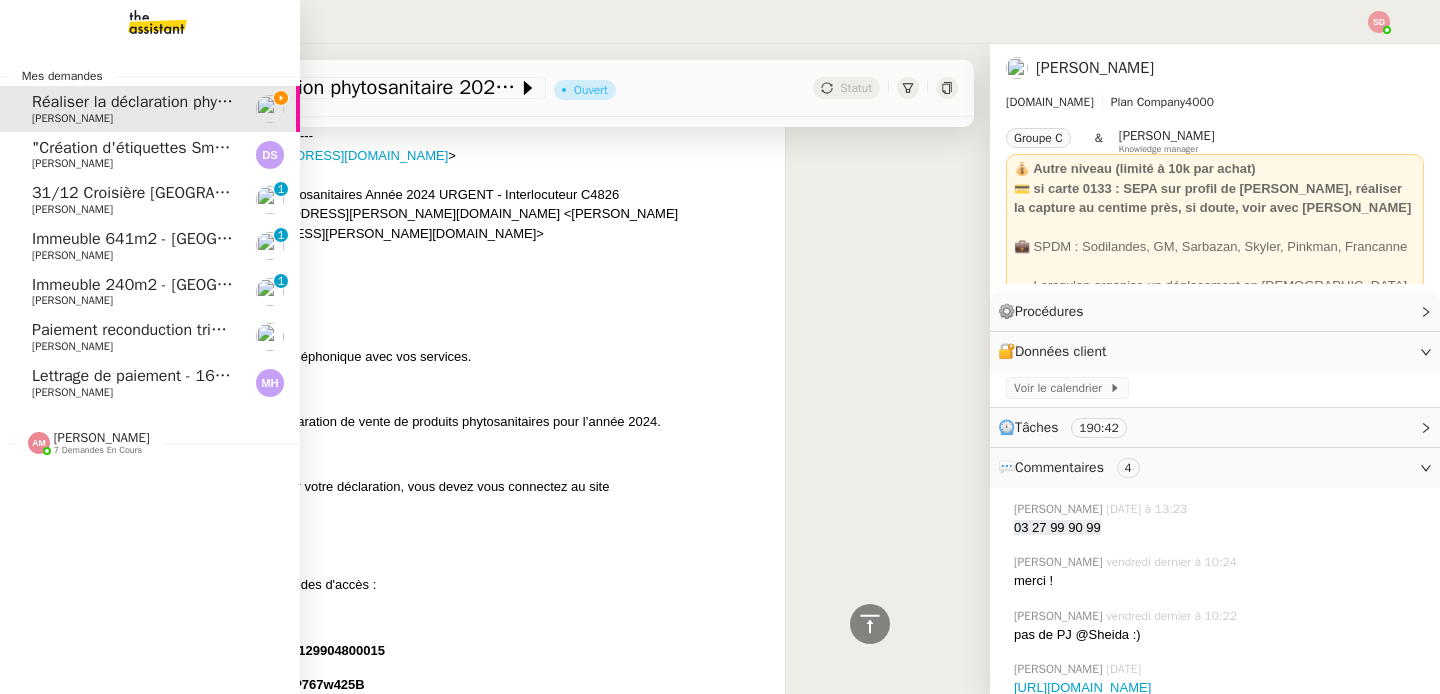 click on "7 demandes en cours" 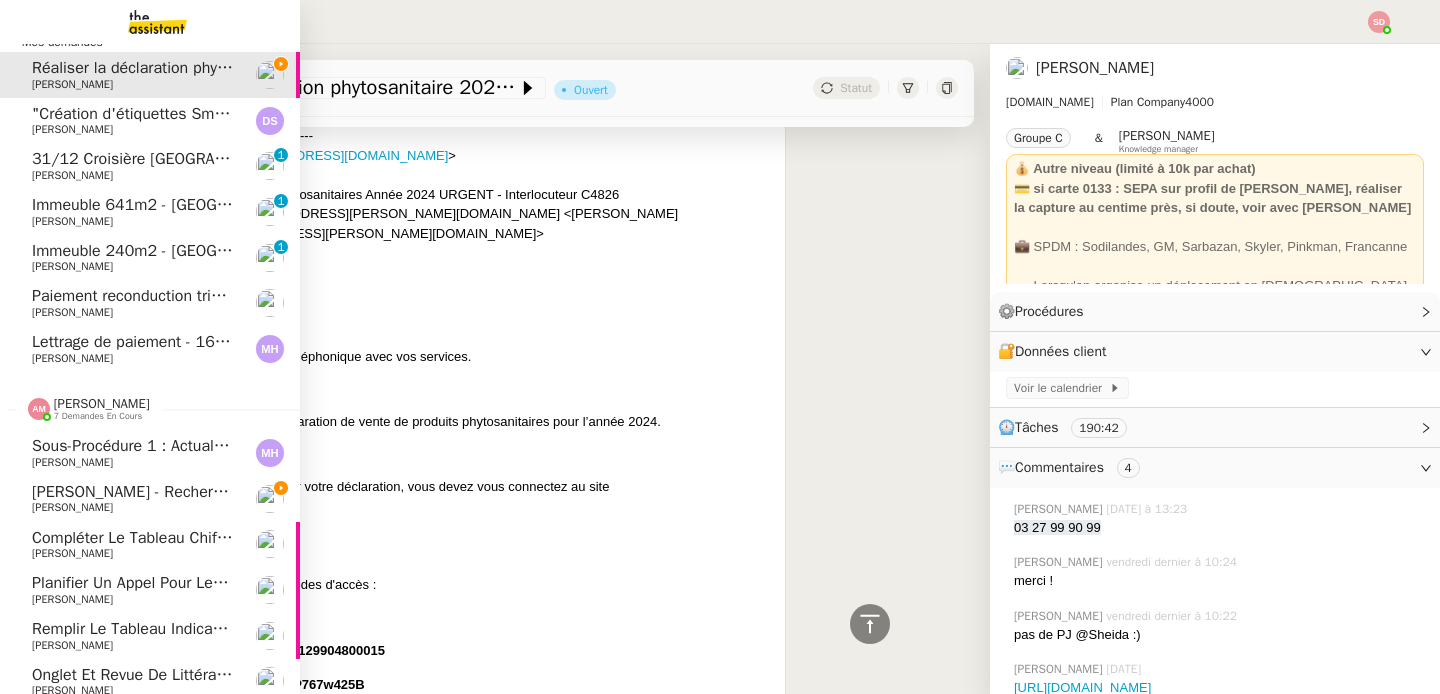scroll, scrollTop: 101, scrollLeft: 0, axis: vertical 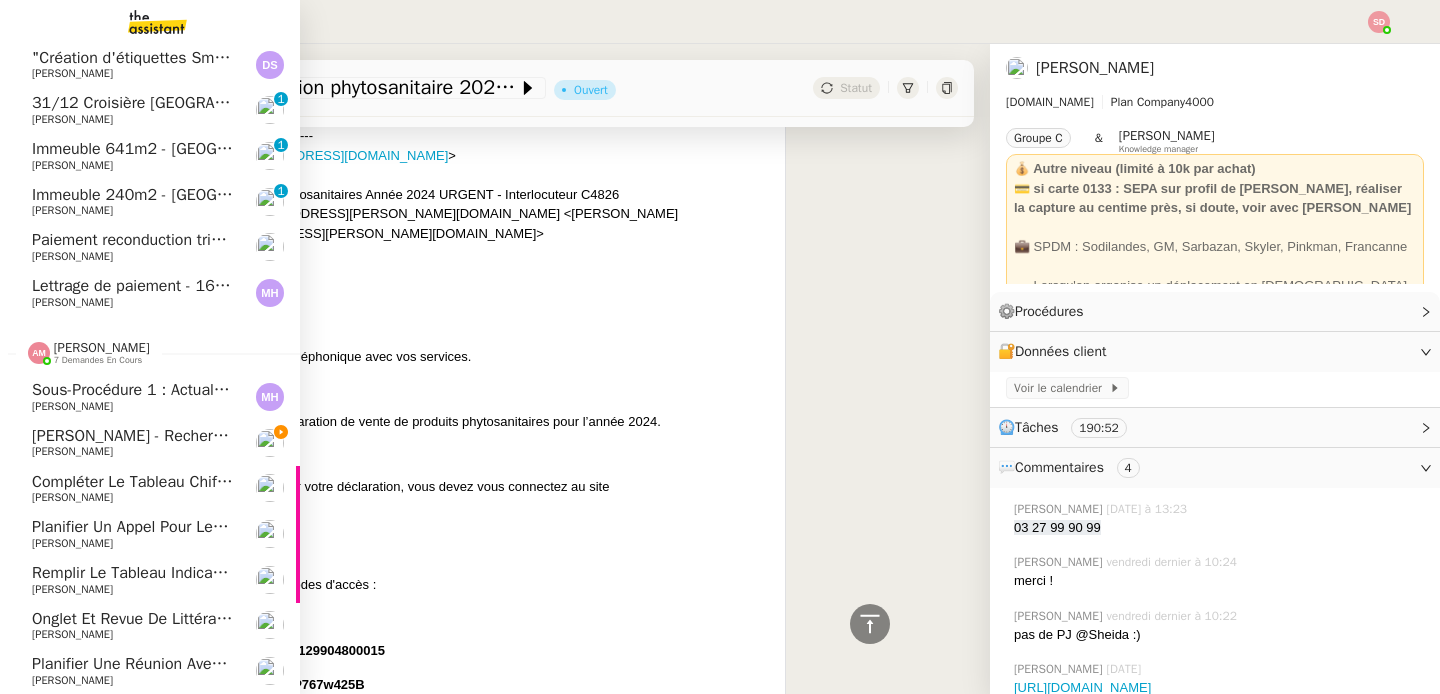 click on "7 demandes en cours" 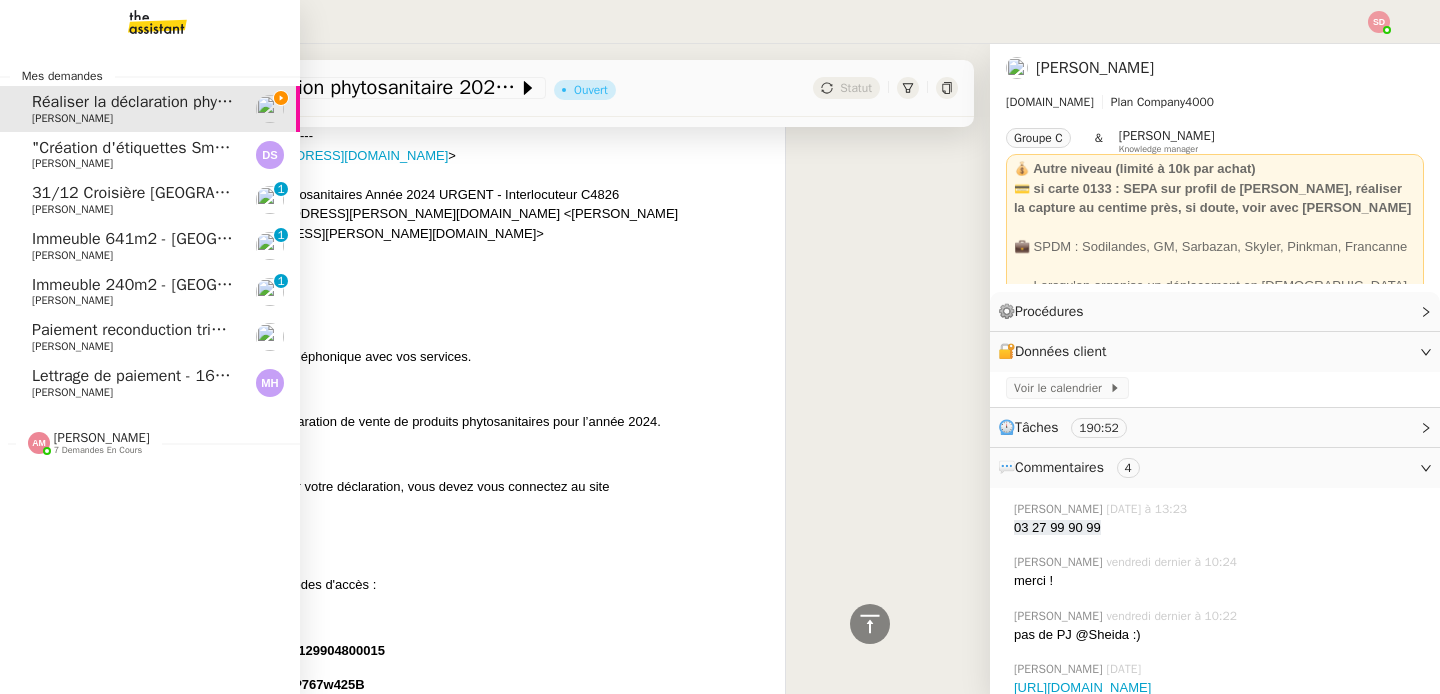 scroll, scrollTop: 0, scrollLeft: 0, axis: both 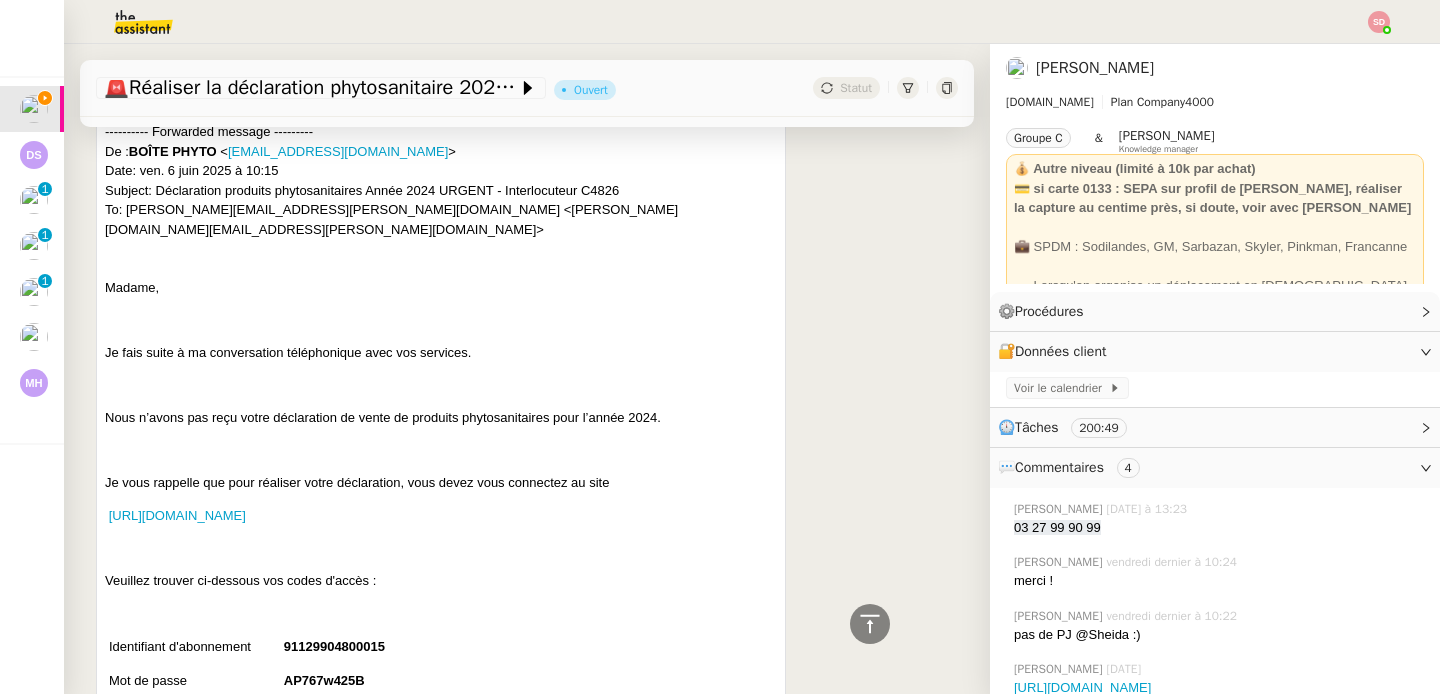 click on "[PERSON_NAME] Fwd: Déclaration produits phytosanitaires Année 2024 URGENT - Interlocuteur C4826
bonjour pourriez vous svp réaliser la déclaration merci par avance [PERSON_NAME]
•••
---------- Forwarded message --------- De :  [PERSON_NAME]   <[PERSON_NAME][EMAIL_ADDRESS][PERSON_NAME][DOMAIN_NAME]> Date: [DATE] 15:14 Subject: Fwd: Déclaration produits phytosanitaires Année 2024 URGENT - Interlocuteur C4826 To: [PERSON_NAME] <[PERSON_NAME][EMAIL_ADDRESS][DOMAIN_NAME]> ---------- Forwarded message --------- De :  BOÎTE PHYTO   < [EMAIL_ADDRESS][DOMAIN_NAME] > Date: [DATE] 10:15 Subject: Déclaration produits phytosanitaires Année 2024 URGENT - Interlocuteur C4826 To: [PERSON_NAME][EMAIL_ADDRESS][PERSON_NAME][DOMAIN_NAME] <[PERSON_NAME][DOMAIN_NAME][EMAIL_ADDRESS][PERSON_NAME][DOMAIN_NAME]>
Madame,
Je fais suite à ma conversation téléphonique avec vos services.
[URL][DOMAIN_NAME]" at bounding box center [527, 616] 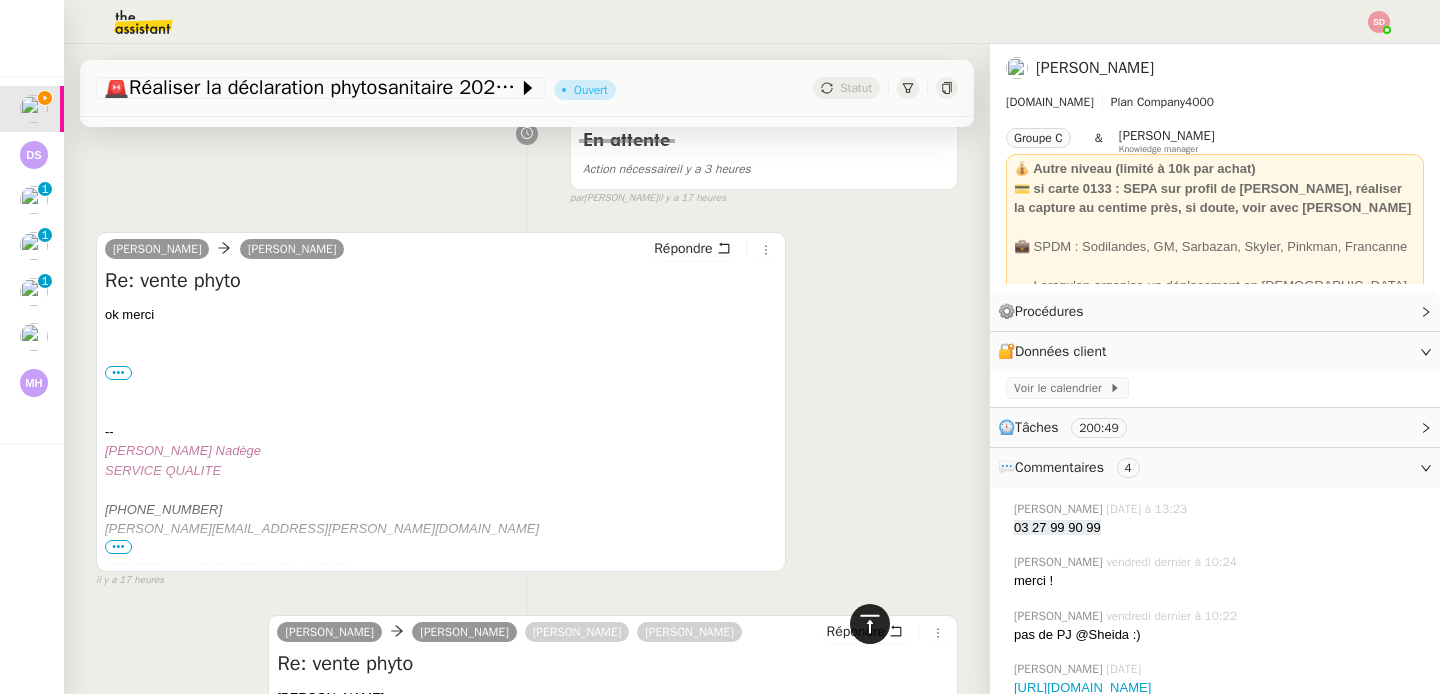 scroll, scrollTop: 0, scrollLeft: 0, axis: both 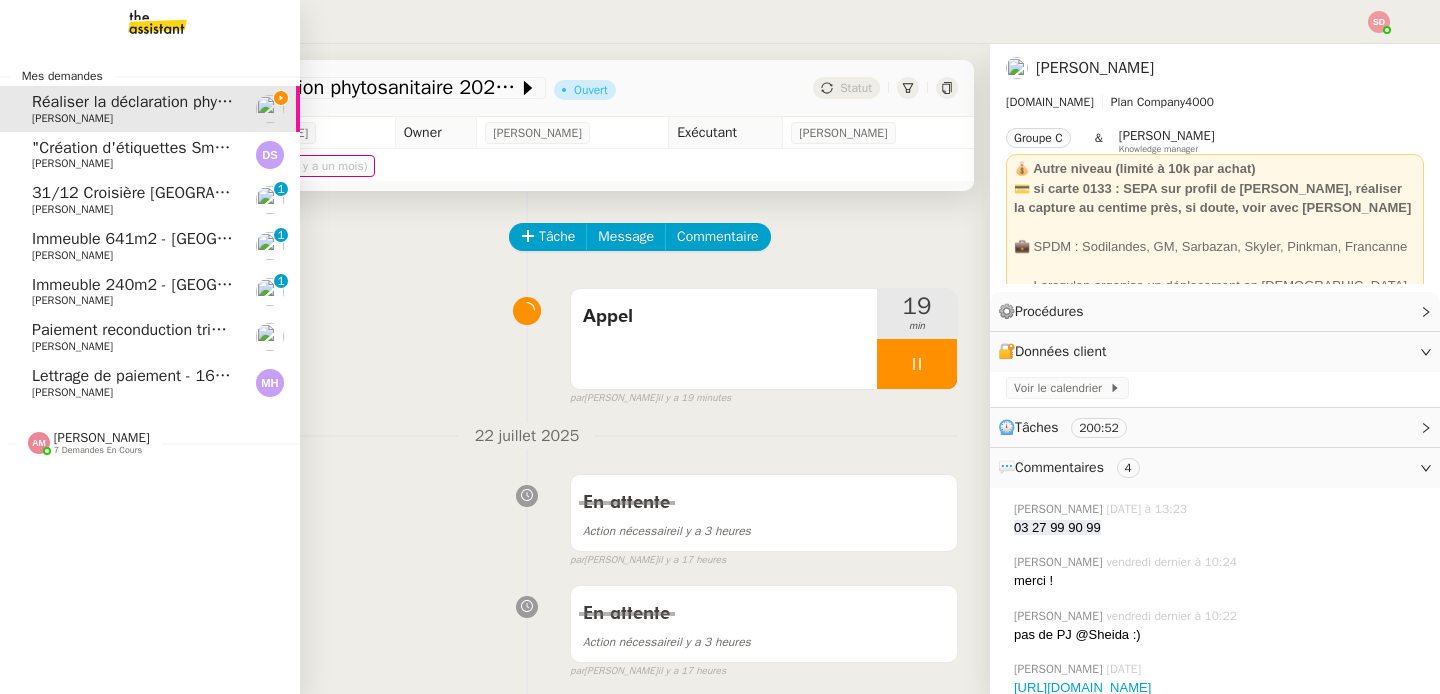 click on "[PERSON_NAME]" 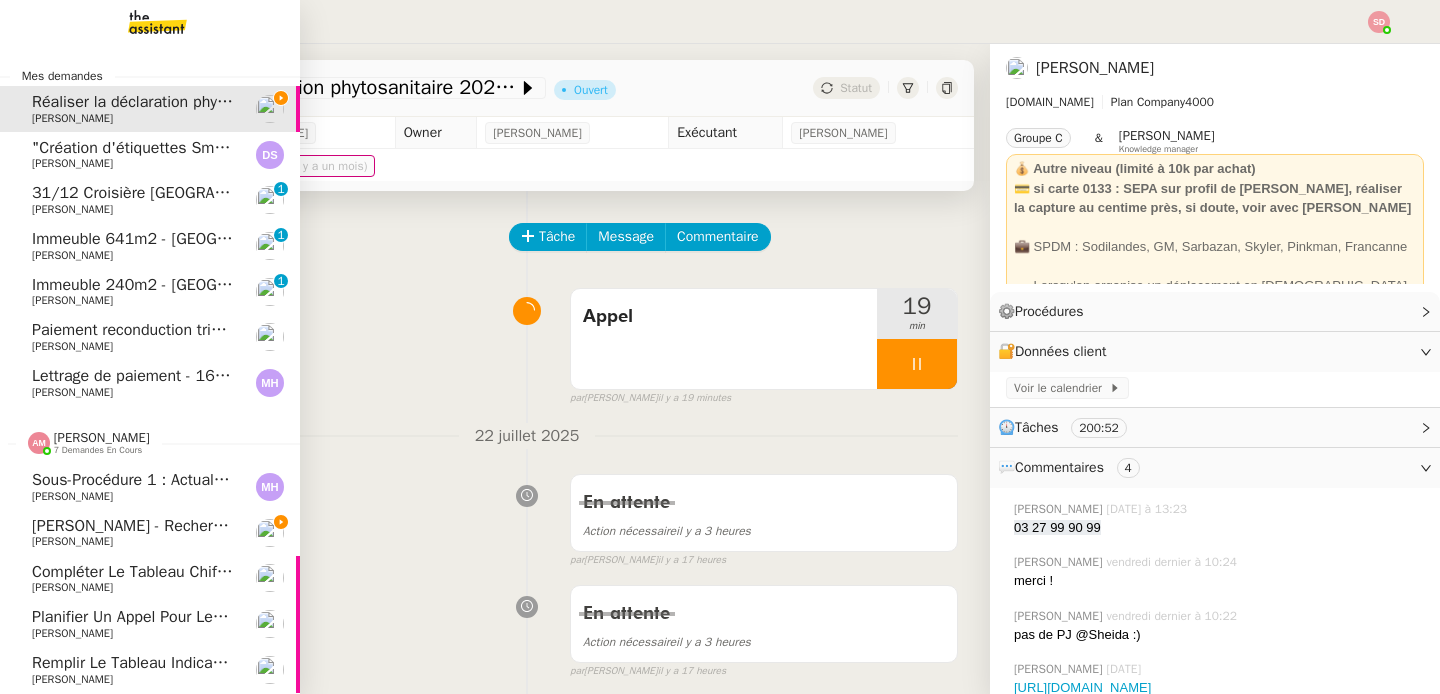 click on "[PERSON_NAME]" 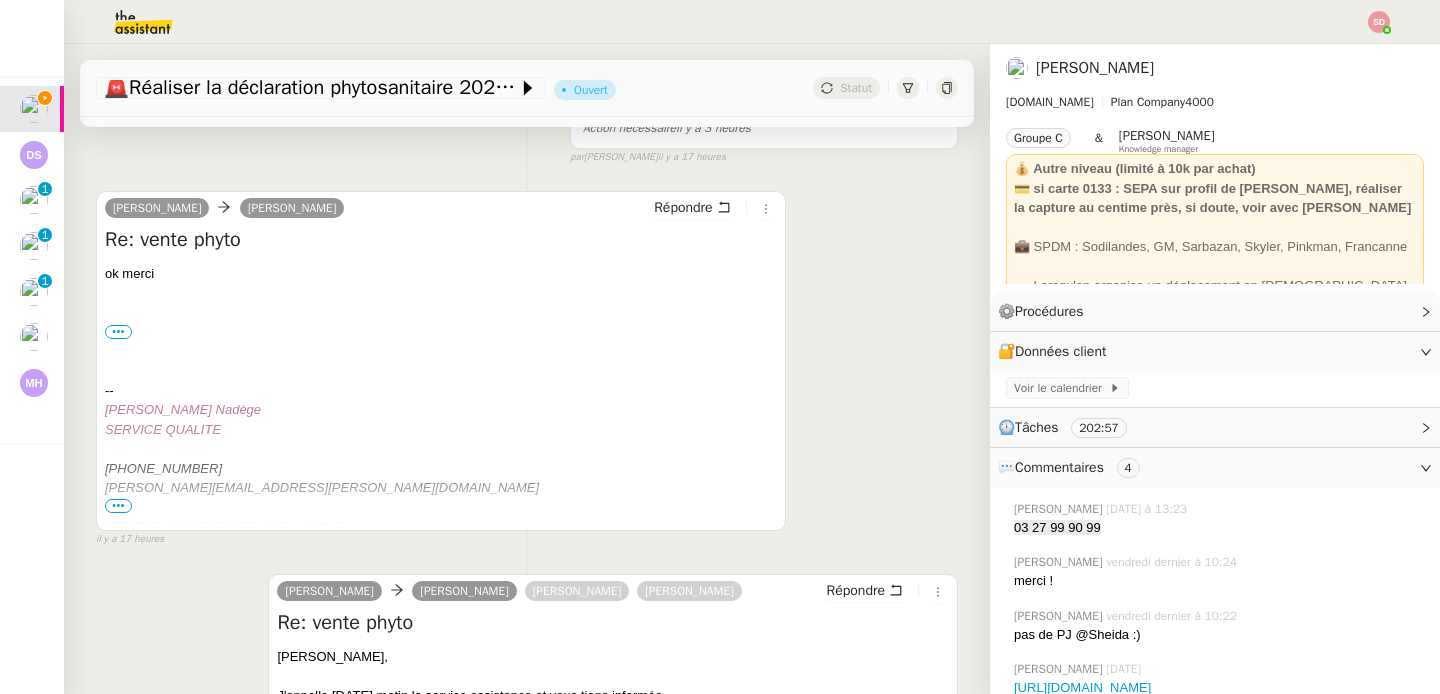 scroll, scrollTop: 534, scrollLeft: 0, axis: vertical 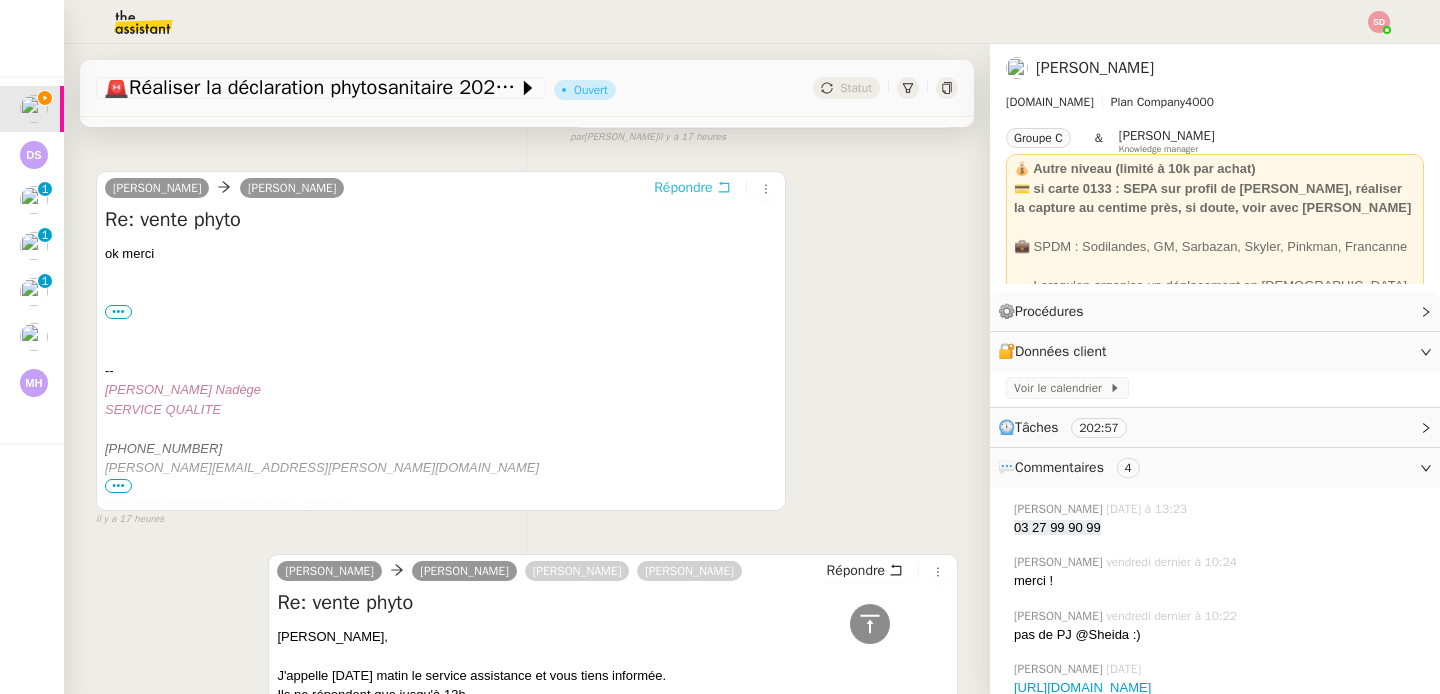 click 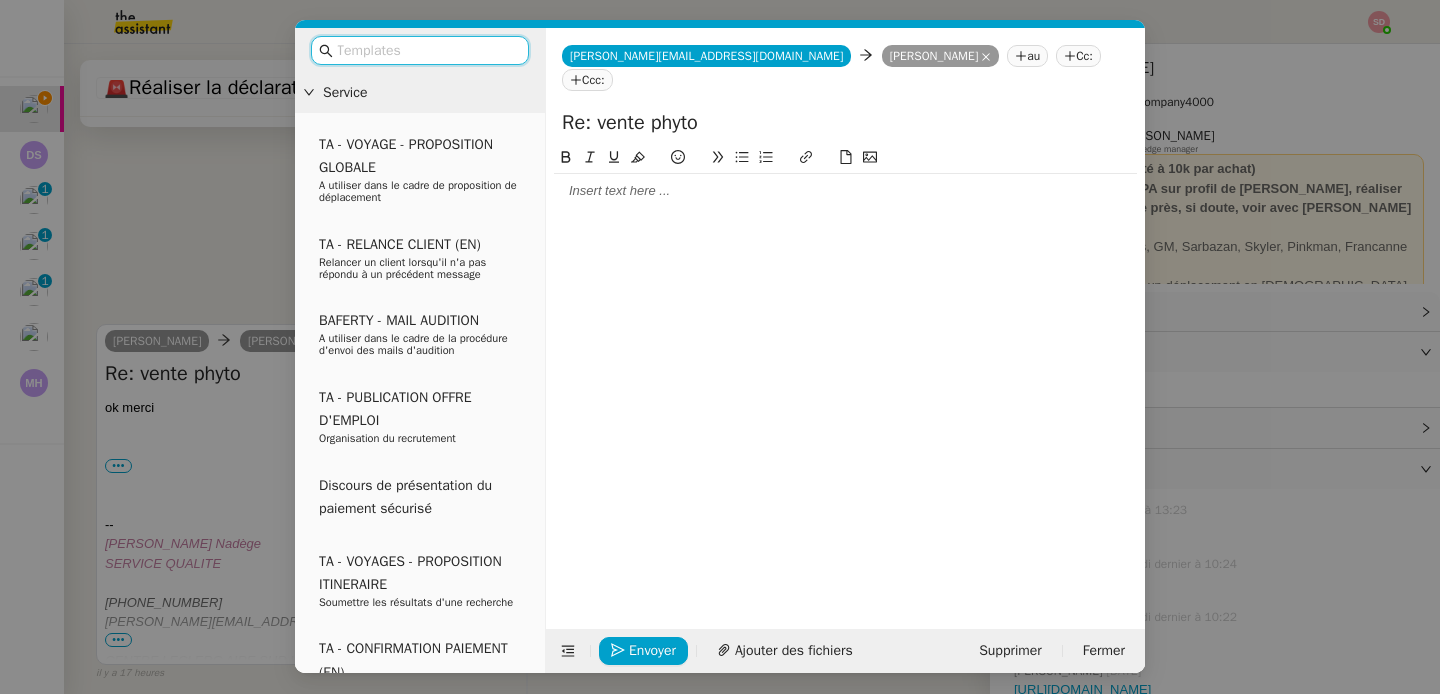 click 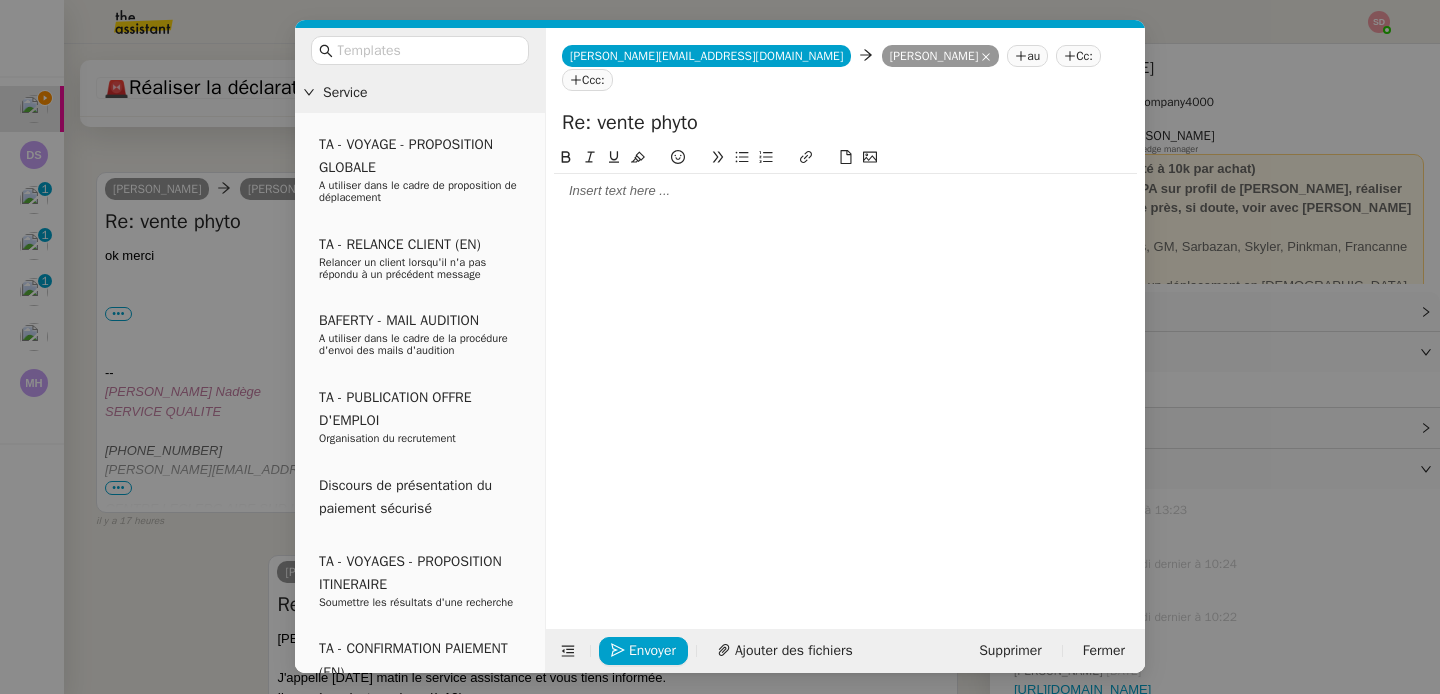 type 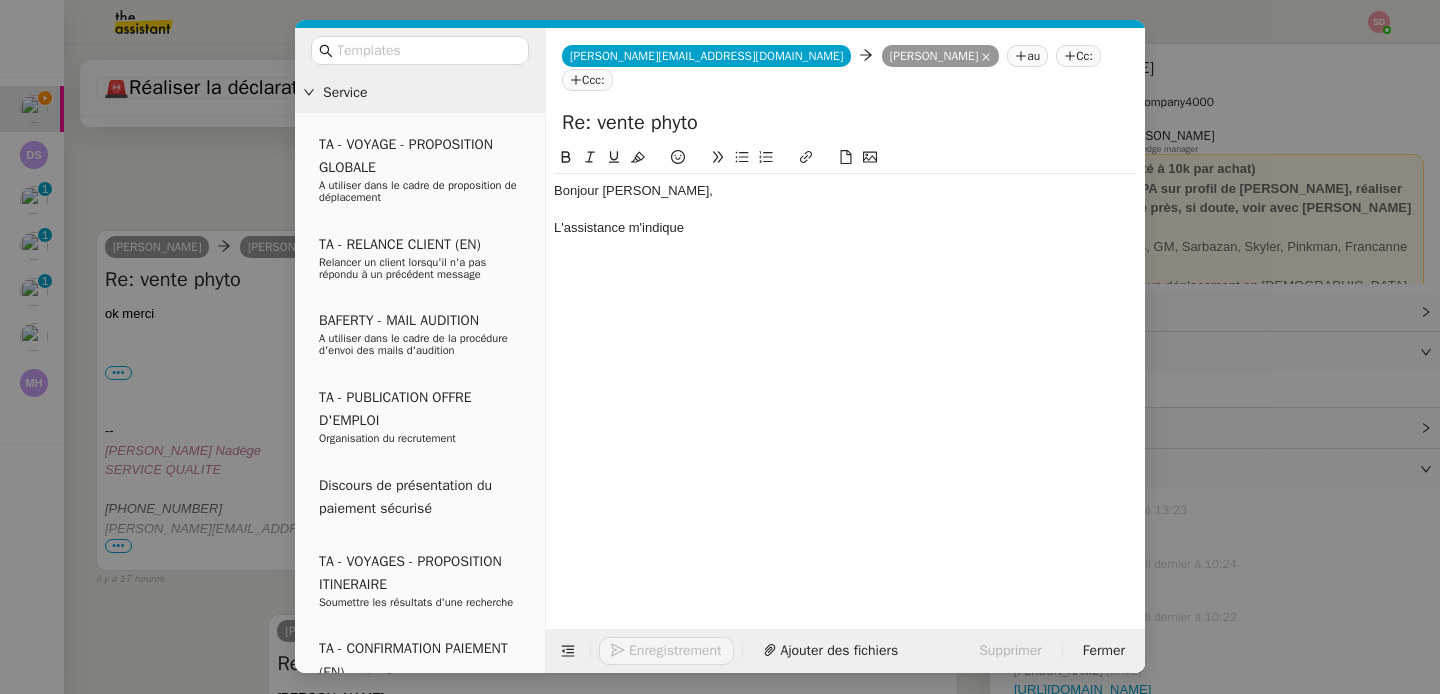 scroll, scrollTop: 745, scrollLeft: 0, axis: vertical 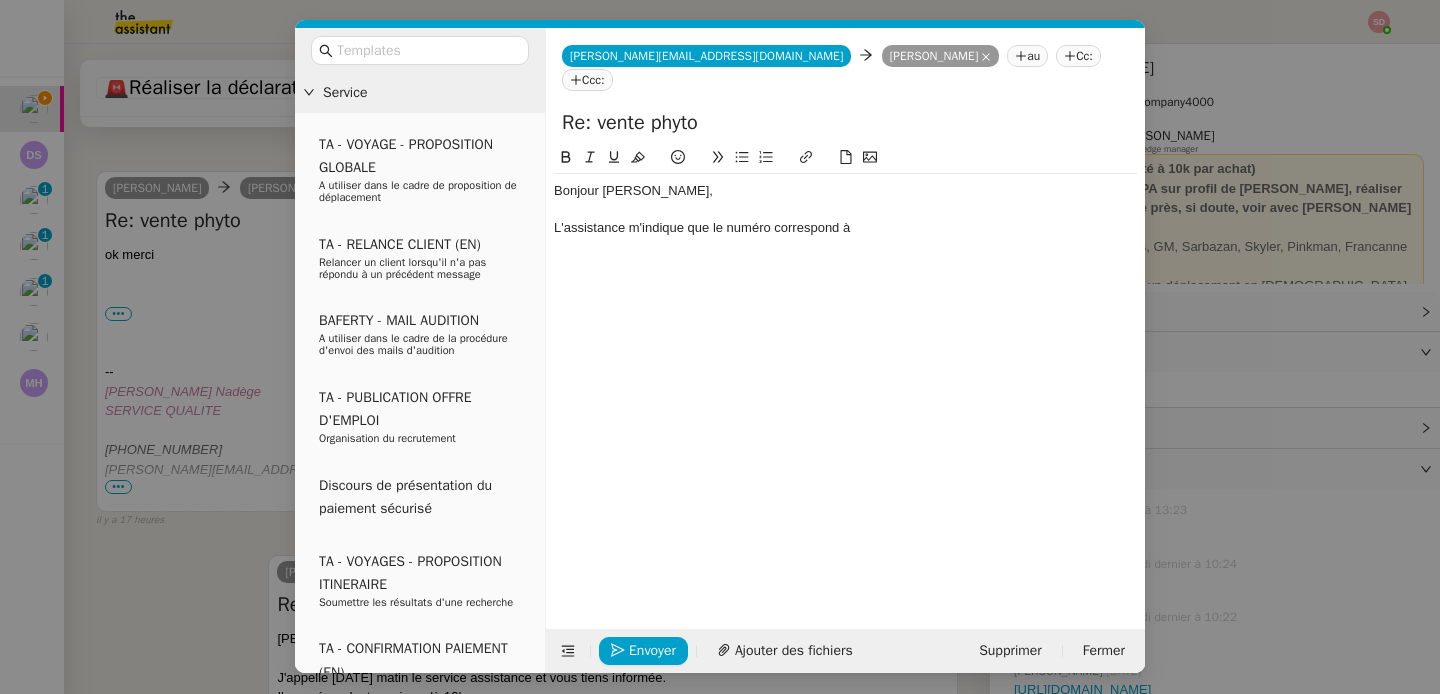 click on "L'assistance m'indique que le numéro correspond à" 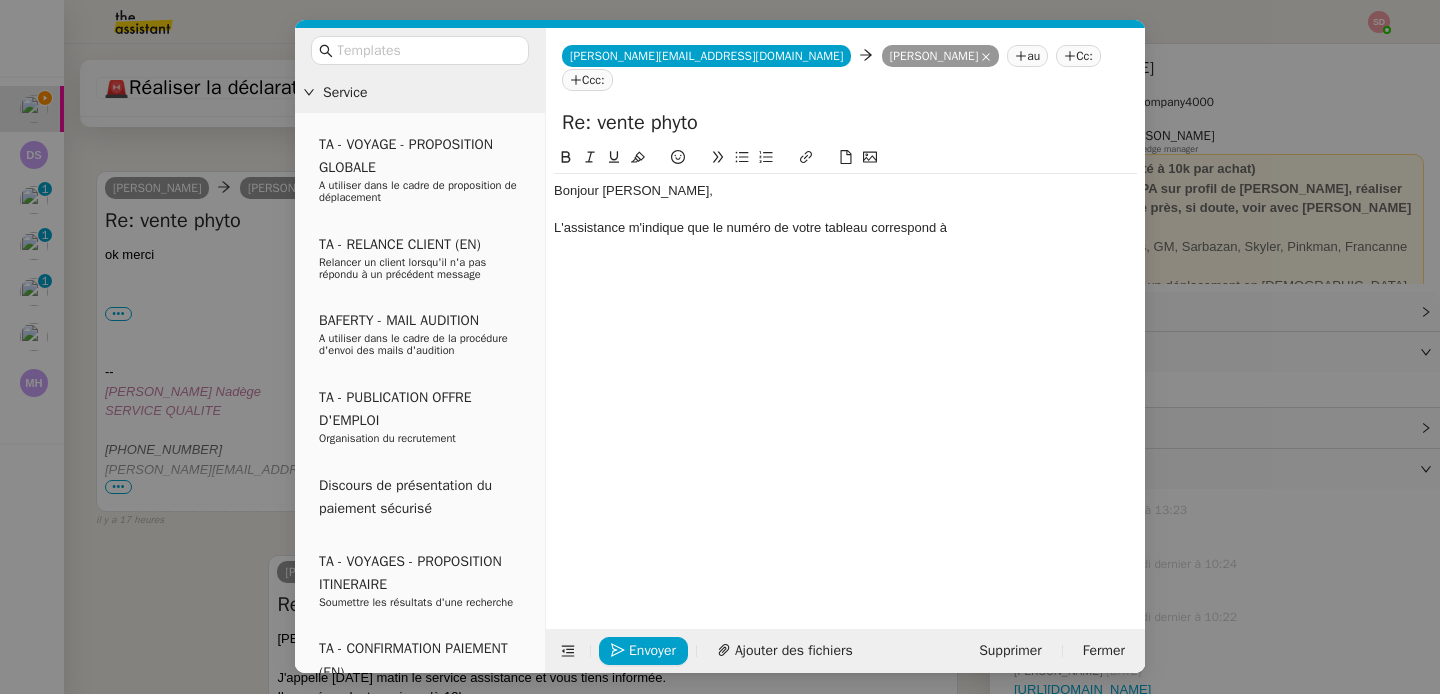 click on "L'assistance m'indique que le numéro de votre tableau correspond à" 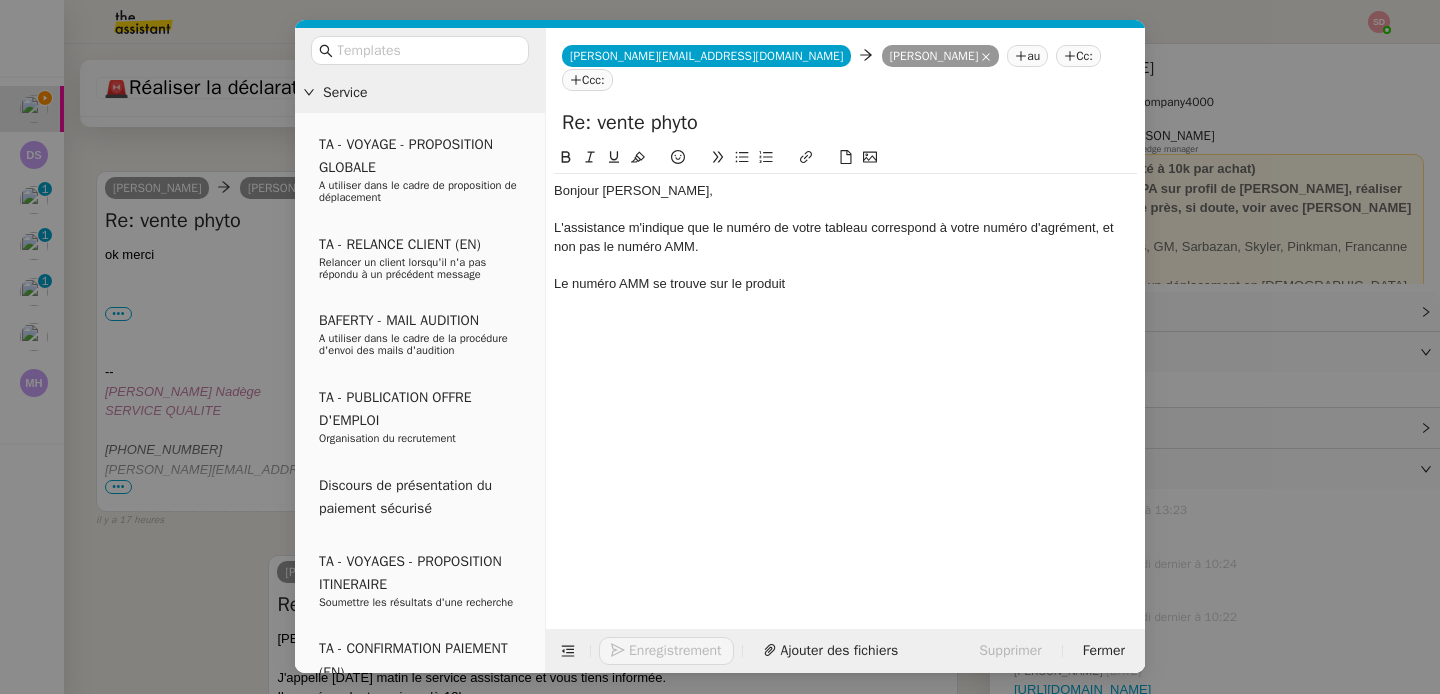 scroll, scrollTop: 803, scrollLeft: 0, axis: vertical 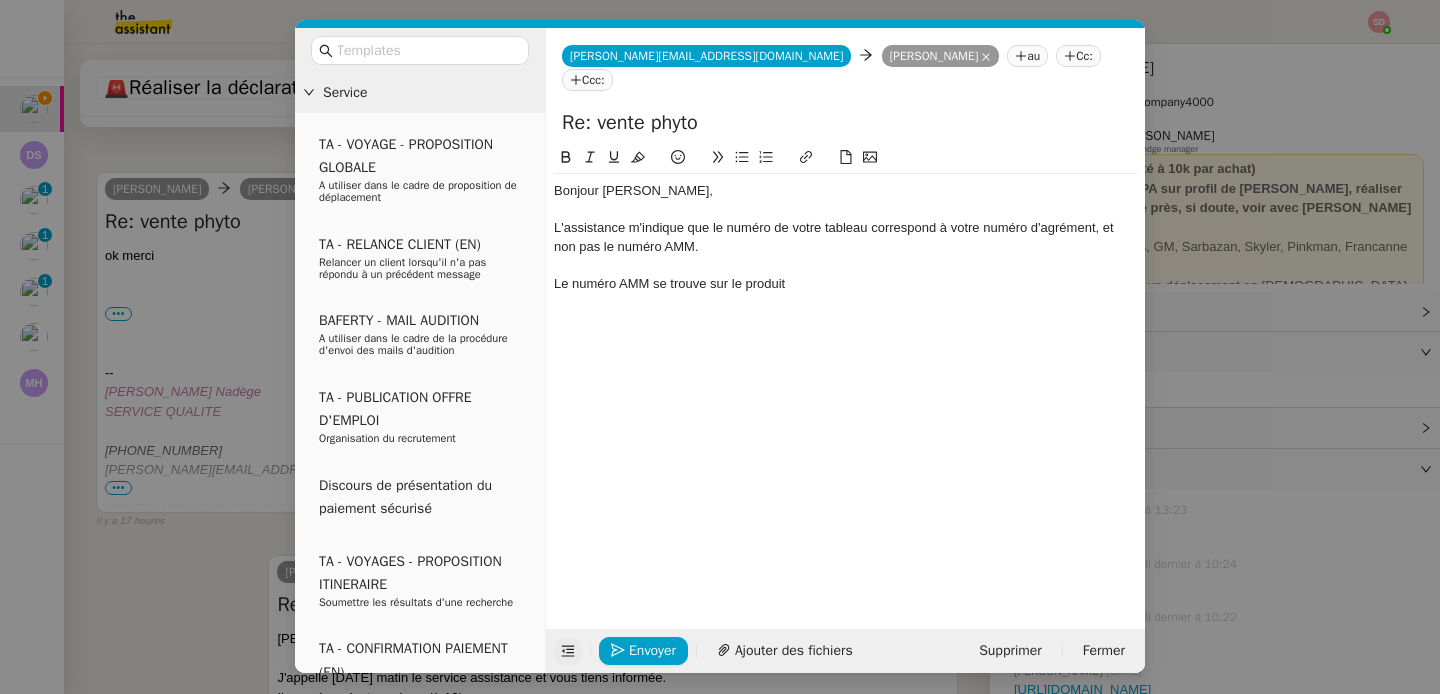click 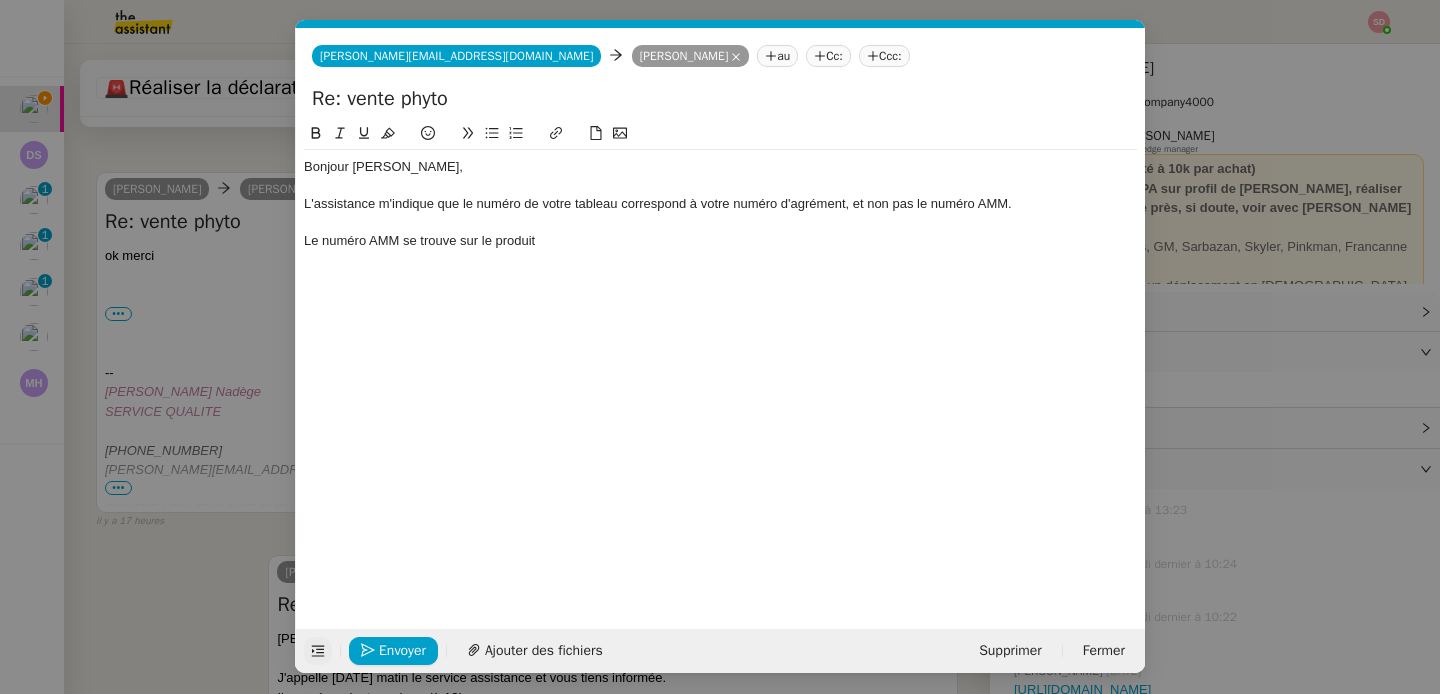 click on "Le numéro AMM se trouve sur le produit" 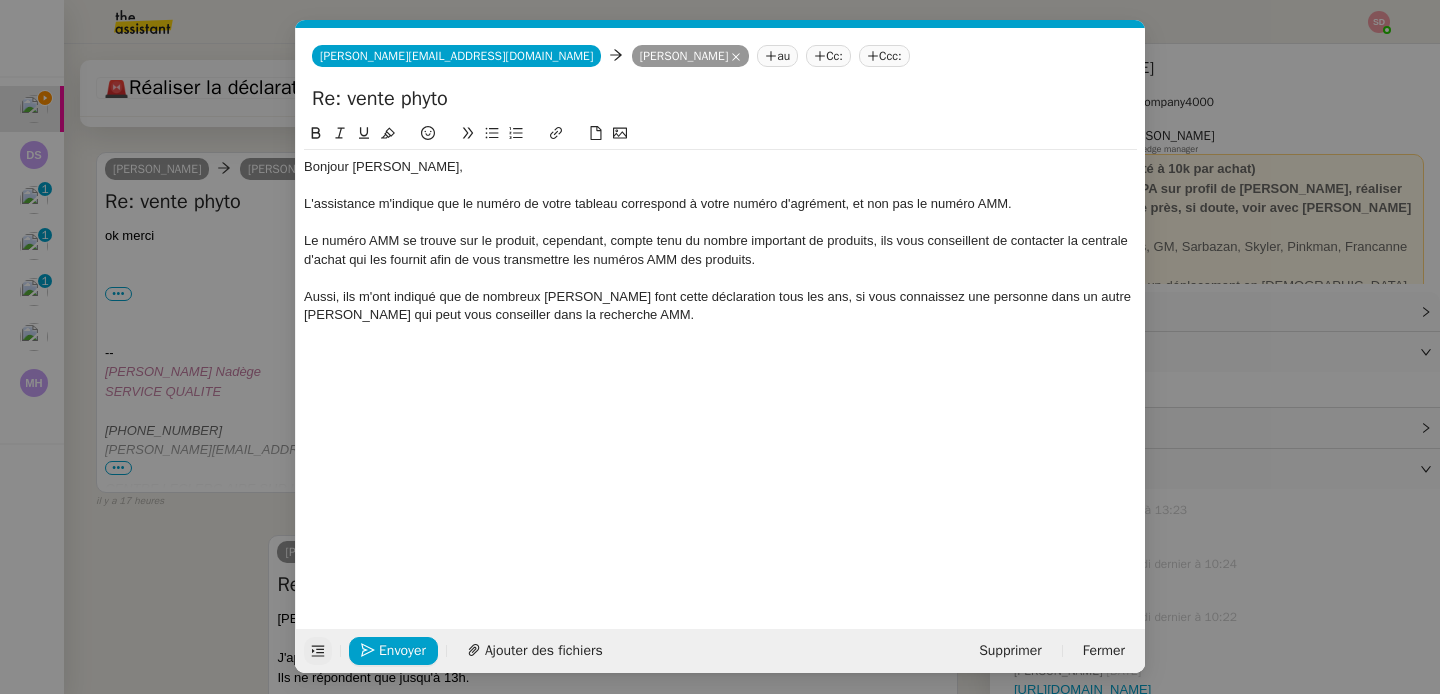 scroll, scrollTop: 940, scrollLeft: 0, axis: vertical 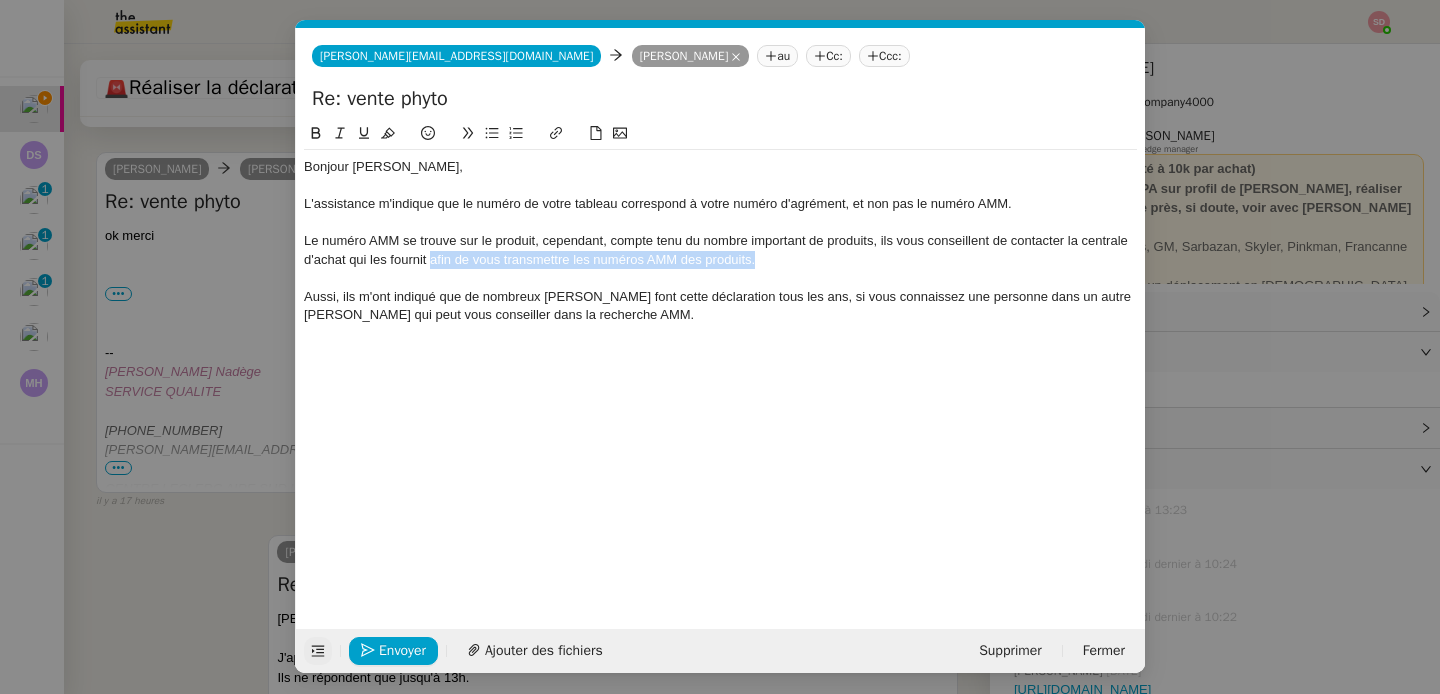 drag, startPoint x: 429, startPoint y: 262, endPoint x: 791, endPoint y: 258, distance: 362.0221 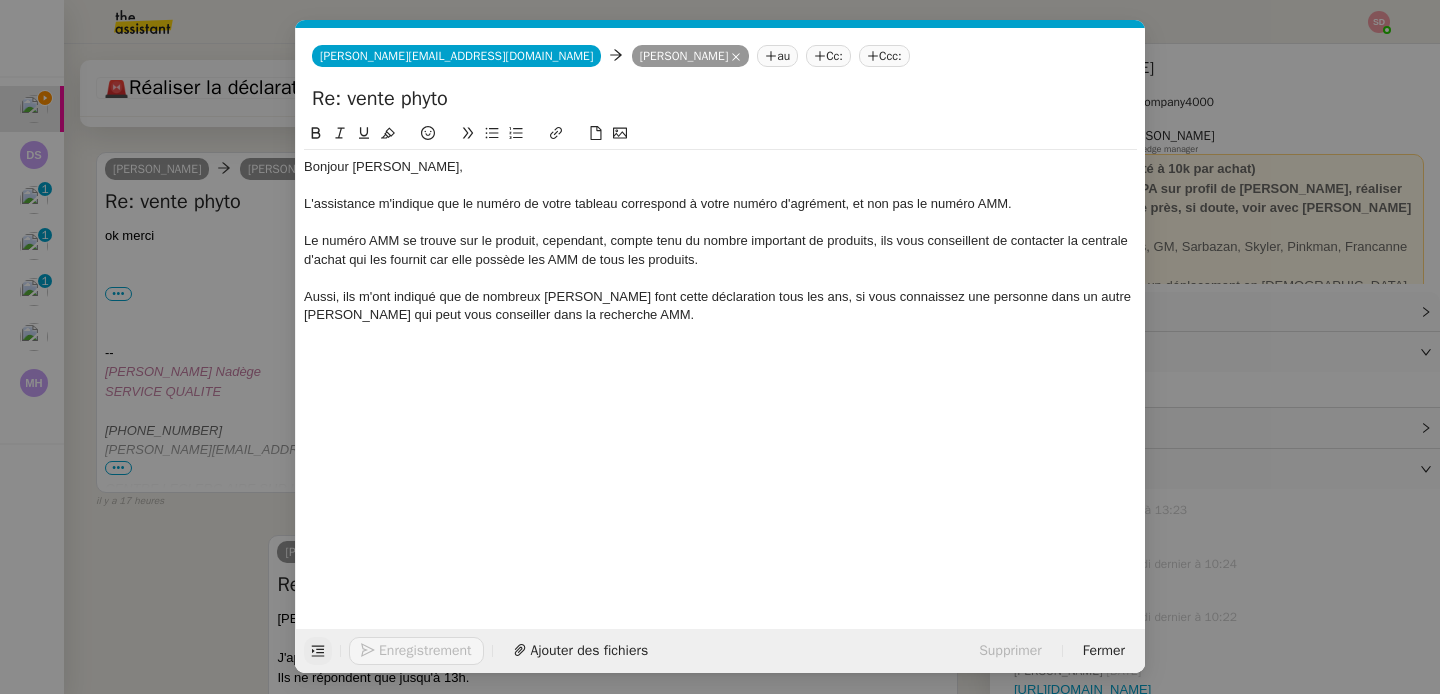 scroll, scrollTop: 920, scrollLeft: 0, axis: vertical 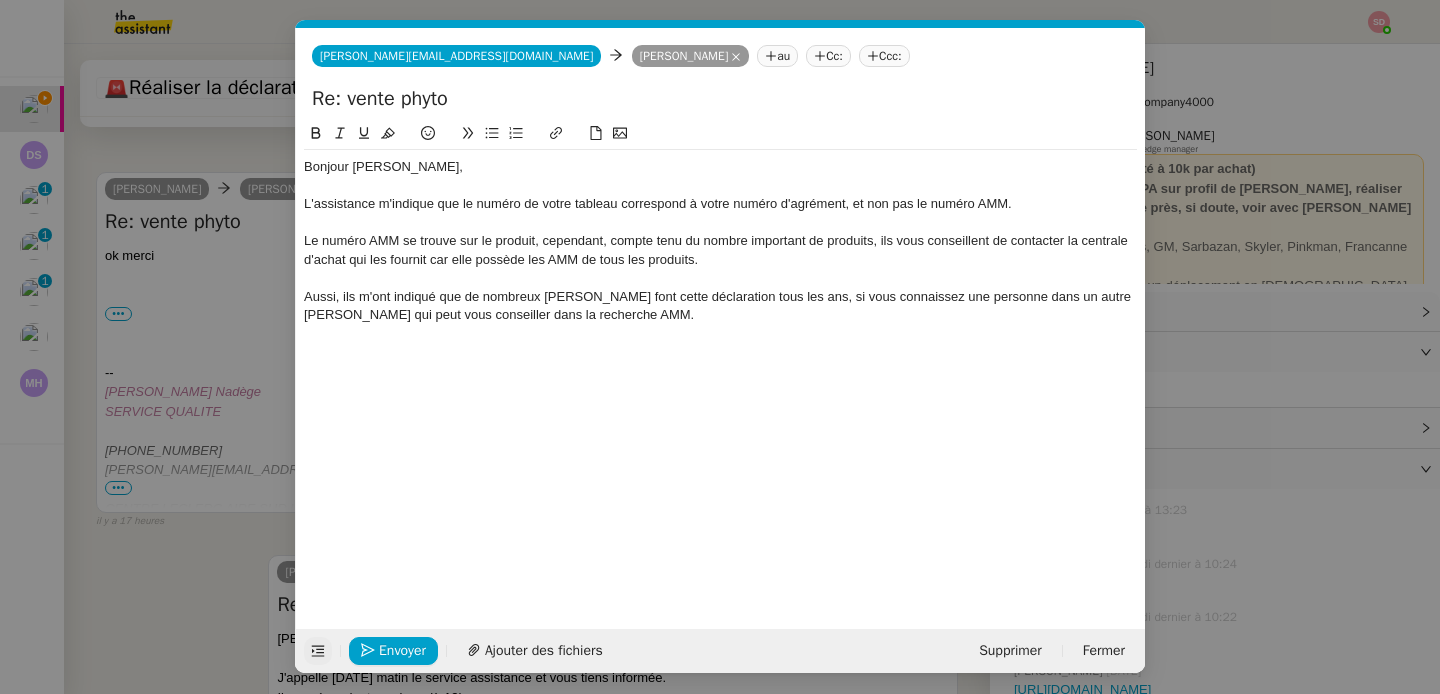 click on "Aussi, ils m'ont indiqué que de nombreux [PERSON_NAME] font cette déclaration tous les ans, si vous connaissez une personne dans un autre [PERSON_NAME] qui peut vous conseiller dans la recherche AMM." 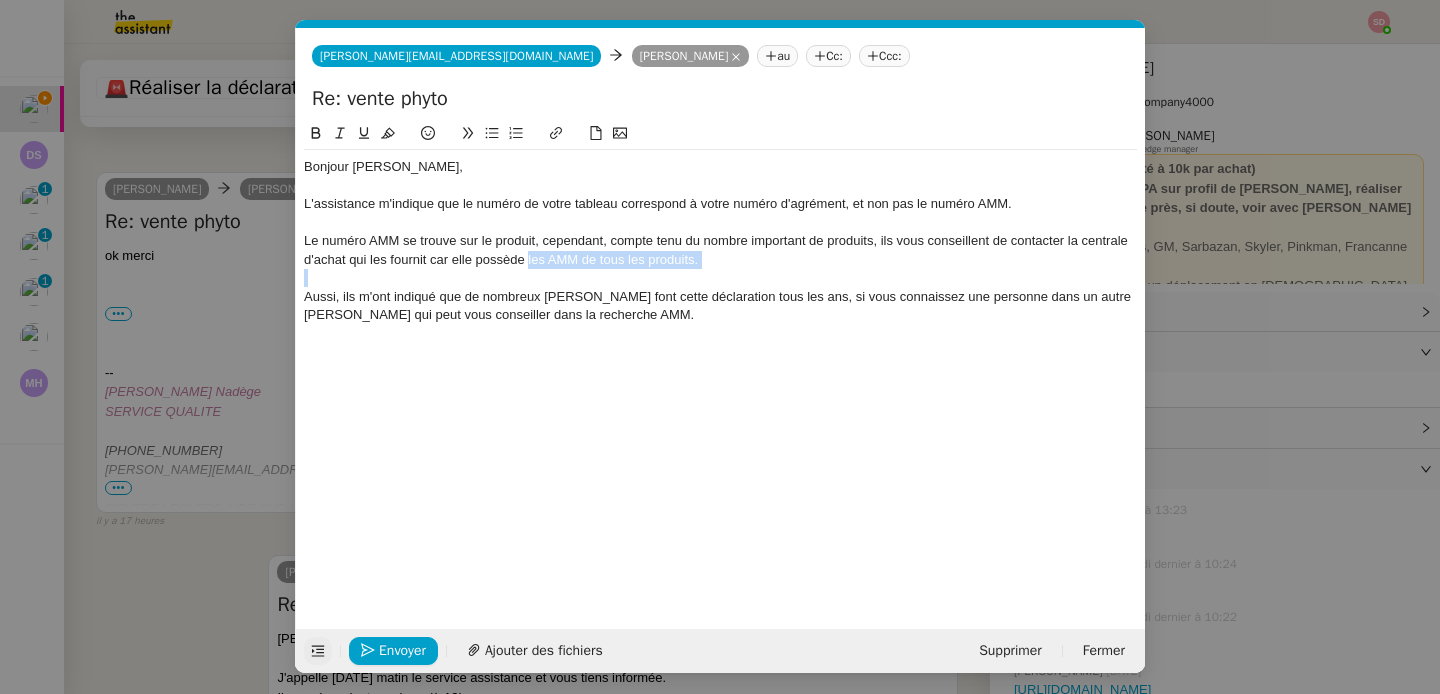 drag, startPoint x: 527, startPoint y: 261, endPoint x: 780, endPoint y: 276, distance: 253.44427 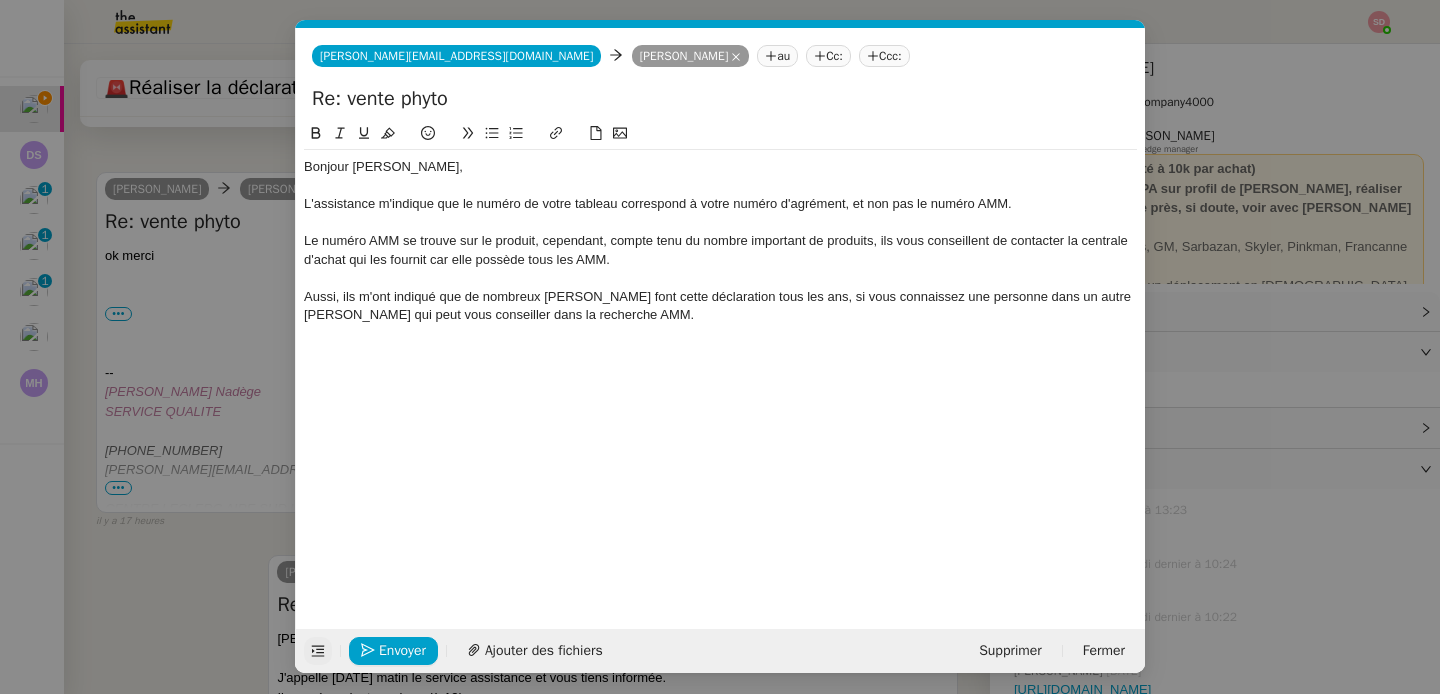 click on "Aussi, ils m'ont indiqué que de nombreux [PERSON_NAME] font cette déclaration tous les ans, si vous connaissez une personne dans un autre [PERSON_NAME] qui peut vous conseiller dans la recherche AMM." 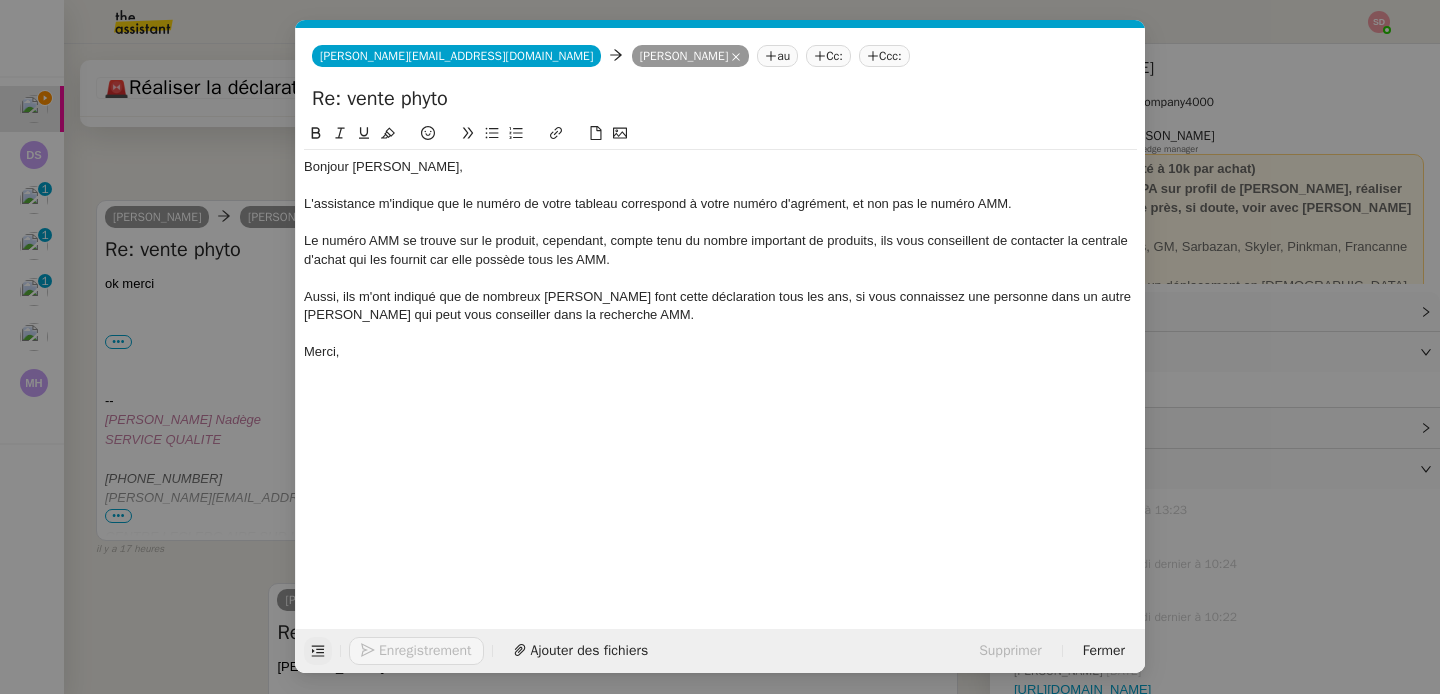scroll, scrollTop: 948, scrollLeft: 0, axis: vertical 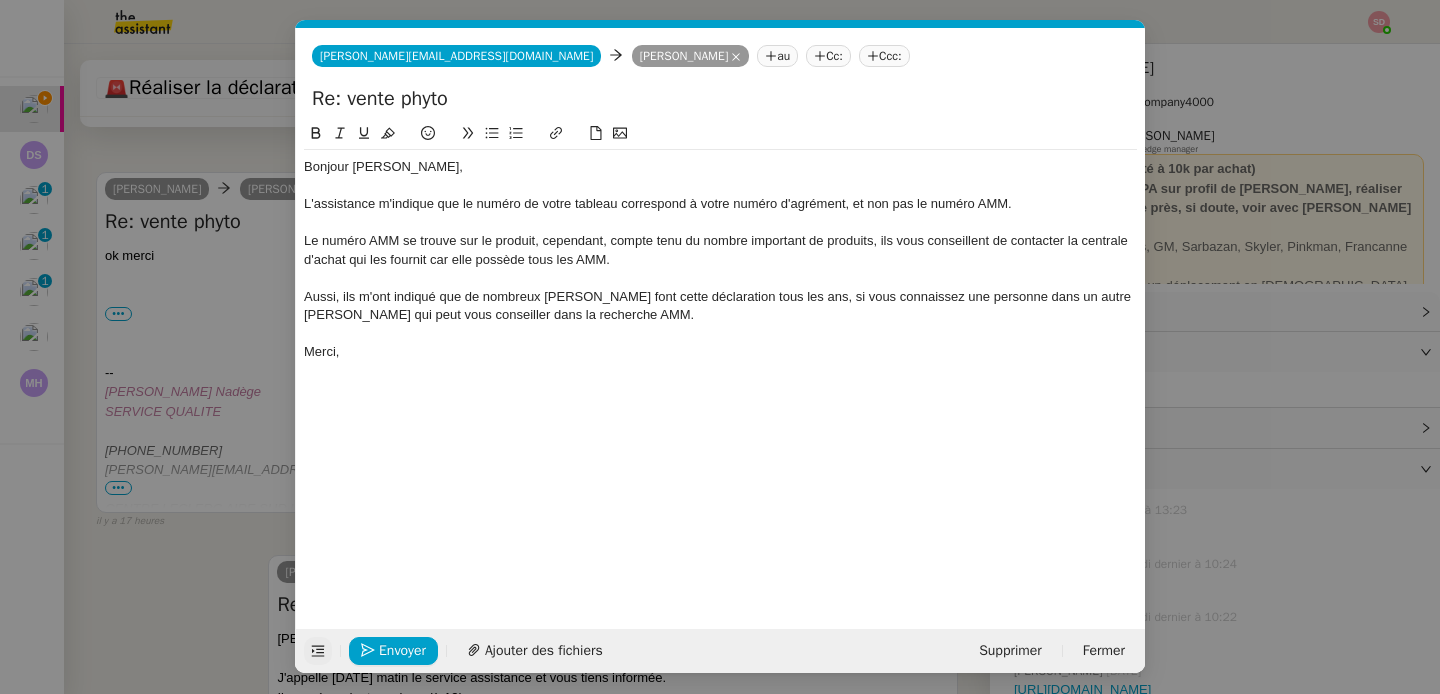 click on "Le numéro AMM se trouve sur le produit, cependant, compte tenu du nombre important de produits, ils vous conseillent de contacter la centrale d'achat qui les fournit car elle possède tous les AMM." 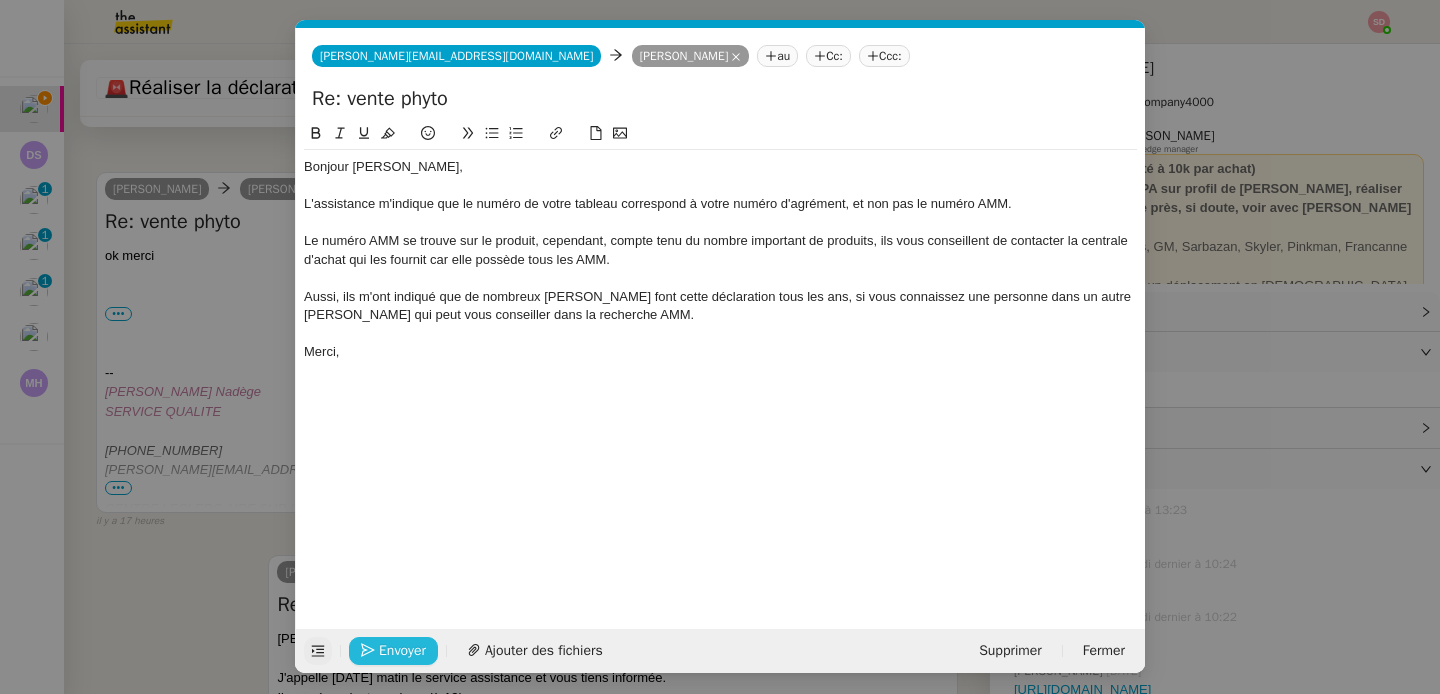click on "Envoyer" 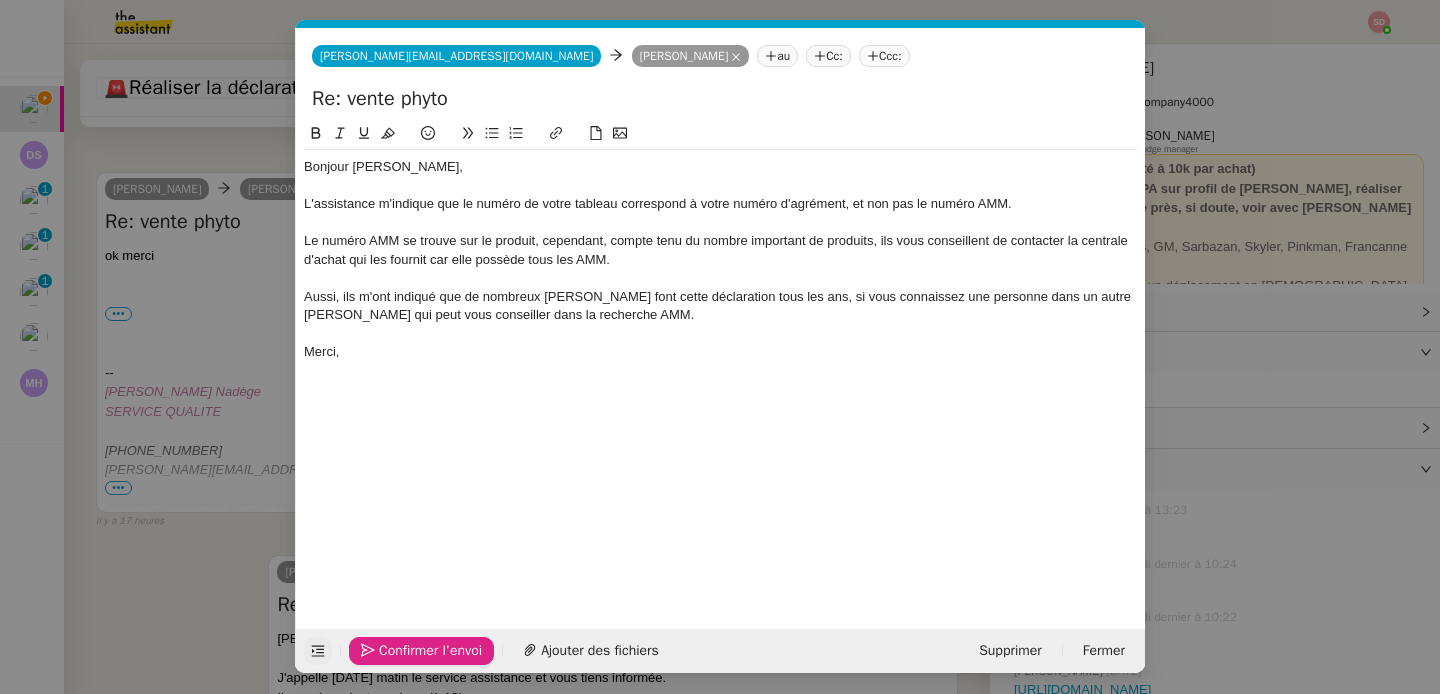 click on "Confirmer l'envoi" 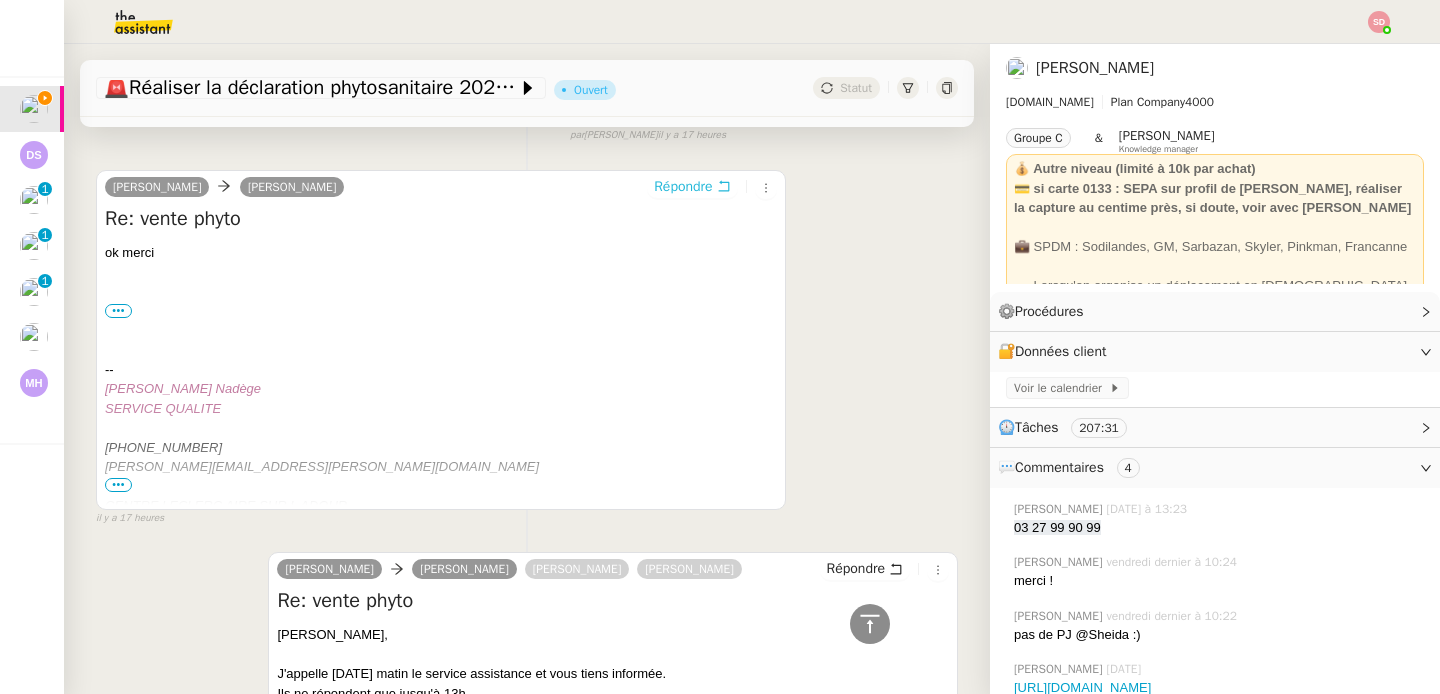 scroll, scrollTop: 916, scrollLeft: 0, axis: vertical 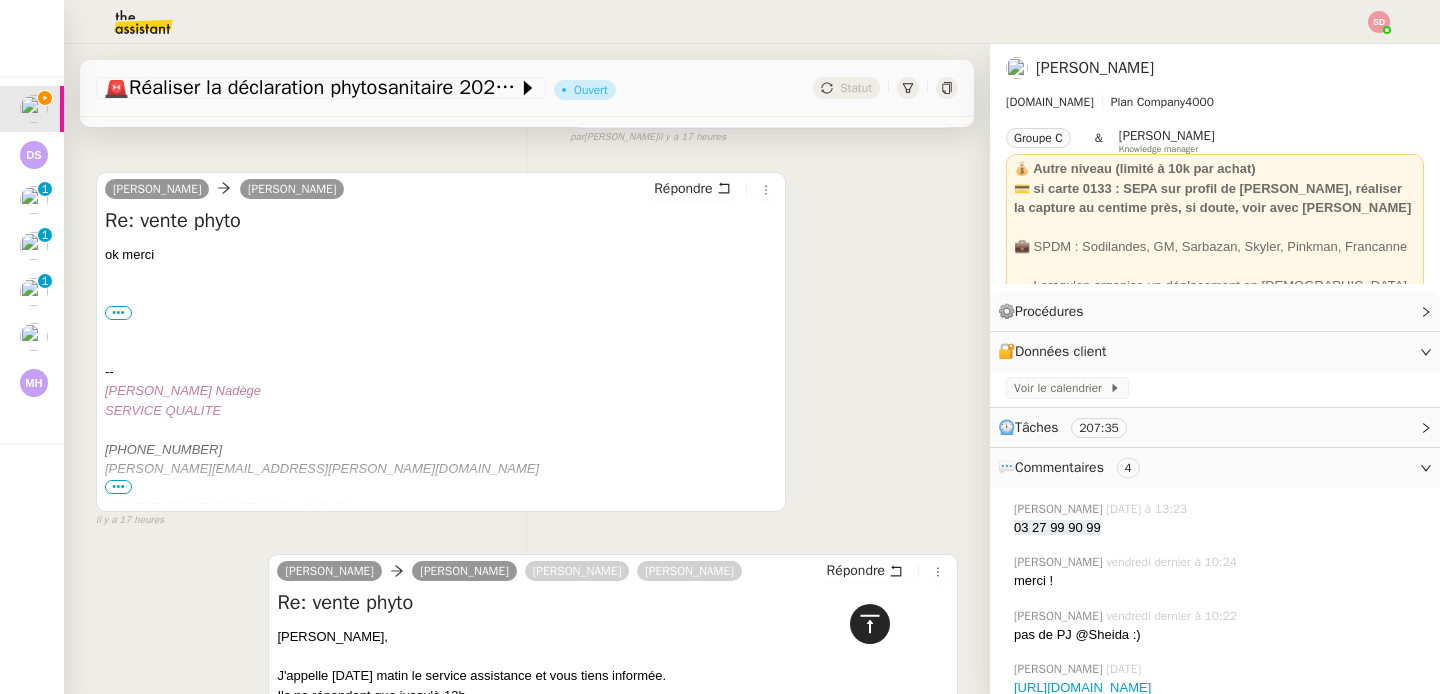 click 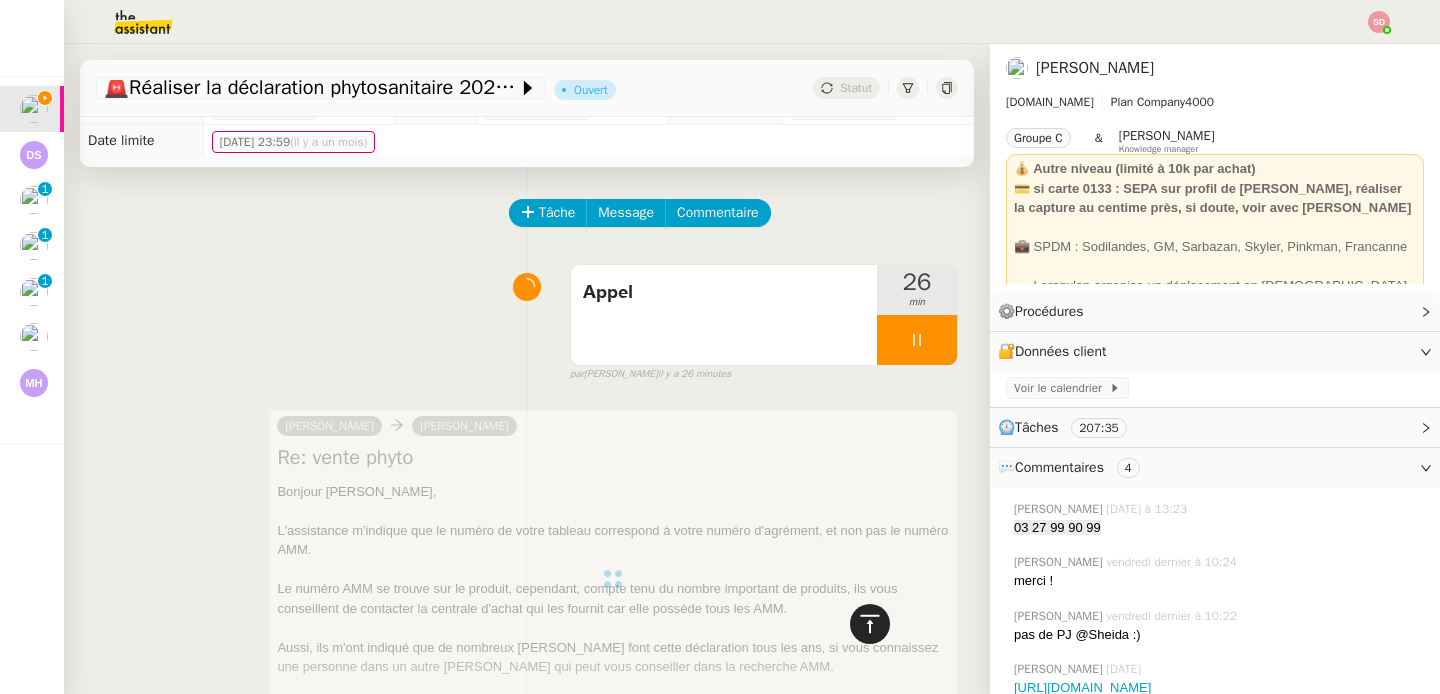 scroll, scrollTop: 0, scrollLeft: 0, axis: both 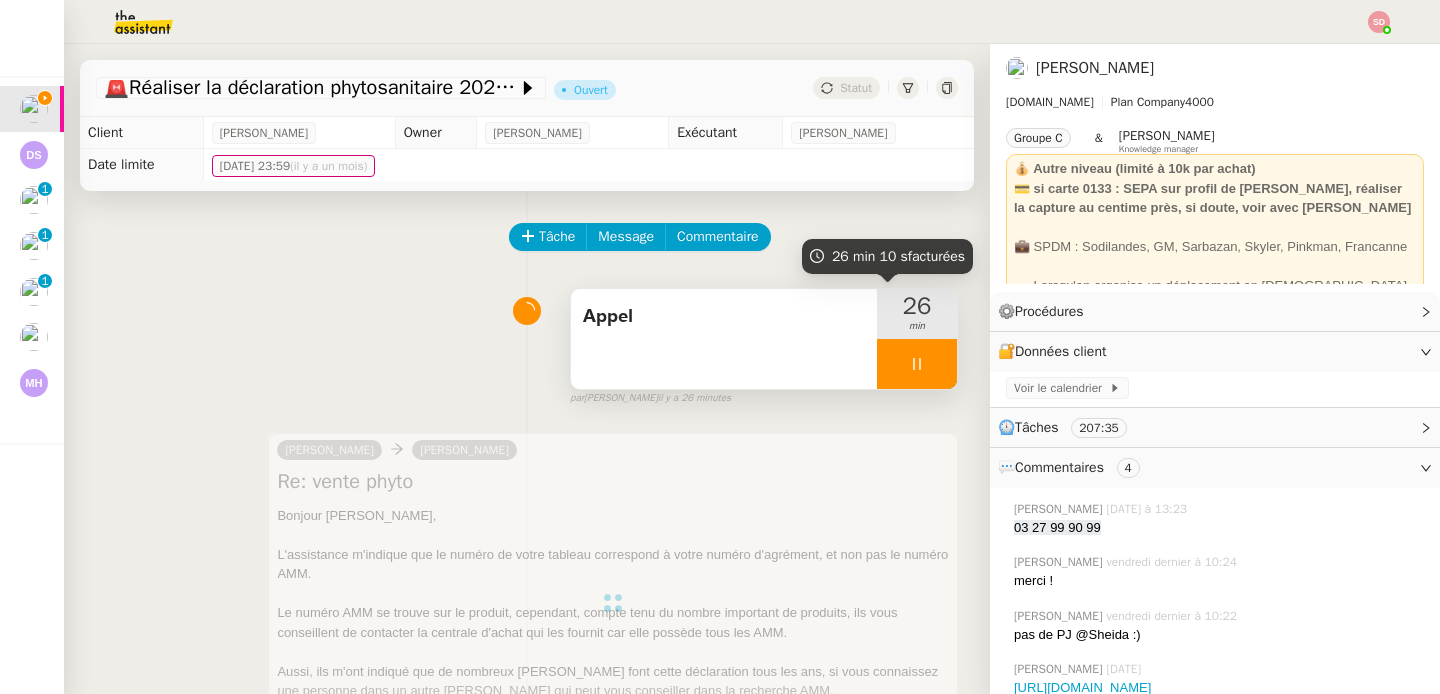 click at bounding box center (917, 364) 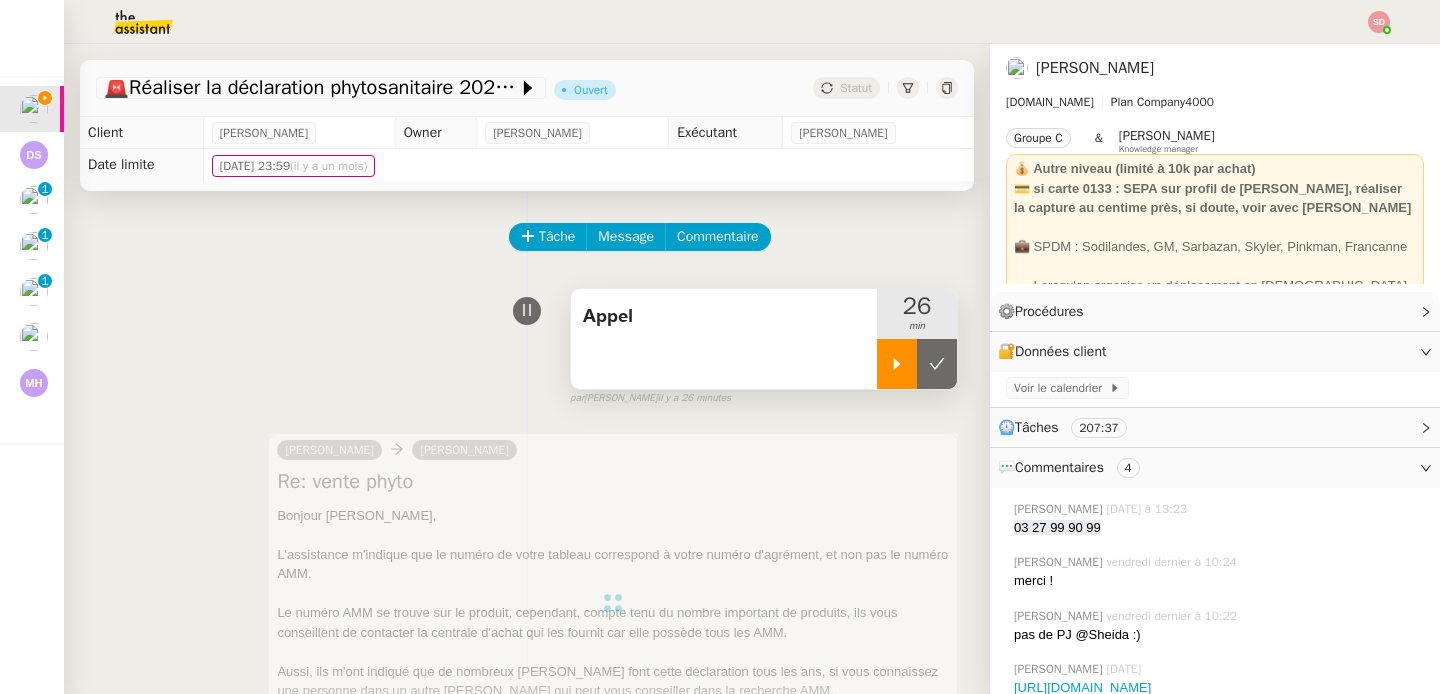 click at bounding box center [937, 364] 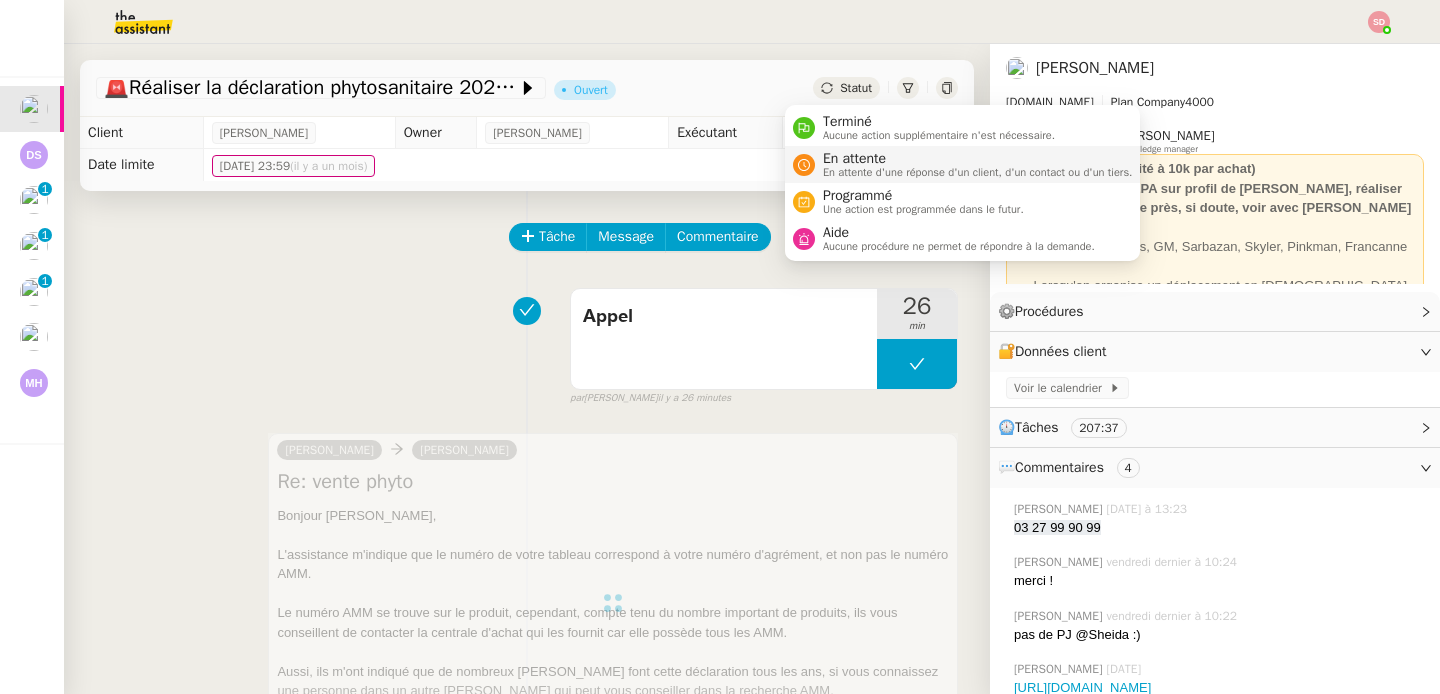 click on "En attente En attente d'une réponse d'un client, d'un contact ou d'un tiers." at bounding box center (963, 164) 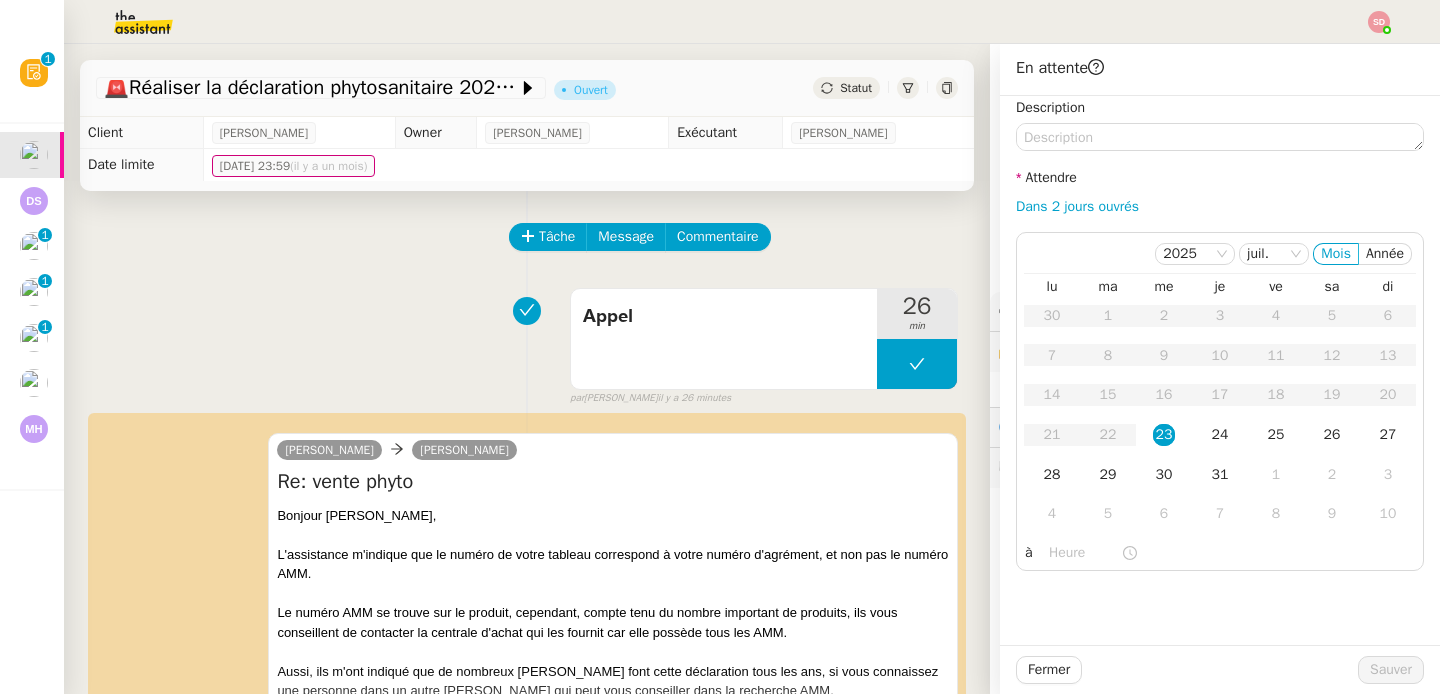drag, startPoint x: 1104, startPoint y: 205, endPoint x: 1109, endPoint y: 215, distance: 11.18034 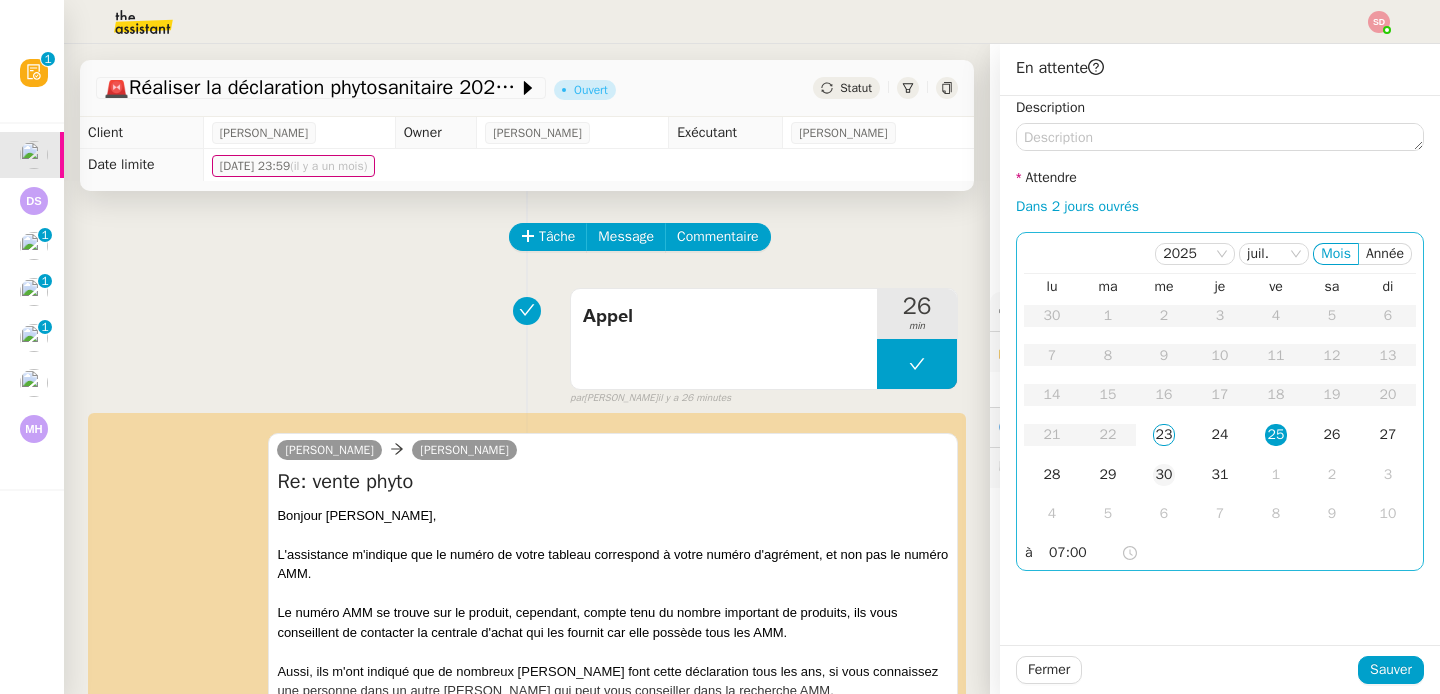 drag, startPoint x: 1150, startPoint y: 469, endPoint x: 1155, endPoint y: 482, distance: 13.928389 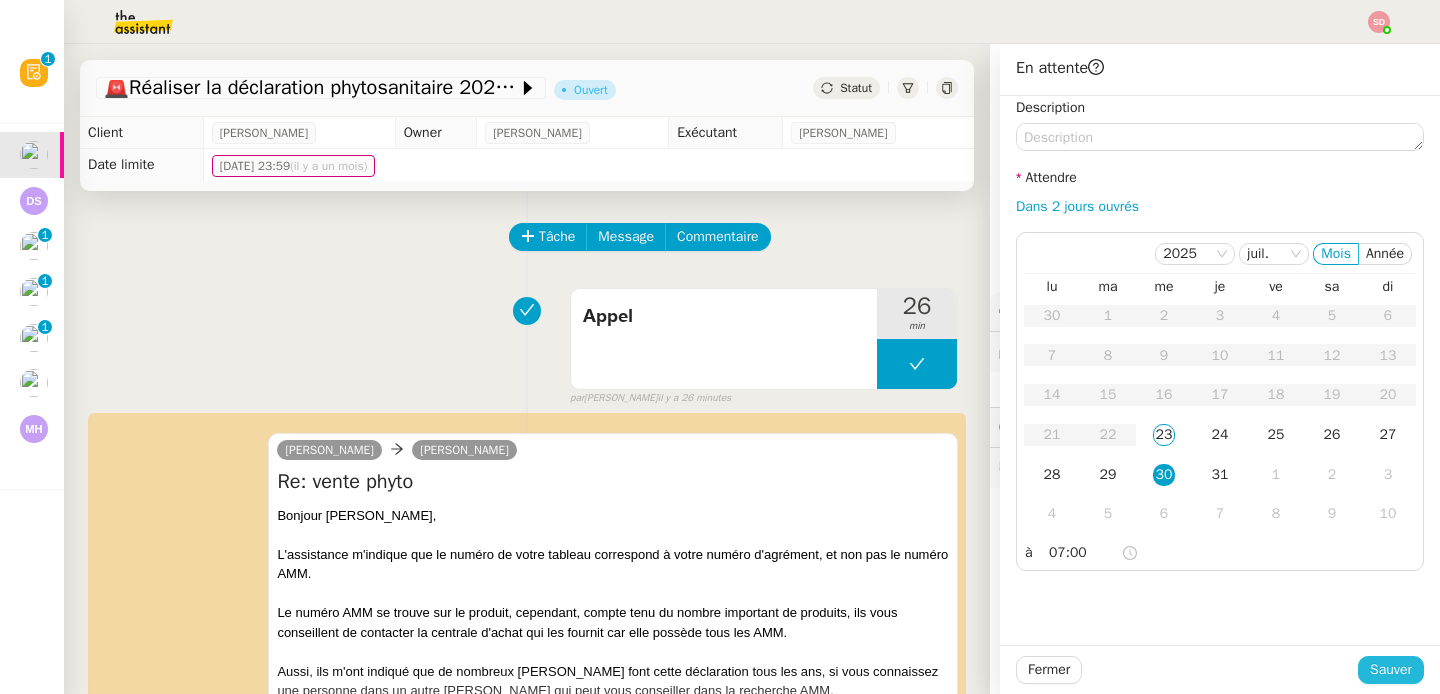 click on "Sauver" 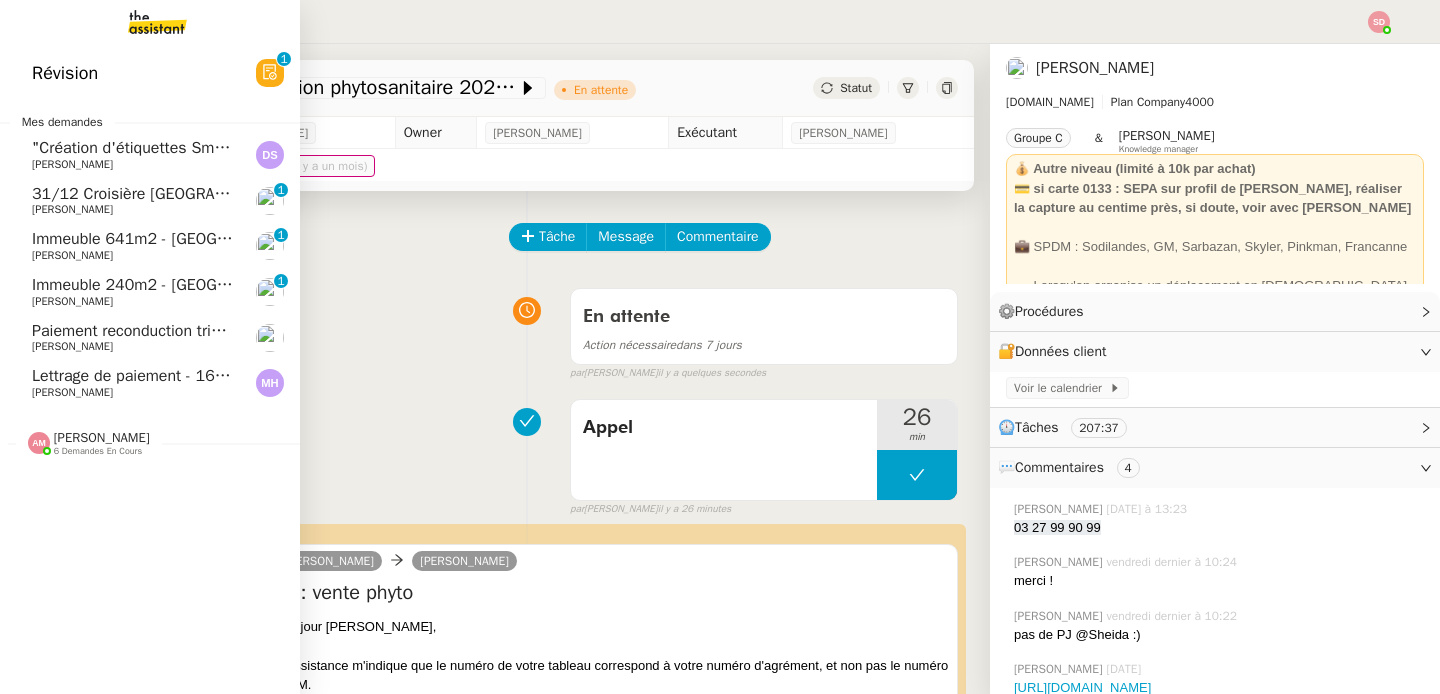 click on "[PERSON_NAME]" 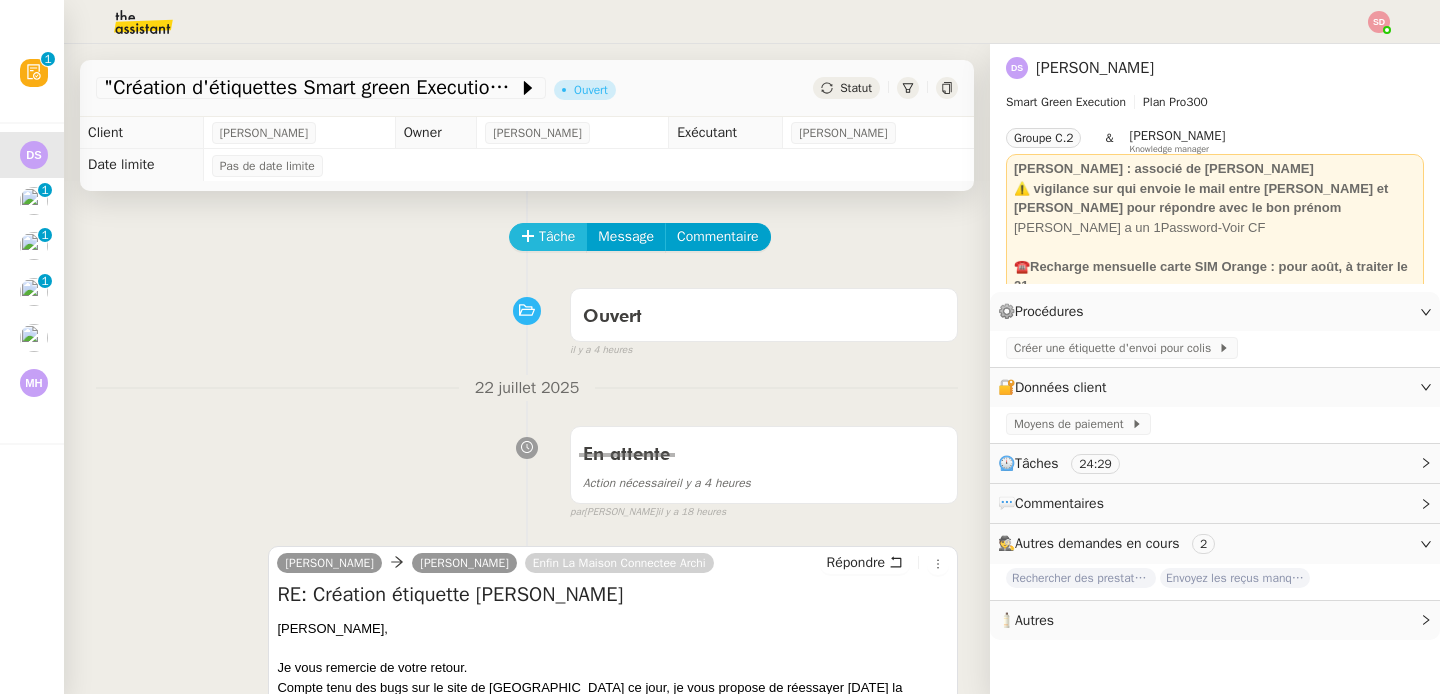 click on "Tâche" 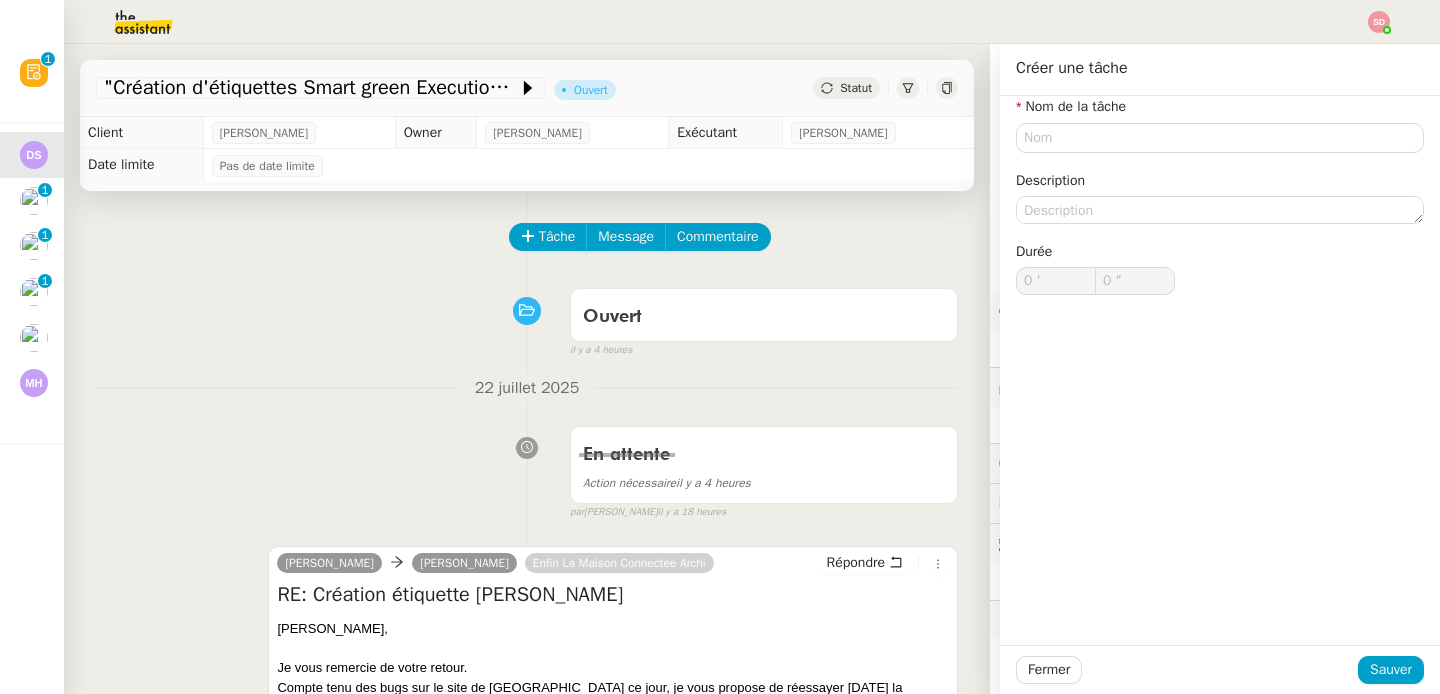 click on "Ouvert false il y a 4 heures" at bounding box center [527, 319] 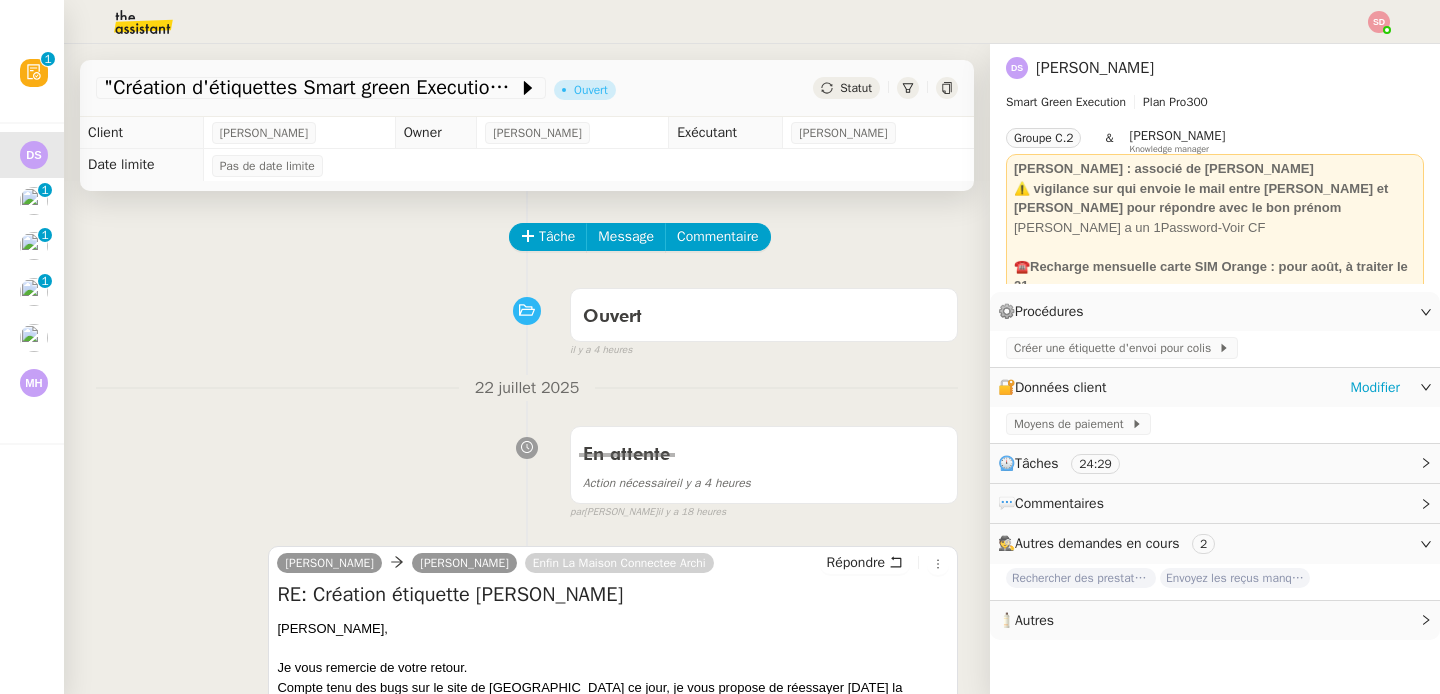 click on "🔐  Données client     Modifier" 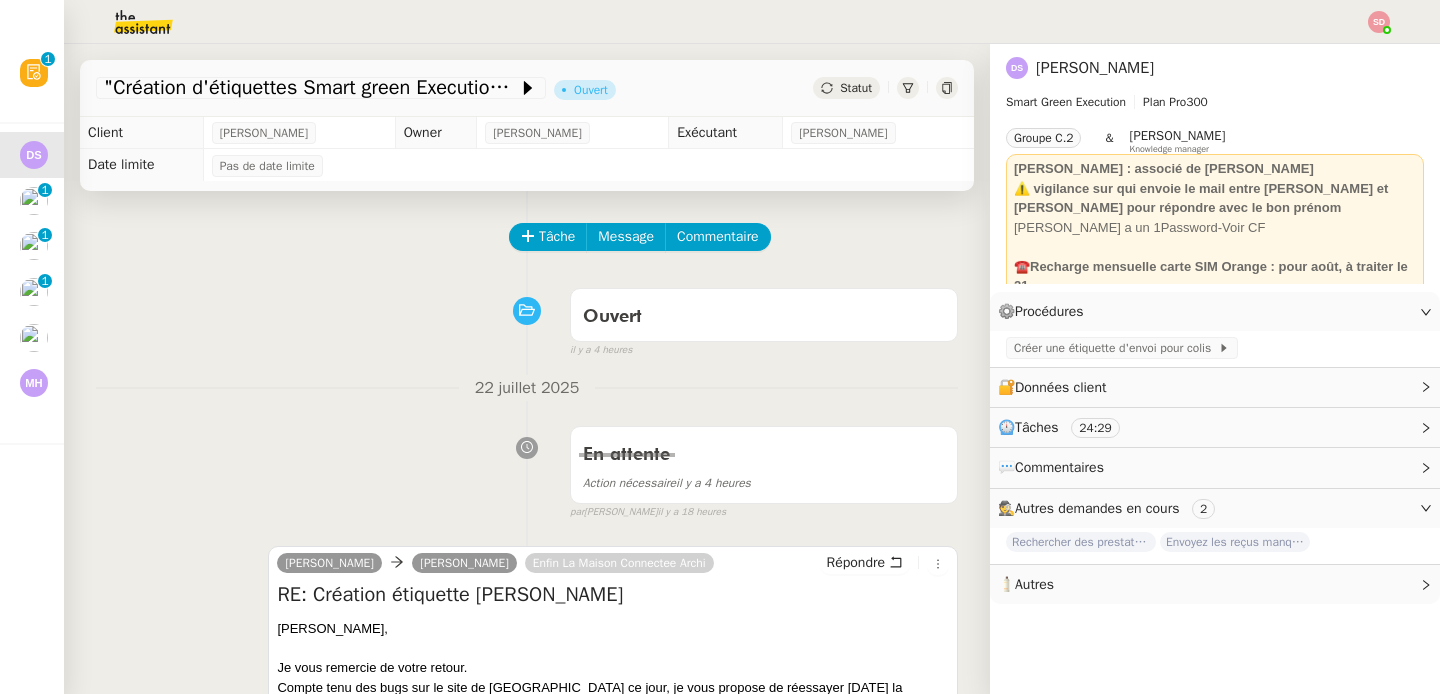 click on "⏲️  Tâches     24:29" 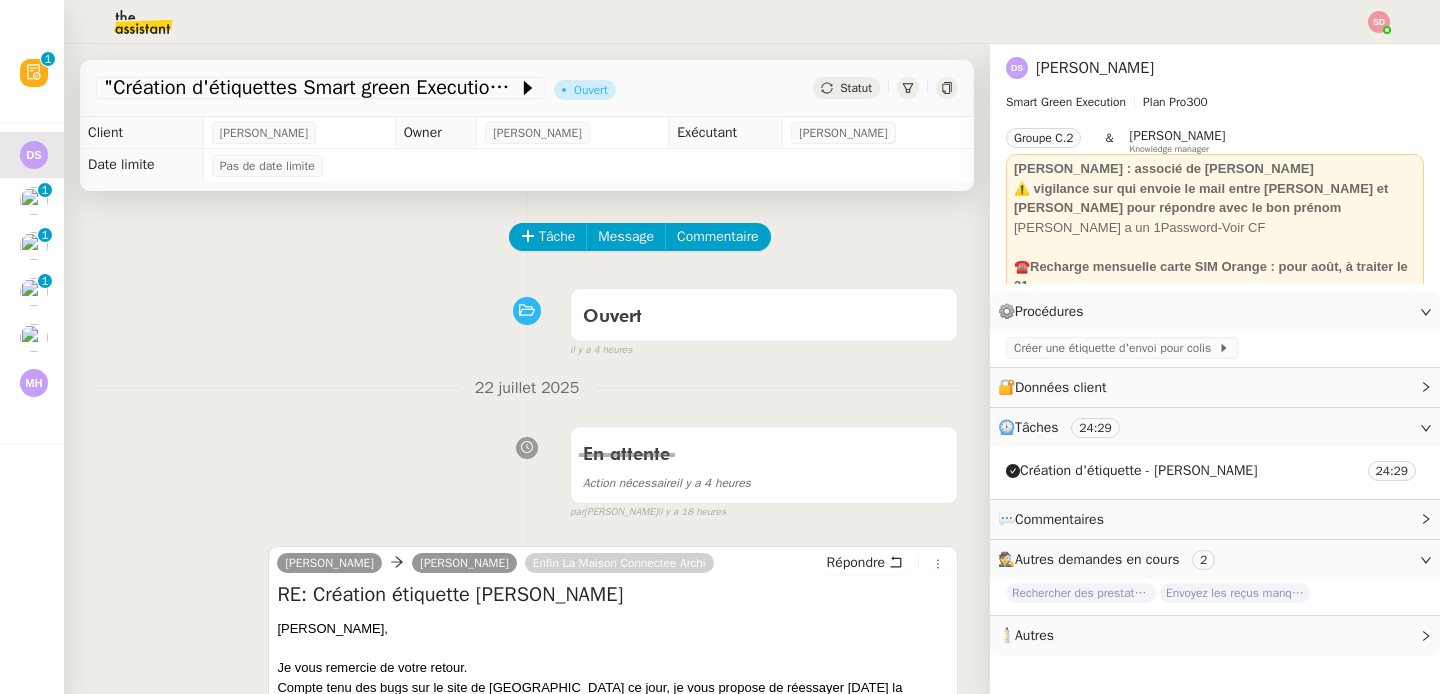 click on "Création d'étiquette - [PERSON_NAME]" 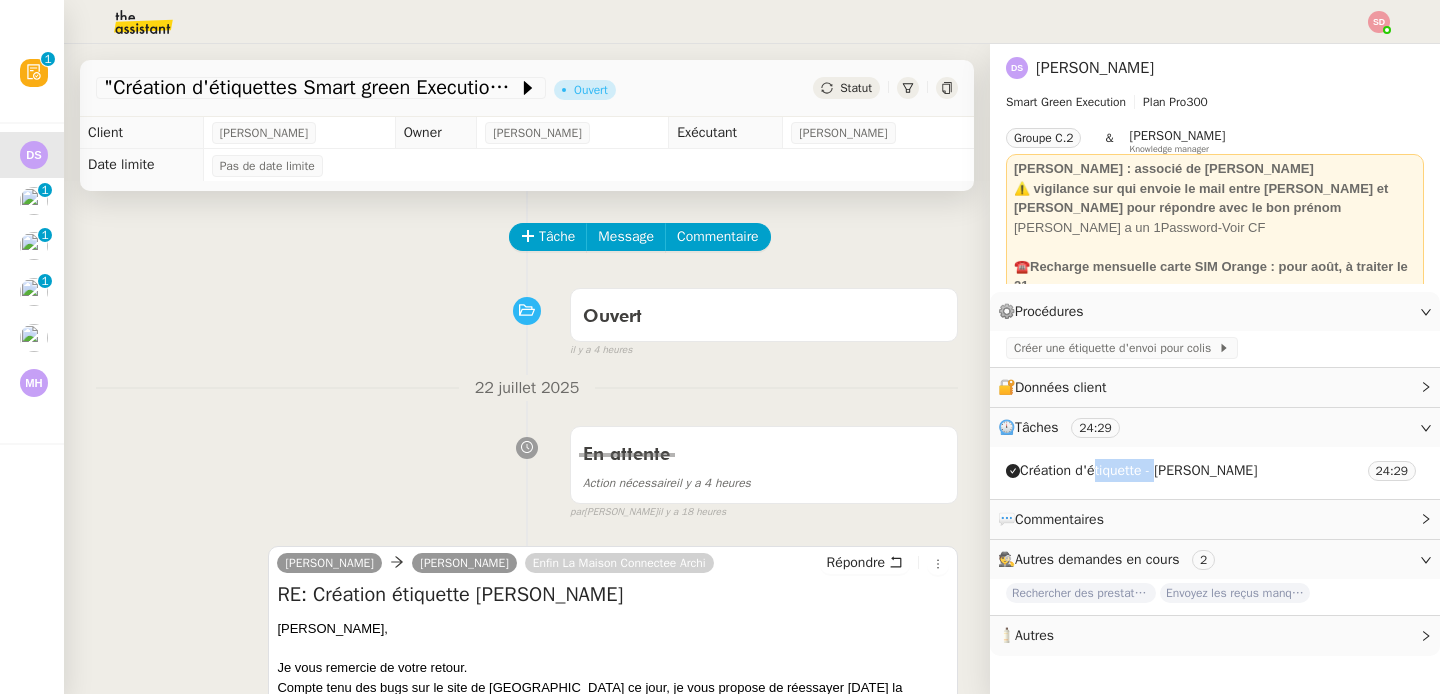 click on "Création d'étiquette - [PERSON_NAME]" 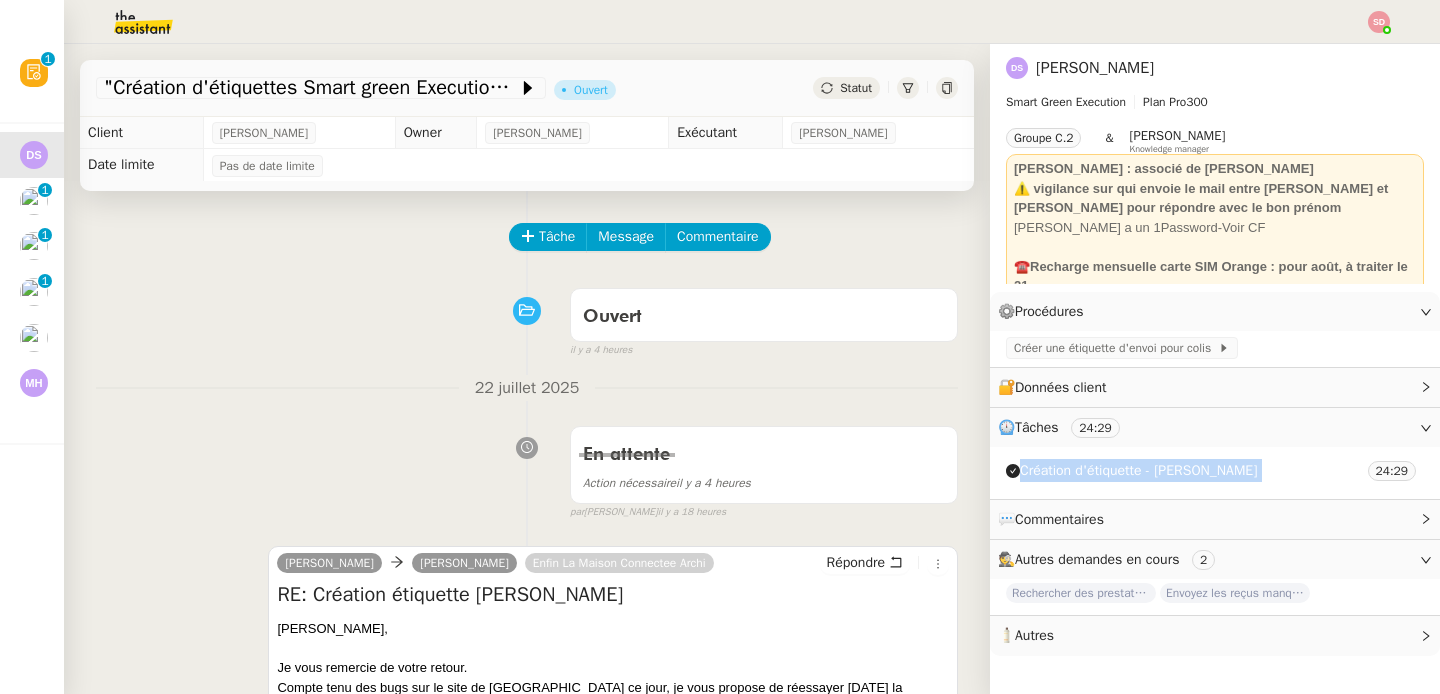 click on "Création d'étiquette - [PERSON_NAME]" 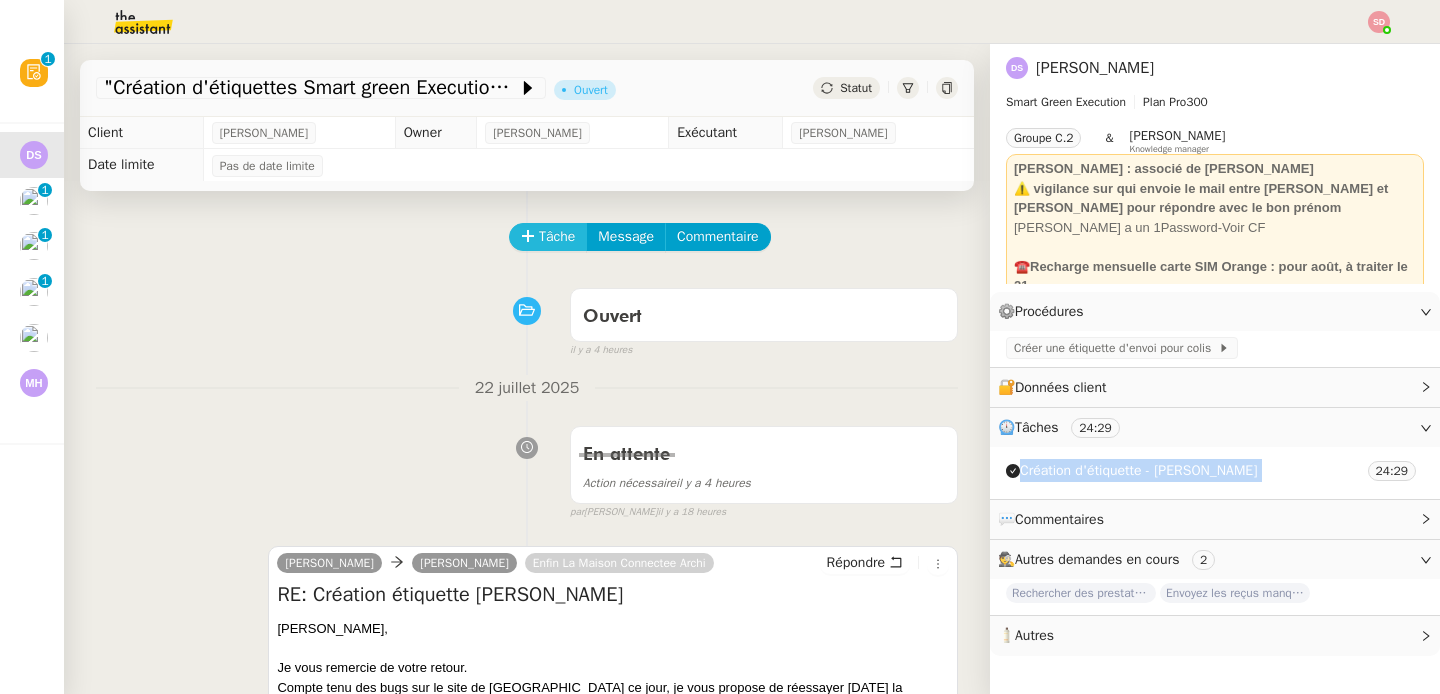 click on "Tâche" 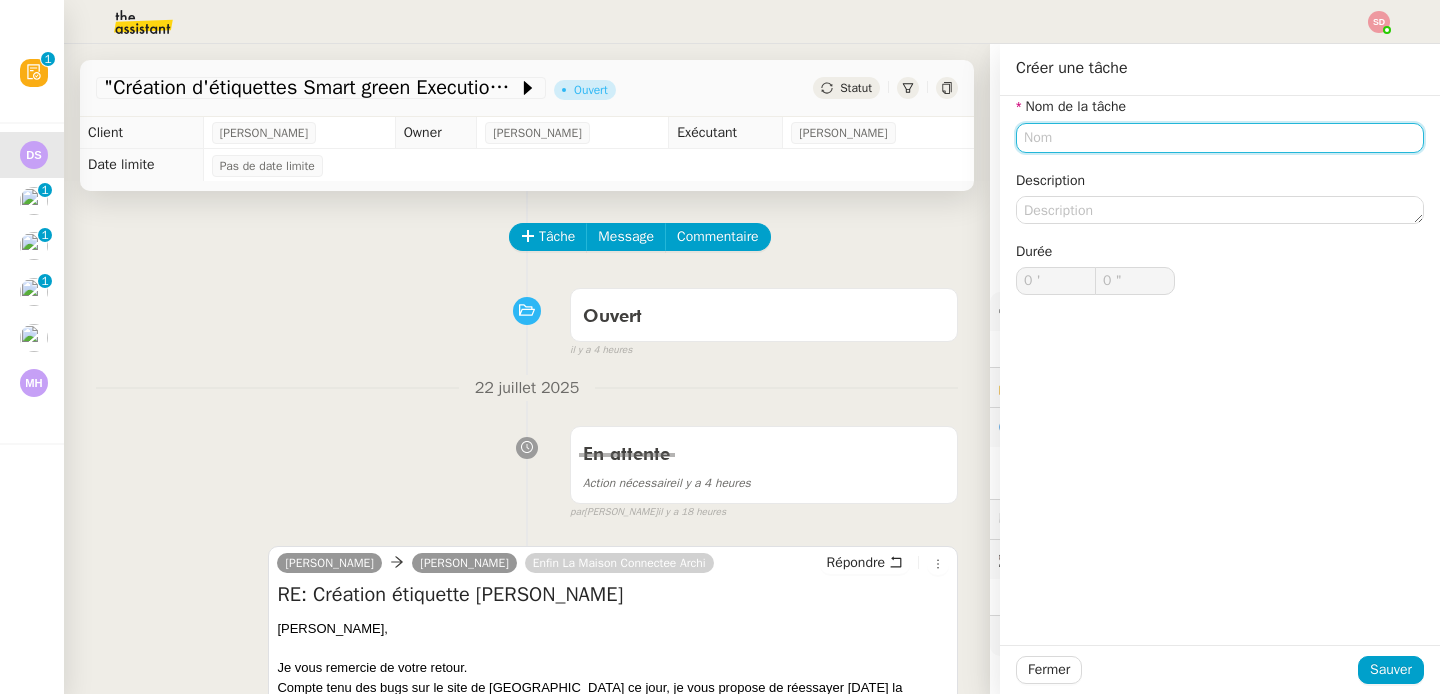 paste on "Création d'étiquette - [PERSON_NAME]" 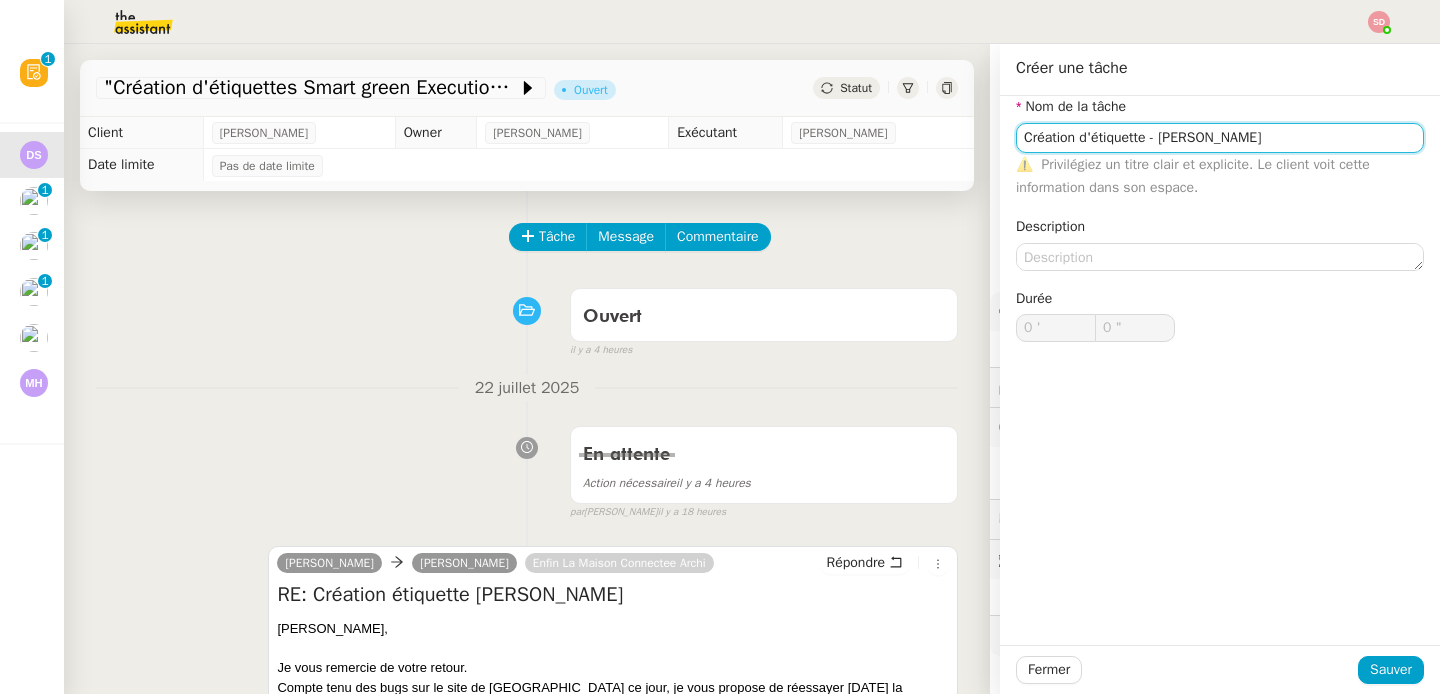 click on "Création d'étiquette - [PERSON_NAME]" 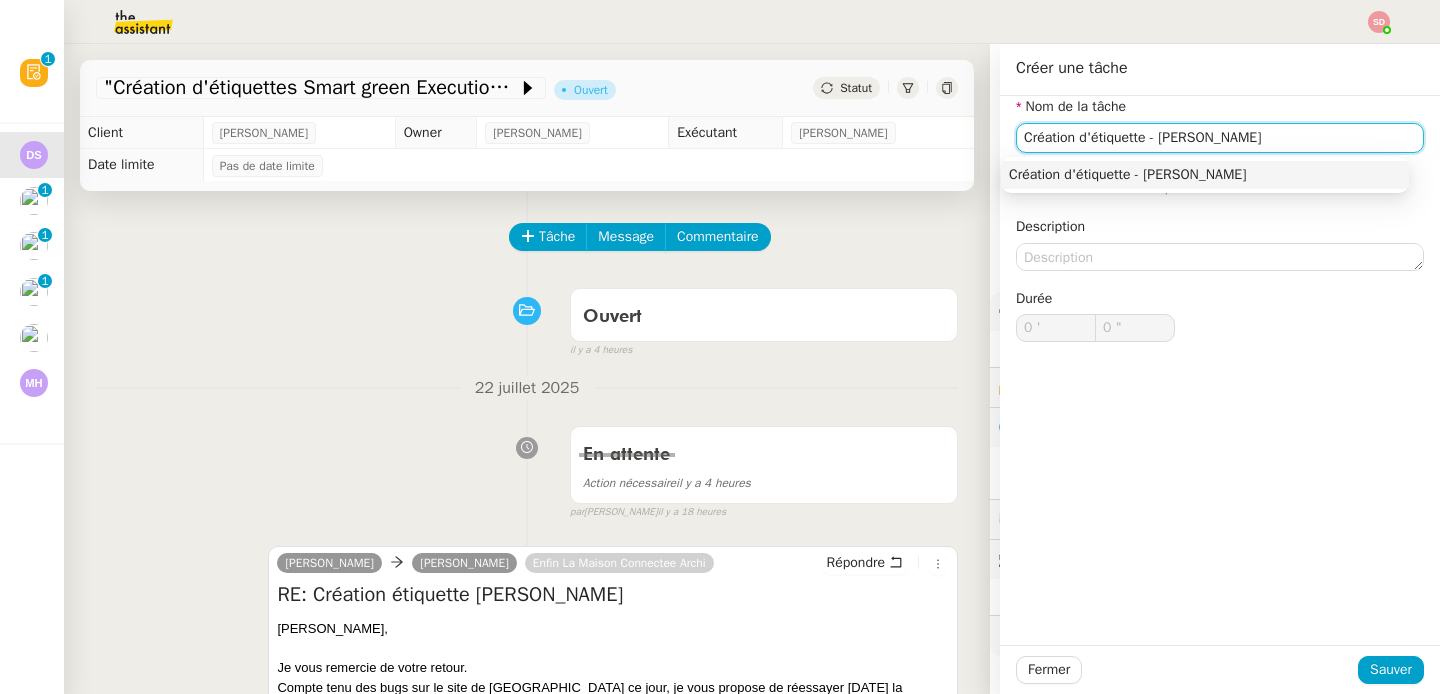 click on "Création d'étiquette - [PERSON_NAME]" at bounding box center [1205, 175] 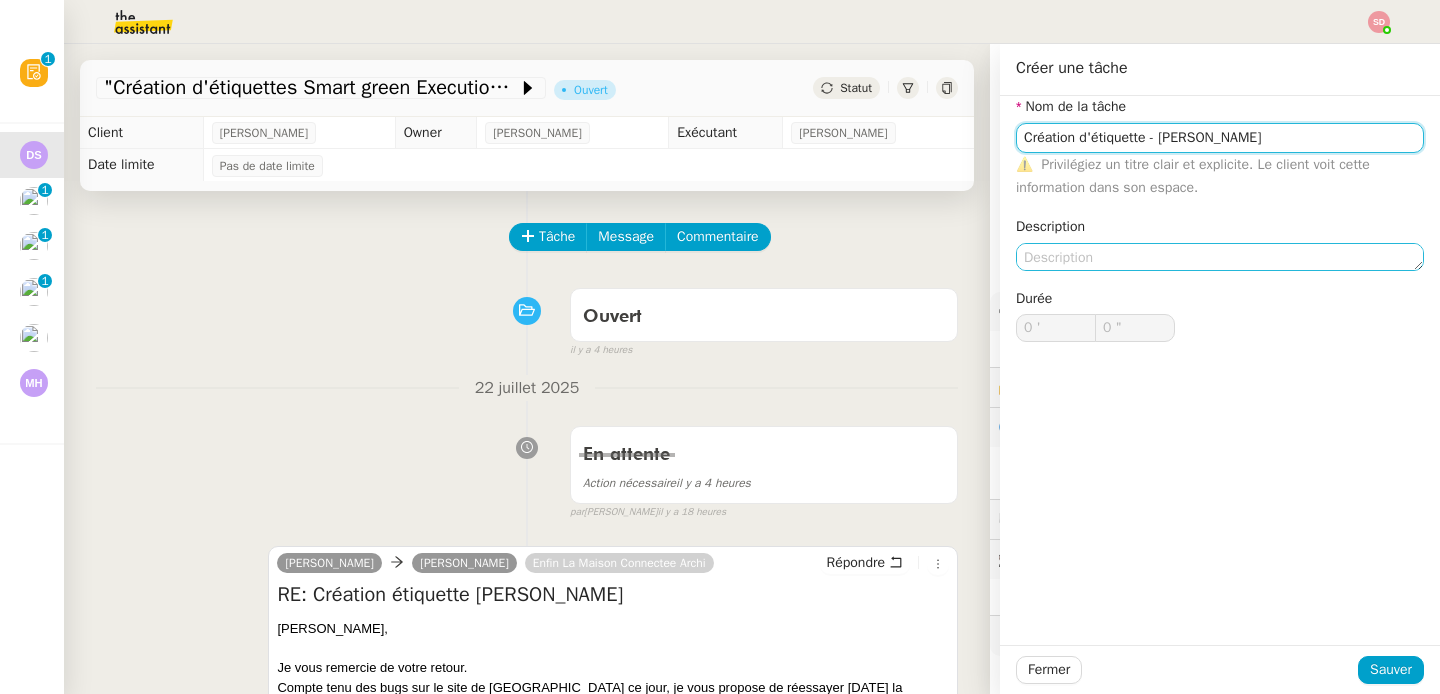 type on "Création d'étiquette - [PERSON_NAME]" 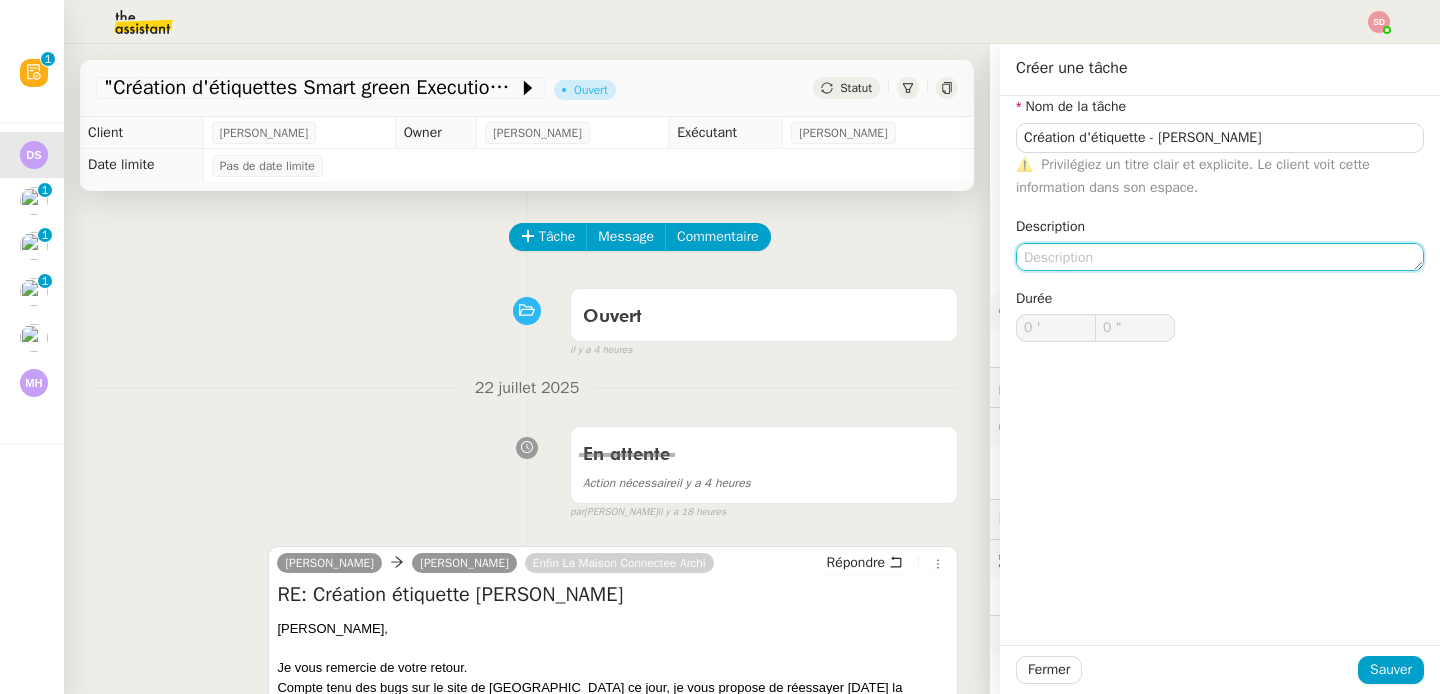 click 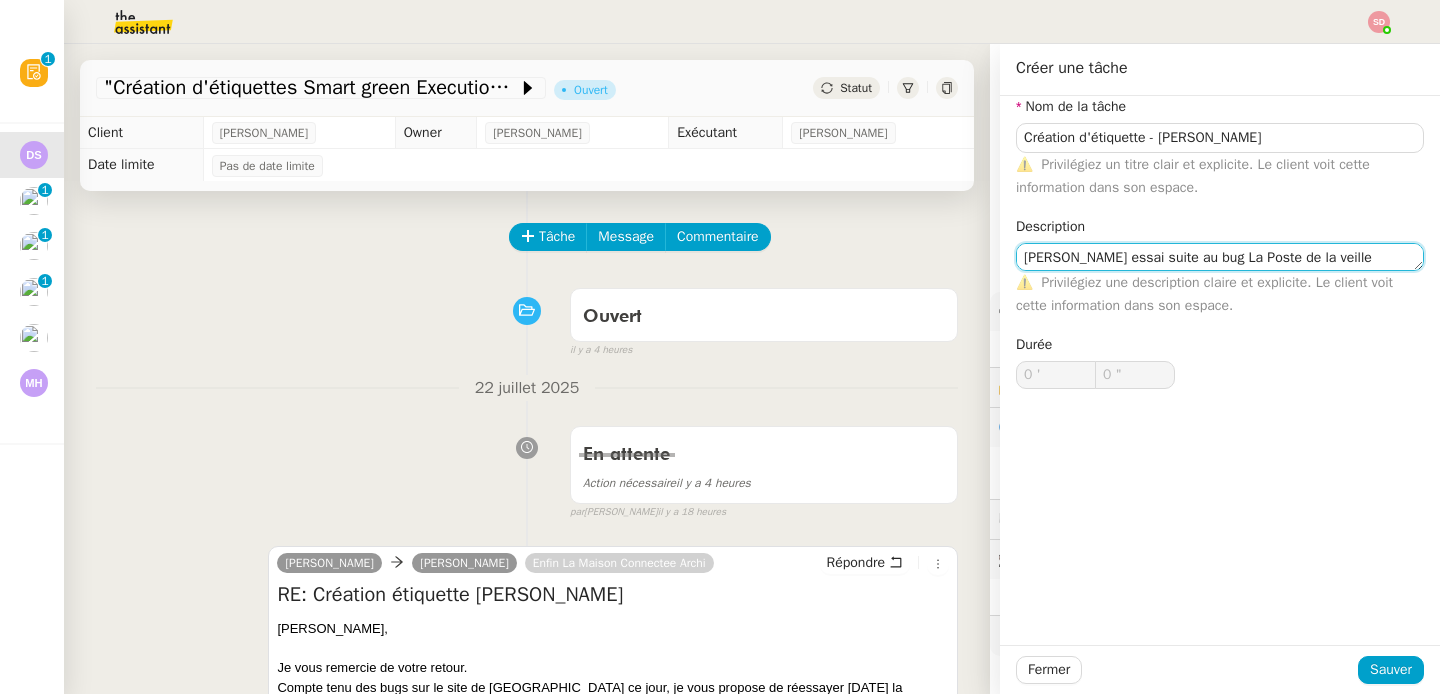 type on "[PERSON_NAME] essai suite au bug La Poste de la veille" 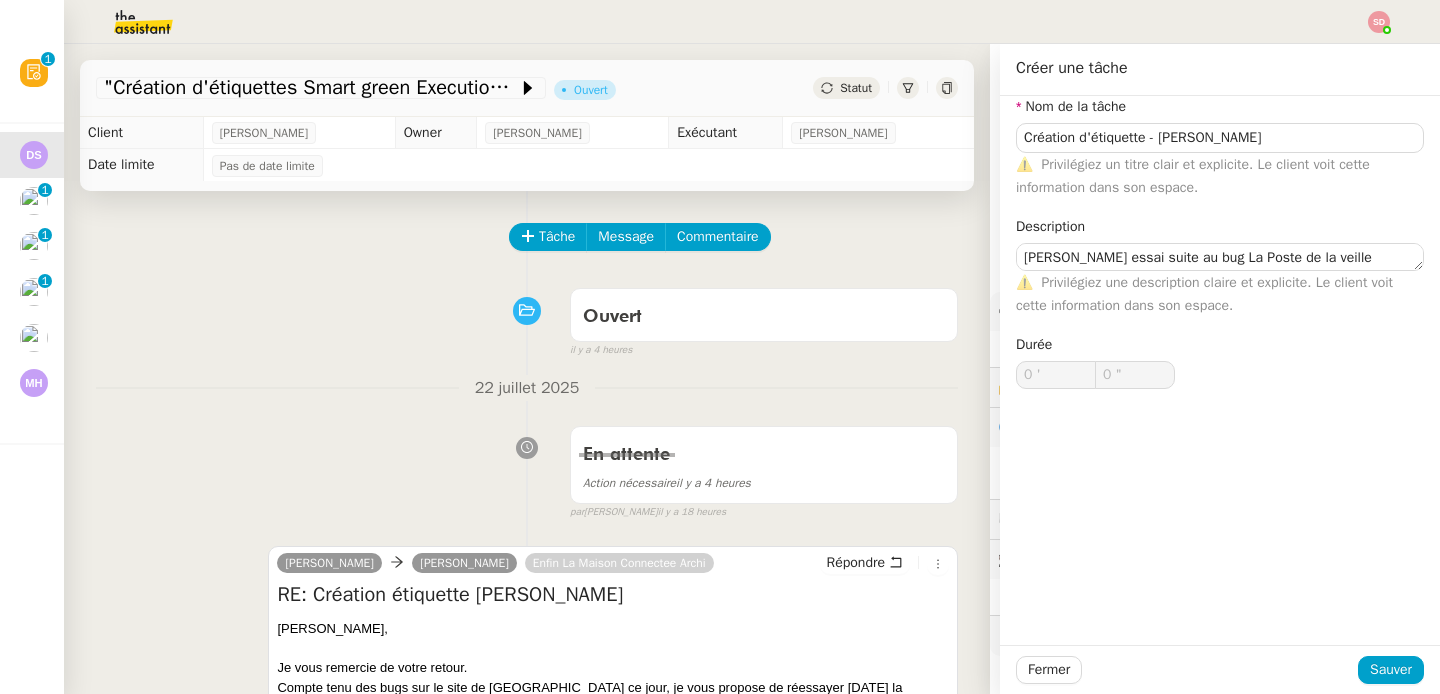 click on "Fermer Sauver" 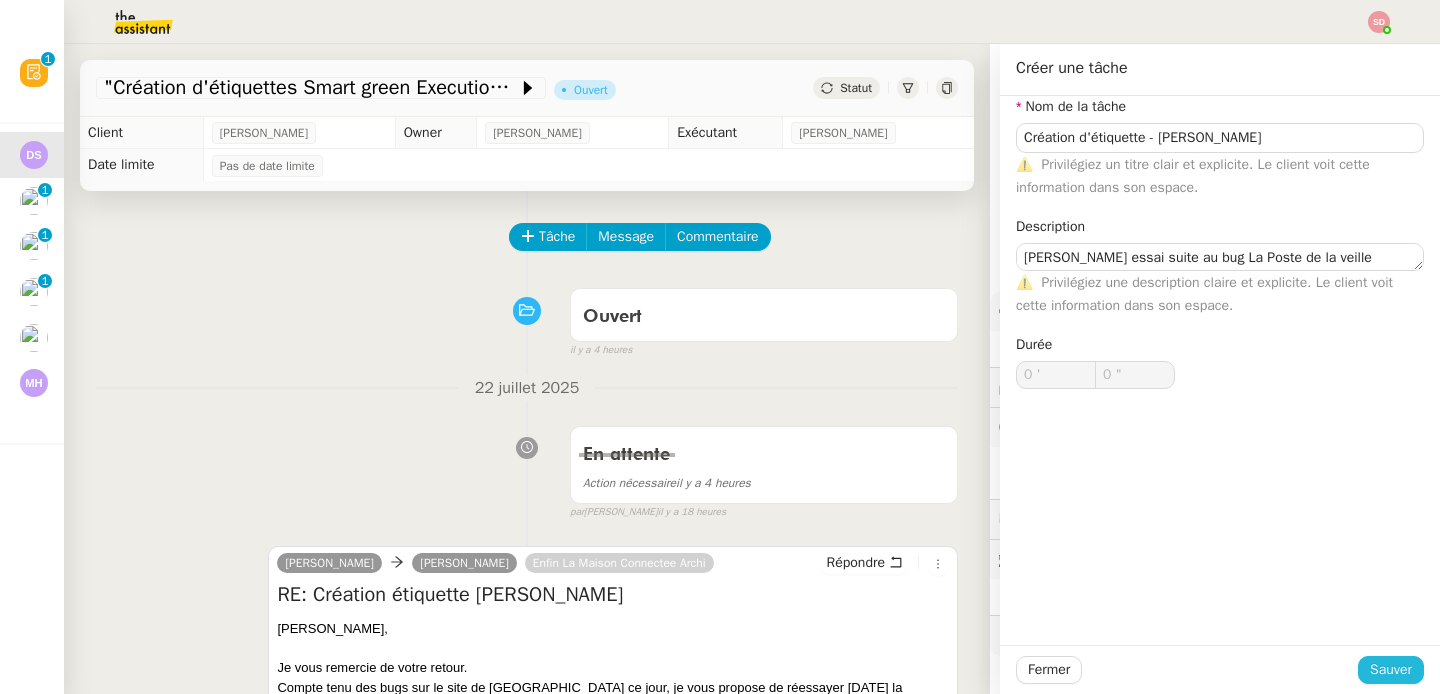 click on "Sauver" 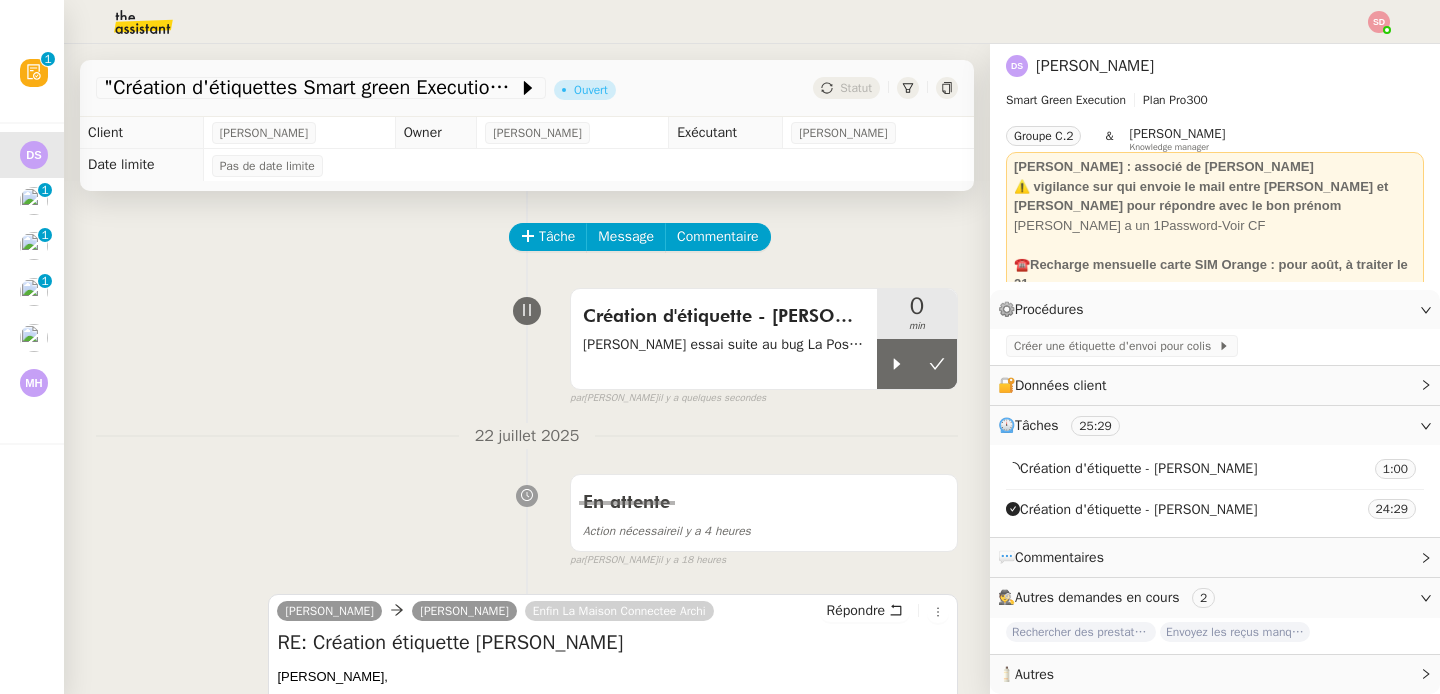 scroll, scrollTop: 4, scrollLeft: 0, axis: vertical 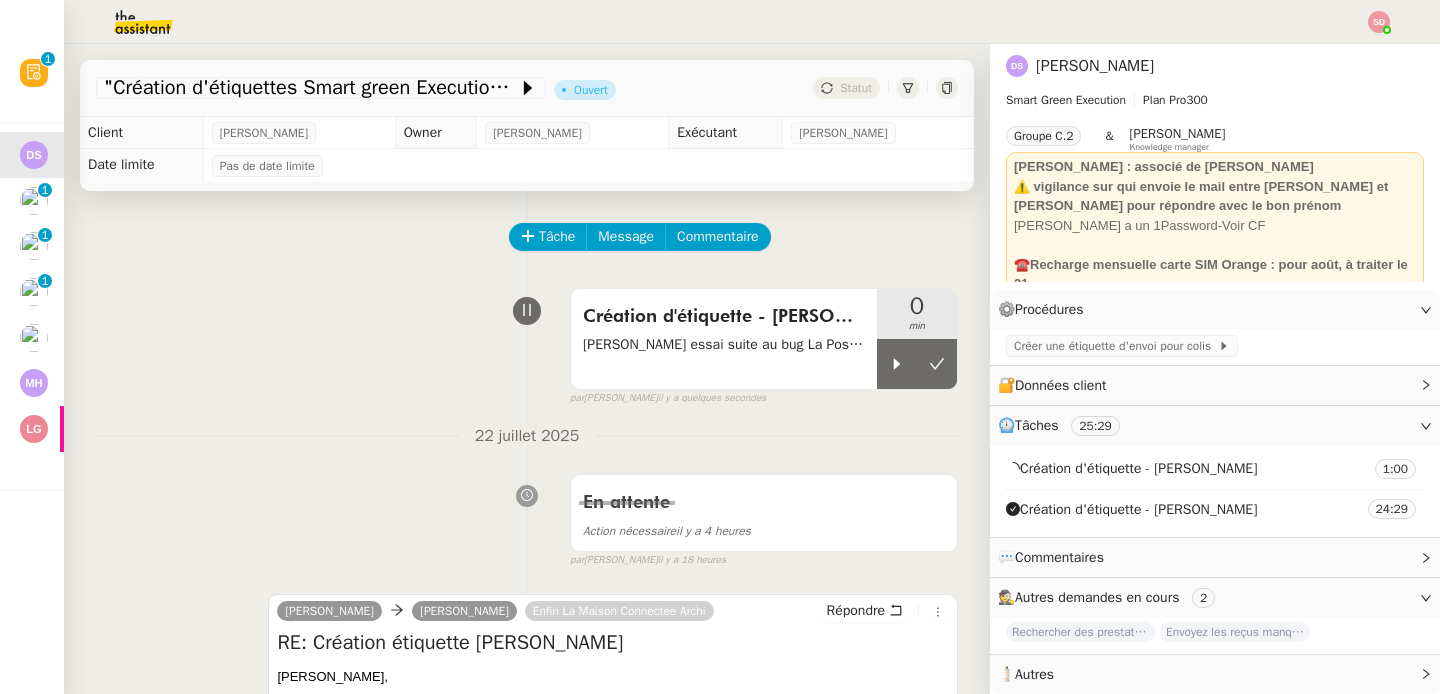 click on "⏲️  Tâches     25:29" 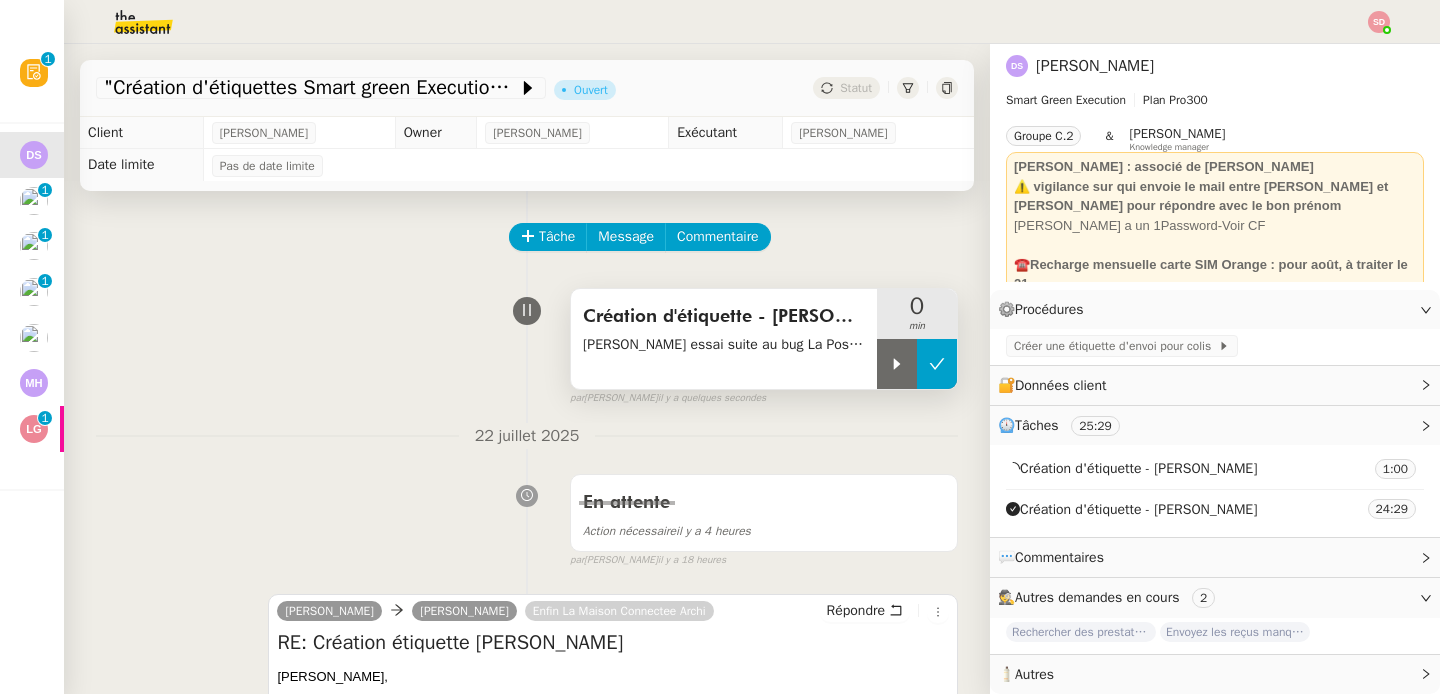 scroll, scrollTop: 0, scrollLeft: 0, axis: both 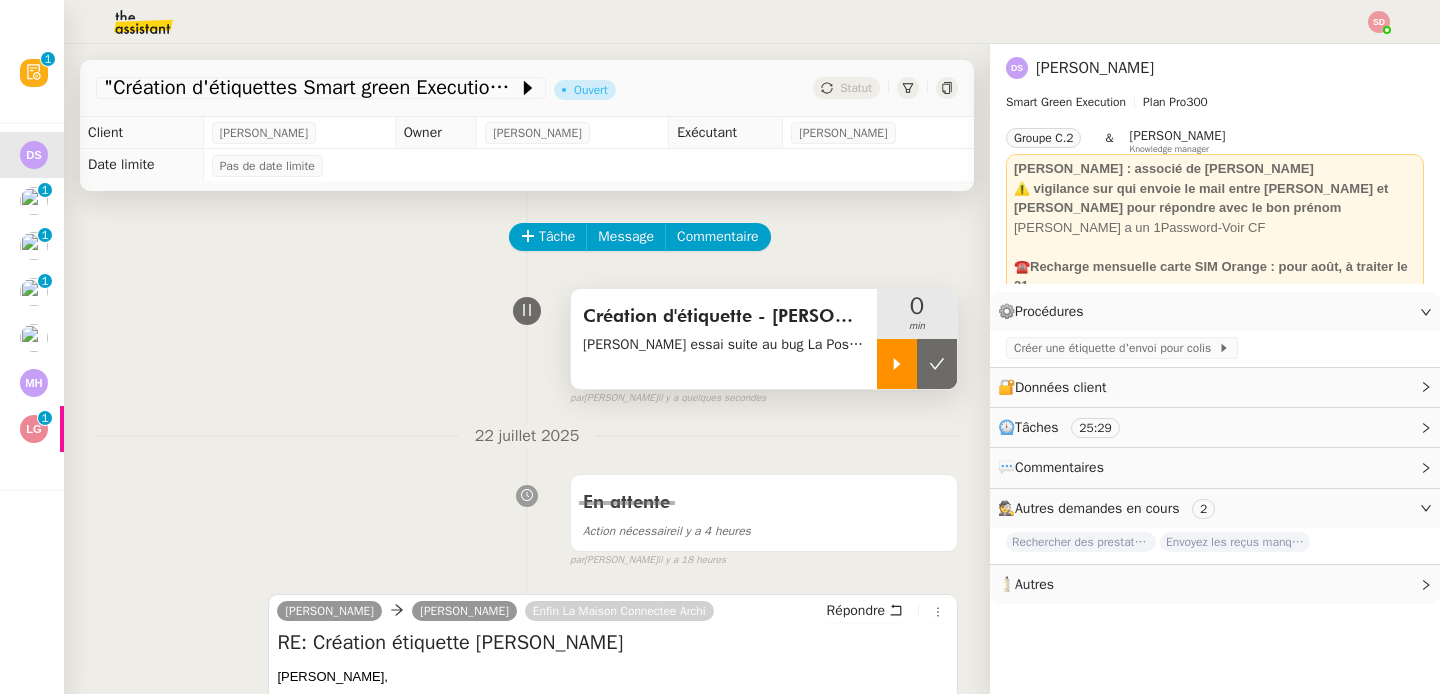 click at bounding box center (897, 364) 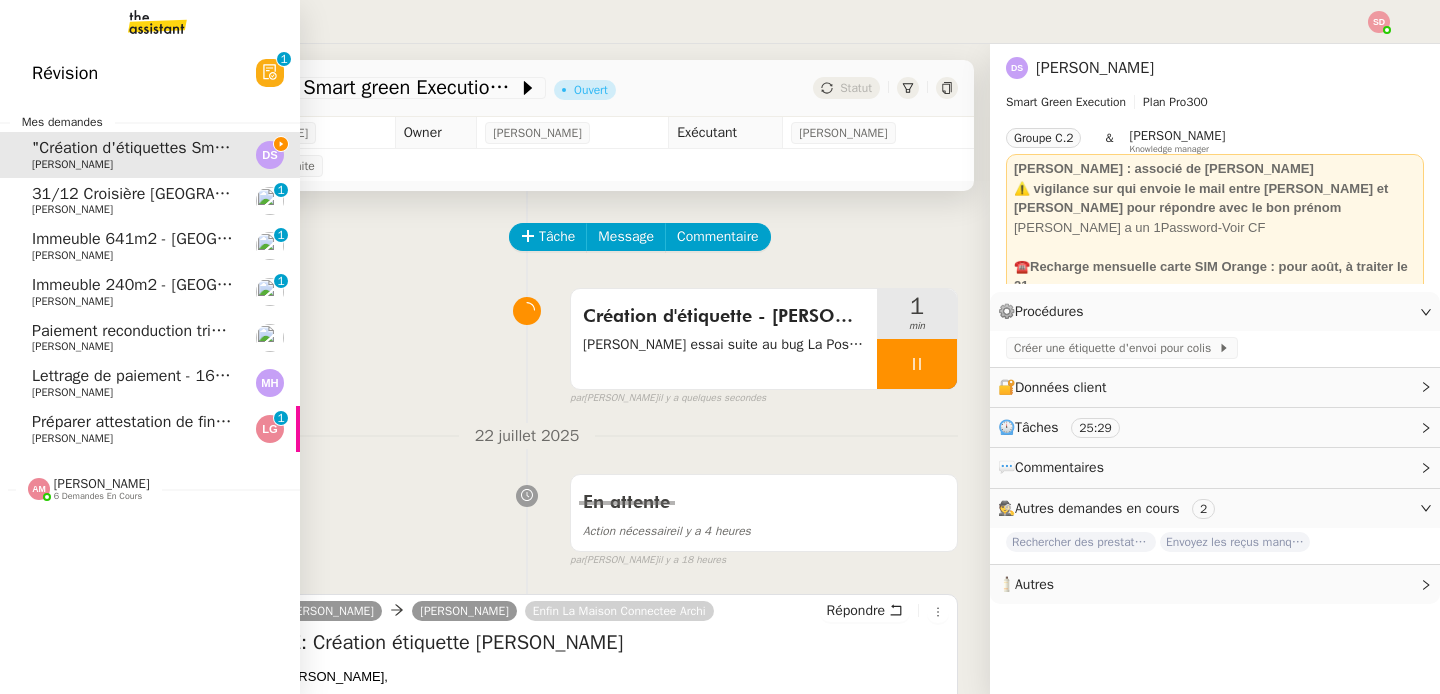 click on "[PERSON_NAME]" 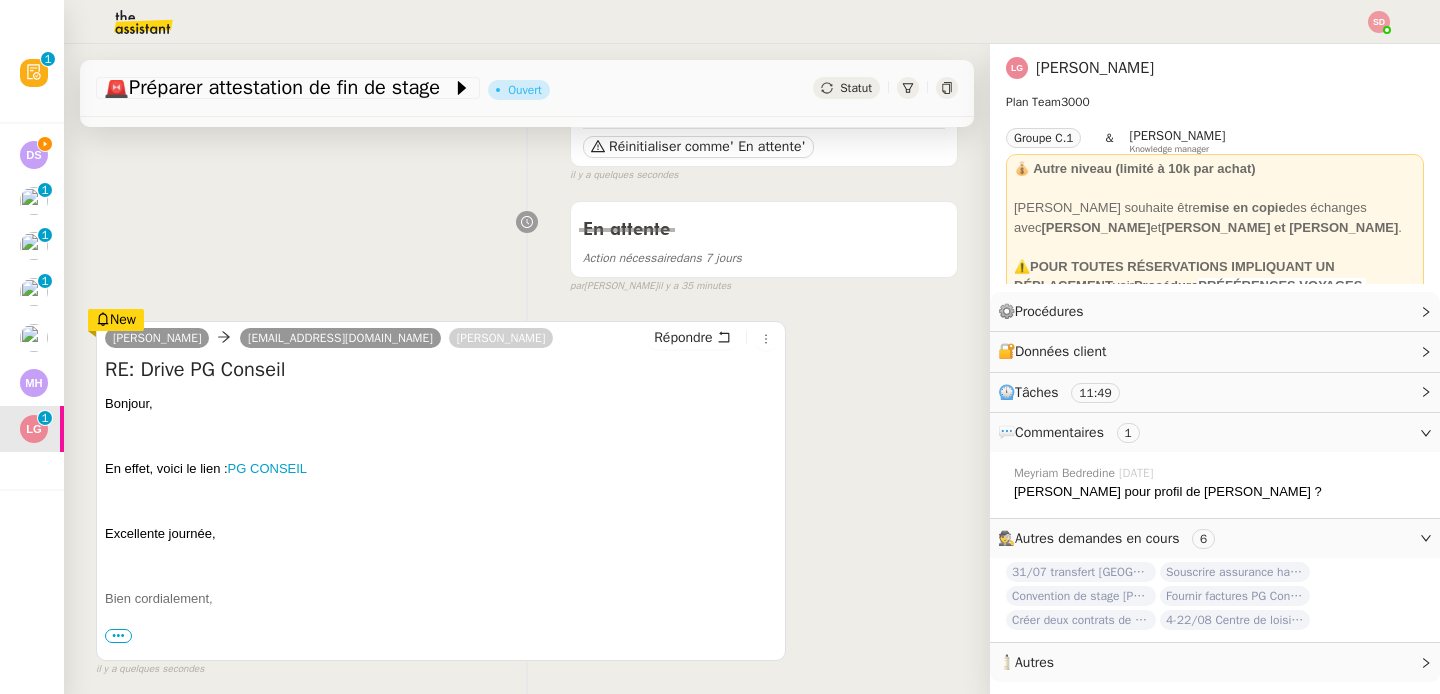 scroll, scrollTop: 0, scrollLeft: 0, axis: both 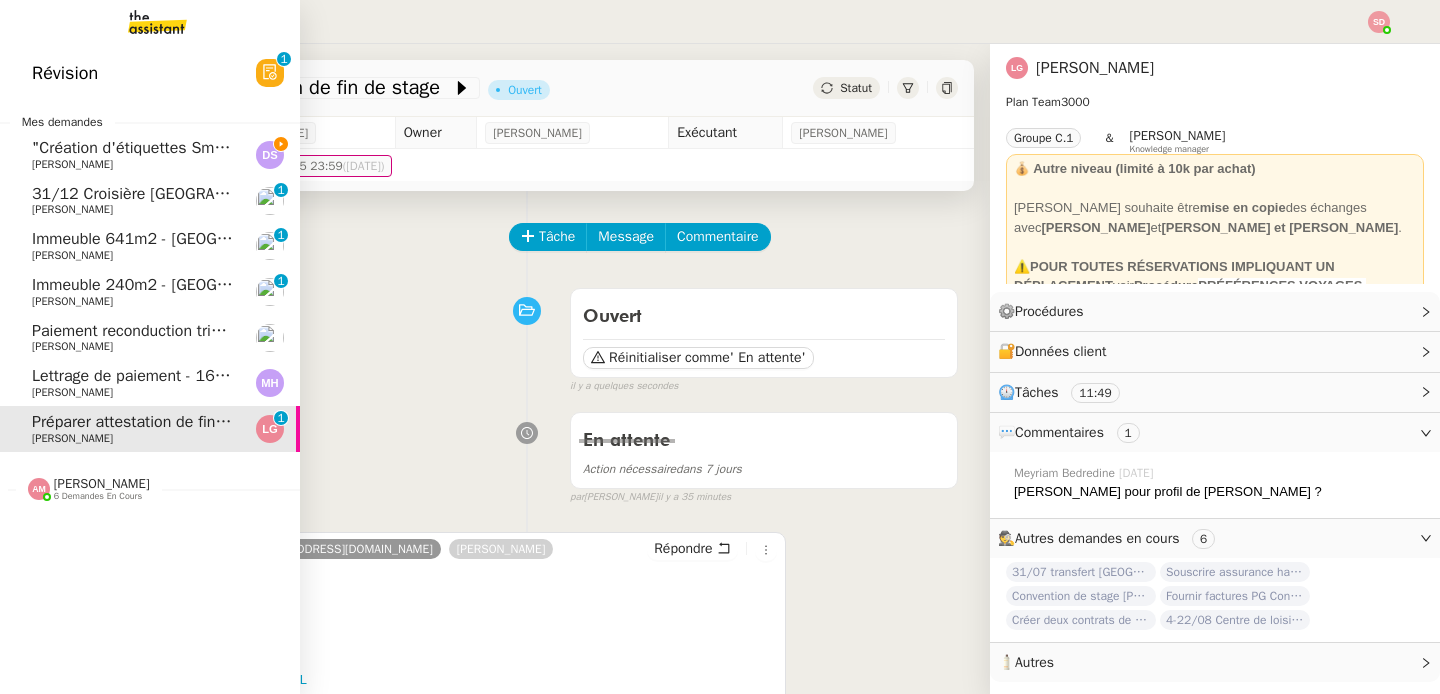 click on ""Création d'étiquettes Smart green Execution (réponses)" a été modifié récemment." 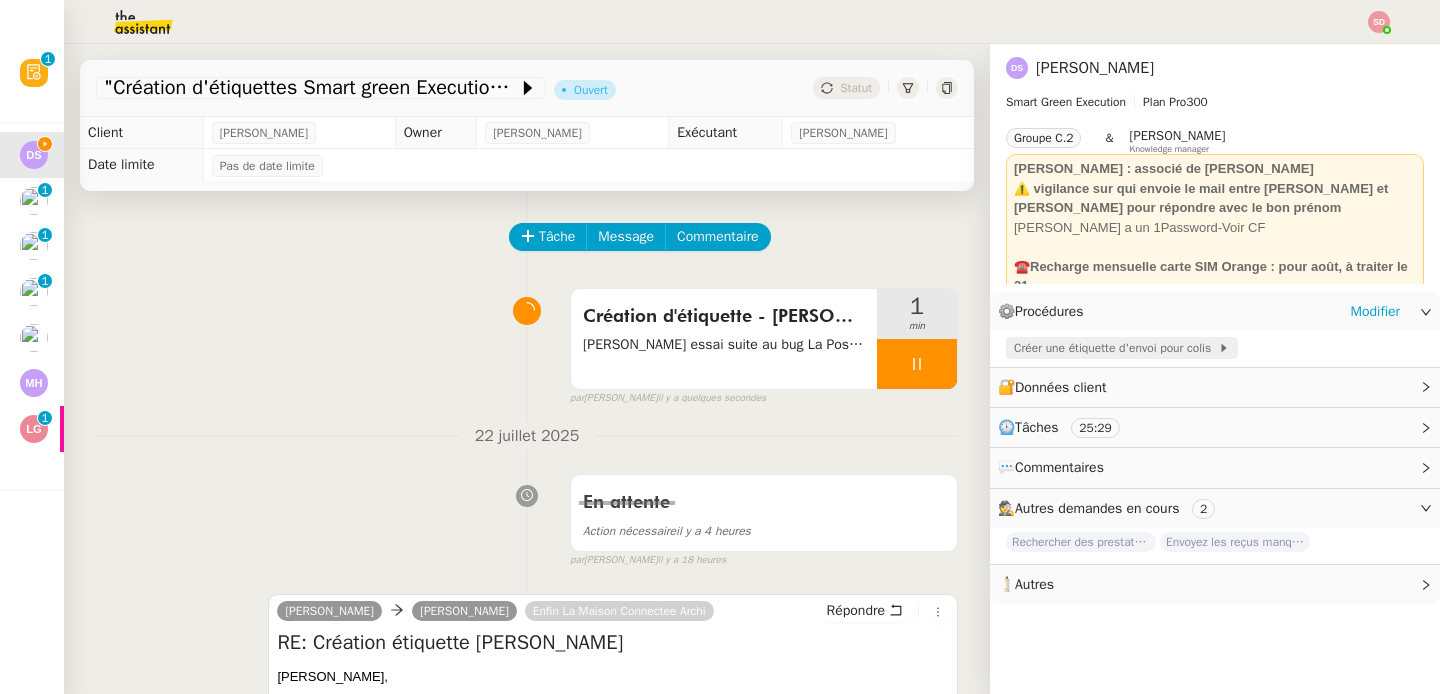 click on "Créer une étiquette d'envoi pour colis" 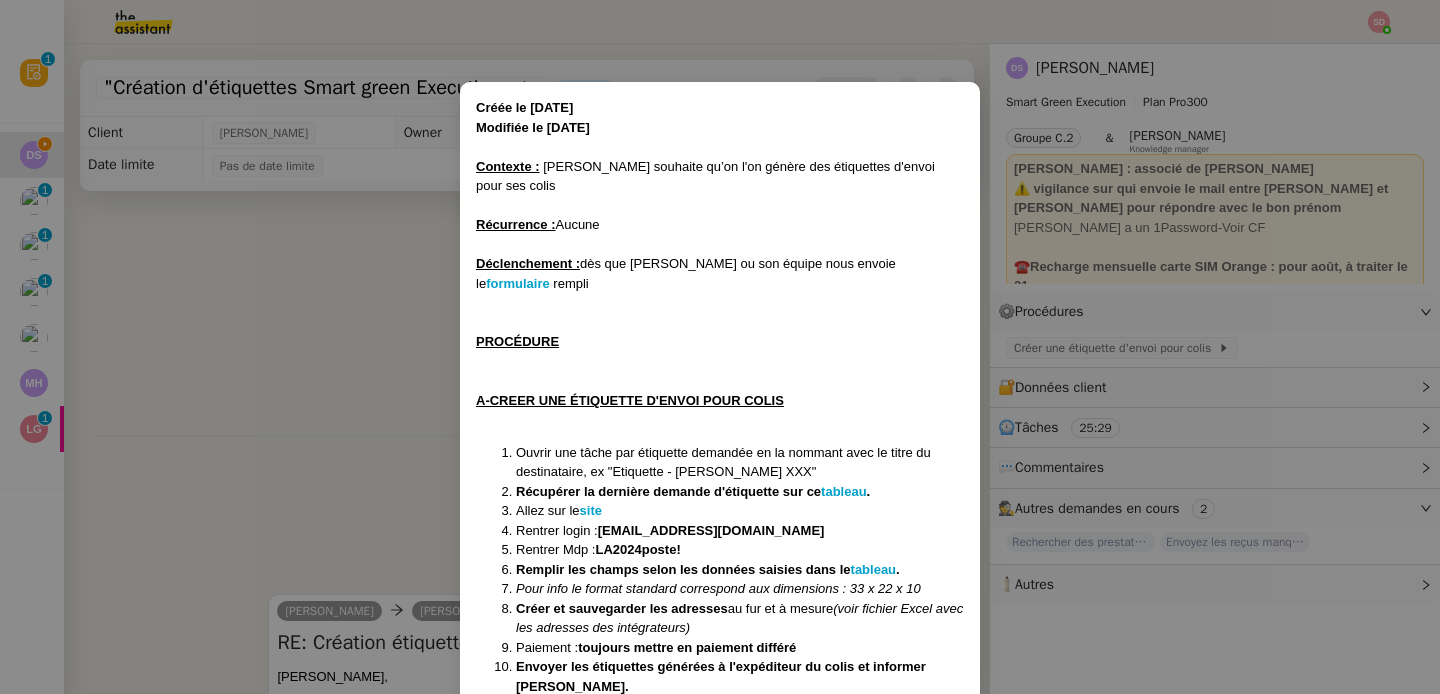 scroll, scrollTop: 34, scrollLeft: 0, axis: vertical 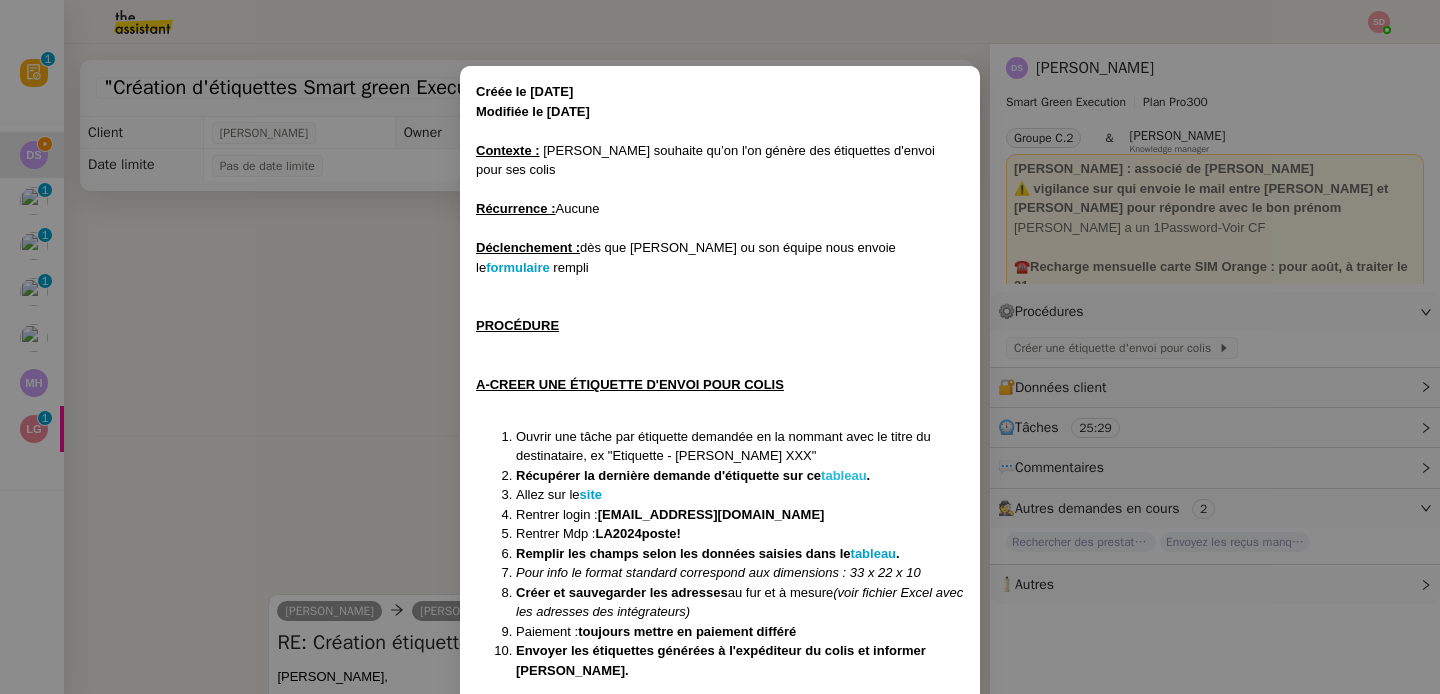 click on "tableau" at bounding box center (844, 475) 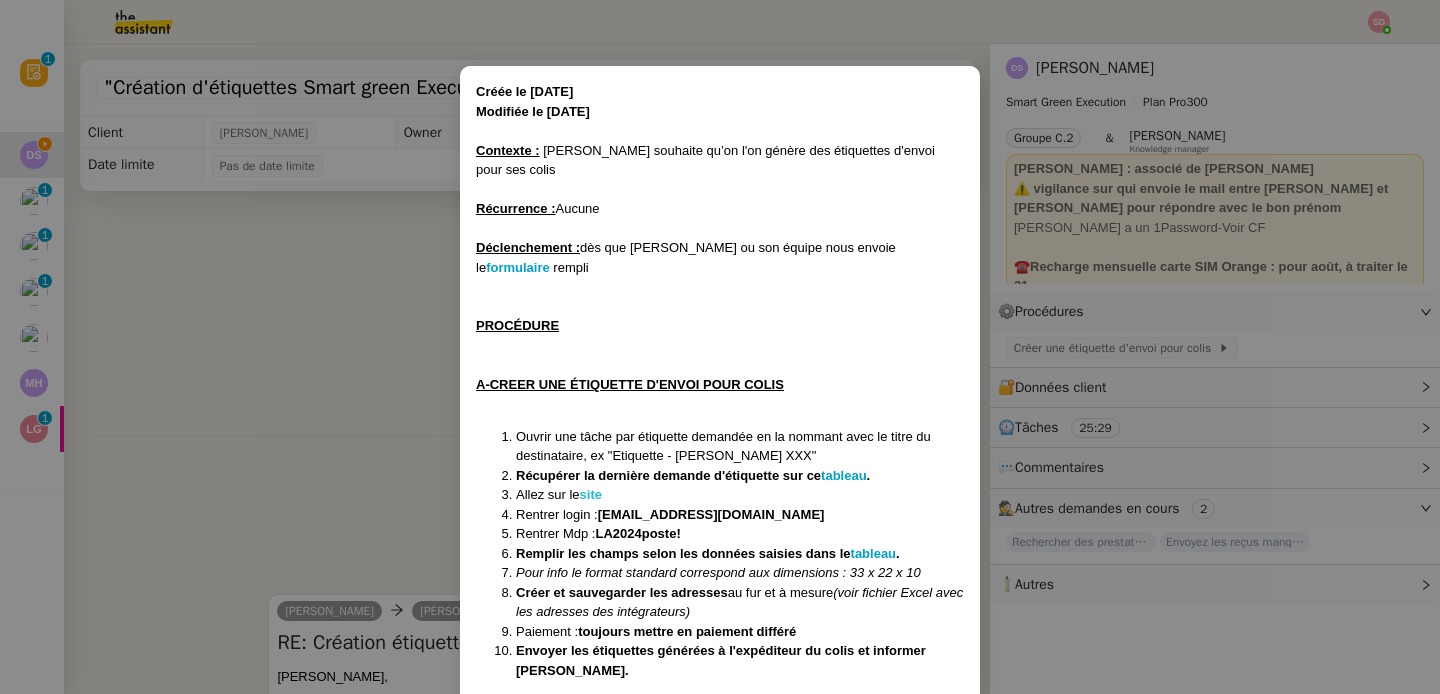 click on "site" at bounding box center (591, 494) 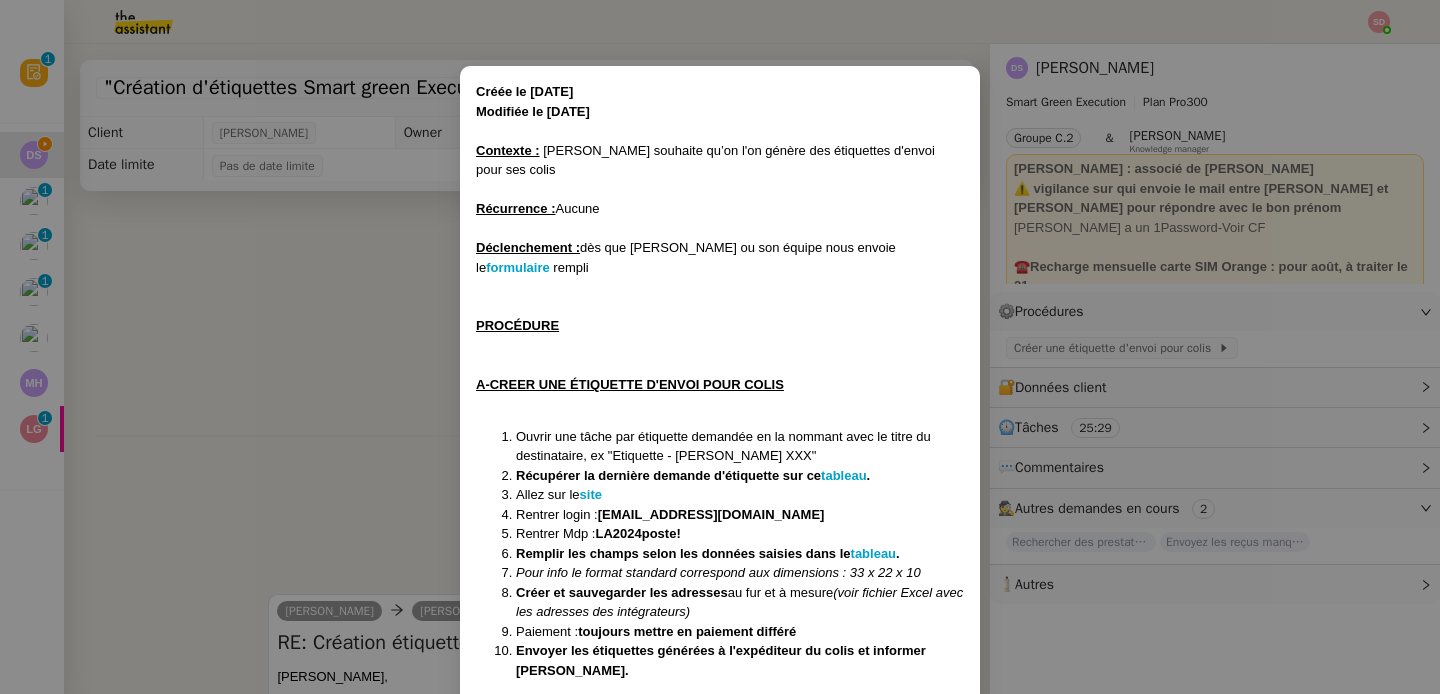 drag, startPoint x: 602, startPoint y: 476, endPoint x: 873, endPoint y: 466, distance: 271.18445 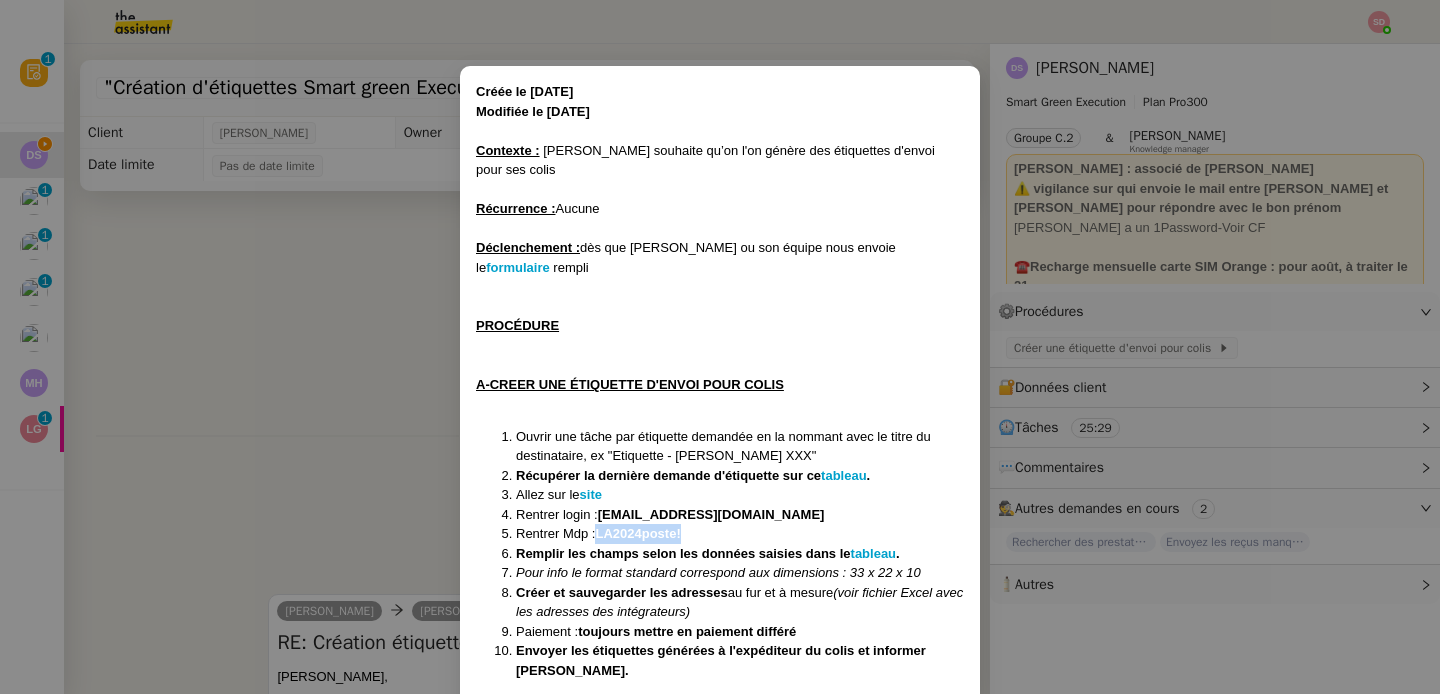 drag, startPoint x: 595, startPoint y: 496, endPoint x: 695, endPoint y: 491, distance: 100.12492 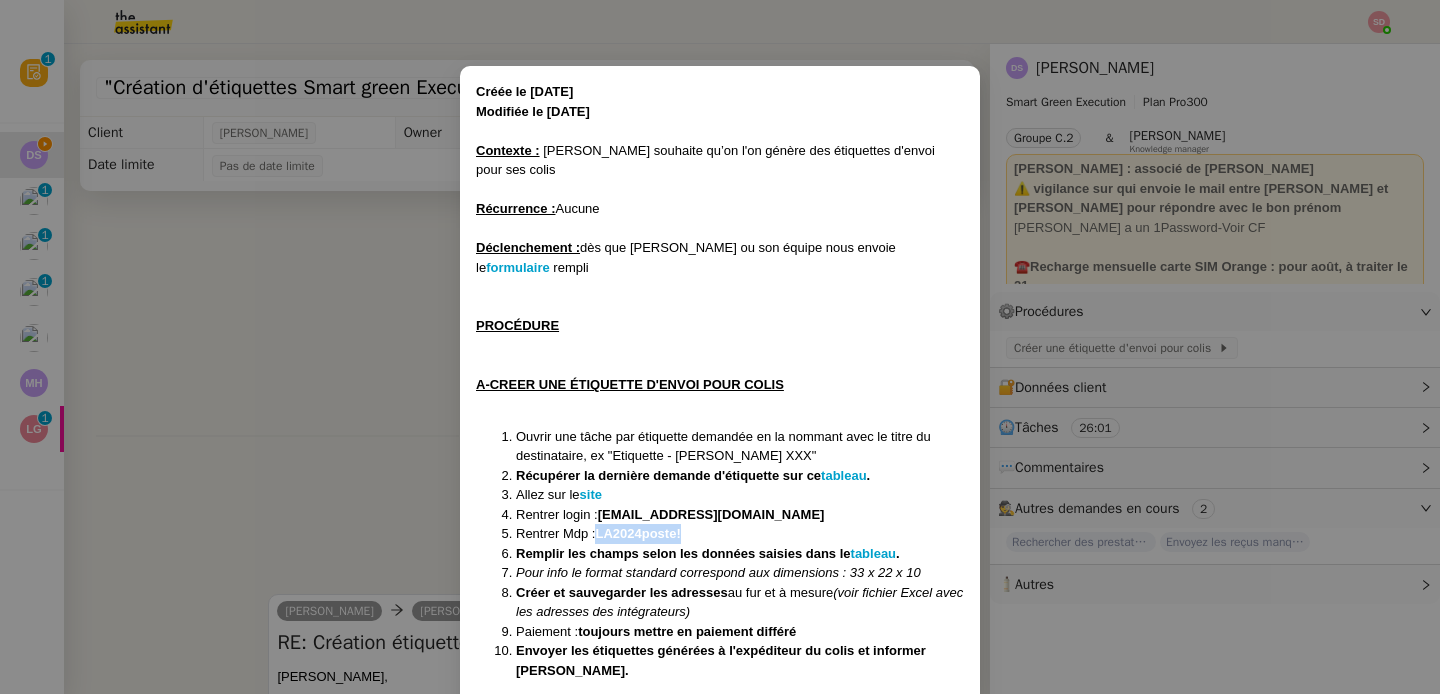click on "Créée le [DATE] Modifiée le [DATE] Contexte :   [PERSON_NAME] souhaite qu’on l'on génère des étiquettes d'envoi pour ses colis Récurrence :  Aucune Déclenchement :  dès que [PERSON_NAME] ou son équipe nous envoie le  formulaire   rempli PROCÉDURE A-CREER UNE ÉTIQUETTE D'ENVOI POUR COLIS Ouvrir une tâche par étiquette demandée en la nommant avec le titre du destinataire, ex "Etiquette - [PERSON_NAME] XXX" Récupérer la dernière demande d'étiquette sur ce  tableau . Allez sur le  site   Rentrer login :   [EMAIL_ADDRESS][DOMAIN_NAME] Rentrer Mdp :  LA2024poste! Remplir les champs selon les données saisies dans le  tableau . Pour info le format standard correspond aux dimensions : 33 x 22 x 10 Créer et sauvegarder les adresses  au fur et à mesure  (voir fichier Excel avec les adresses des intégrateurs) Paiement :  toujours mettre en paiement différé Envoyer les étiquettes générées à l'expéditeur du colis et informer [PERSON_NAME]." at bounding box center [720, 347] 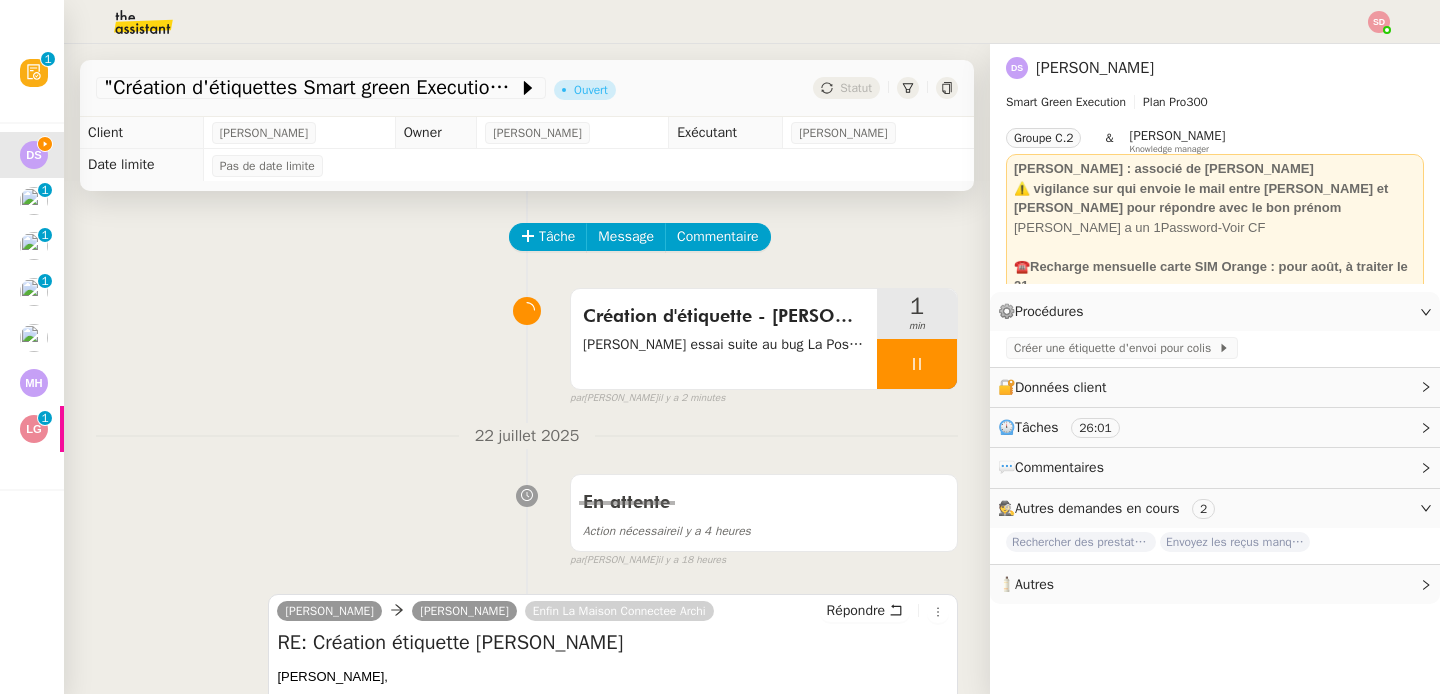 scroll, scrollTop: 0, scrollLeft: 0, axis: both 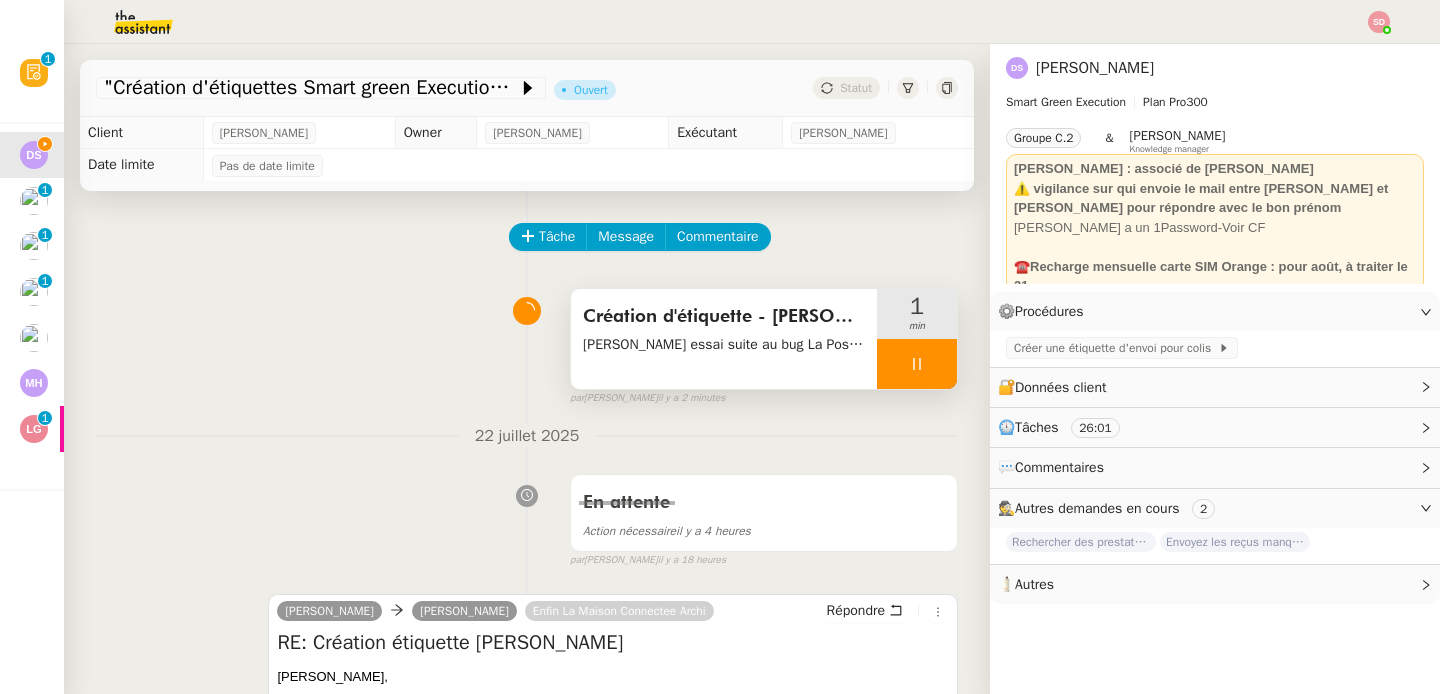 click 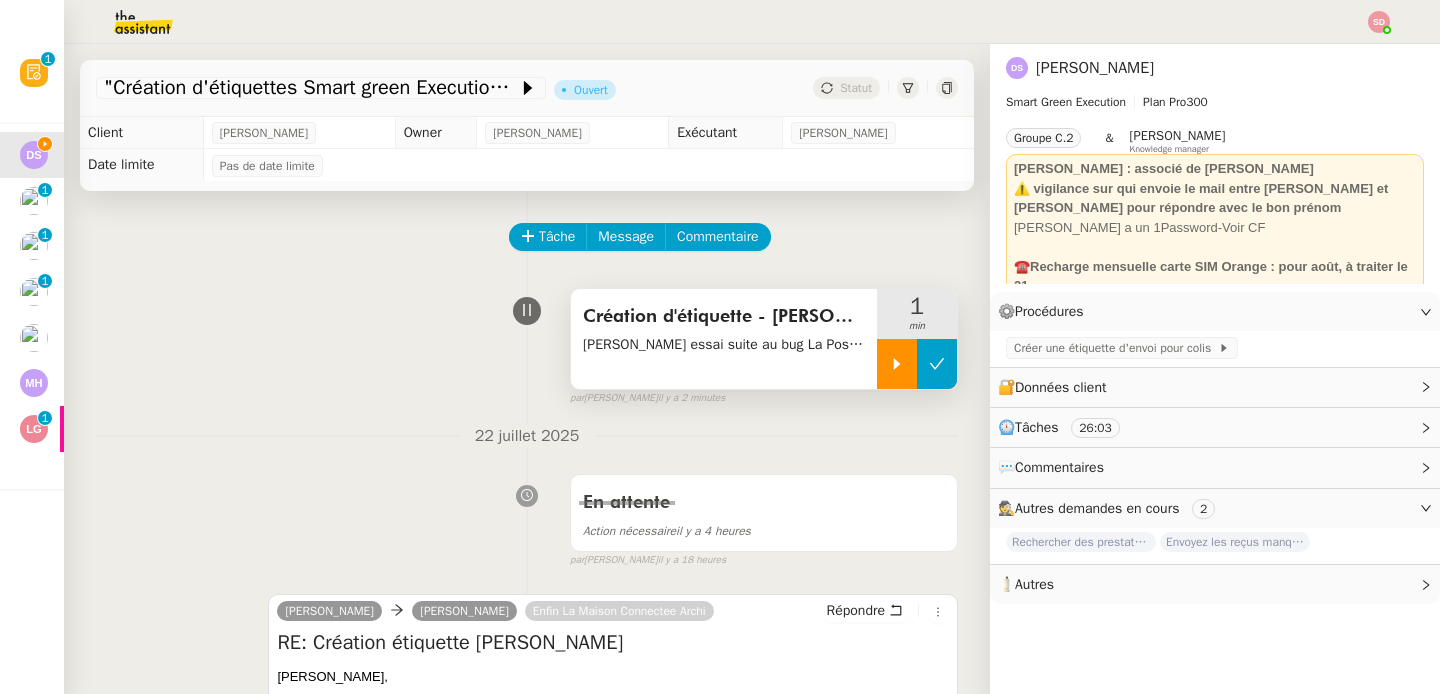 click at bounding box center [937, 364] 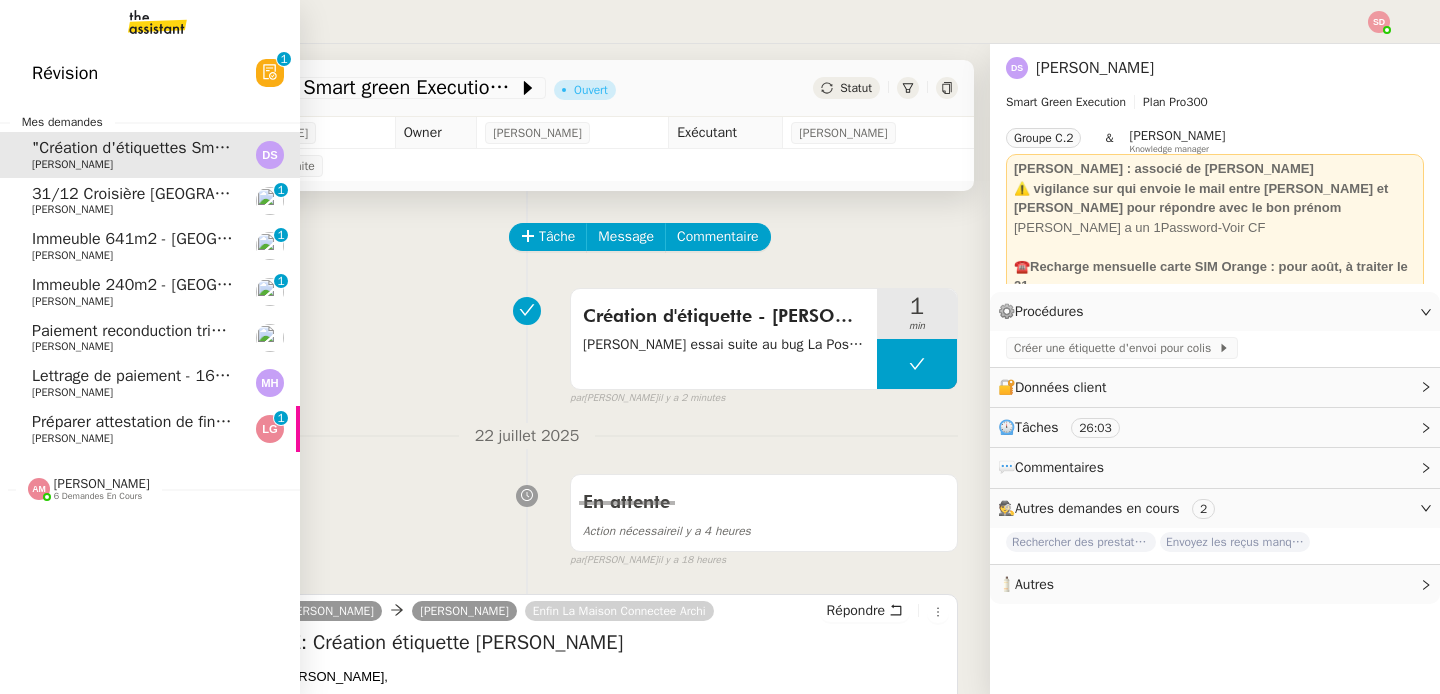 click on "Préparer attestation de fin de stage    [PERSON_NAME]     0   1   2   3   4   5   6   7   8   9" 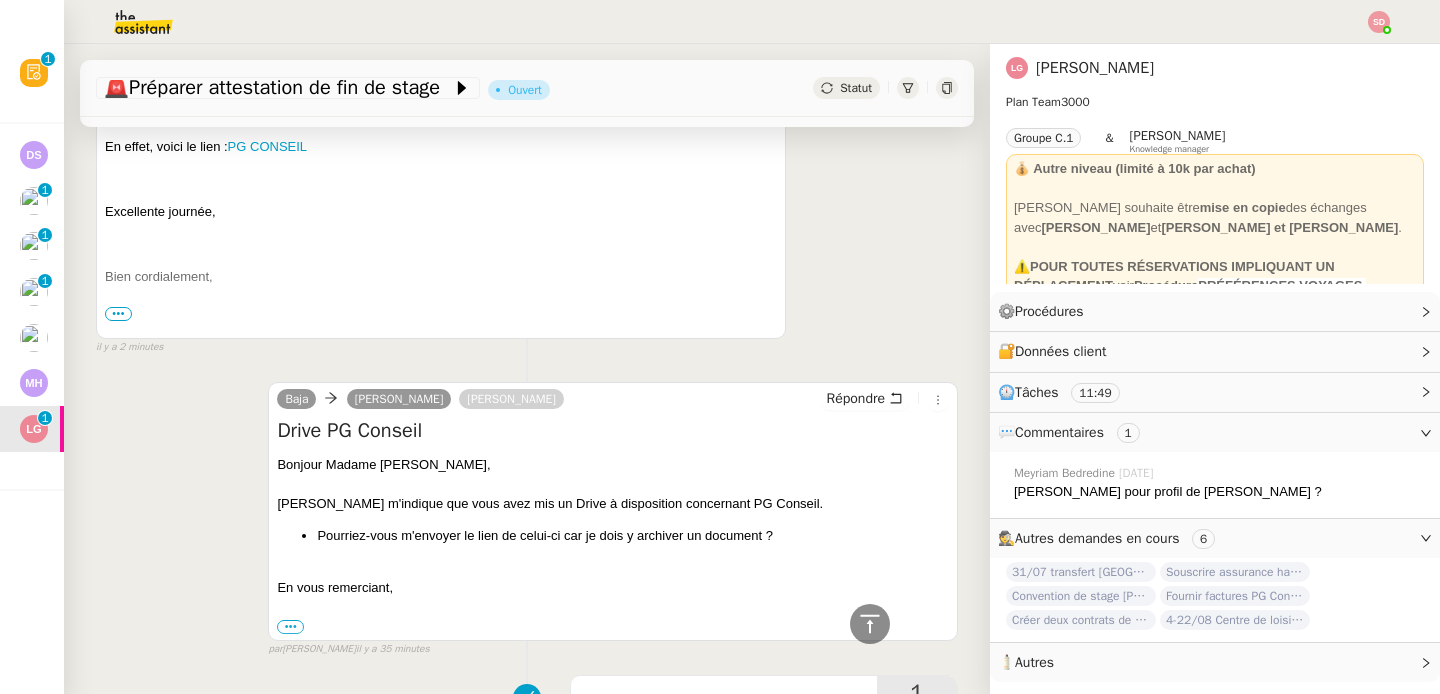 scroll, scrollTop: 860, scrollLeft: 0, axis: vertical 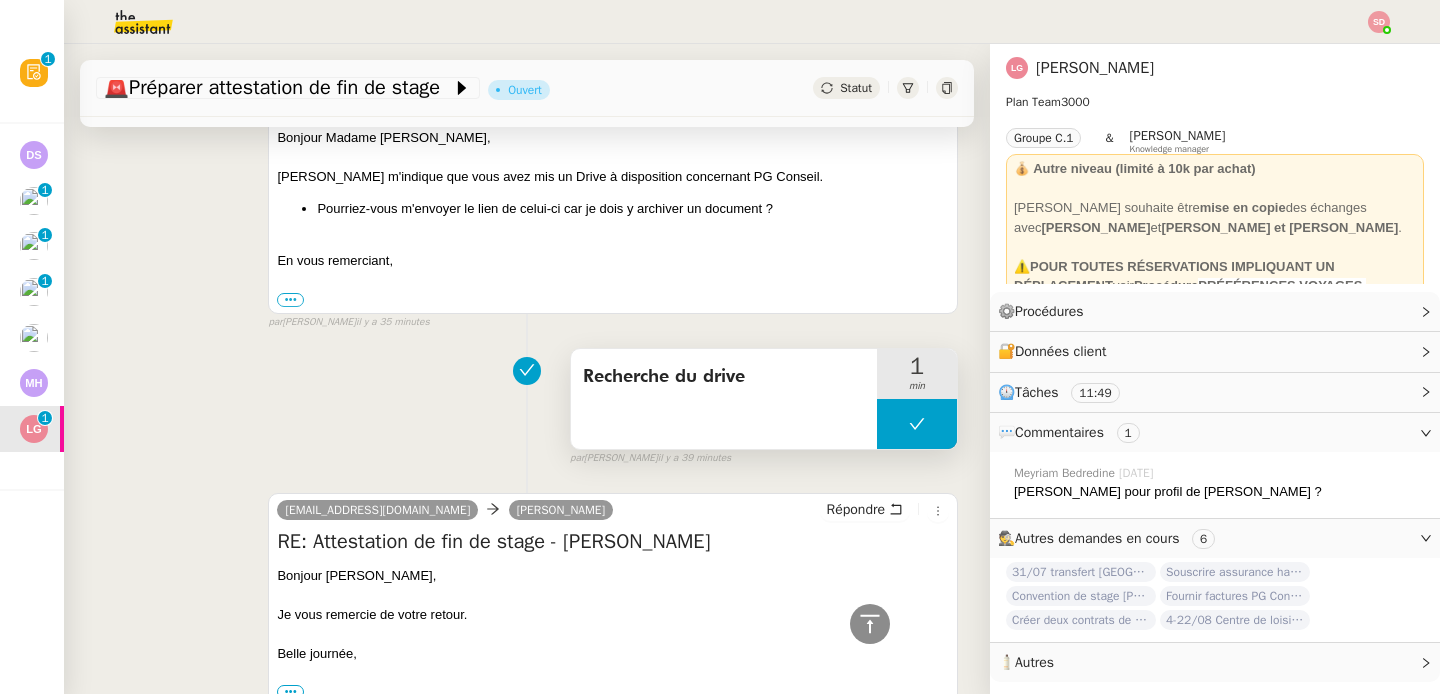 click at bounding box center (917, 424) 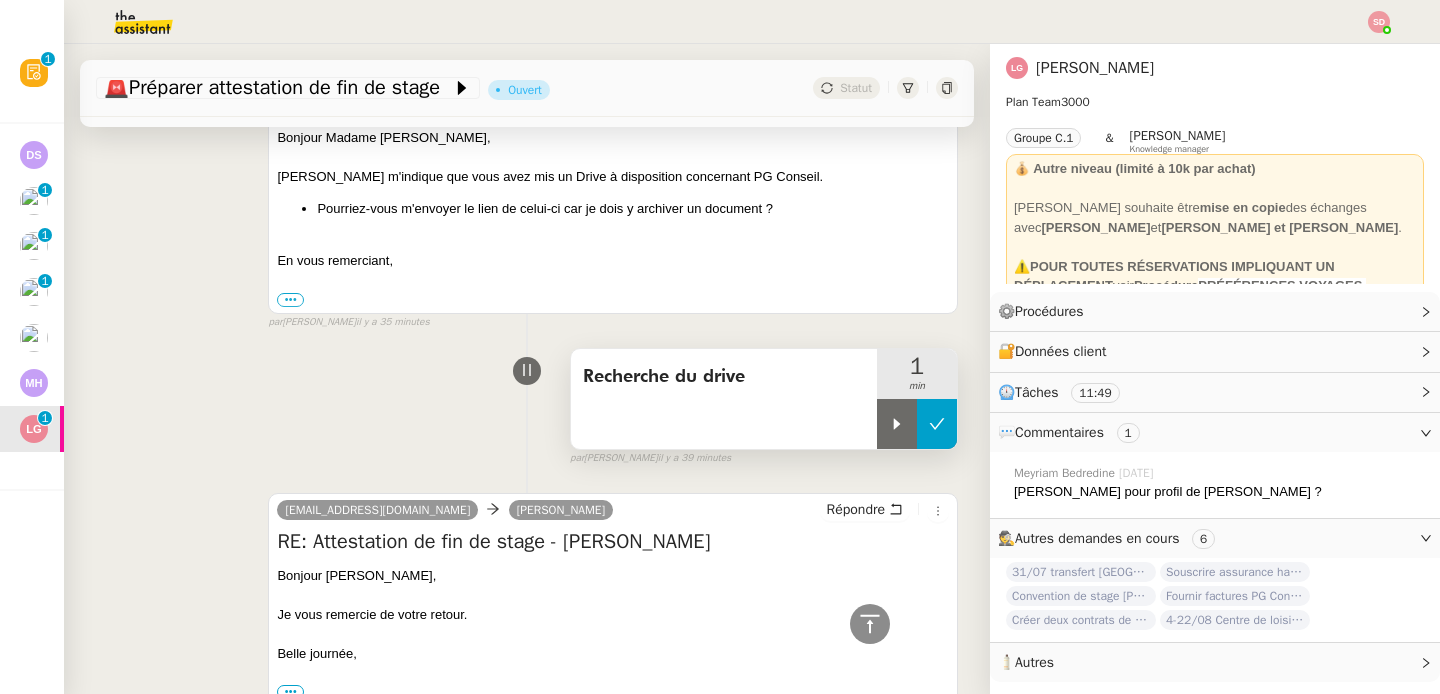 click at bounding box center [917, 424] 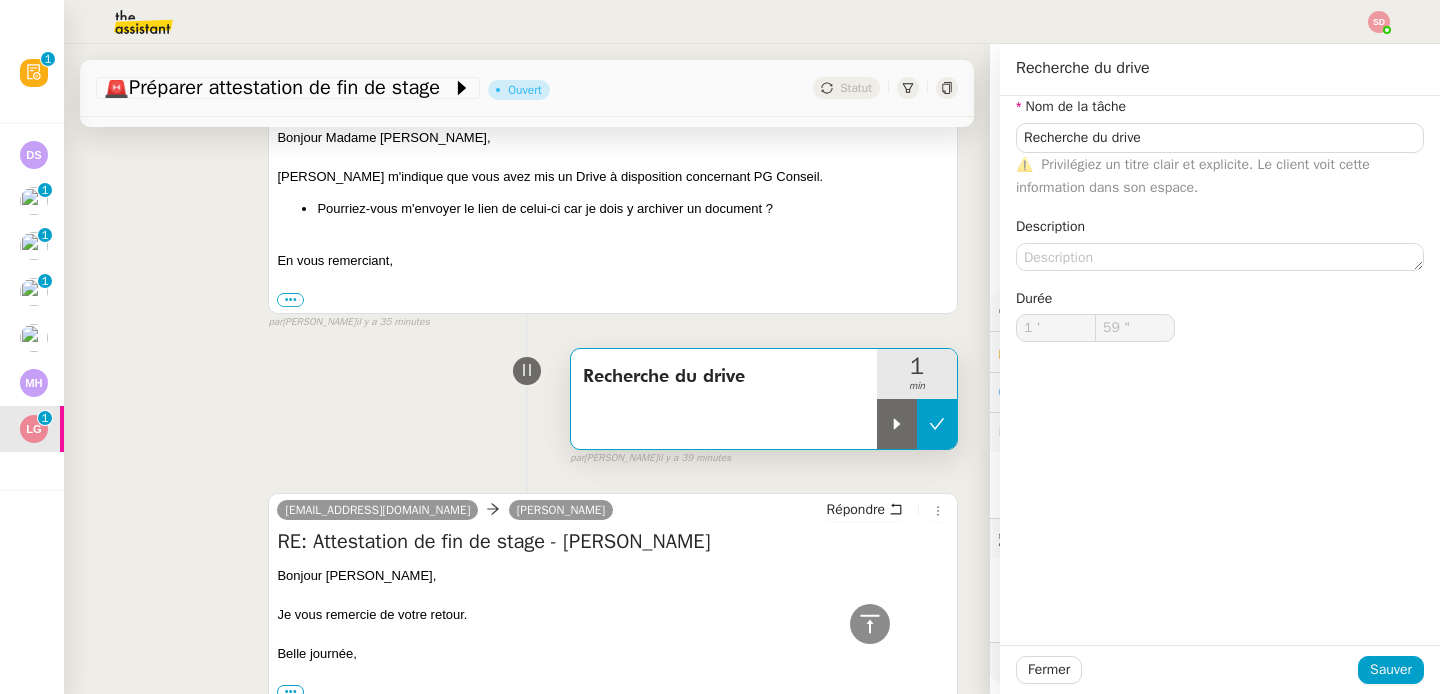 click 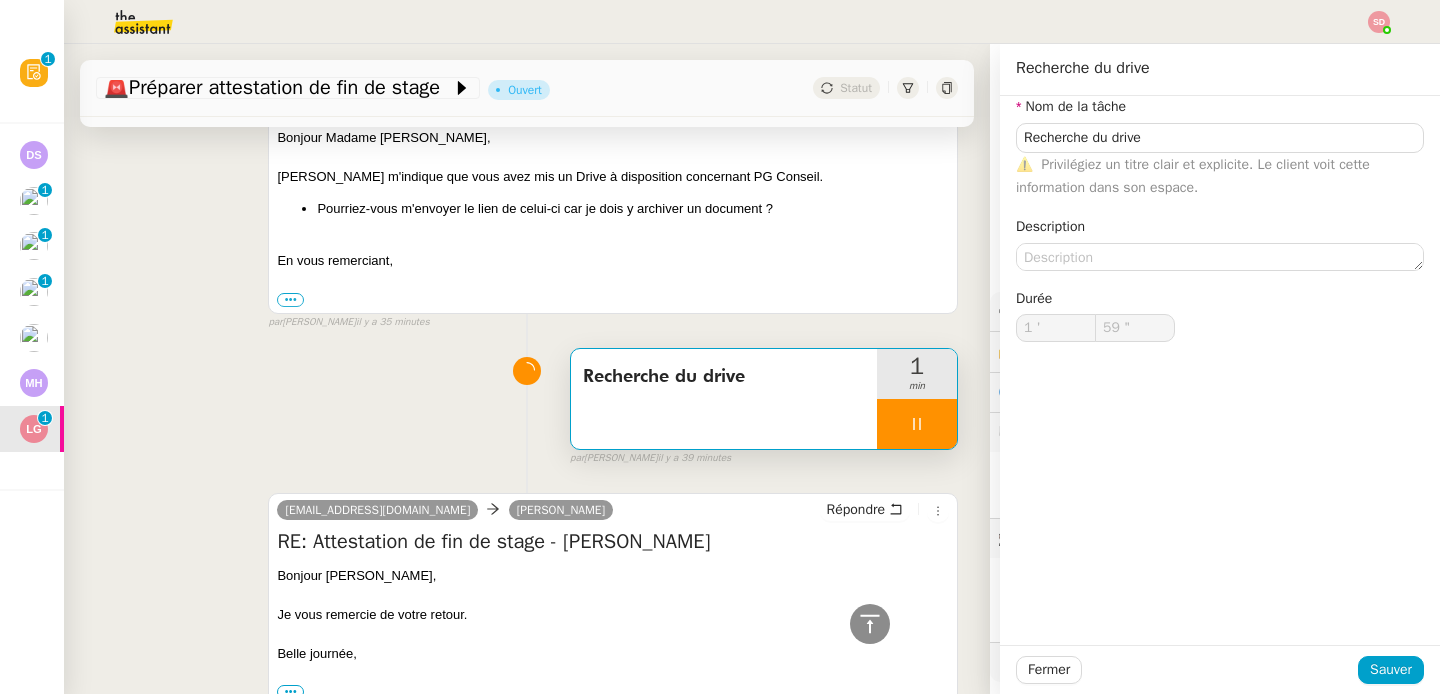 type on "Recherche du drive" 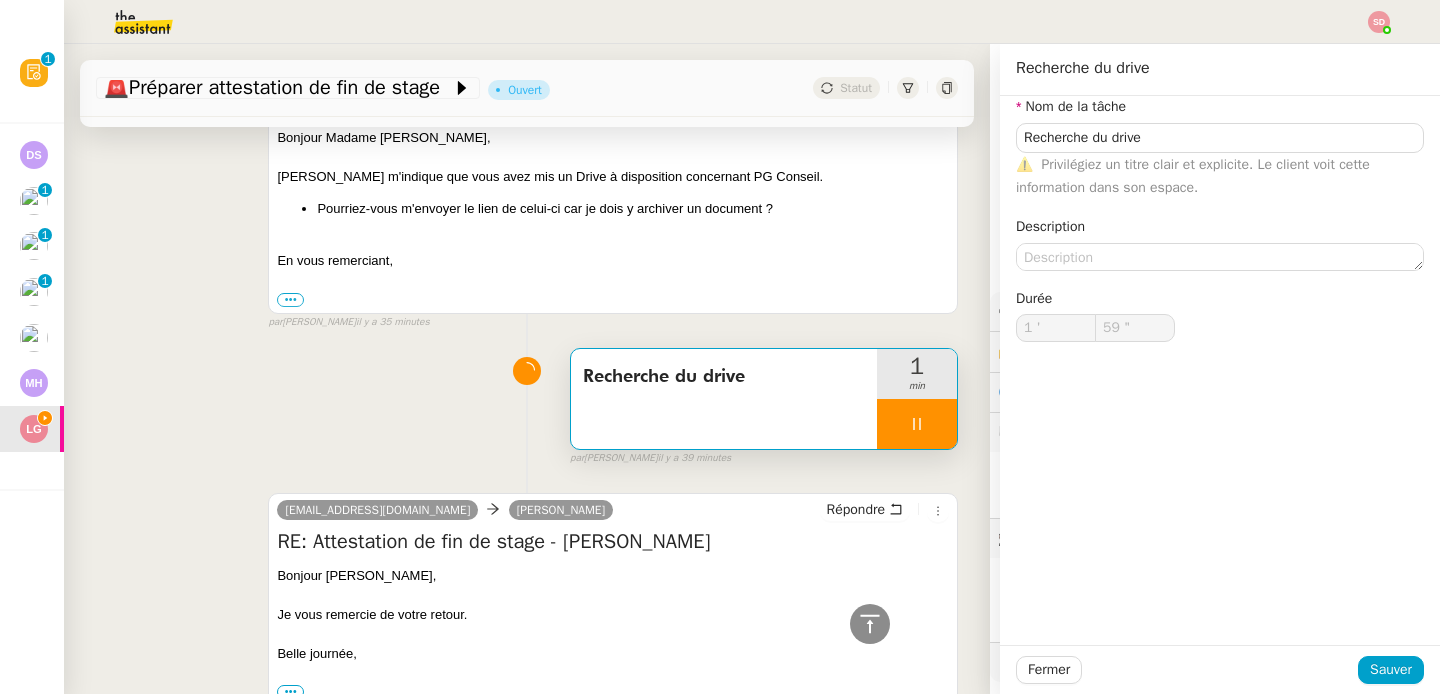 type on "Recherche du drive" 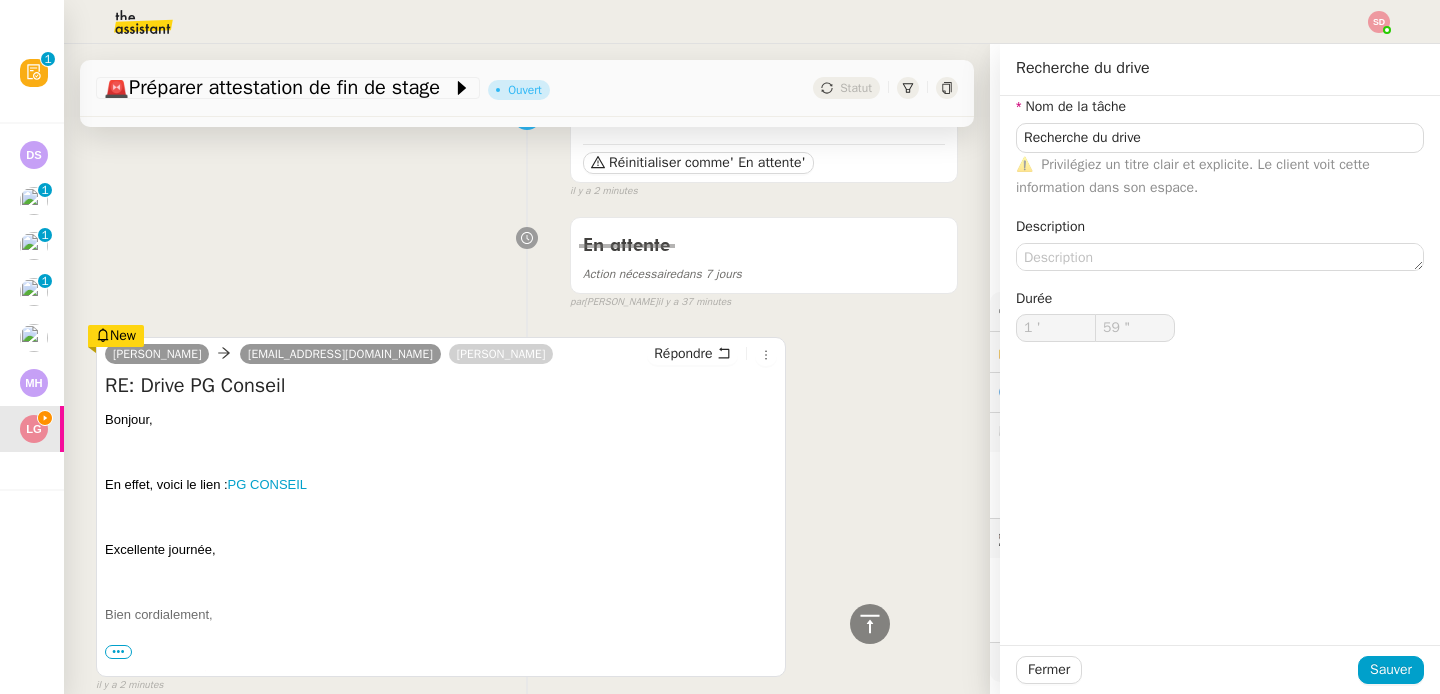 scroll, scrollTop: 0, scrollLeft: 0, axis: both 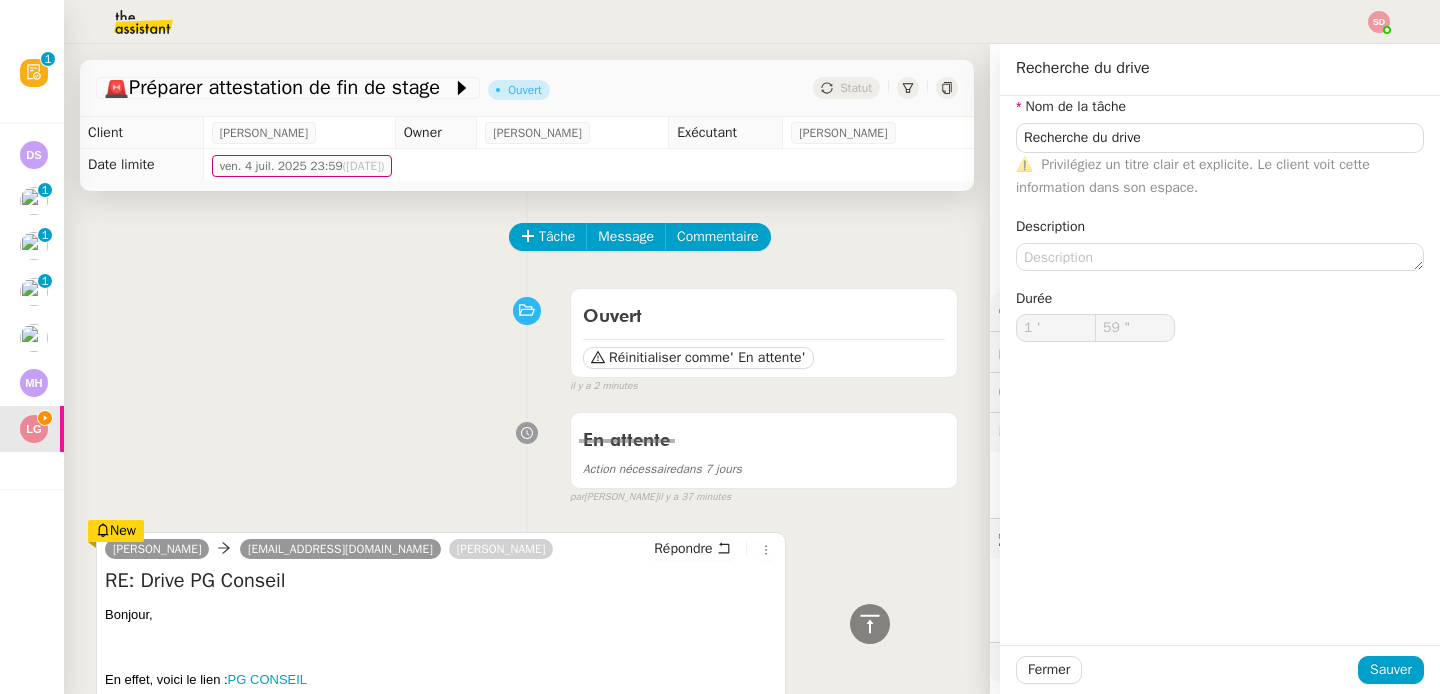 type on "2 '" 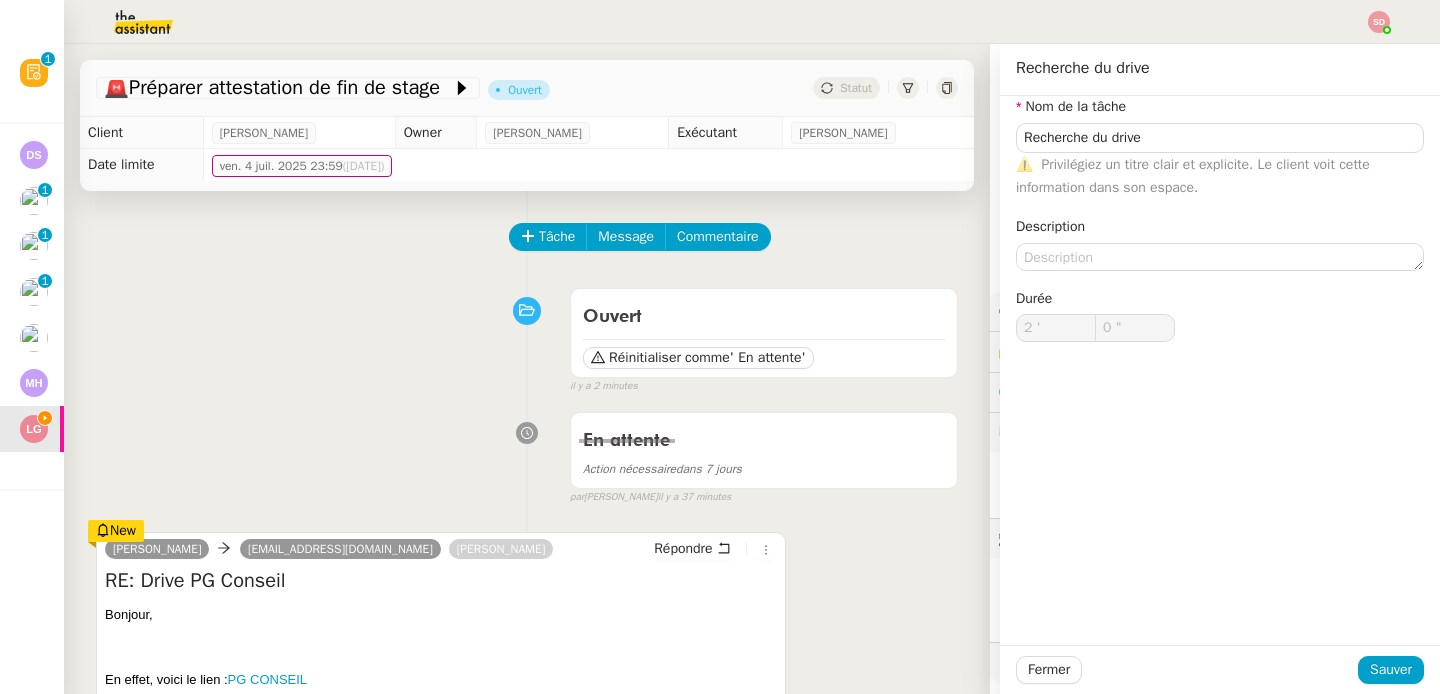 scroll, scrollTop: 187, scrollLeft: 0, axis: vertical 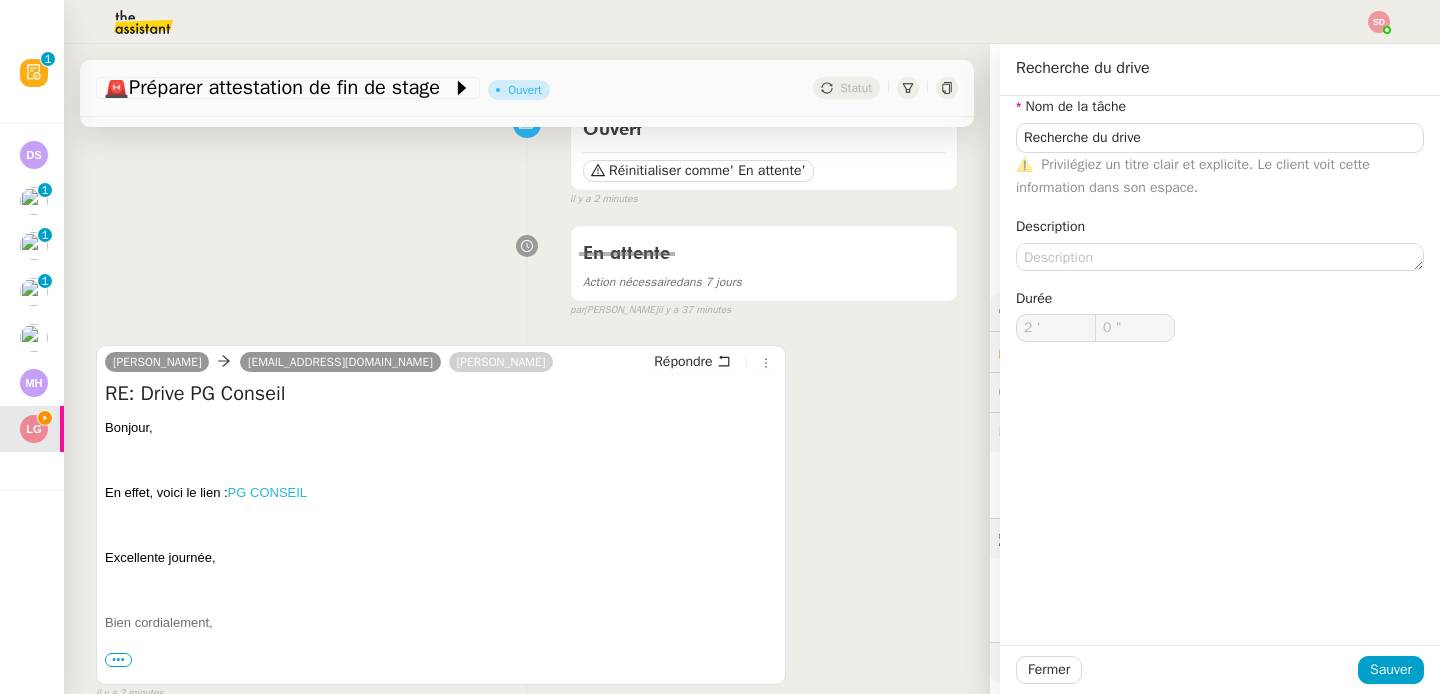click on "Bonjour,
En effet, voici le lien :
PG CONSEIL
Excellente journée,
Bien cordialement,
[PERSON_NAME] de paie
T :   +33
1 80 92 53 76
E :   [PERSON_NAME][EMAIL_ADDRESS][DOMAIN_NAME]
[STREET_ADDRESS]
T :   [PHONE_NUMBER]
[DOMAIN_NAME]
Nos clients en parlent mieux que nous… sur  Trustfolio  !
De :  [EMAIL_ADDRESS][DOMAIN_NAME] <[EMAIL_ADDRESS][DOMAIN_NAME]>
Envoyé :  [DATE] 10:16
À :  [PERSON_NAME] <[PERSON_NAME][EMAIL_ADDRESS][DOMAIN_NAME]>
Cc :  [PERSON_NAME] <[EMAIL_ADDRESS][DOMAIN_NAME]>
Objet :  Drive PG Conseil
Bonjour Madame [PERSON_NAME] m'indique que vous avez mis un Drive à disposition concernant PG Conseil.
Pourriez-vous m'envoyer le lien de celui-ci car je dois y archiver un document ?
En vous remerciant,
Baja
Assistant • LGCI
[EMAIL_ADDRESS][DOMAIN_NAME]" at bounding box center [441, 936] 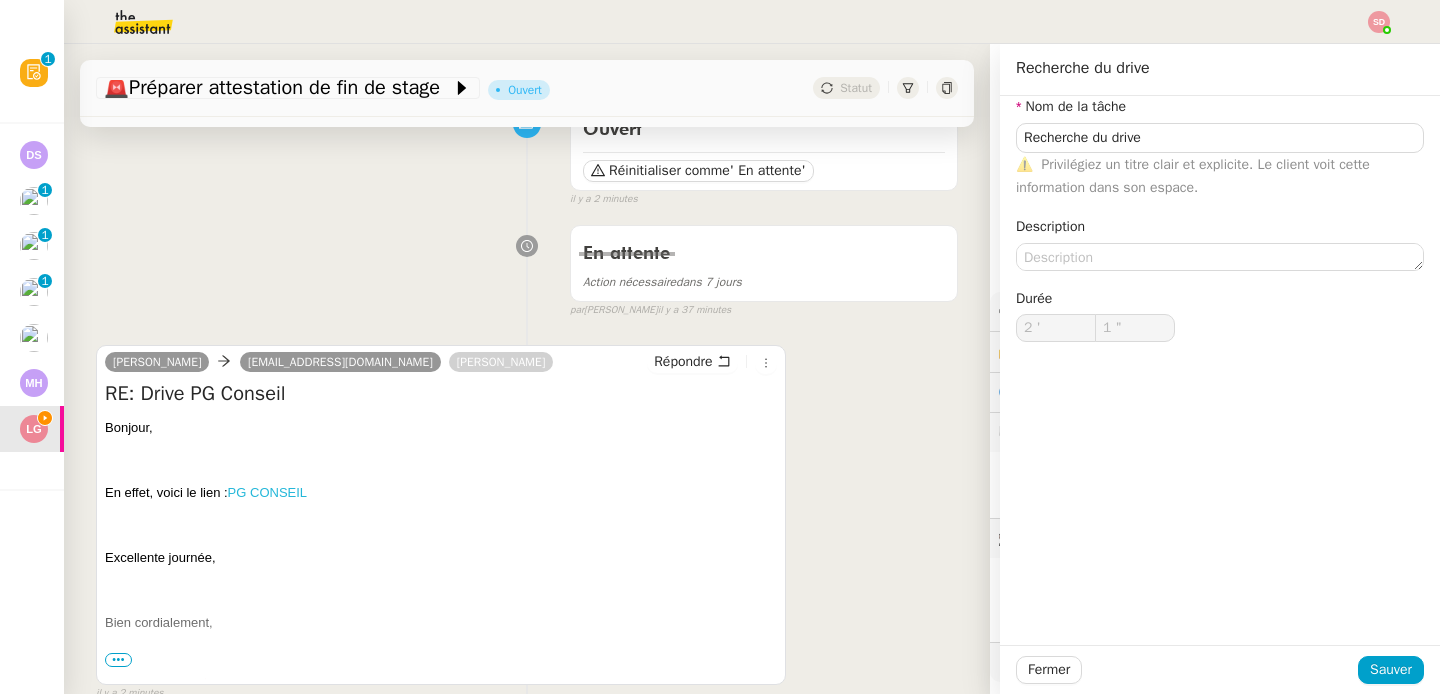 click on "PG CONSEIL" at bounding box center (267, 492) 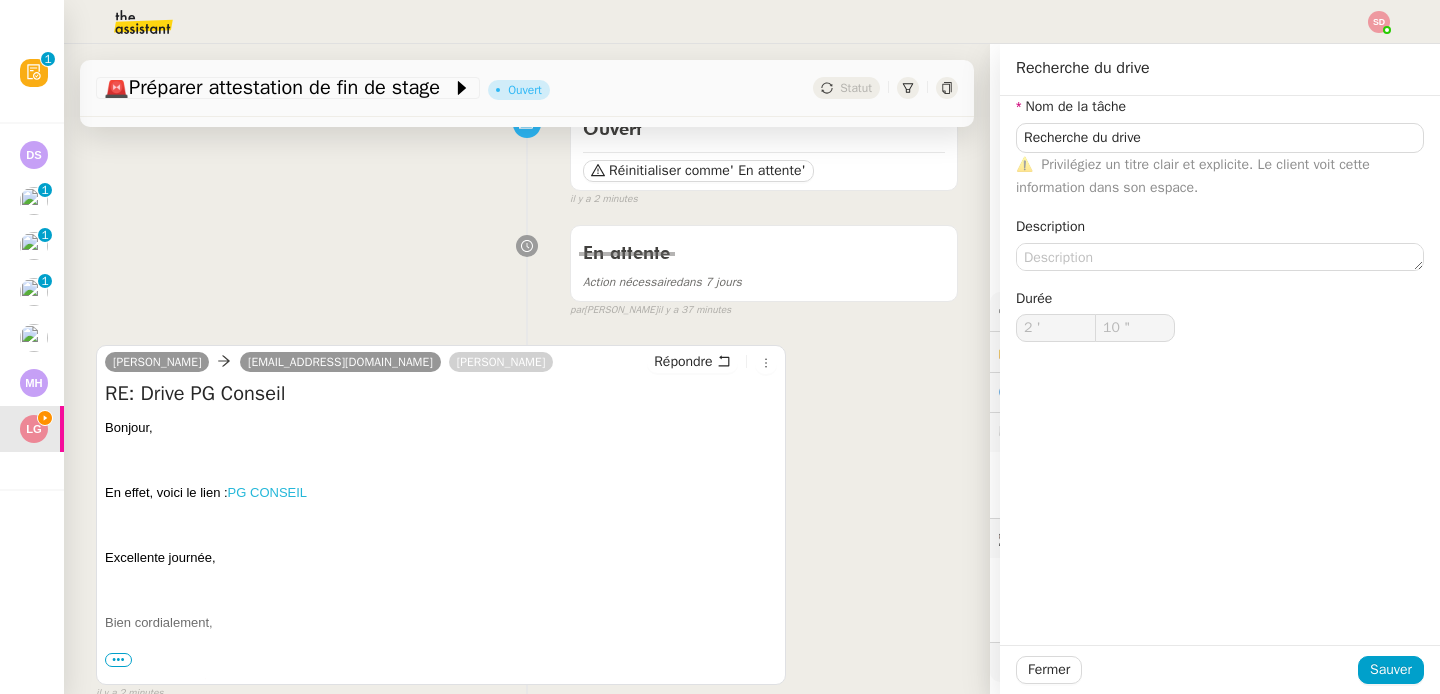 type on "12 "" 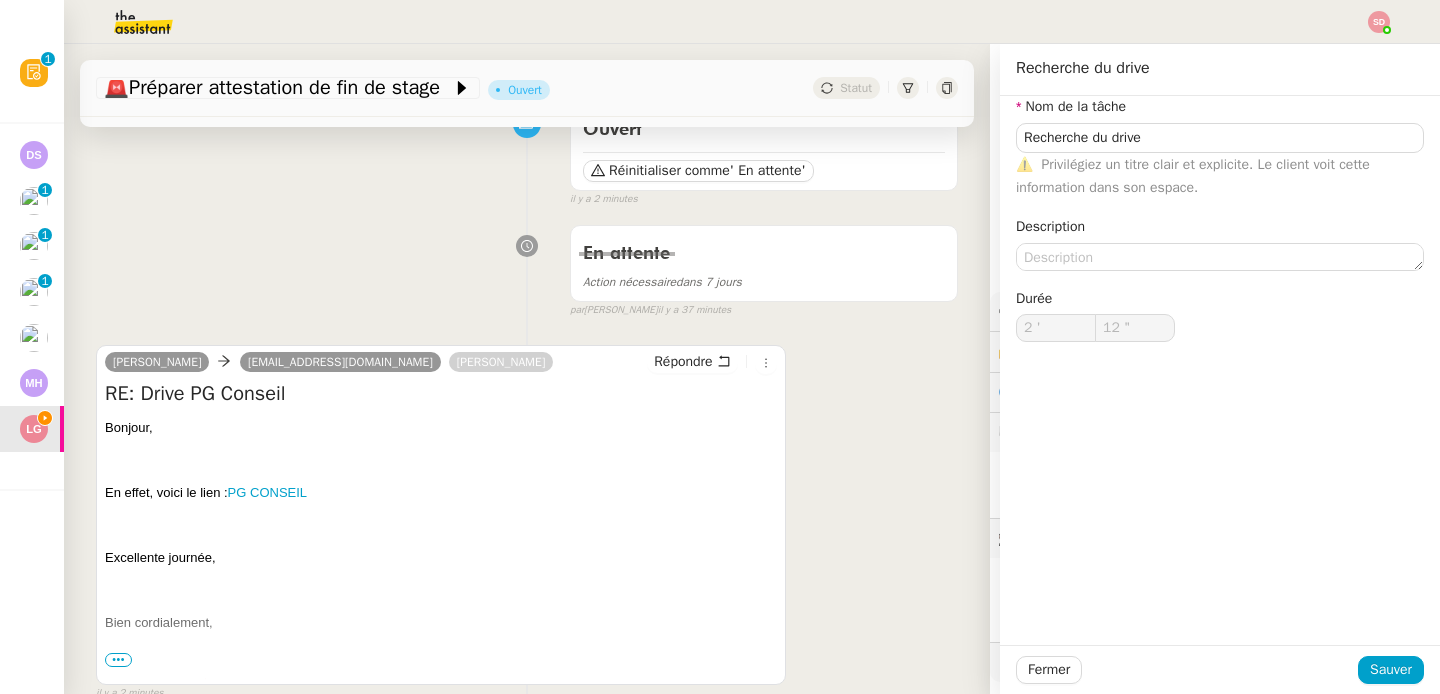 click on "En attente Action nécessaire  dans 7 jours  false par   [PERSON_NAME]   il y a 37 minutes" at bounding box center [527, 267] 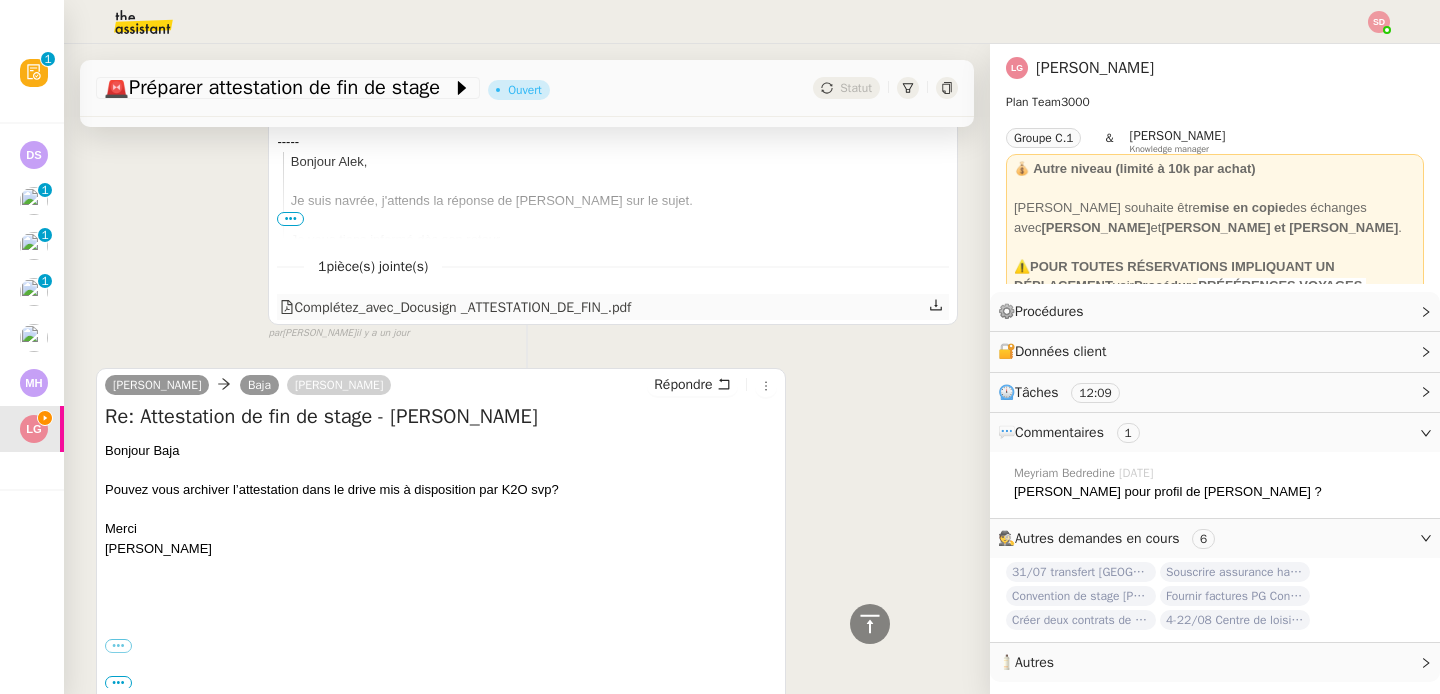 scroll, scrollTop: 2897, scrollLeft: 0, axis: vertical 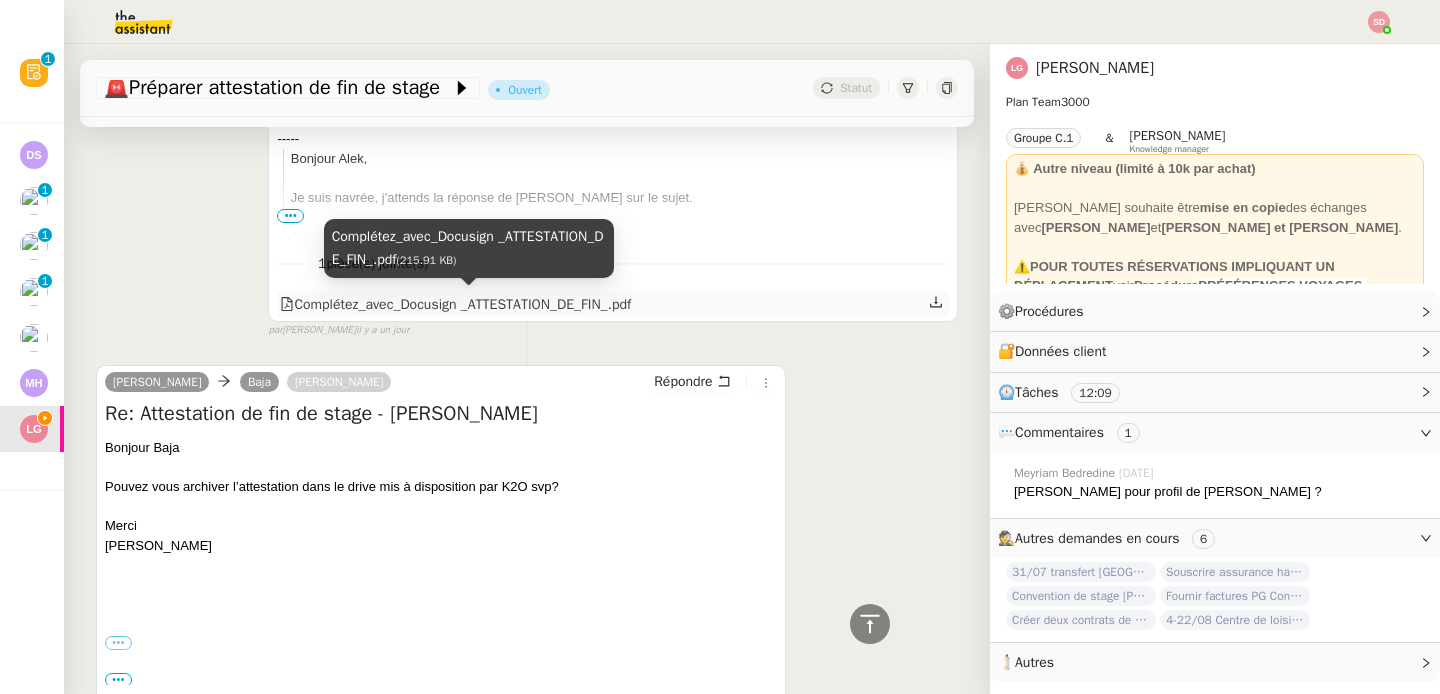 click on "Complétez_avec_Docusign _ATTESTATION_DE_FIN_.pdf" 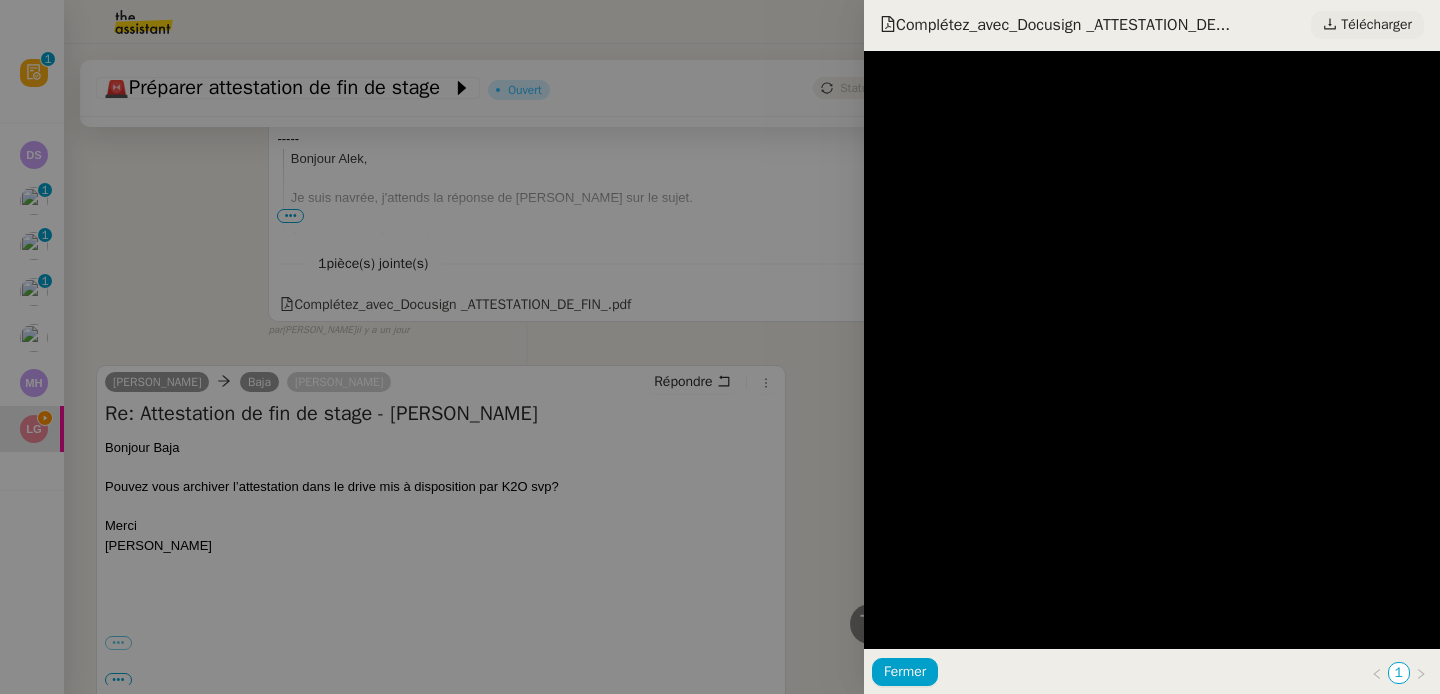 click on "Télécharger" at bounding box center [1376, 25] 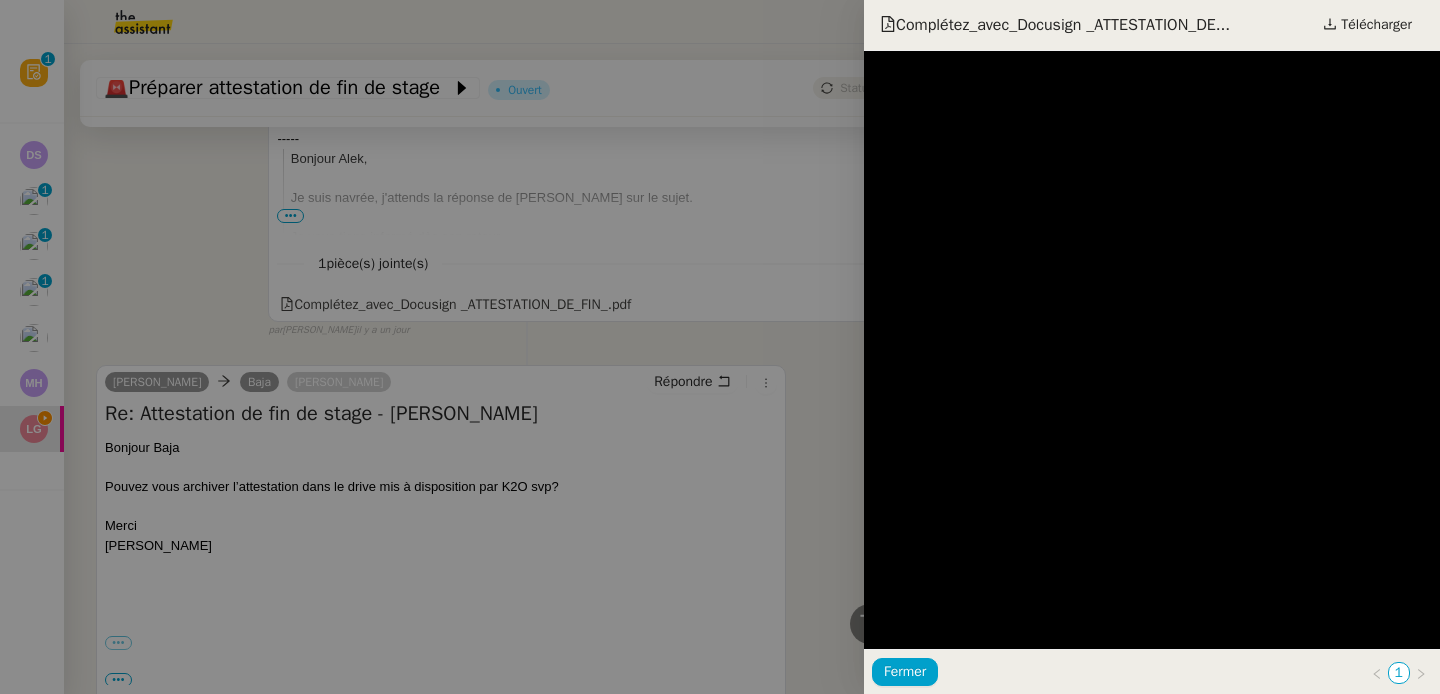 click at bounding box center (720, 347) 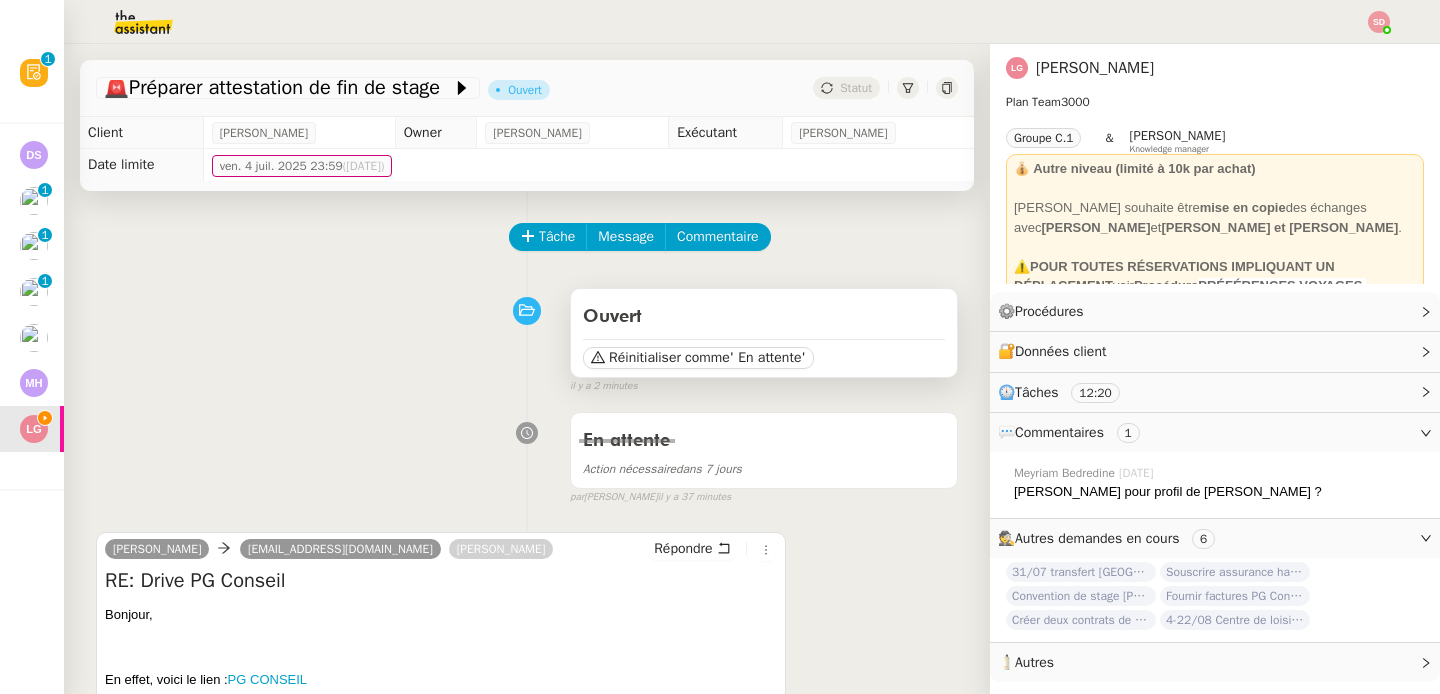 scroll, scrollTop: 354, scrollLeft: 0, axis: vertical 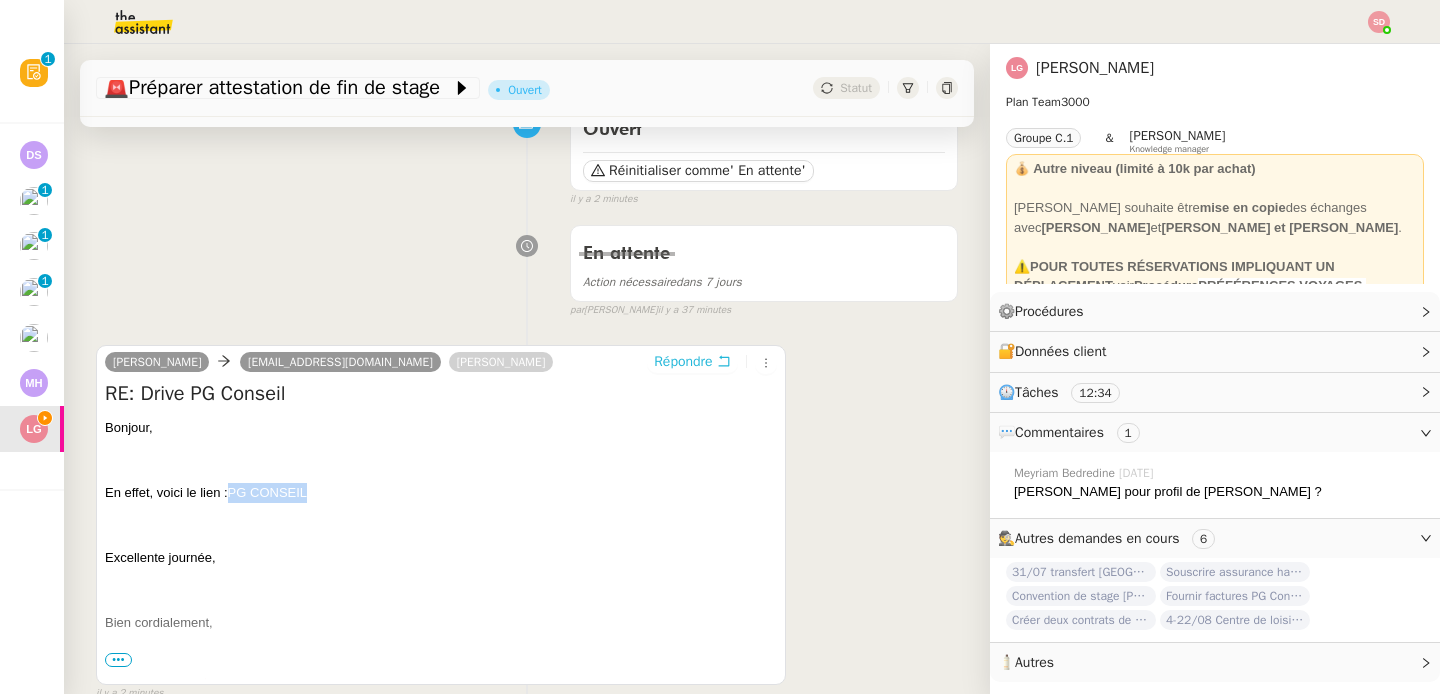 click on "Répondre" at bounding box center [683, 362] 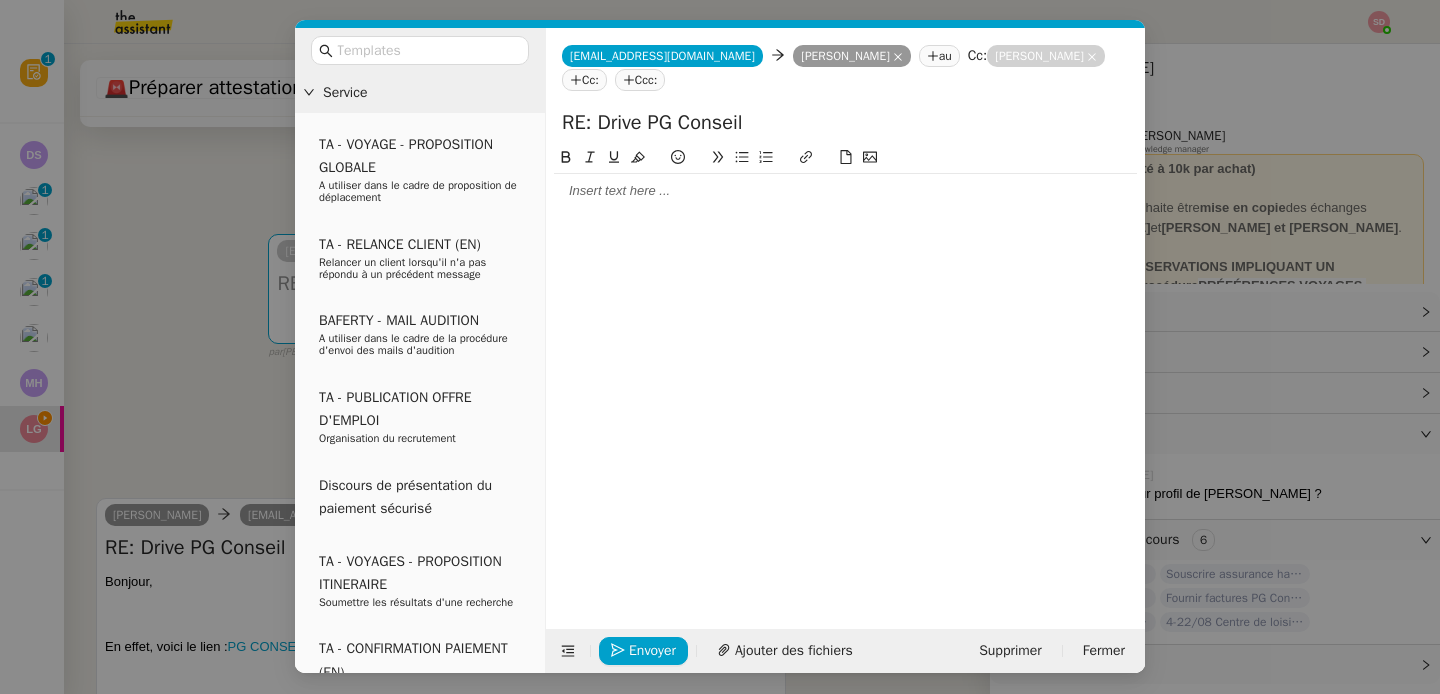 click 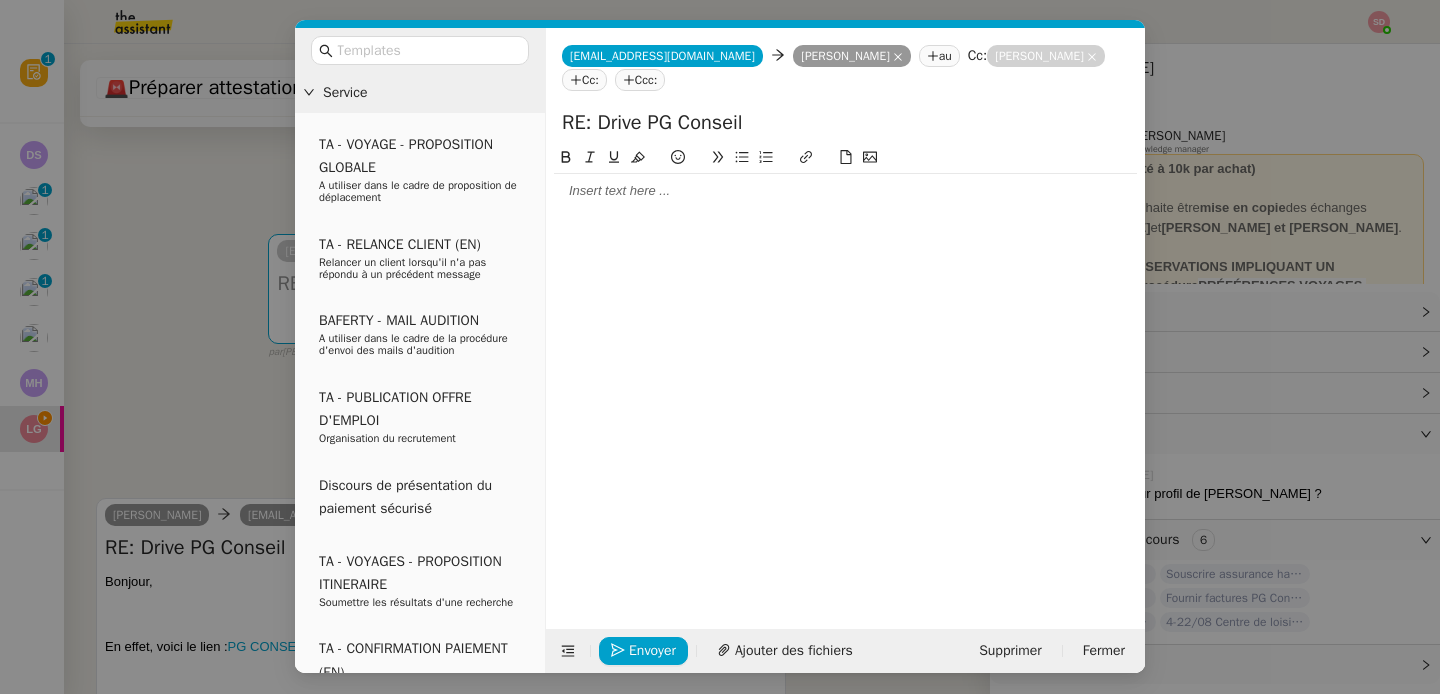 type 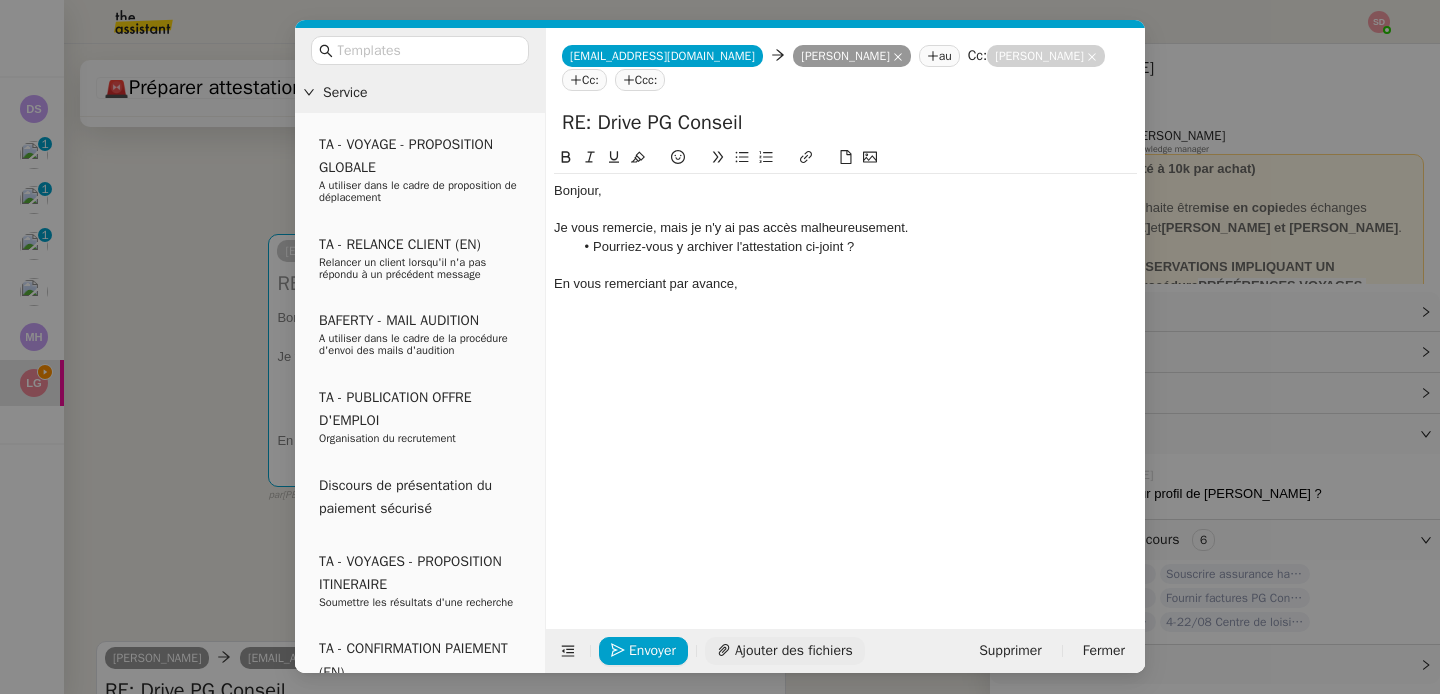 click on "Ajouter des fichiers" 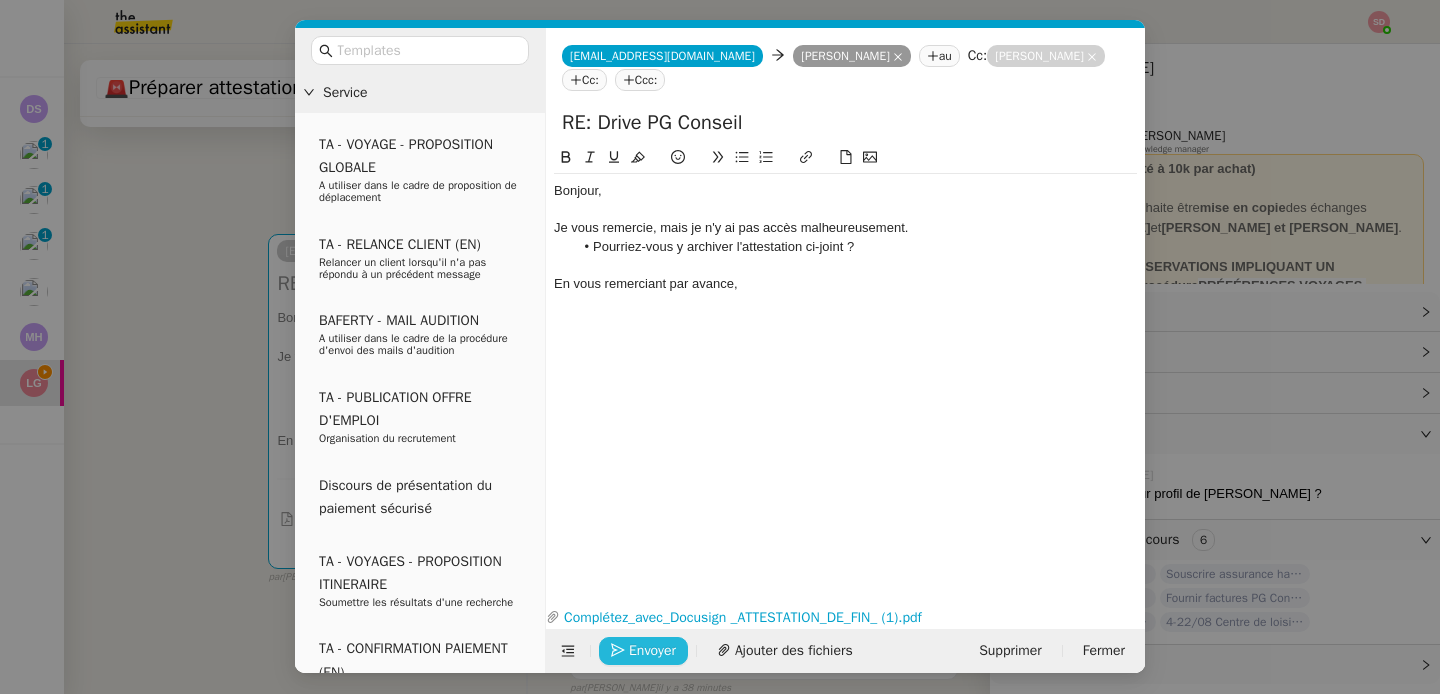 click 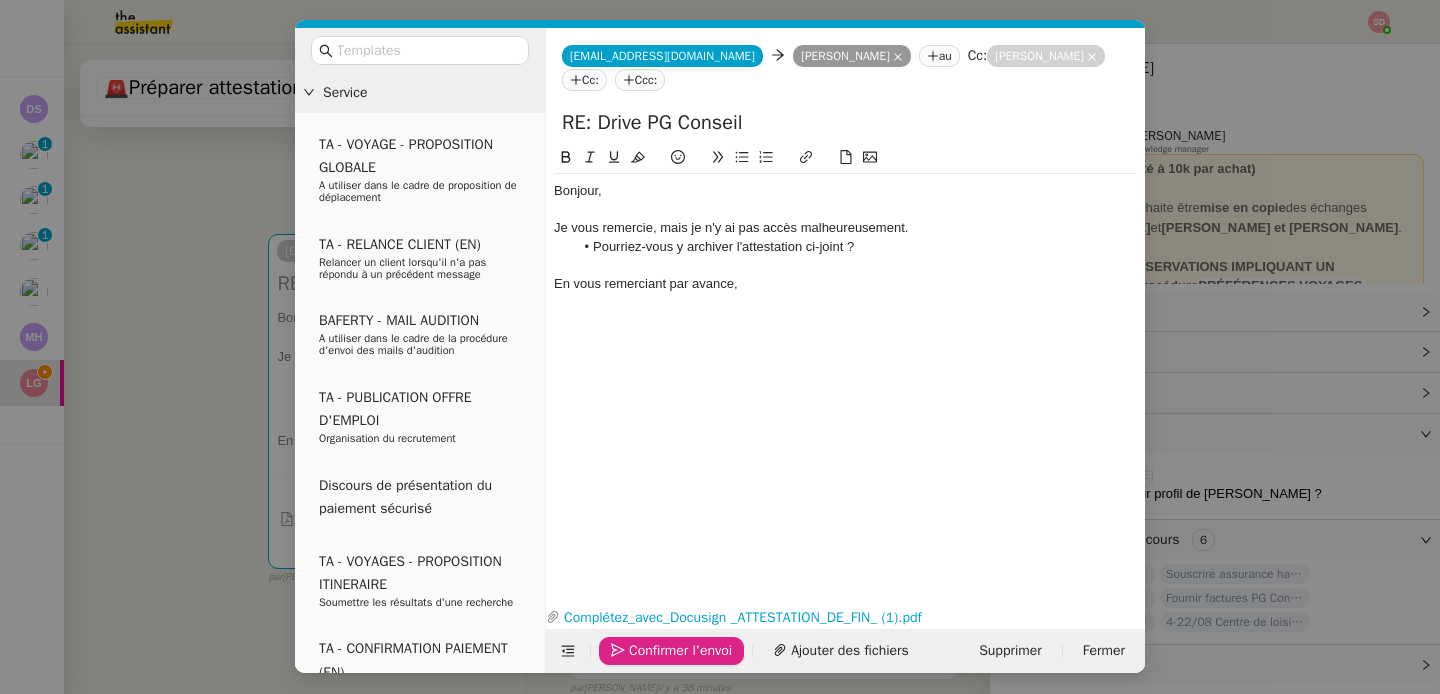 click 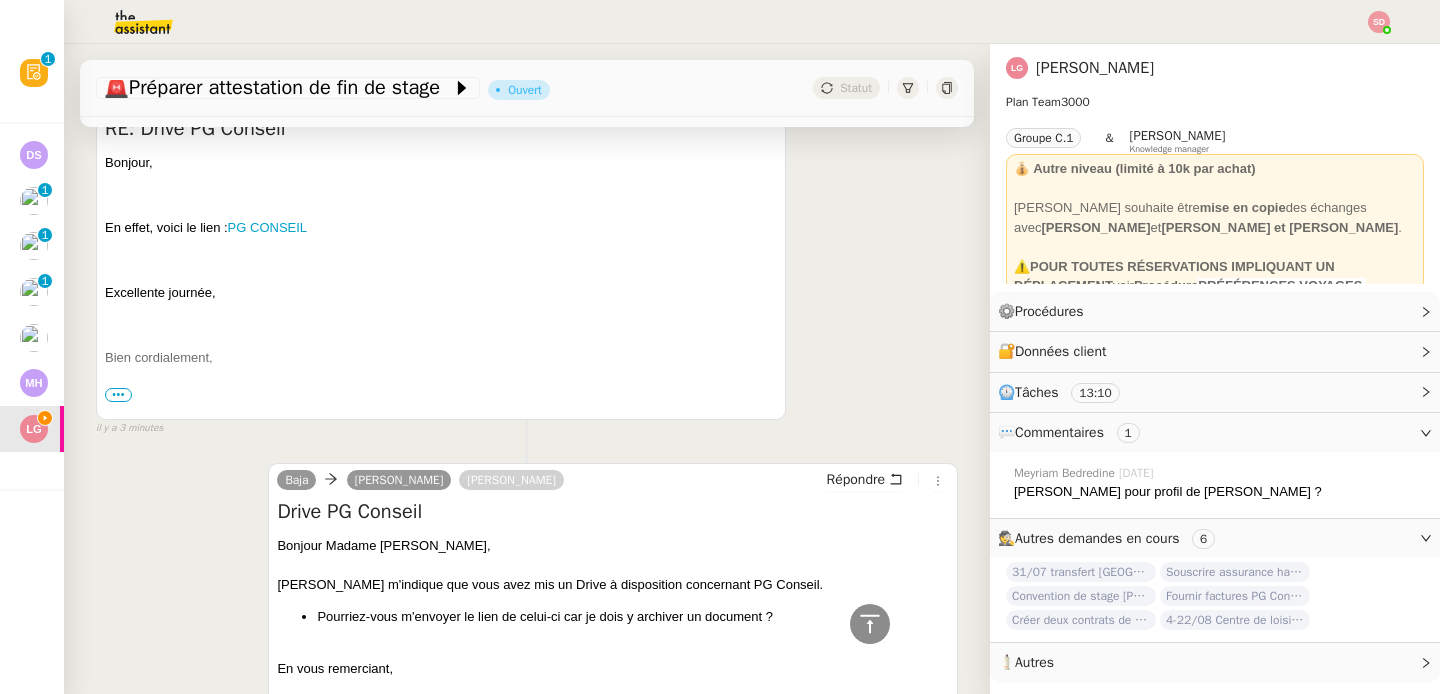 scroll, scrollTop: 1498, scrollLeft: 0, axis: vertical 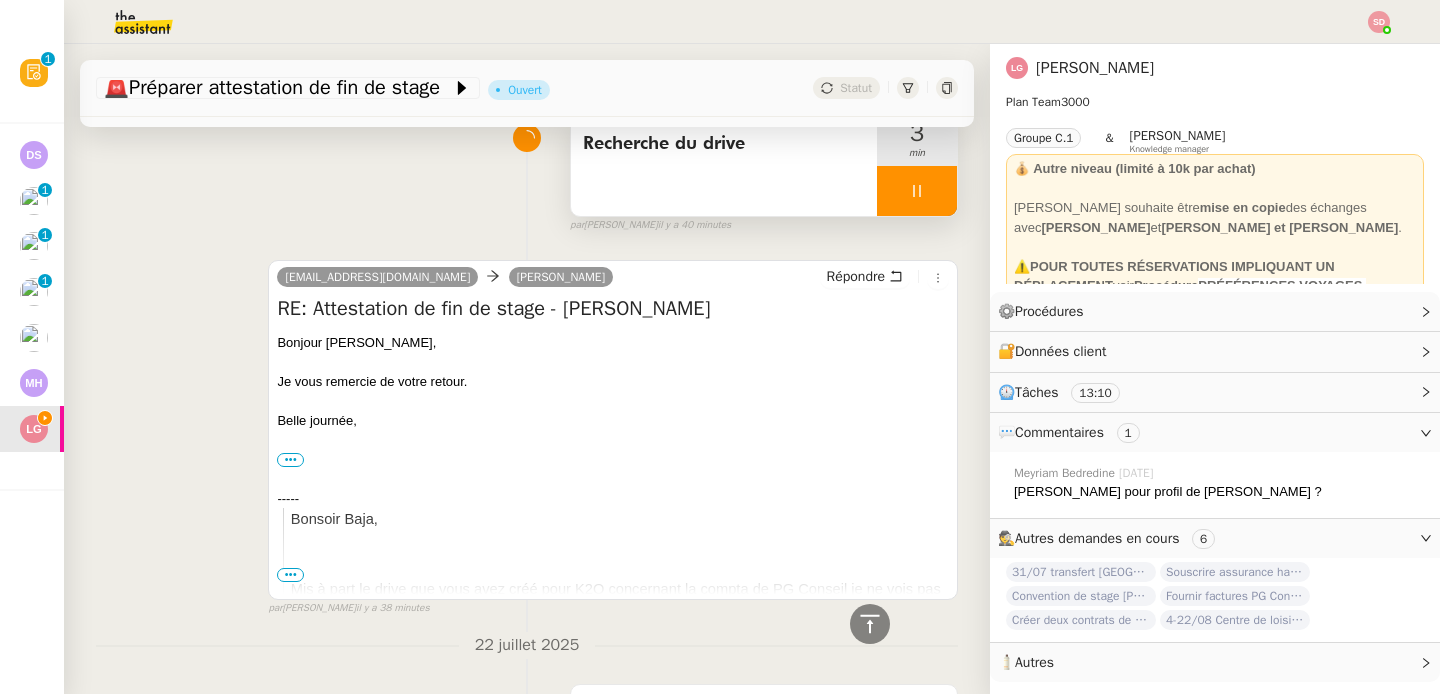 click at bounding box center [917, 191] 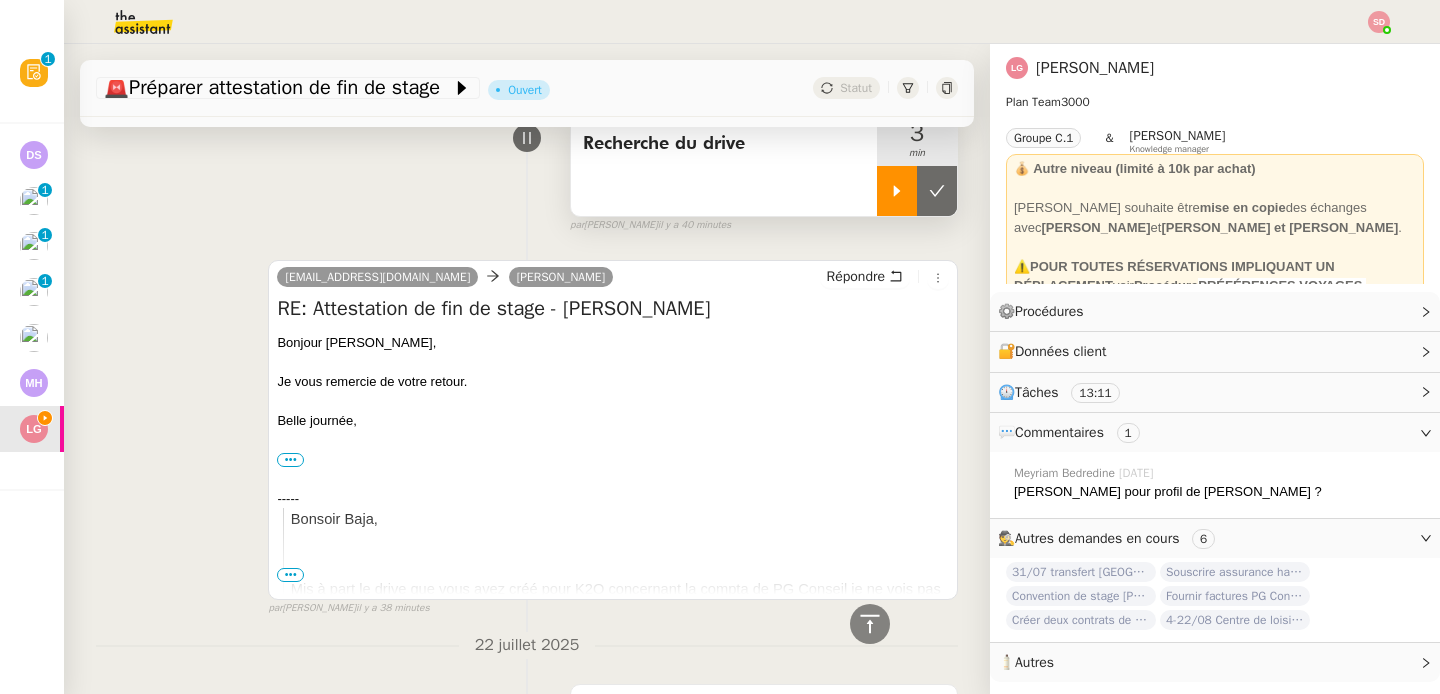 click at bounding box center (937, 191) 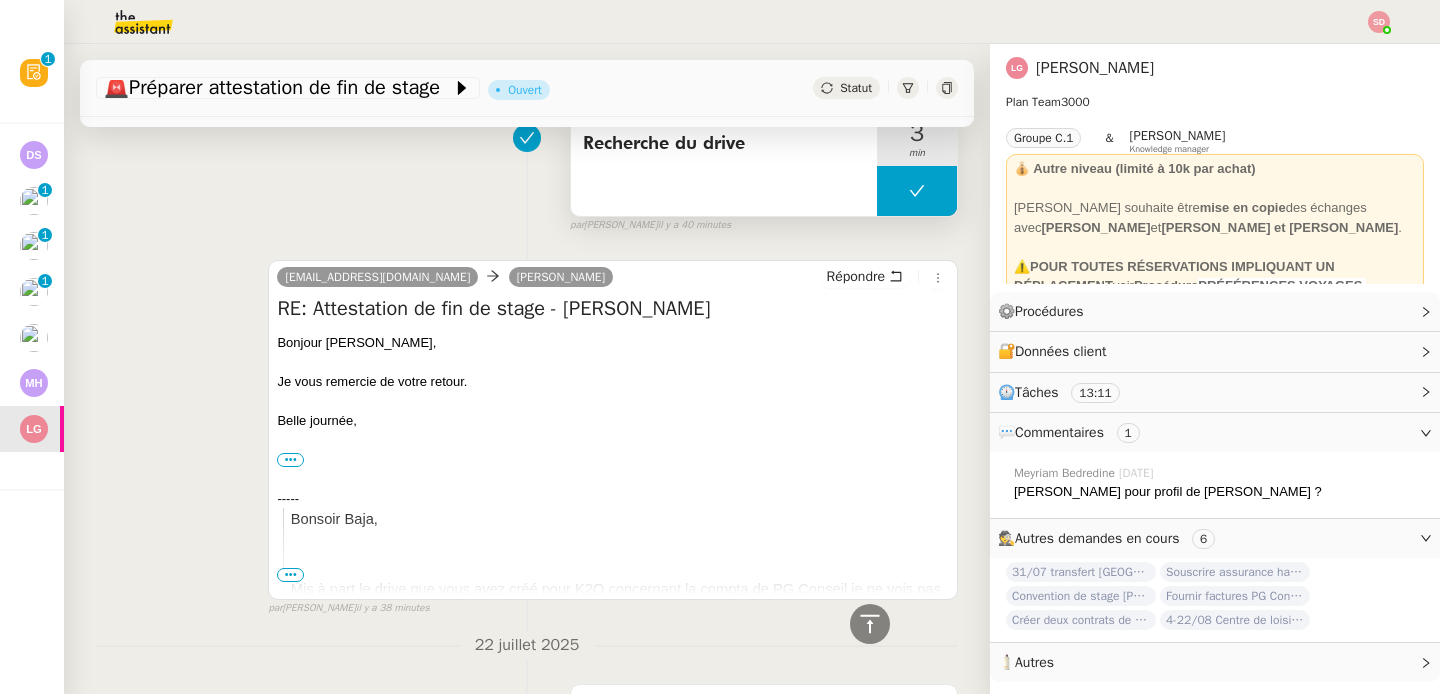scroll, scrollTop: 0, scrollLeft: 0, axis: both 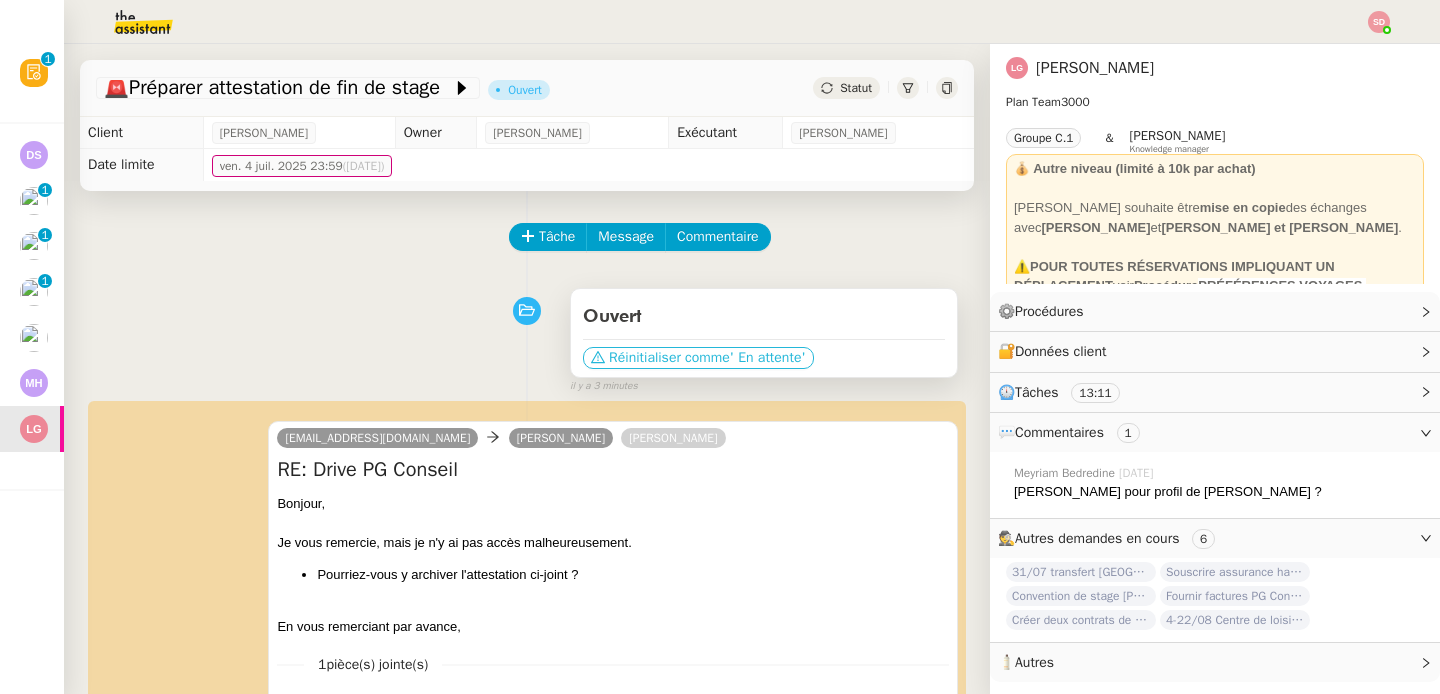 click on "' En attente'" at bounding box center [768, 358] 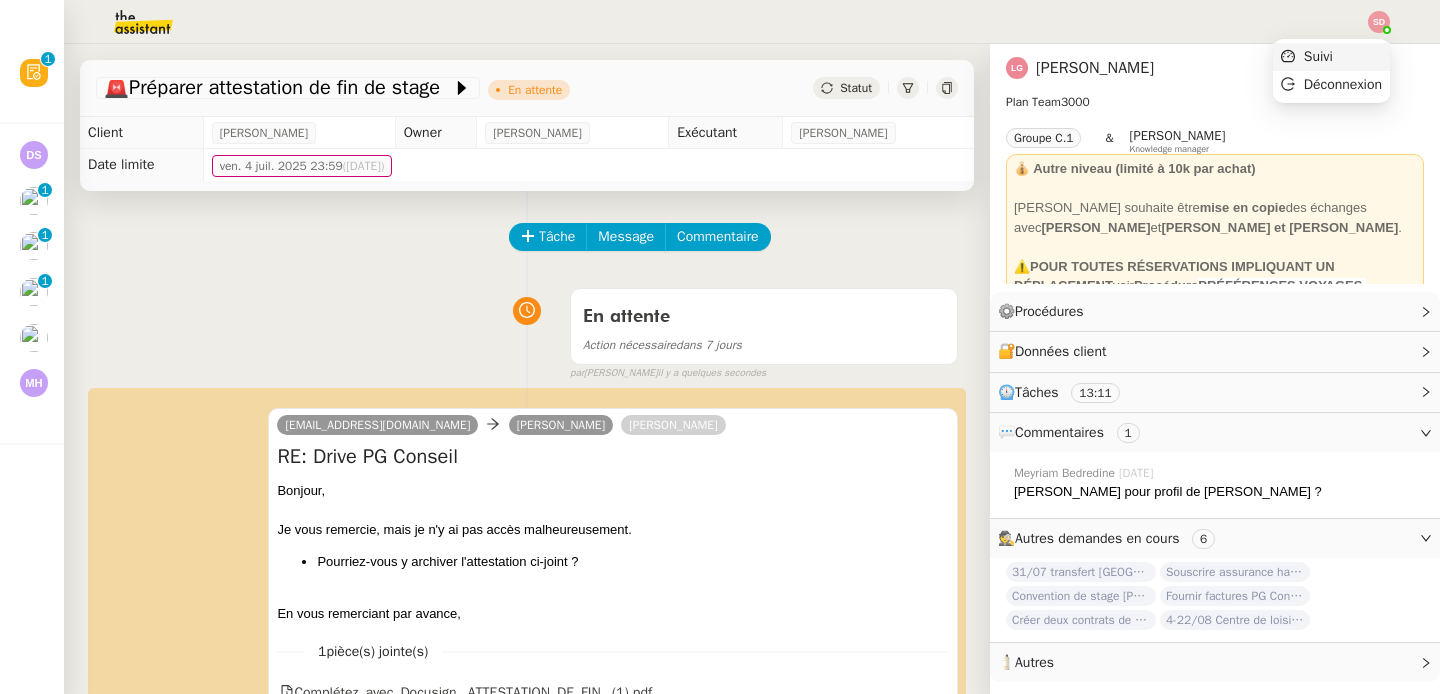 click on "Suivi" at bounding box center (1331, 57) 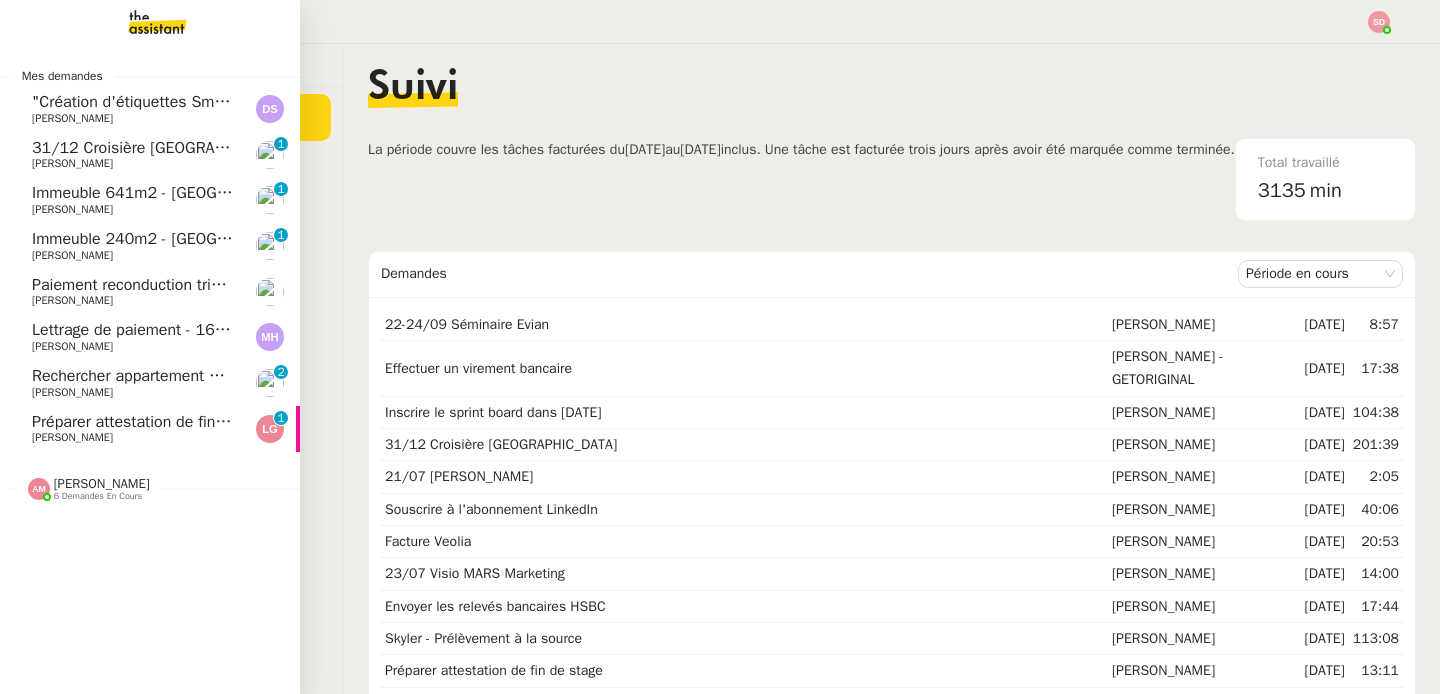 click on "Rechercher appartement haut standing à [GEOGRAPHIC_DATA]" 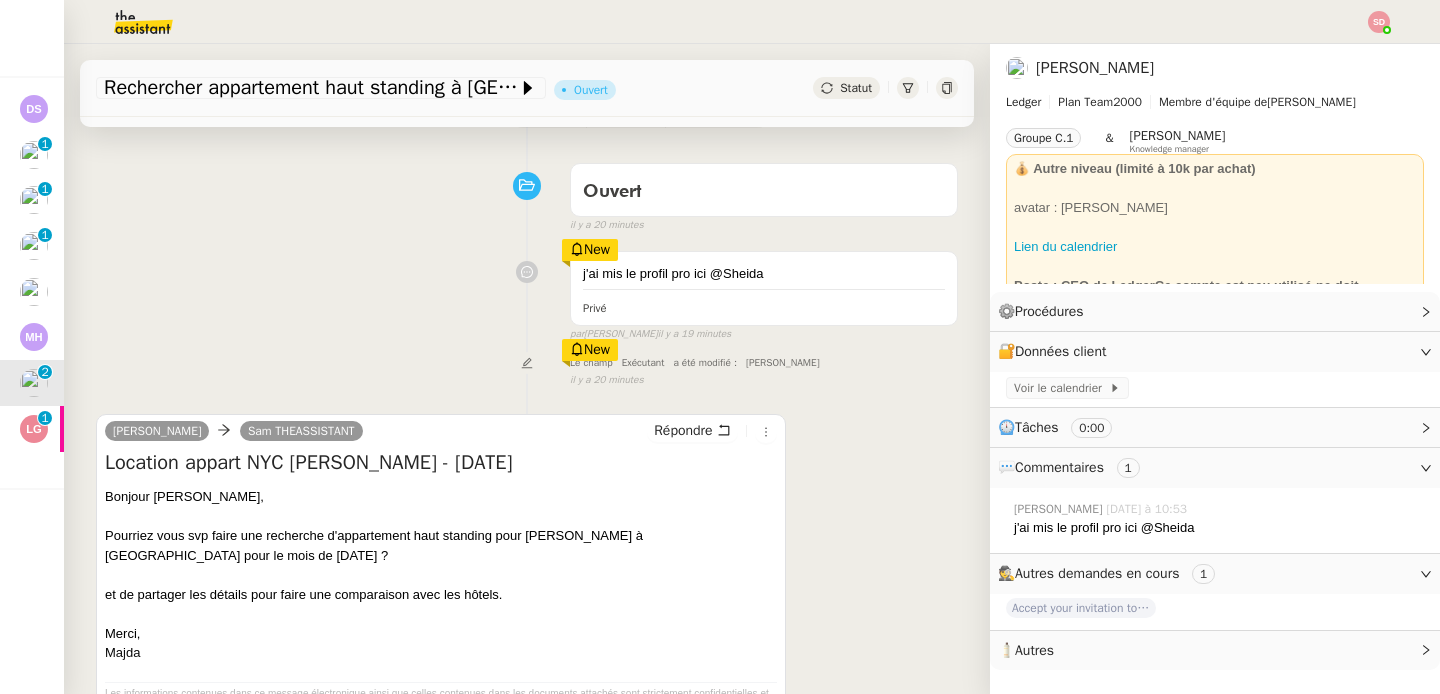 scroll, scrollTop: 309, scrollLeft: 0, axis: vertical 